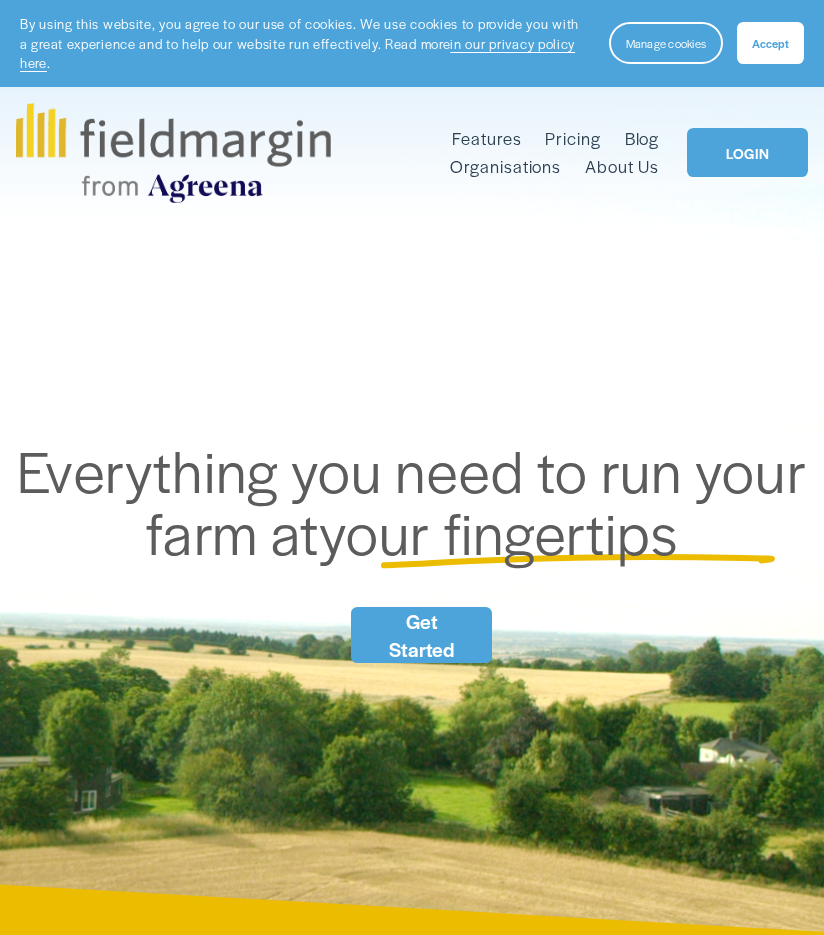 scroll, scrollTop: 101, scrollLeft: 0, axis: vertical 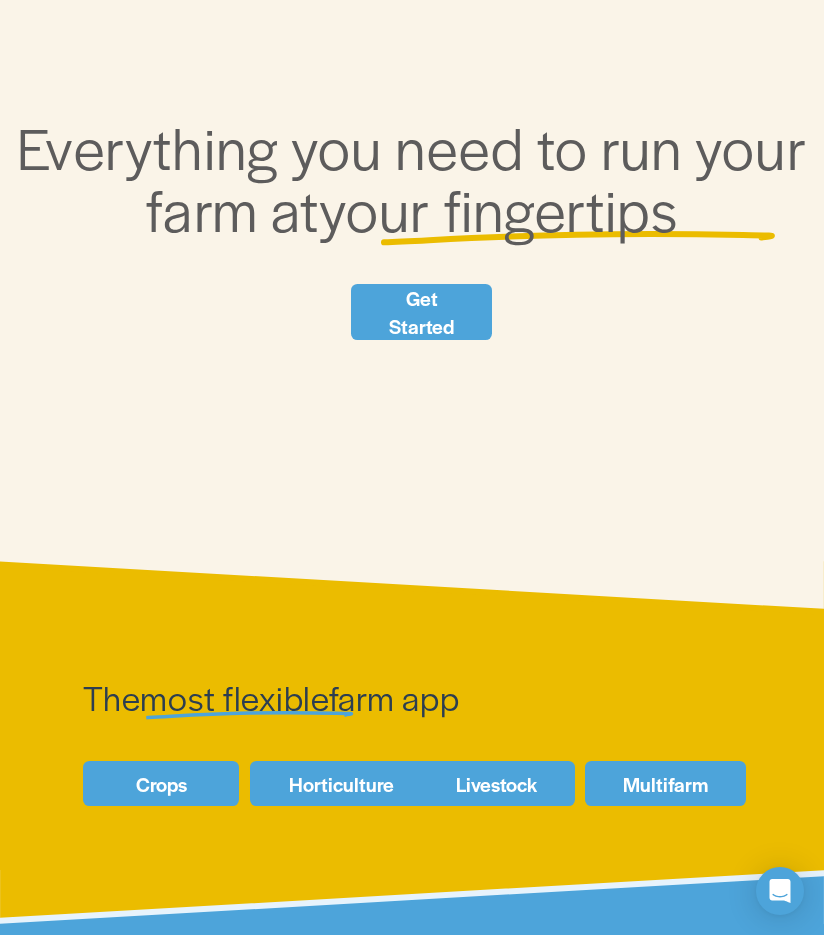 click on "Get Started" at bounding box center (422, 312) 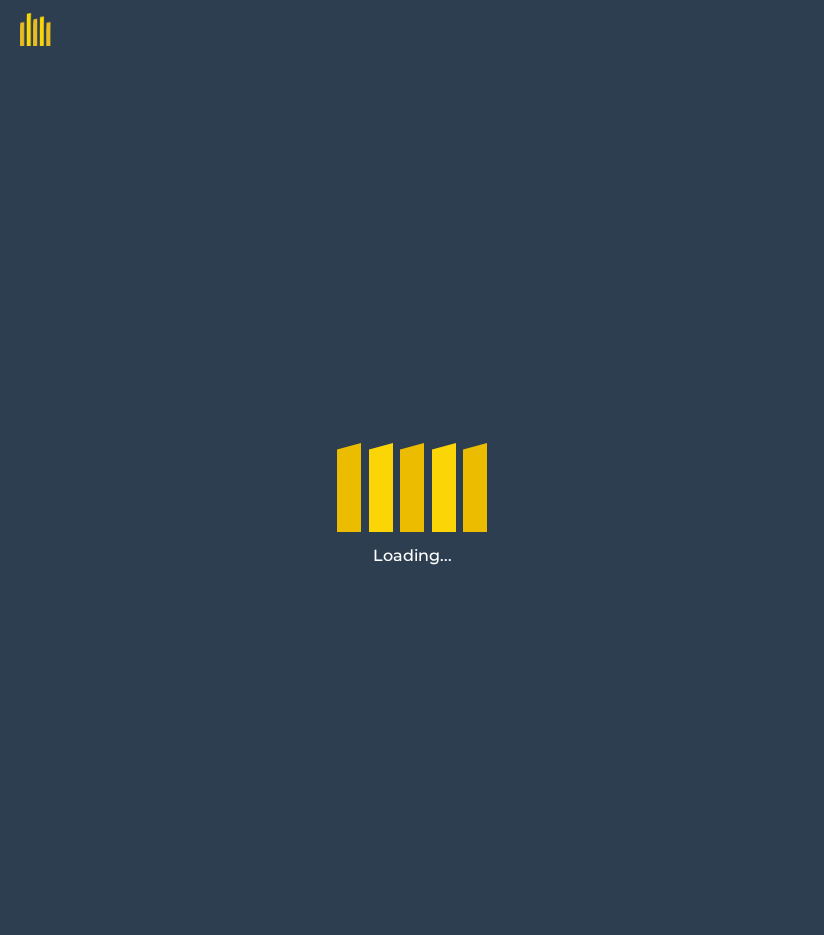 scroll, scrollTop: 0, scrollLeft: 0, axis: both 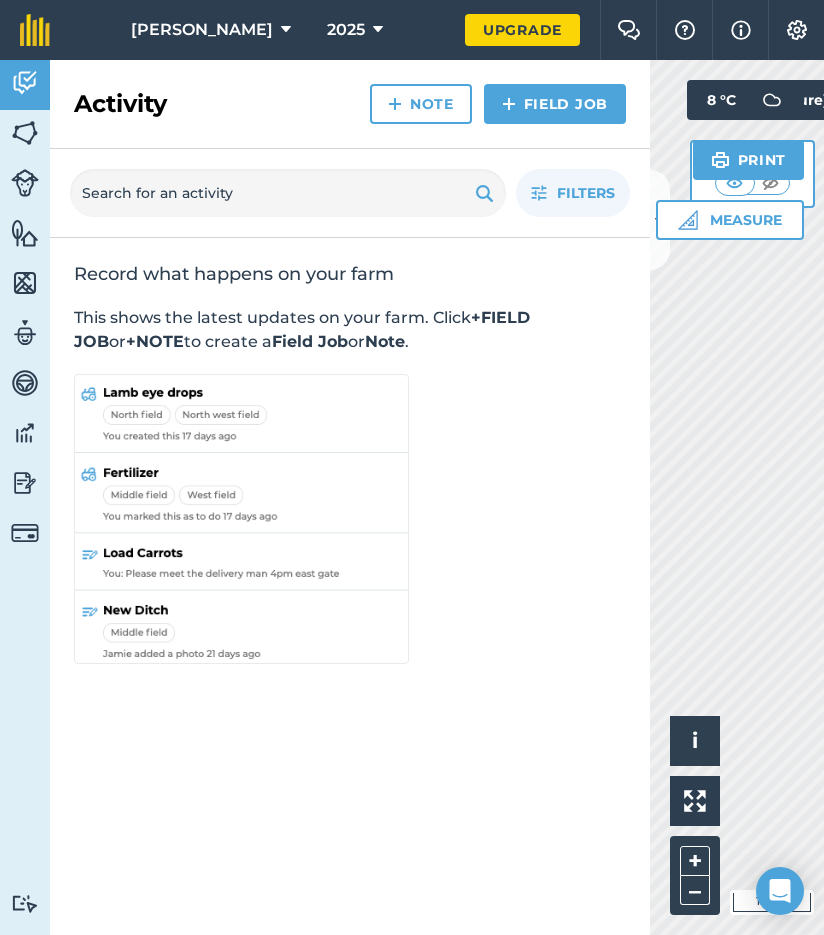 click at bounding box center (25, 133) 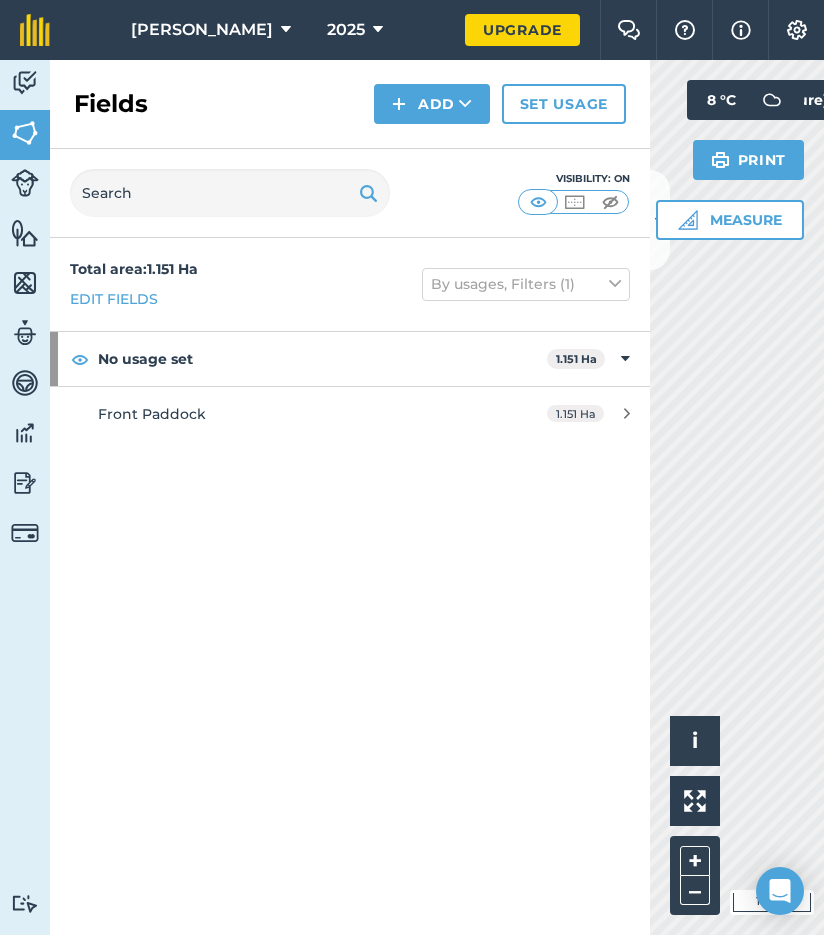 click on "Edit fields" at bounding box center [114, 299] 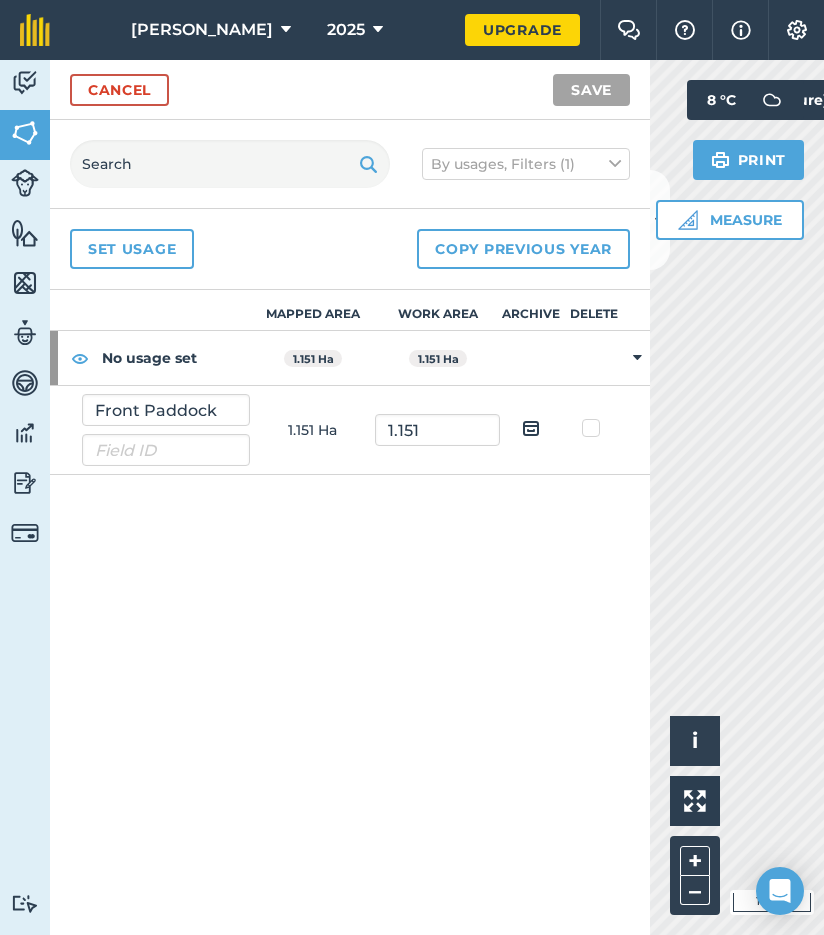 click on "Cancel" at bounding box center (119, 90) 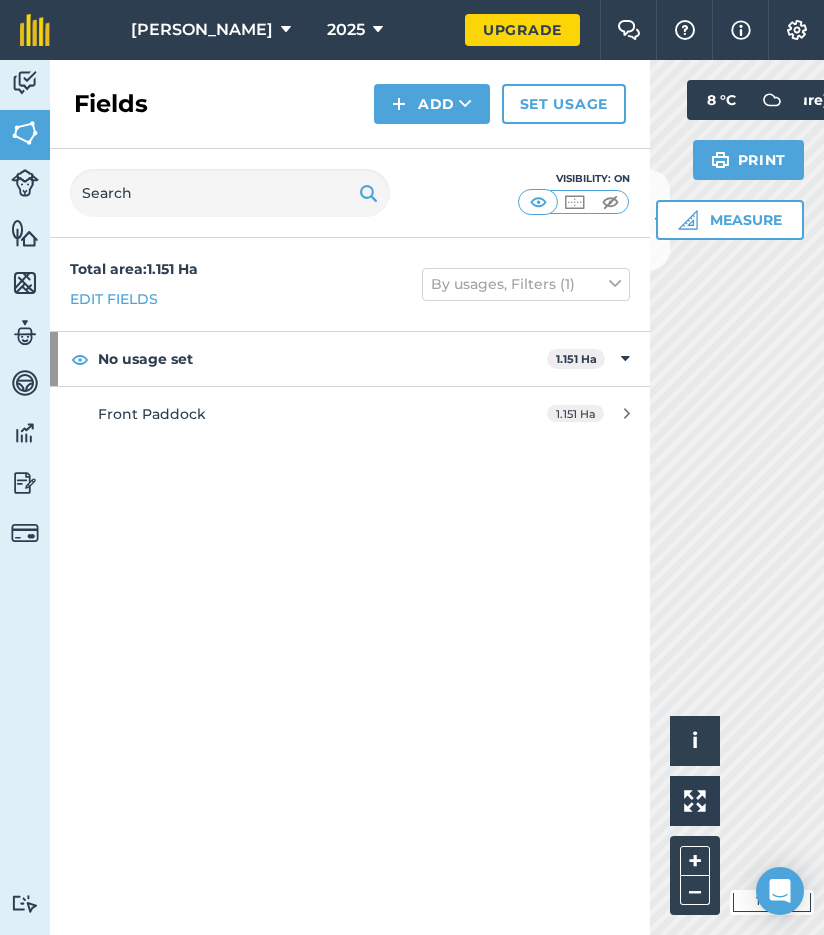click at bounding box center (25, 533) 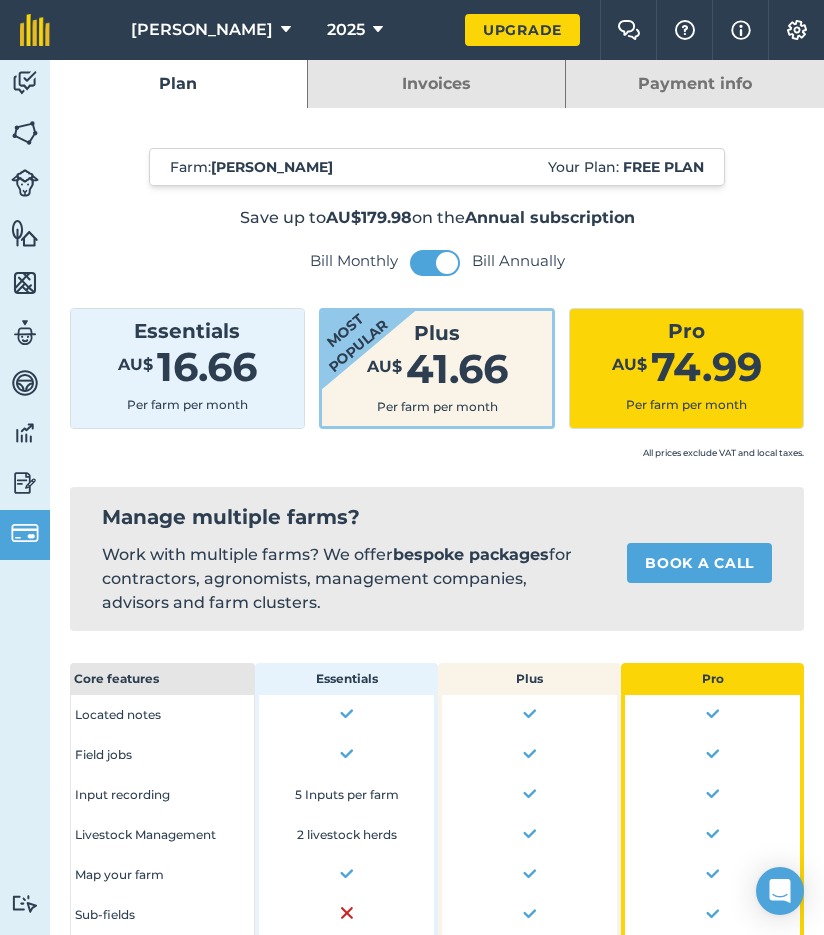 click at bounding box center (25, 483) 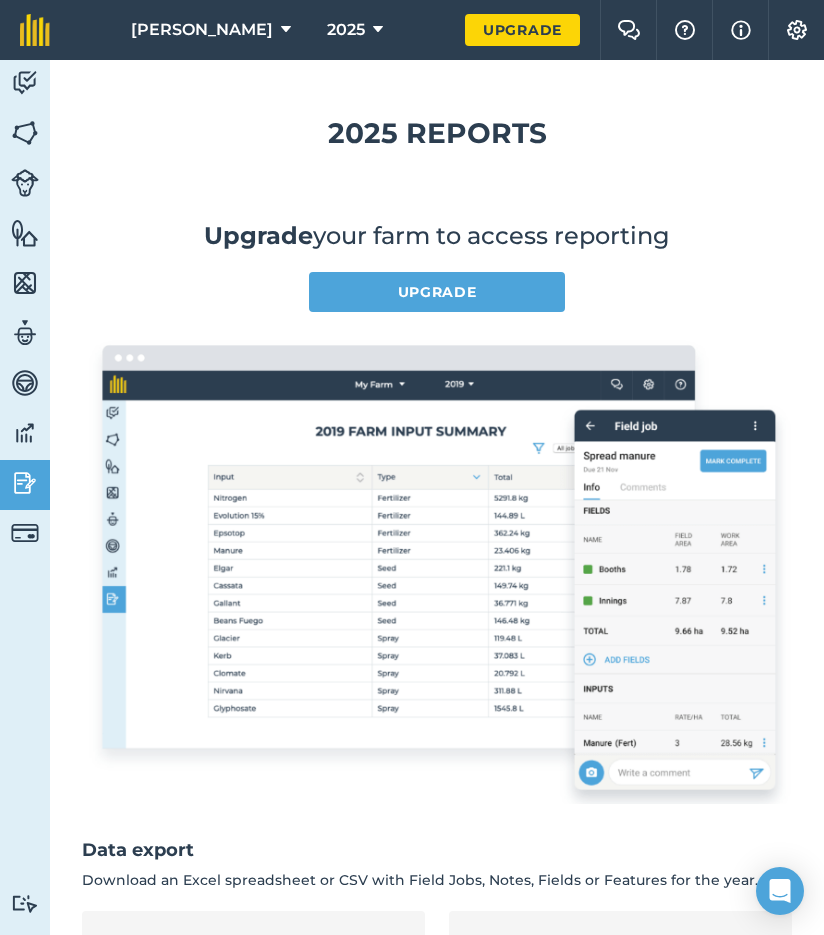 scroll, scrollTop: 0, scrollLeft: 1, axis: horizontal 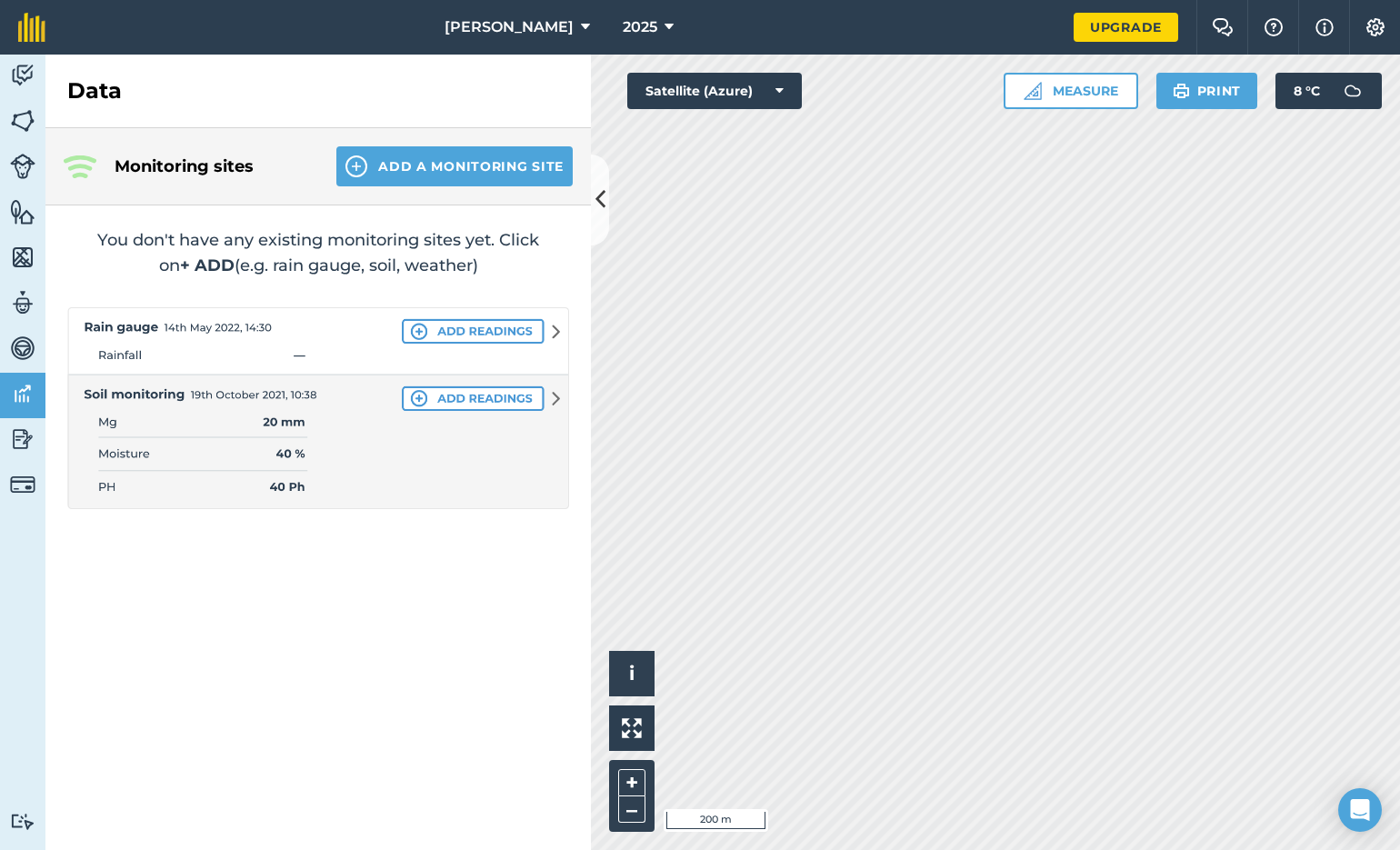 click at bounding box center [585, 27] 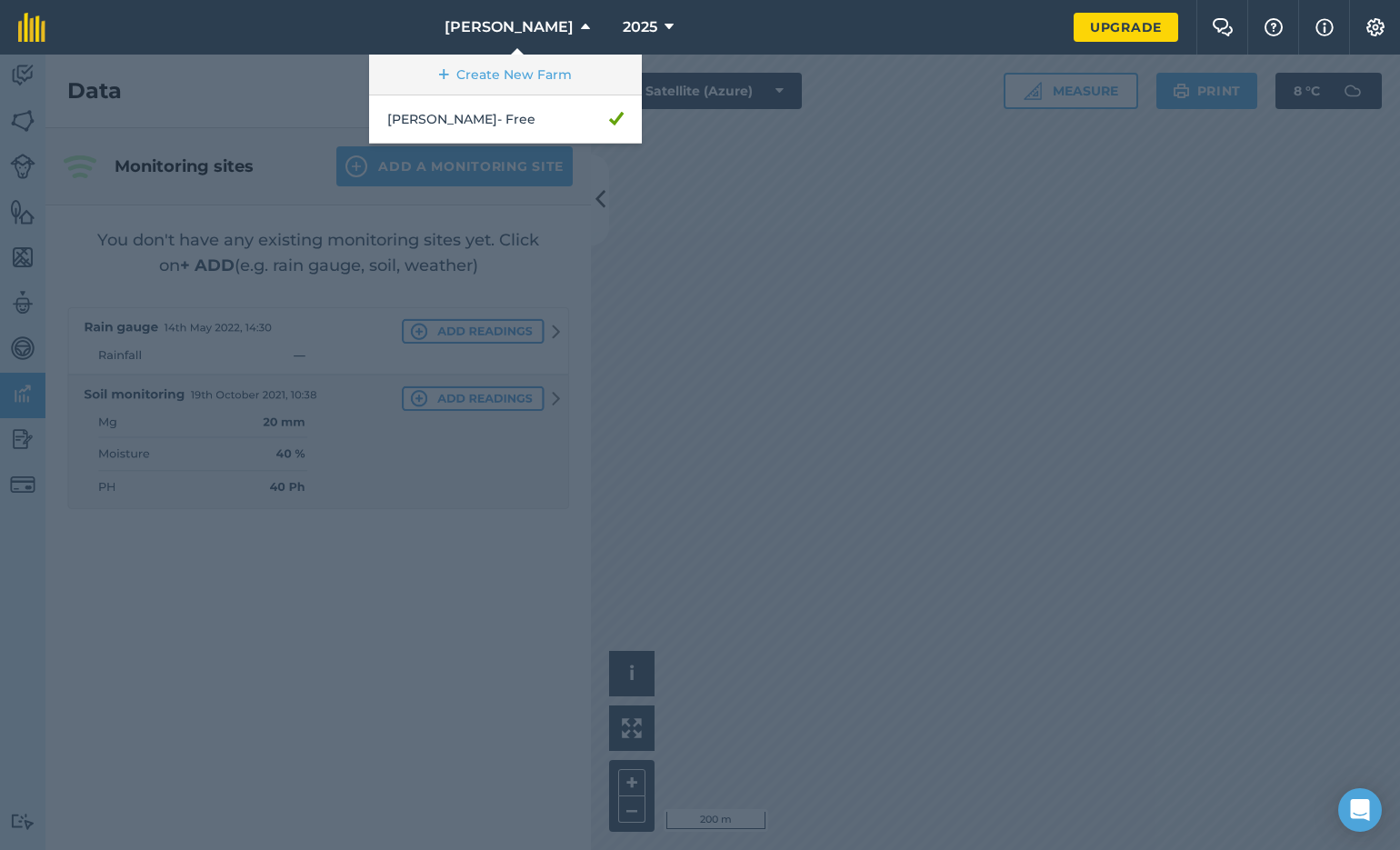 click on "Create New Farm" at bounding box center [505, 75] 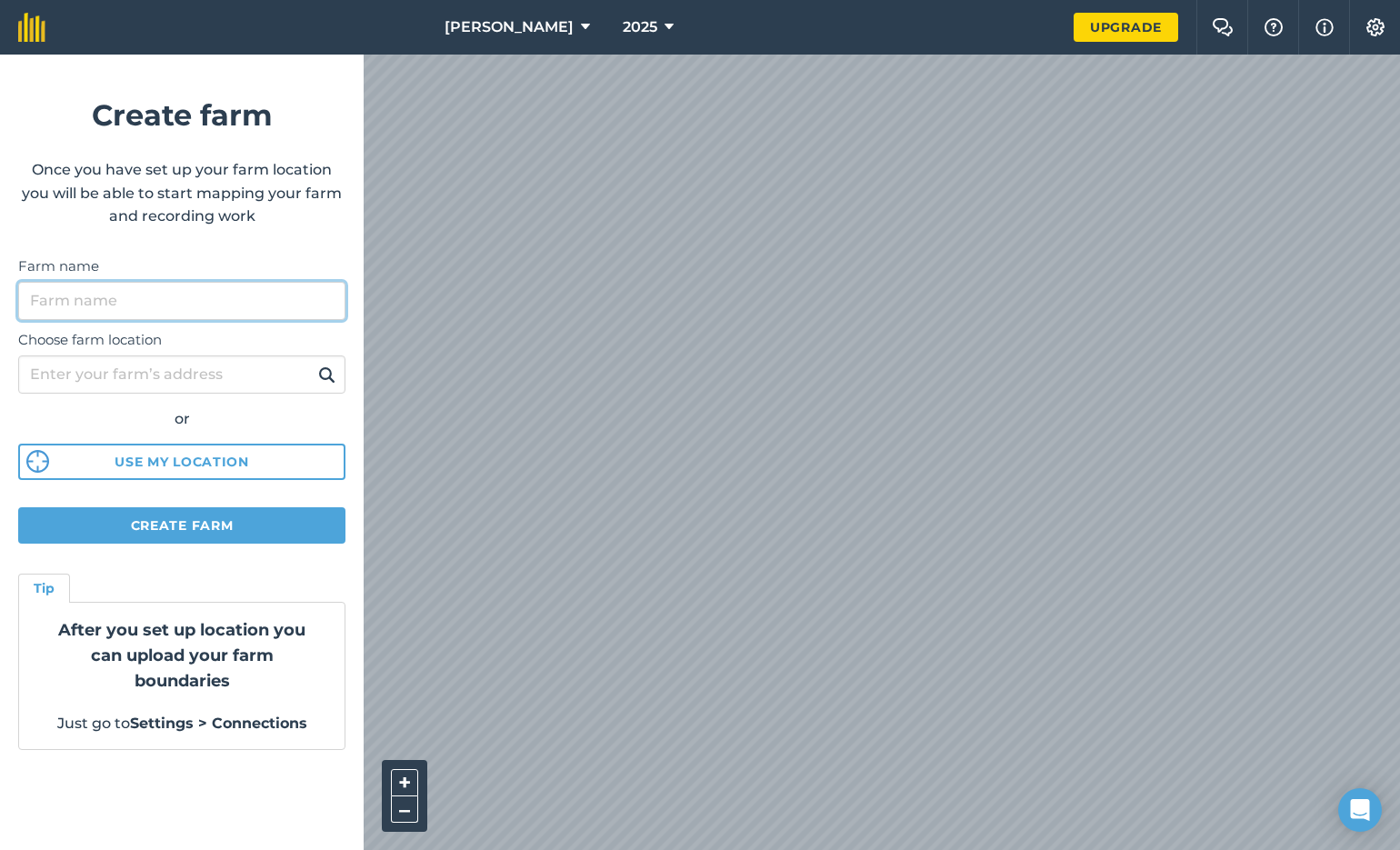 drag, startPoint x: 39, startPoint y: 299, endPoint x: 134, endPoint y: 301, distance: 95.02105 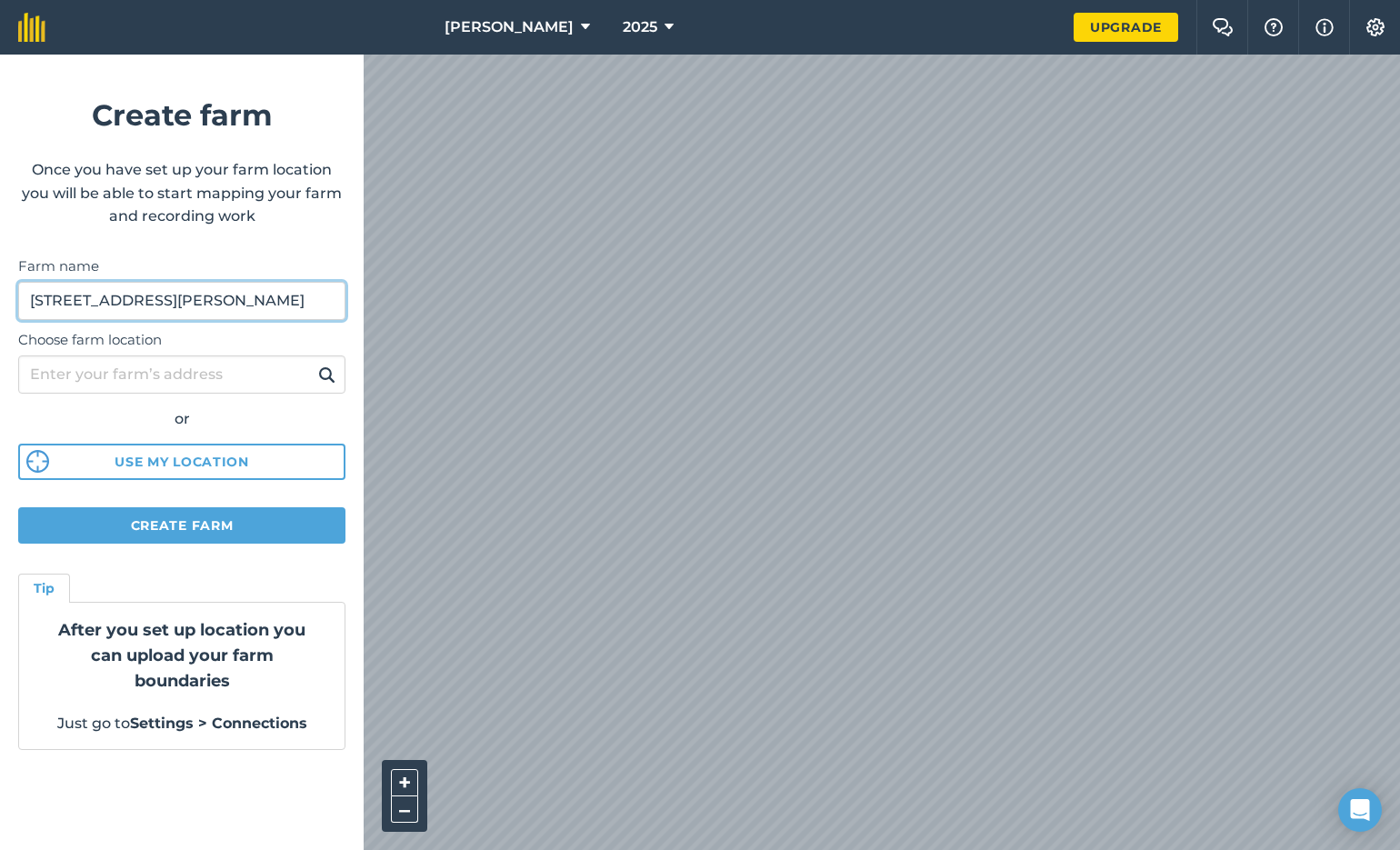 type on "[STREET_ADDRESS][PERSON_NAME]" 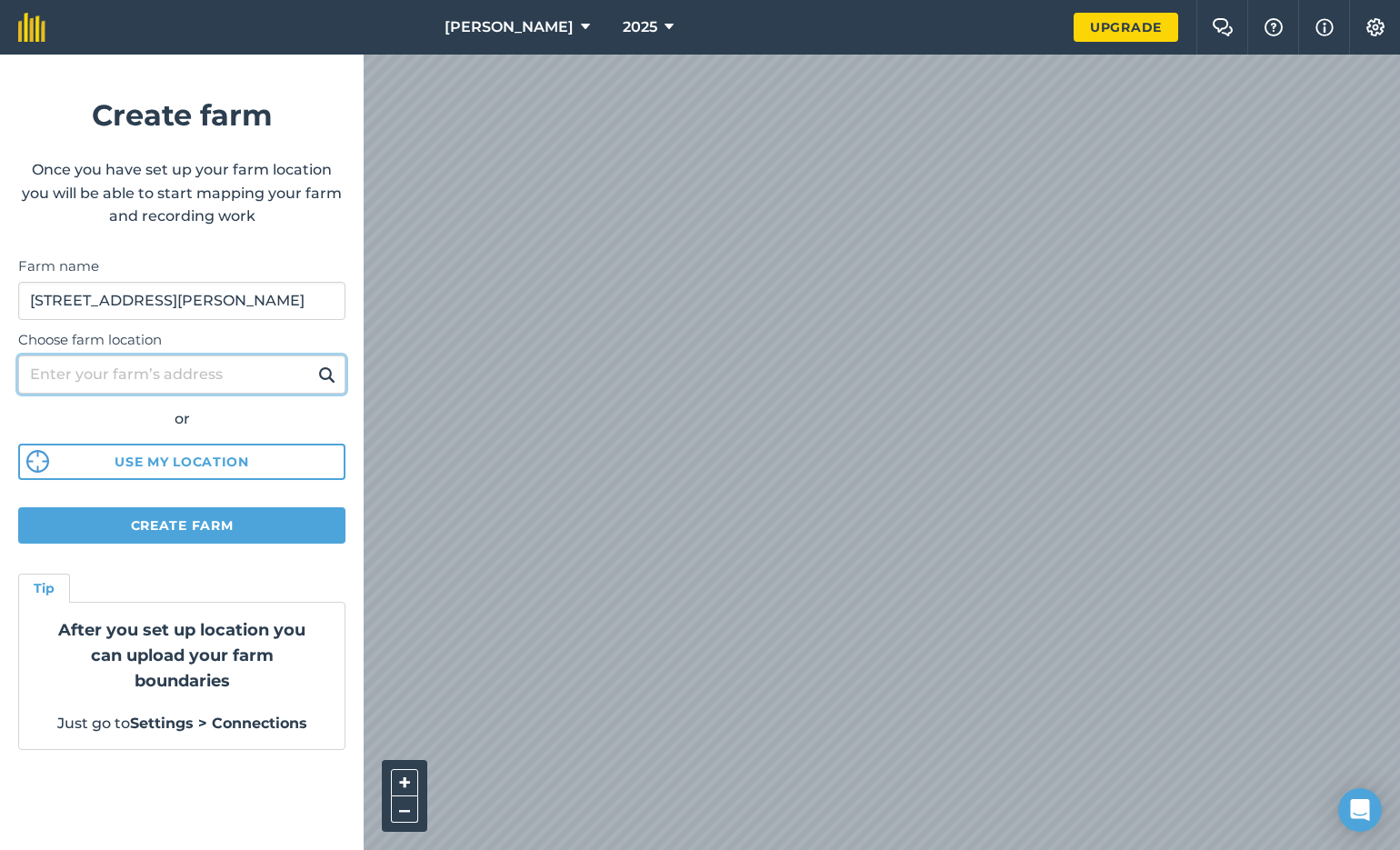 click on "Choose farm location" at bounding box center (182, 375) 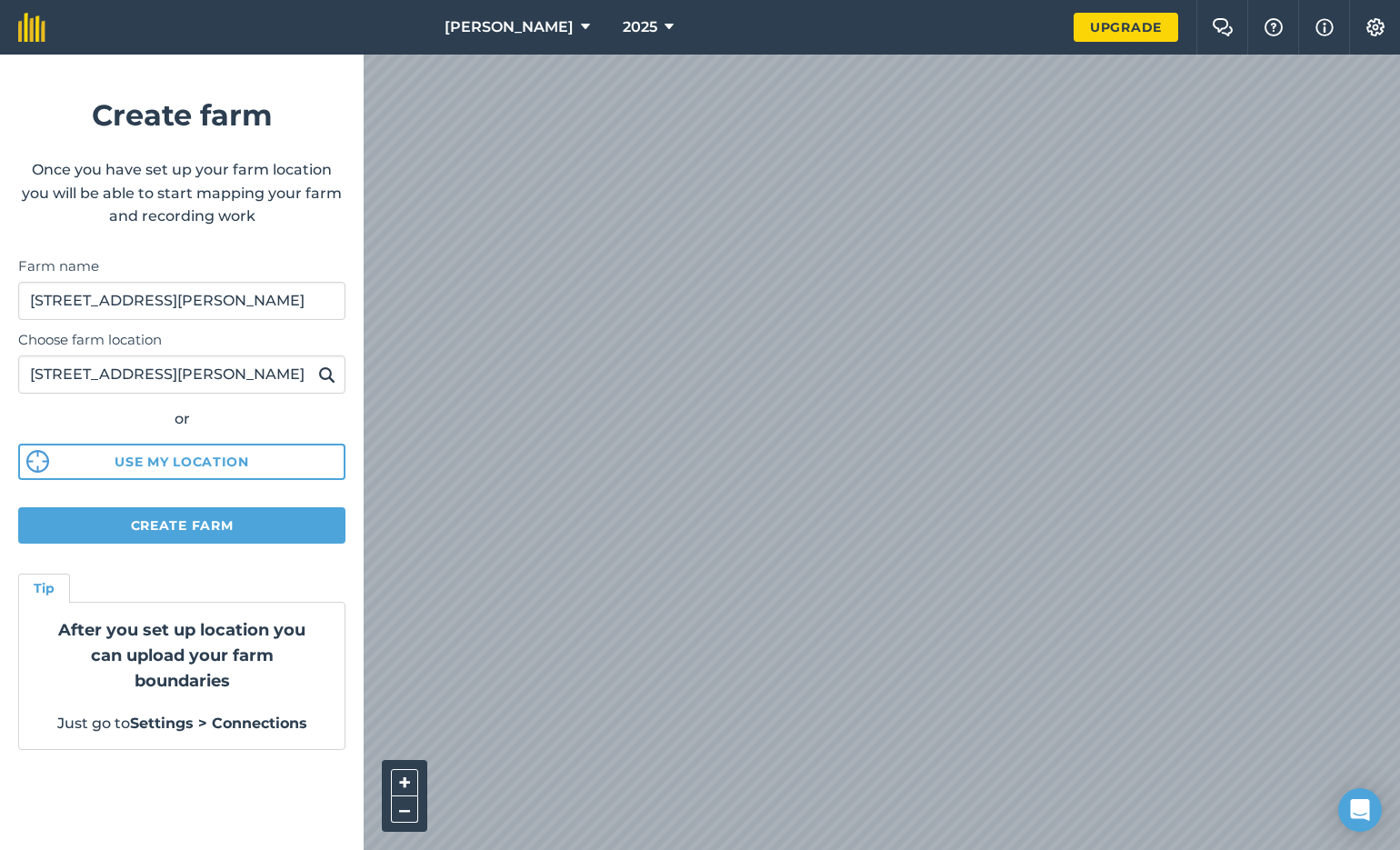 click on "Create farm" at bounding box center (182, 525) 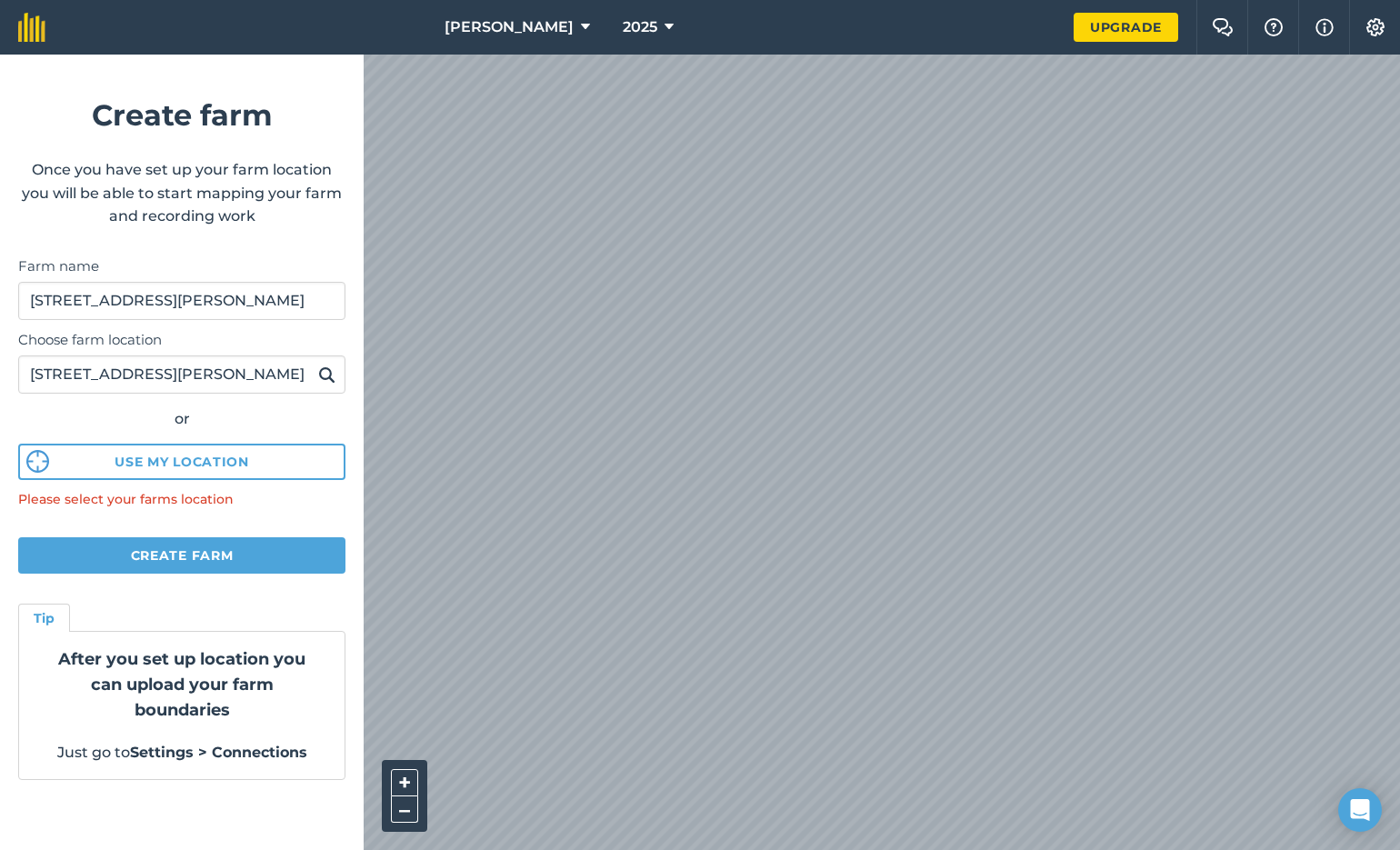 click on "Use my location" at bounding box center (182, 462) 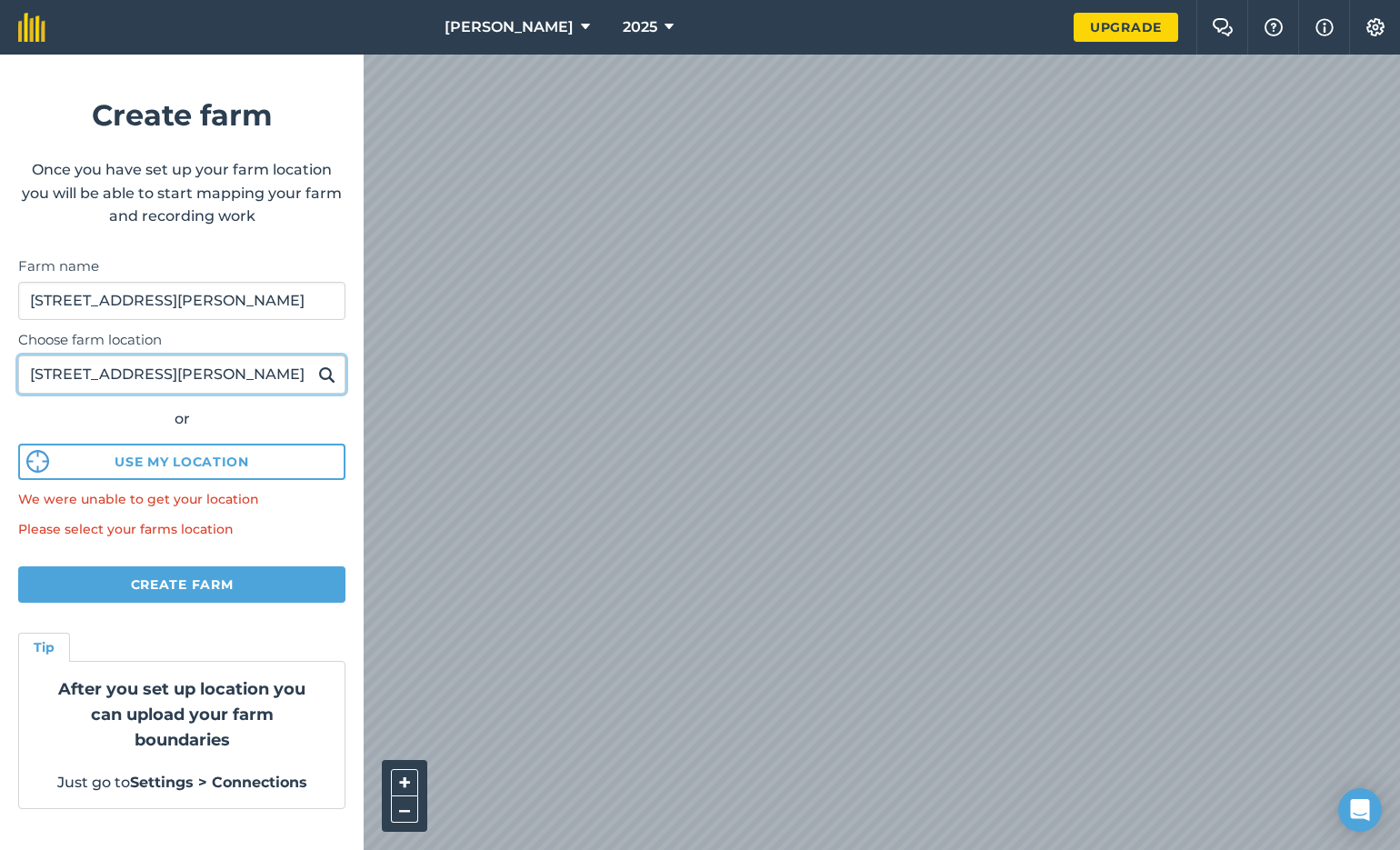 click on "[STREET_ADDRESS][PERSON_NAME]" at bounding box center (182, 375) 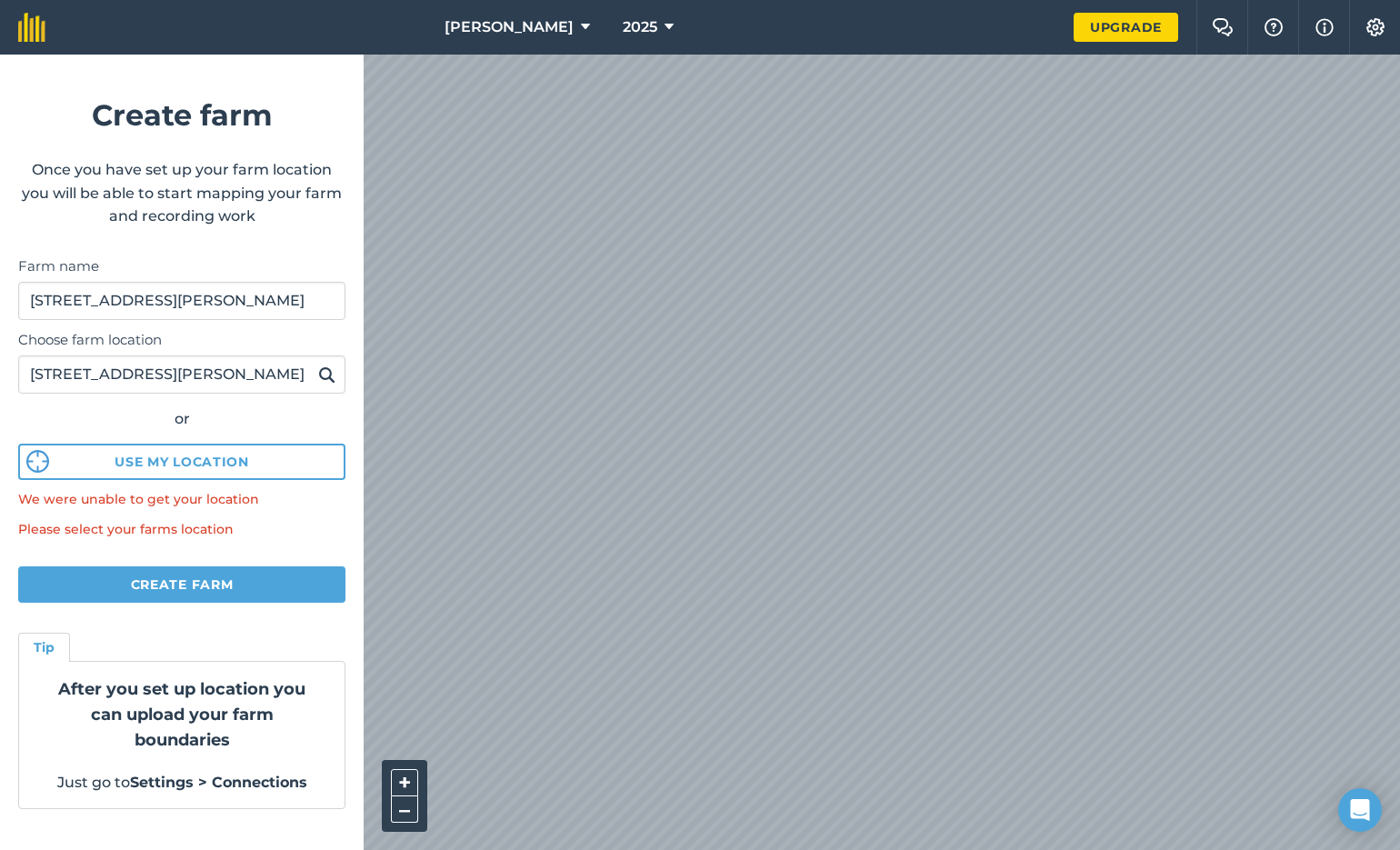 click on "Create farm" at bounding box center (182, 585) 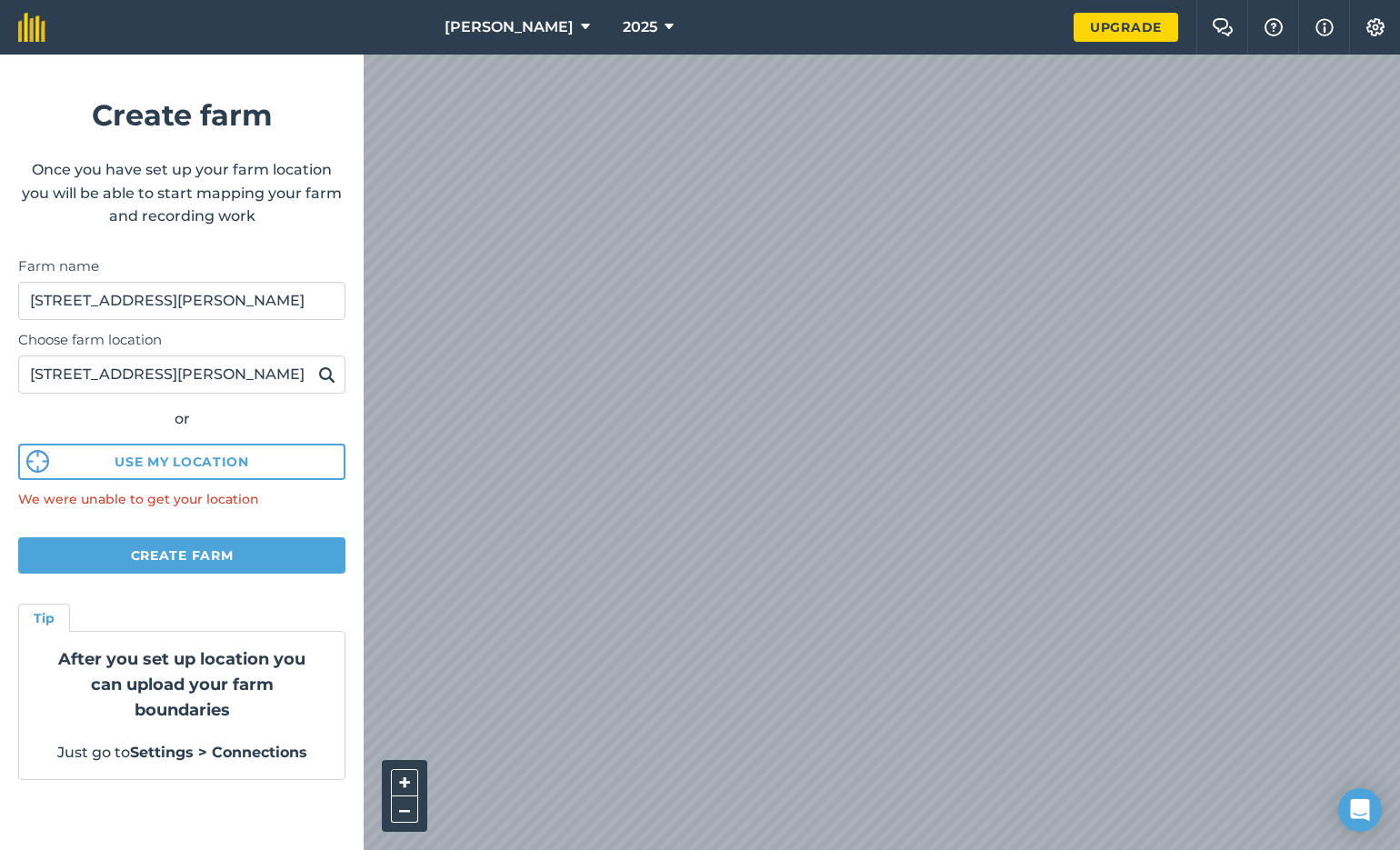 click on "Create farm" at bounding box center [182, 555] 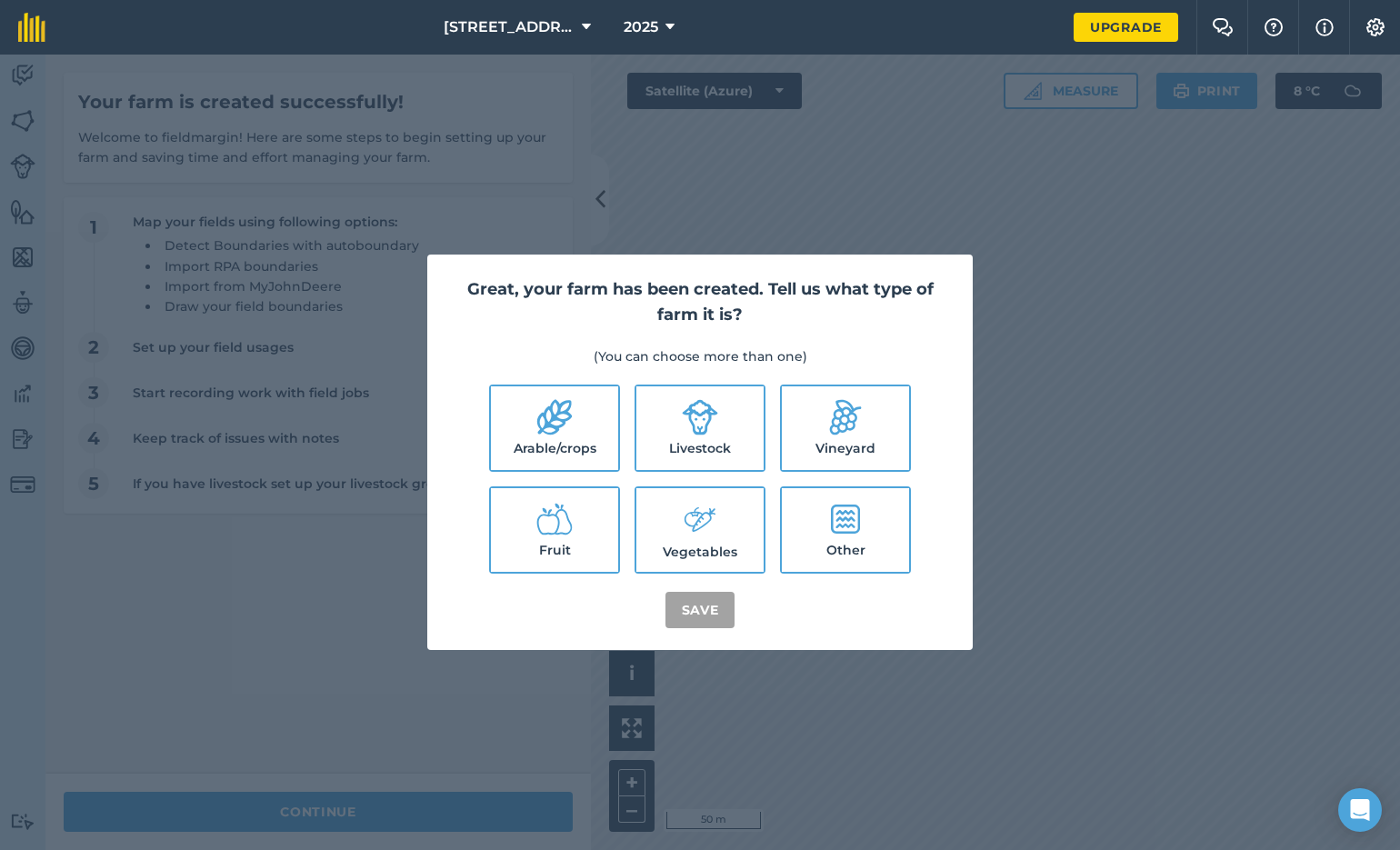 click 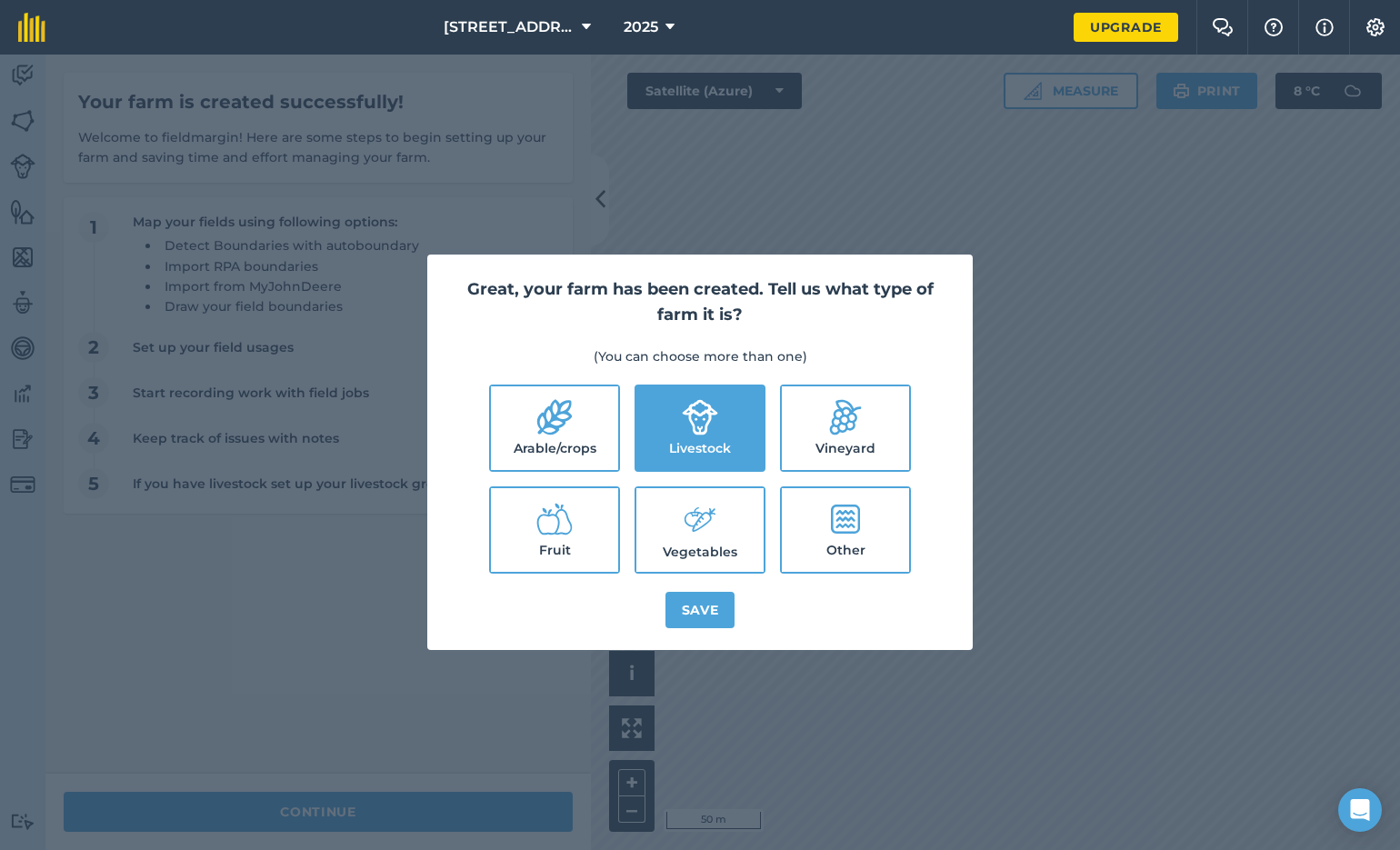 click on "Save" at bounding box center [700, 610] 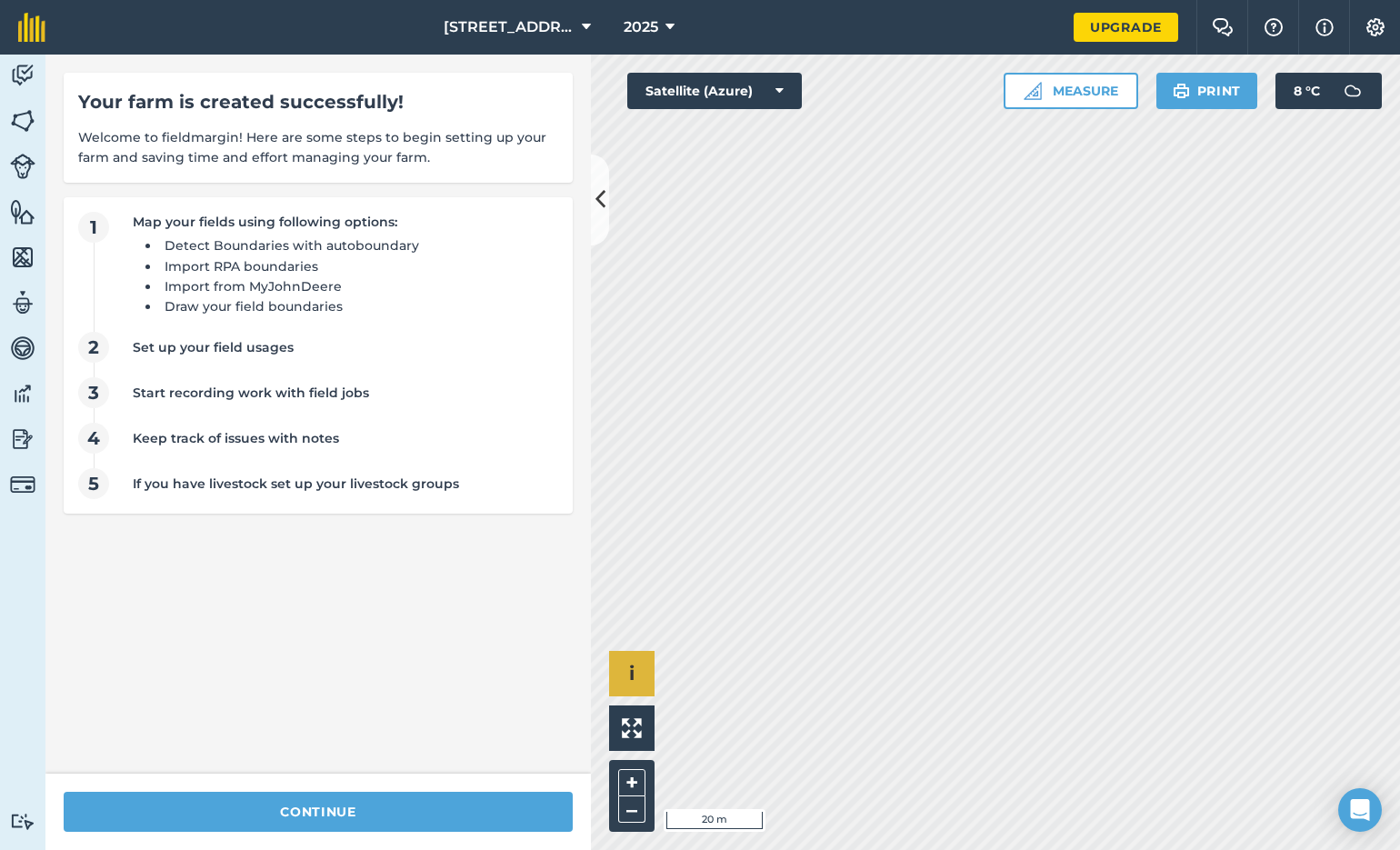 click on "i" at bounding box center (632, 674) 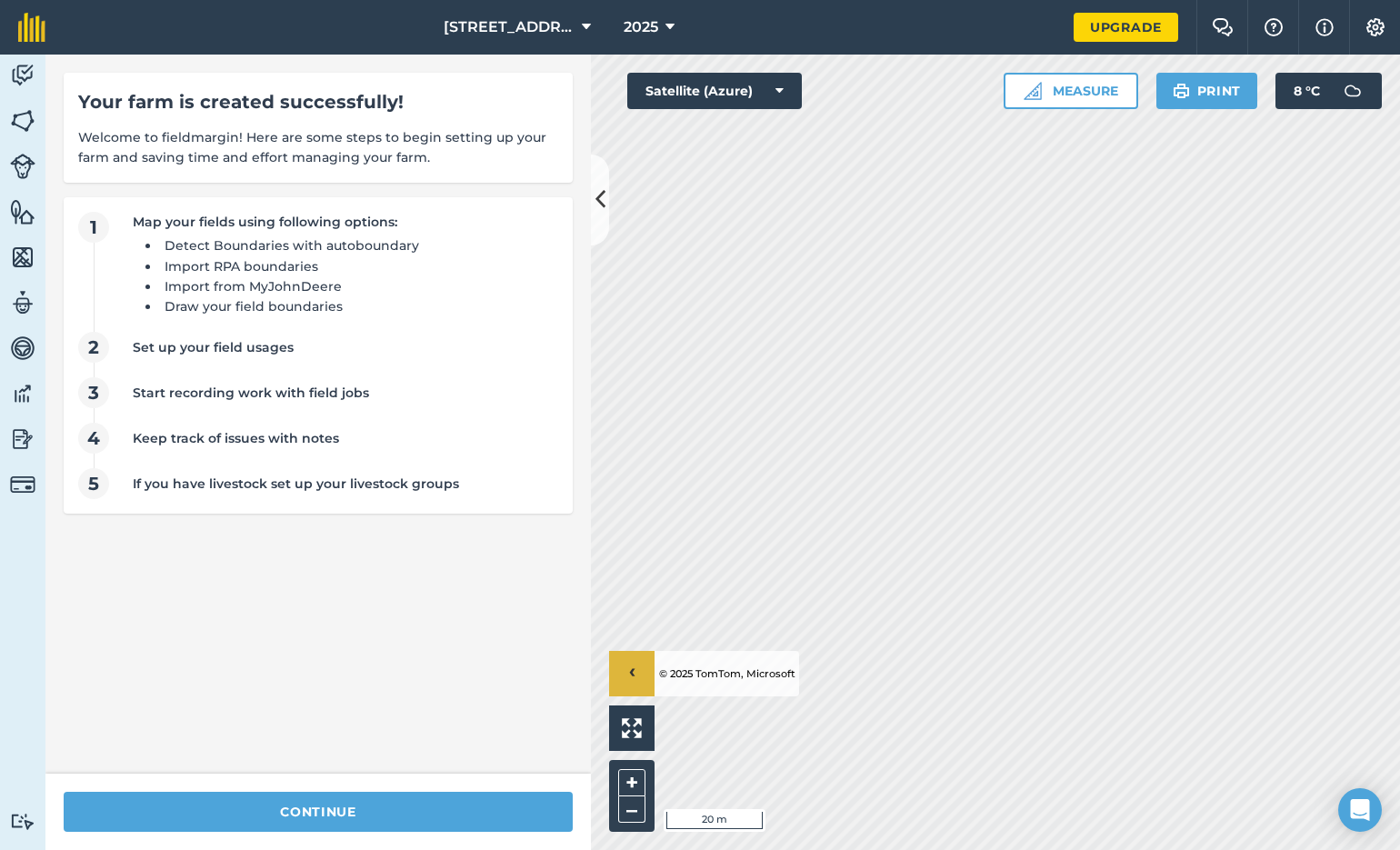 click on "›" at bounding box center [632, 674] 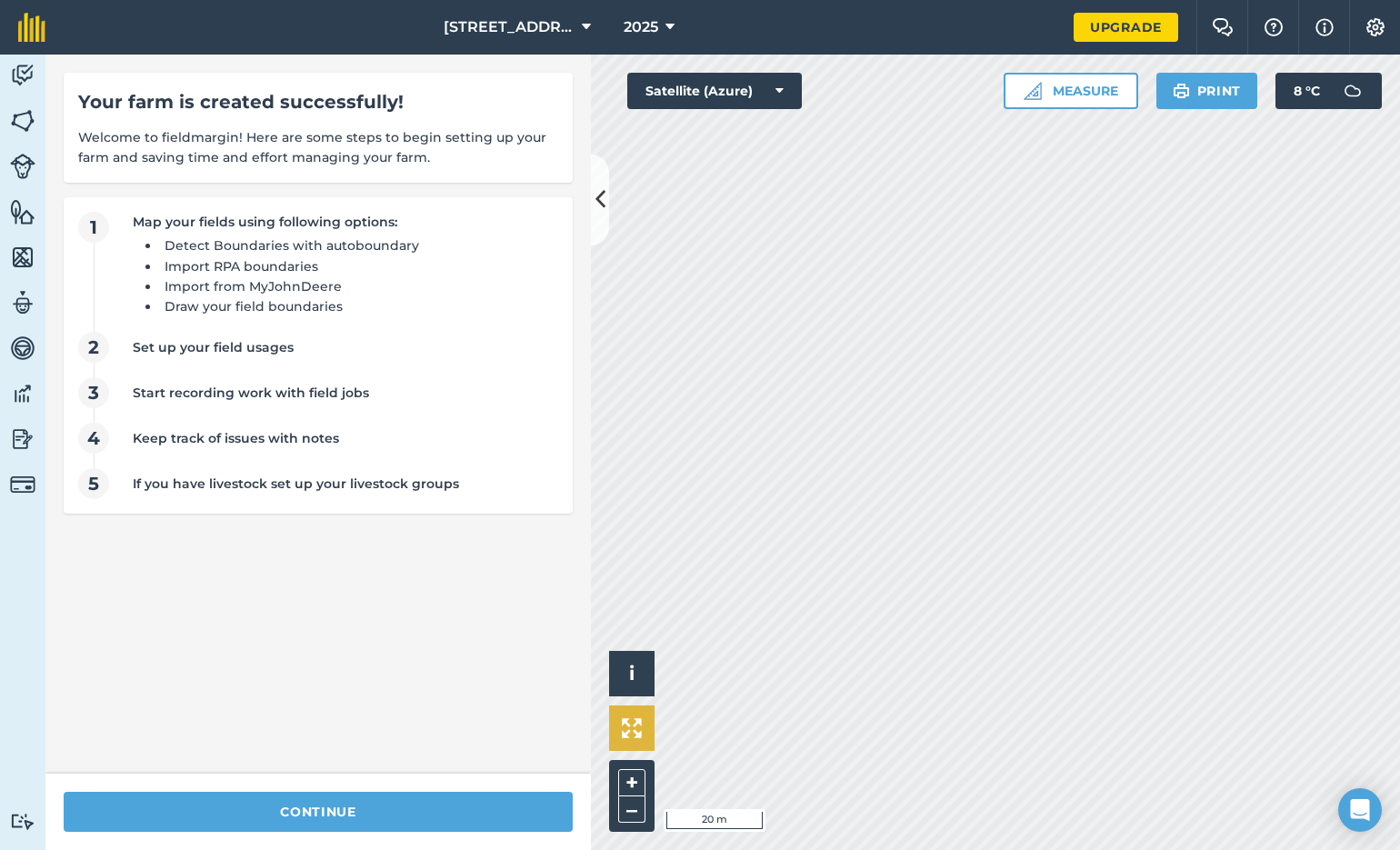 click at bounding box center [632, 728] 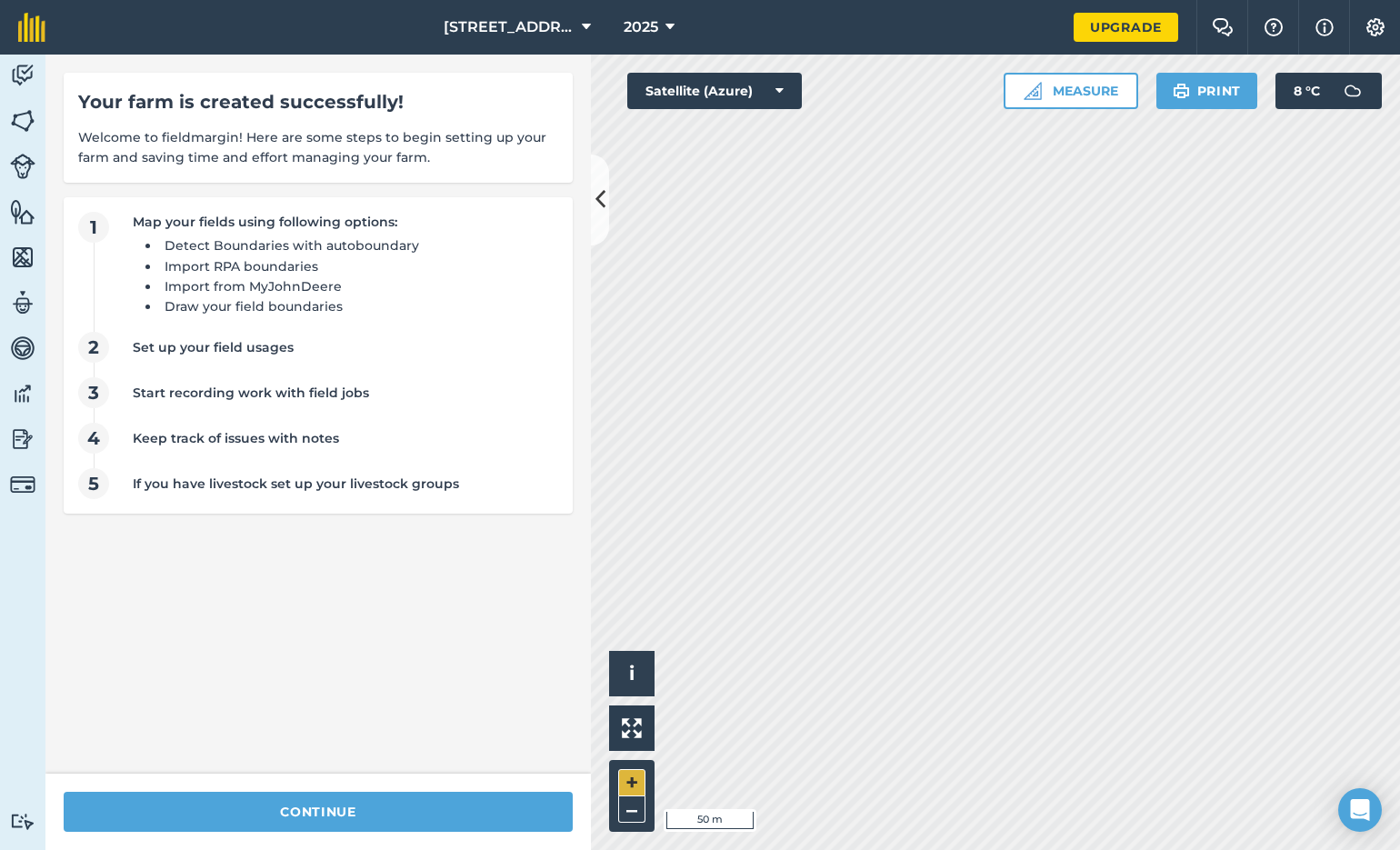 click on "+" at bounding box center [632, 783] 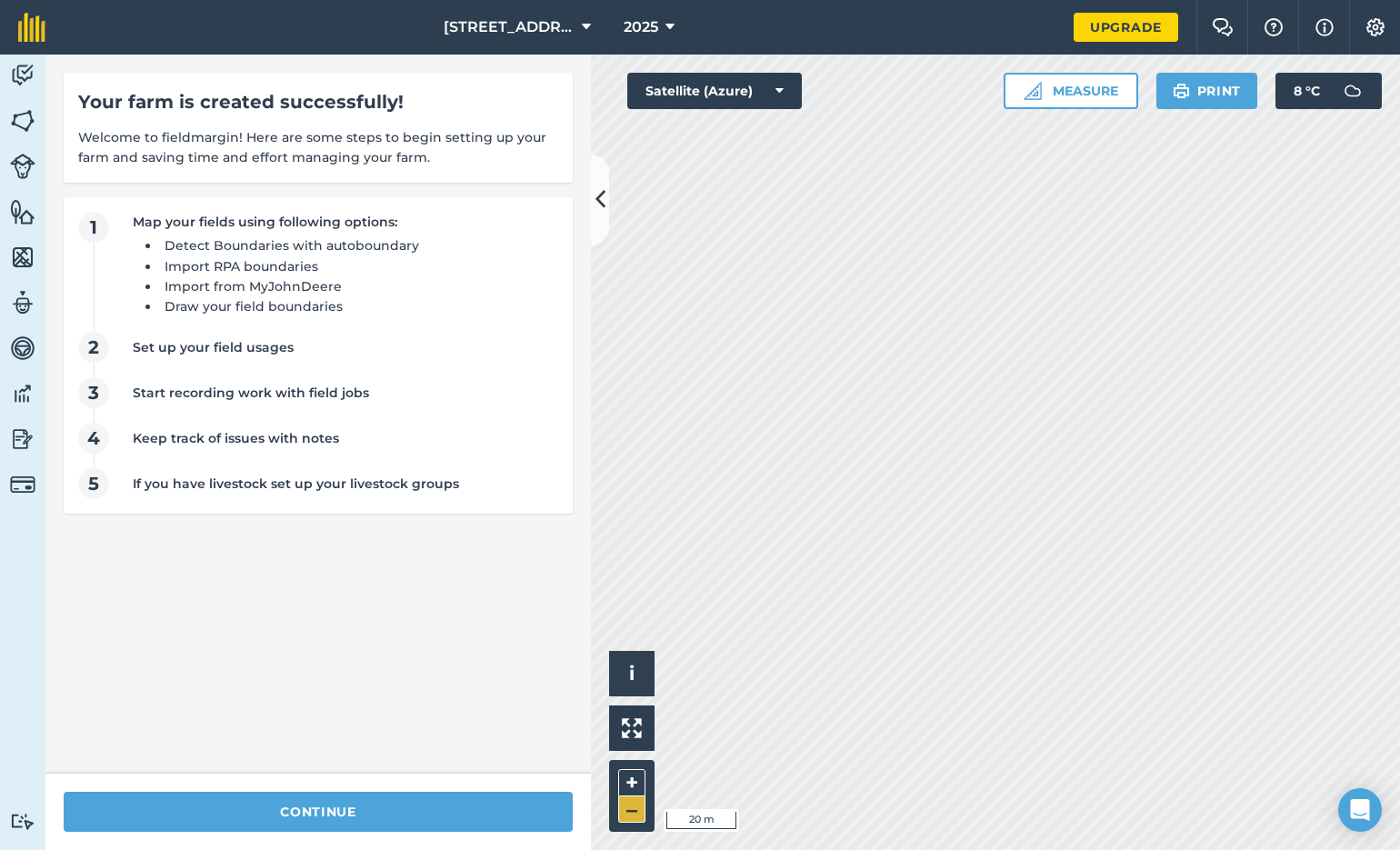 click on "–" at bounding box center [632, 809] 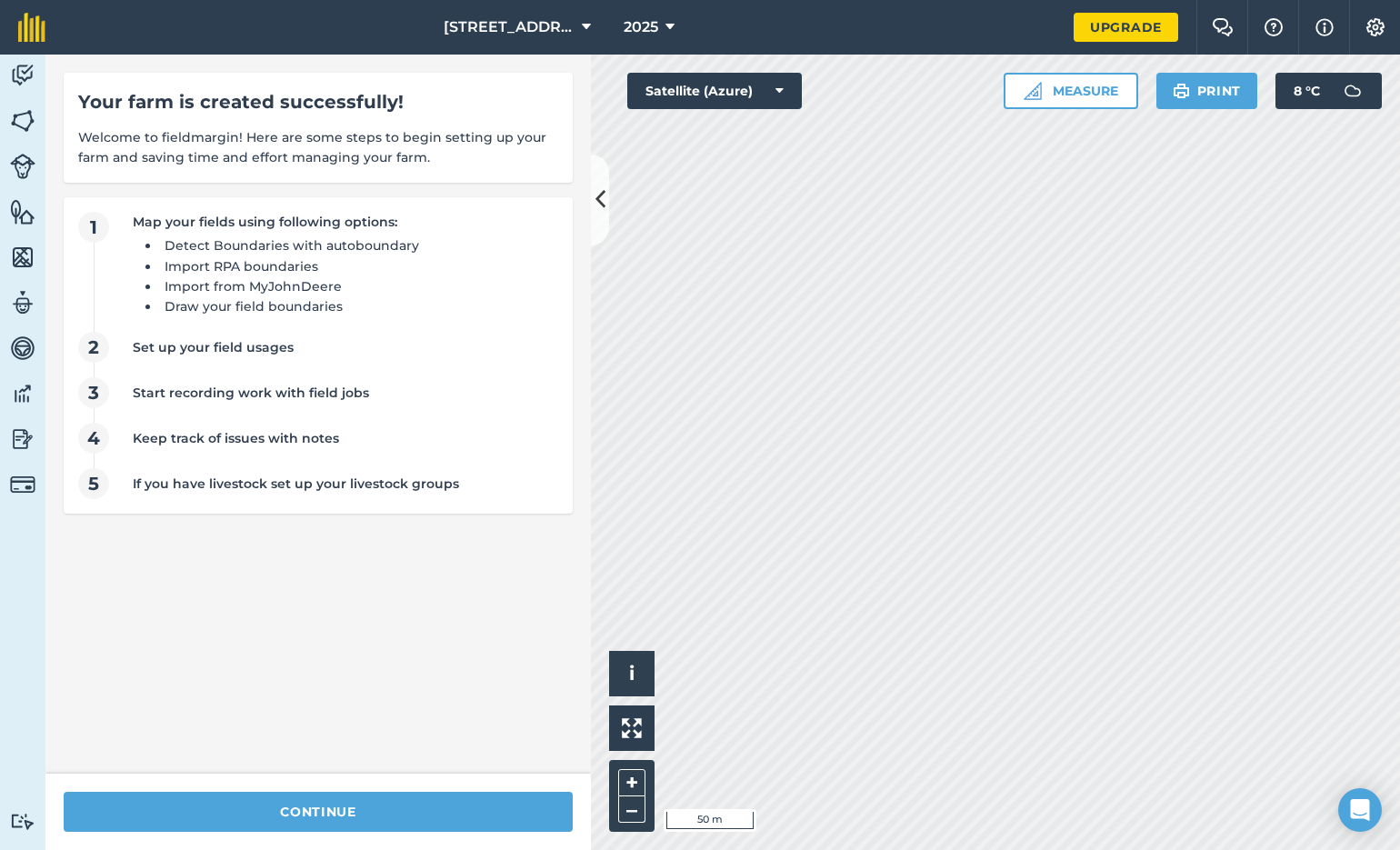 click at bounding box center [1375, 27] 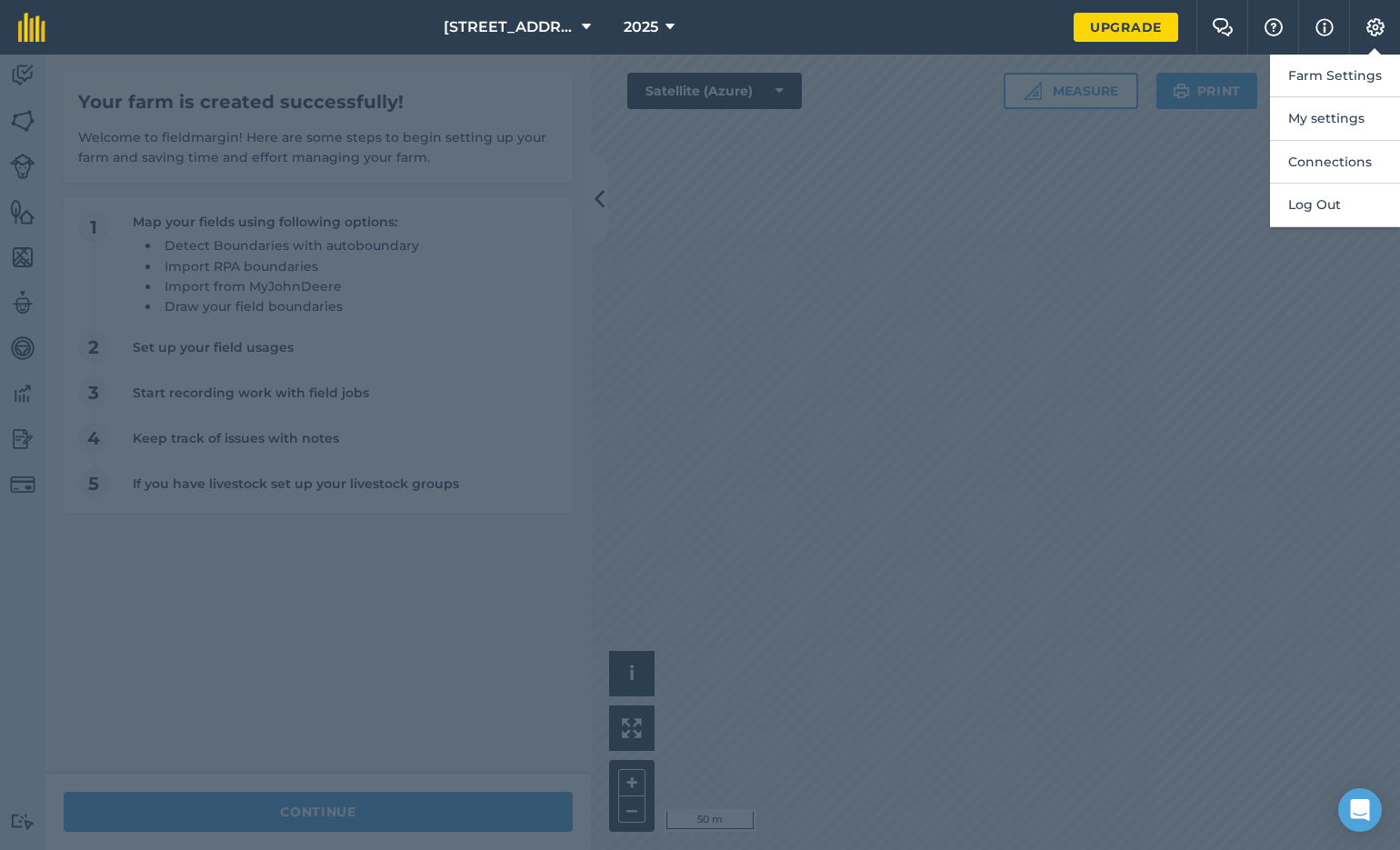 scroll, scrollTop: 0, scrollLeft: 1, axis: horizontal 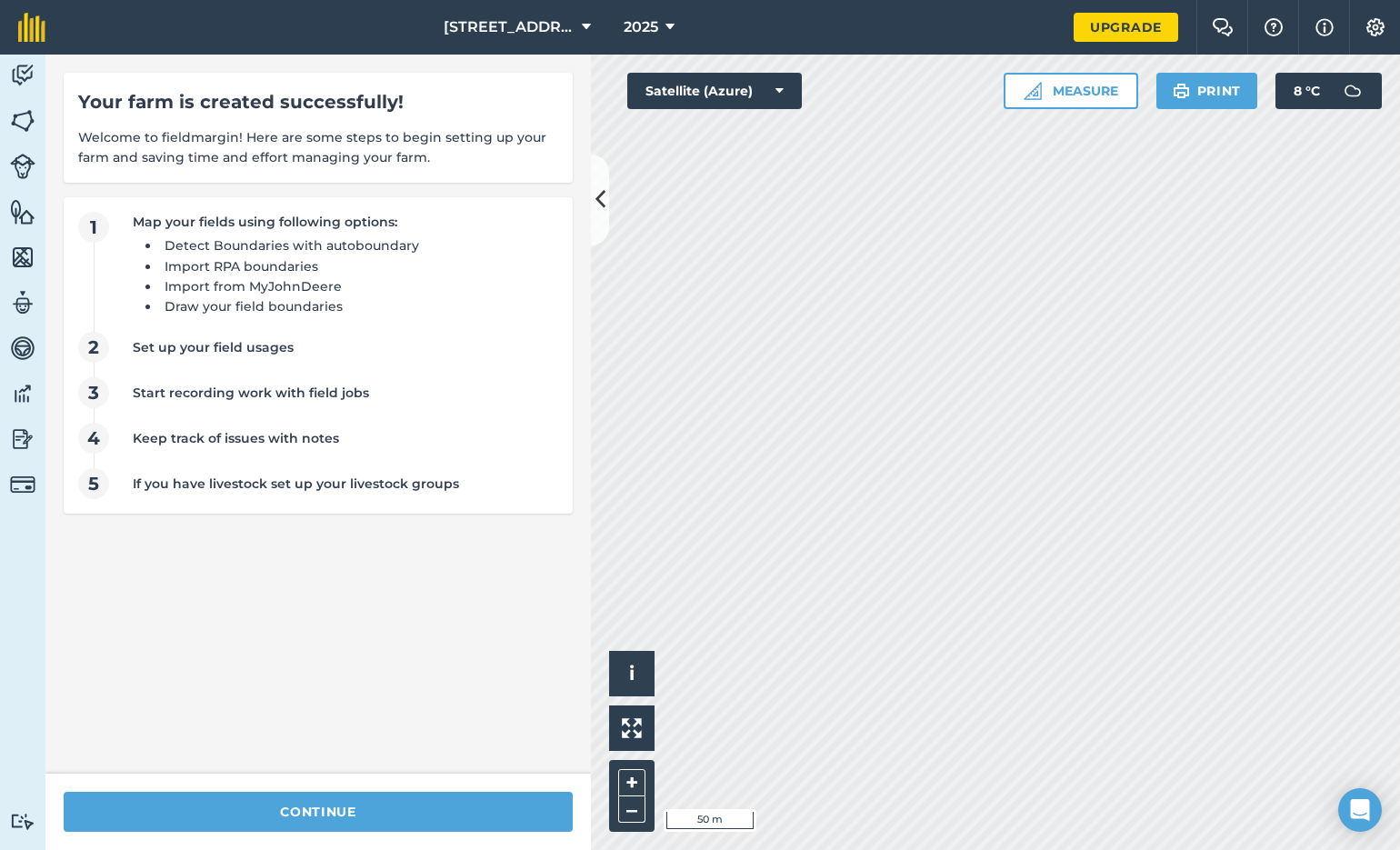 click at bounding box center [1325, 27] 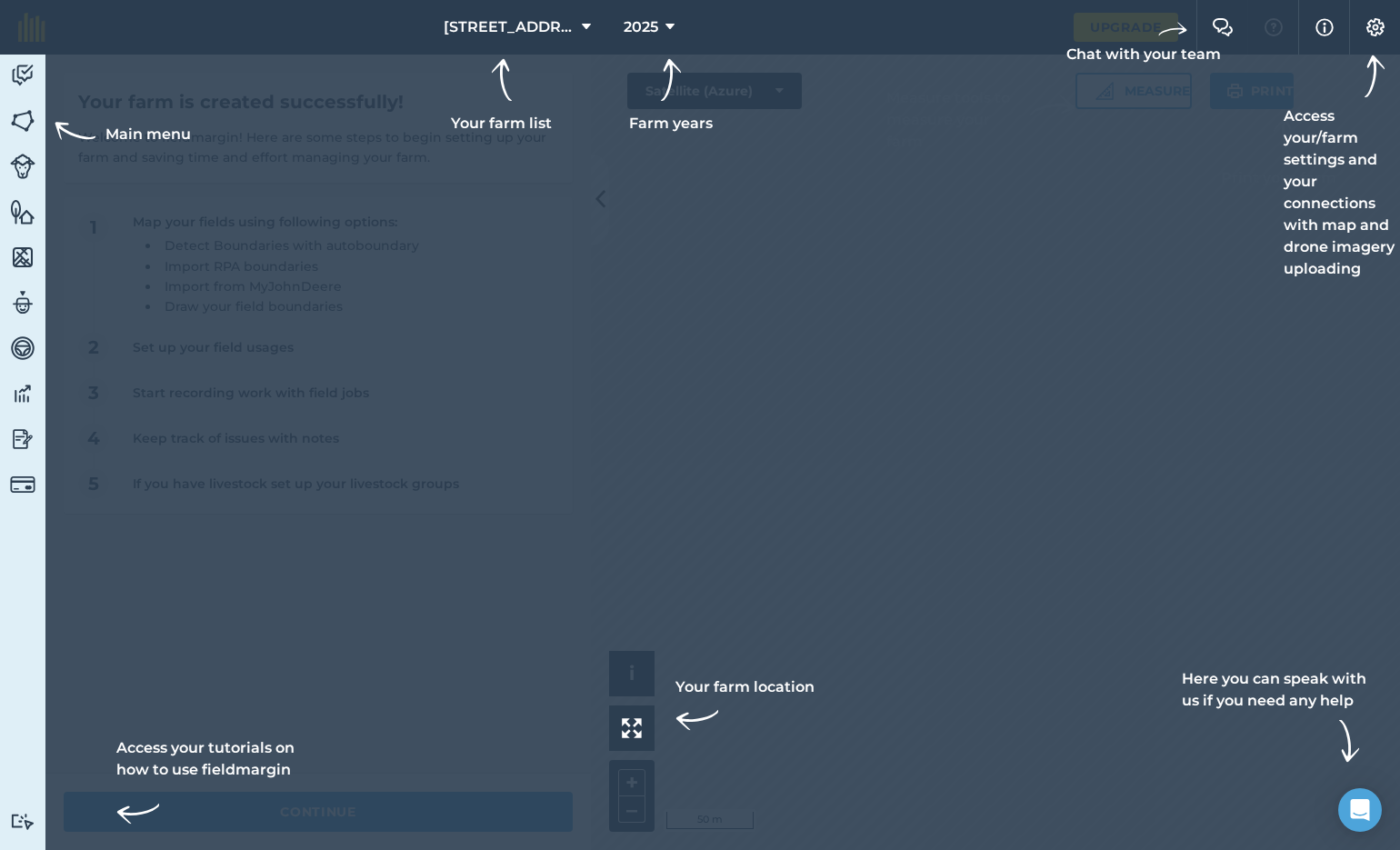 click at bounding box center [1325, 27] 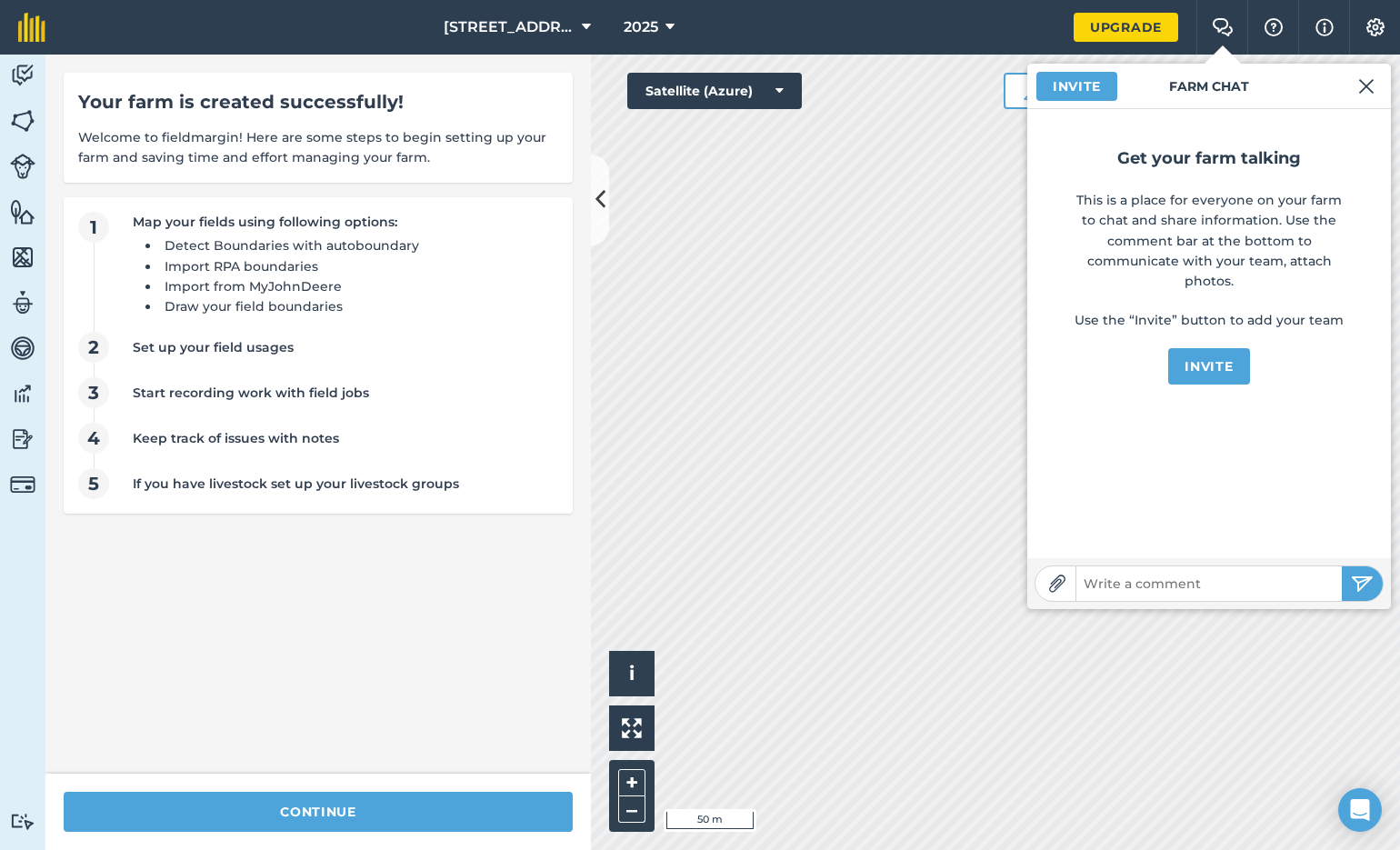 click at bounding box center (1366, 86) 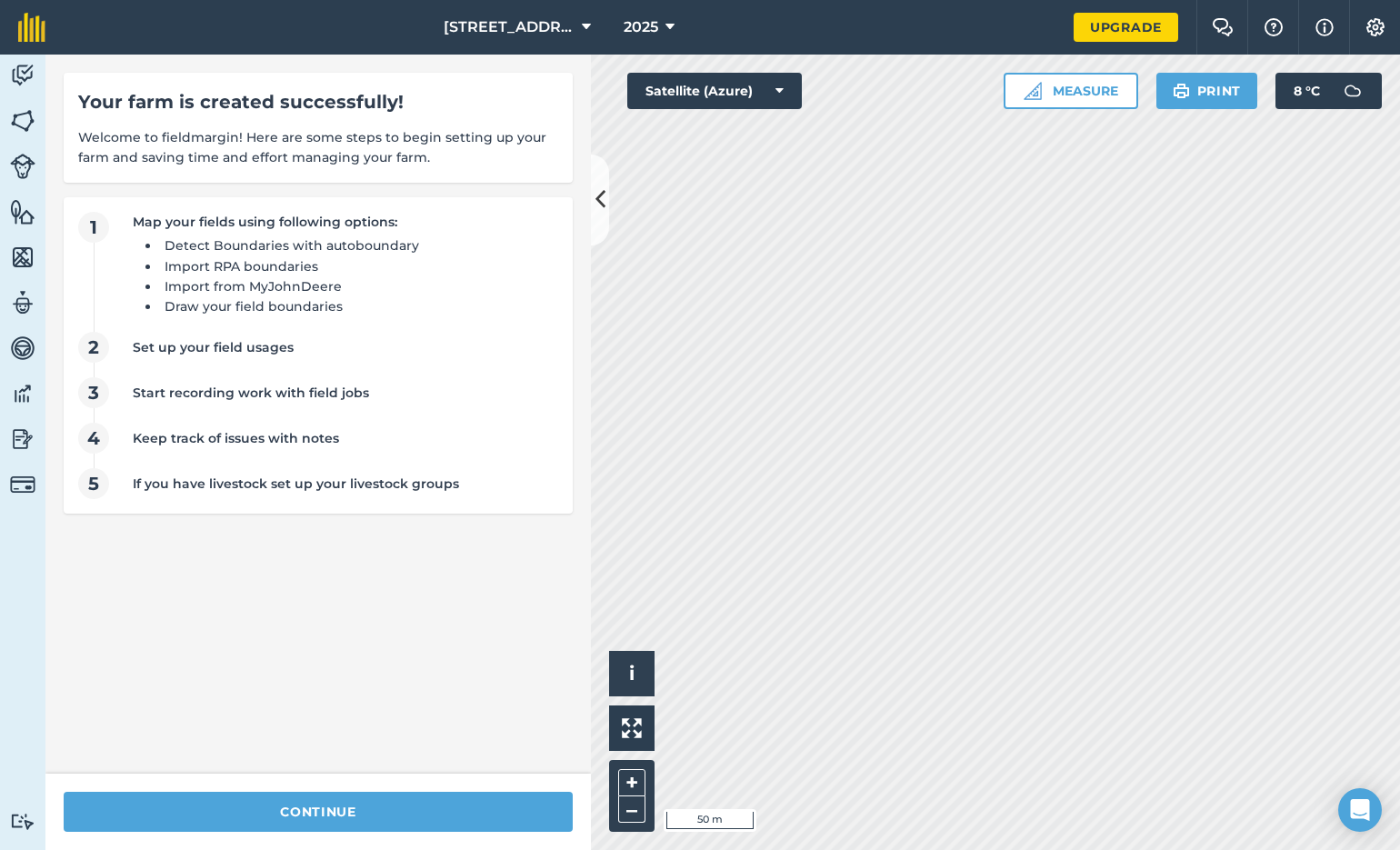 click on "Measure" at bounding box center [1071, 91] 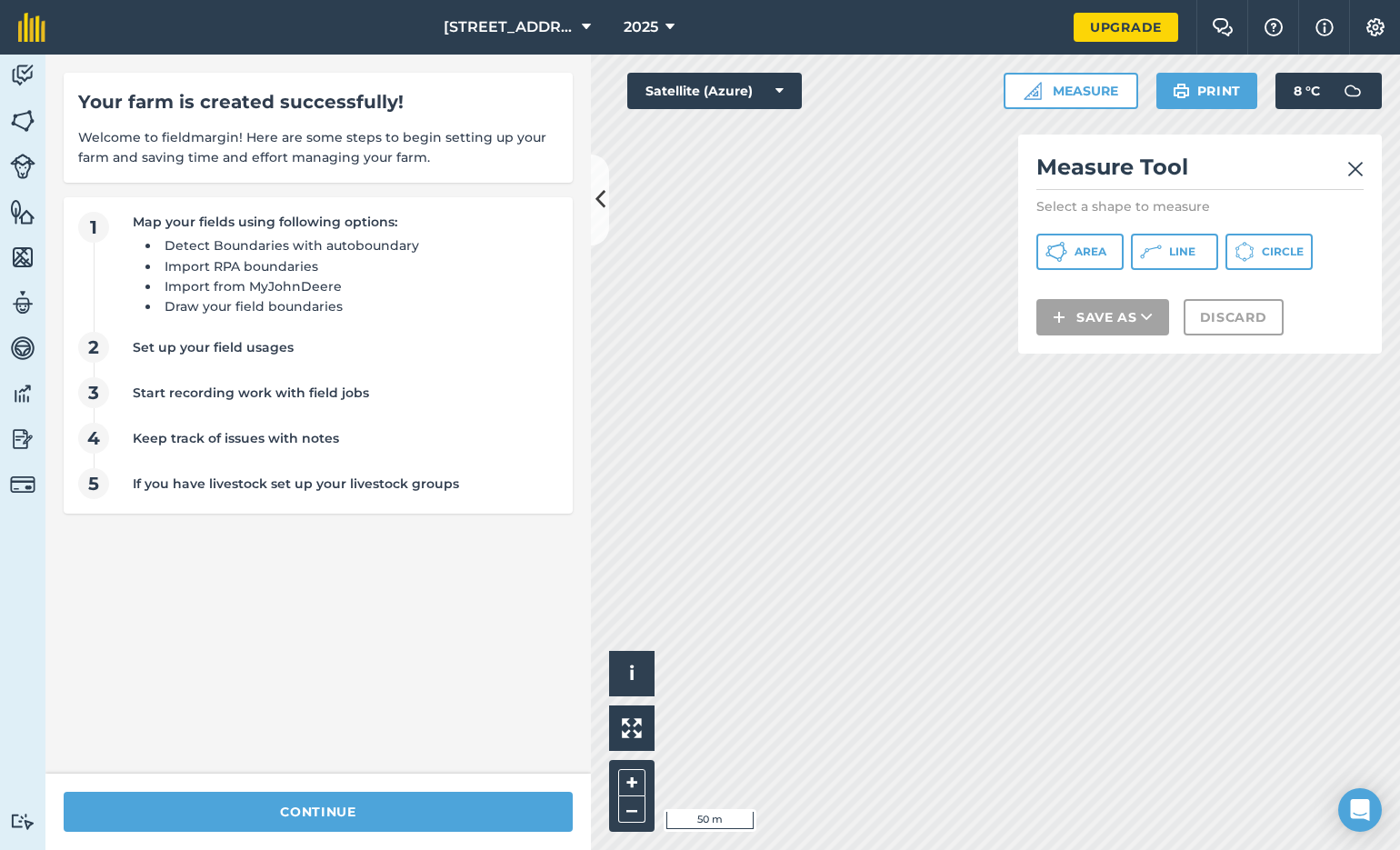 click on "Area" at bounding box center (1080, 252) 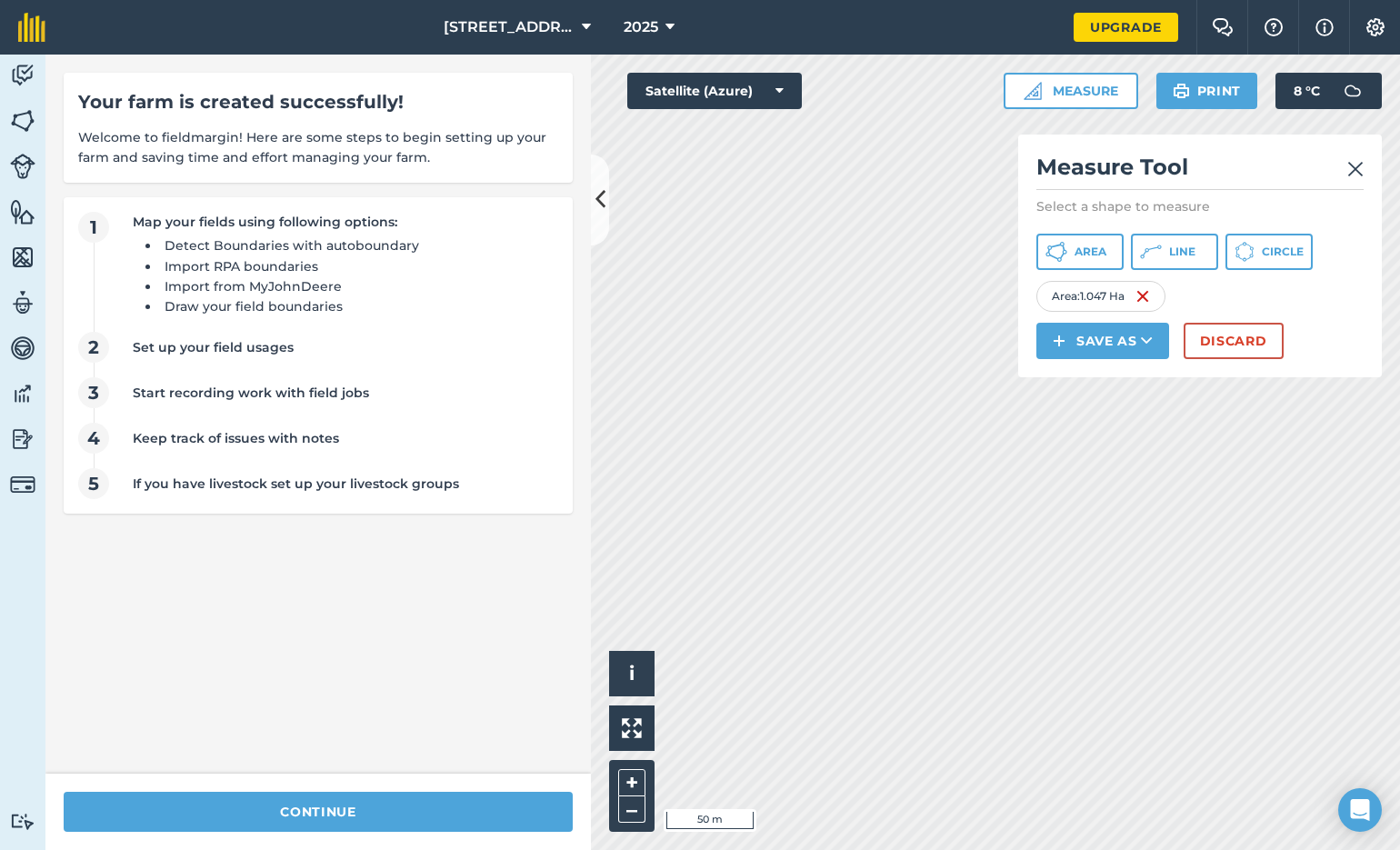 click at bounding box center (1146, 341) 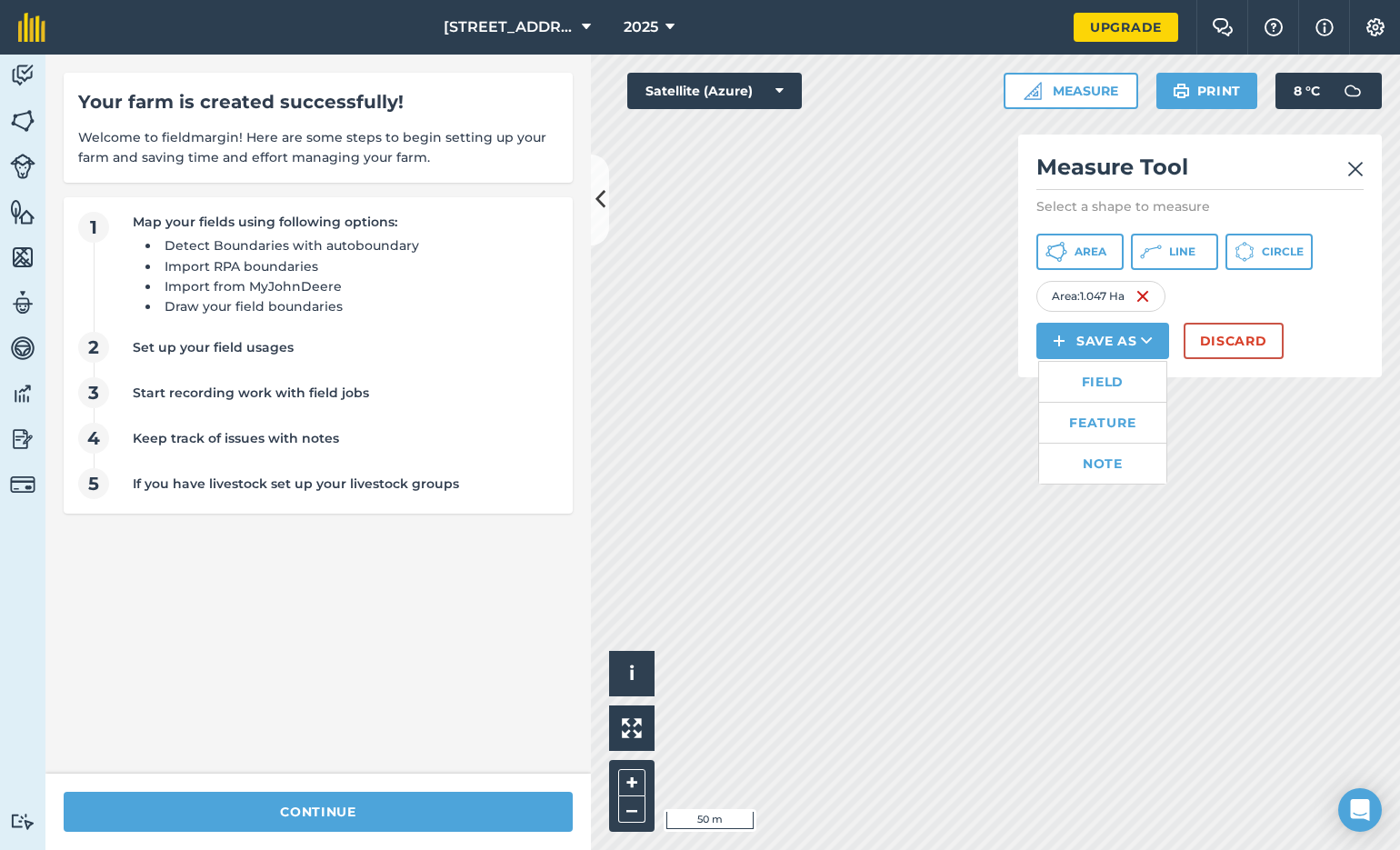 click on "Field" at bounding box center [1103, 382] 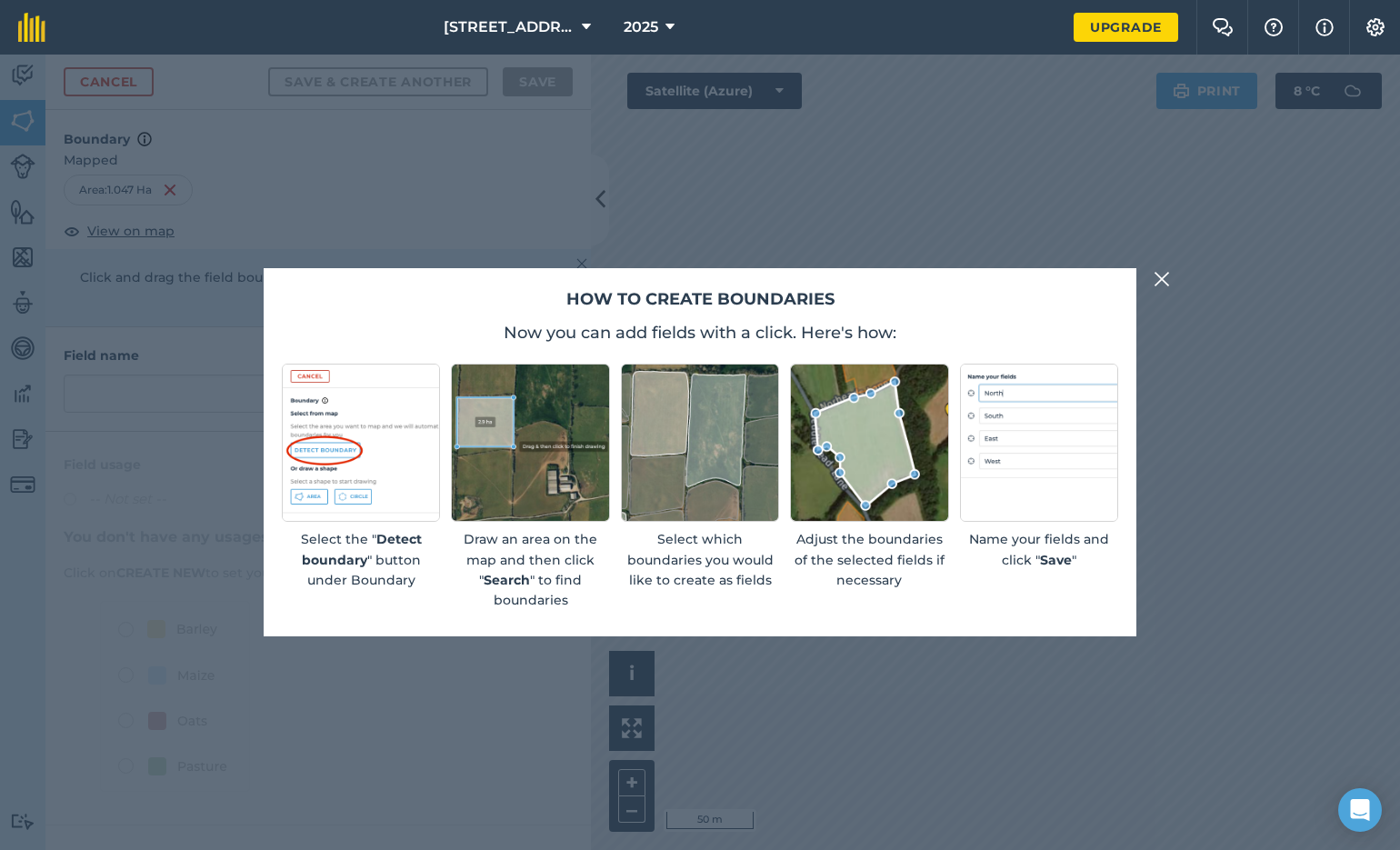 click at bounding box center [1039, 443] 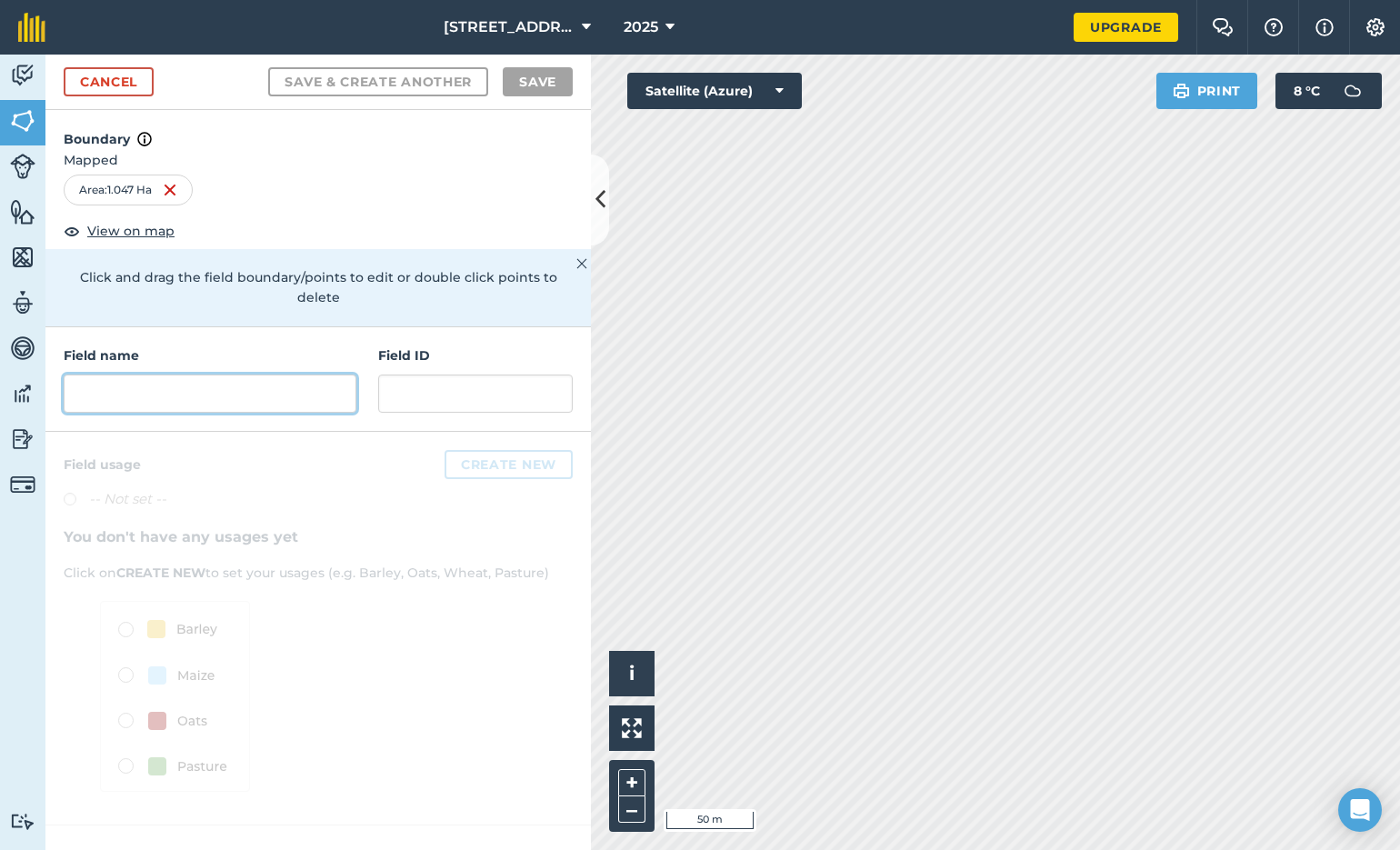 click at bounding box center [210, 394] 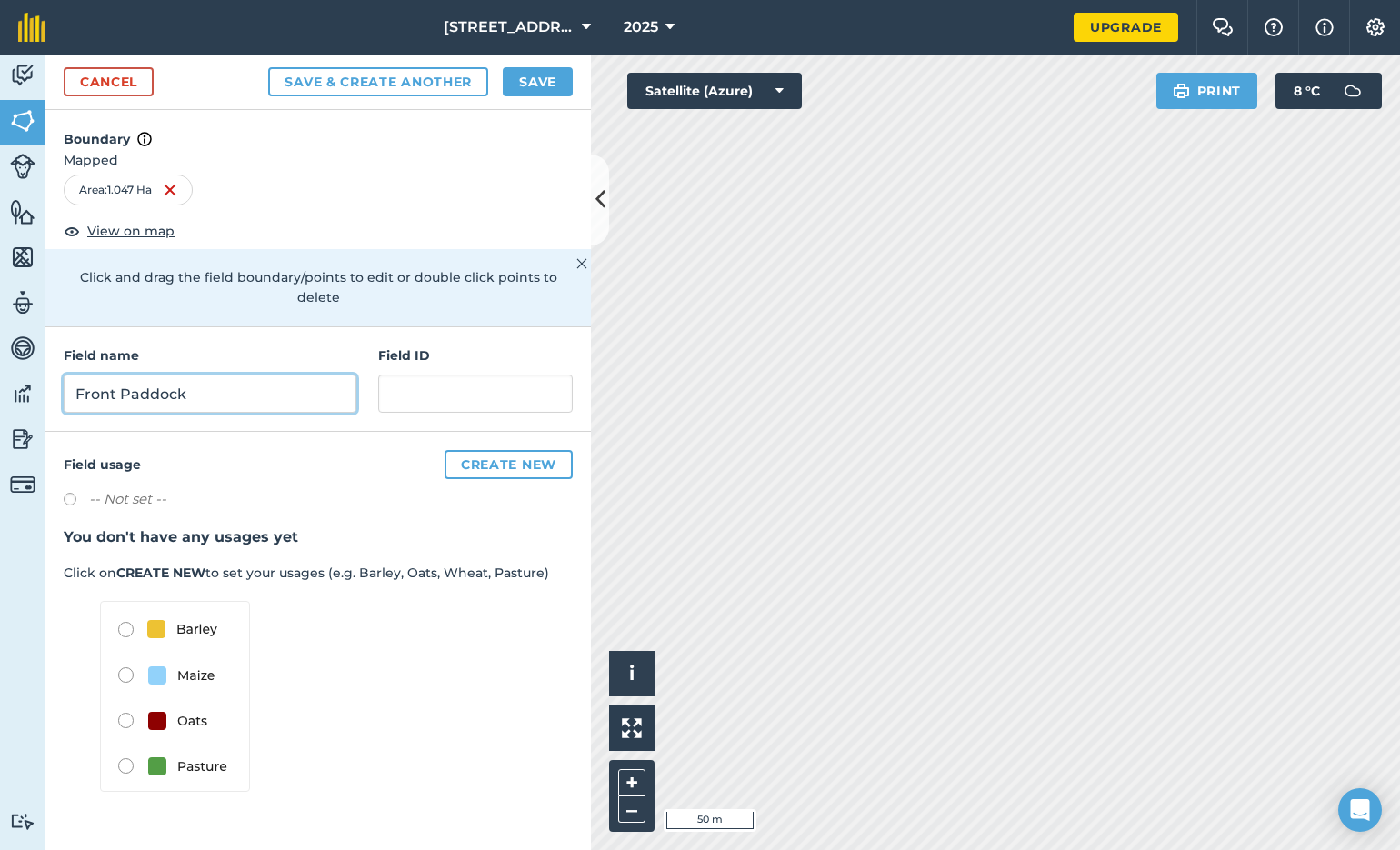 type on "Front Paddock" 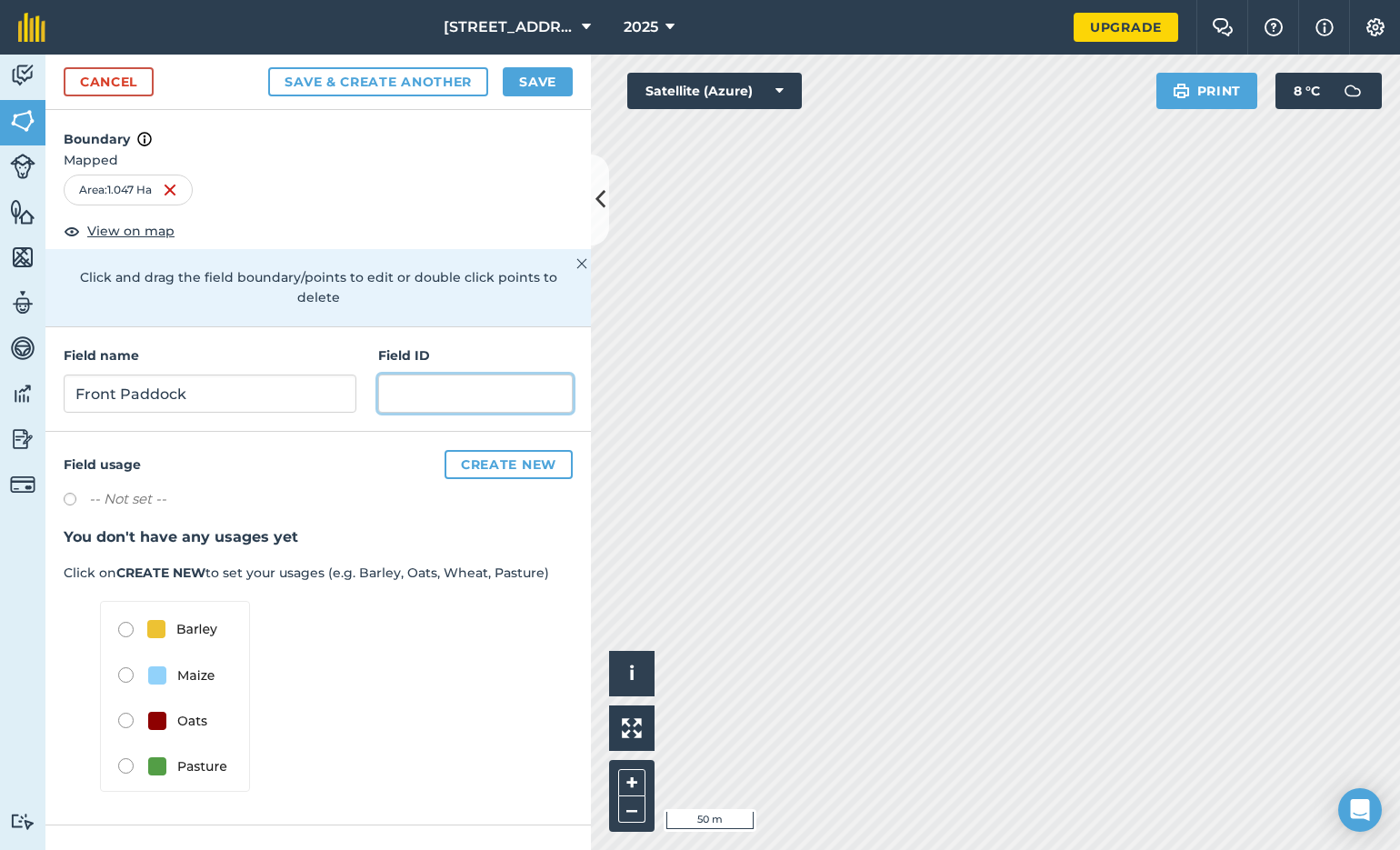 click at bounding box center (475, 394) 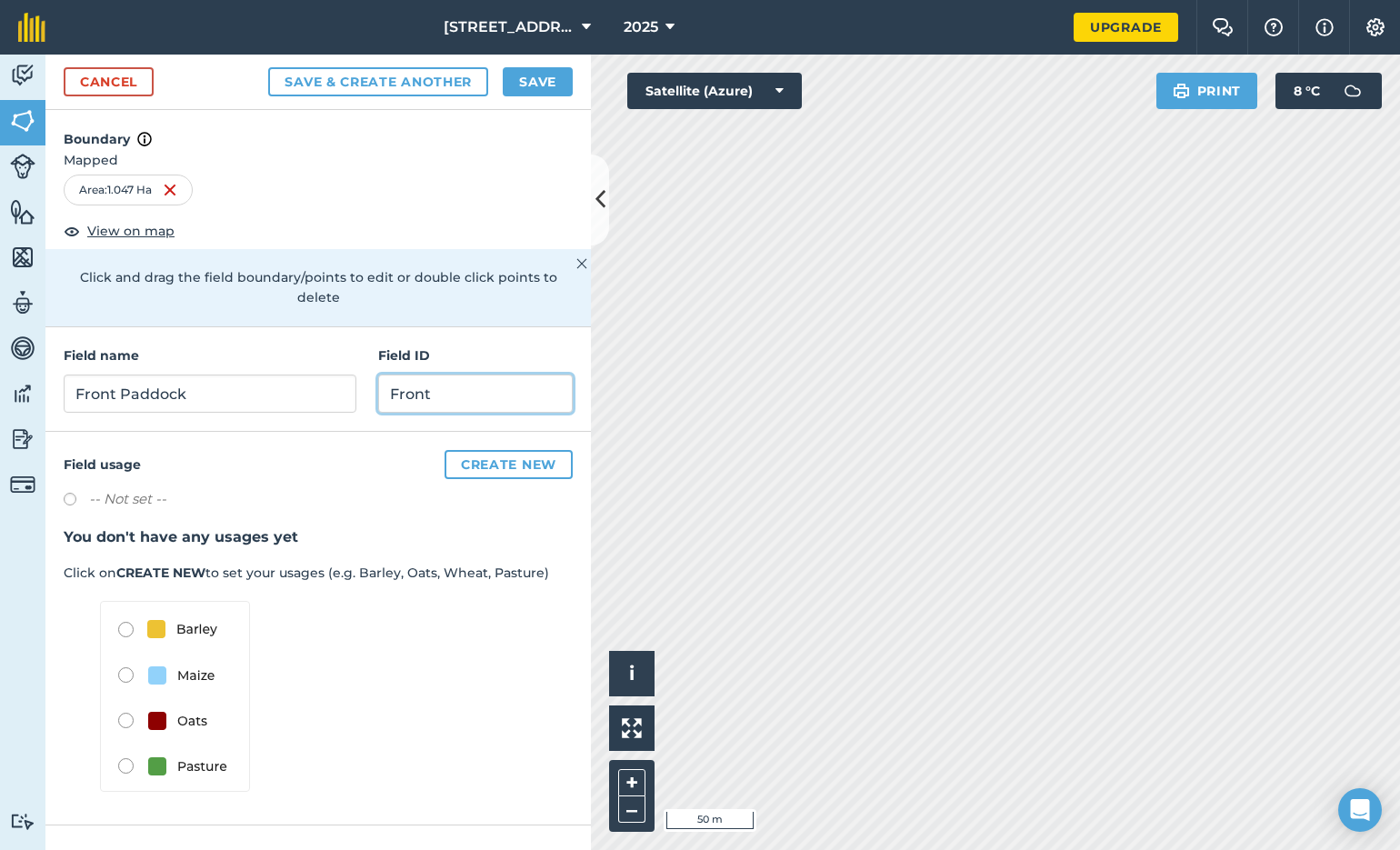 type on "Front" 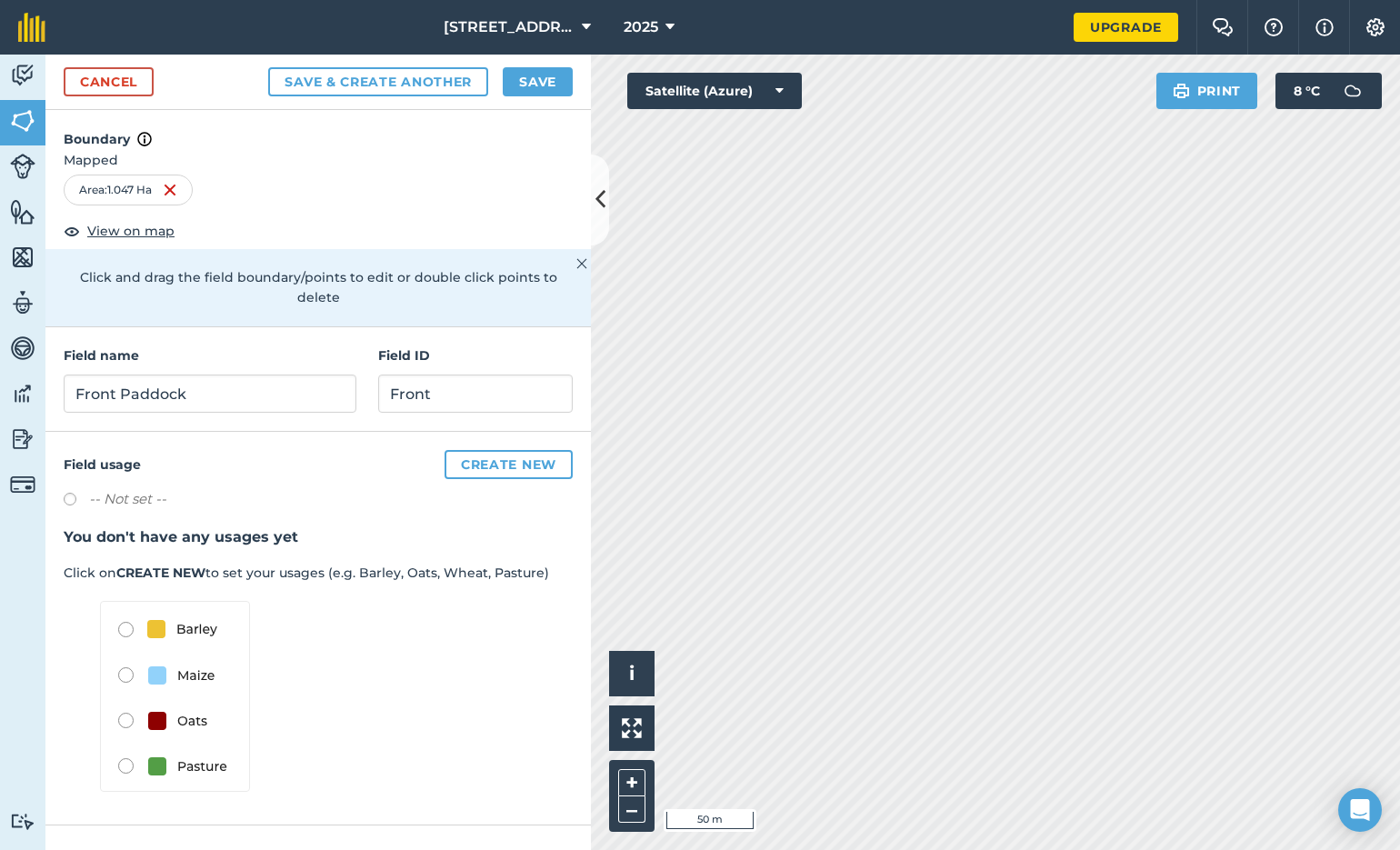 click on "Create new" at bounding box center [508, 465] 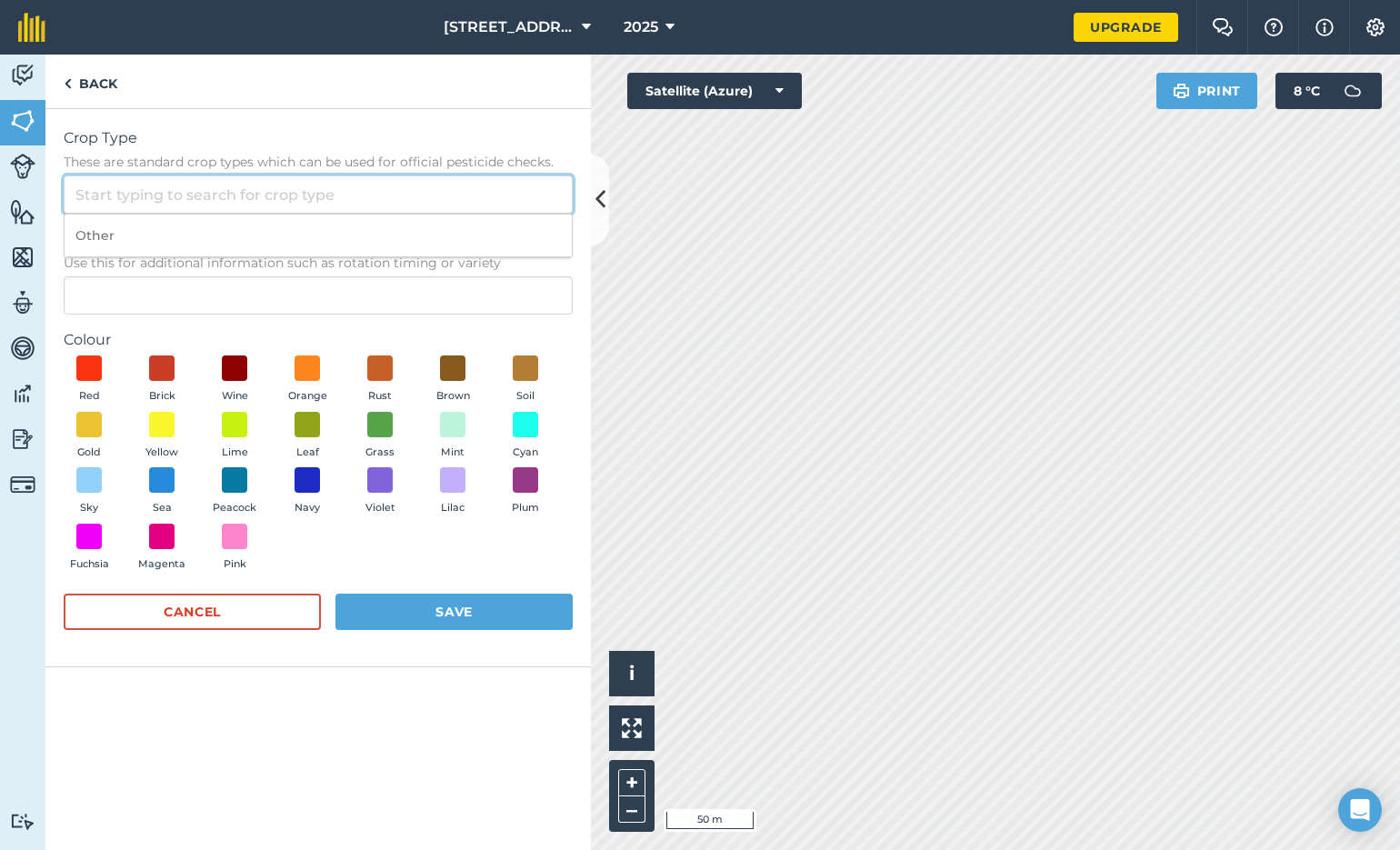 click on "Crop Type These are standard crop types which can be used for official pesticide checks." at bounding box center [318, 195] 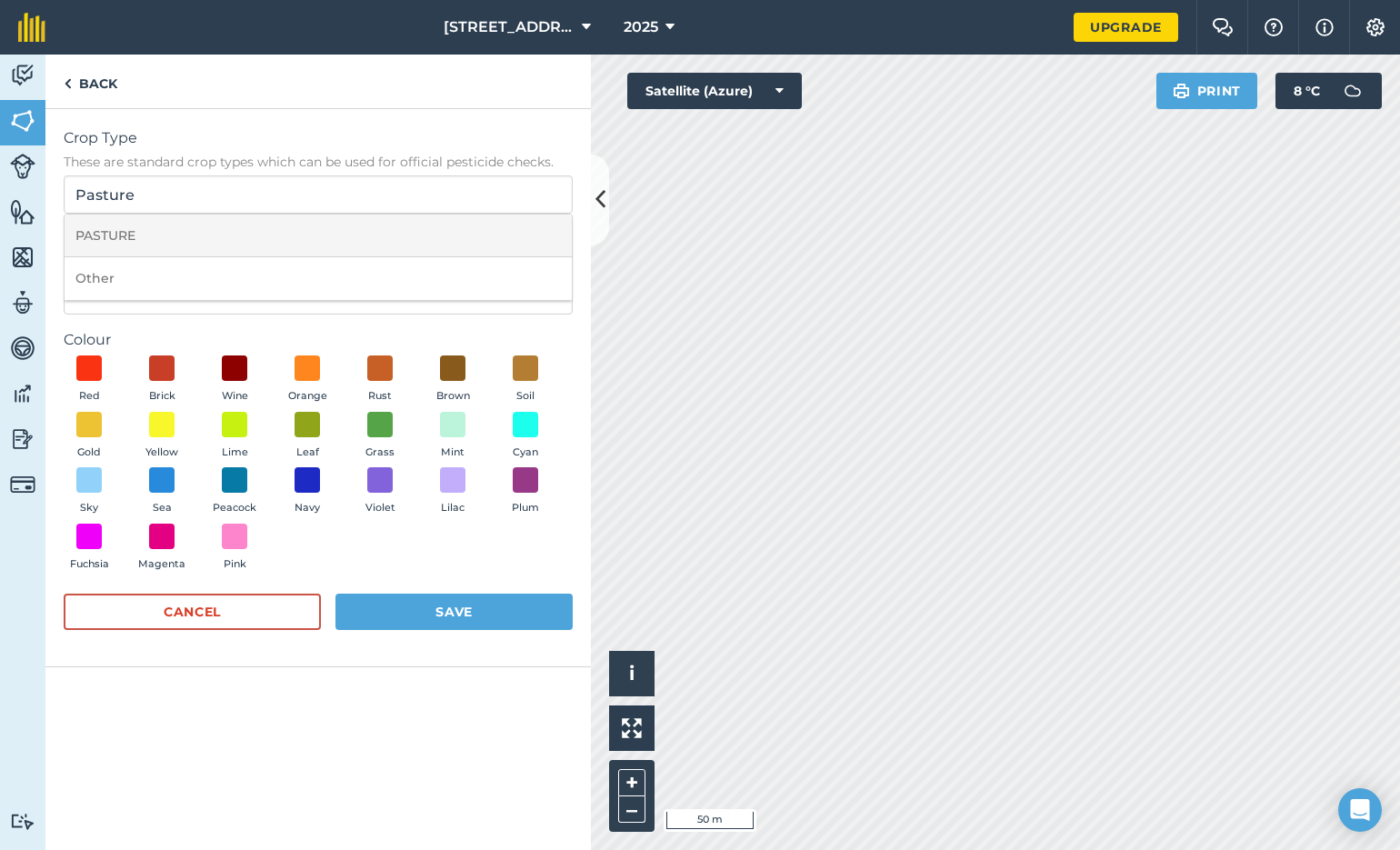 click on "PASTURE" at bounding box center (318, 235) 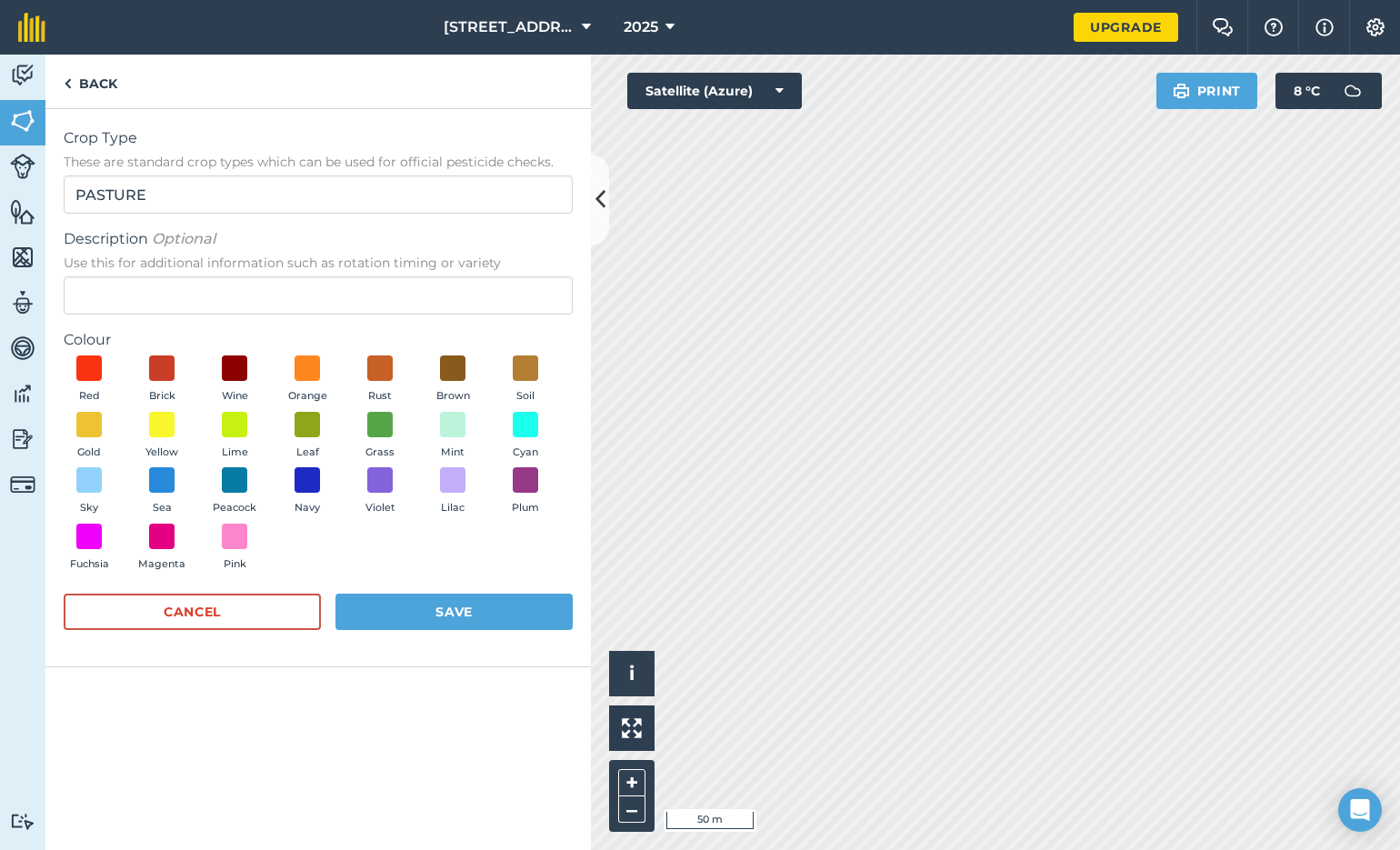 click on "Save" at bounding box center (454, 612) 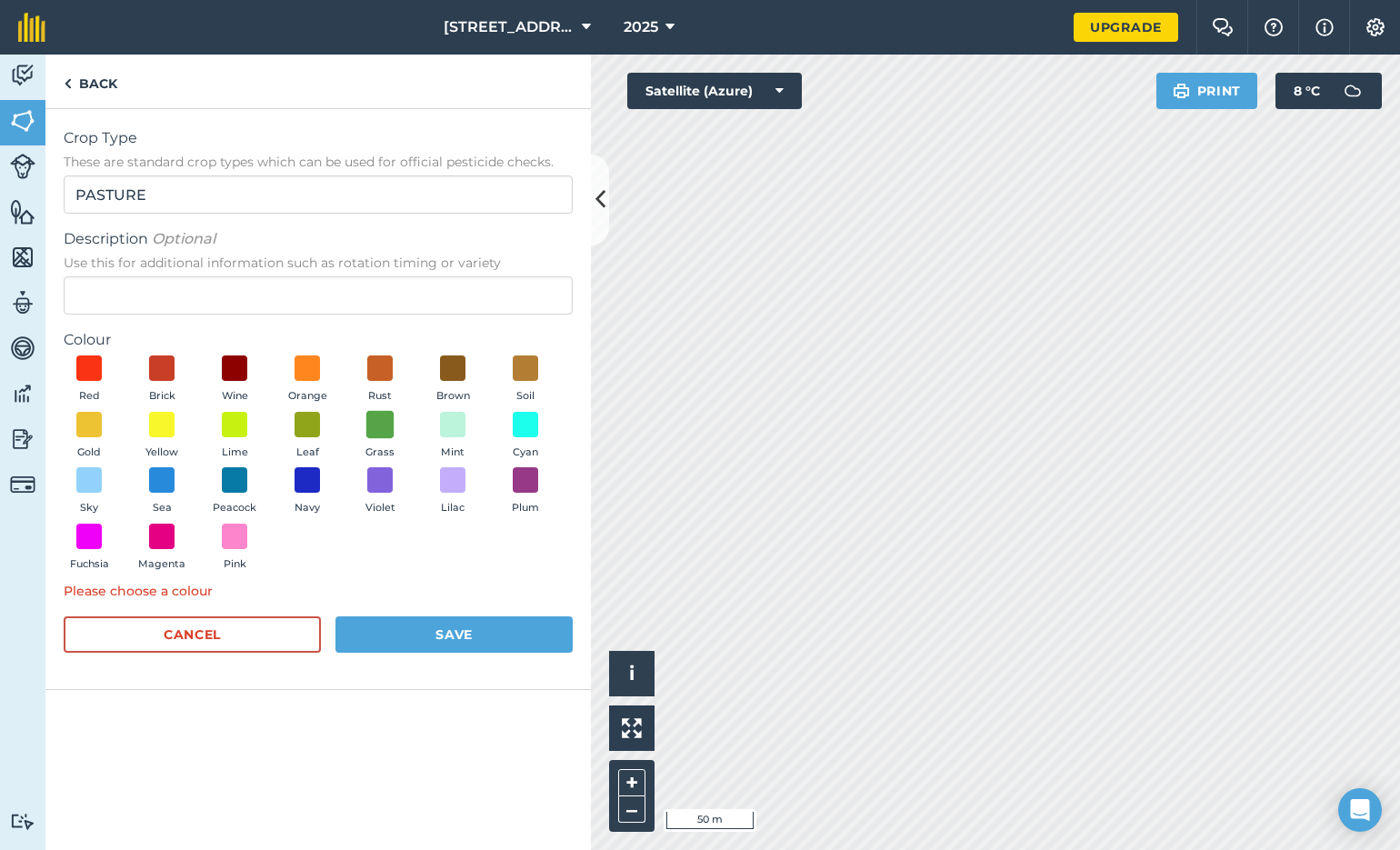 click at bounding box center [380, 424] 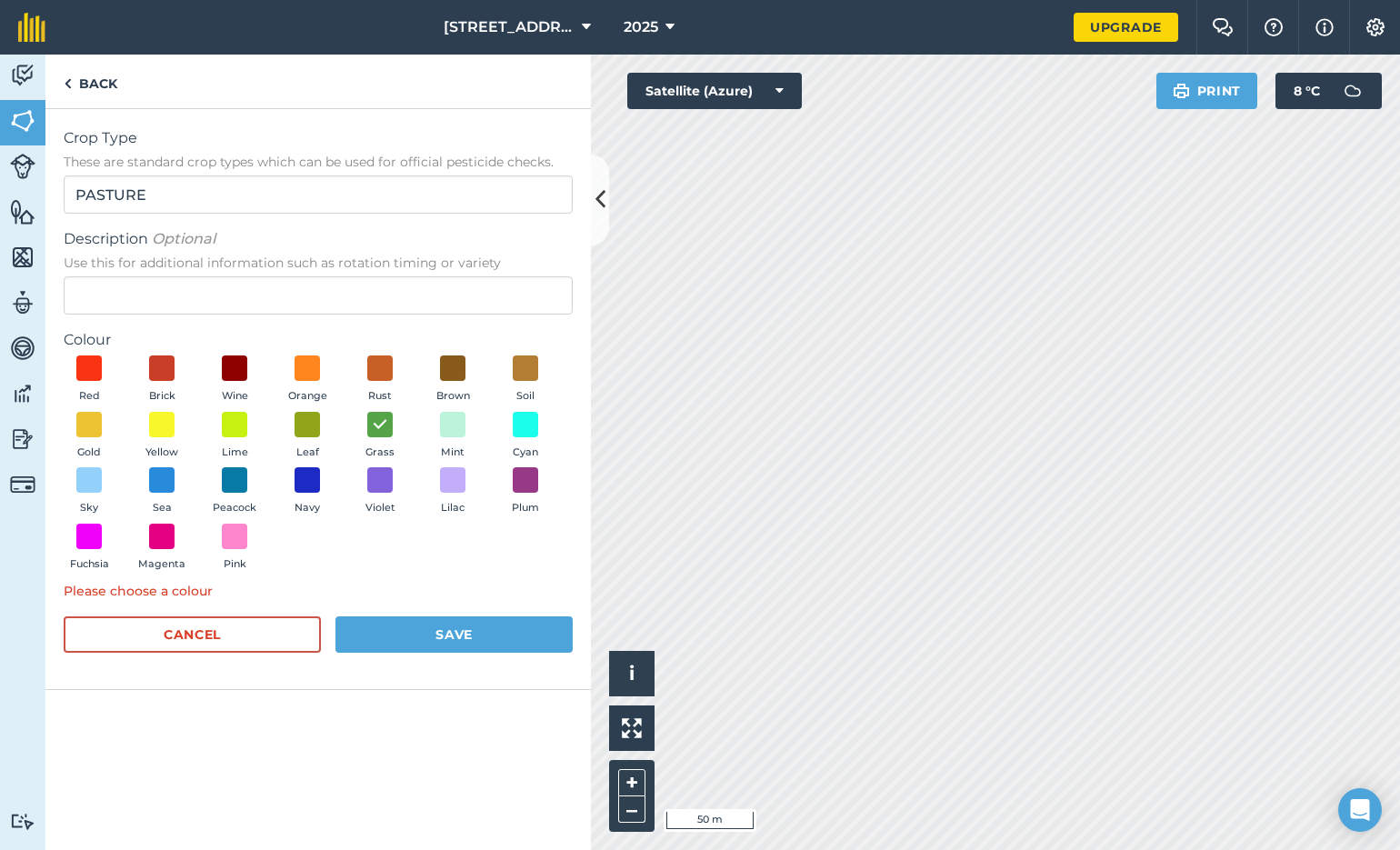 click on "Save" at bounding box center (454, 635) 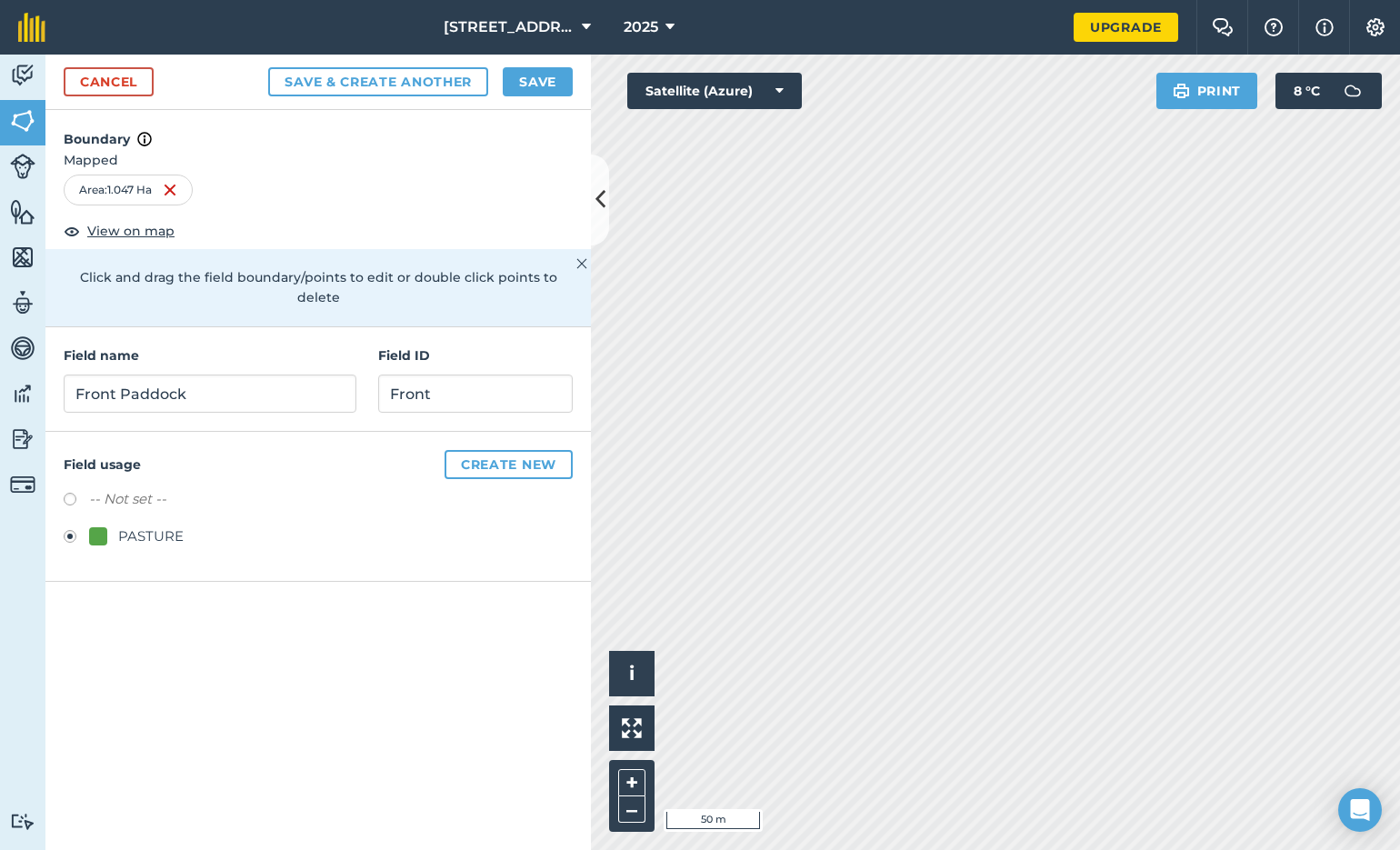 click on "Save" at bounding box center [537, 82] 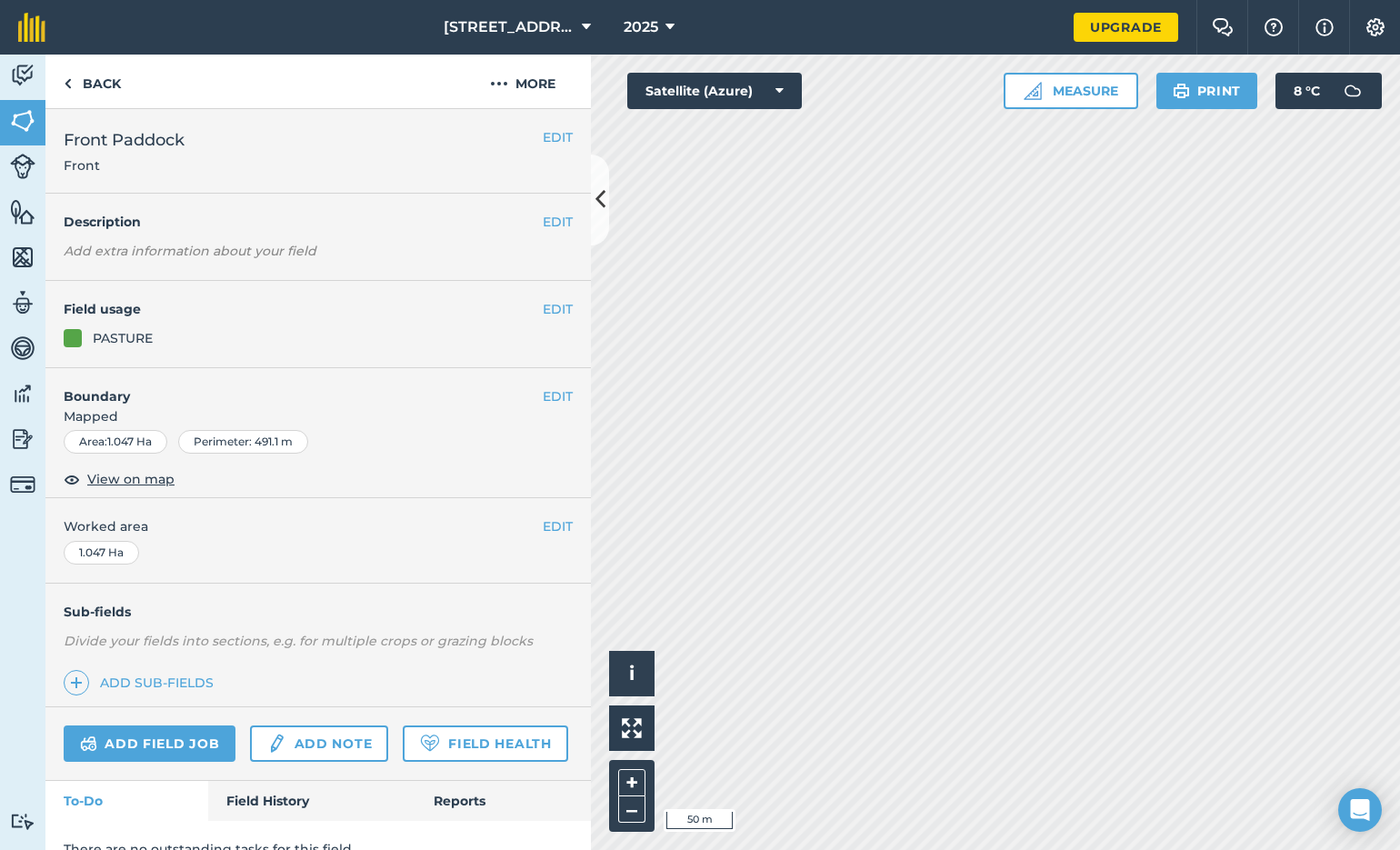 click on "EDIT" at bounding box center (557, 137) 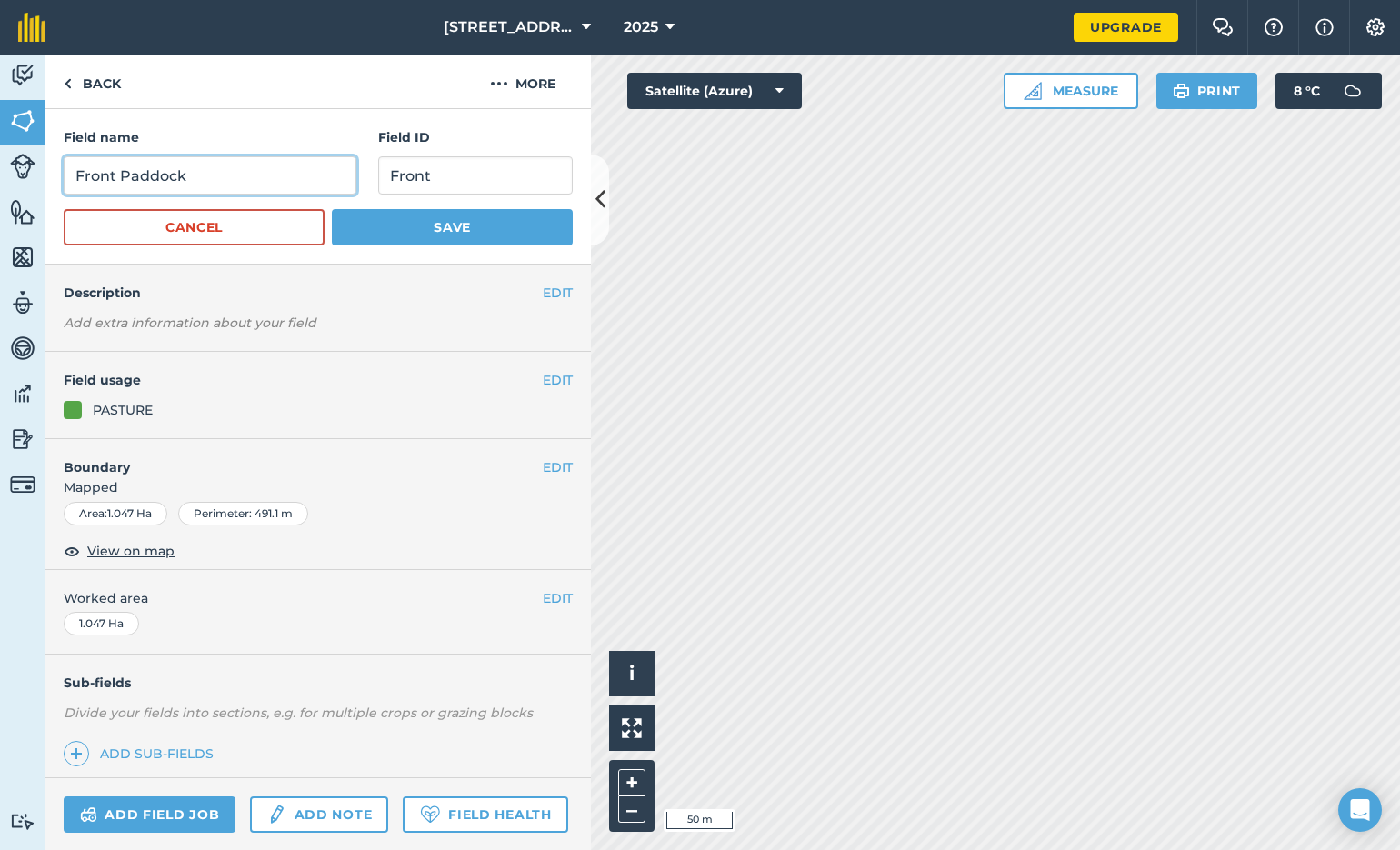 click on "Front Paddock" at bounding box center (210, 175) 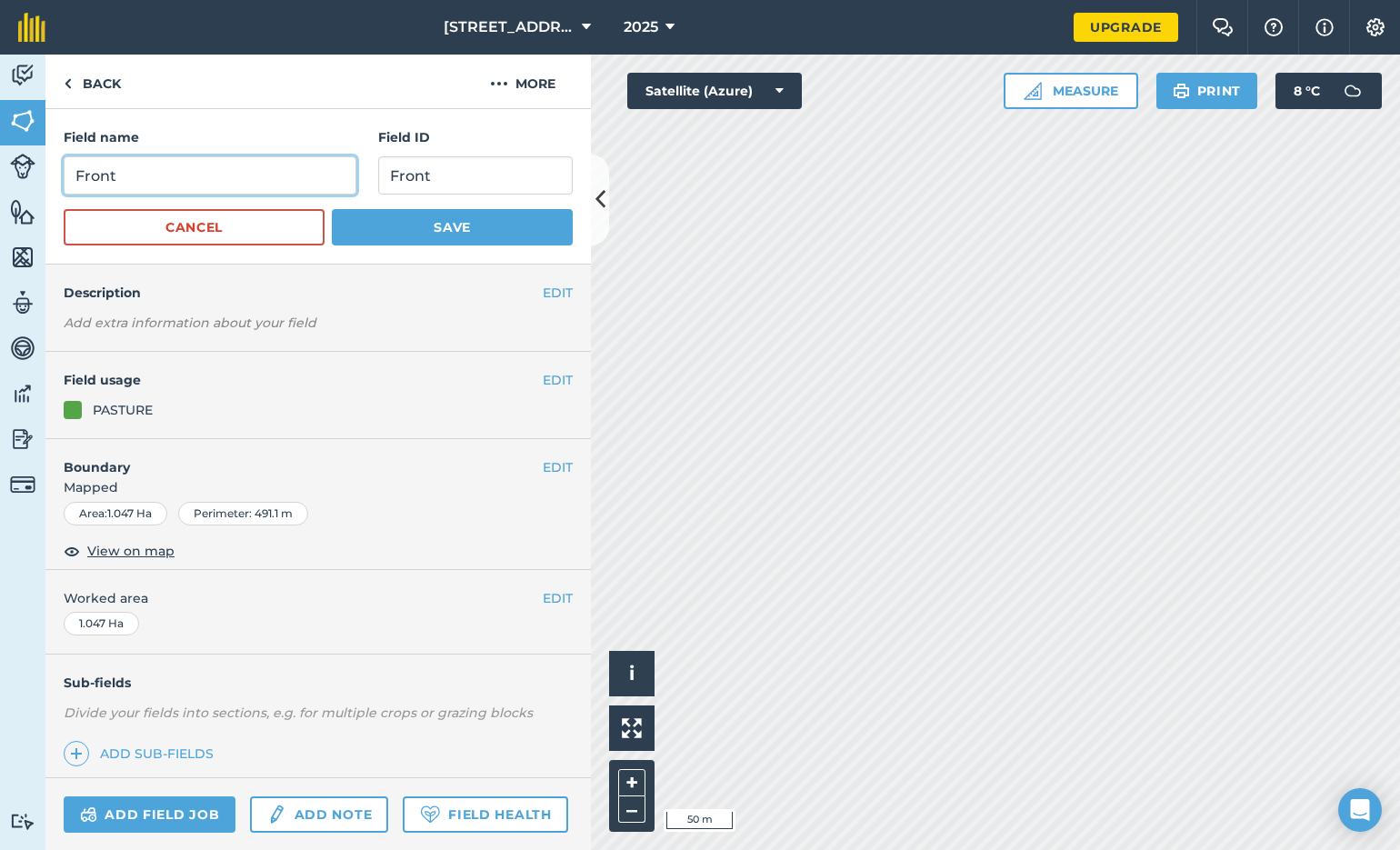 type on "Front" 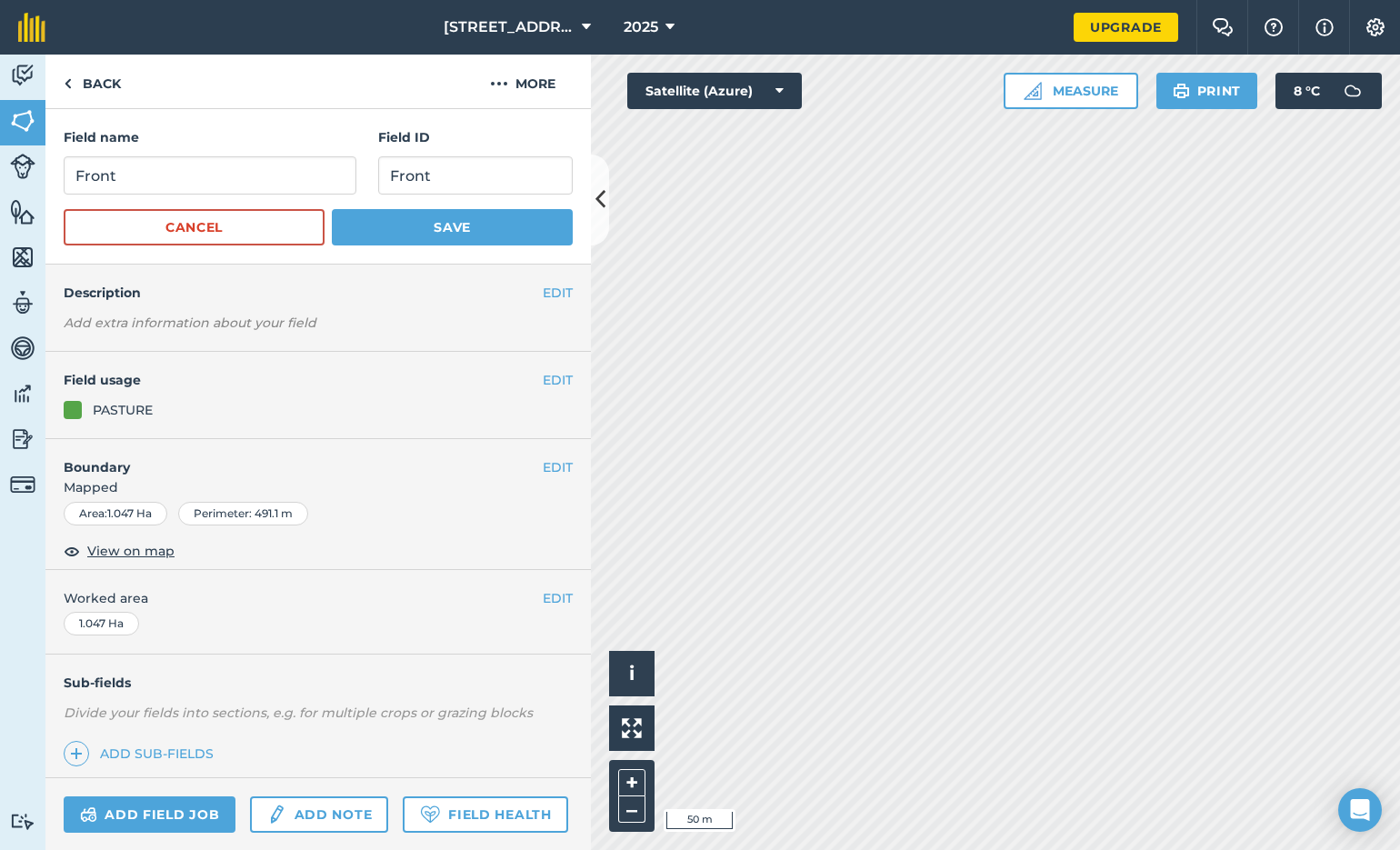 click on "Save" at bounding box center [452, 227] 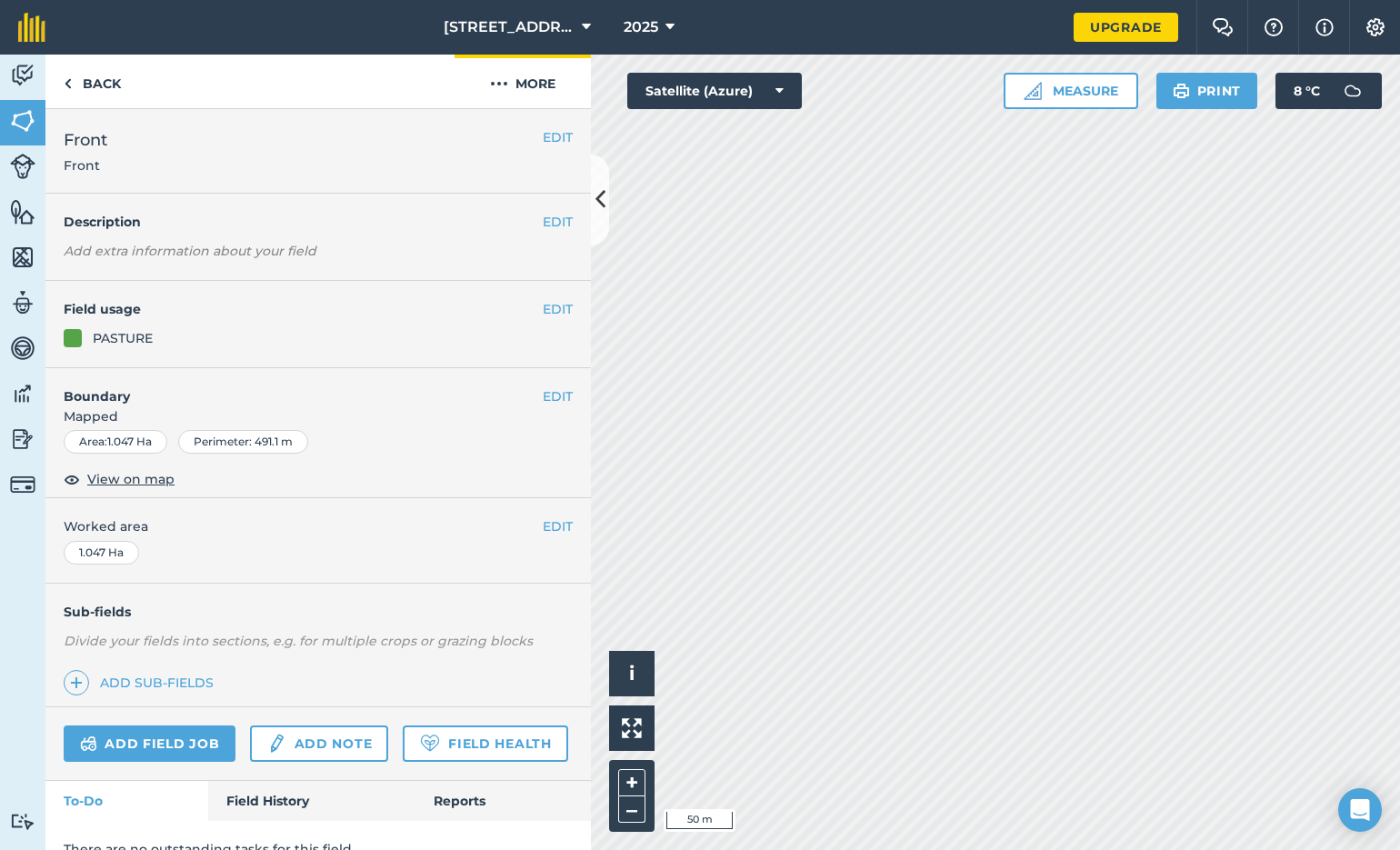 click on "More" at bounding box center [523, 81] 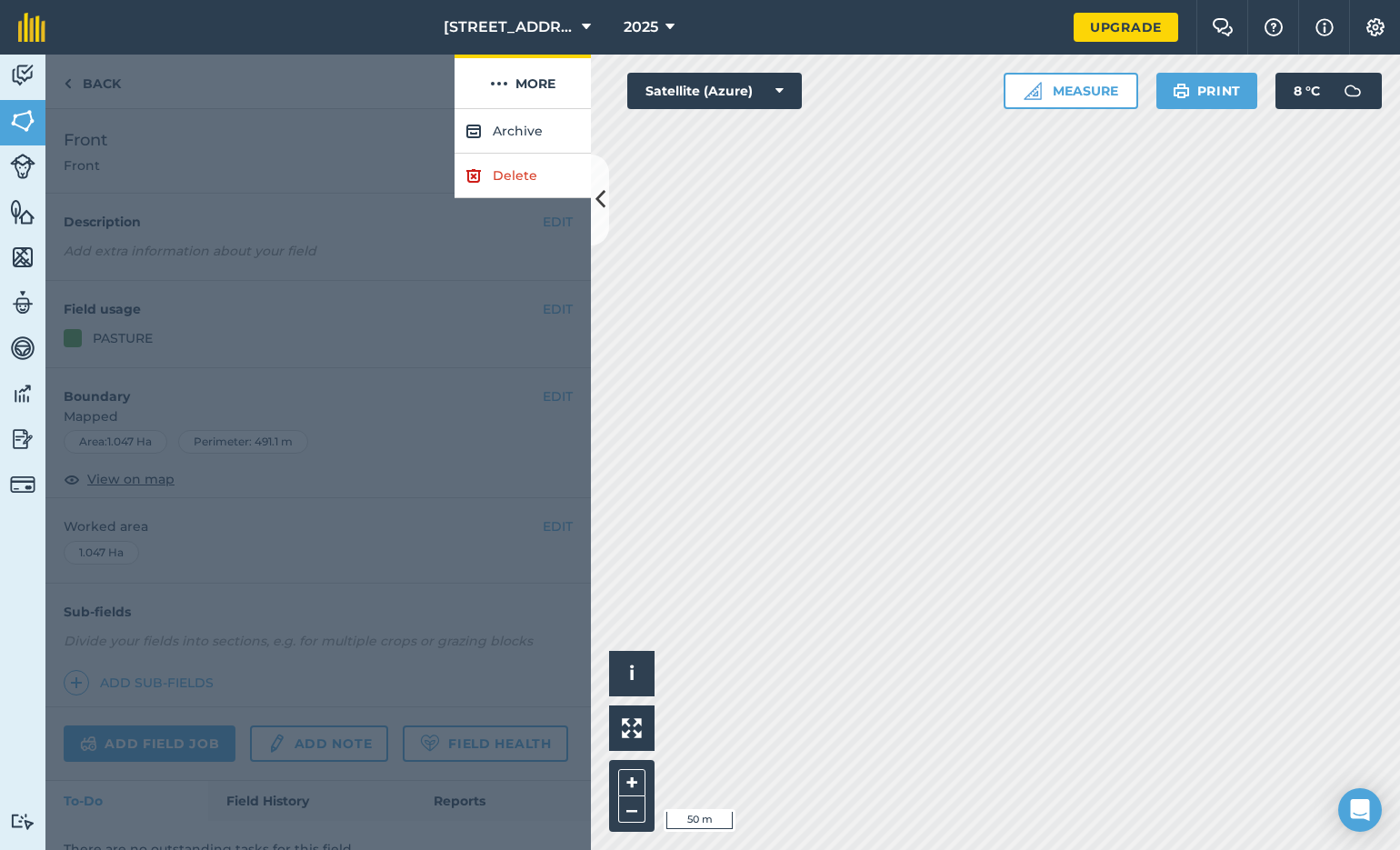 click on "More" at bounding box center (523, 81) 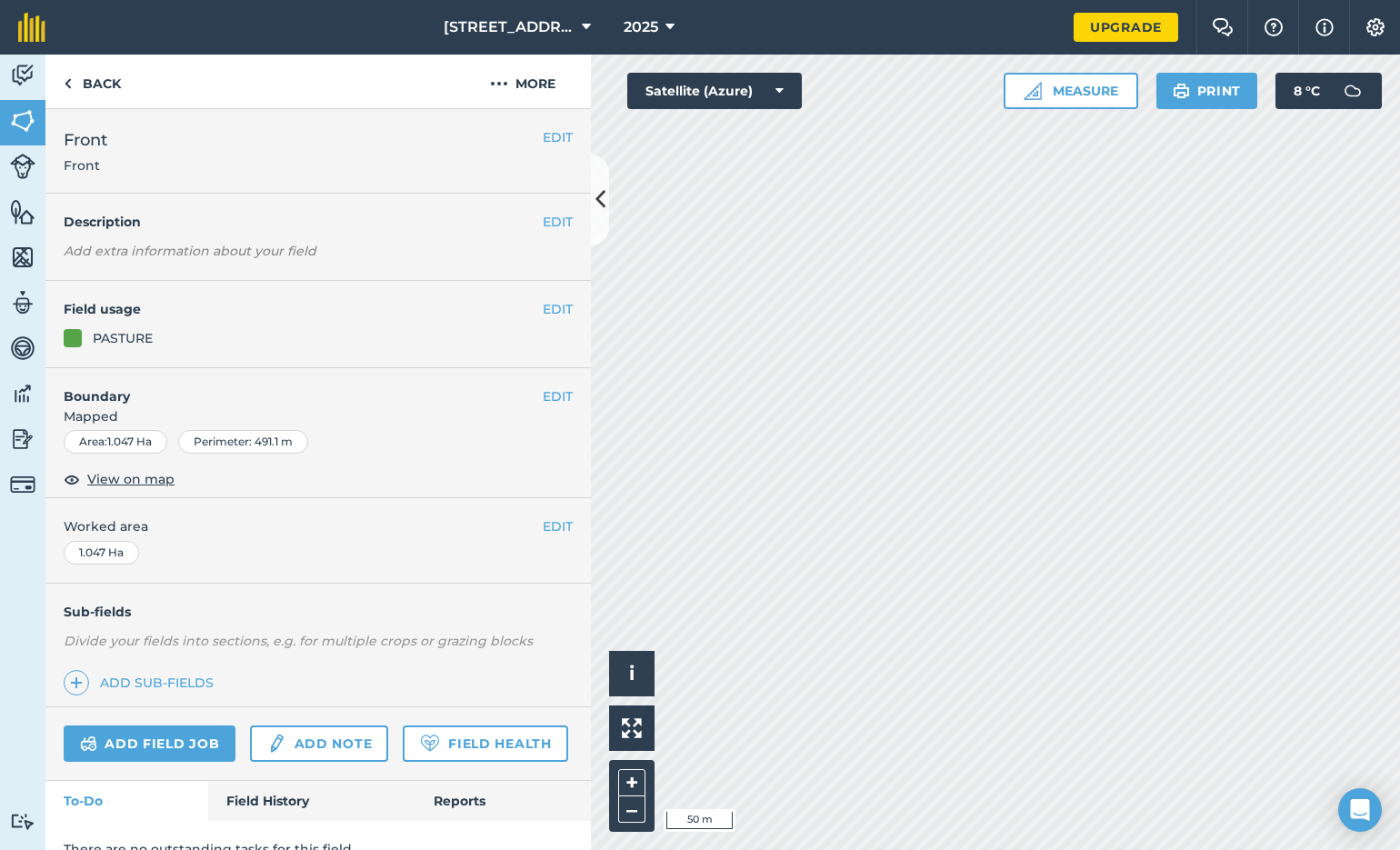 click at bounding box center (23, 121) 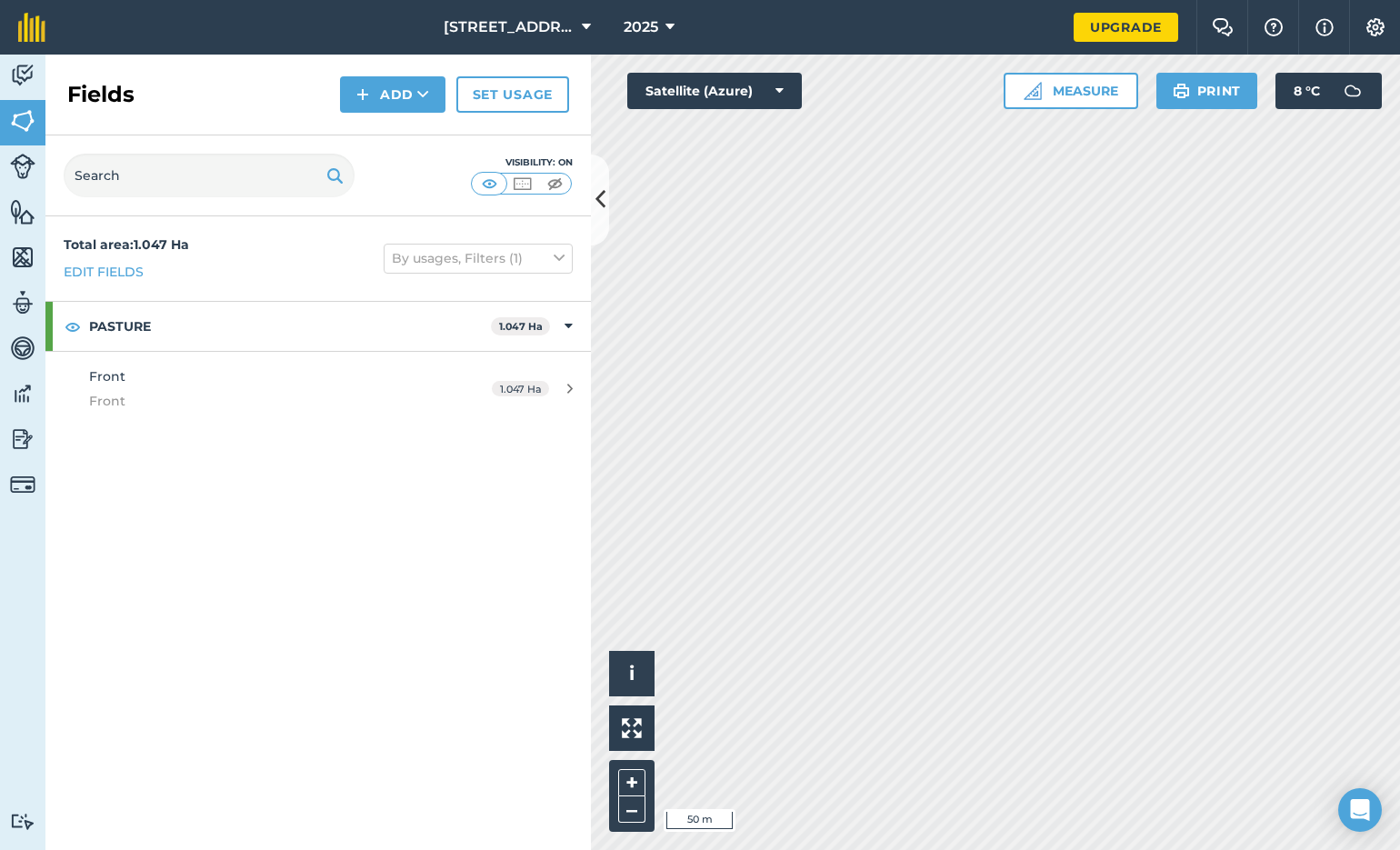 click at bounding box center [423, 95] 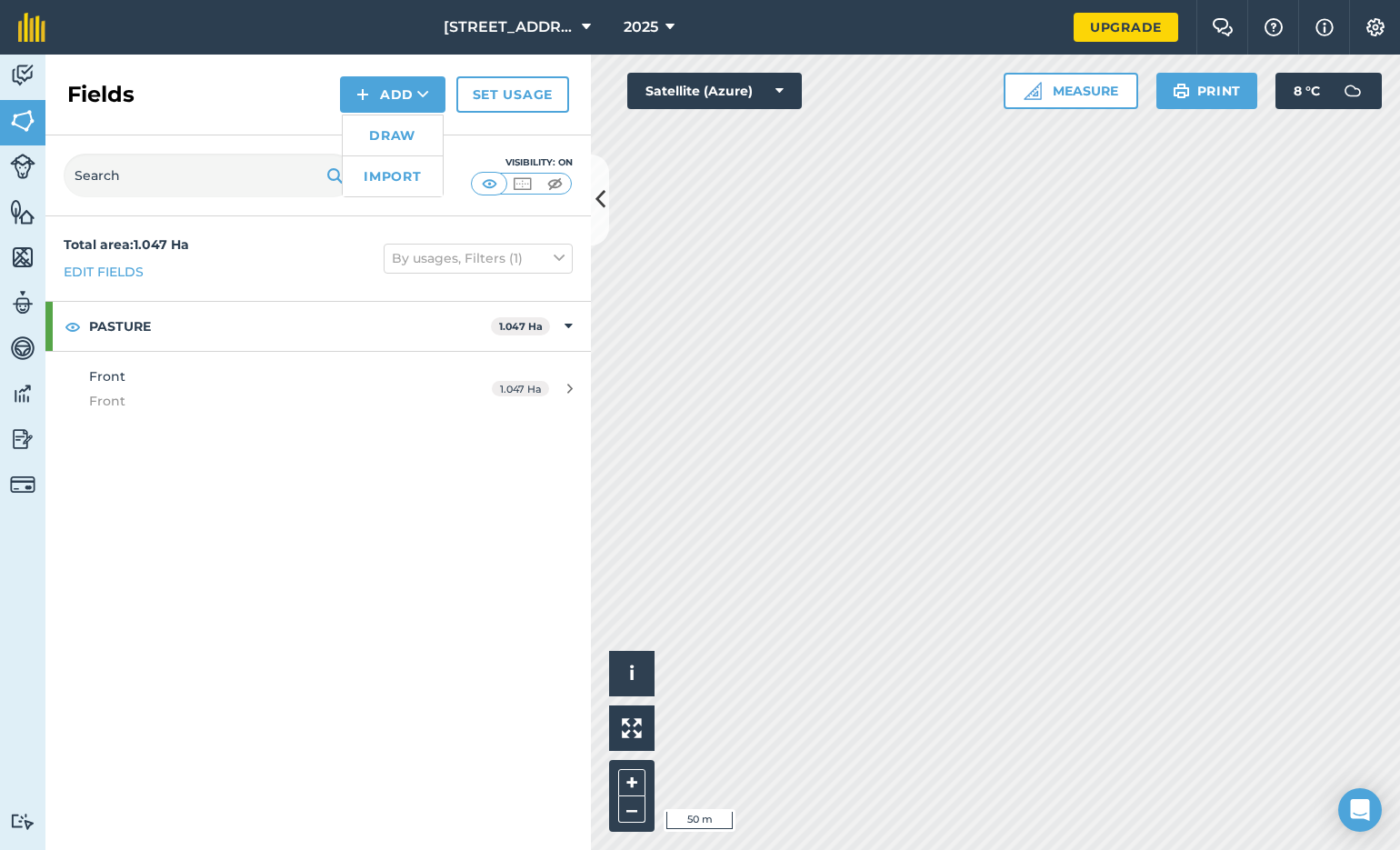 click on "Draw" at bounding box center (393, 135) 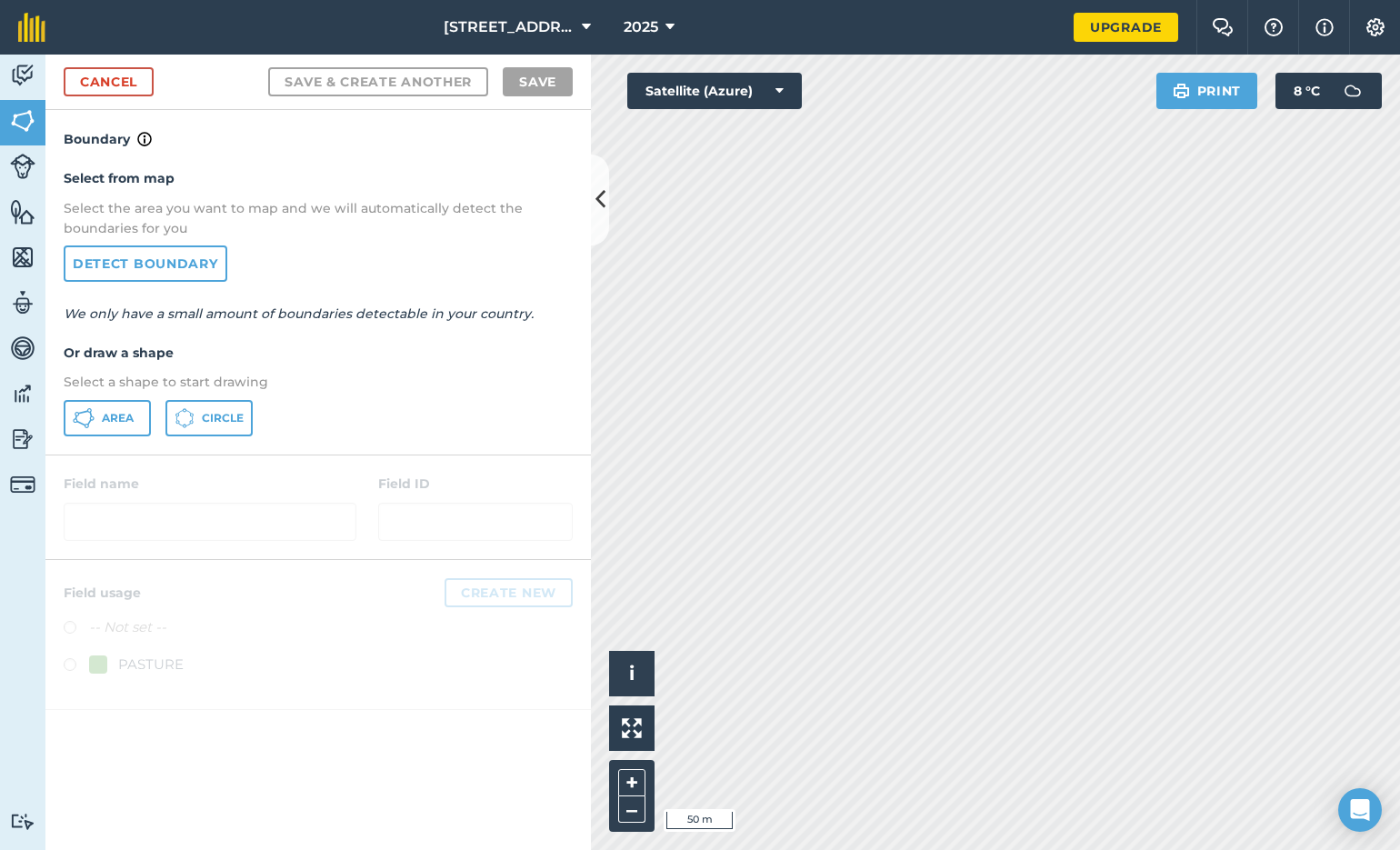 click on "Area" at bounding box center (117, 418) 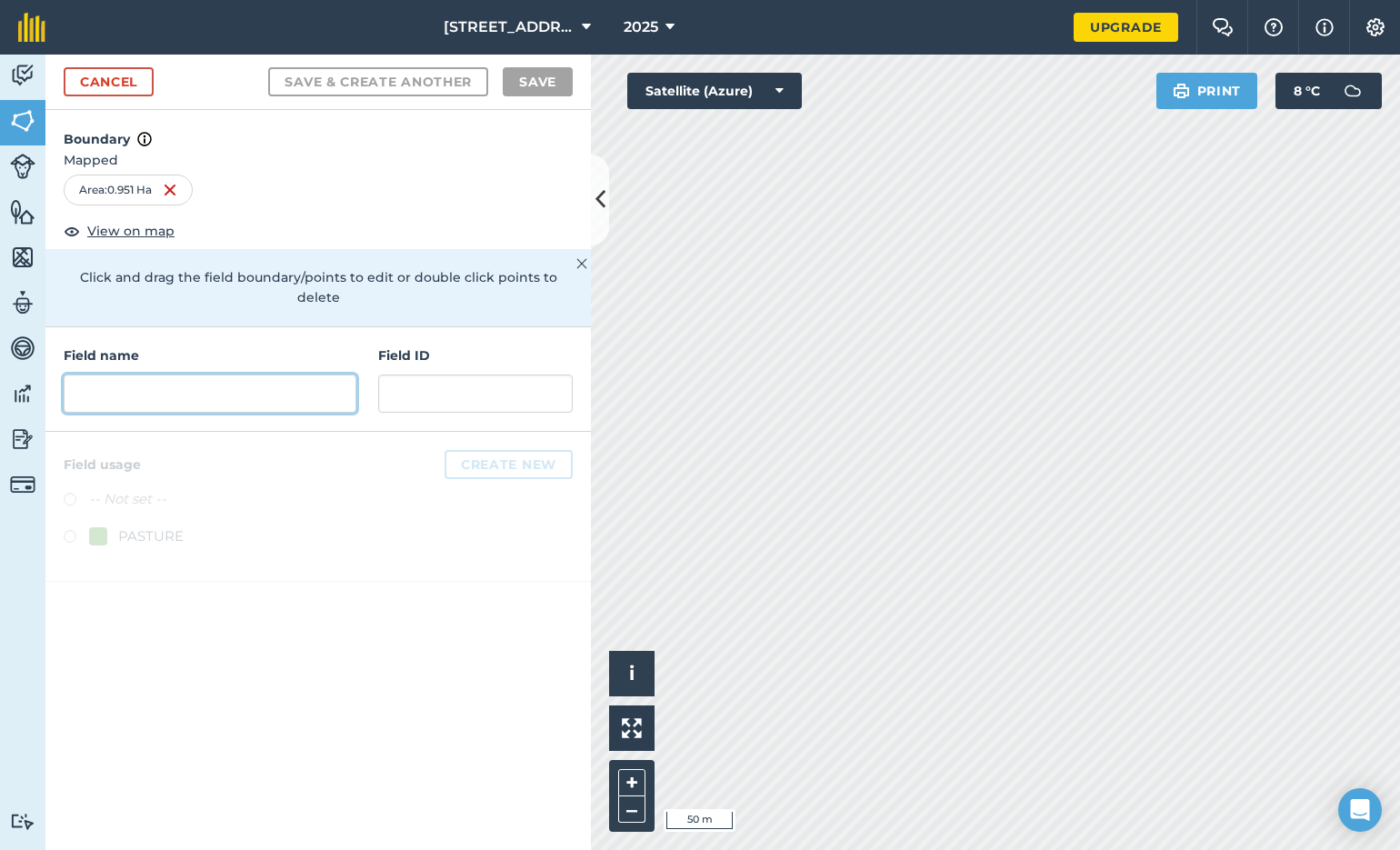 drag, startPoint x: 92, startPoint y: 371, endPoint x: 166, endPoint y: 373, distance: 74.02702 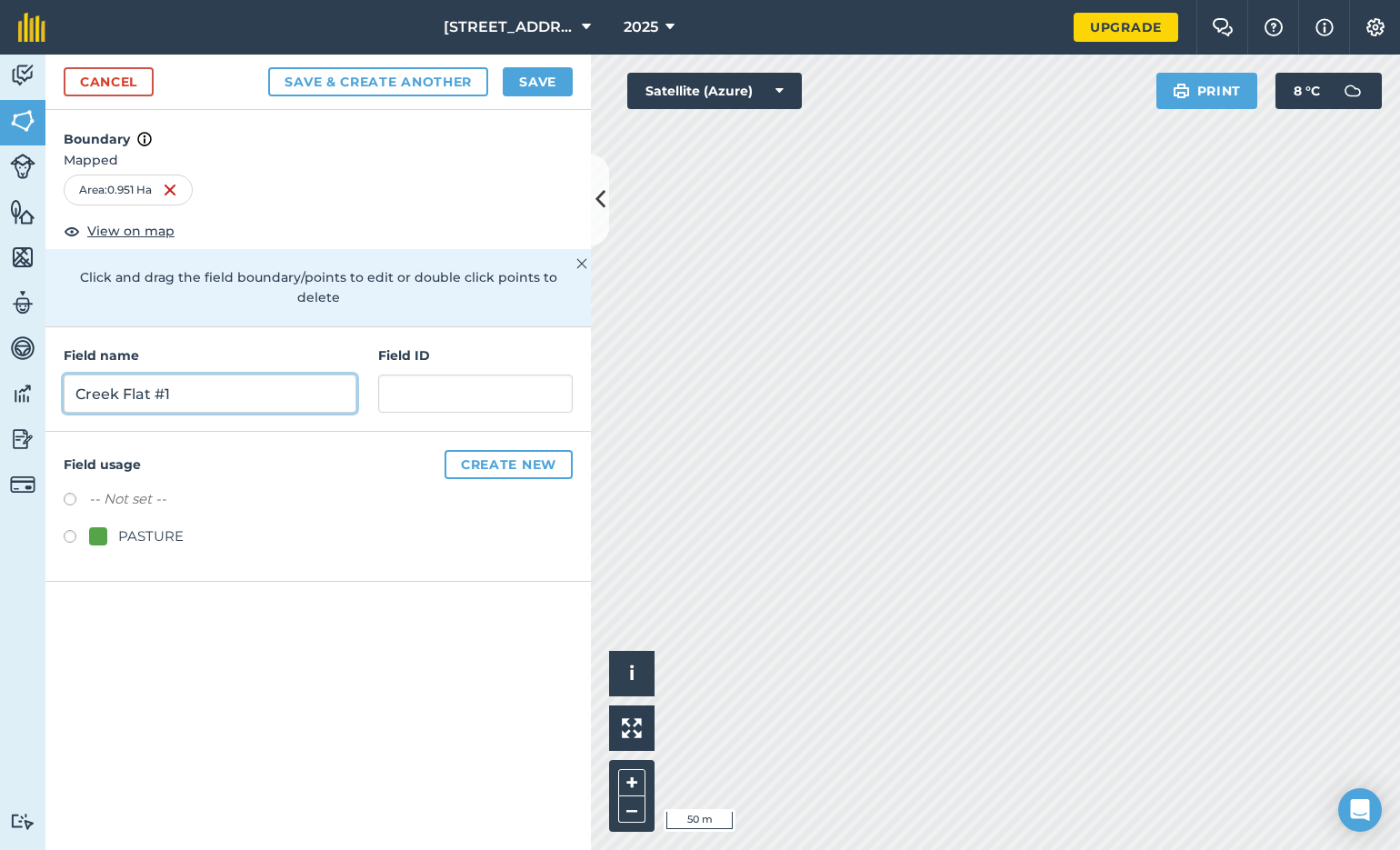 scroll, scrollTop: 0, scrollLeft: 0, axis: both 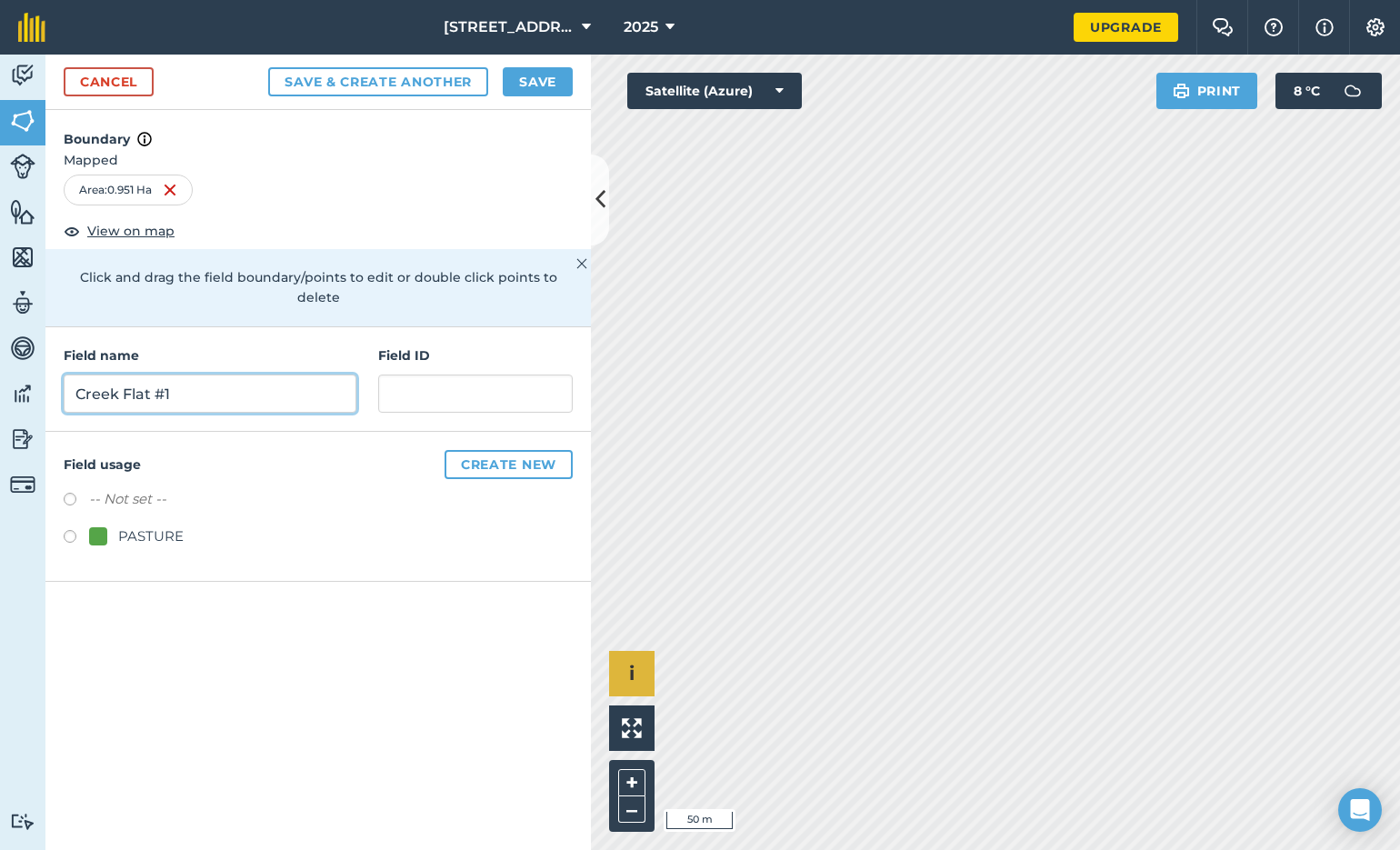 type on "Creek Flat #1" 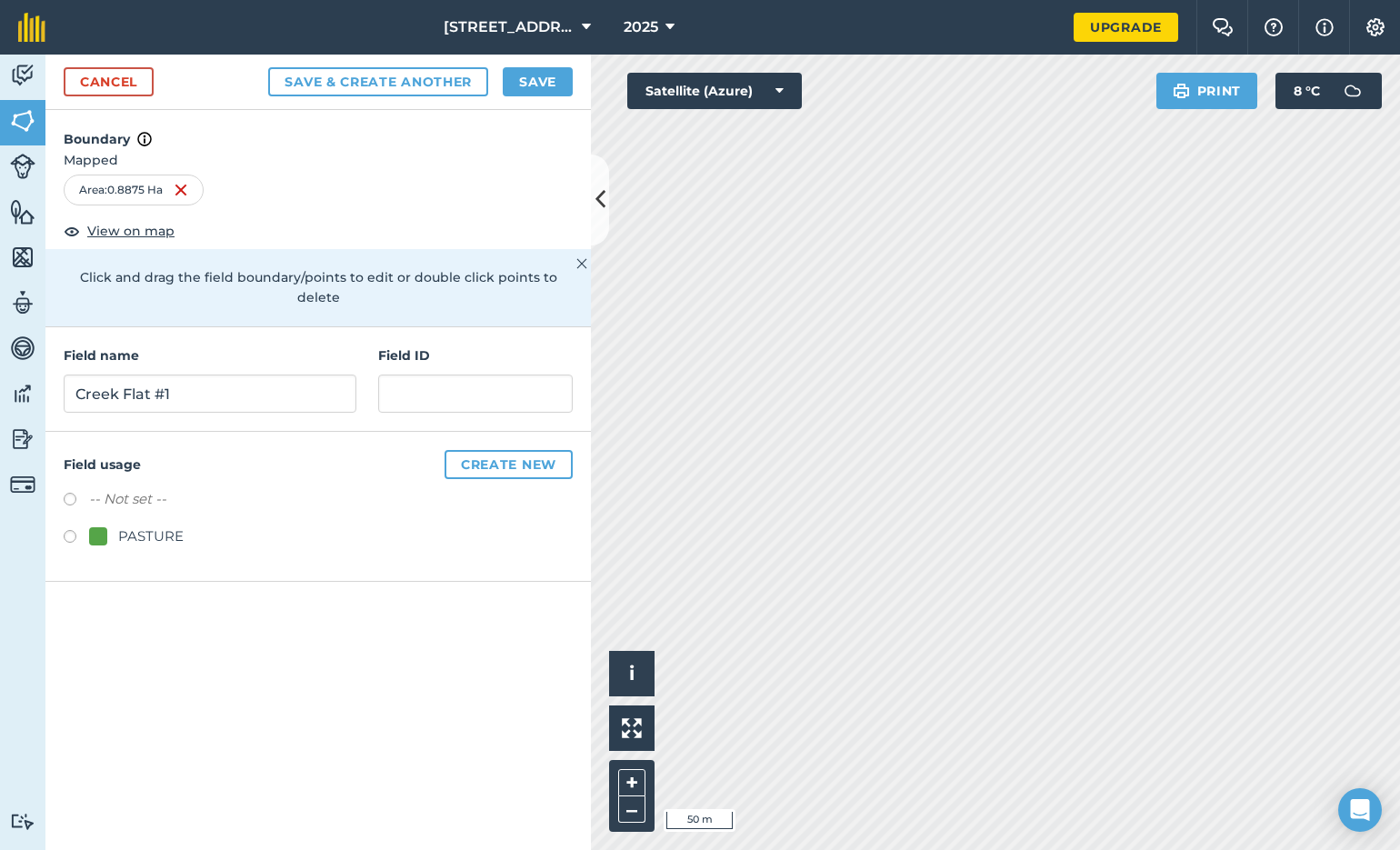 click on "Save" at bounding box center (537, 82) 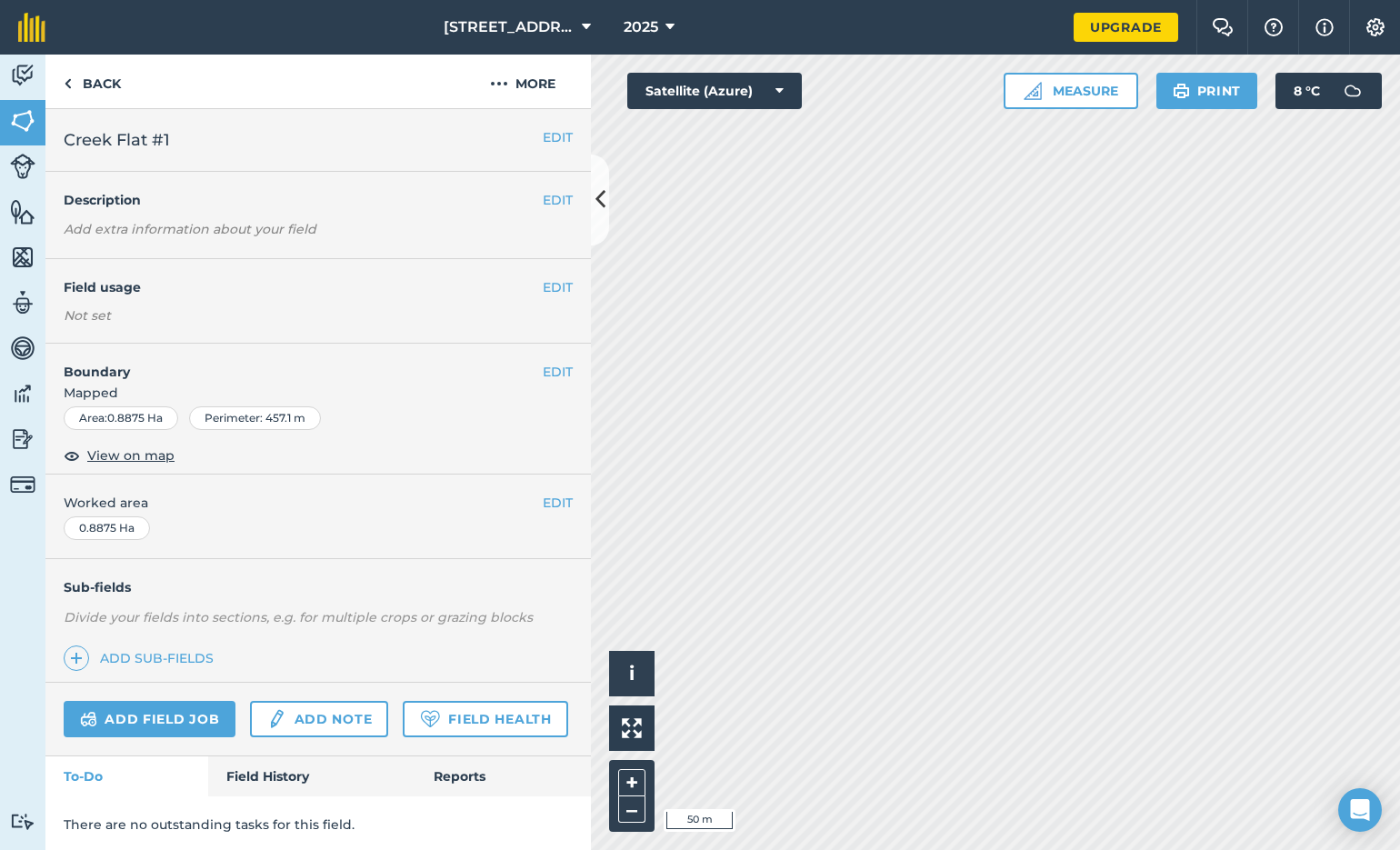 click on "EDIT" at bounding box center [557, 137] 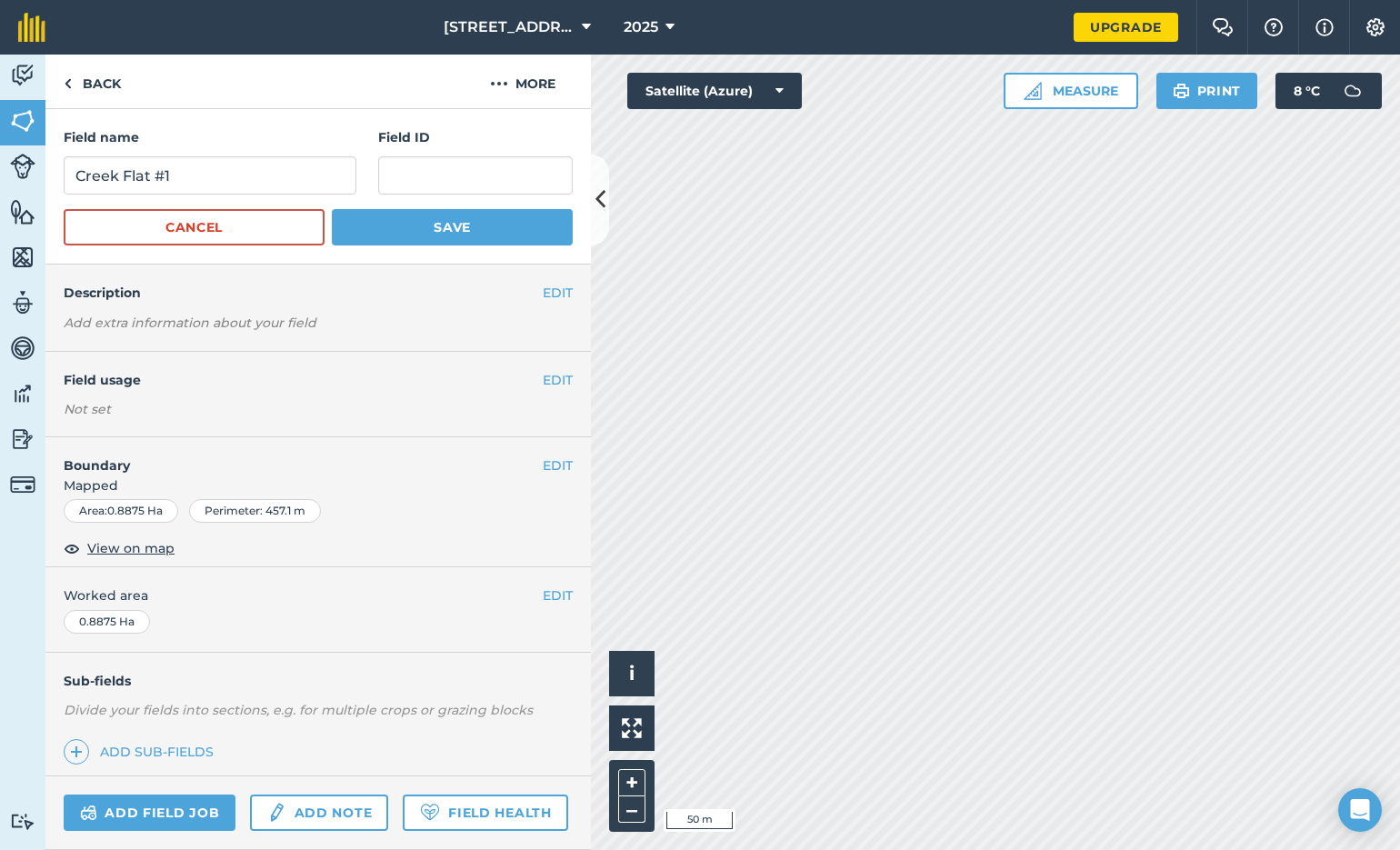 click on "EDIT" at bounding box center (557, 465) 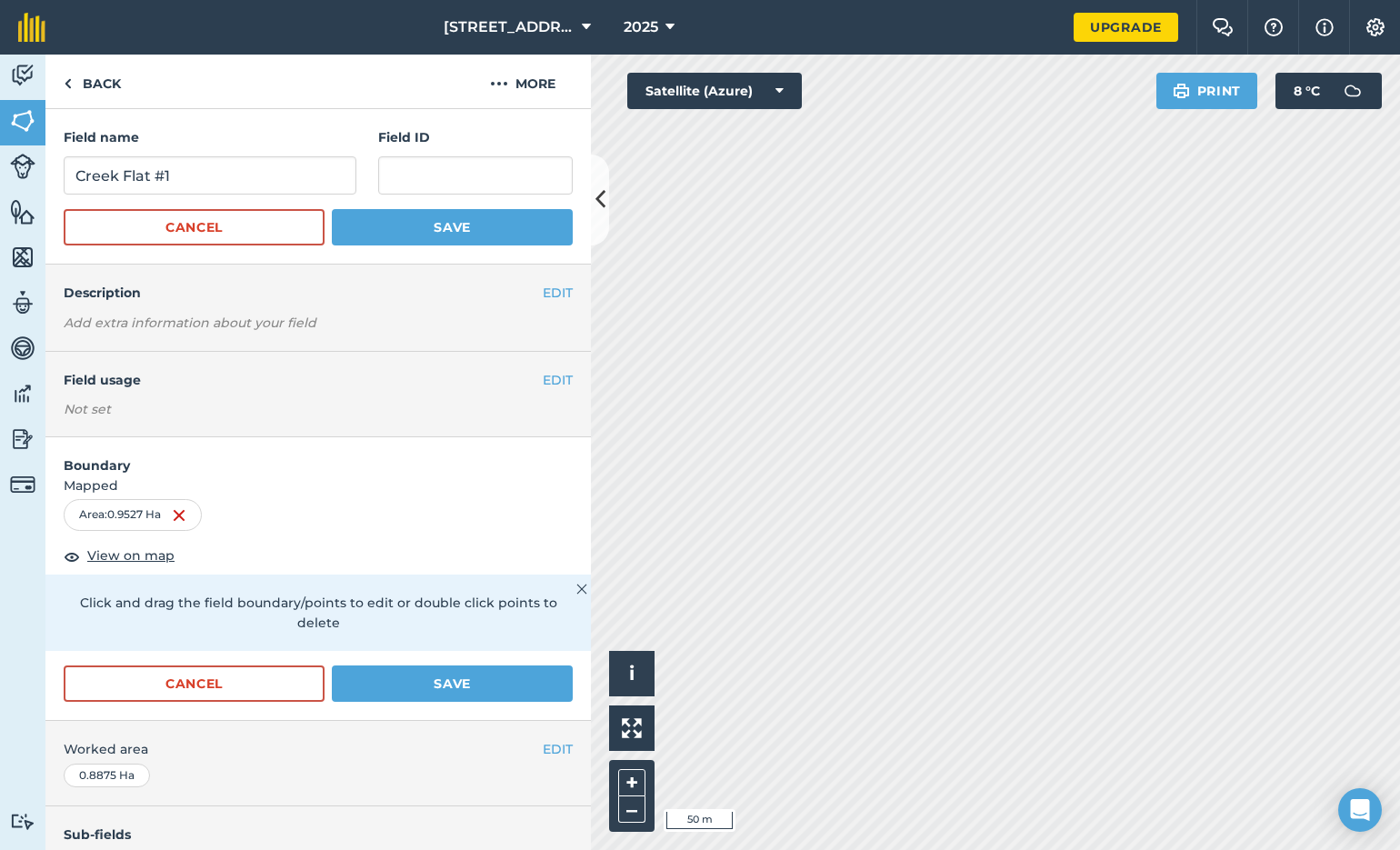 click on "Save" at bounding box center (452, 684) 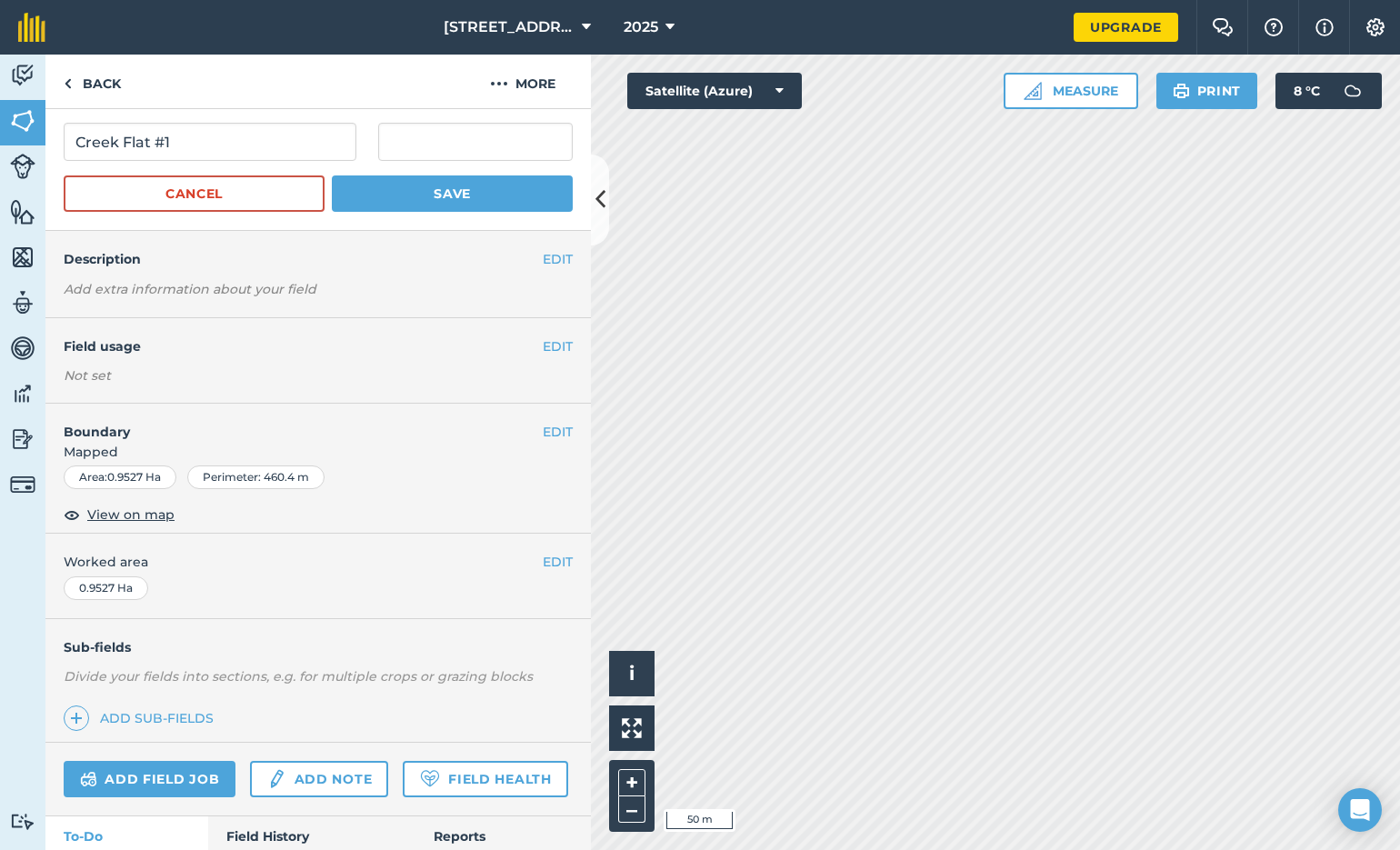 scroll, scrollTop: 35, scrollLeft: 0, axis: vertical 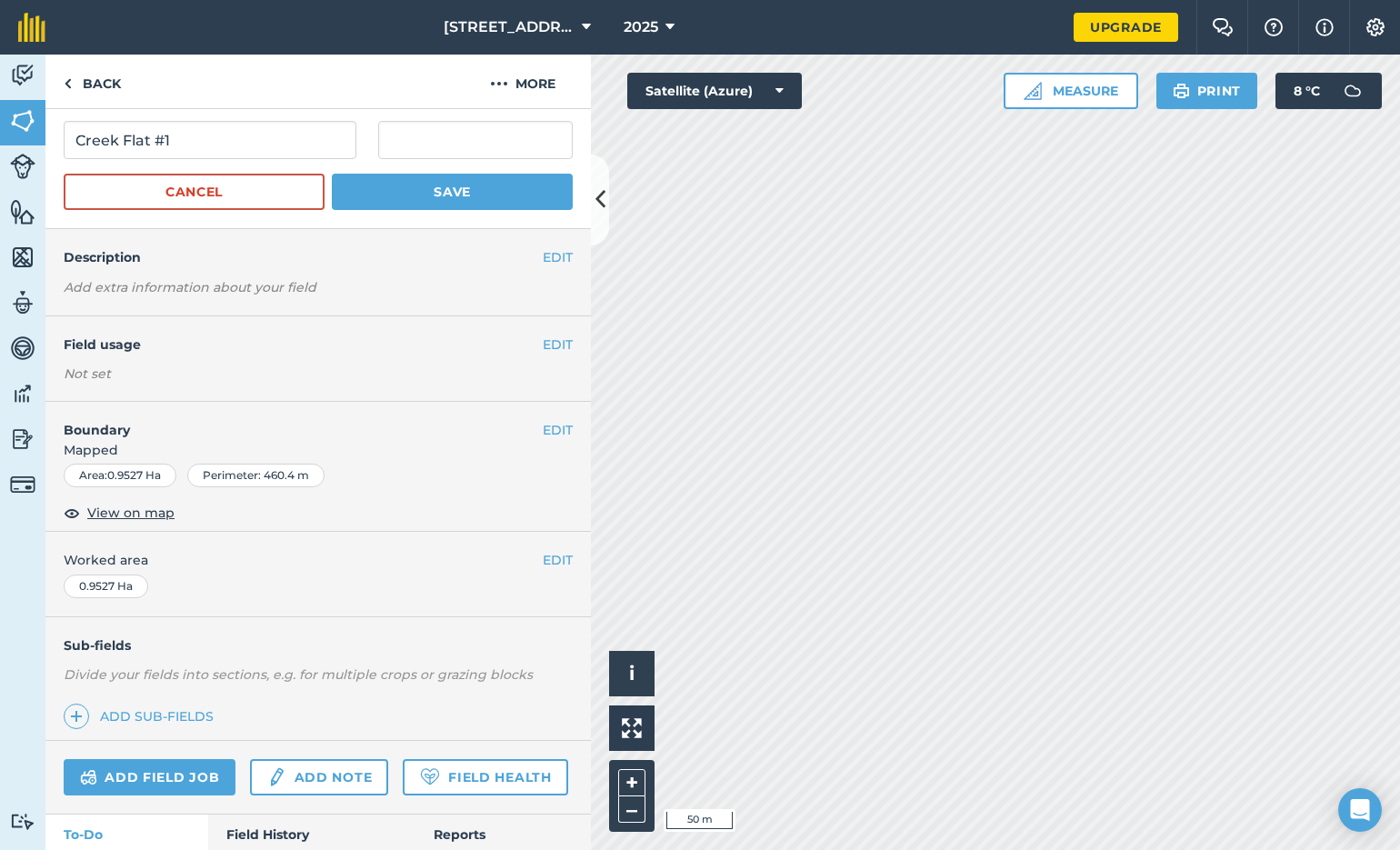 click on "Save" at bounding box center (452, 192) 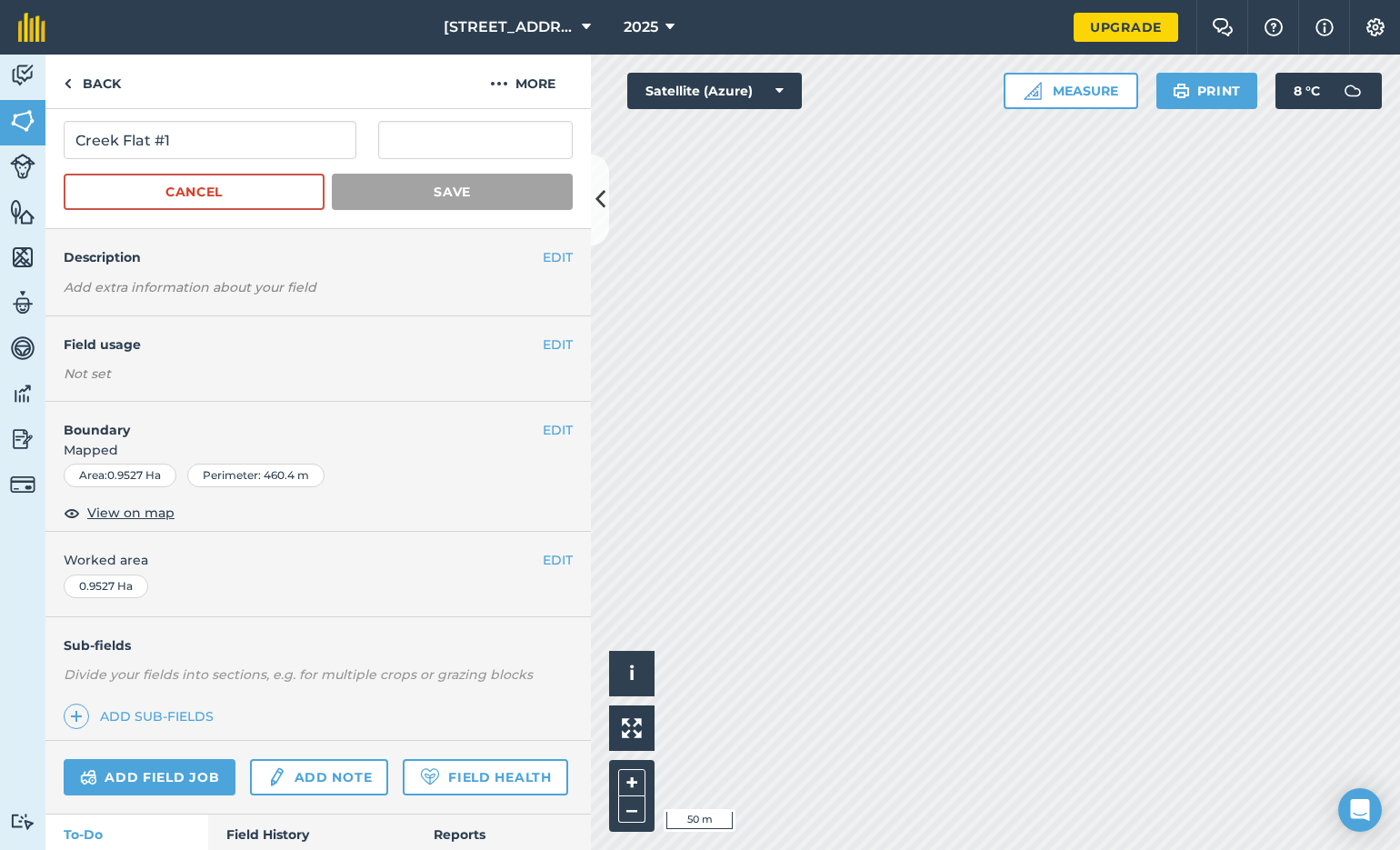scroll, scrollTop: 0, scrollLeft: 0, axis: both 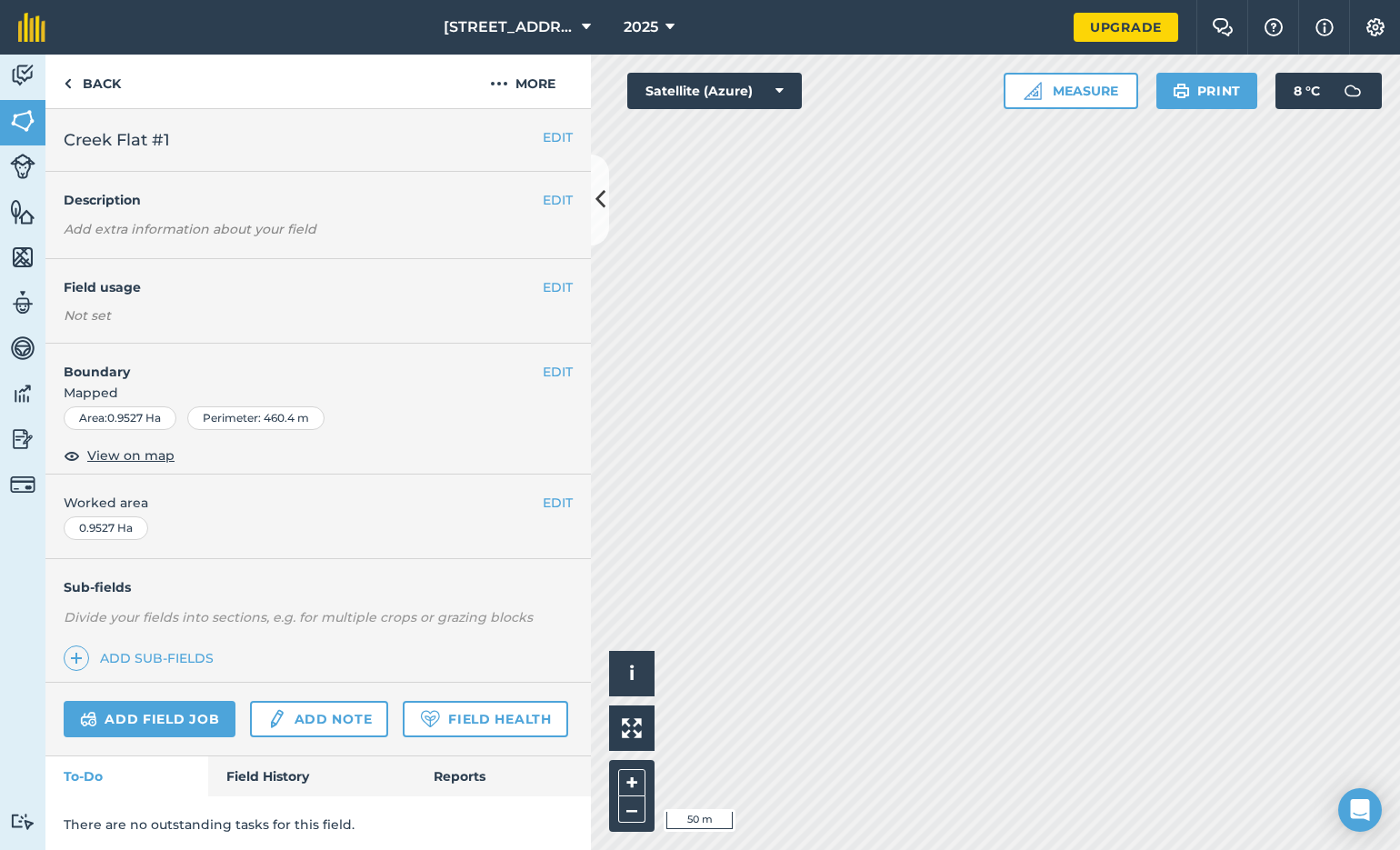 click on "EDIT" at bounding box center [557, 372] 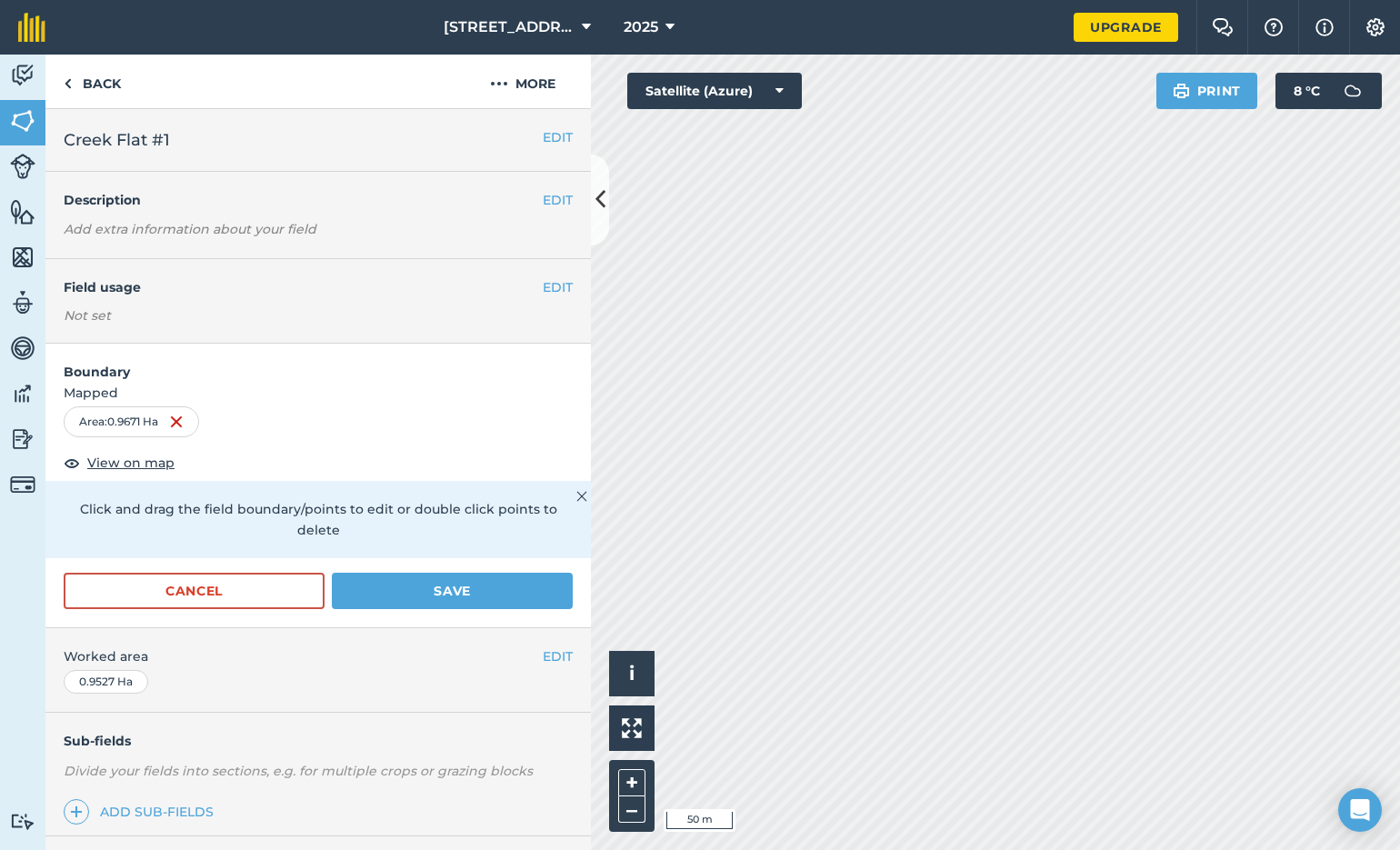 click on "Save" at bounding box center [452, 591] 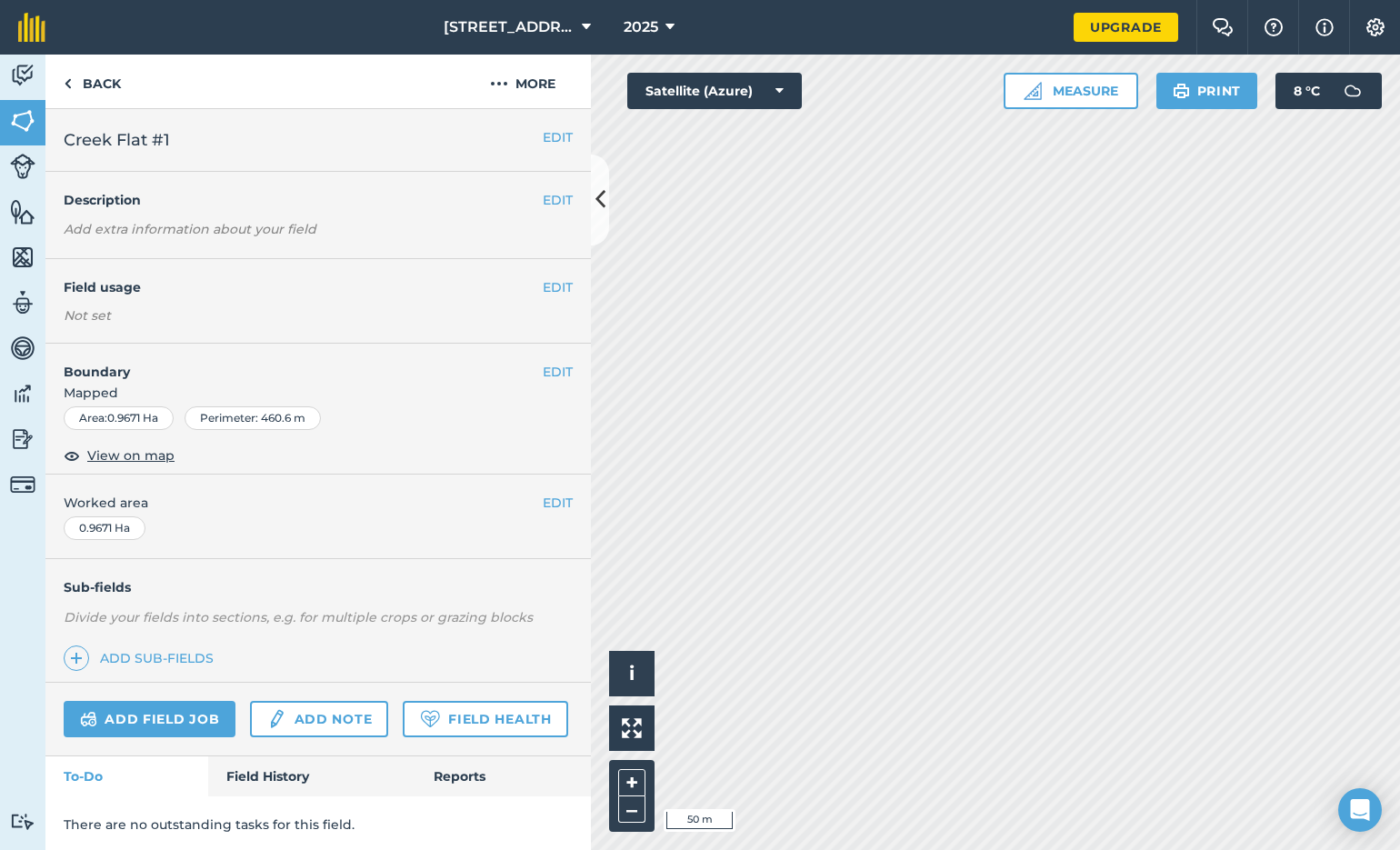 click on "EDIT" at bounding box center (557, 200) 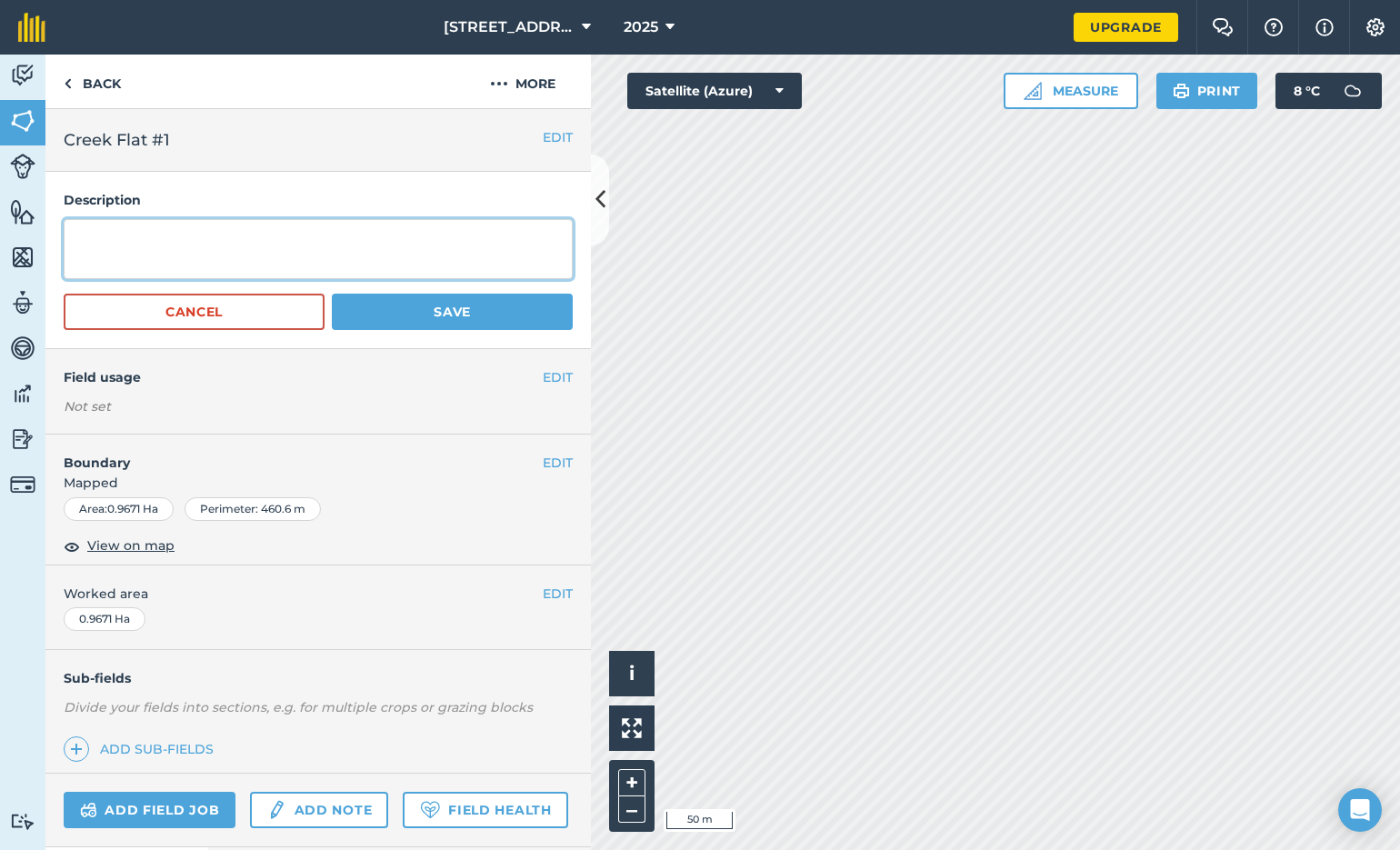click at bounding box center [318, 249] 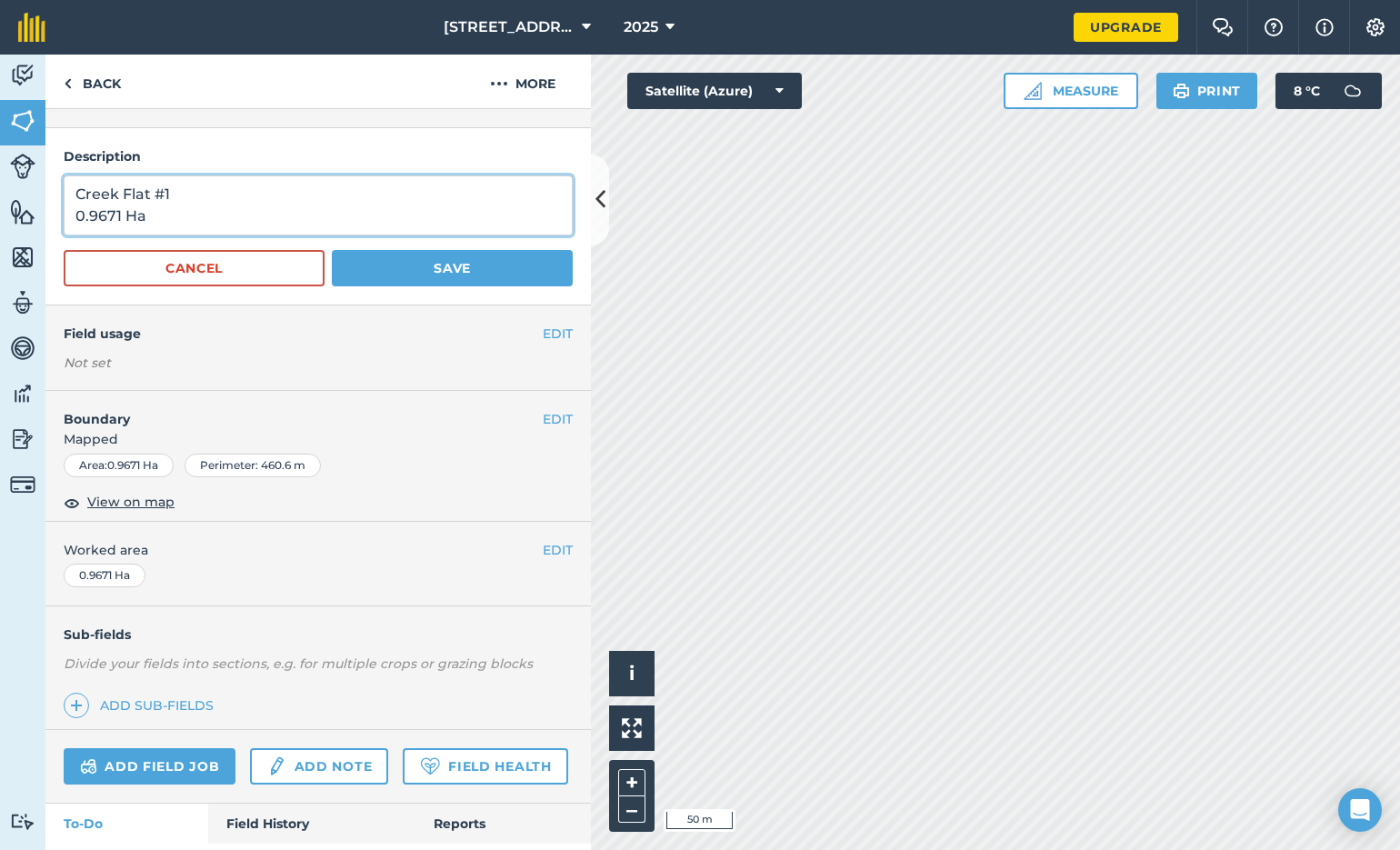 type on "Creek Flat #1
0.9671 Ha" 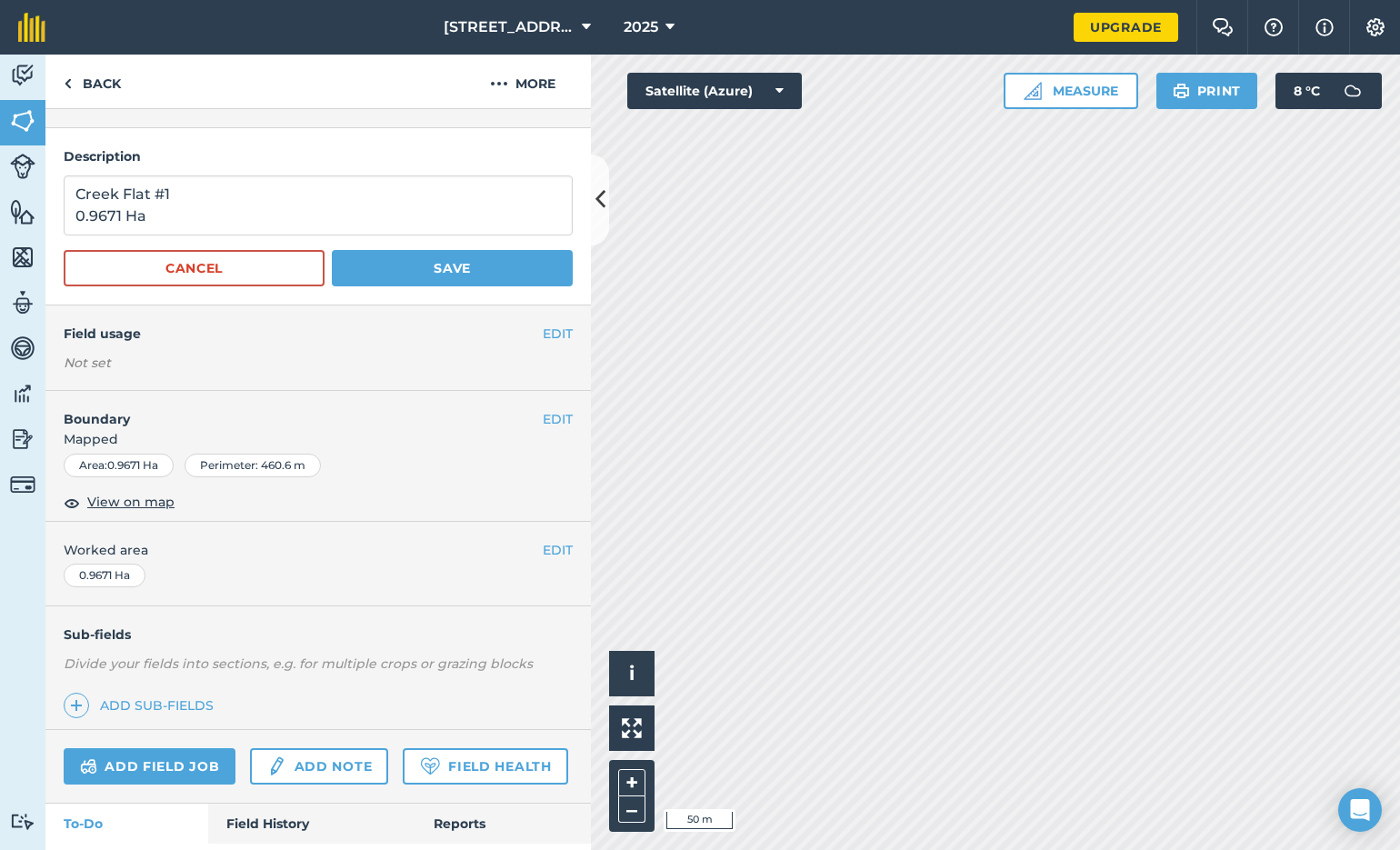 scroll, scrollTop: 46, scrollLeft: 0, axis: vertical 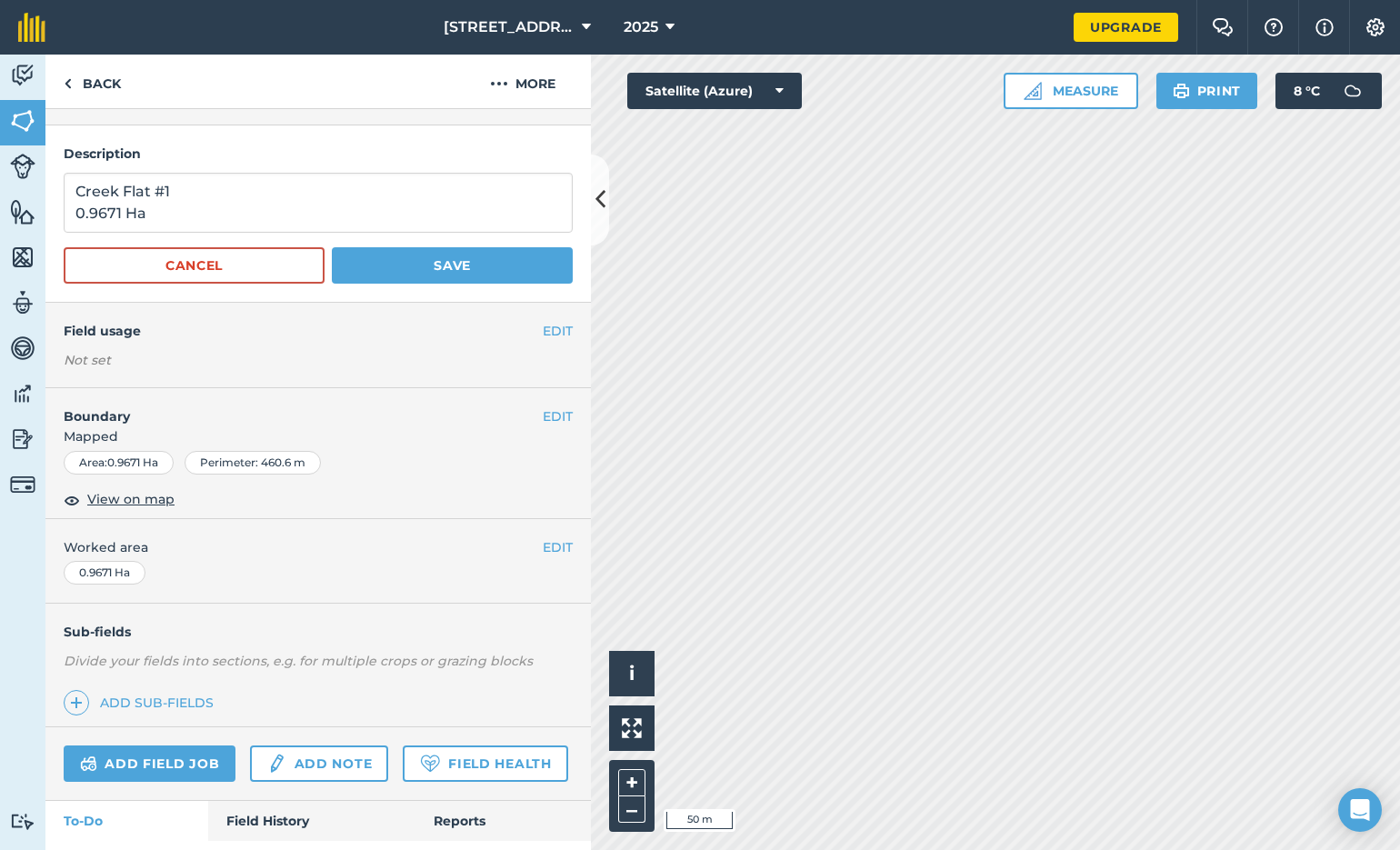 click on "Save" at bounding box center [452, 265] 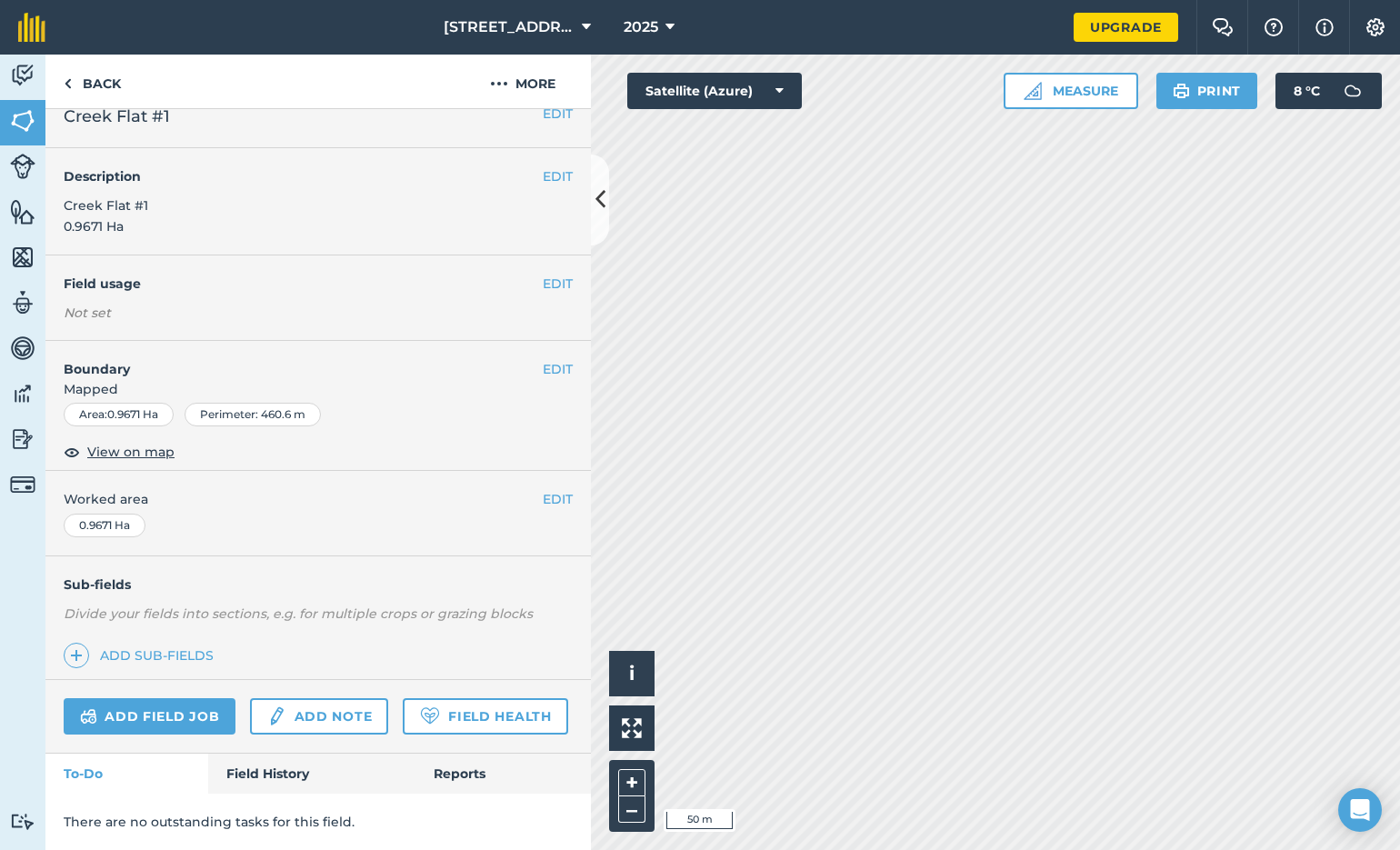 scroll, scrollTop: 20, scrollLeft: 0, axis: vertical 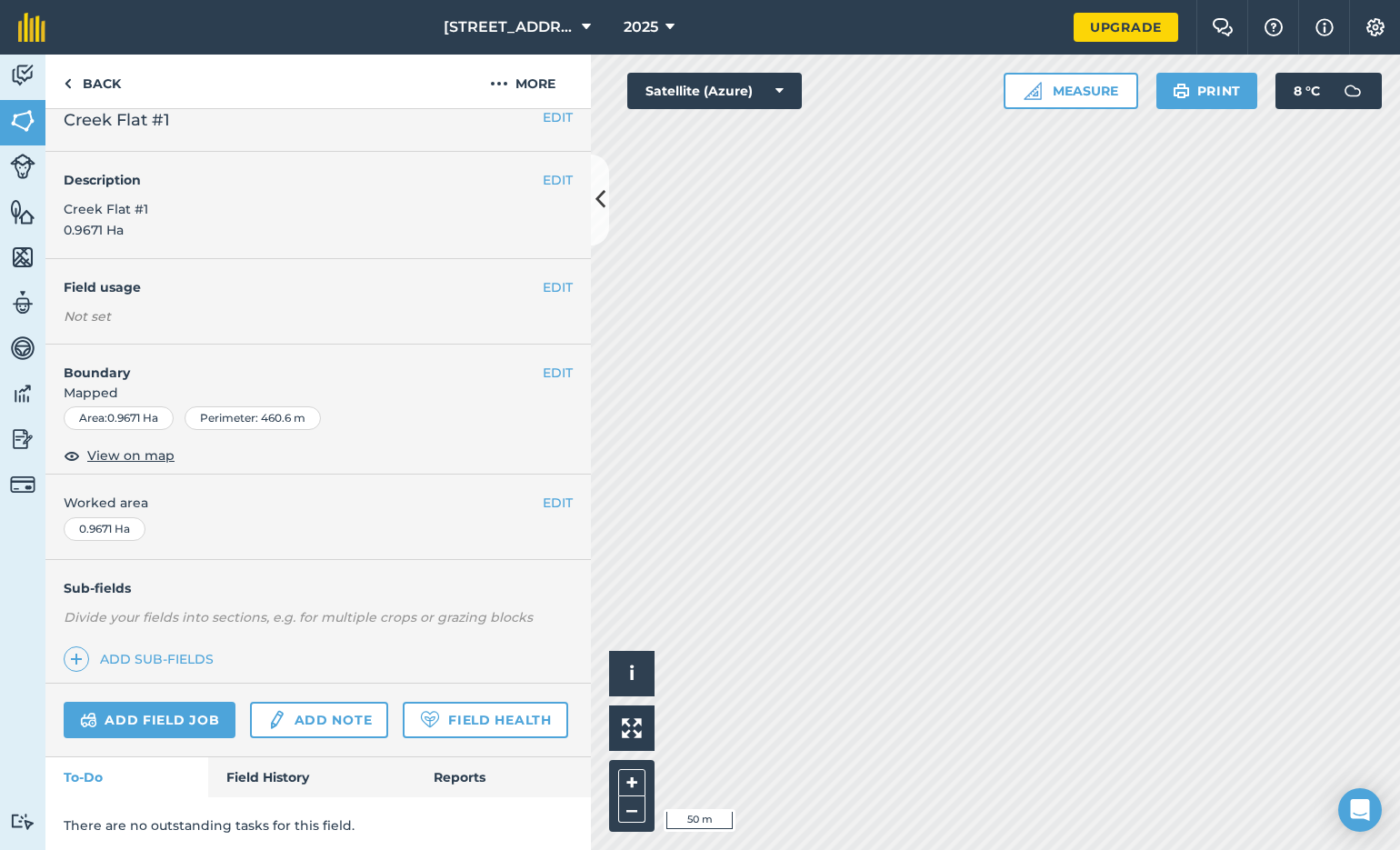 click on "Creek Flat #1" at bounding box center (116, 120) 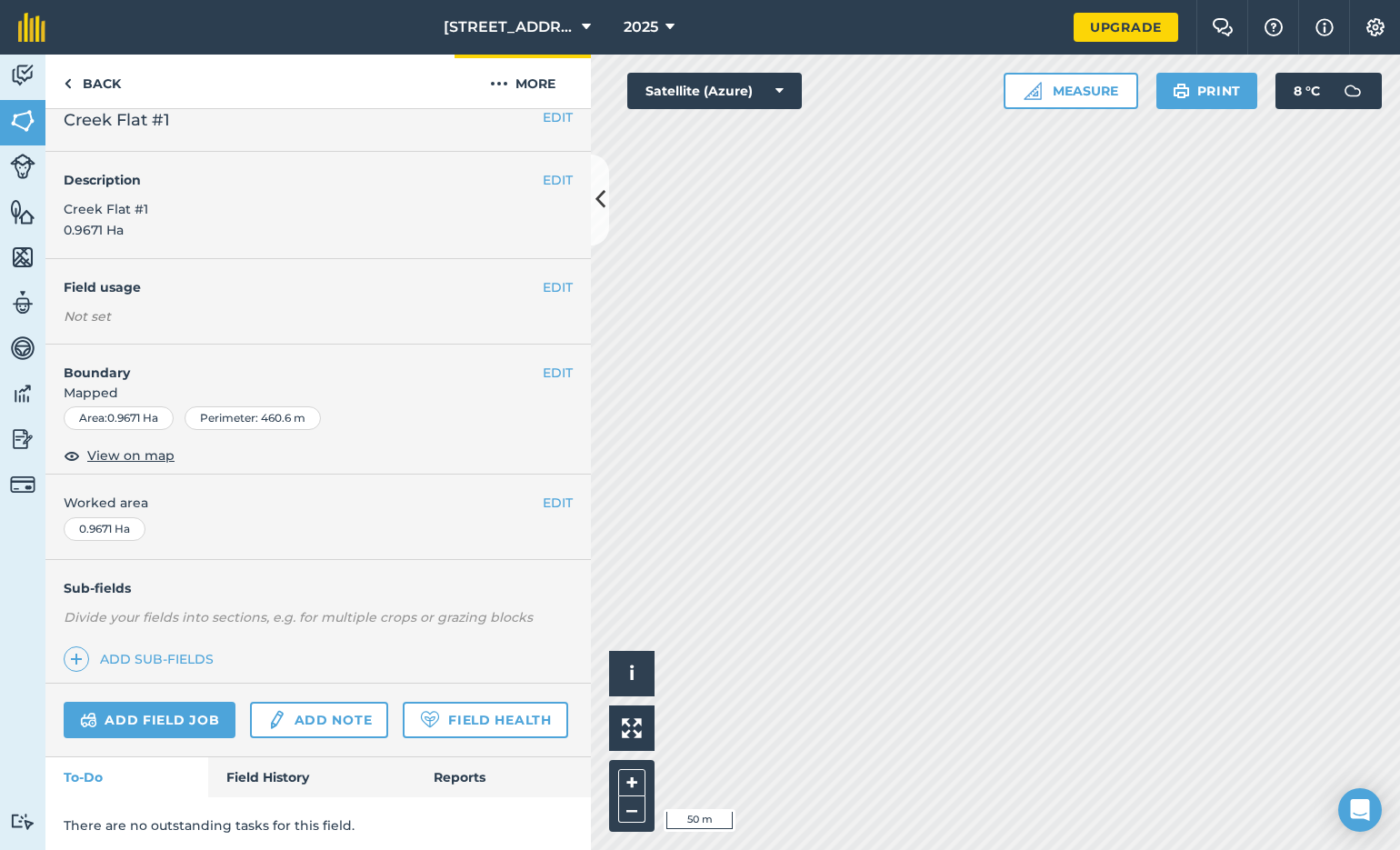 scroll, scrollTop: 0, scrollLeft: 0, axis: both 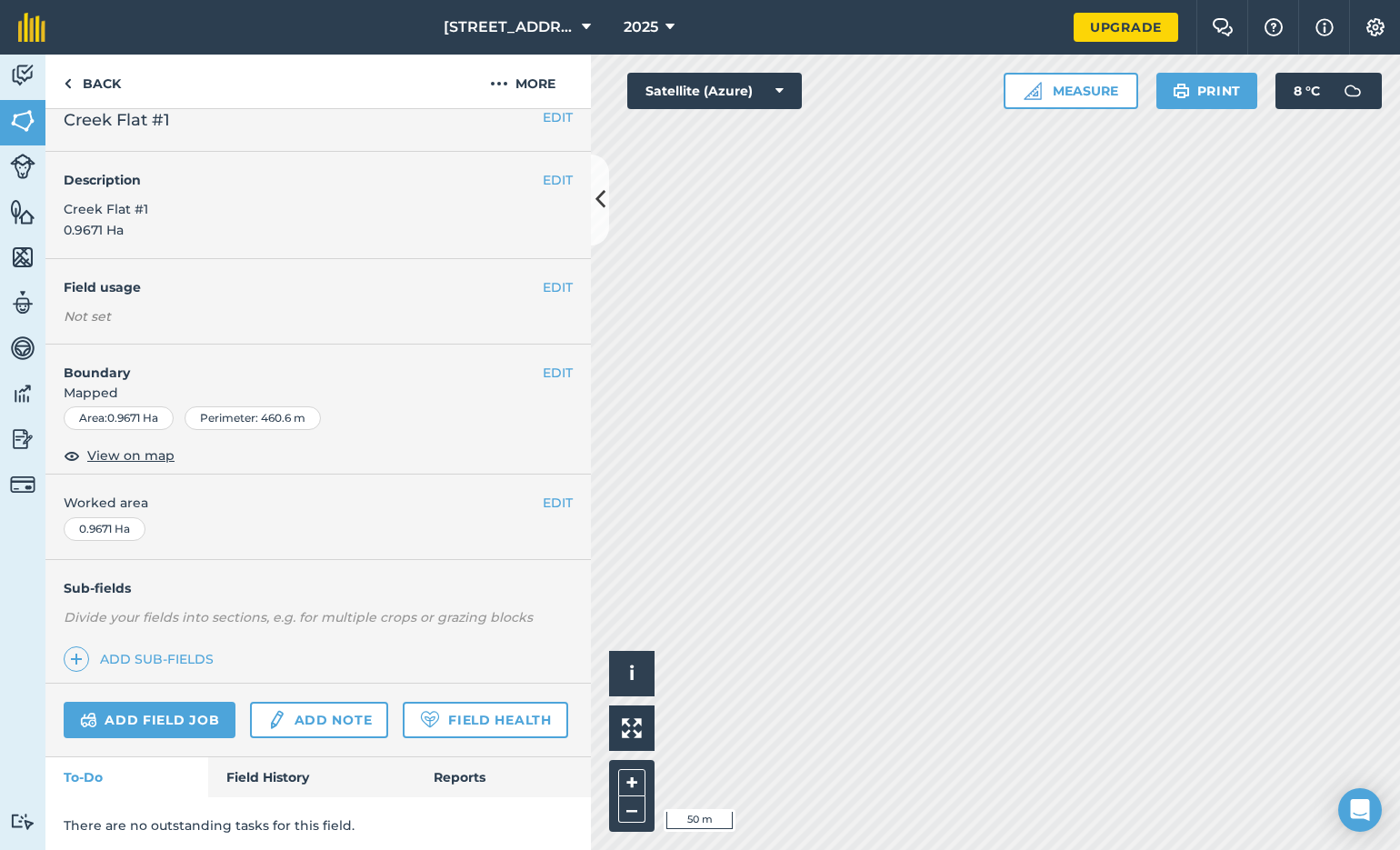 click on "EDIT" at bounding box center [557, 117] 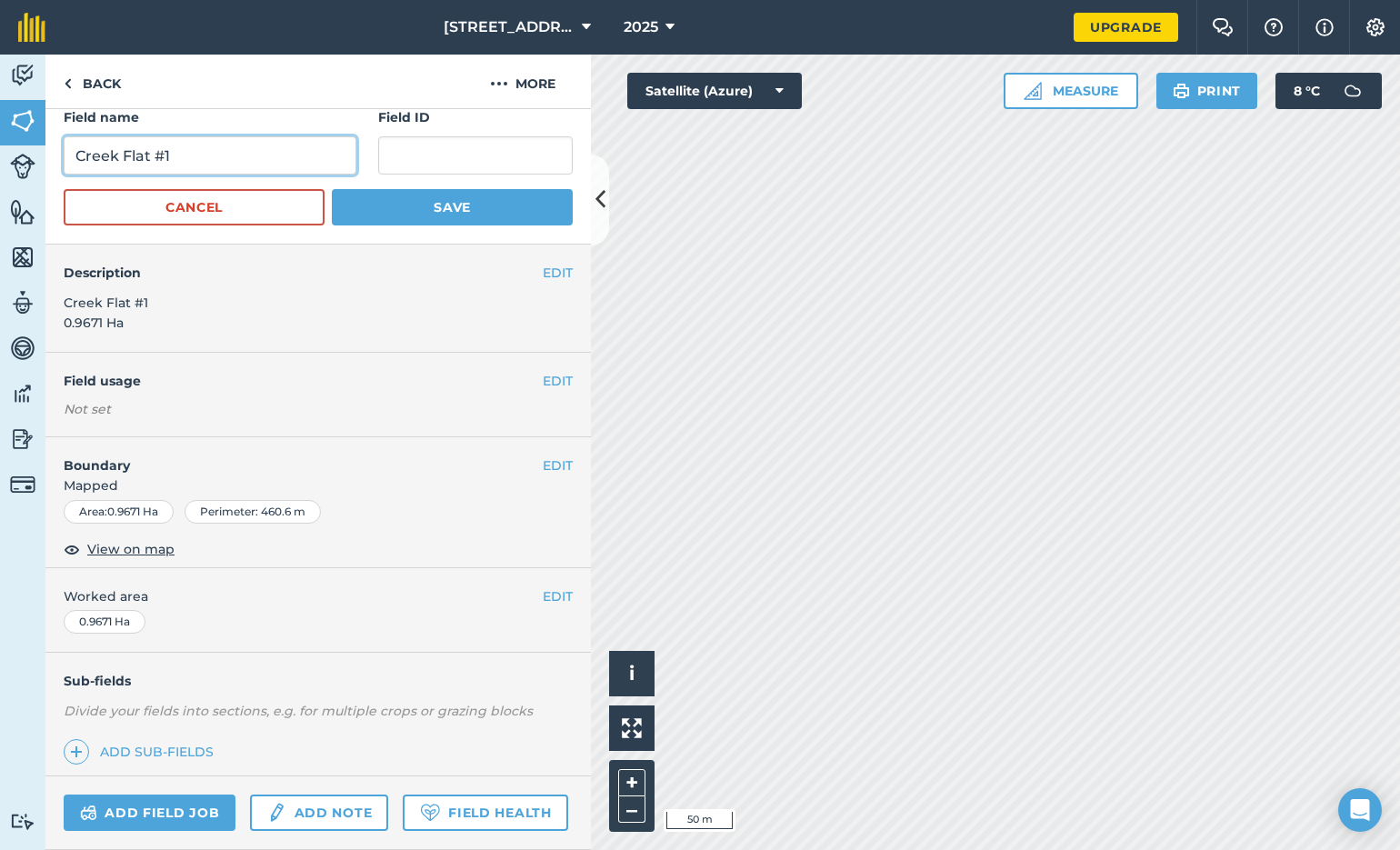 click on "Creek Flat #1" at bounding box center (210, 155) 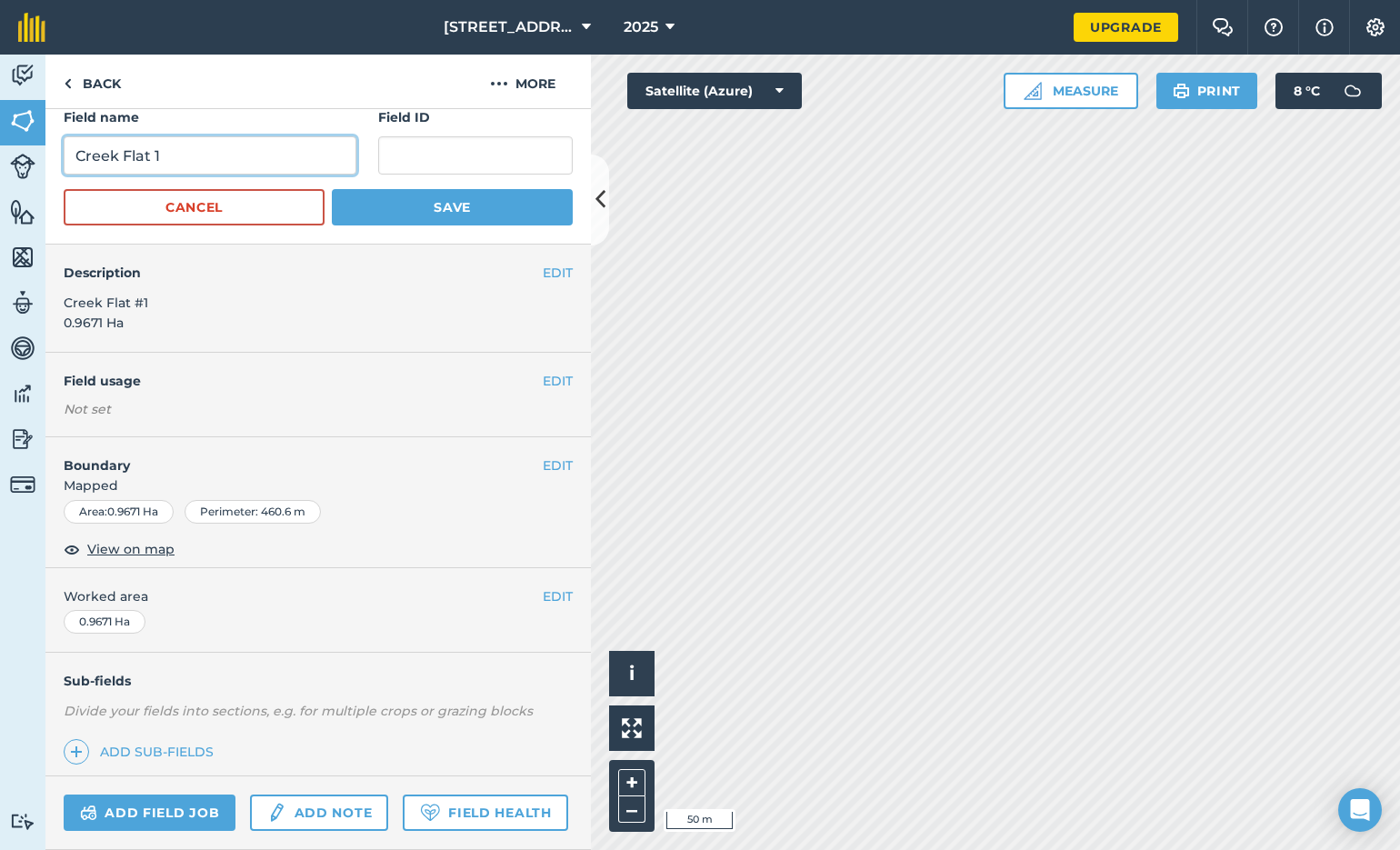type on "Creek Flat 1" 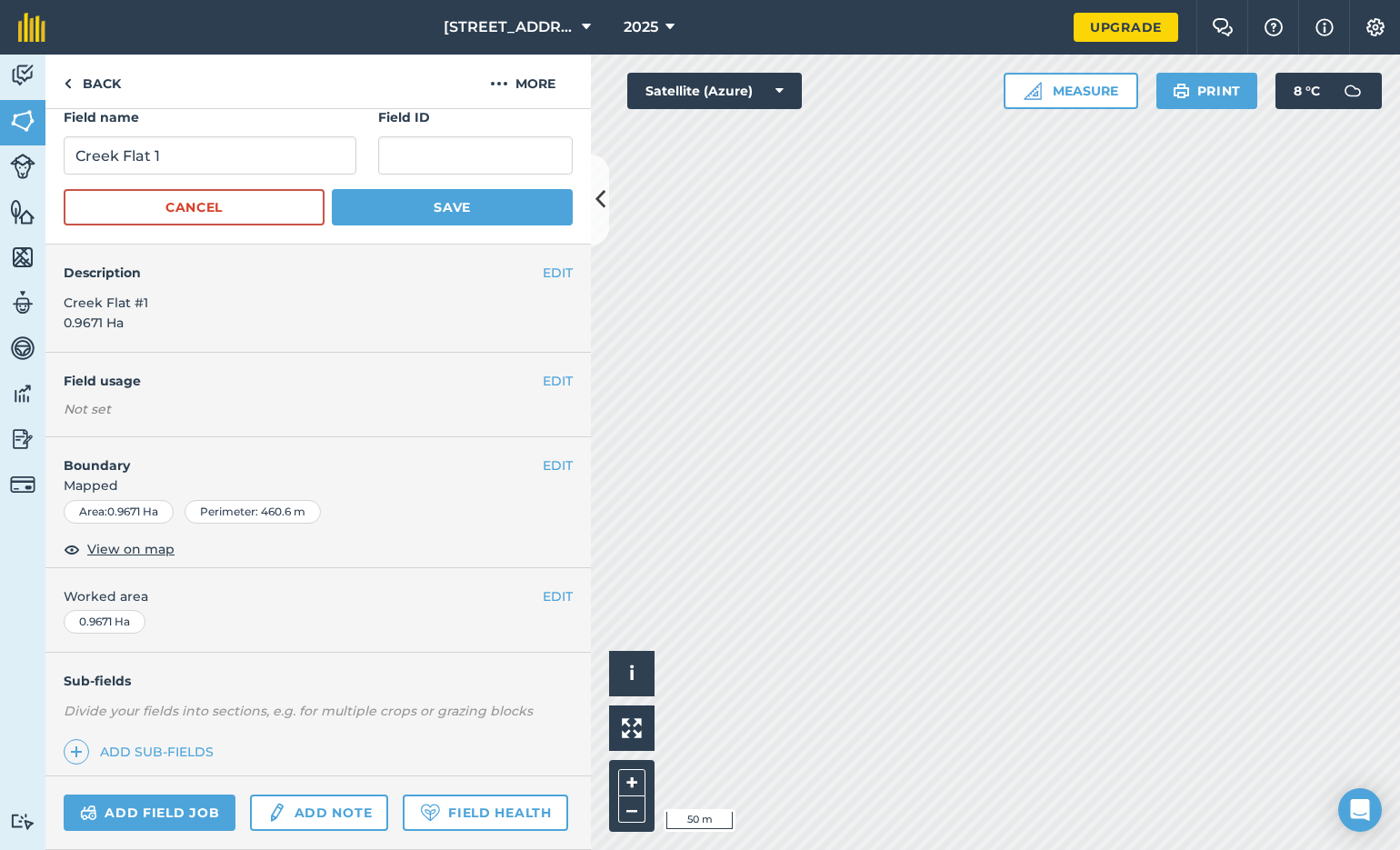 click on "Save" at bounding box center [452, 207] 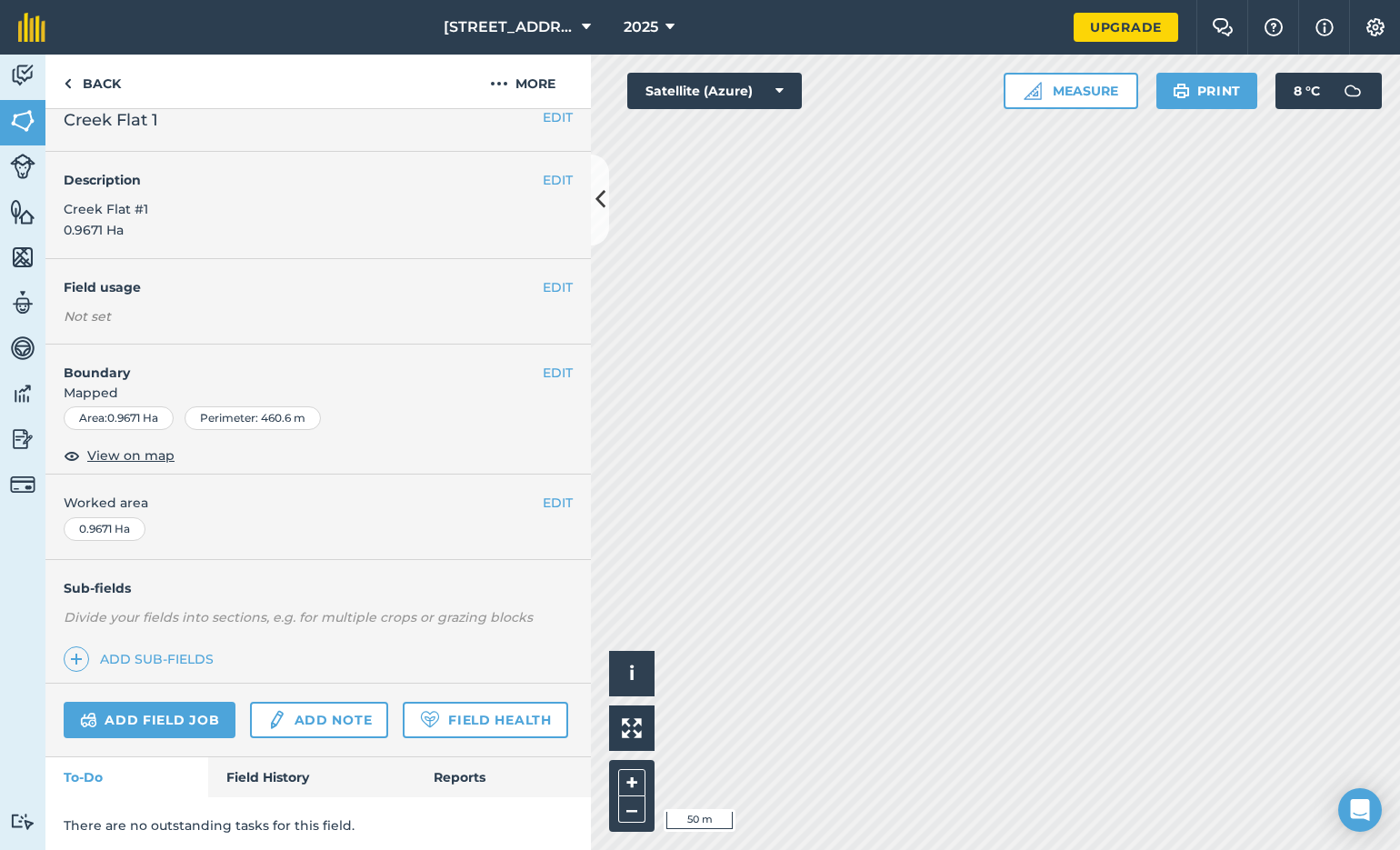 scroll, scrollTop: 0, scrollLeft: 0, axis: both 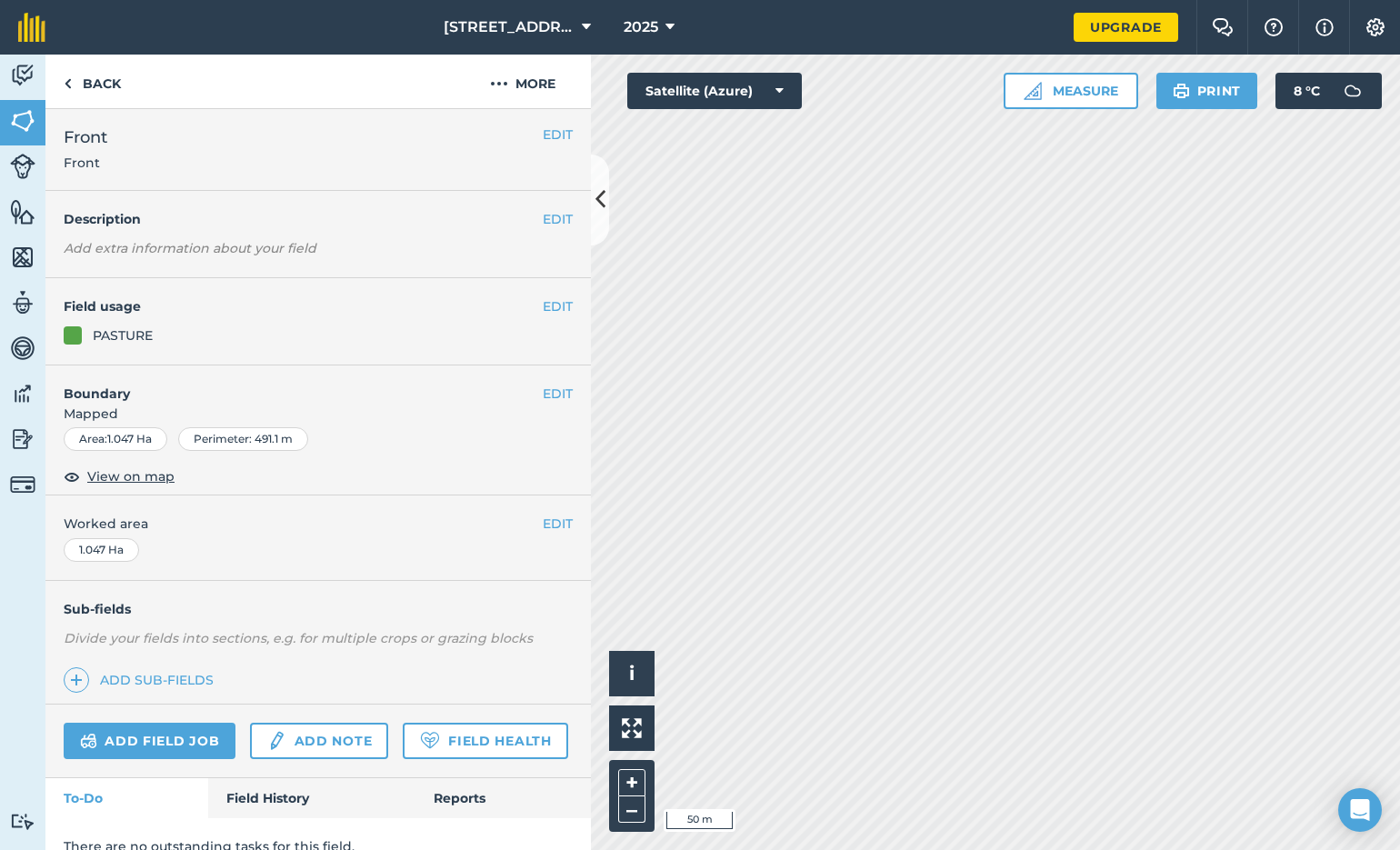 click on "EDIT Description Add extra information about your field" at bounding box center (318, 235) 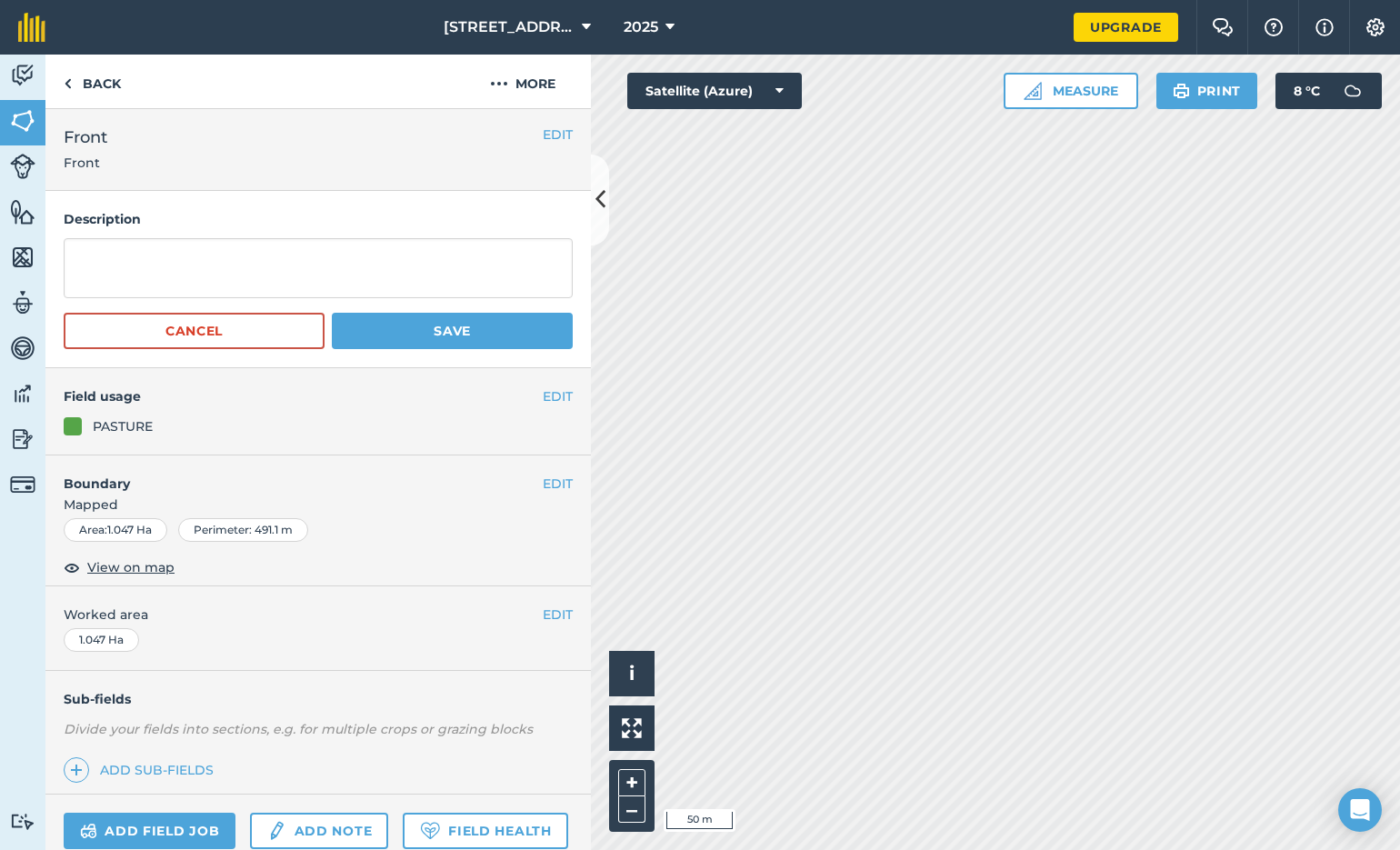scroll, scrollTop: 1, scrollLeft: 0, axis: vertical 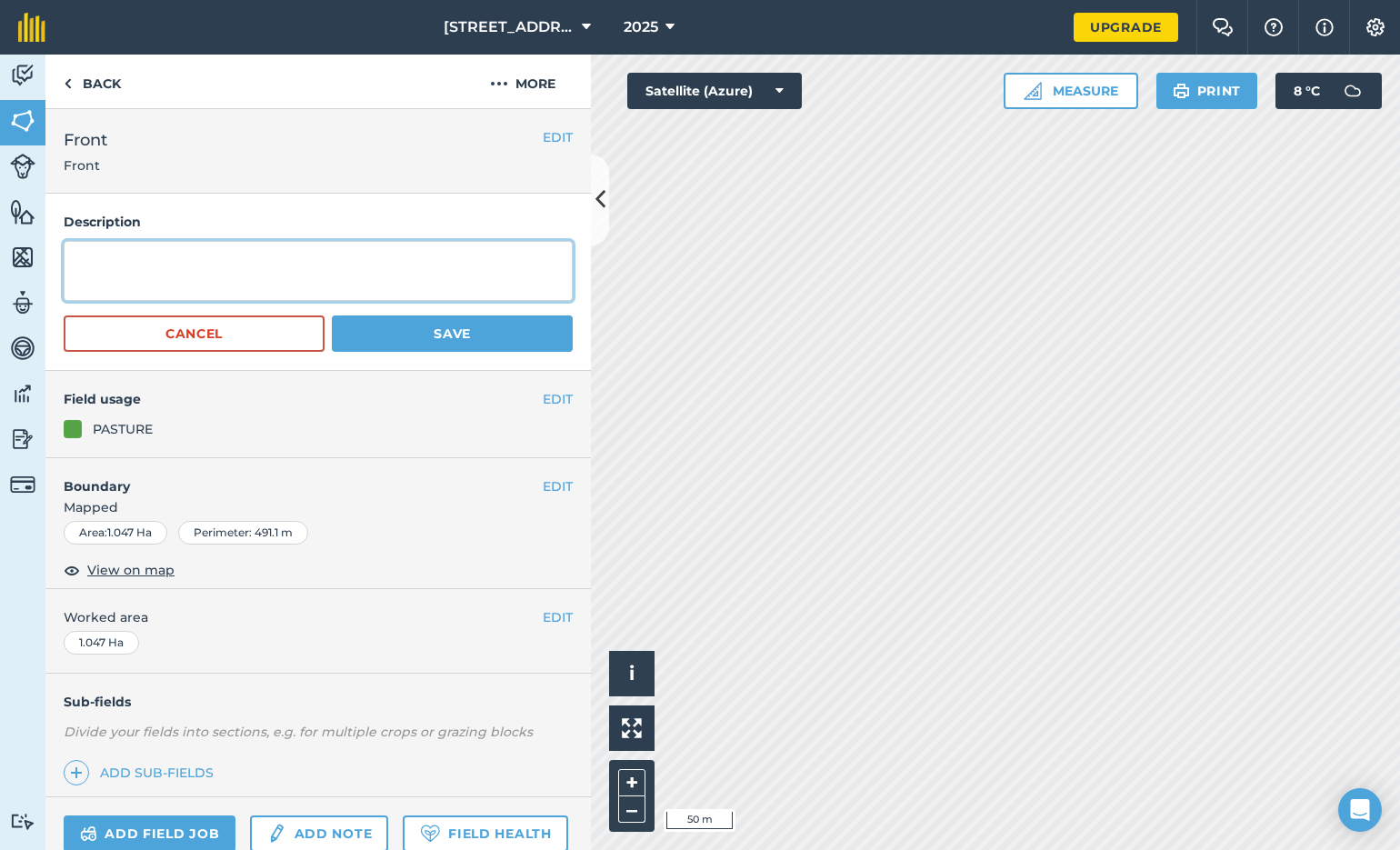 click at bounding box center (318, 271) 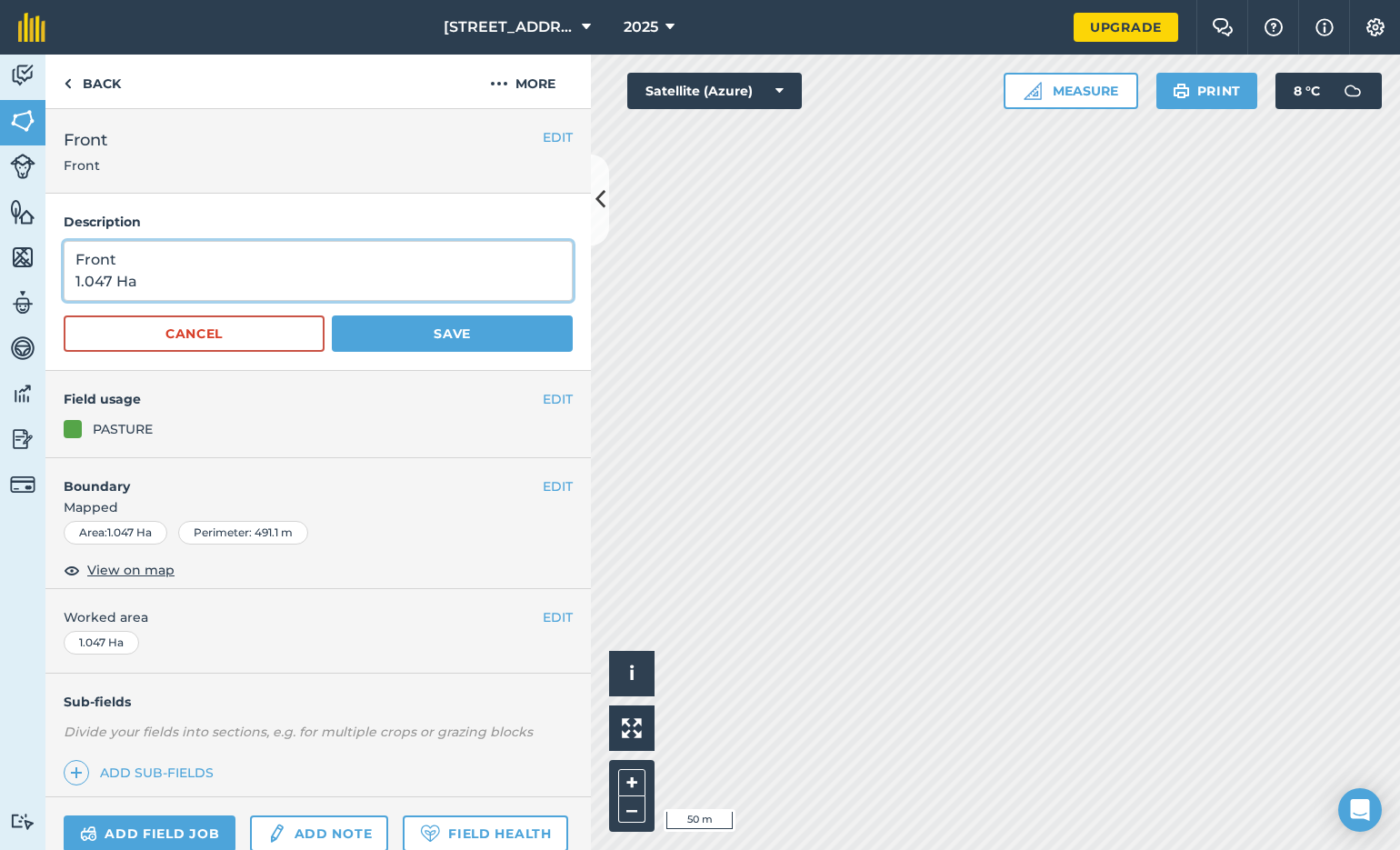 type on "Front
1.047 Ha" 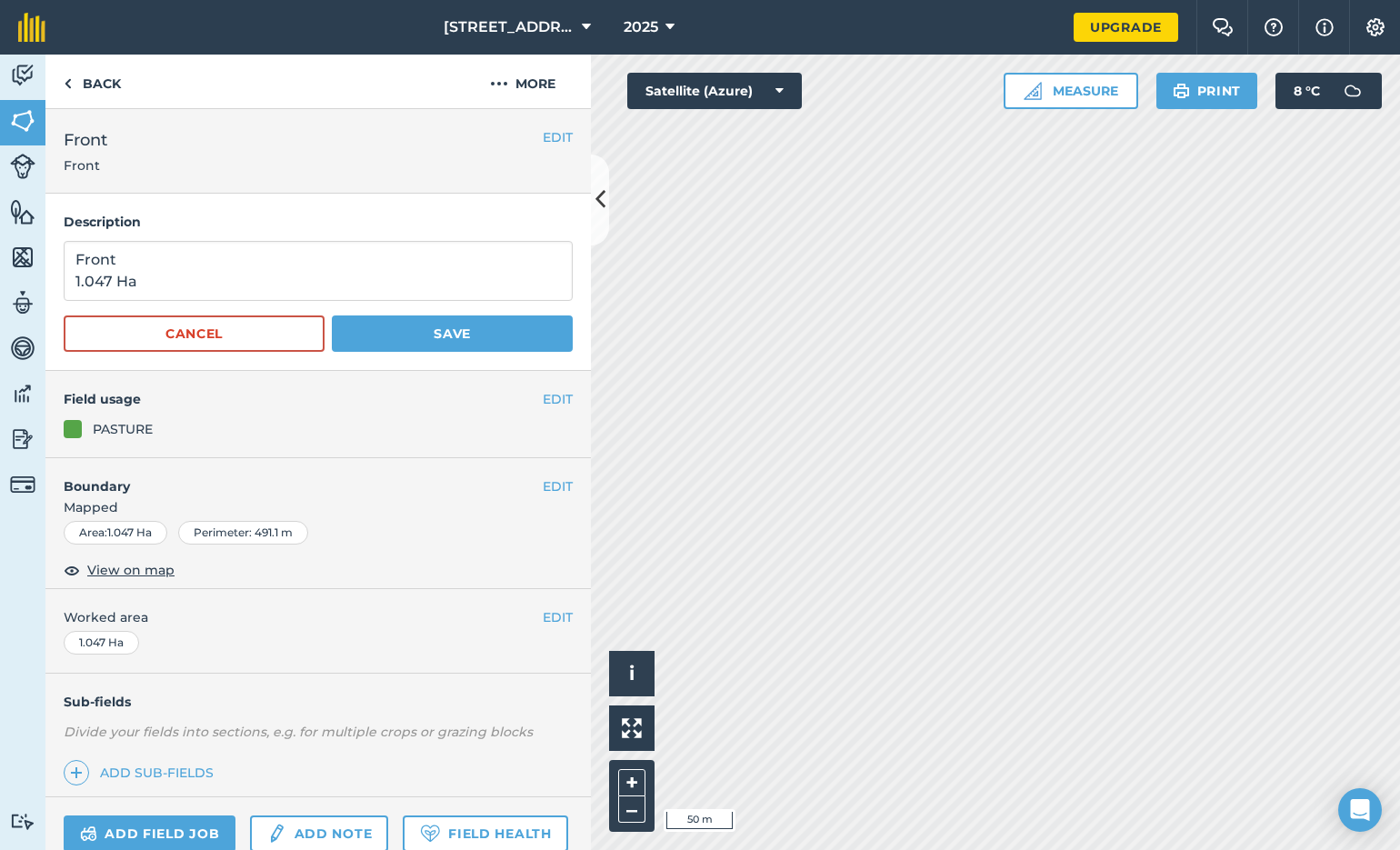 click on "Save" at bounding box center (452, 334) 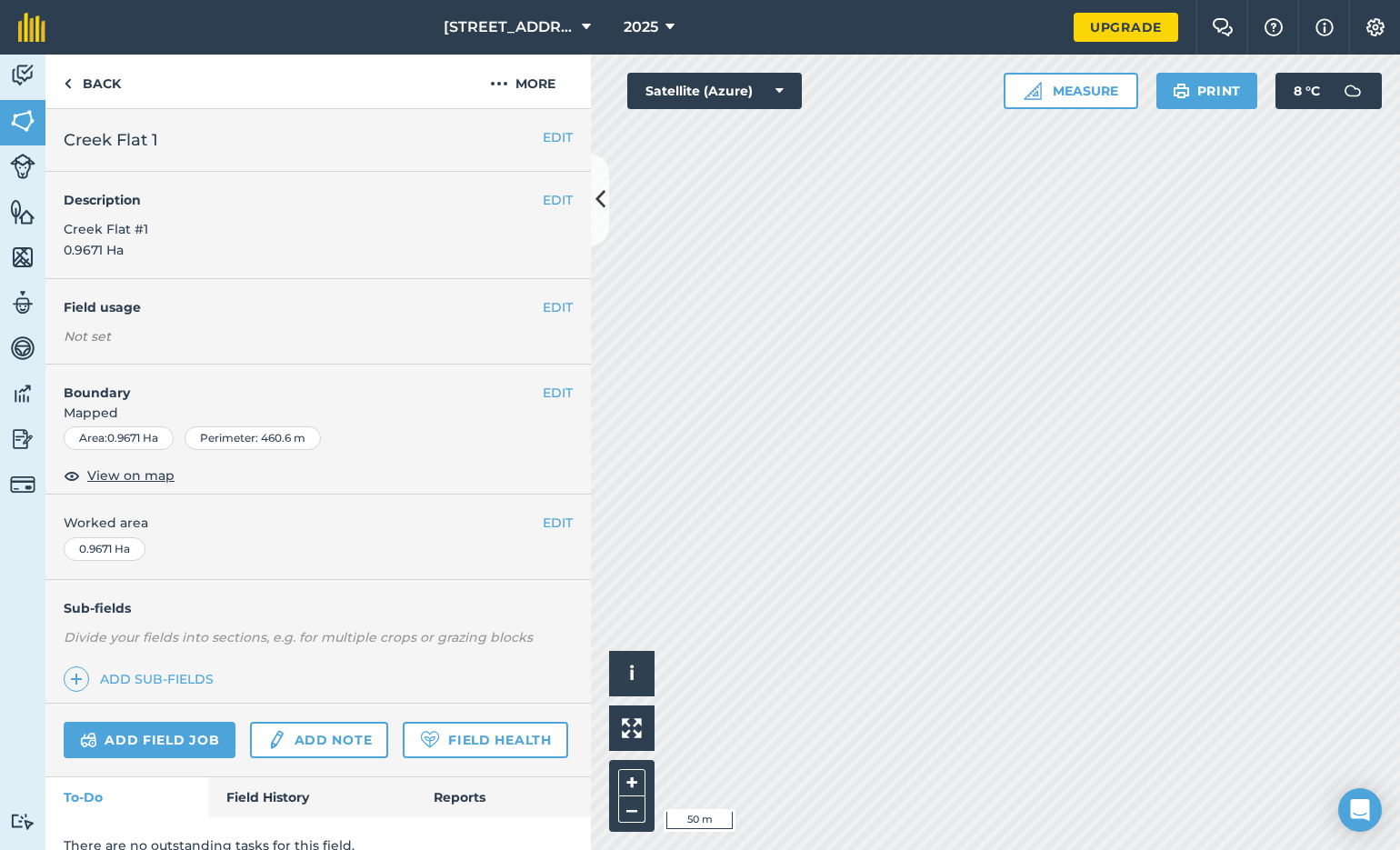 scroll, scrollTop: 0, scrollLeft: 0, axis: both 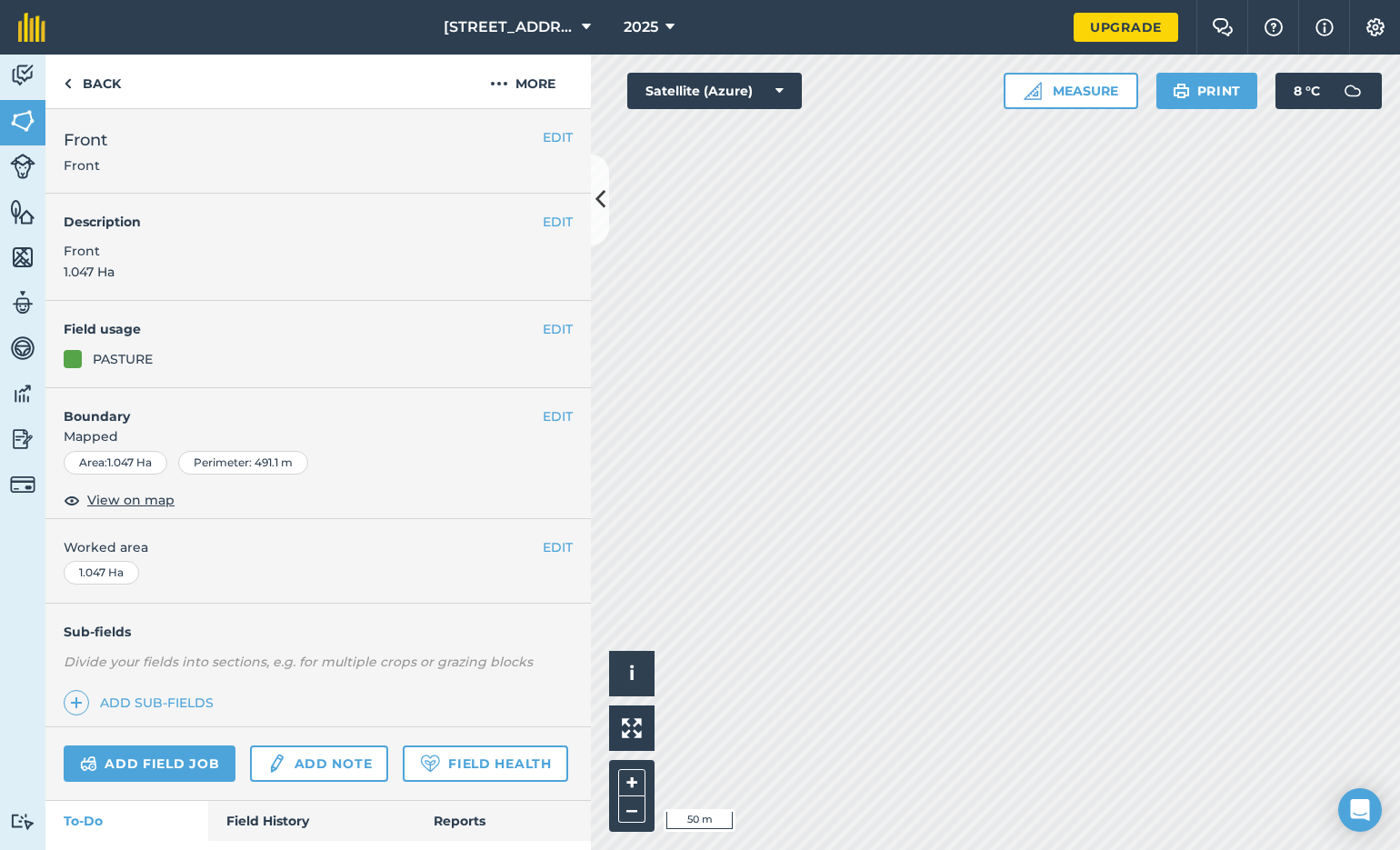 click at bounding box center (23, 75) 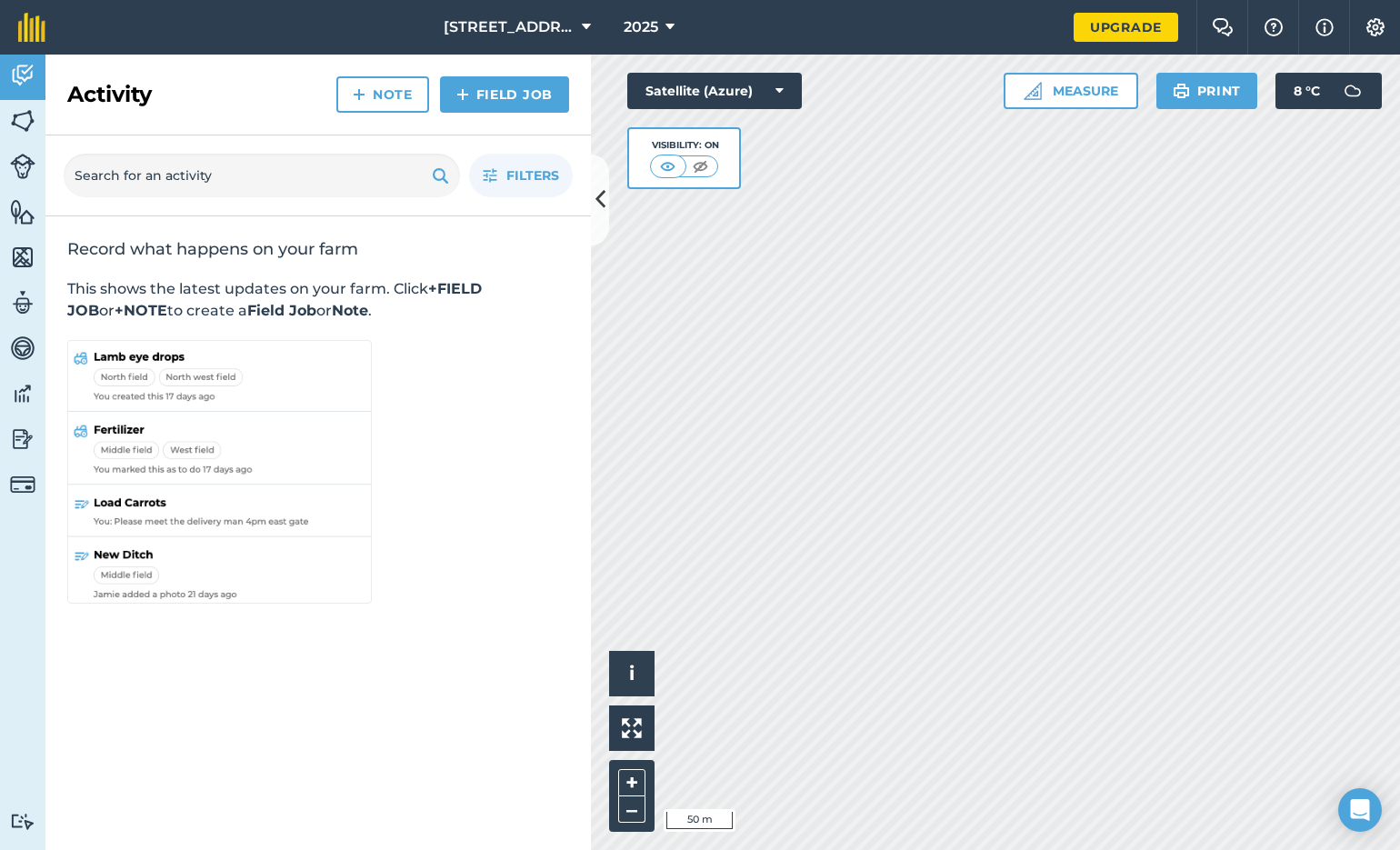 click at bounding box center (23, 166) 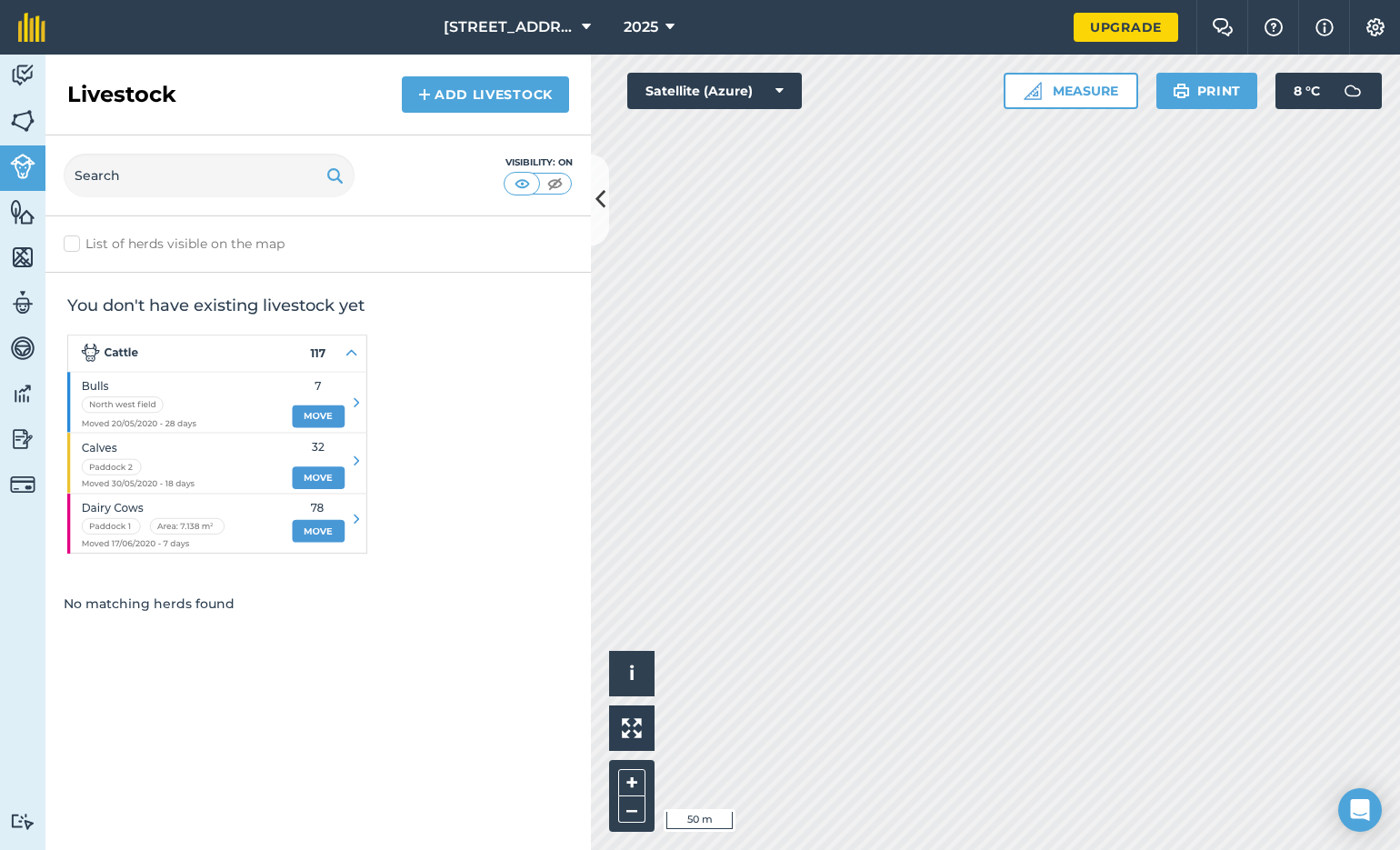 click at bounding box center [23, 121] 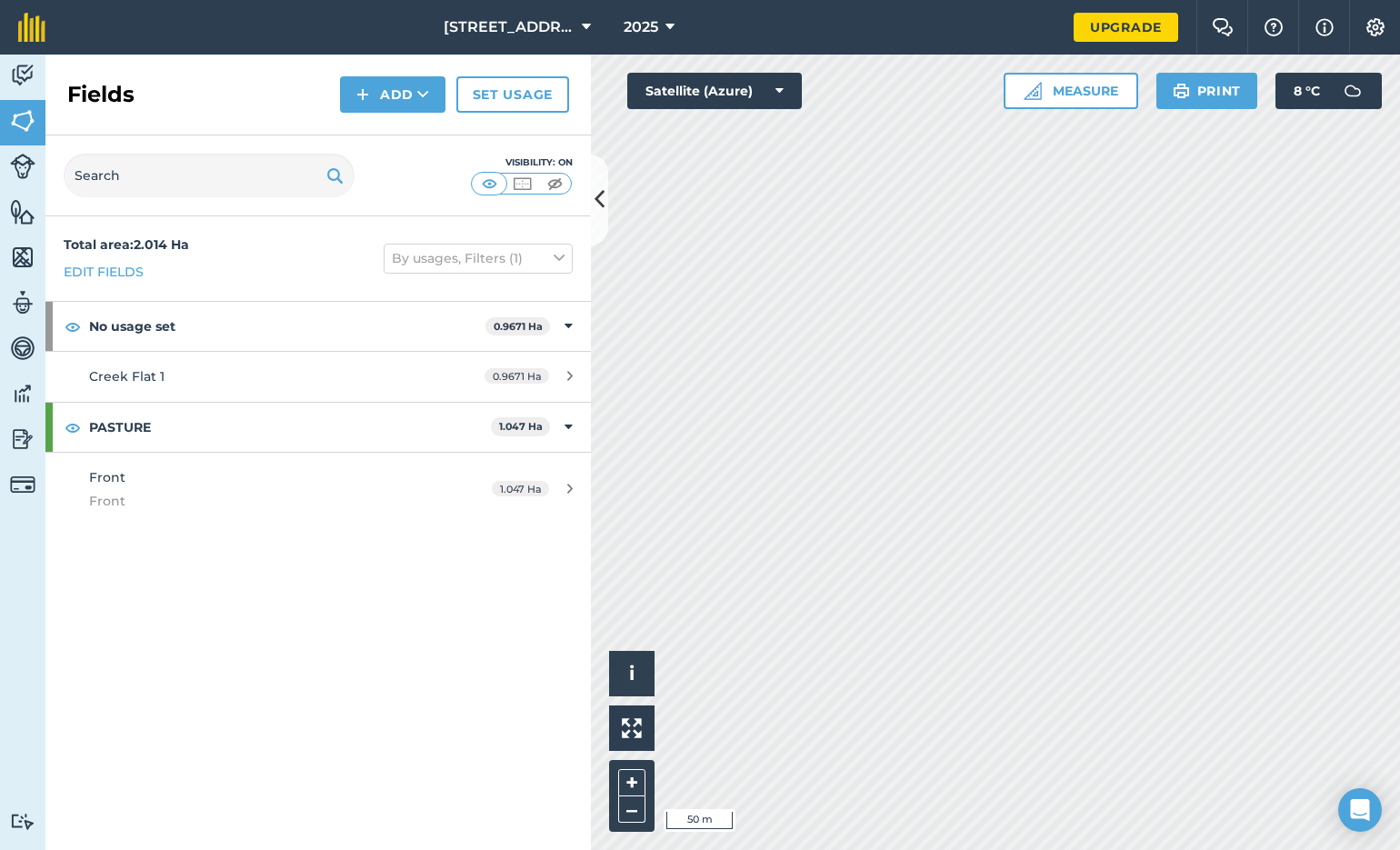 scroll, scrollTop: 1, scrollLeft: 1, axis: both 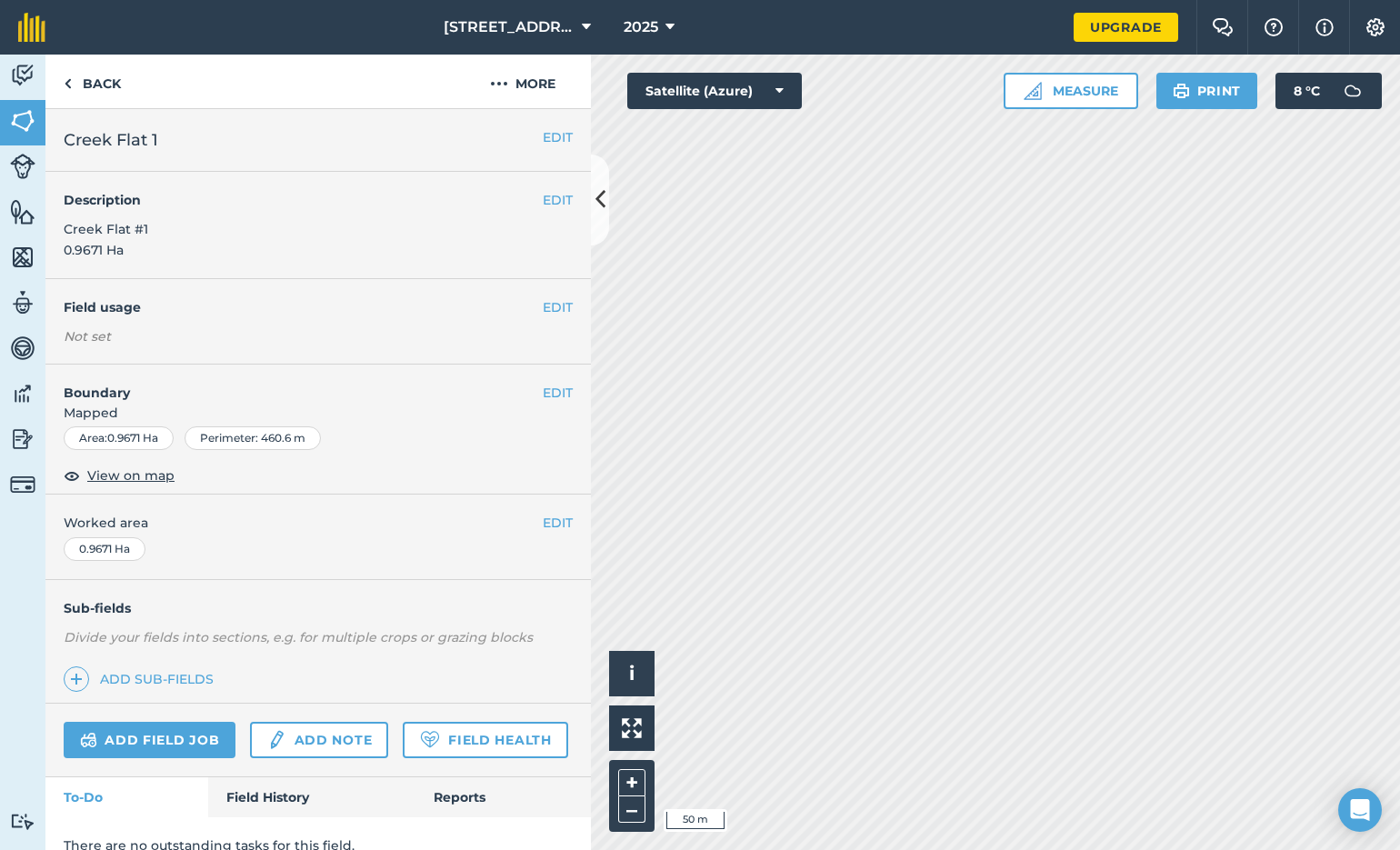 click on "Creek Flat #1
0.9671 Ha" at bounding box center [105, 239] 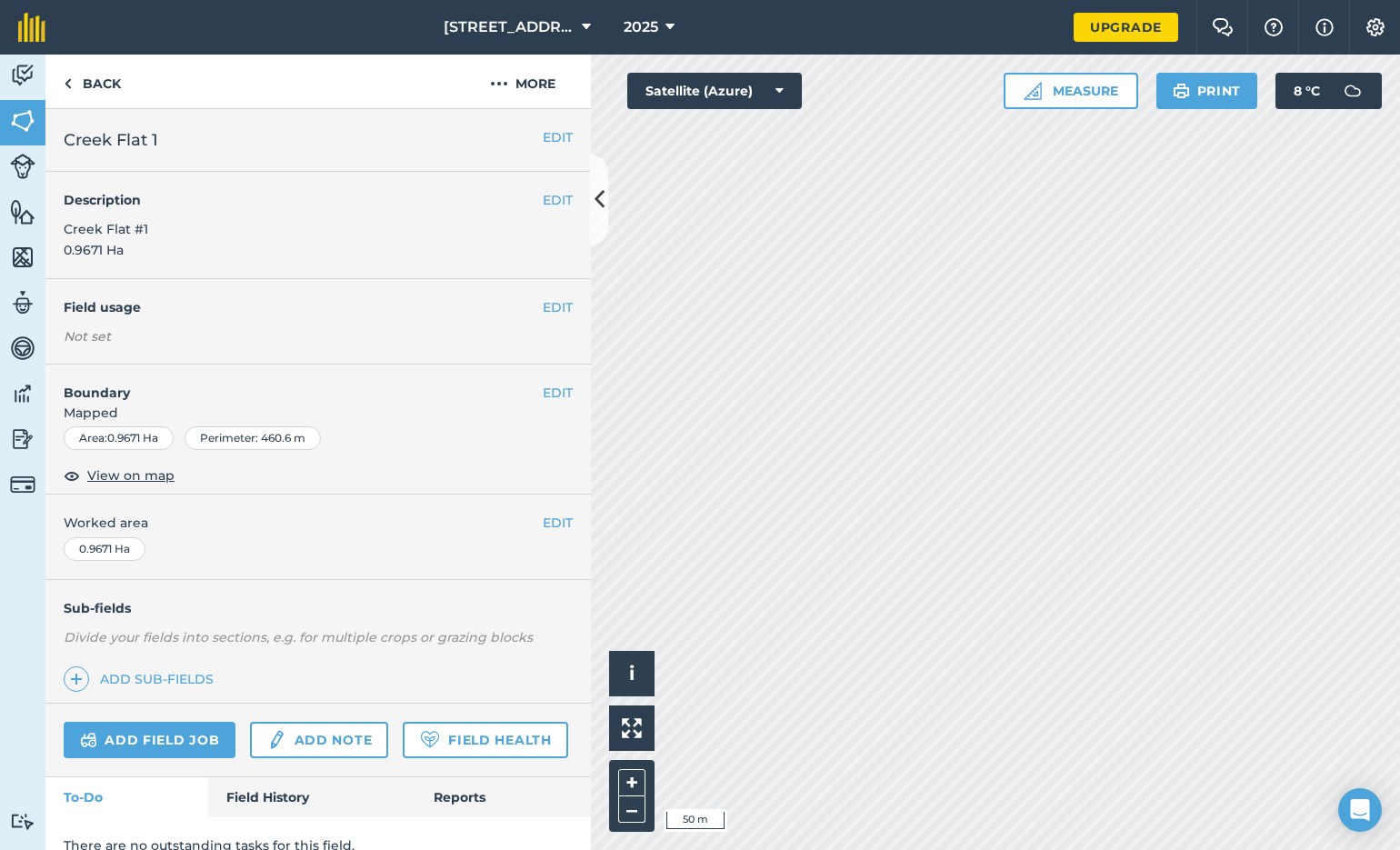 click on "EDIT Description Creek Flat #1
0.9671 Ha" at bounding box center [318, 225] 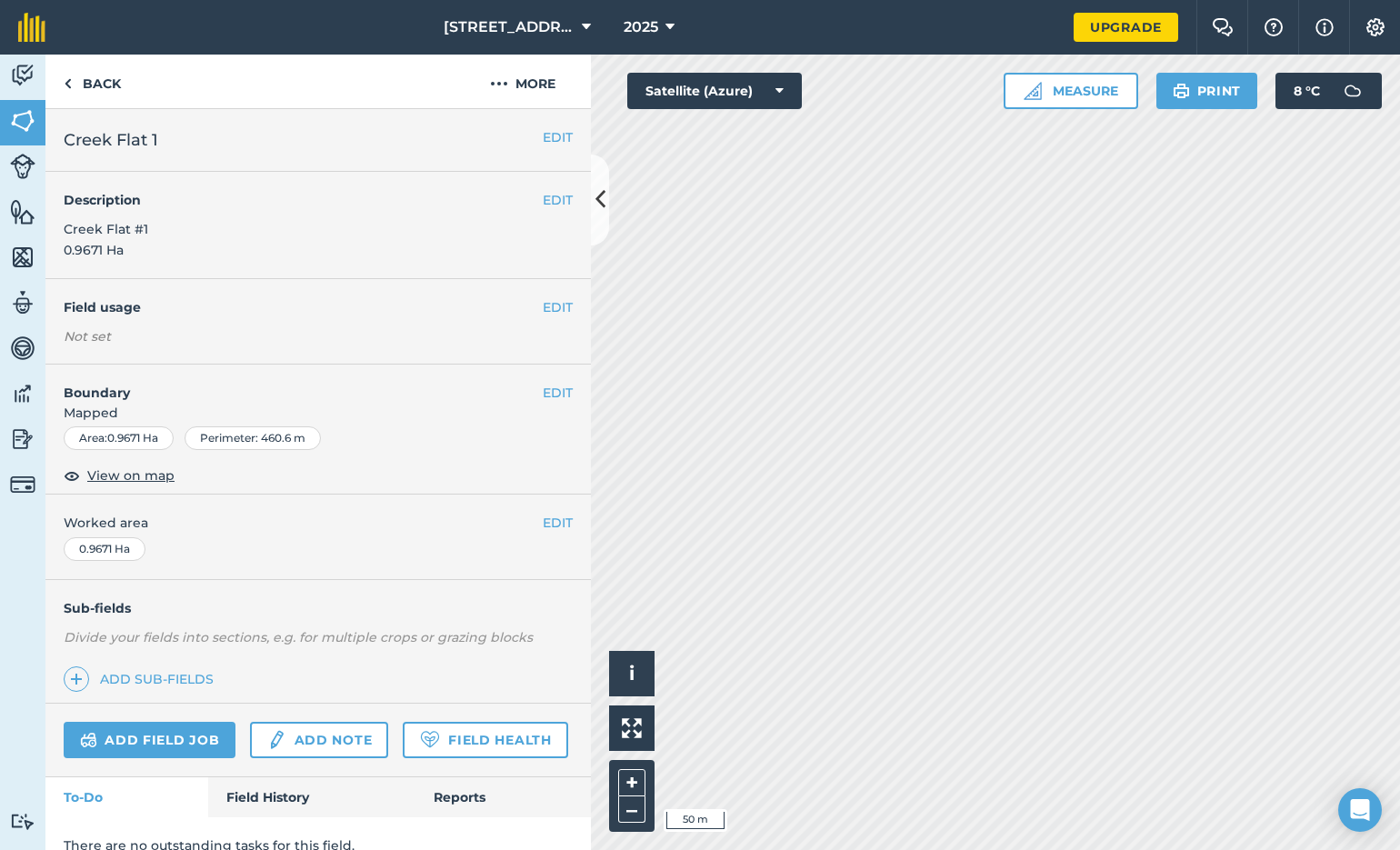 scroll, scrollTop: 0, scrollLeft: 0, axis: both 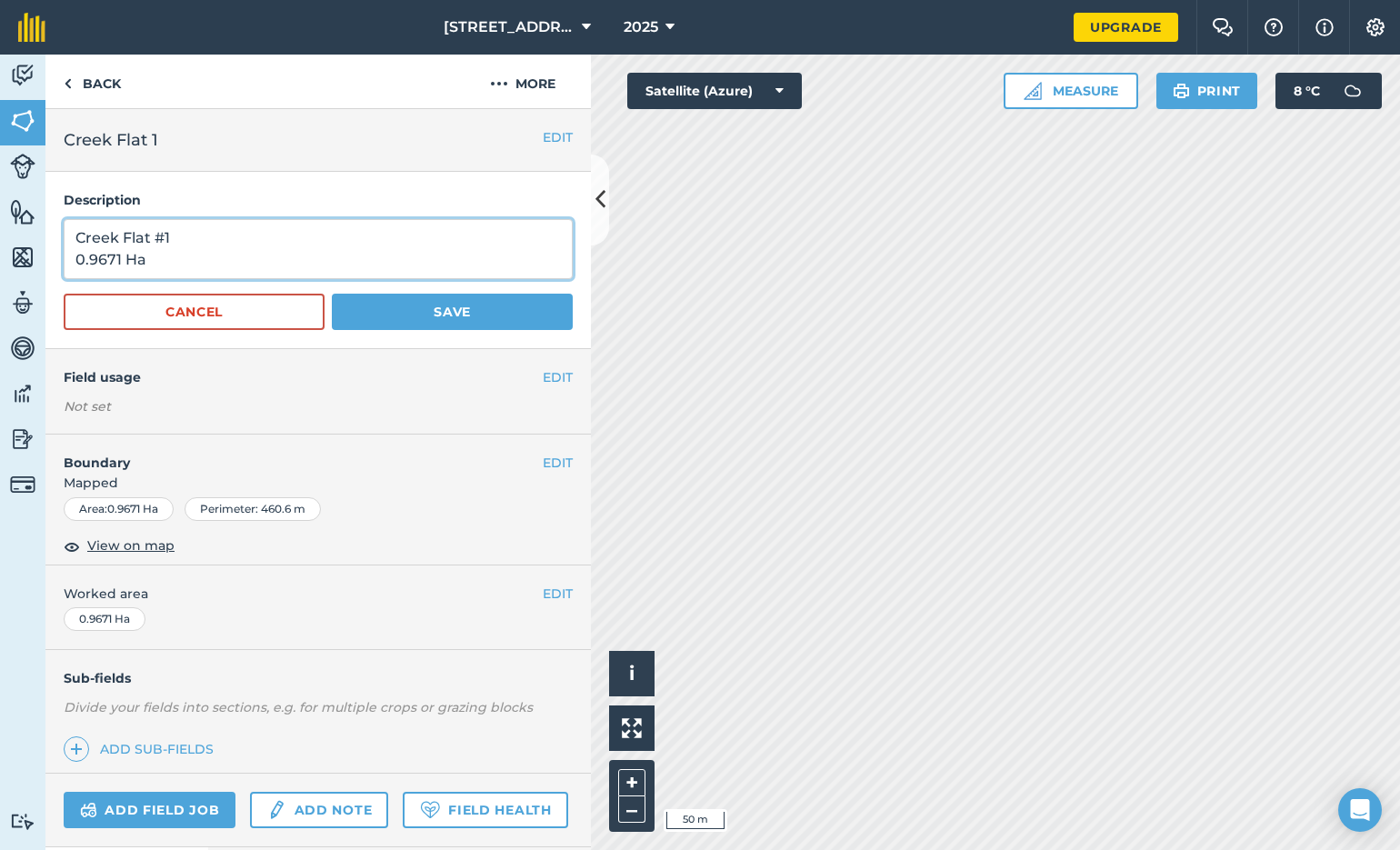drag, startPoint x: 152, startPoint y: 265, endPoint x: 73, endPoint y: 232, distance: 85.61542 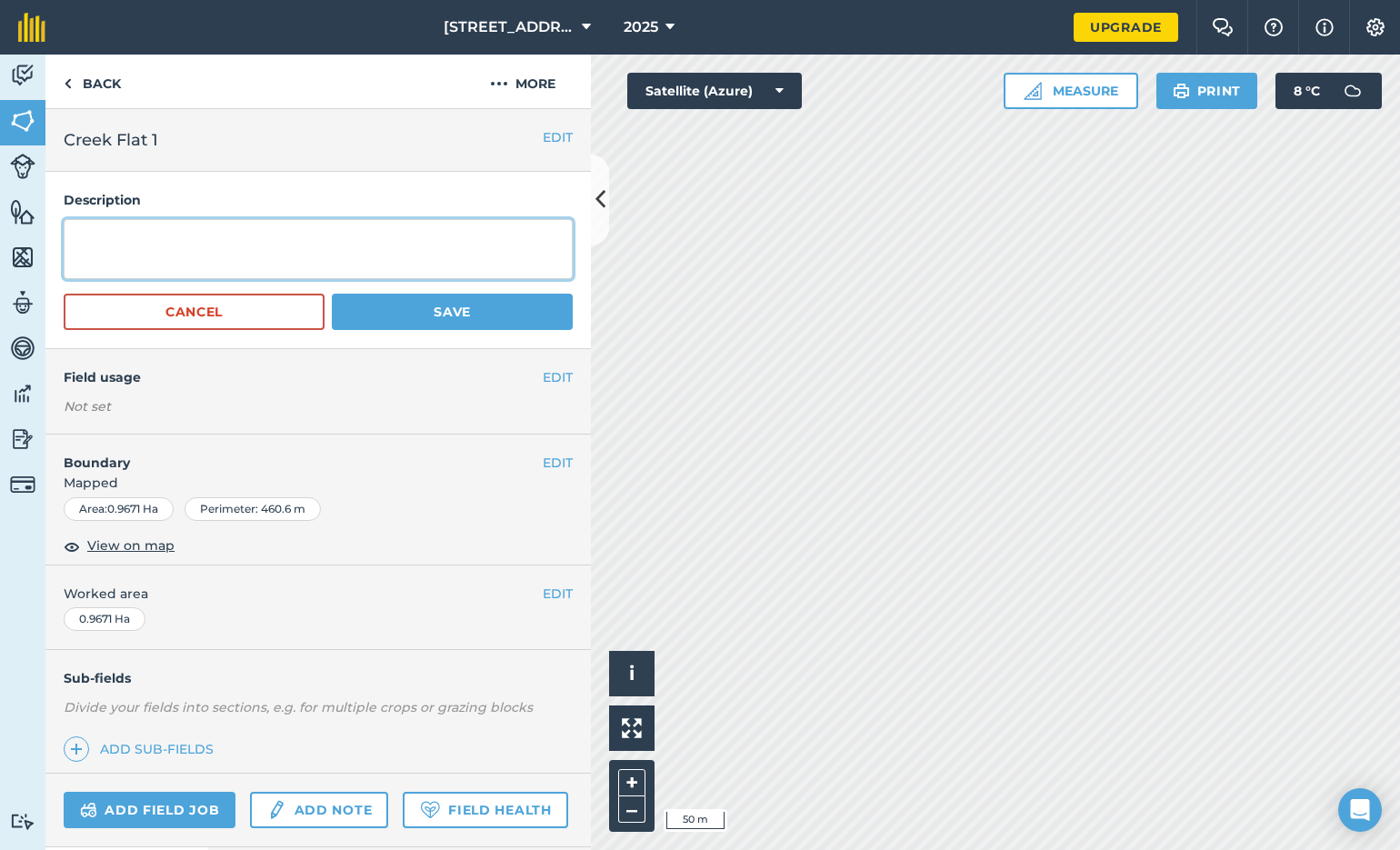 type 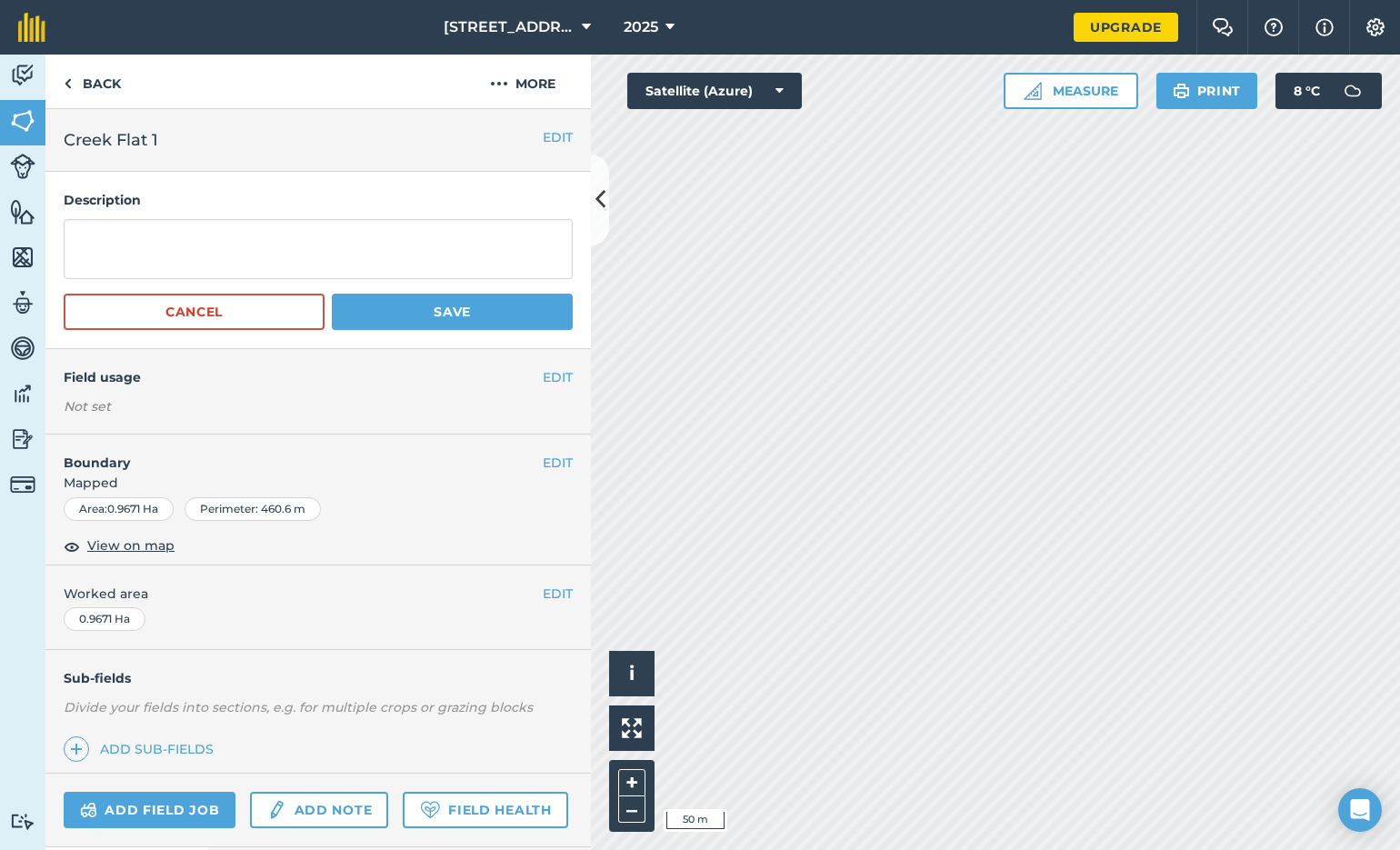 click on "Save" at bounding box center [452, 312] 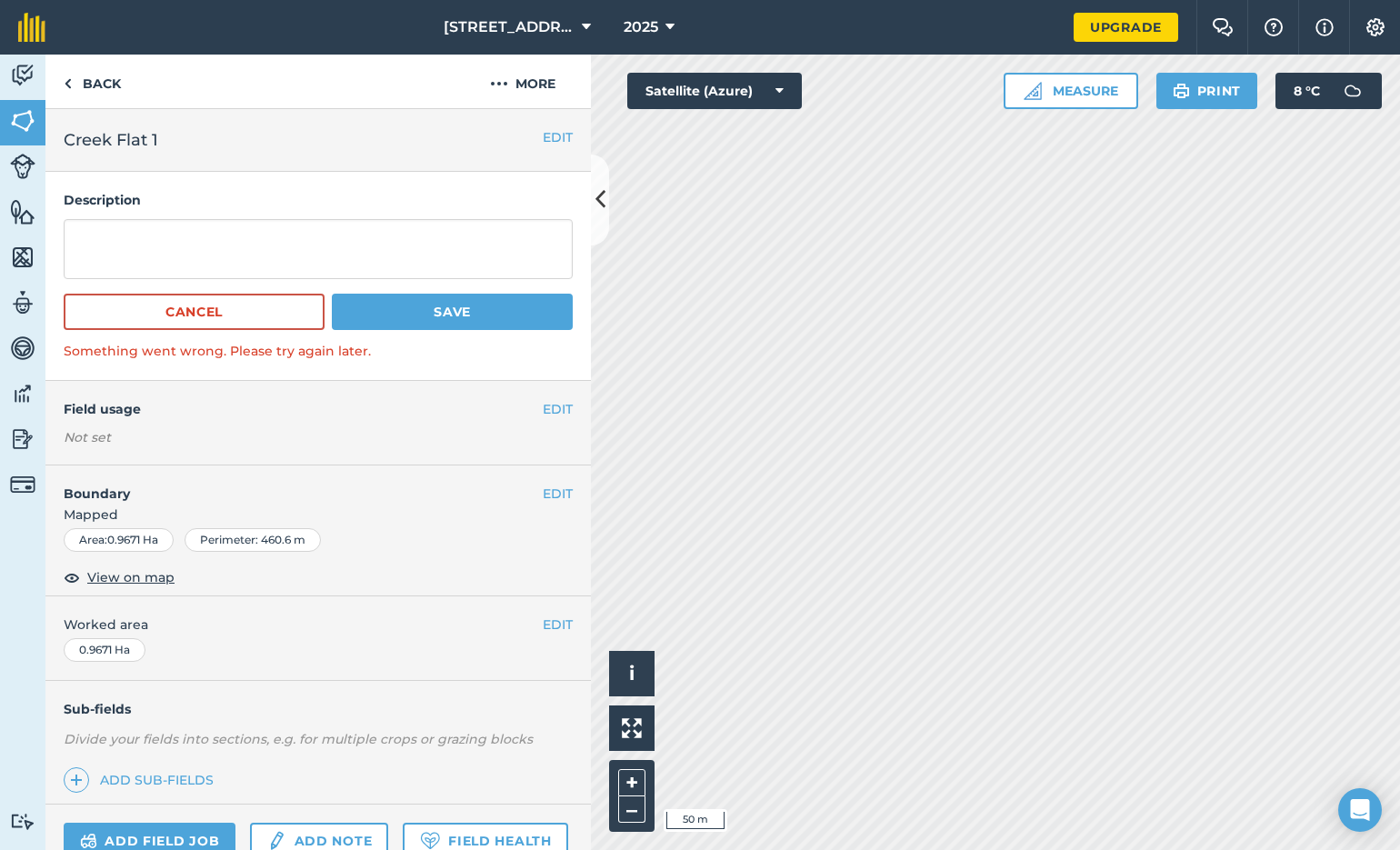click on "Cancel" at bounding box center (194, 312) 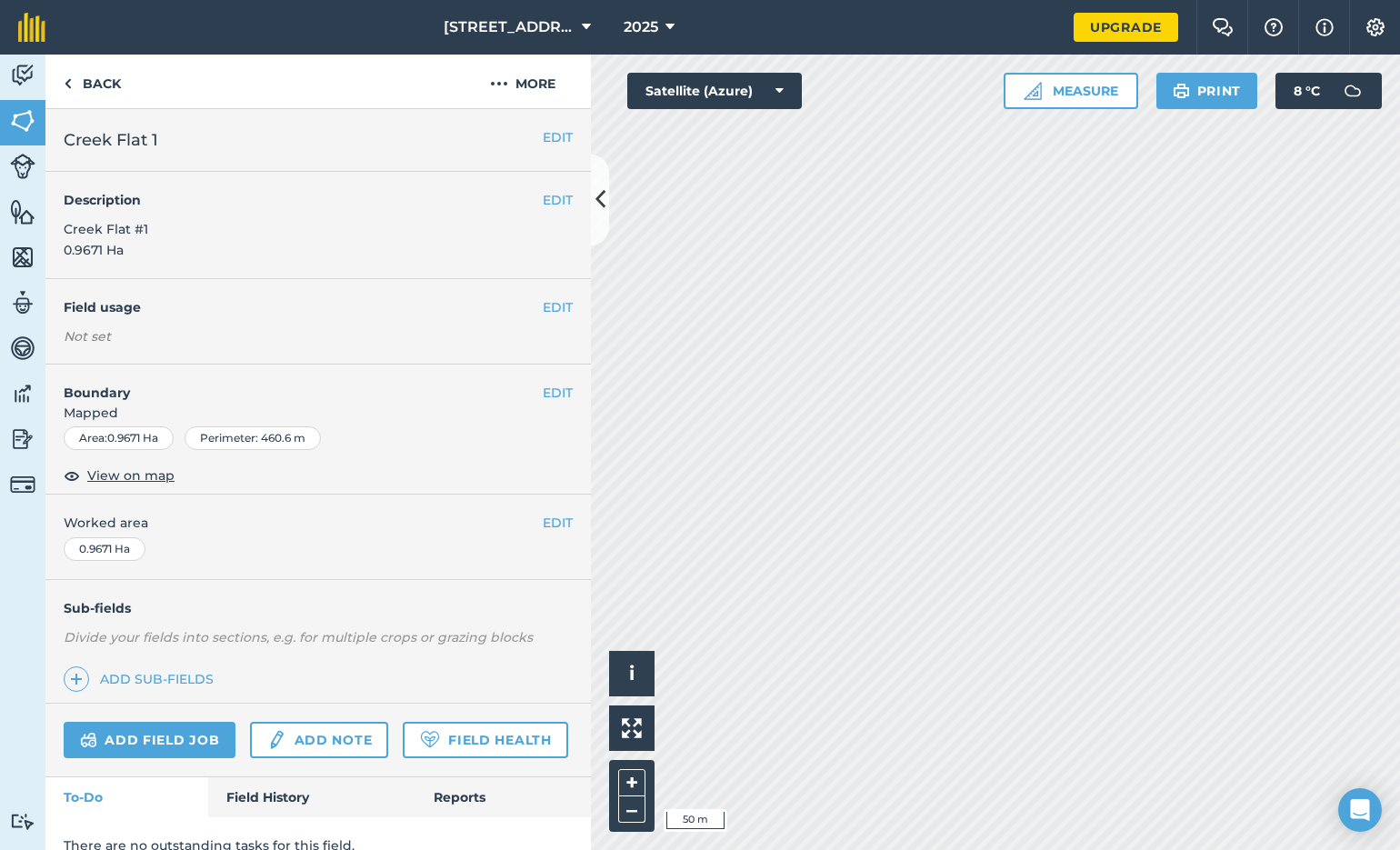 click on "EDIT Description Creek Flat #1
0.9671 Ha" at bounding box center [318, 225] 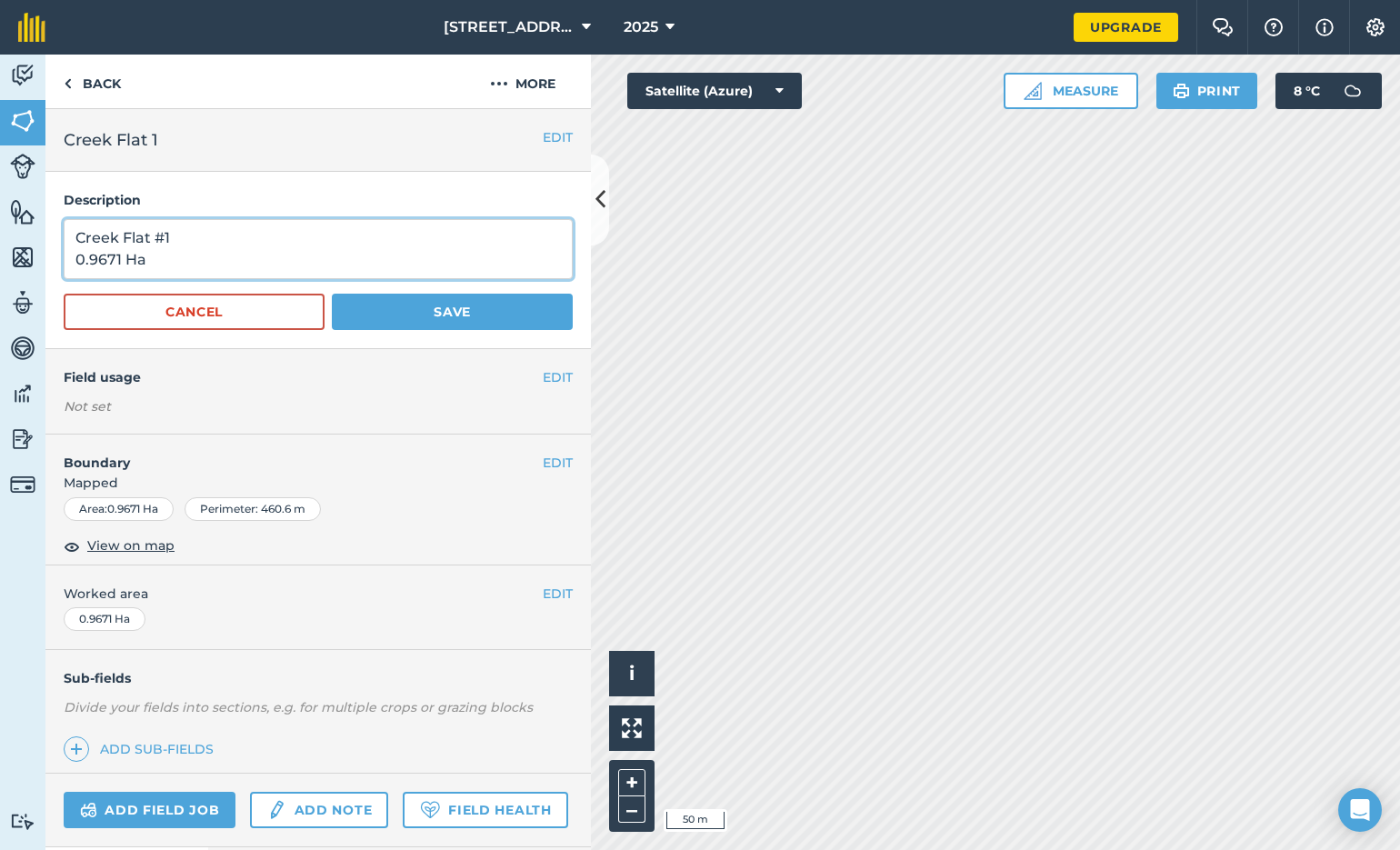 drag, startPoint x: 154, startPoint y: 264, endPoint x: 73, endPoint y: 232, distance: 87.09191 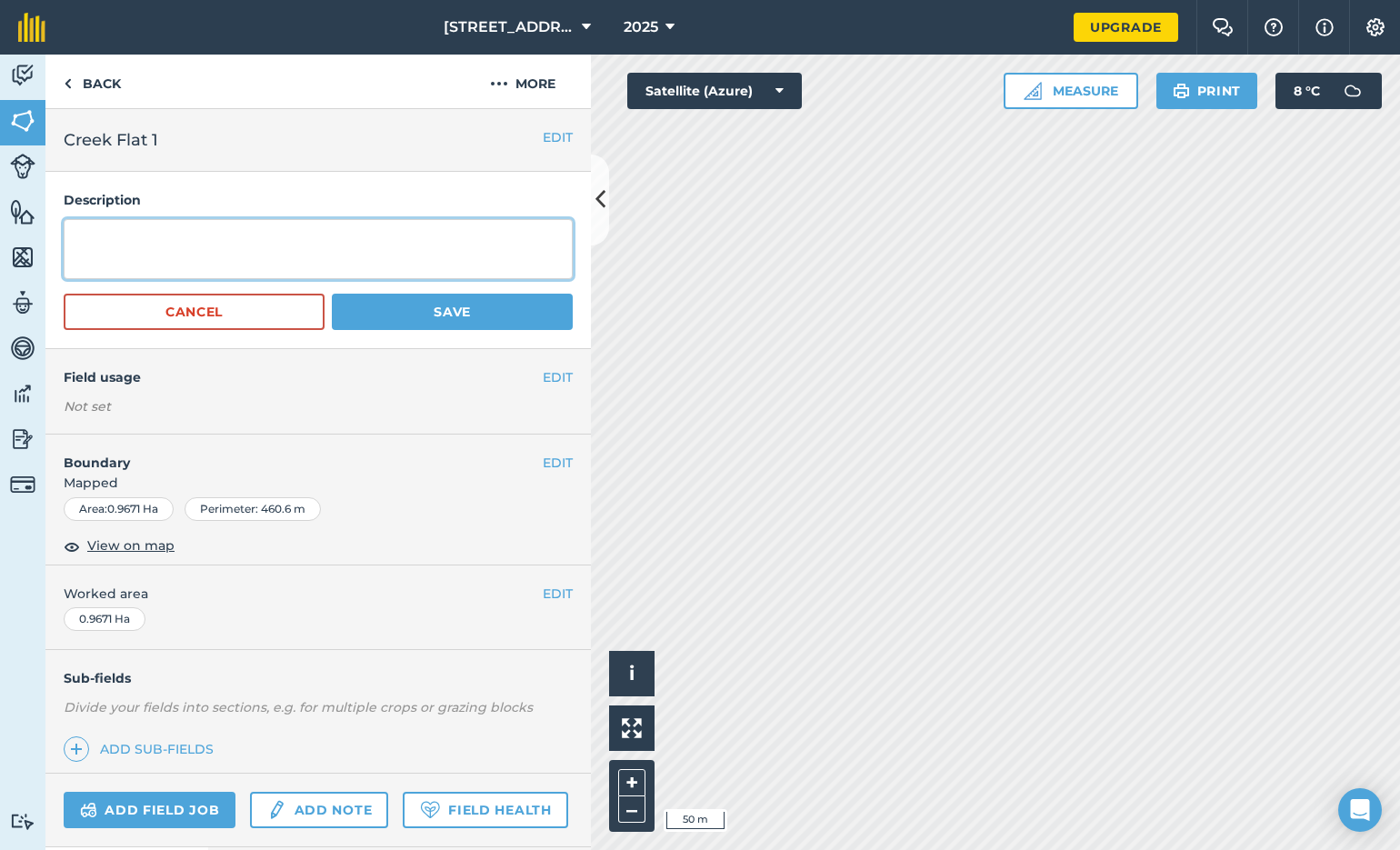 type 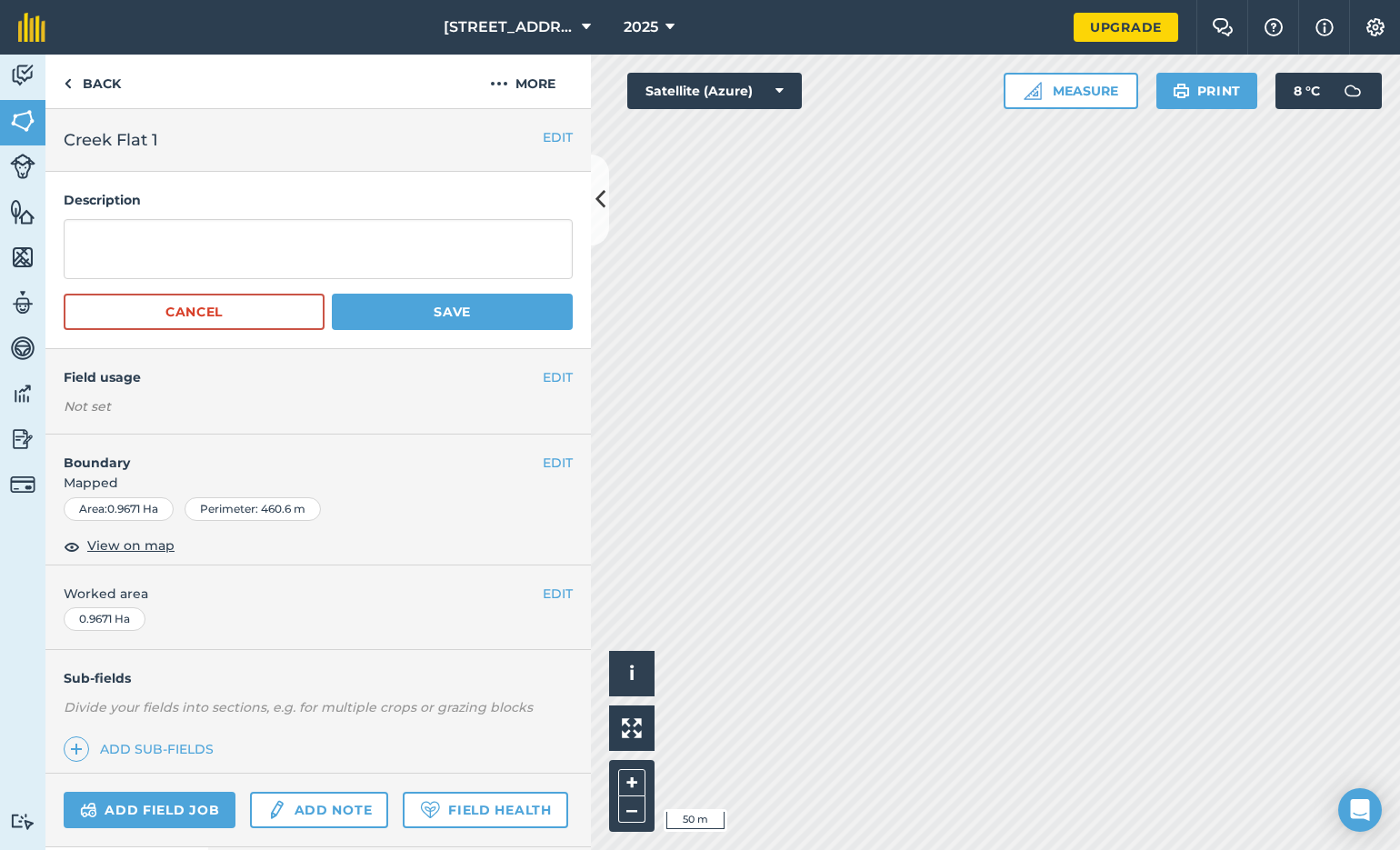 click on "Save" at bounding box center (452, 312) 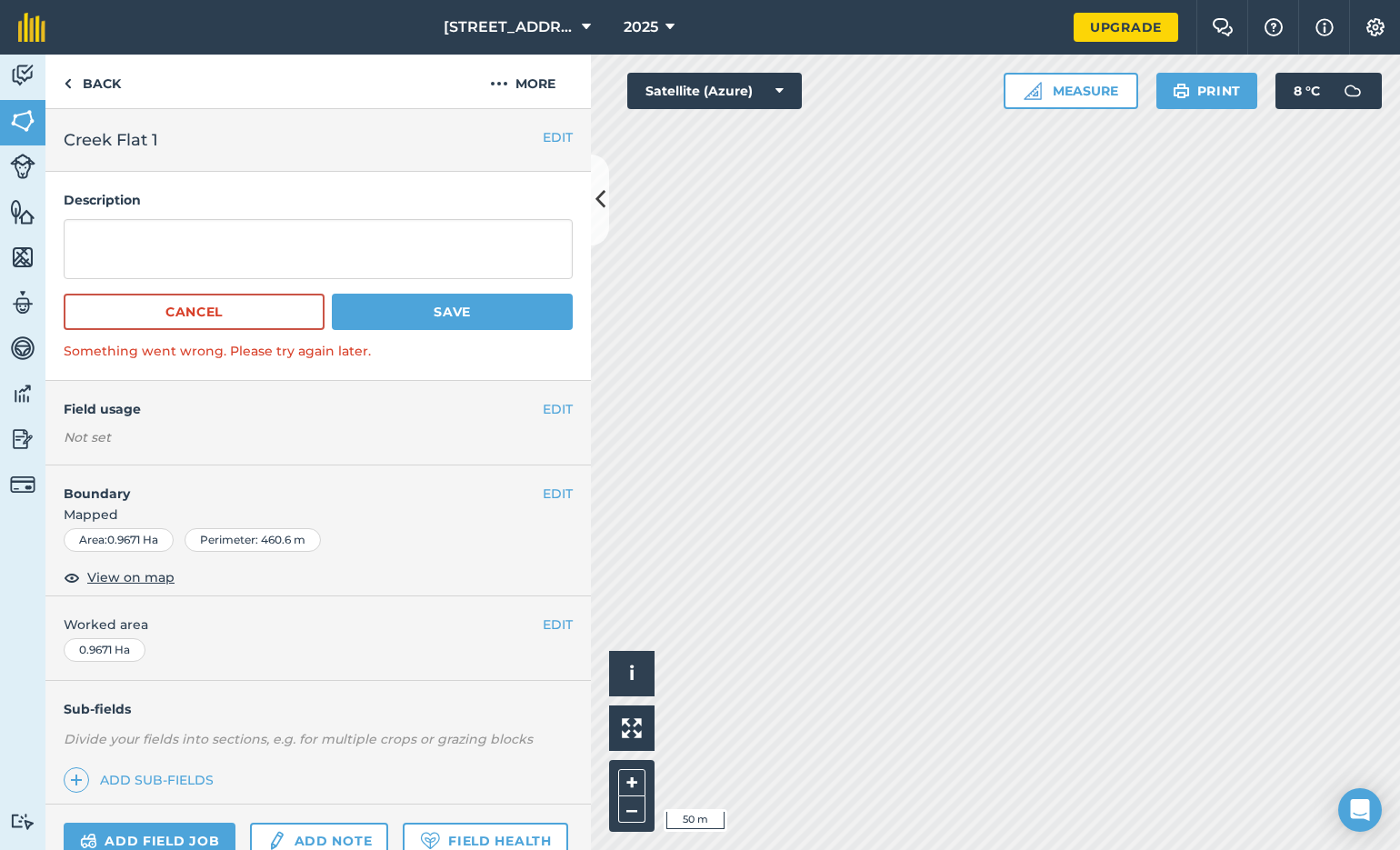 click on "Something went wrong. Please try again later." at bounding box center (318, 351) 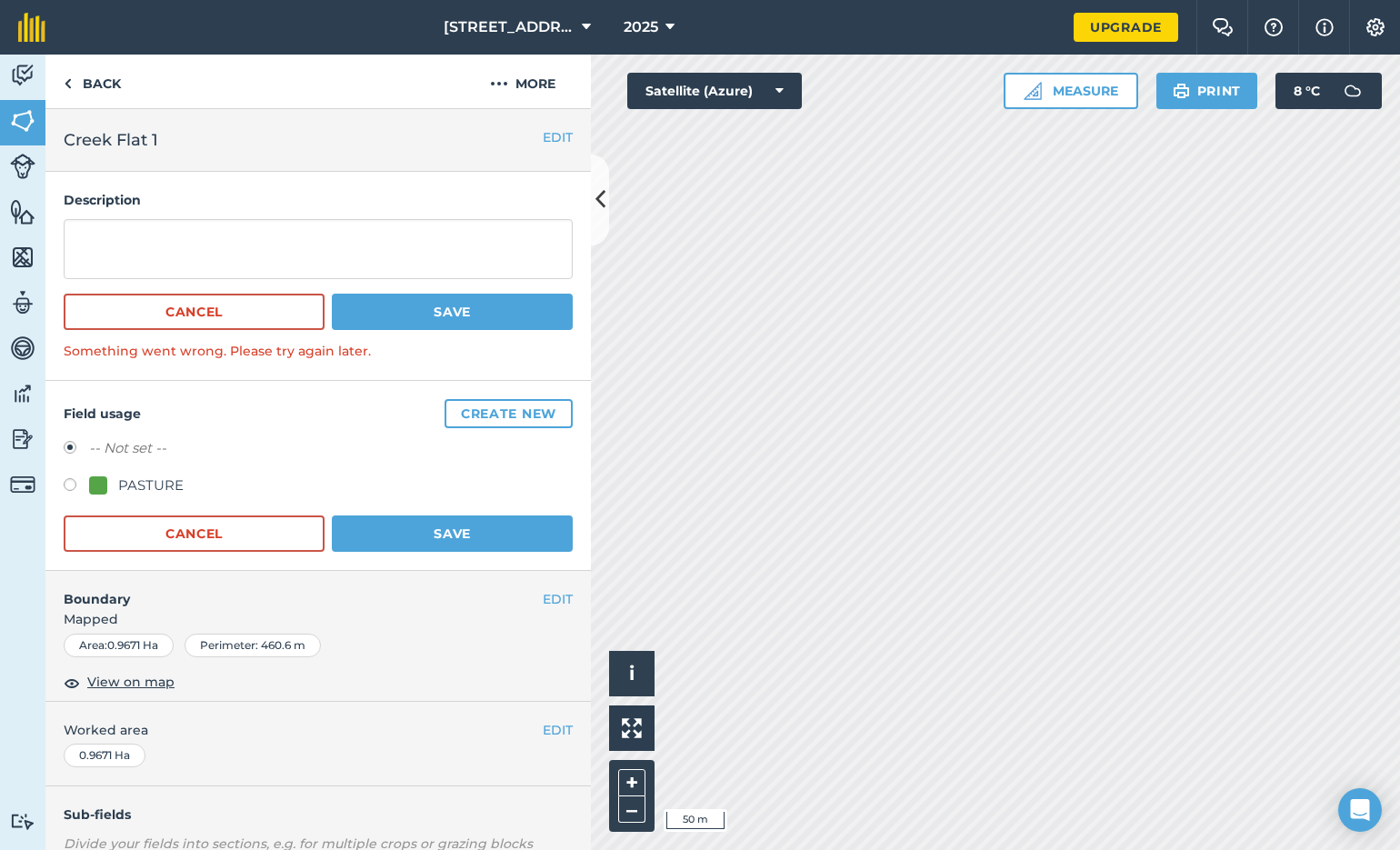 drag, startPoint x: 70, startPoint y: 483, endPoint x: 87, endPoint y: 484, distance: 17.029386 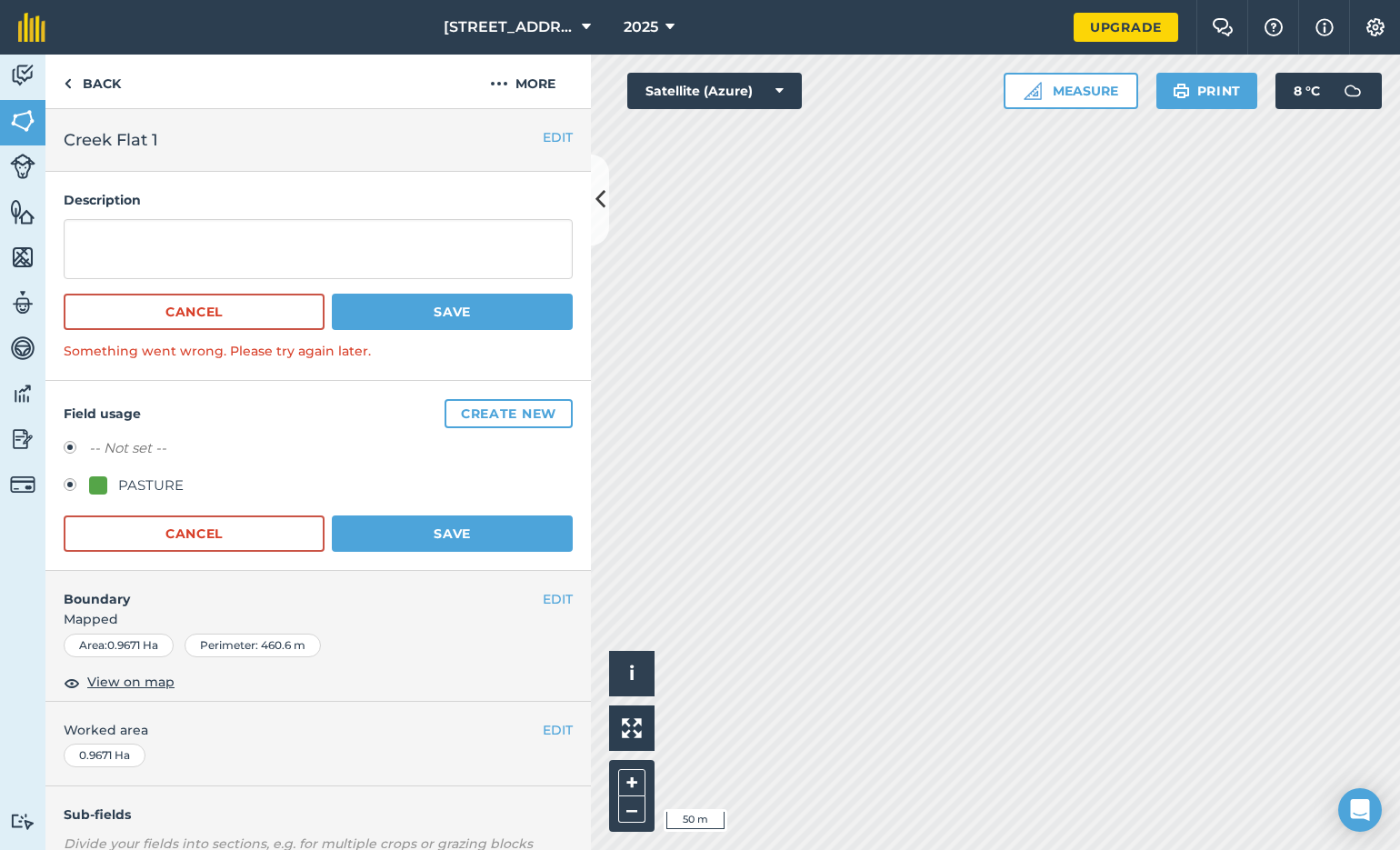 radio on "true" 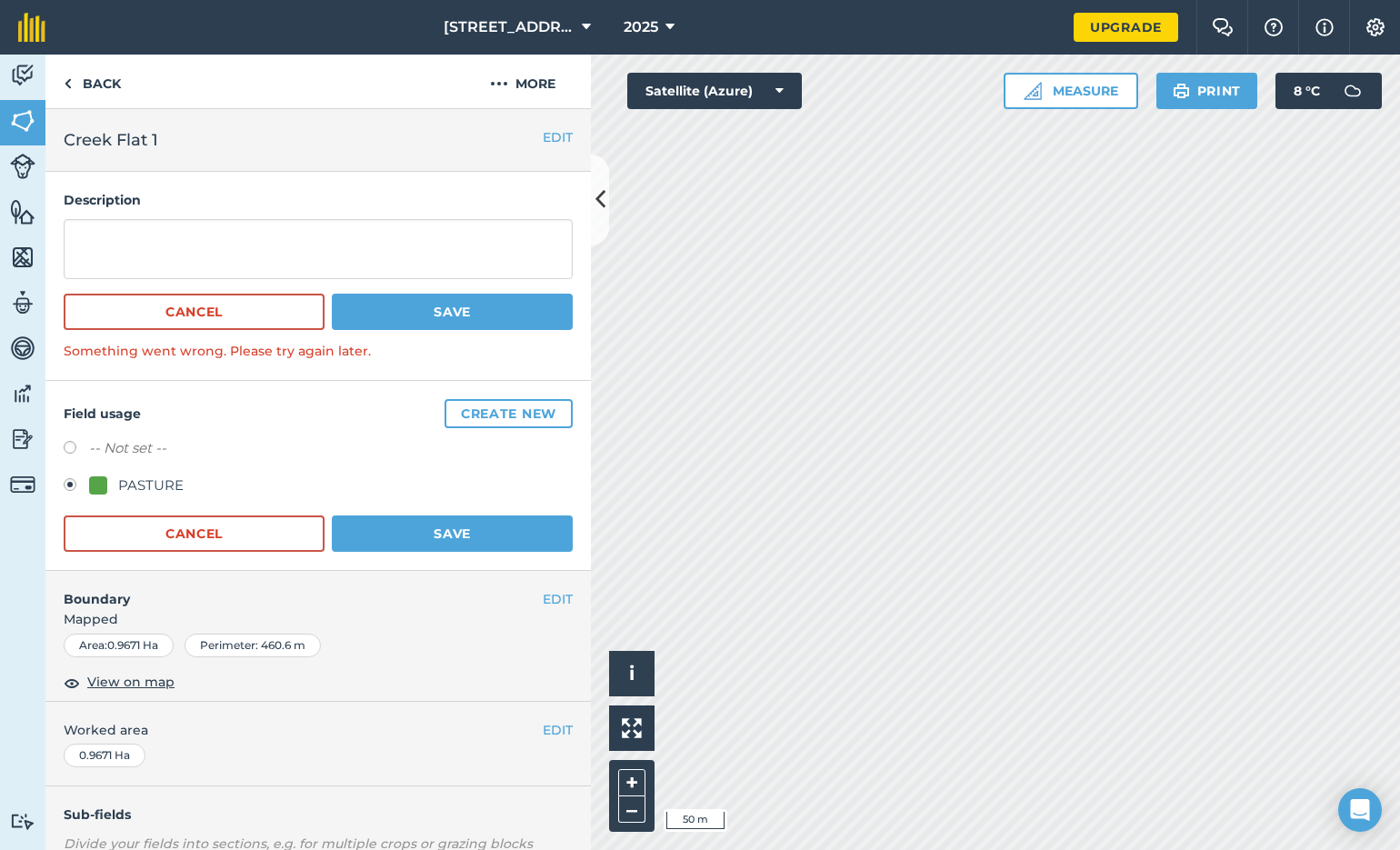drag, startPoint x: 451, startPoint y: 524, endPoint x: 477, endPoint y: 522, distance: 26.07681 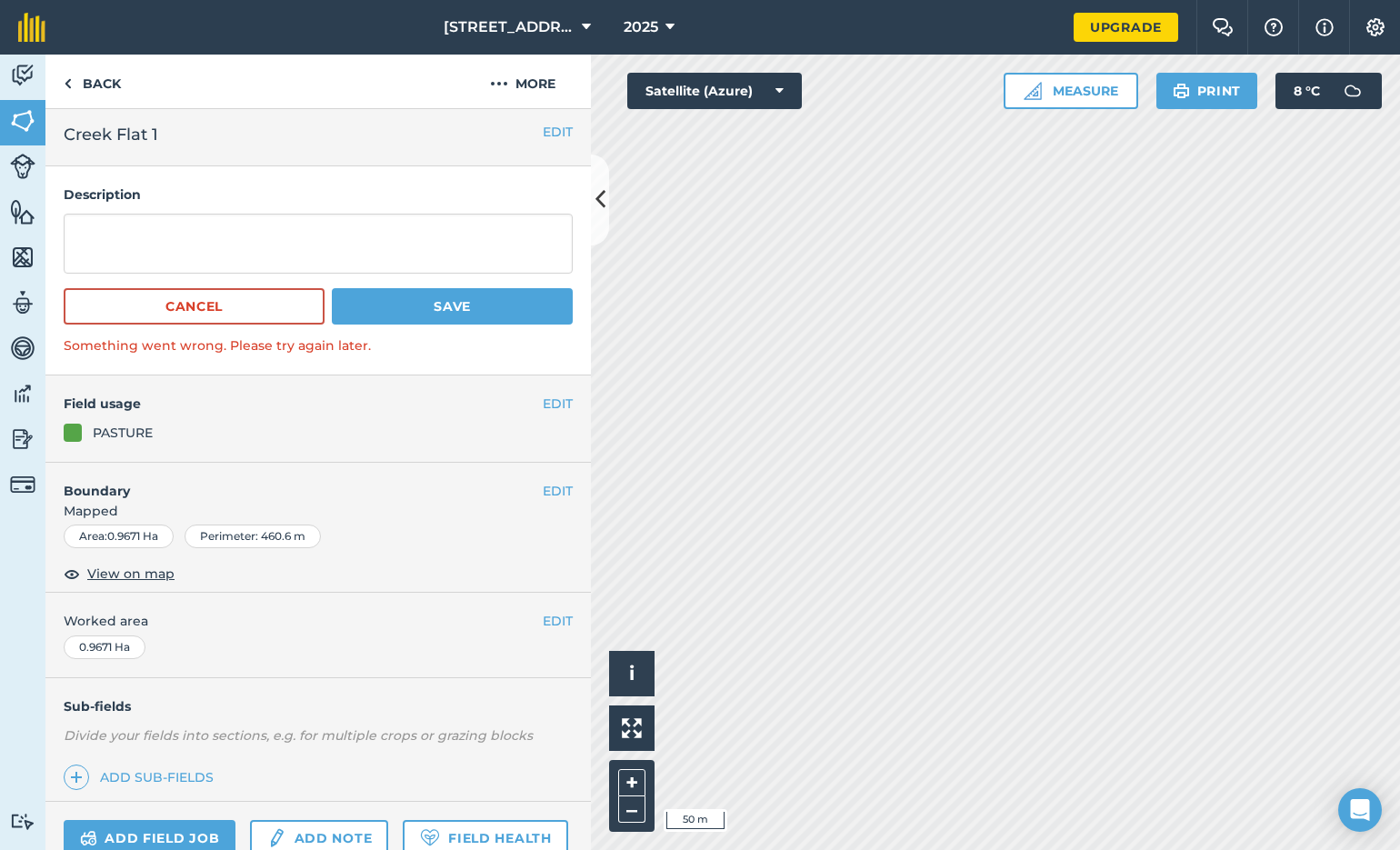 scroll, scrollTop: 0, scrollLeft: 0, axis: both 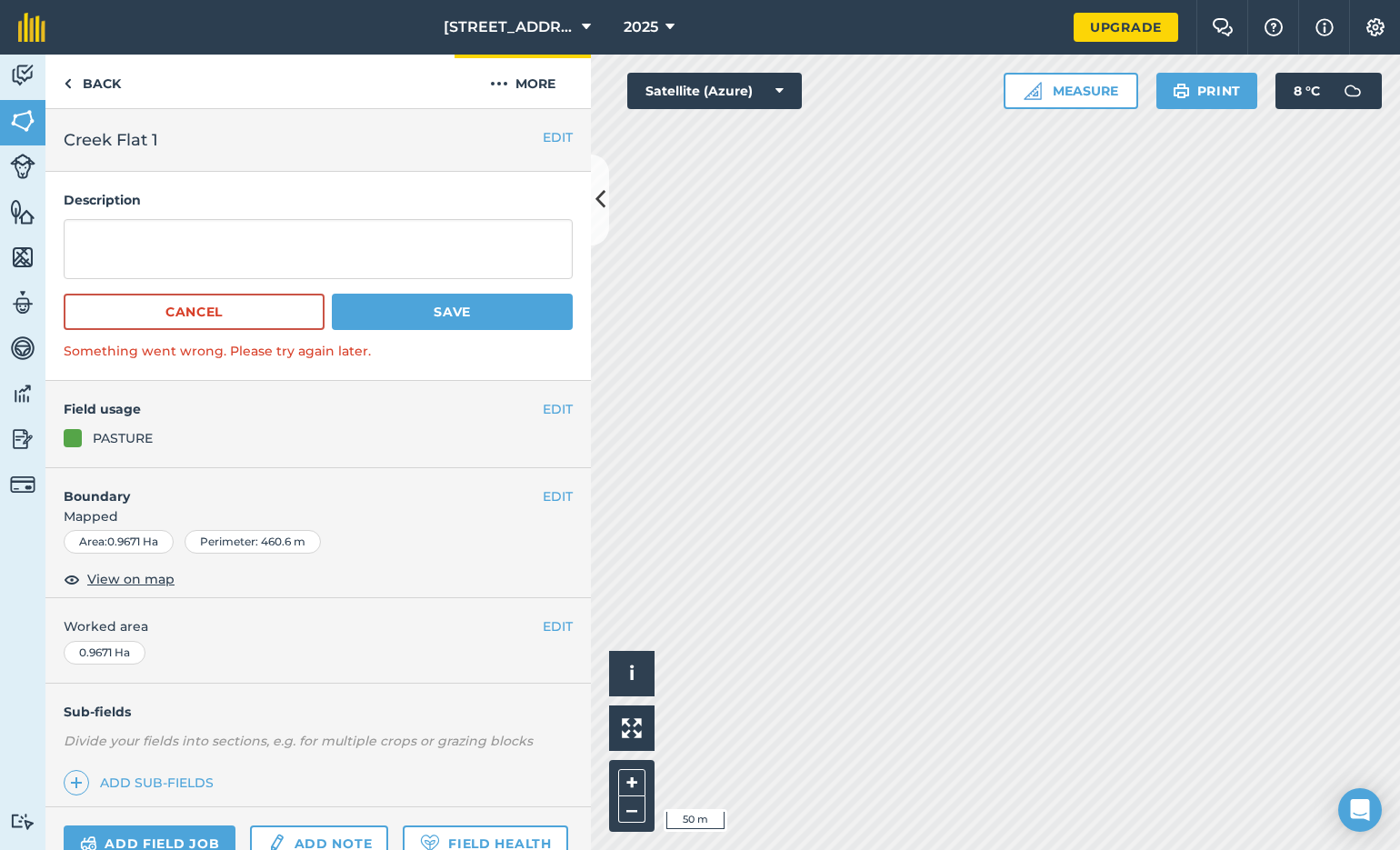 click on "More" at bounding box center (523, 81) 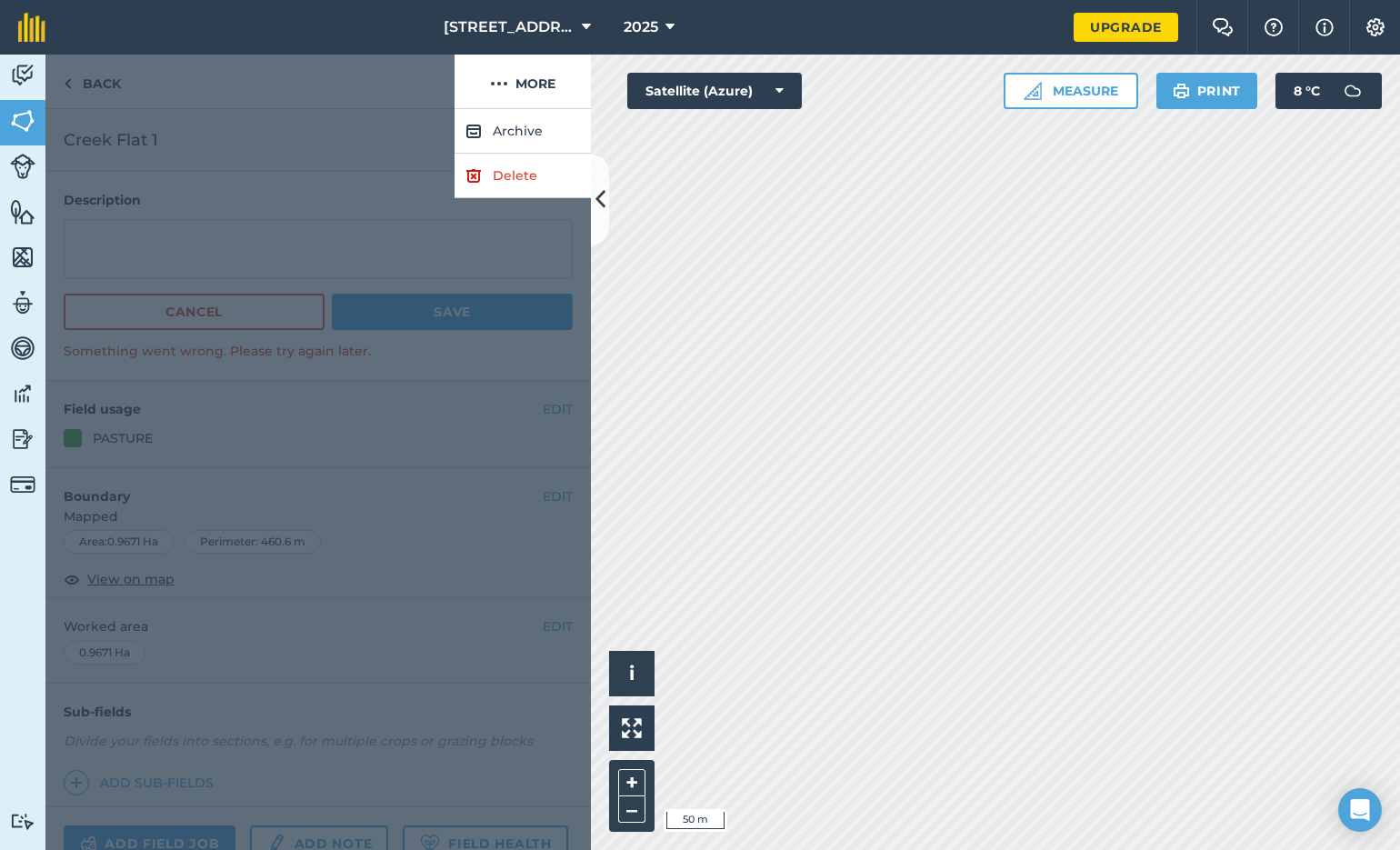 click at bounding box center (250, 82) 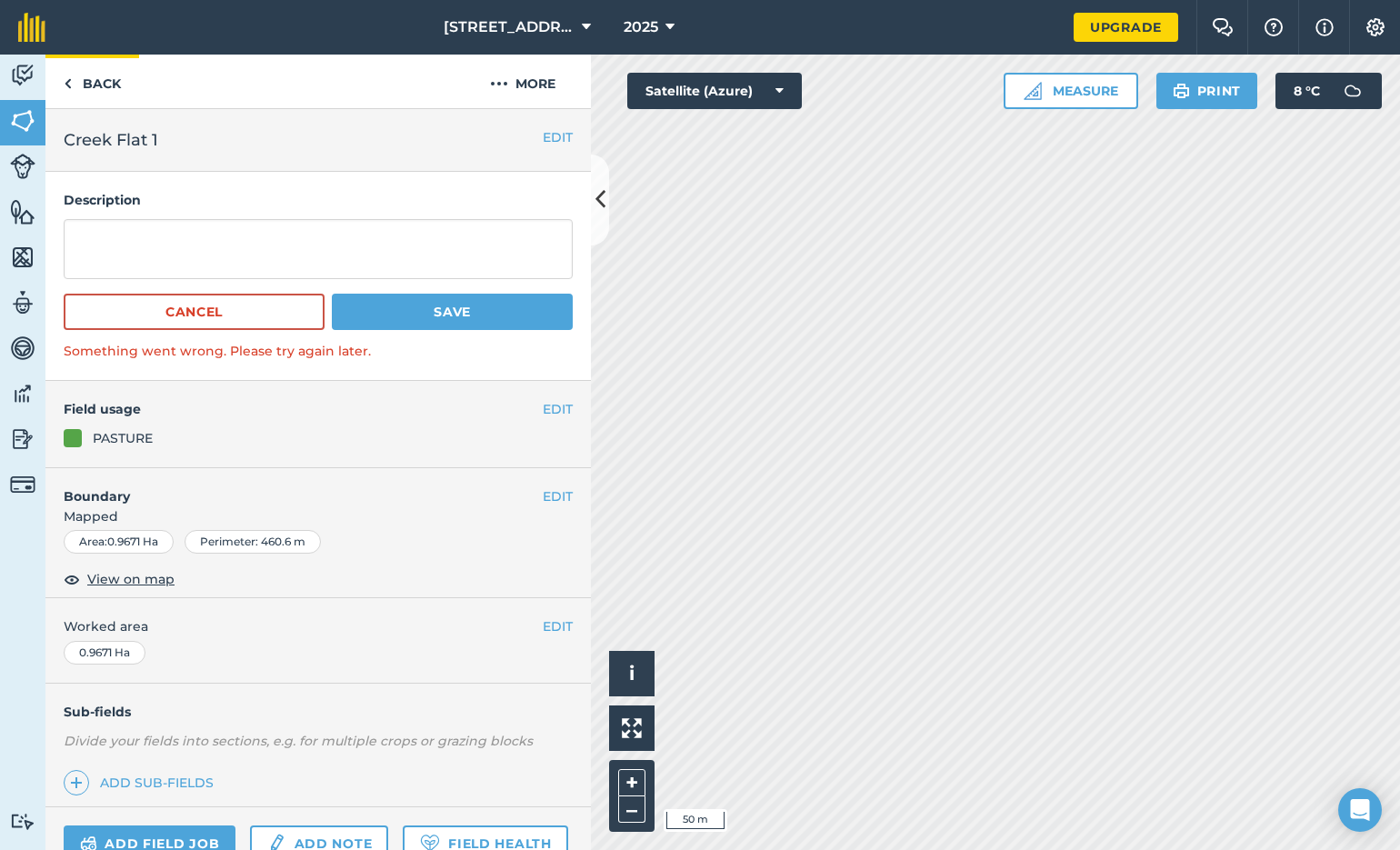 click on "Back" at bounding box center (92, 81) 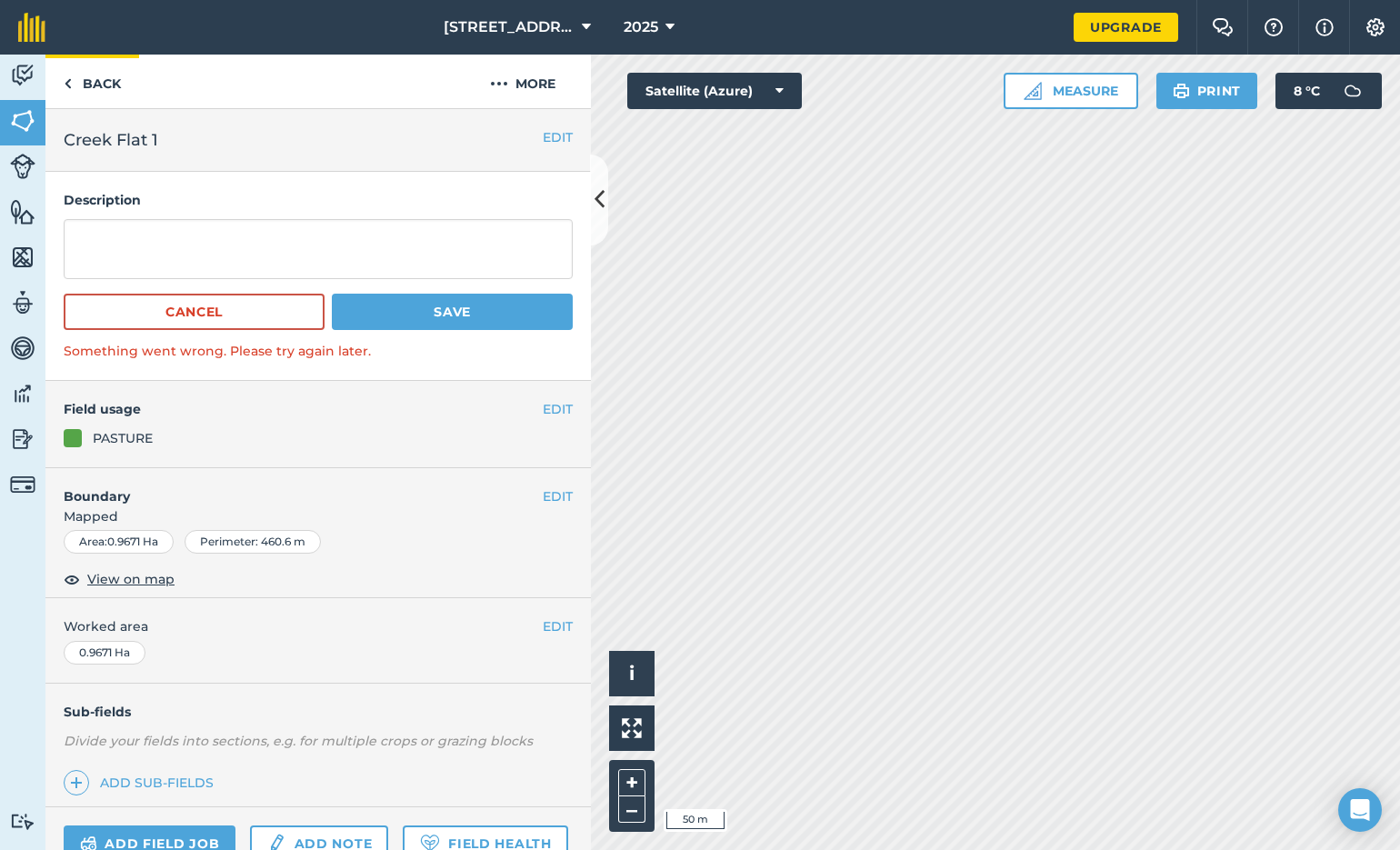click on "Back" at bounding box center [92, 81] 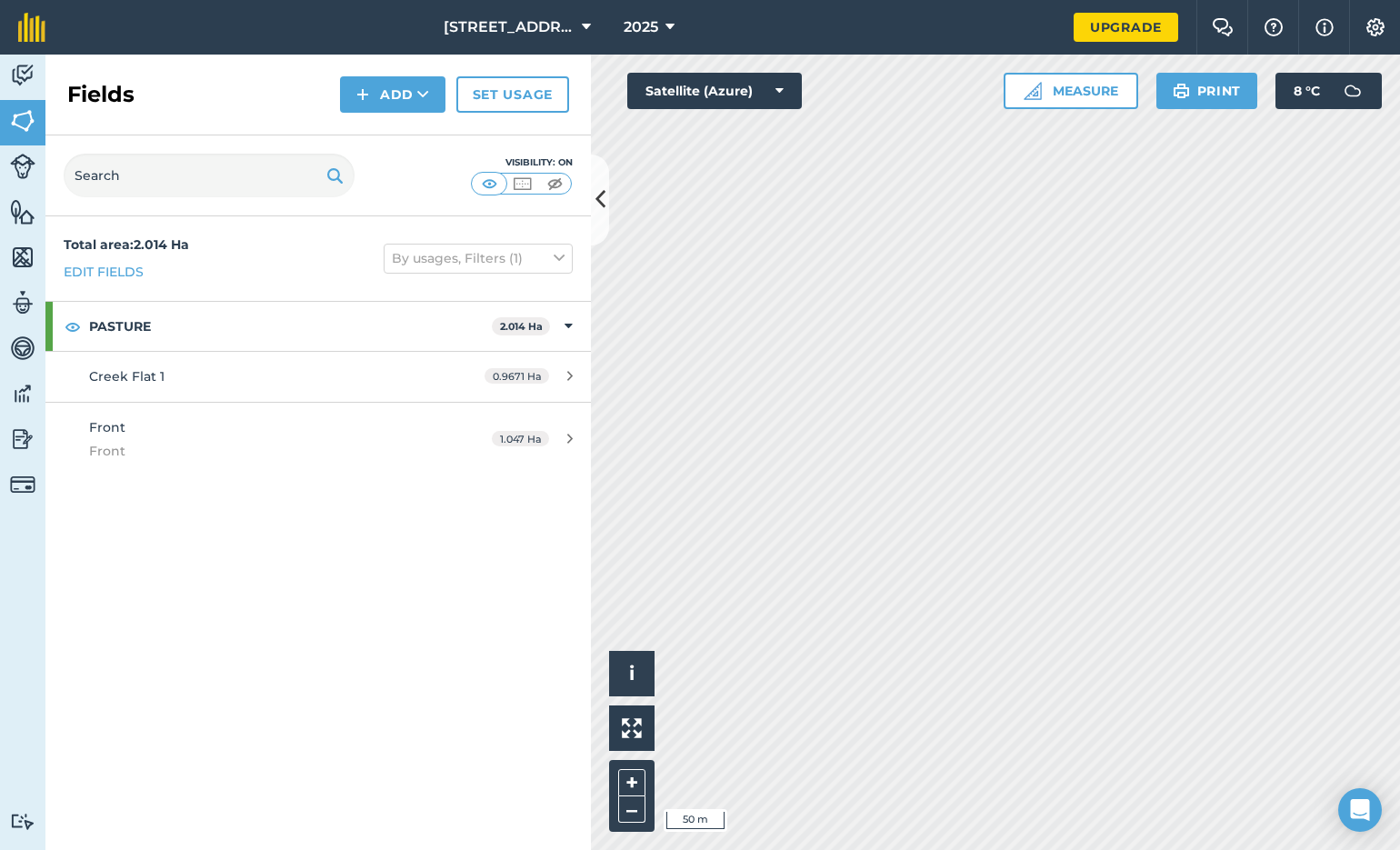 click on "Front" at bounding box center [107, 427] 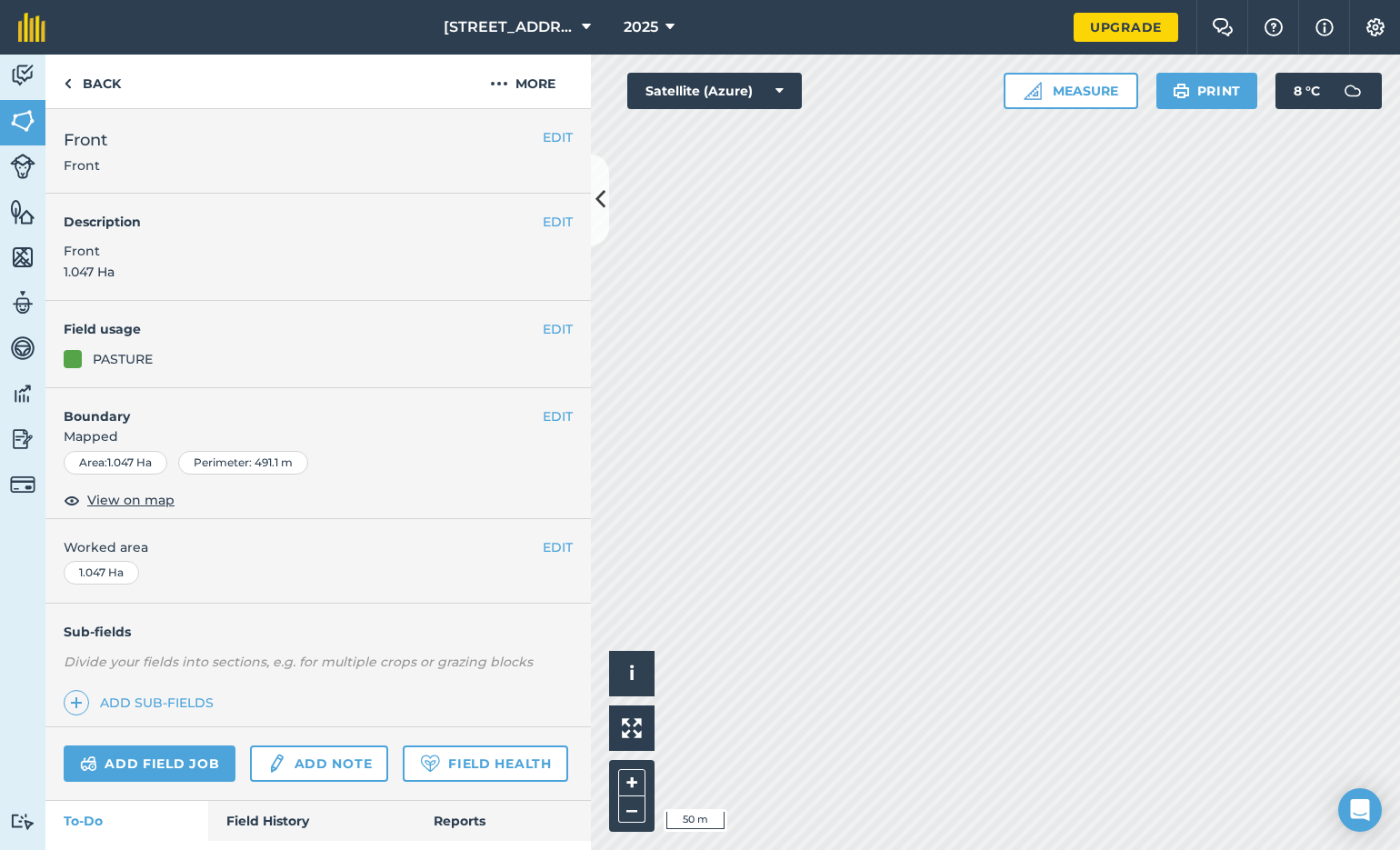 click on "EDIT Description Front
1.047 Ha" at bounding box center (318, 247) 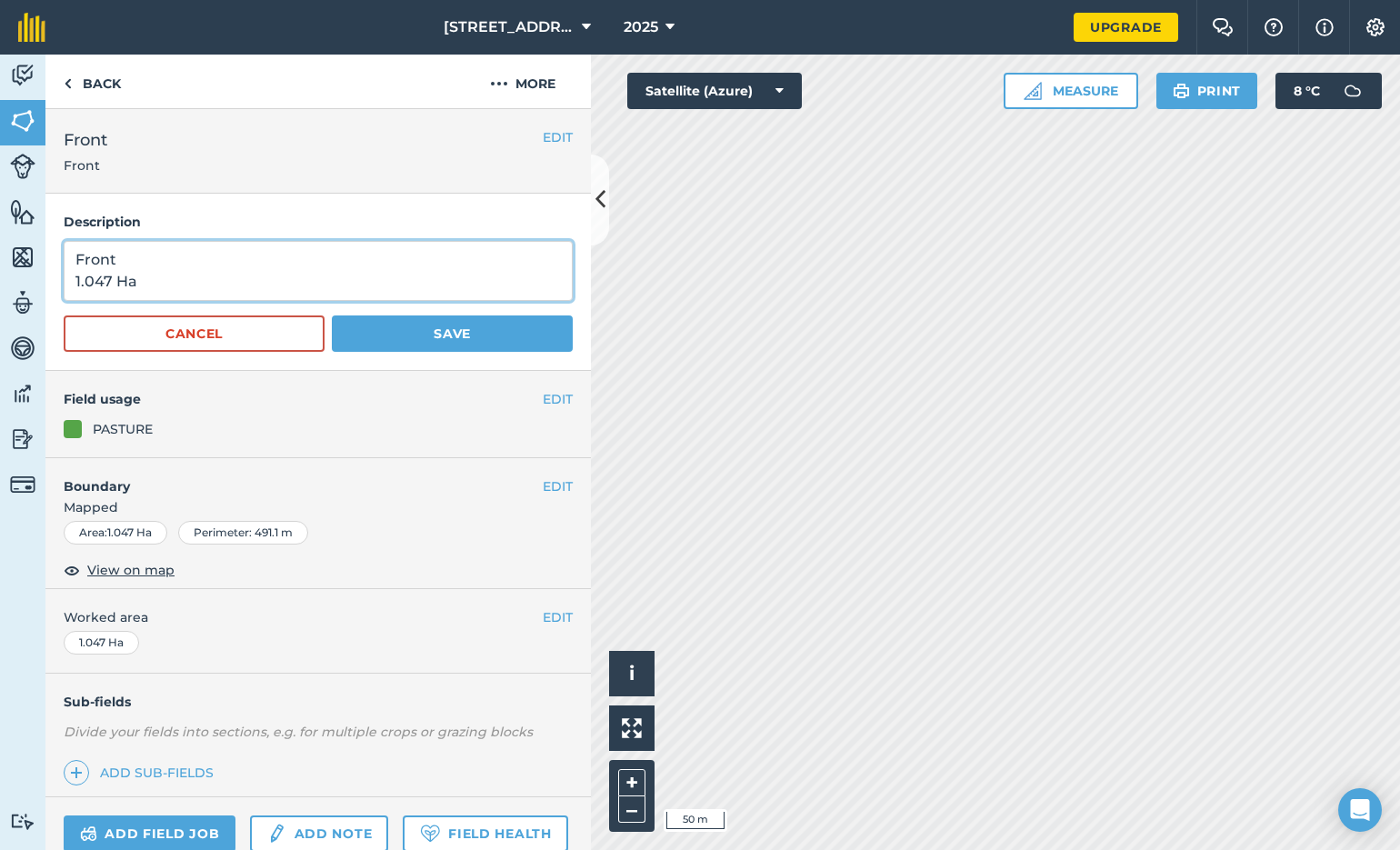 drag, startPoint x: 153, startPoint y: 282, endPoint x: 87, endPoint y: 247, distance: 74.70609 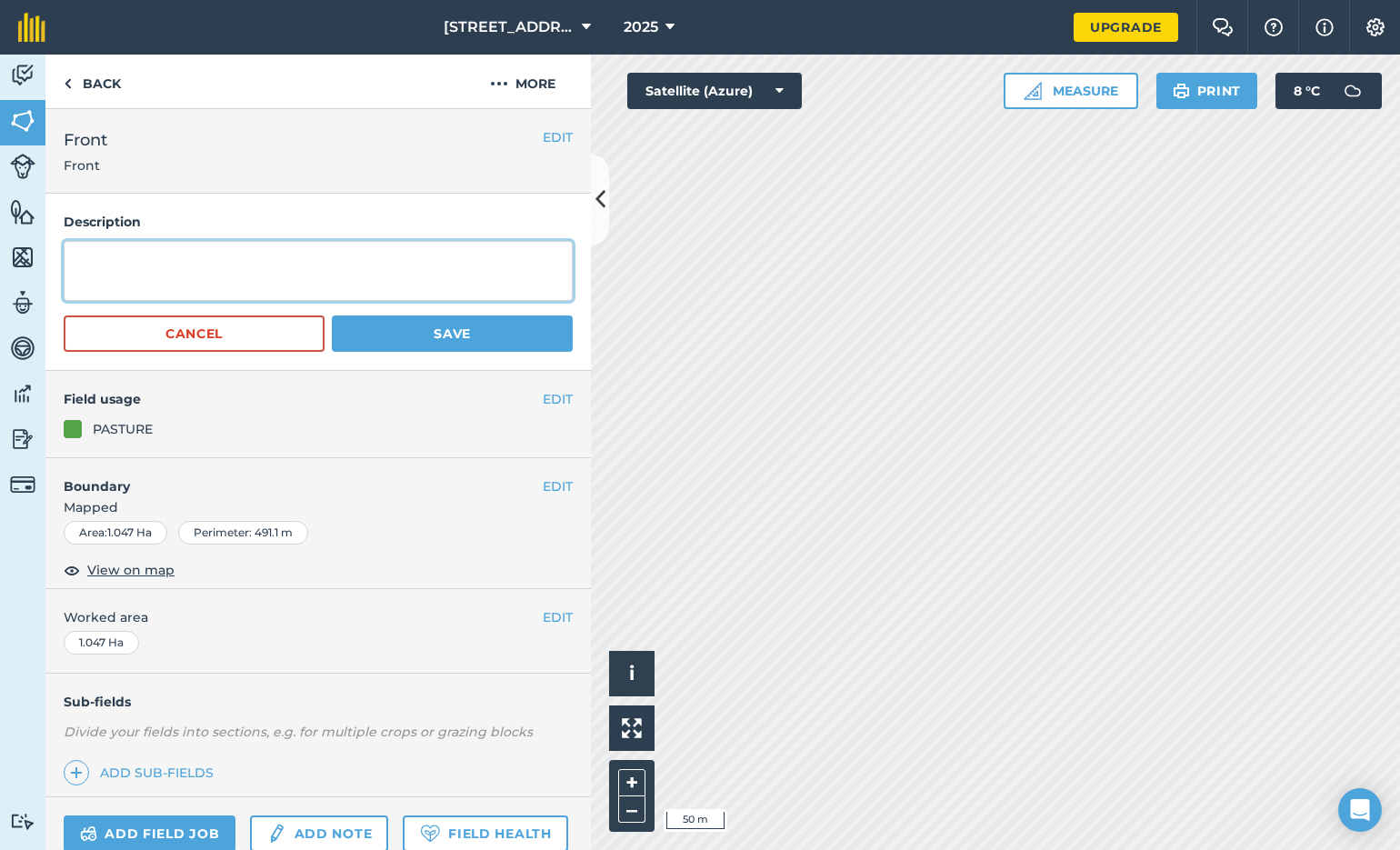 type 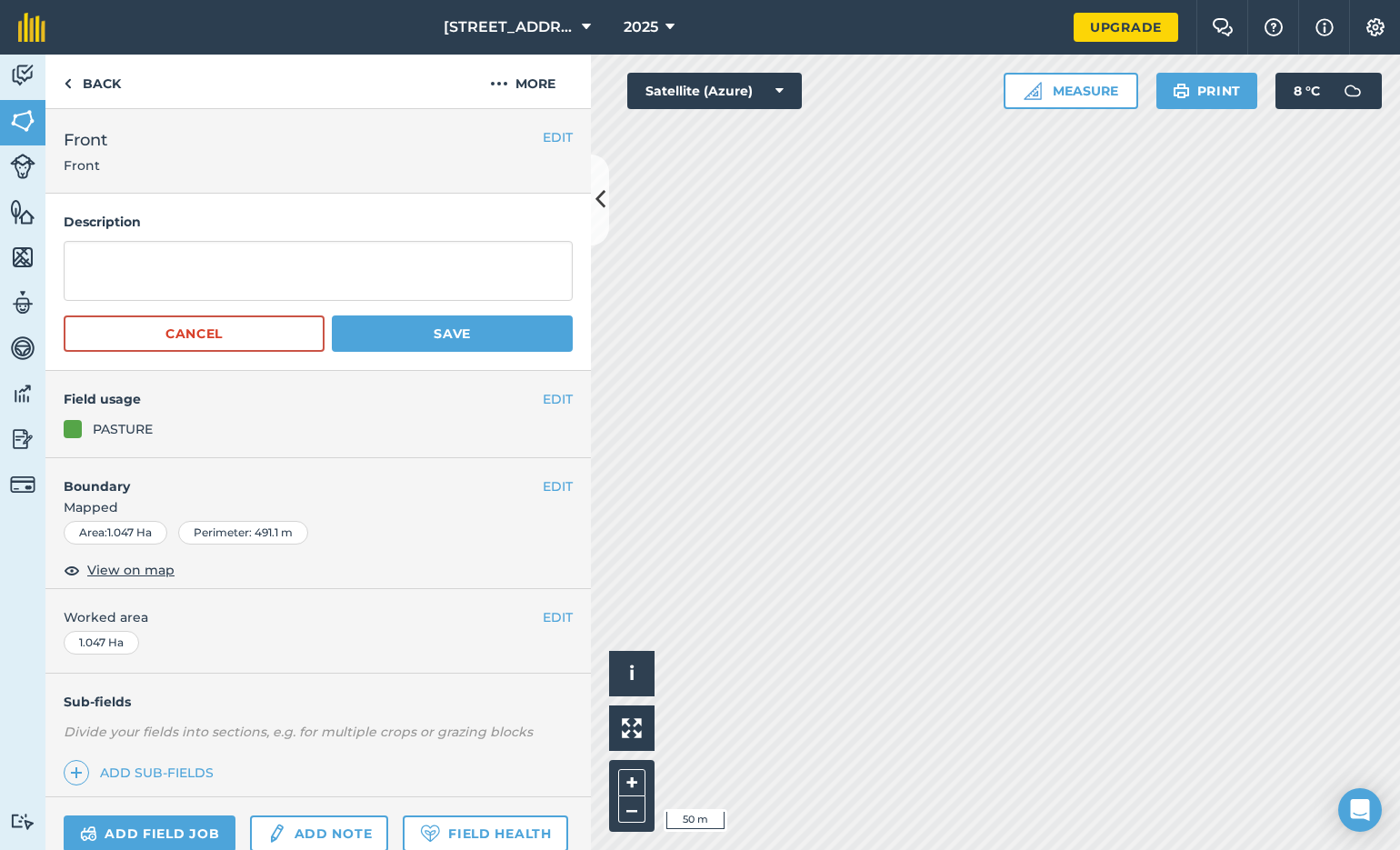 click on "Save" at bounding box center (452, 334) 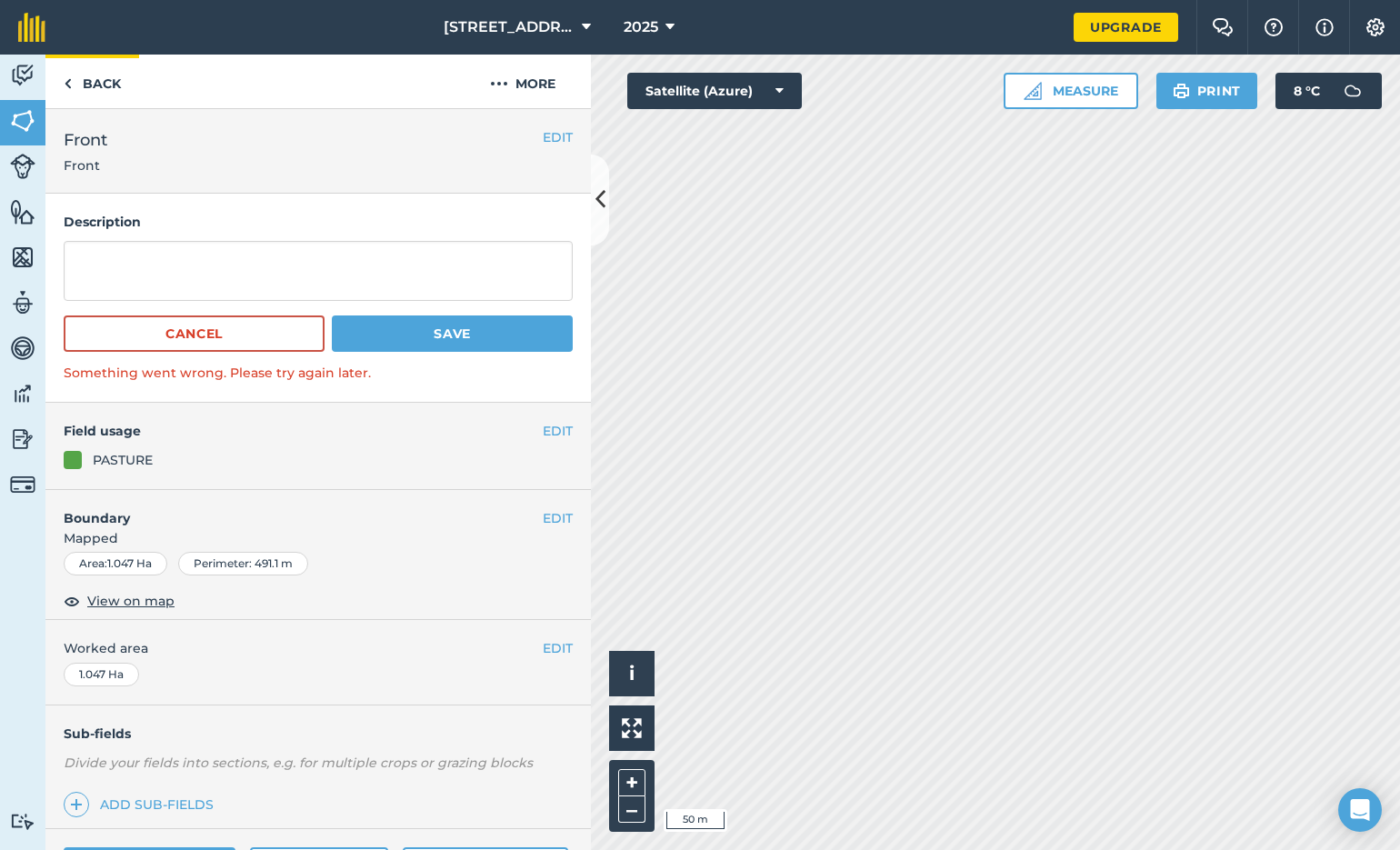 click on "Back" at bounding box center [92, 81] 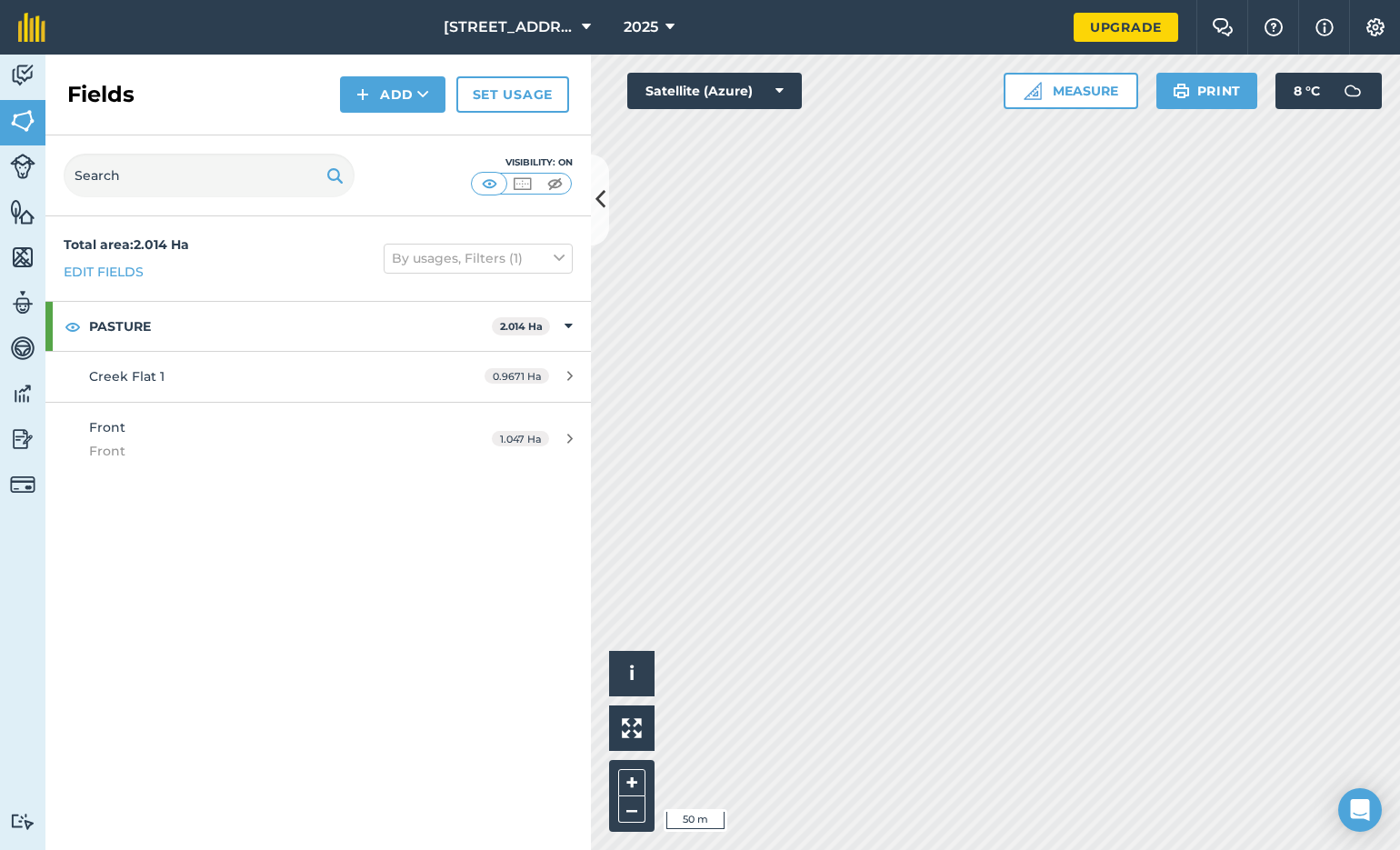 click on "Front" at bounding box center (107, 427) 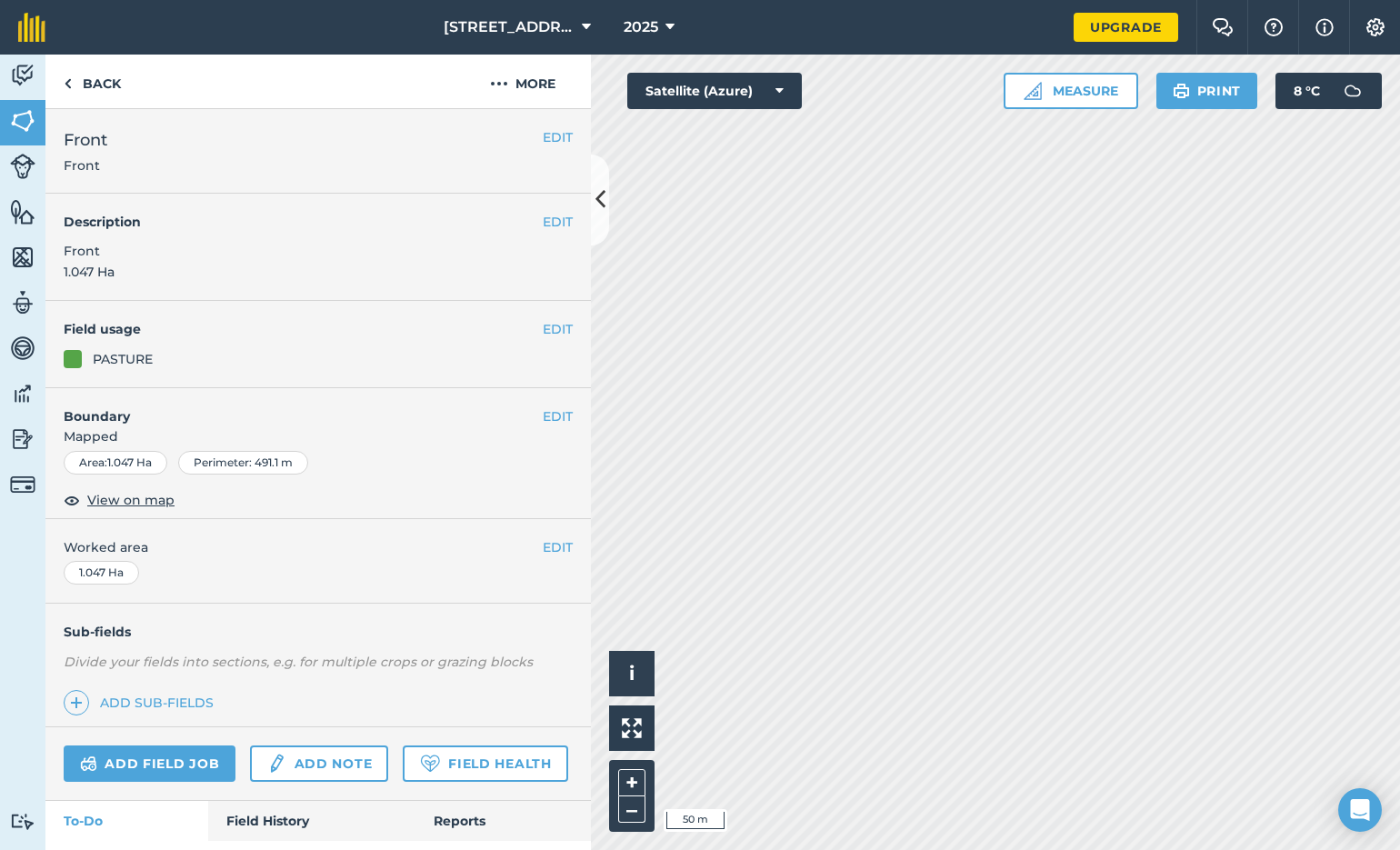 click on "EDIT Description Front
1.047 Ha" at bounding box center [318, 247] 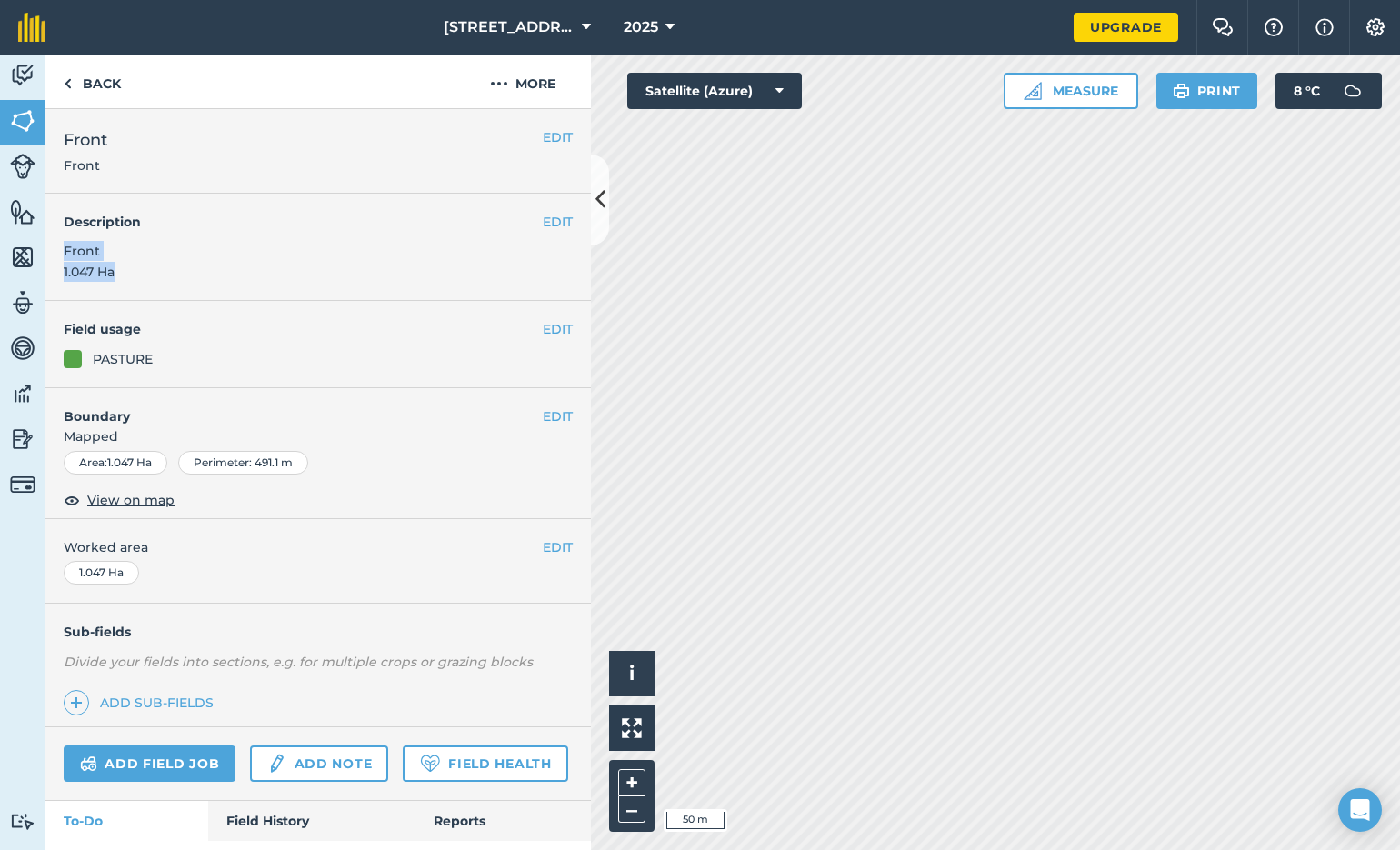 drag, startPoint x: 114, startPoint y: 270, endPoint x: 58, endPoint y: 247, distance: 60.5392 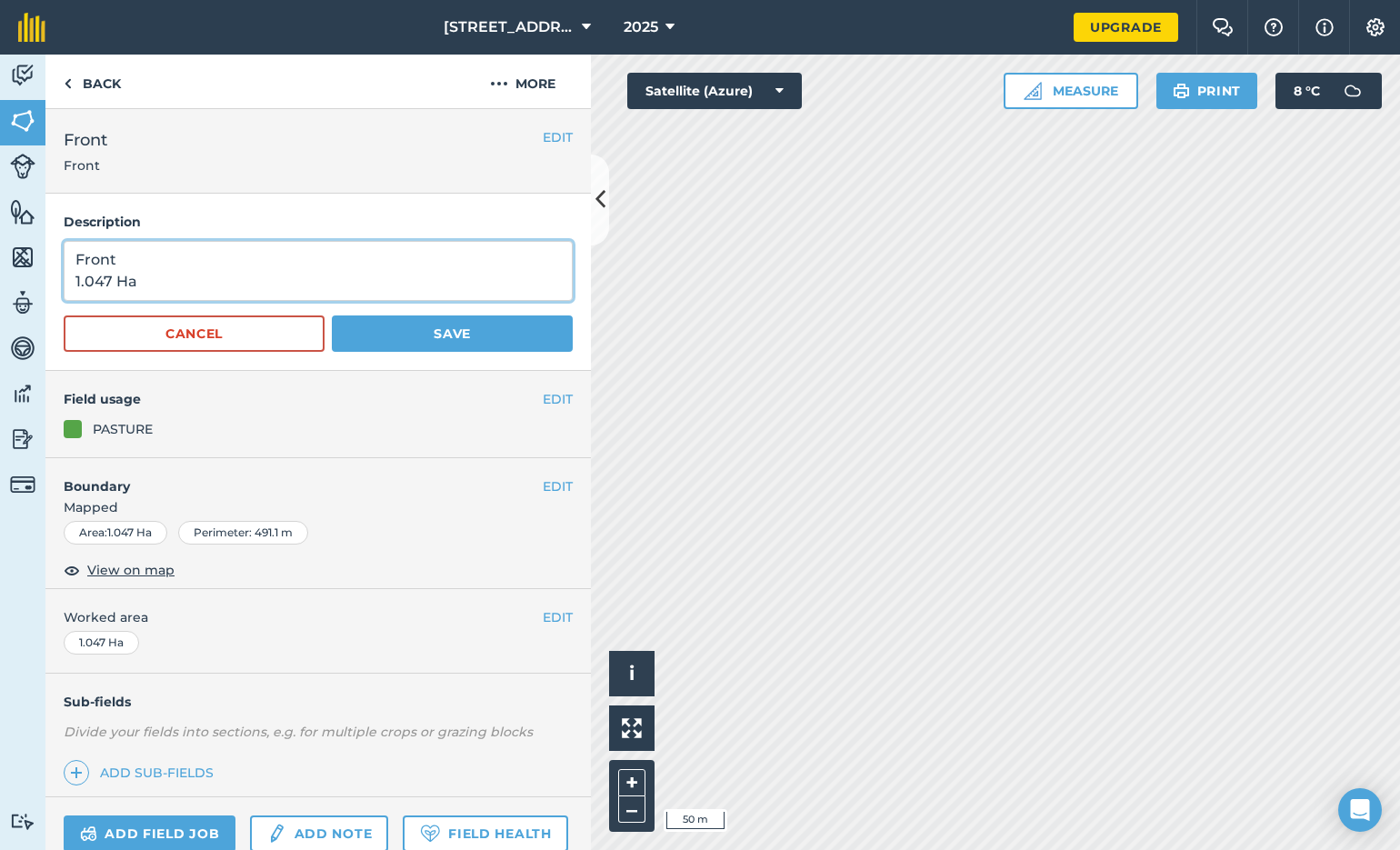 drag, startPoint x: 138, startPoint y: 280, endPoint x: 76, endPoint y: 255, distance: 66.85058 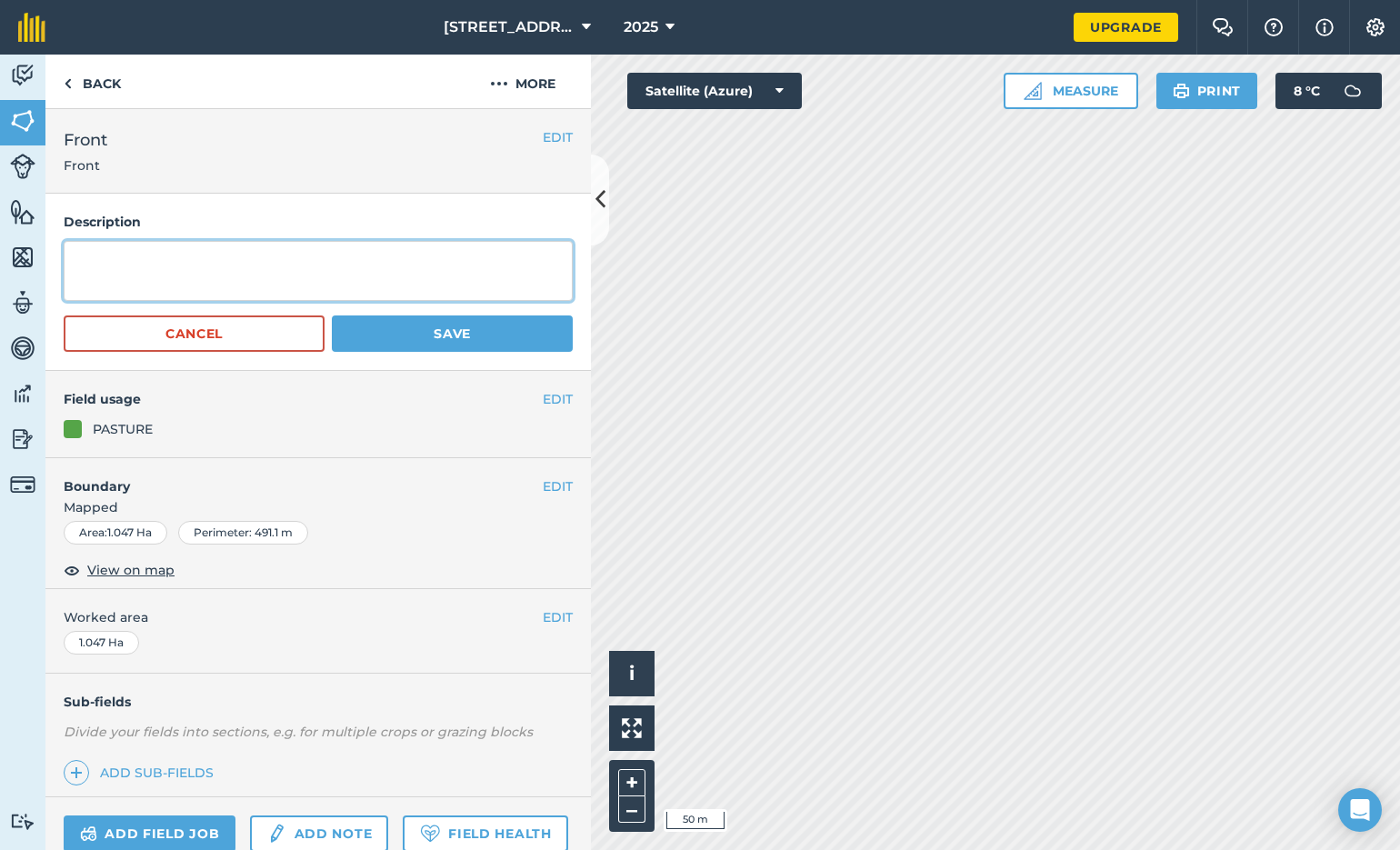 type 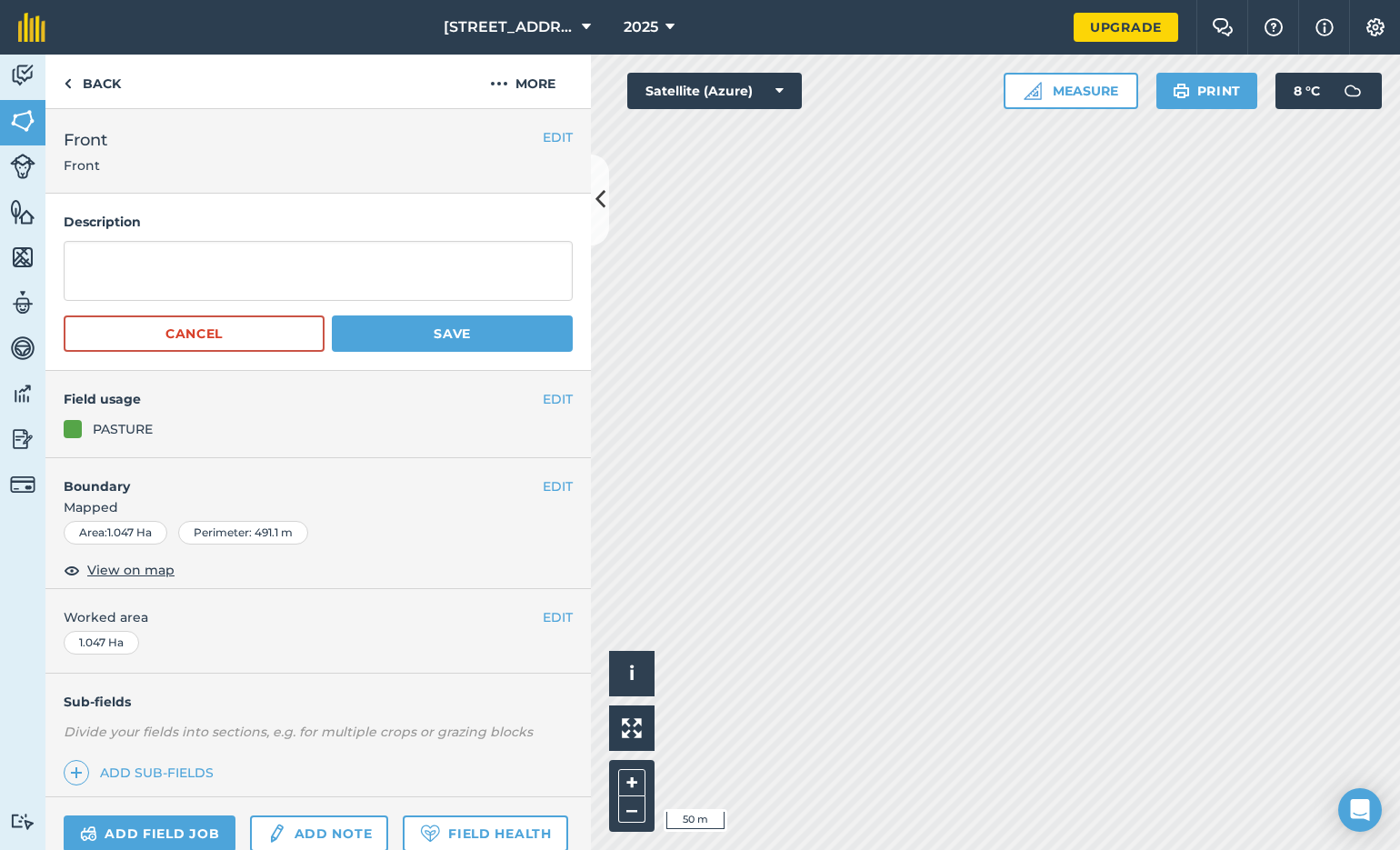 click on "Save" at bounding box center [452, 334] 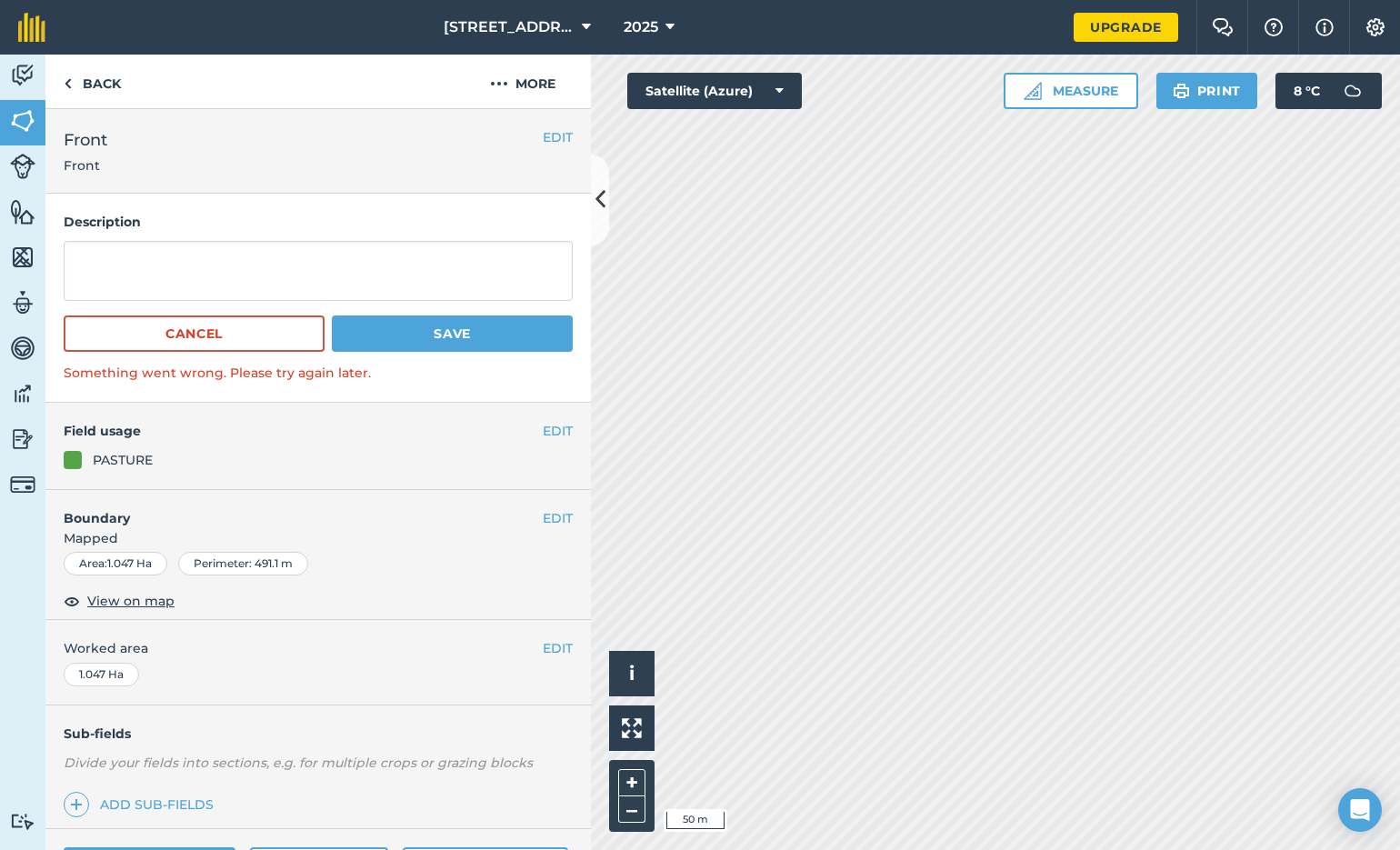 click on "EDIT" at bounding box center [557, 431] 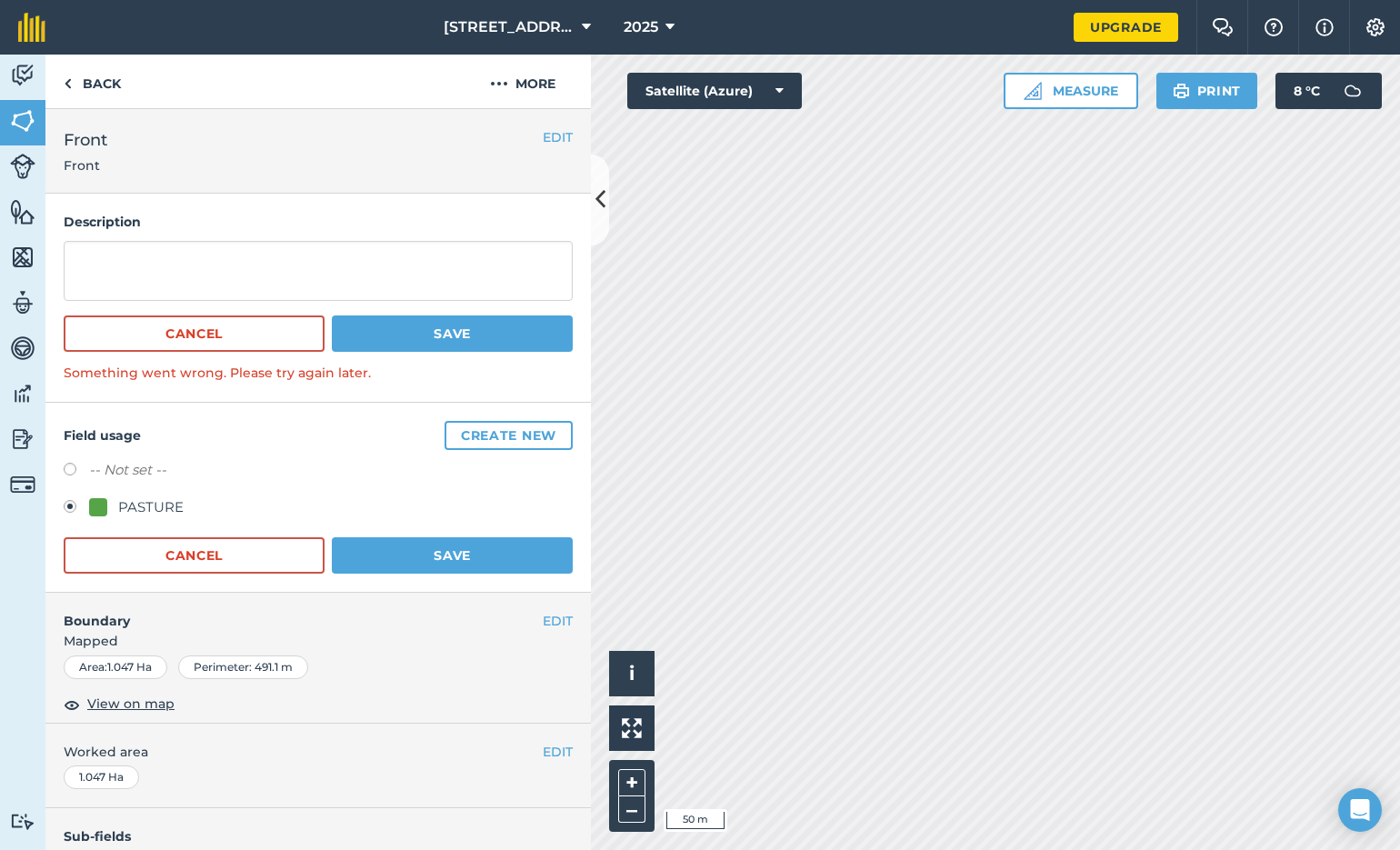 click on "Save" at bounding box center (452, 555) 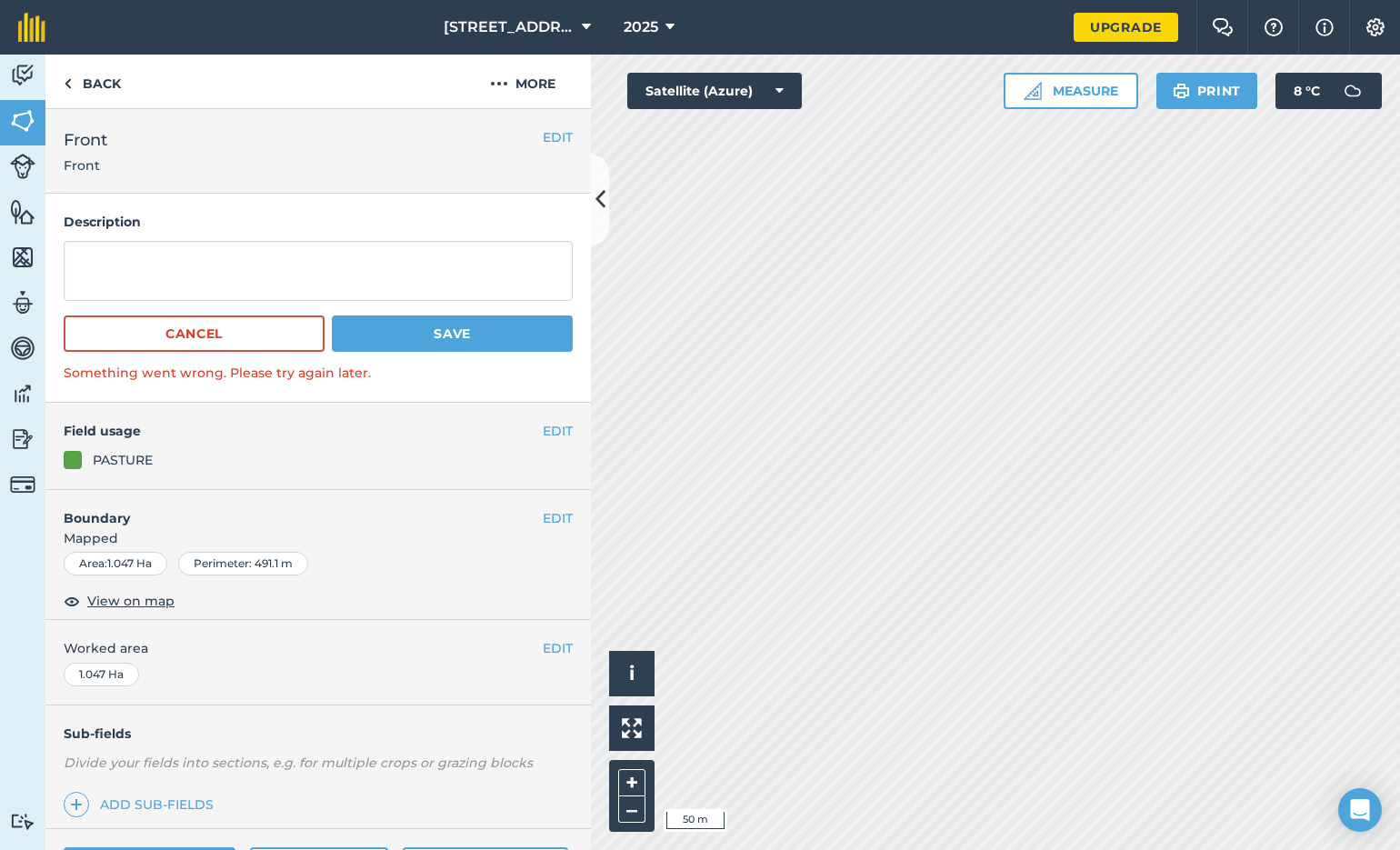 click on "Save" at bounding box center (452, 334) 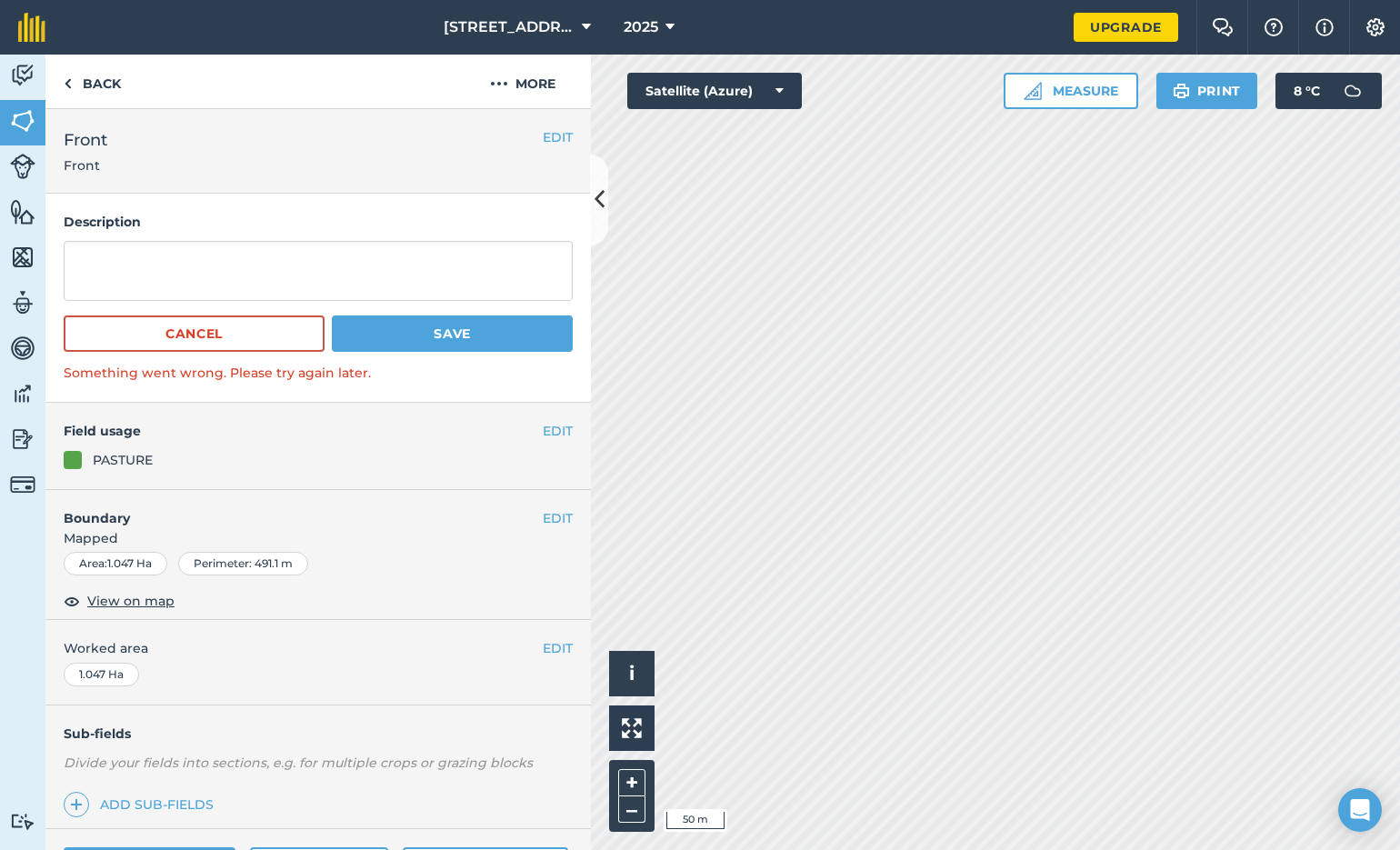 scroll, scrollTop: 0, scrollLeft: 0, axis: both 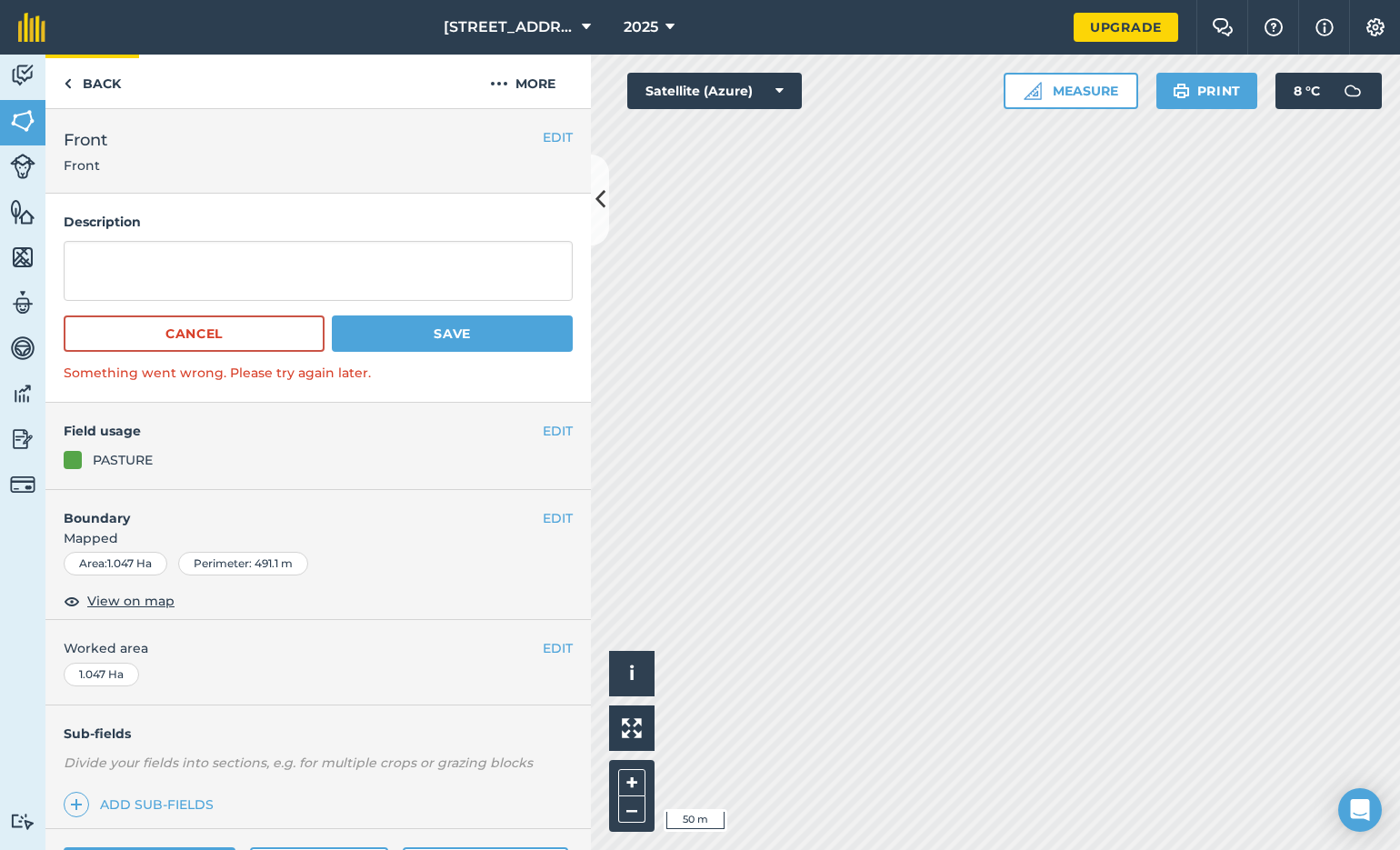 click on "Back" at bounding box center (92, 81) 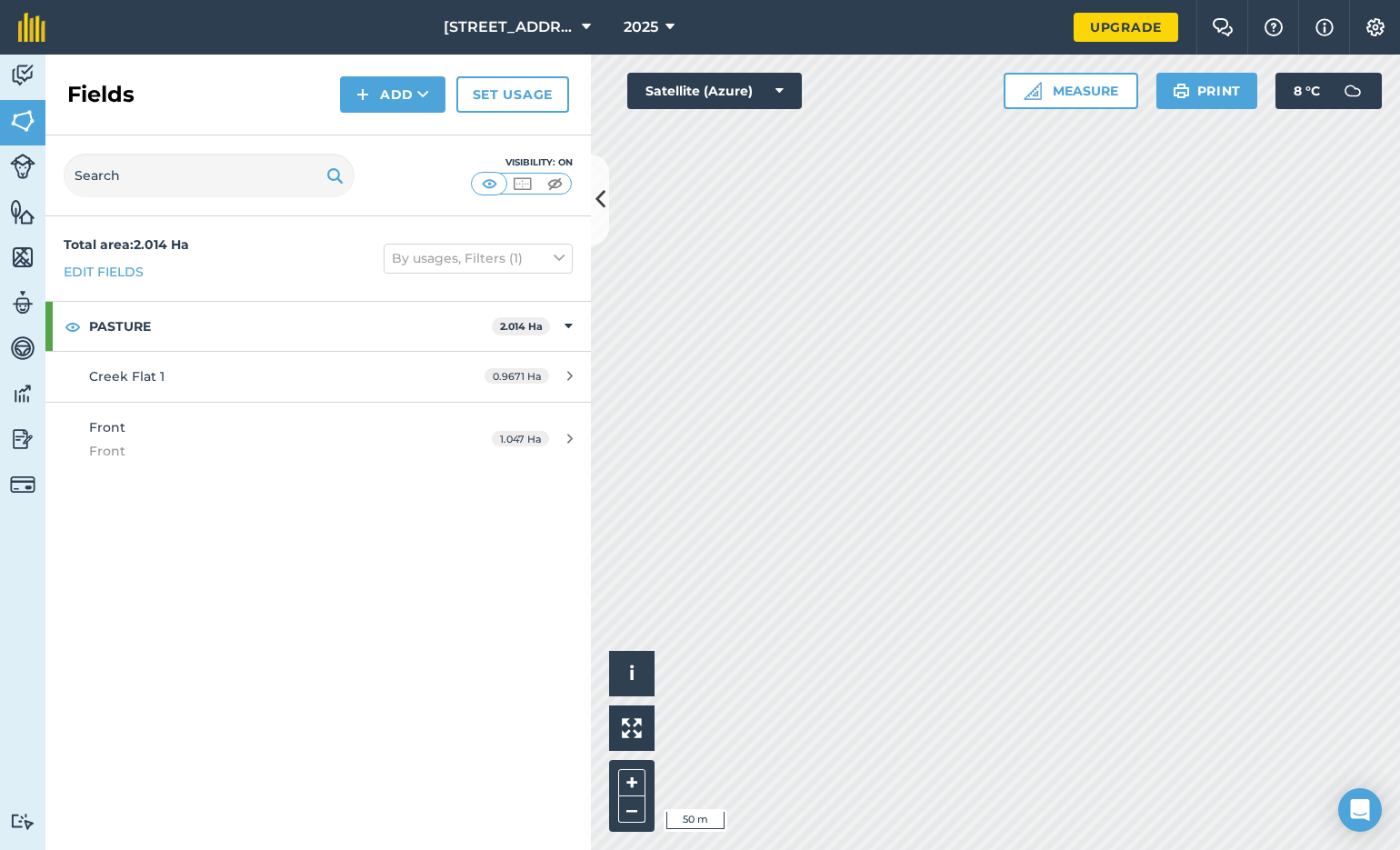scroll, scrollTop: 0, scrollLeft: 0, axis: both 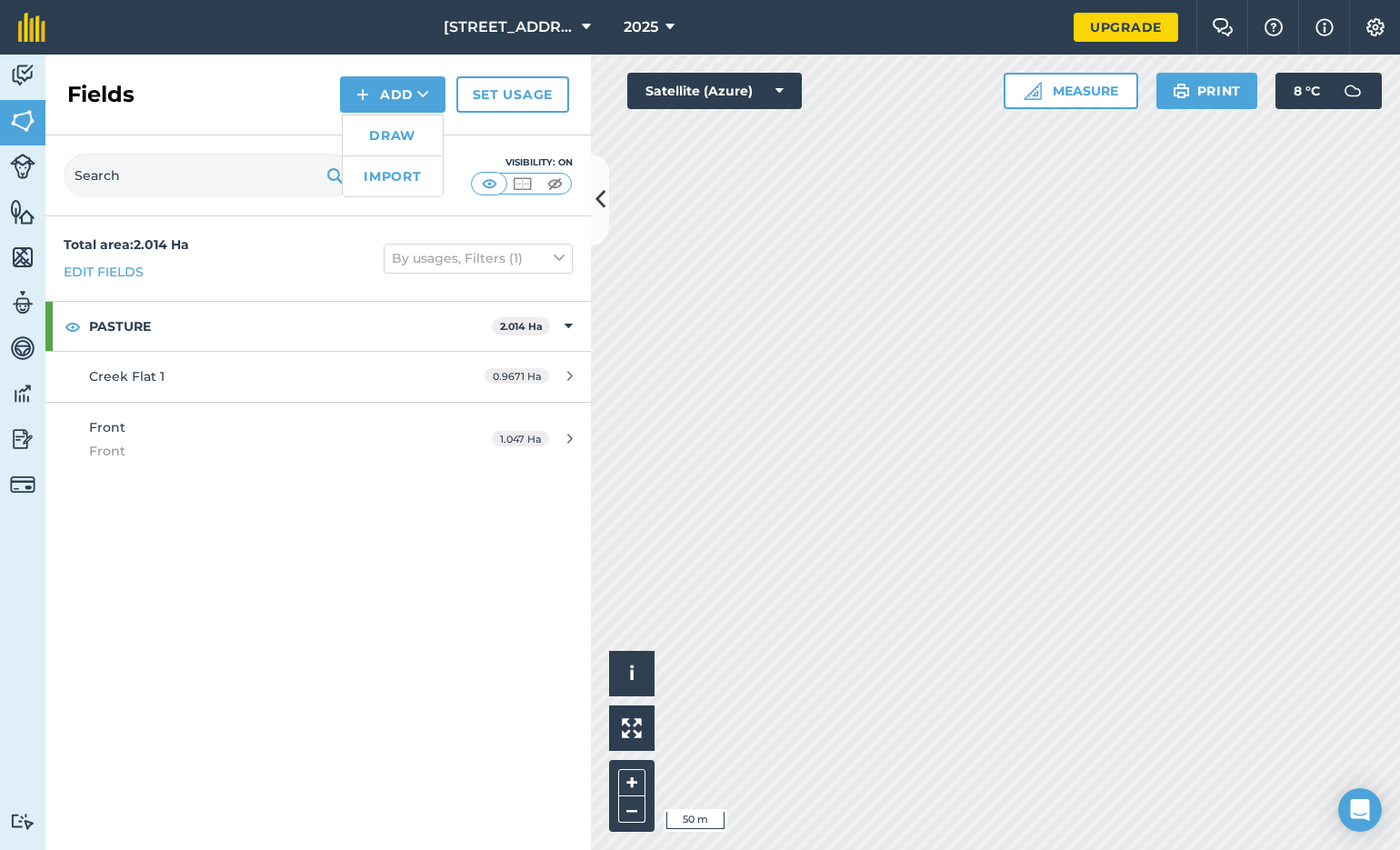 click on "Draw" at bounding box center (393, 135) 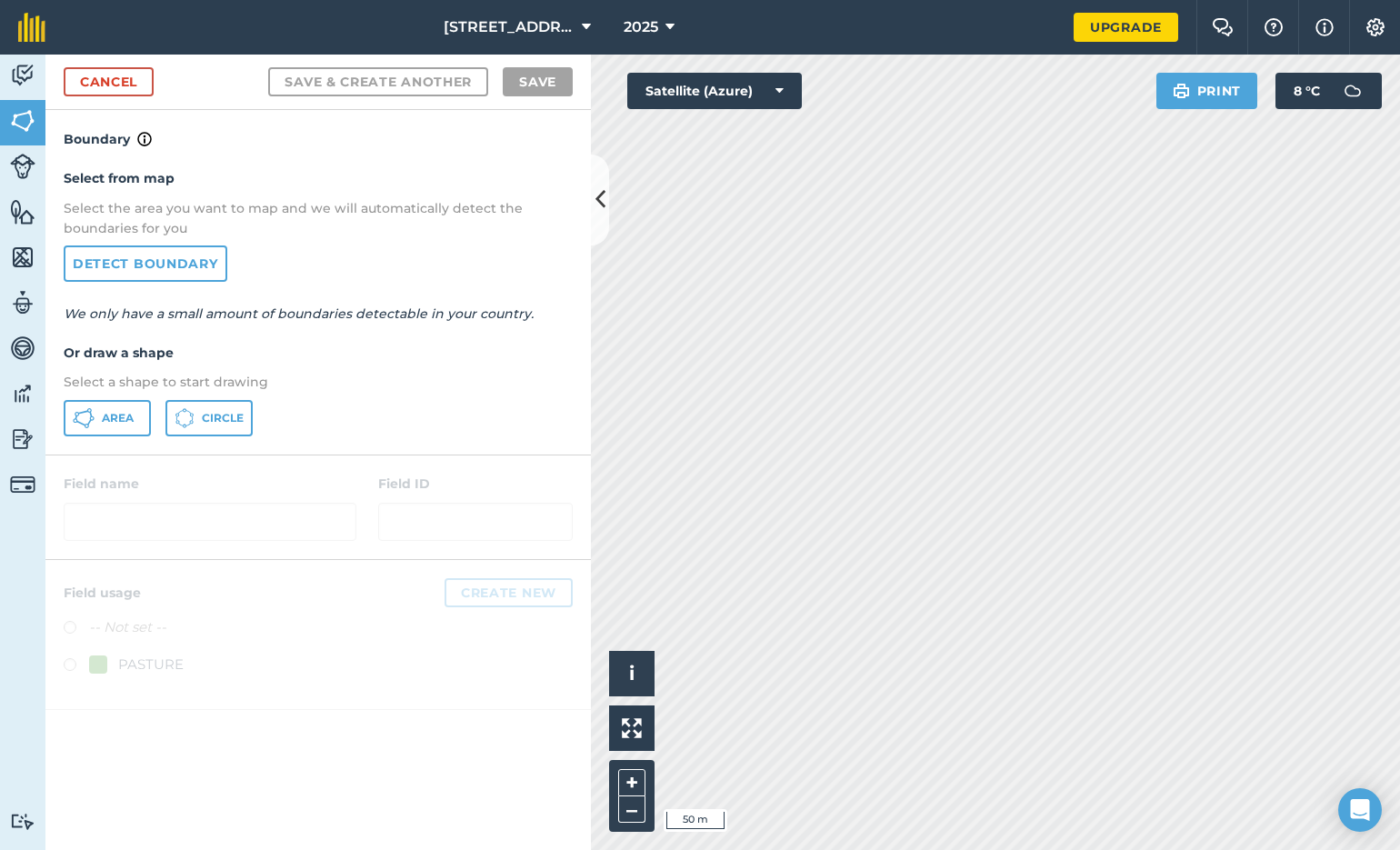 drag, startPoint x: 114, startPoint y: 415, endPoint x: 179, endPoint y: 419, distance: 65.12296 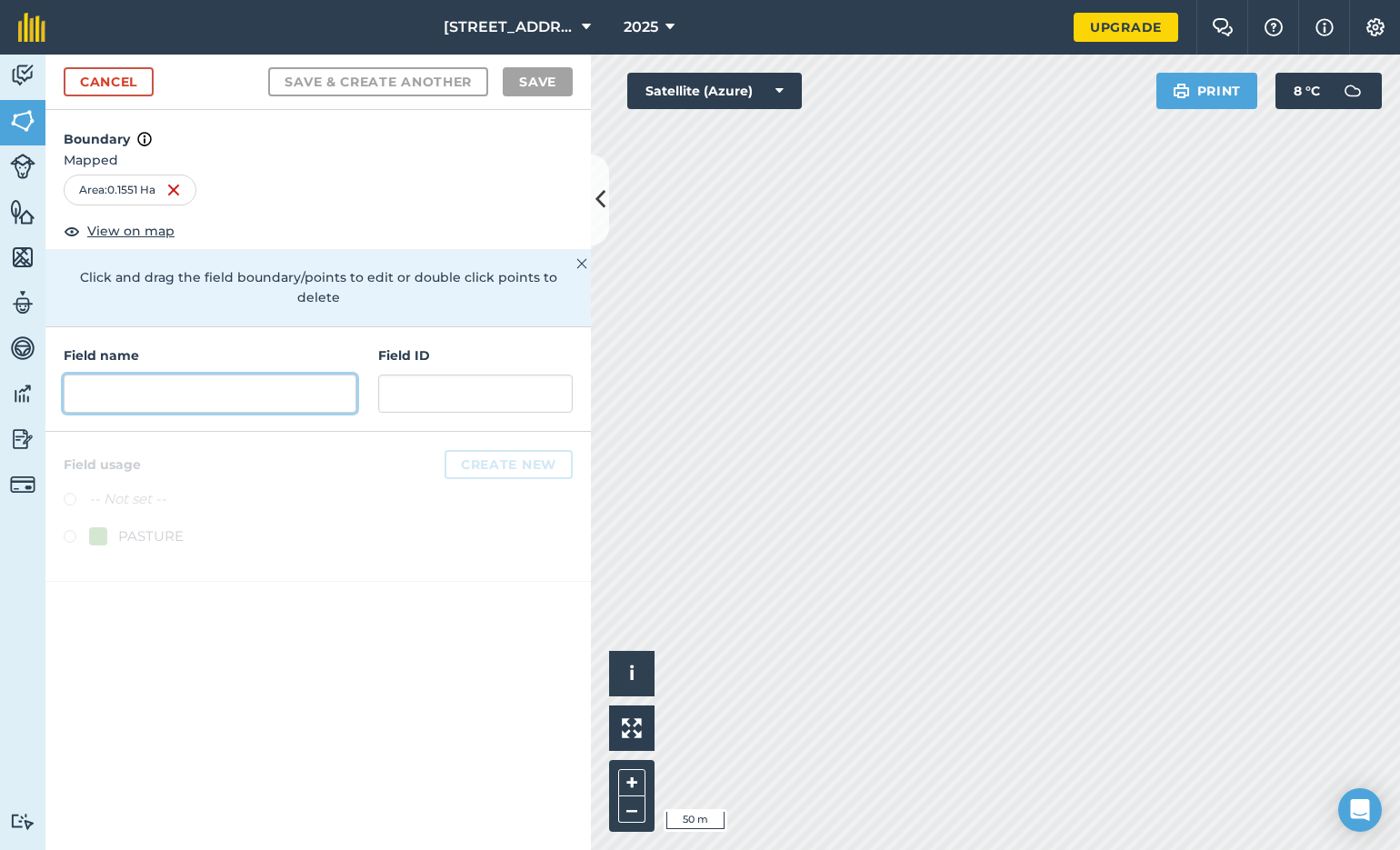 drag, startPoint x: 82, startPoint y: 377, endPoint x: 145, endPoint y: 379, distance: 63.031738 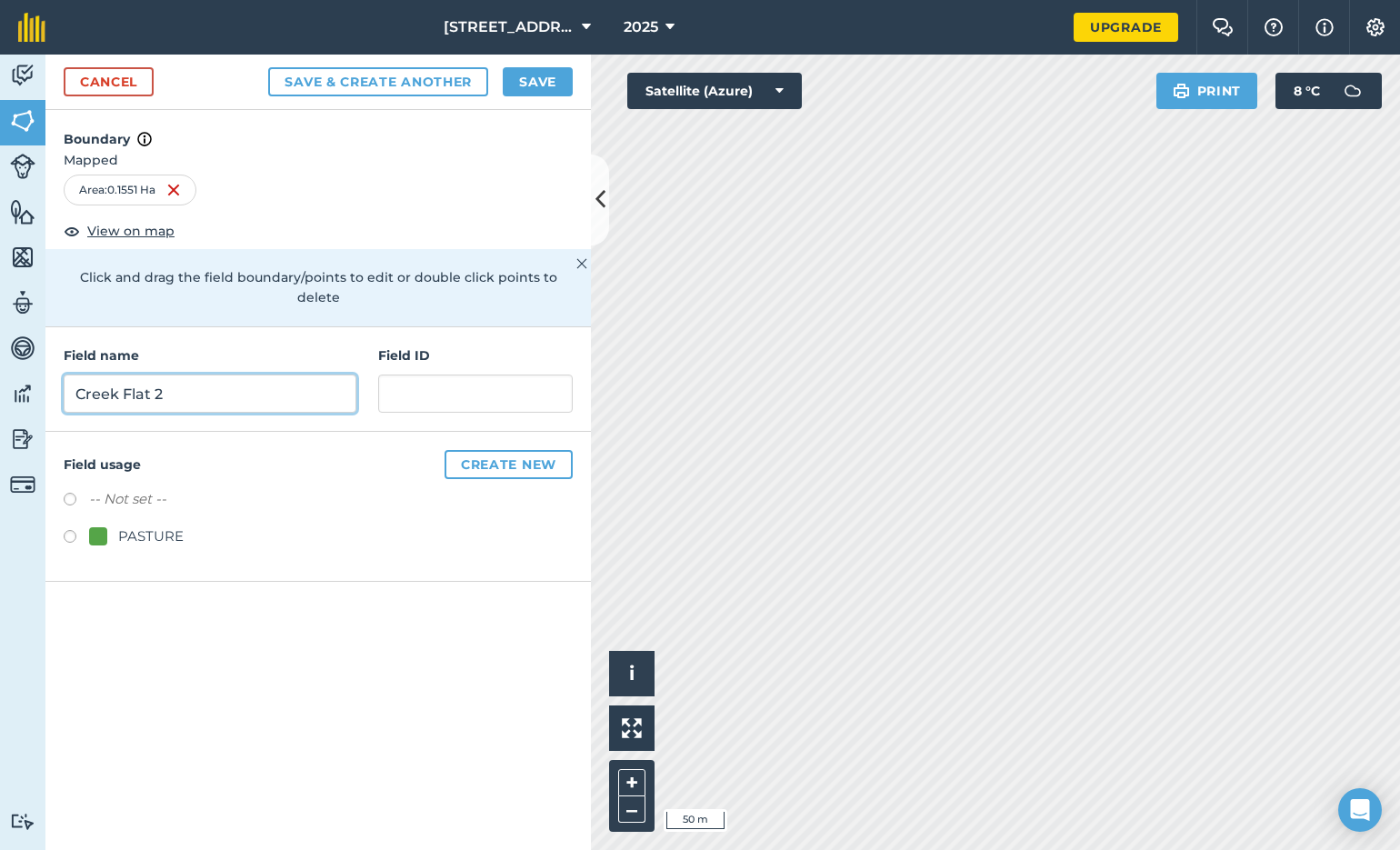 type on "Creek Flat 2" 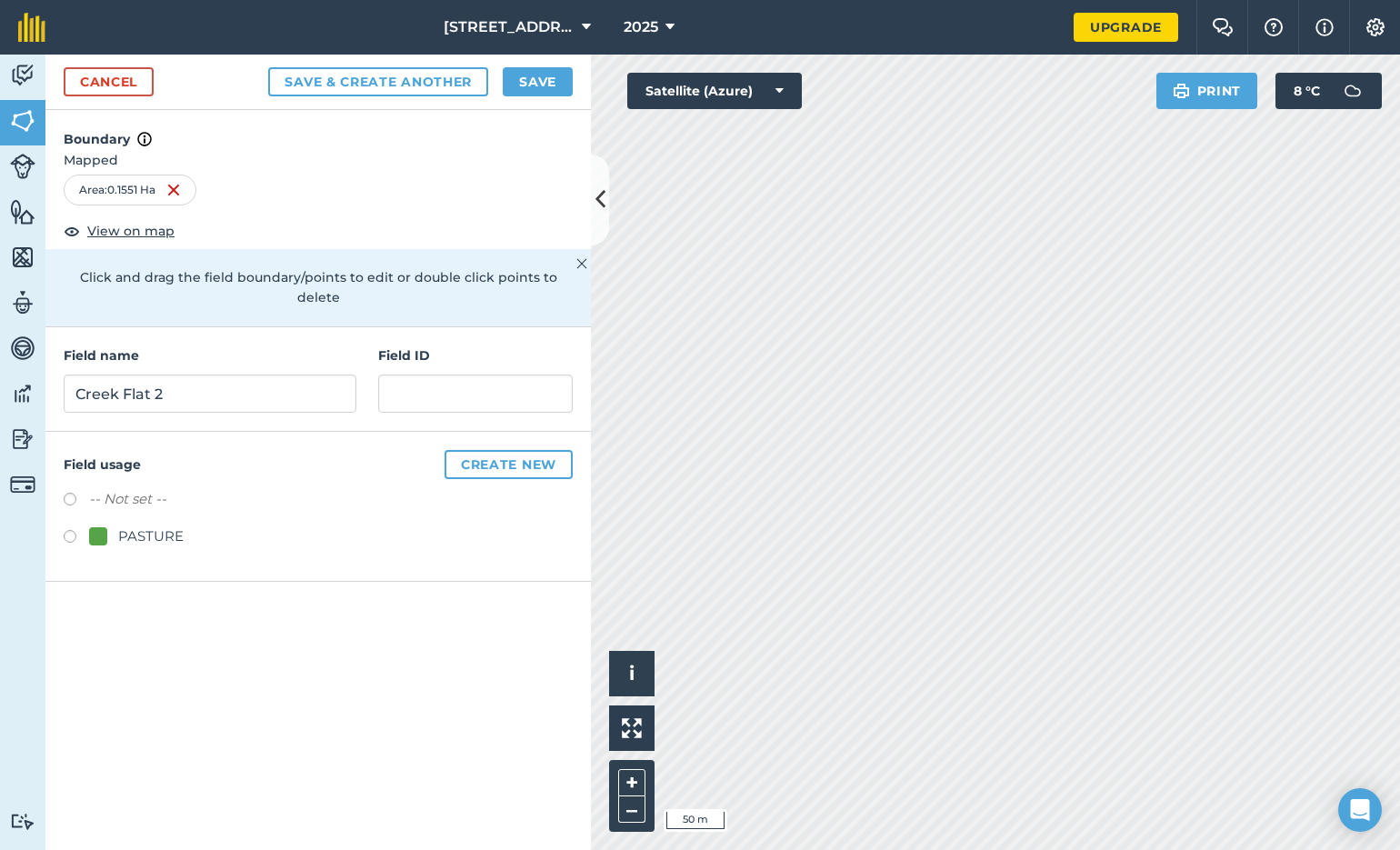 click on "Create new" at bounding box center (508, 465) 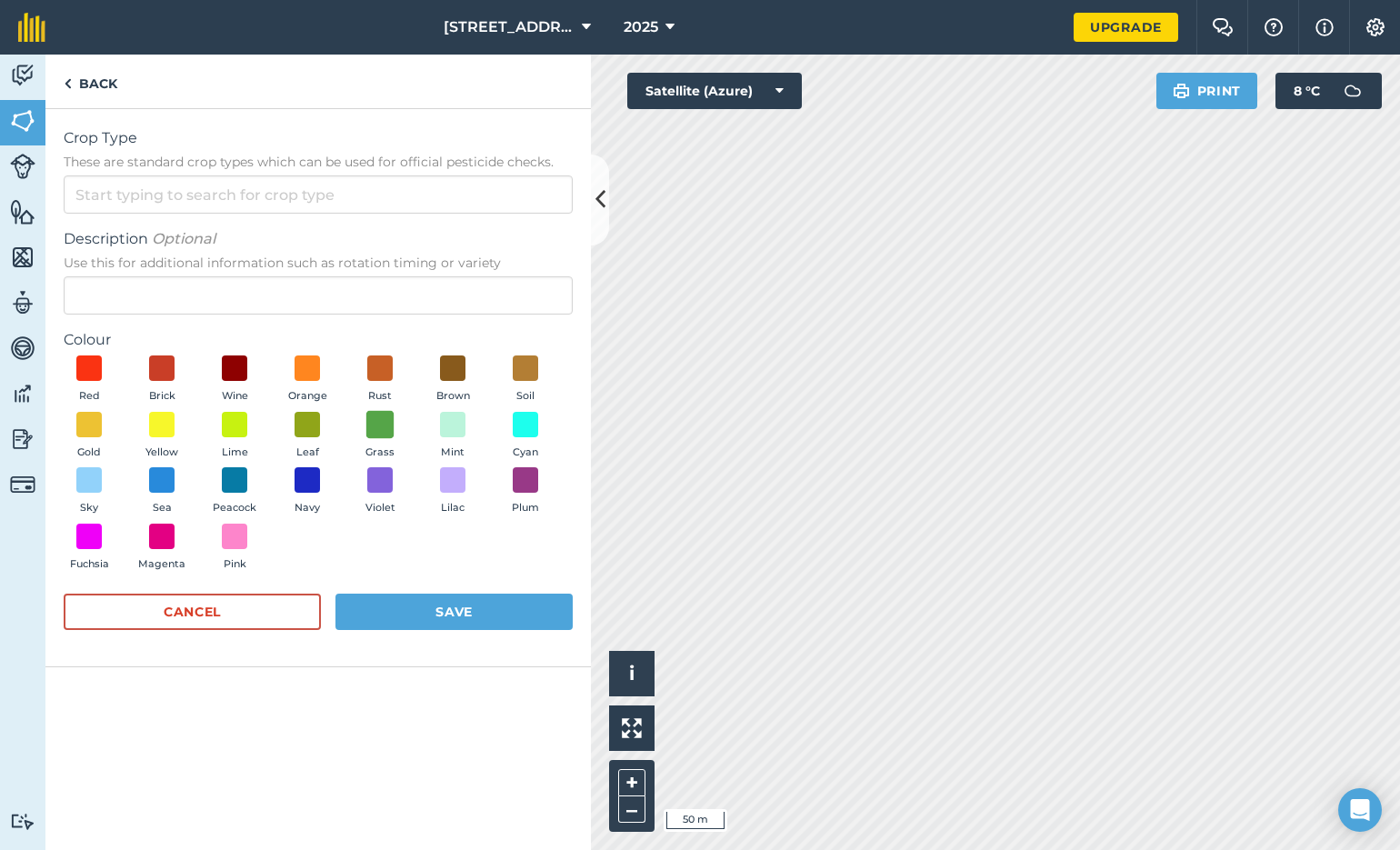 click at bounding box center [380, 424] 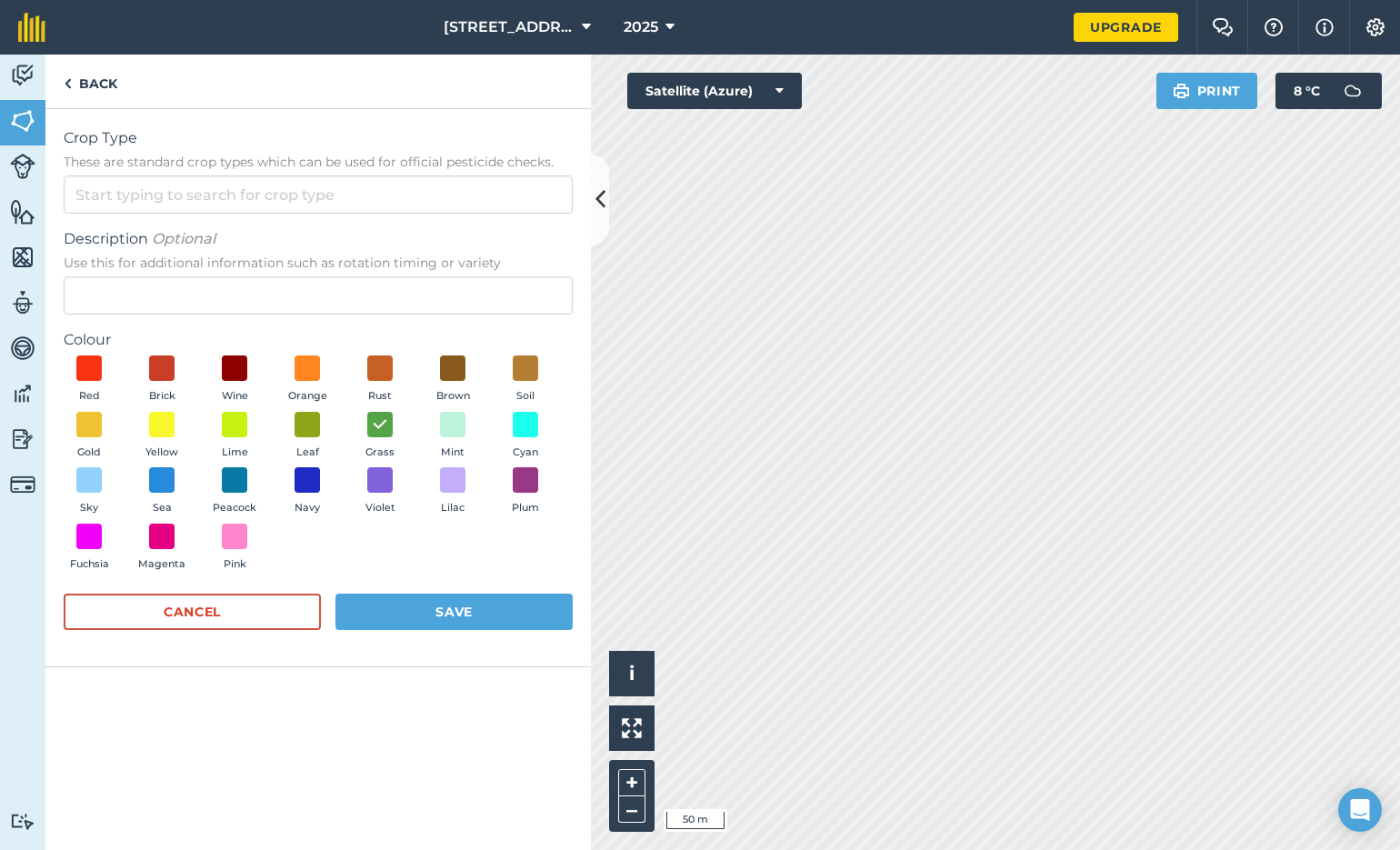 click on "Save" at bounding box center (454, 612) 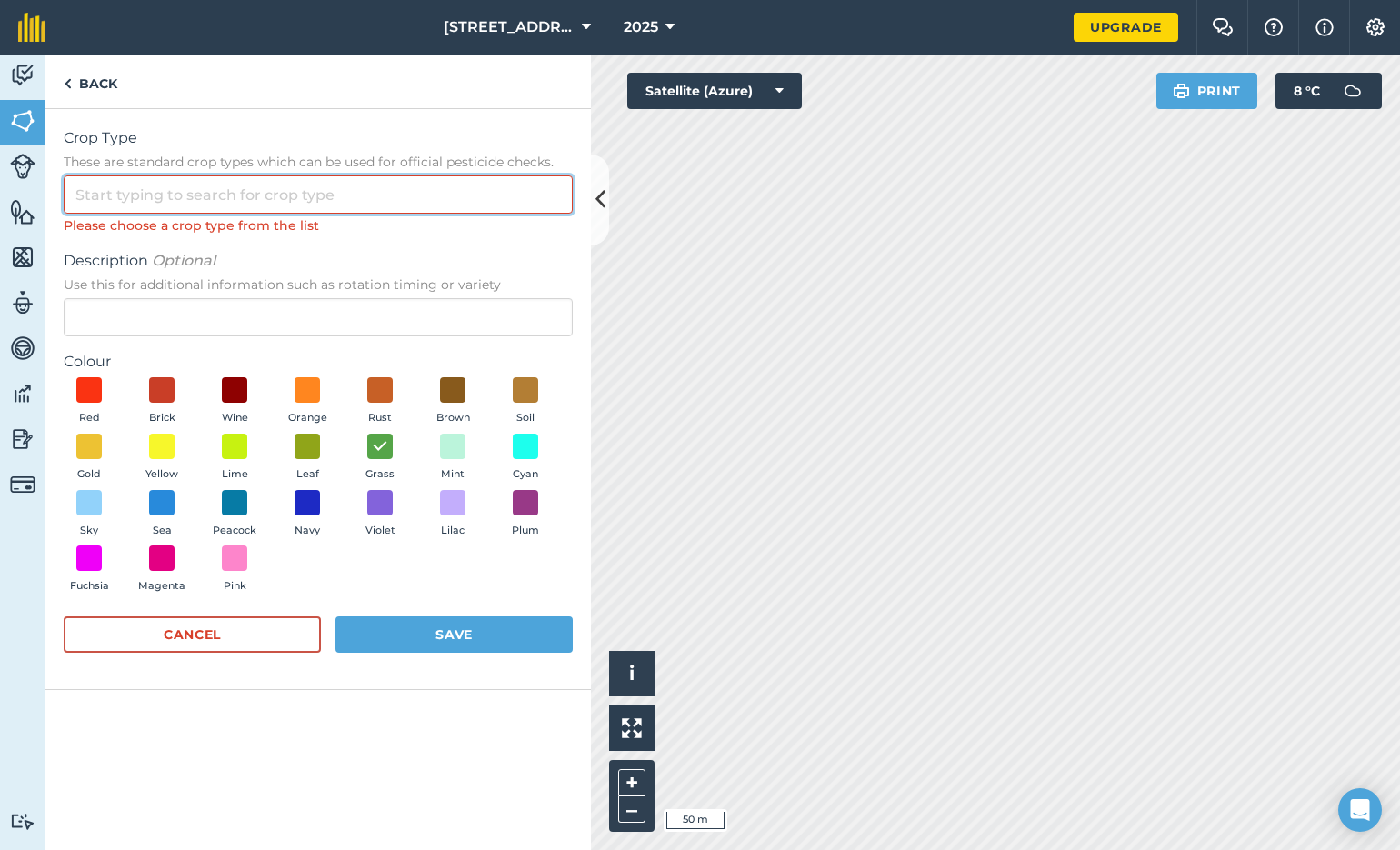 click on "Crop Type These are standard crop types which can be used for official pesticide checks." at bounding box center [318, 195] 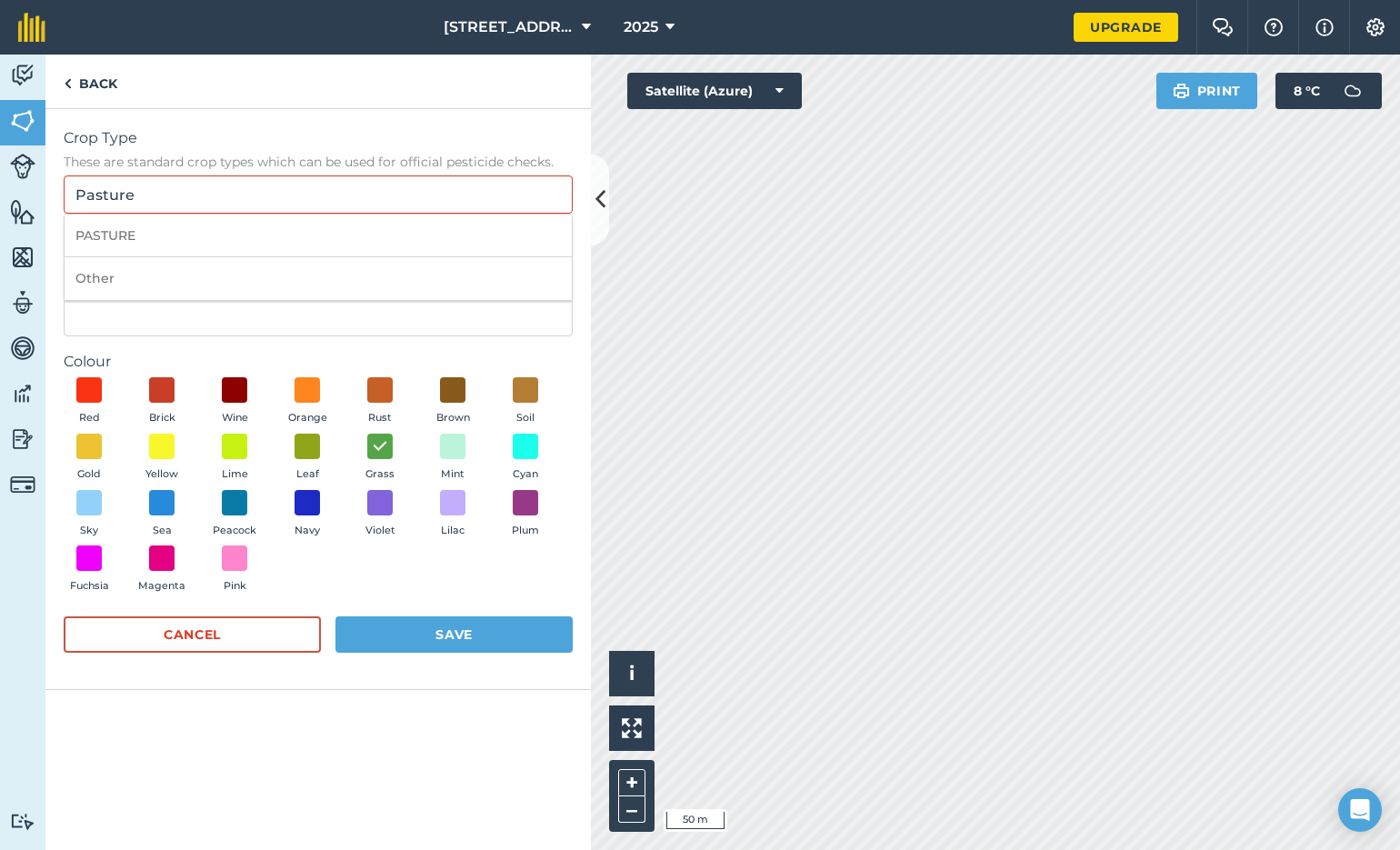 click on "PASTURE" at bounding box center (318, 235) 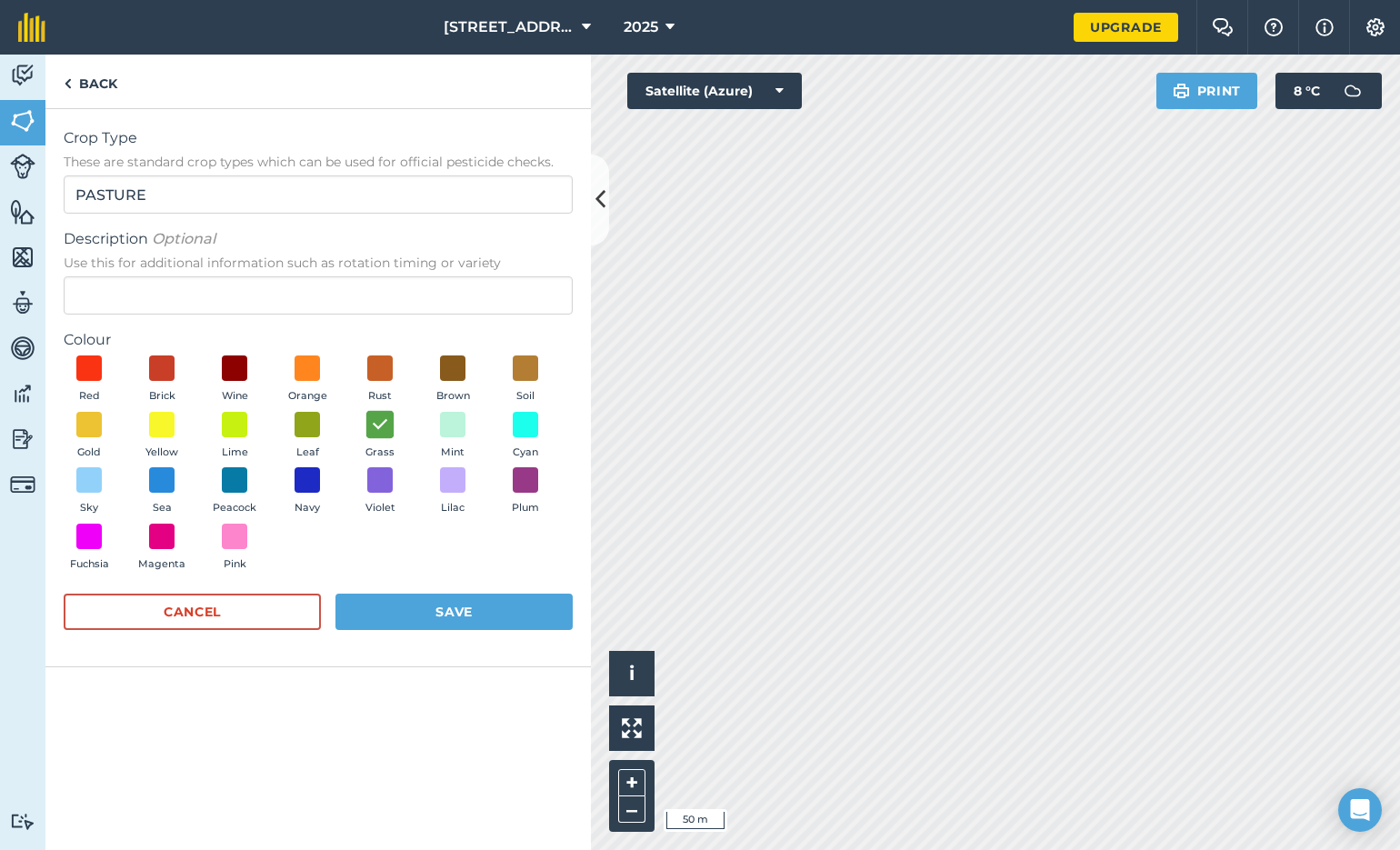 click at bounding box center [380, 424] 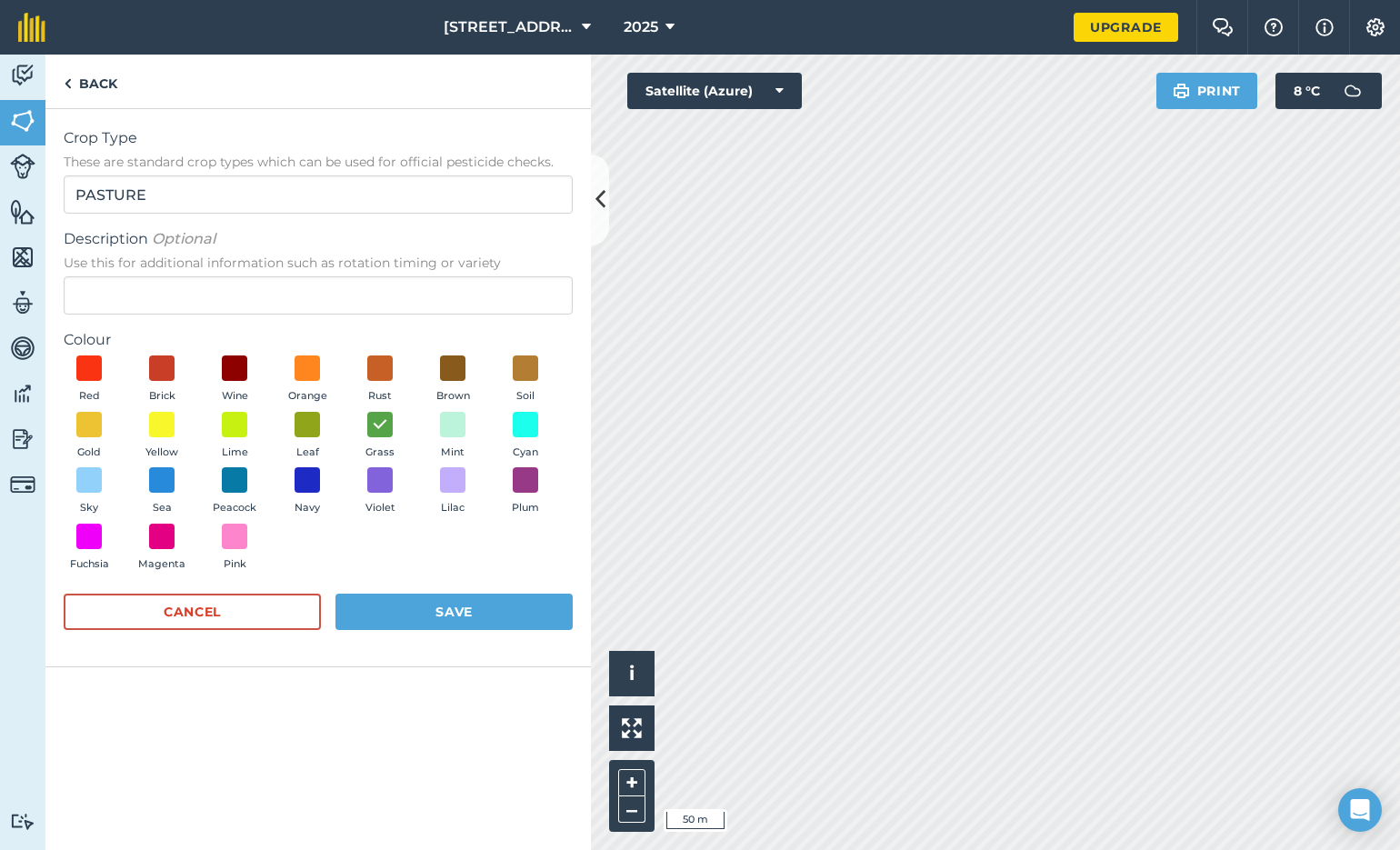 click on "Save" at bounding box center [454, 612] 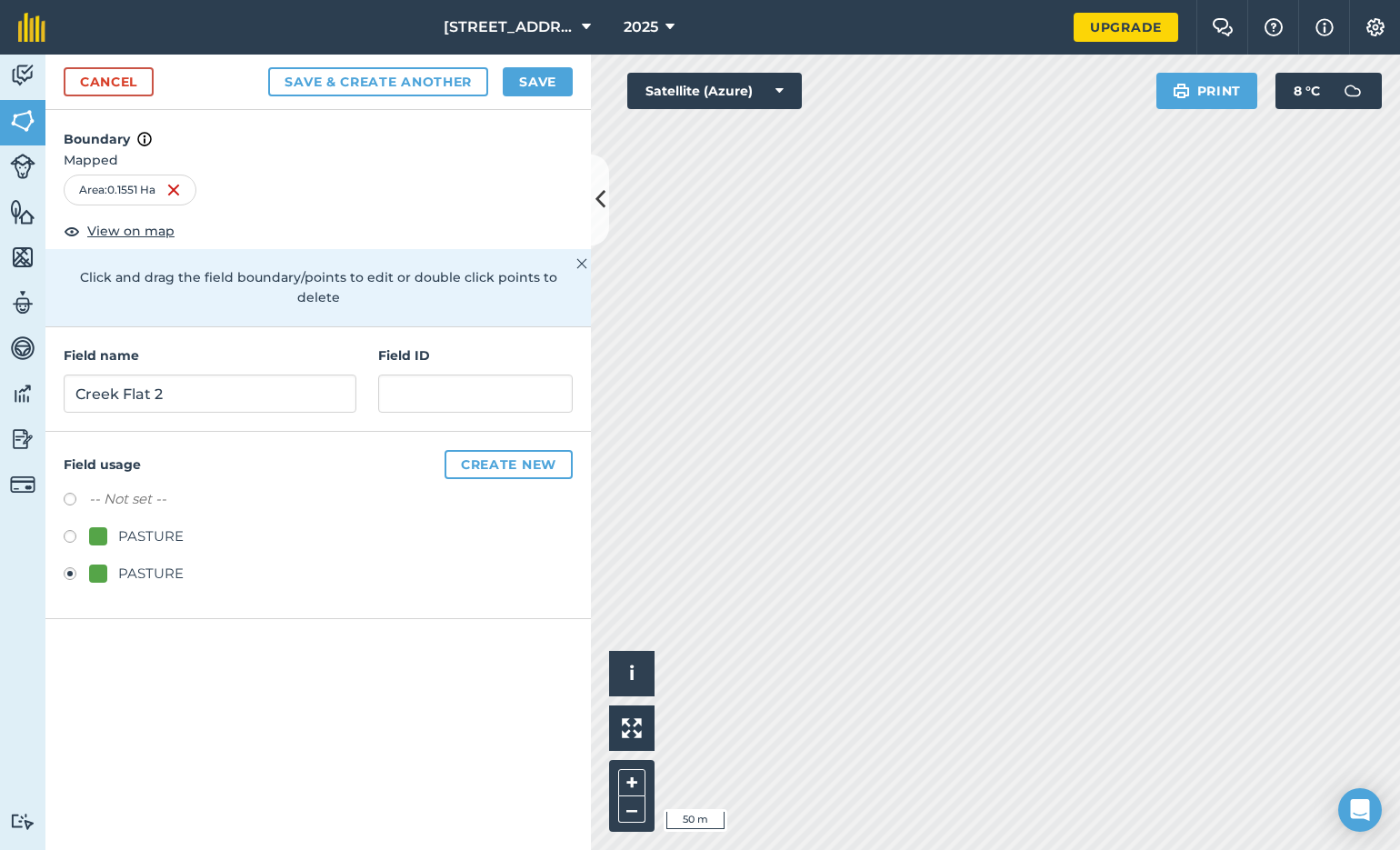 click on "Create new" at bounding box center [508, 465] 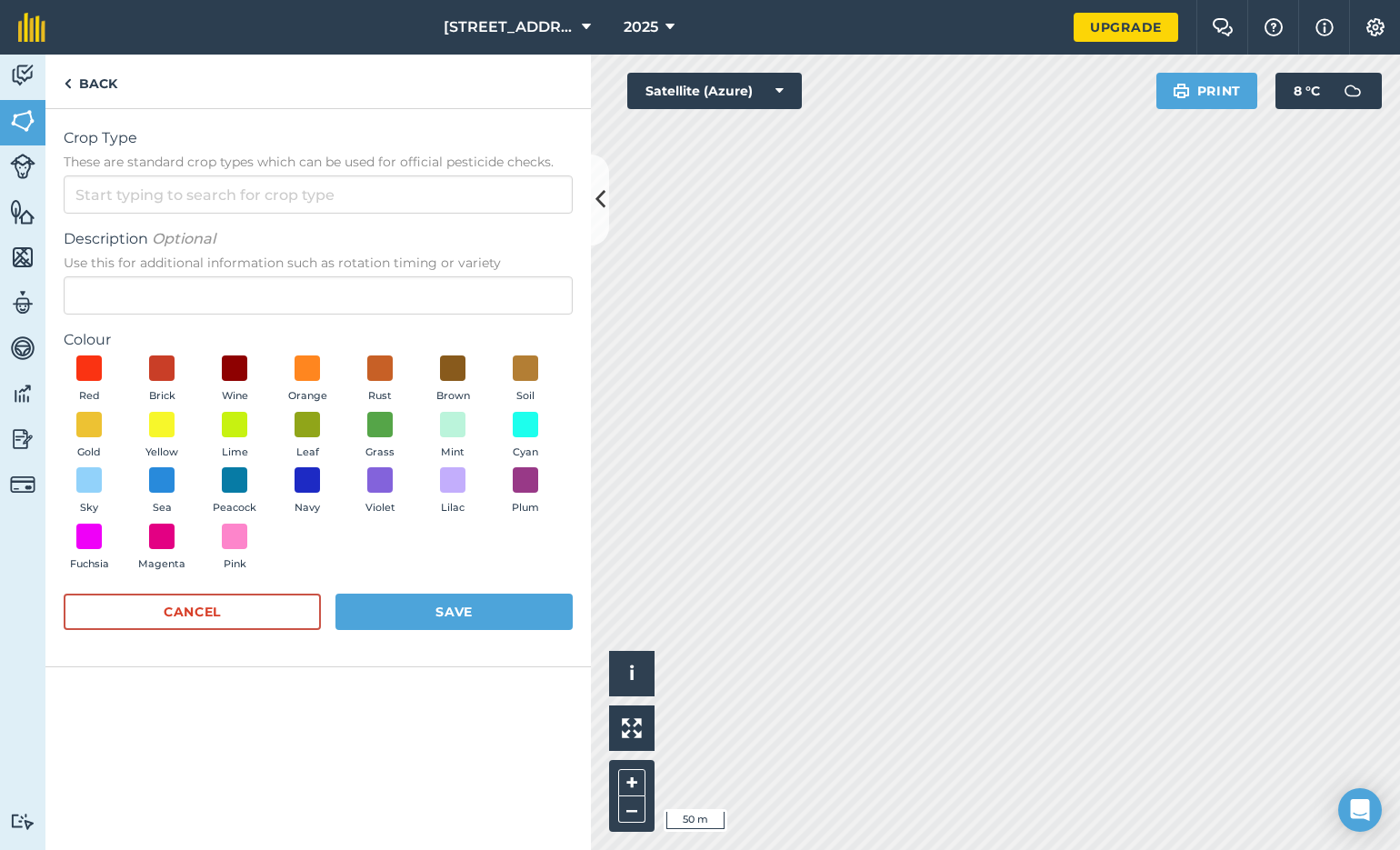 click on "Save" at bounding box center (454, 612) 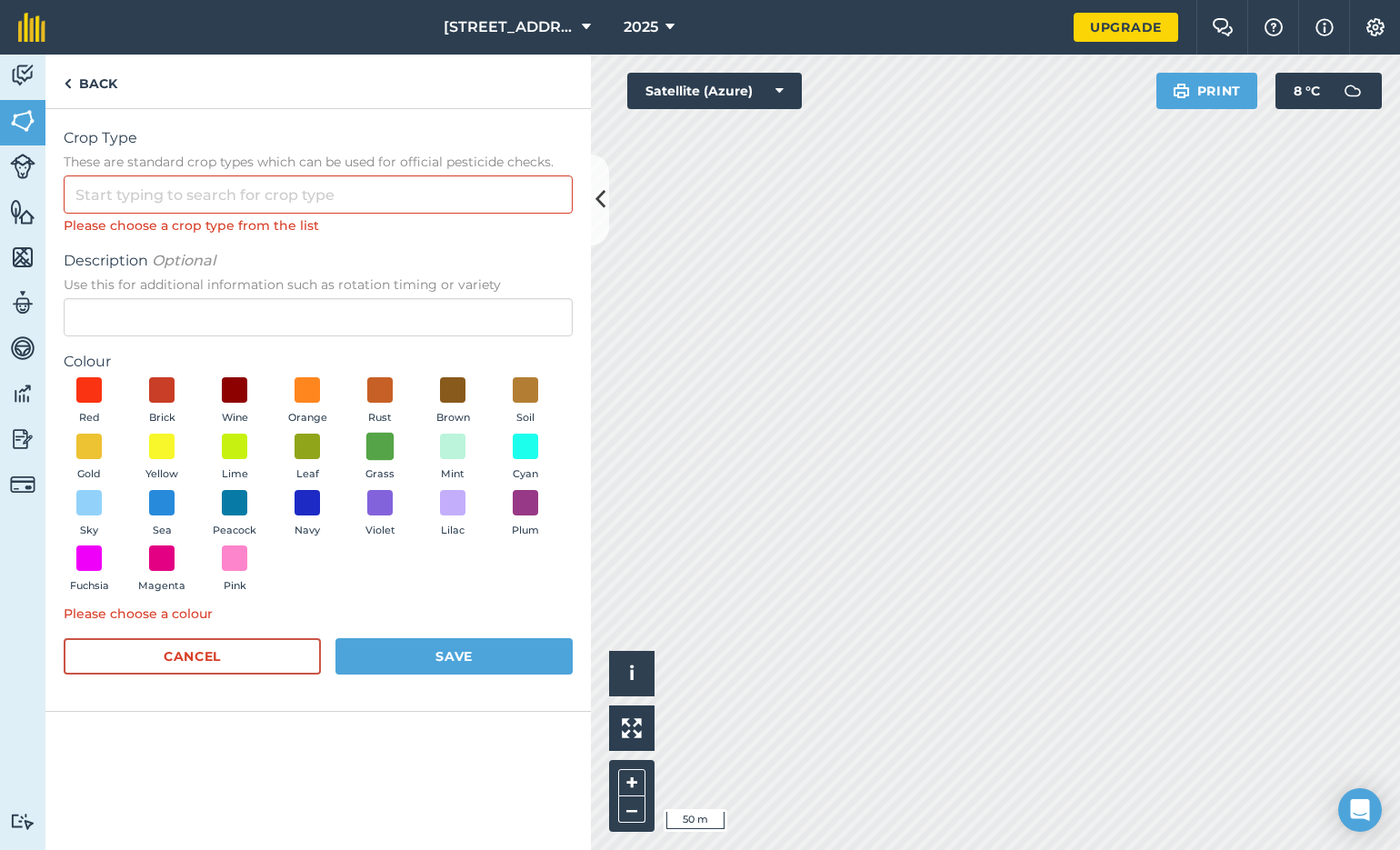 click at bounding box center (380, 446) 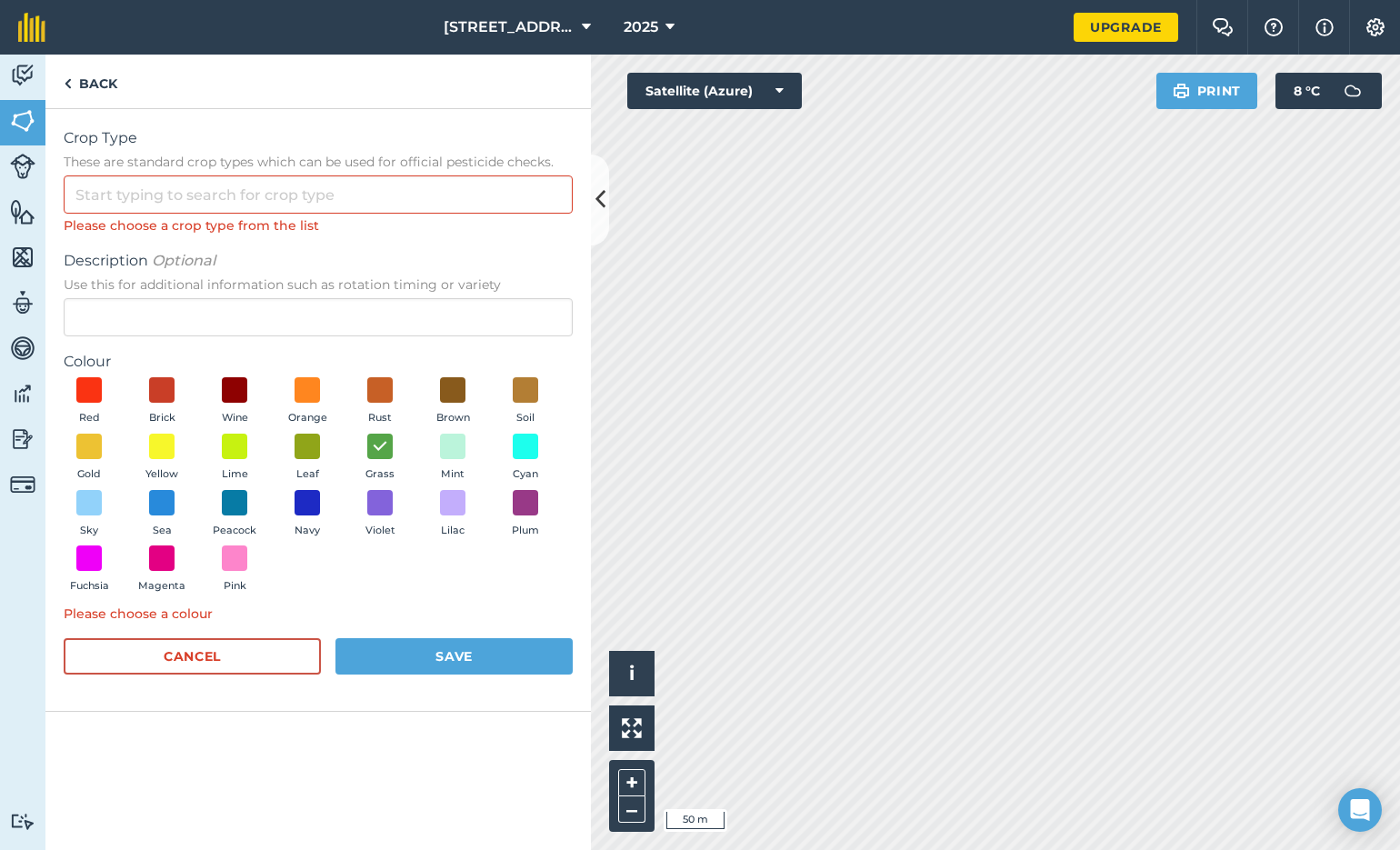 click on "Back" at bounding box center (90, 81) 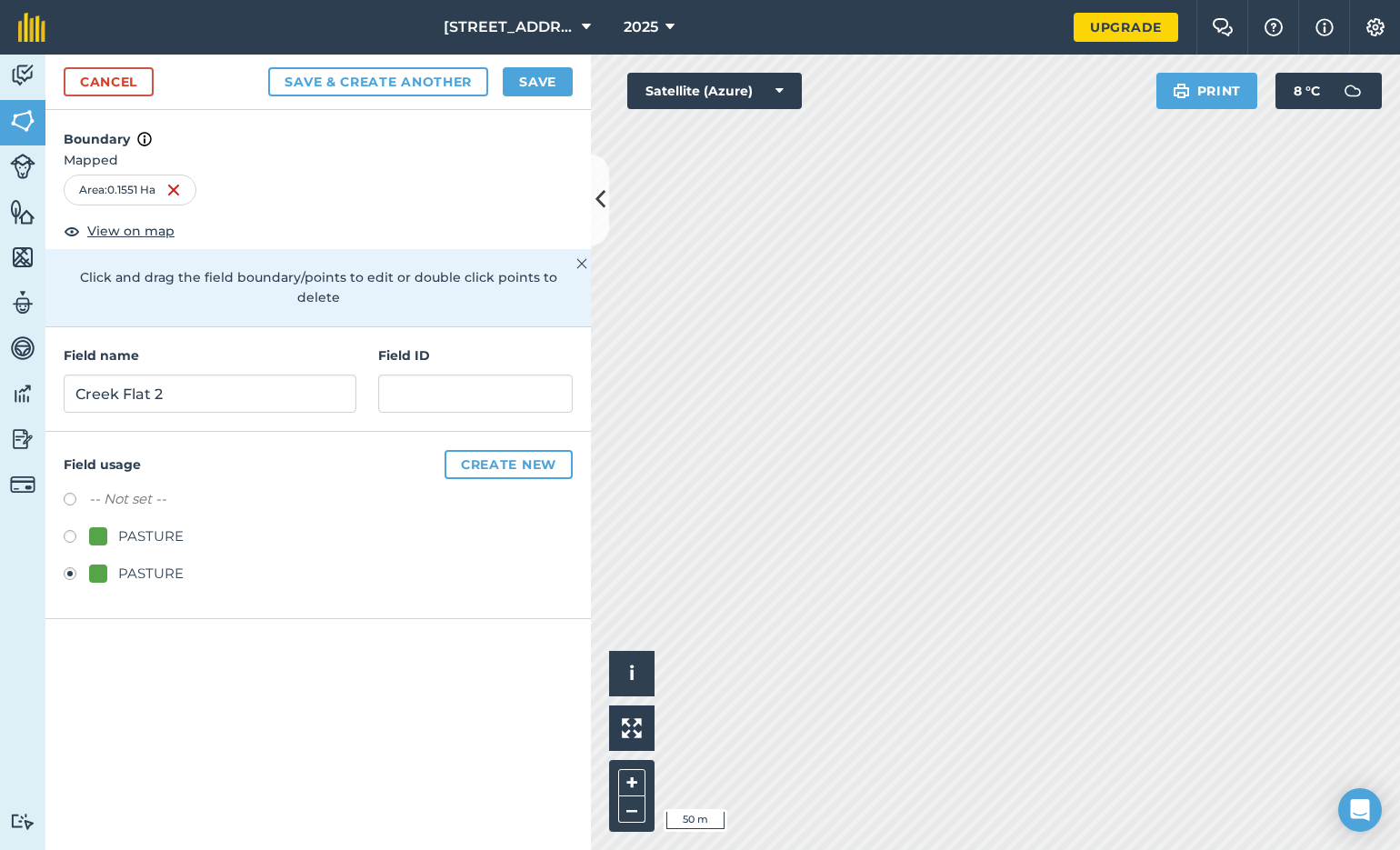 click on "Create new" at bounding box center (508, 465) 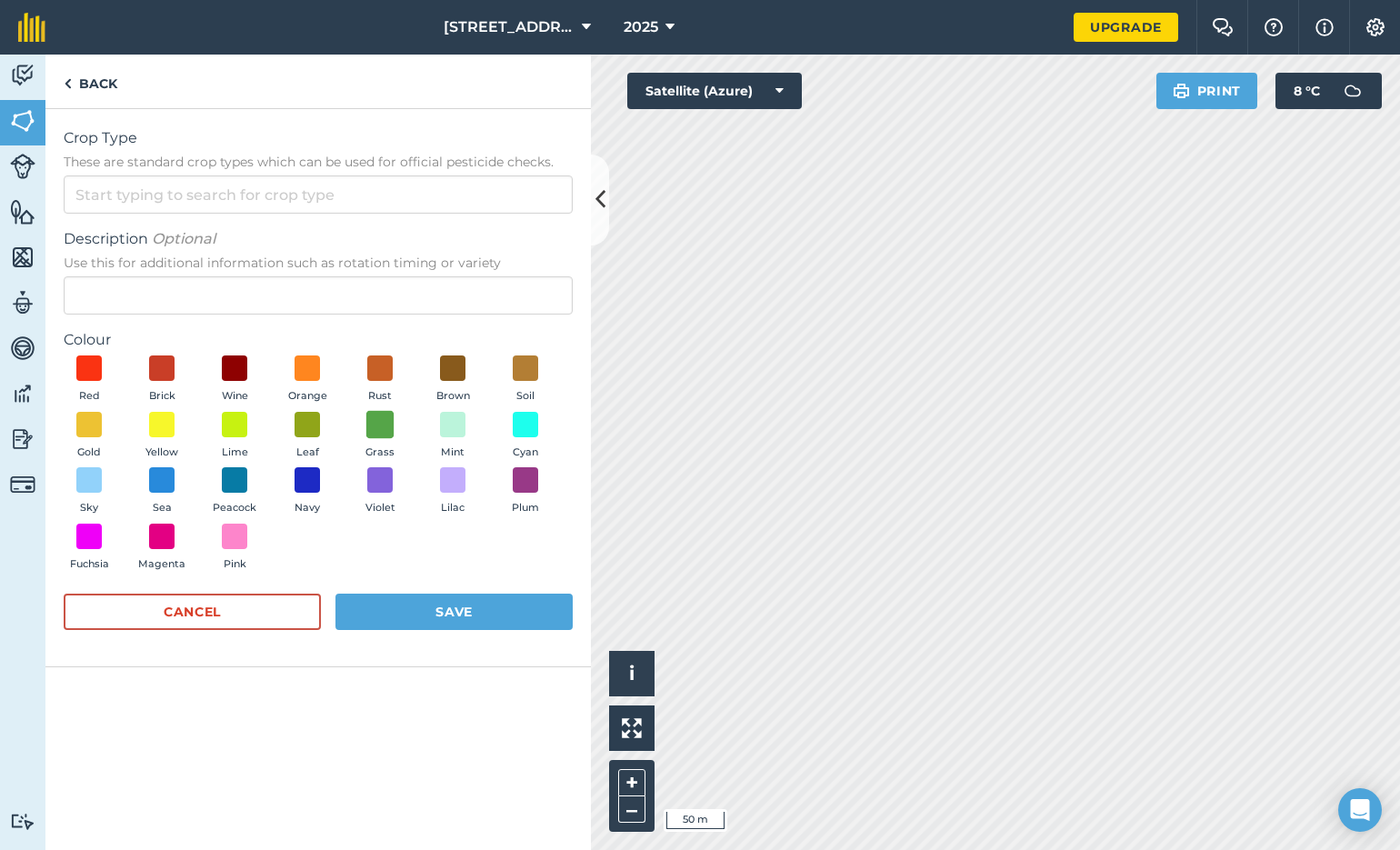 click at bounding box center (380, 424) 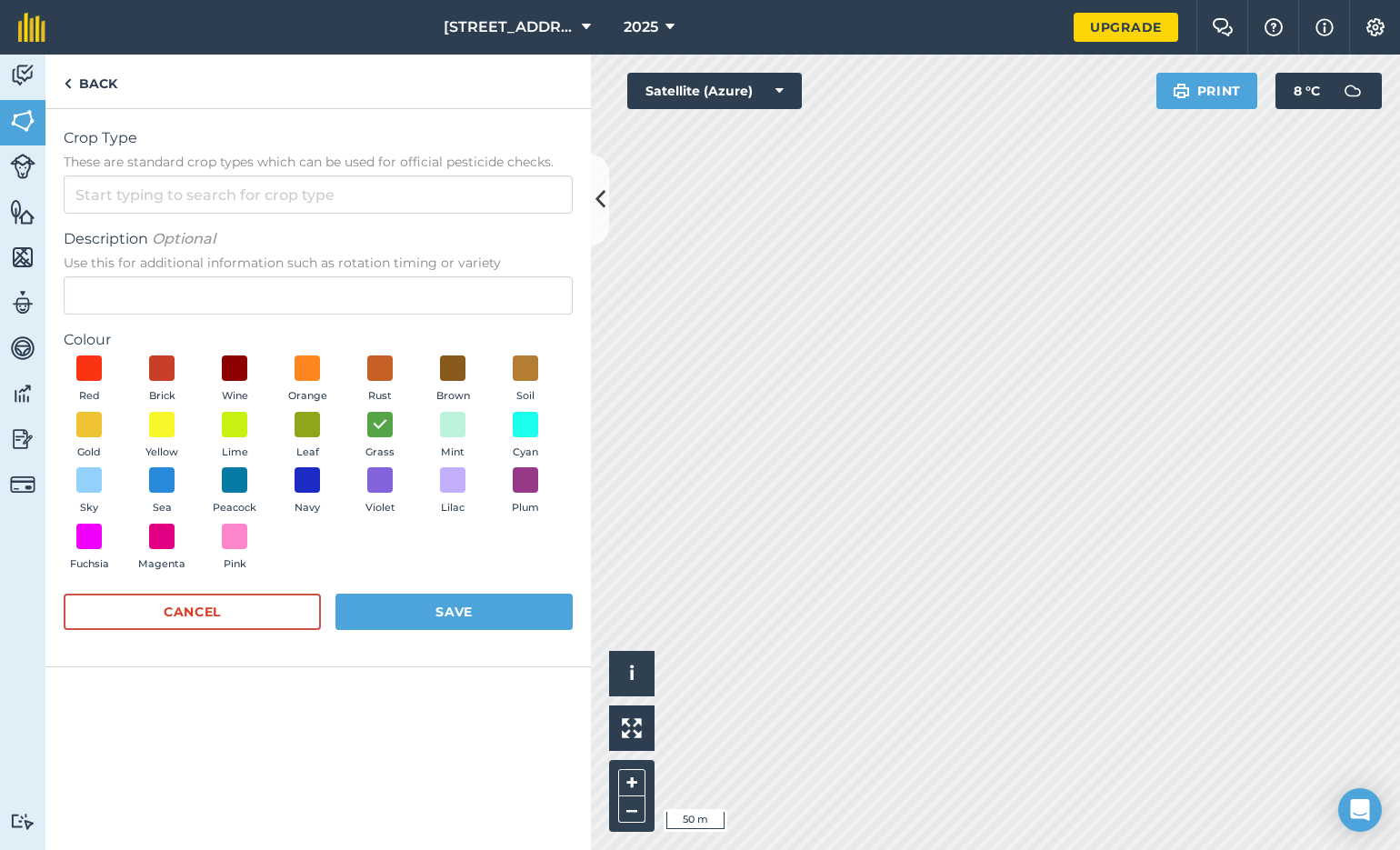 click on "Save" at bounding box center [454, 612] 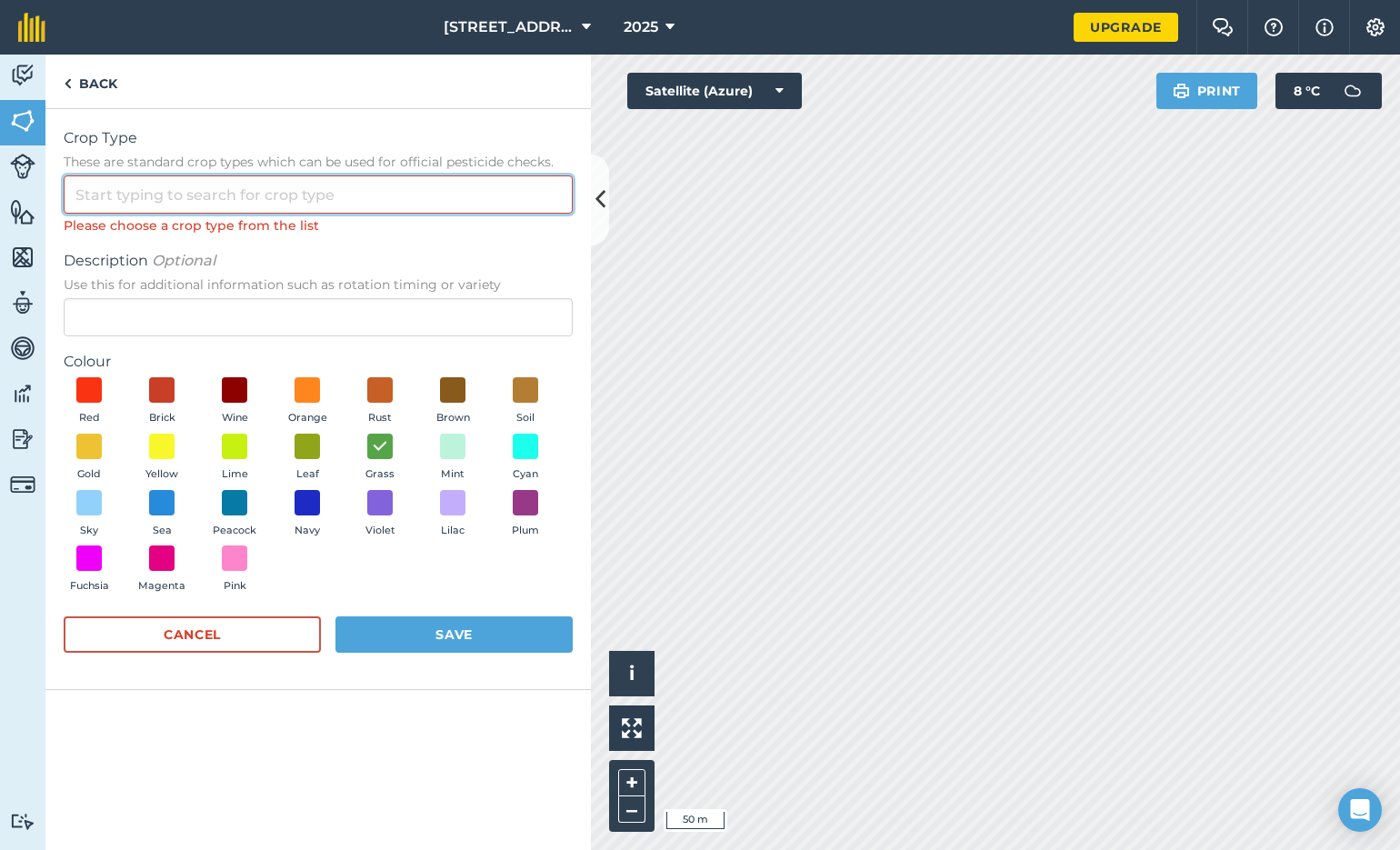 drag, startPoint x: 80, startPoint y: 193, endPoint x: 149, endPoint y: 197, distance: 69.1158 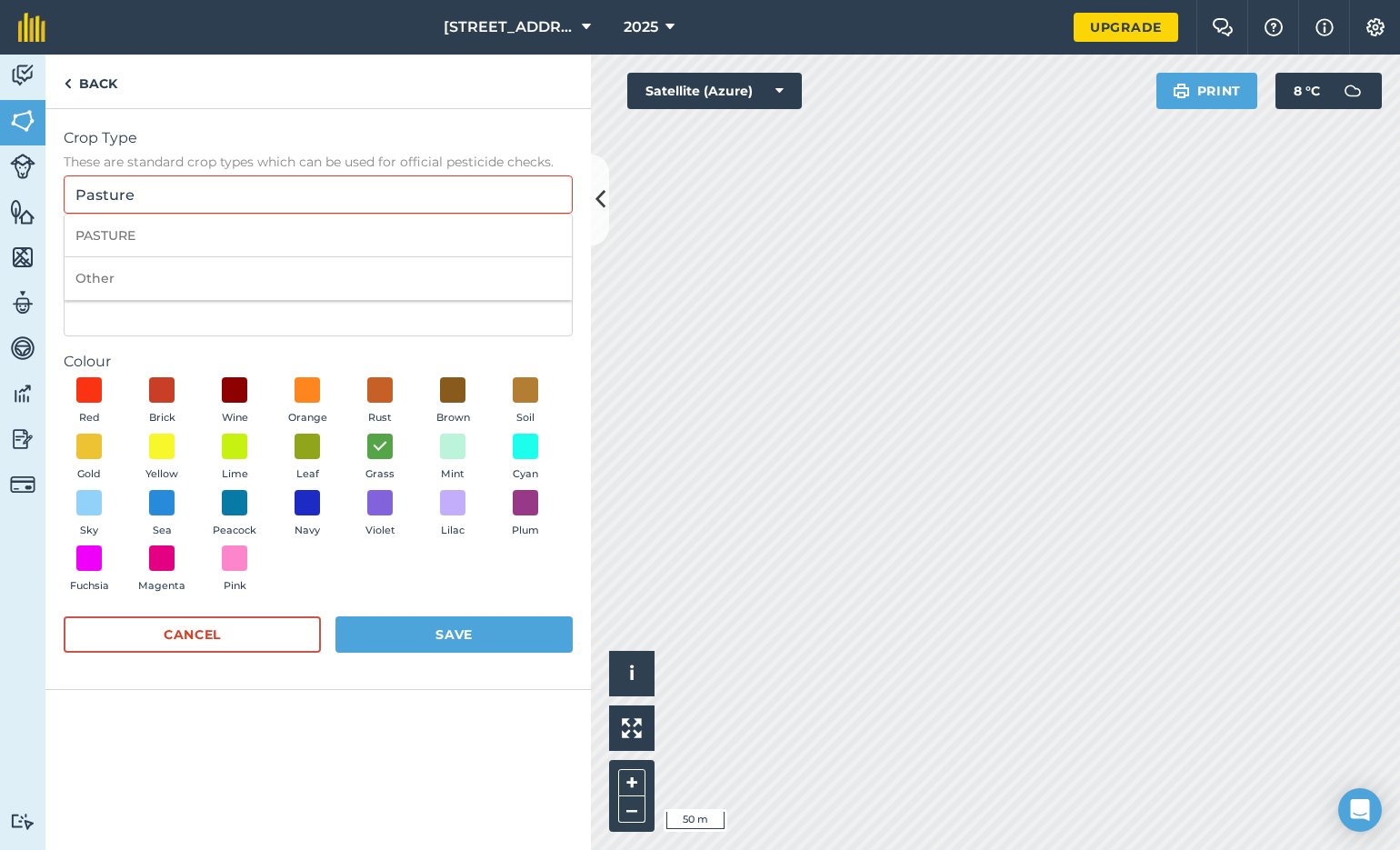 click on "PASTURE" at bounding box center [318, 235] 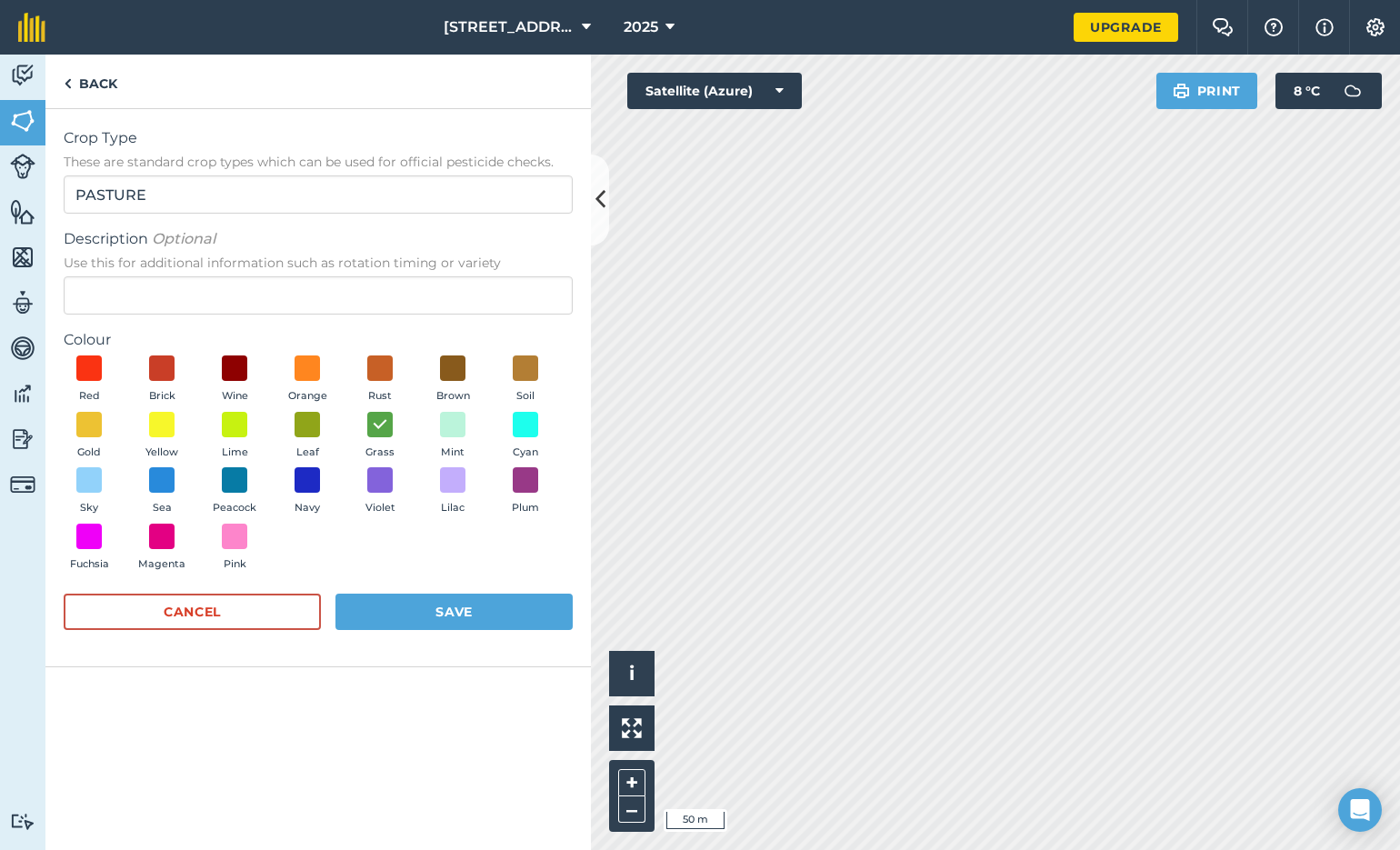 click on "Save" at bounding box center [454, 612] 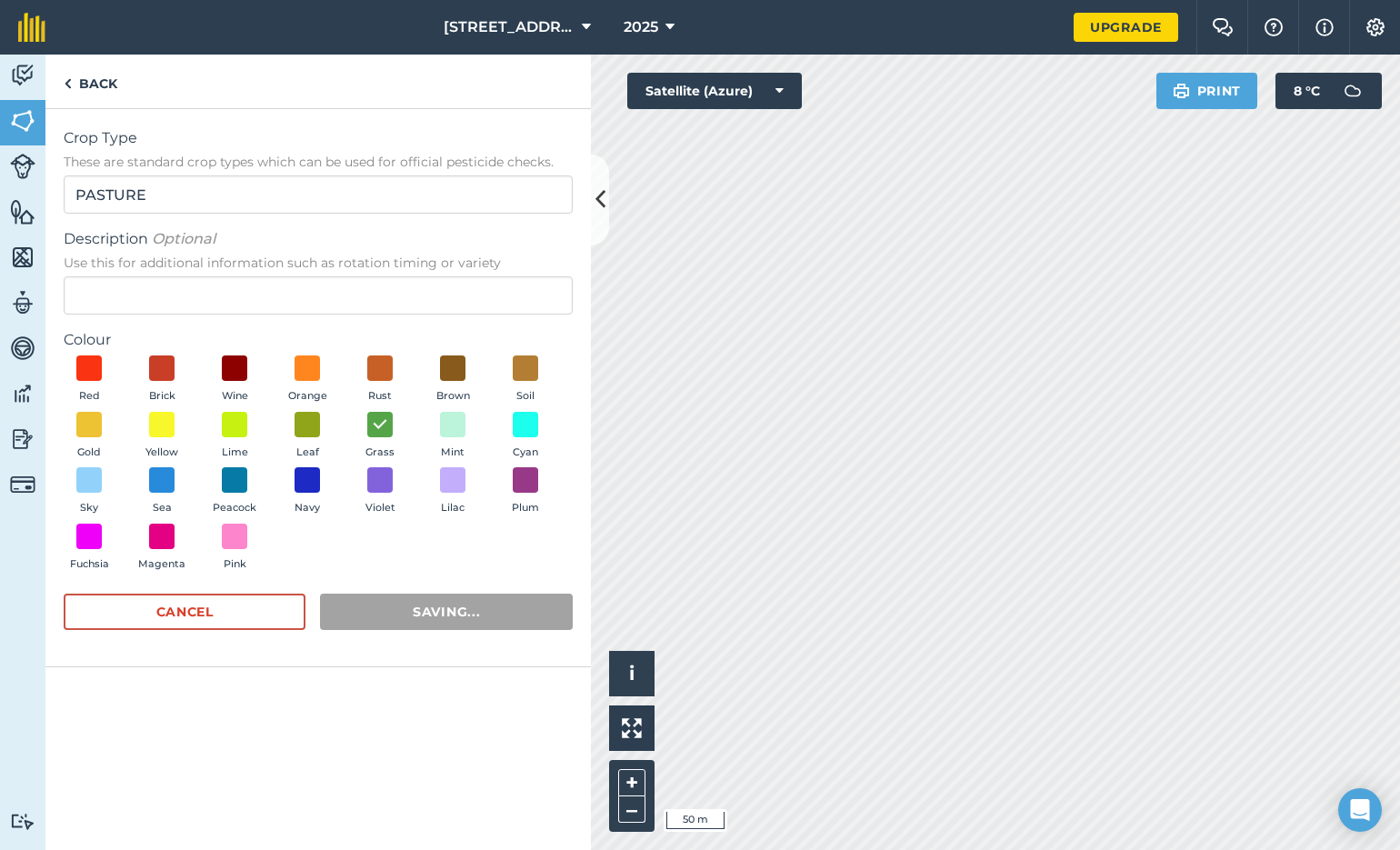 radio on "false" 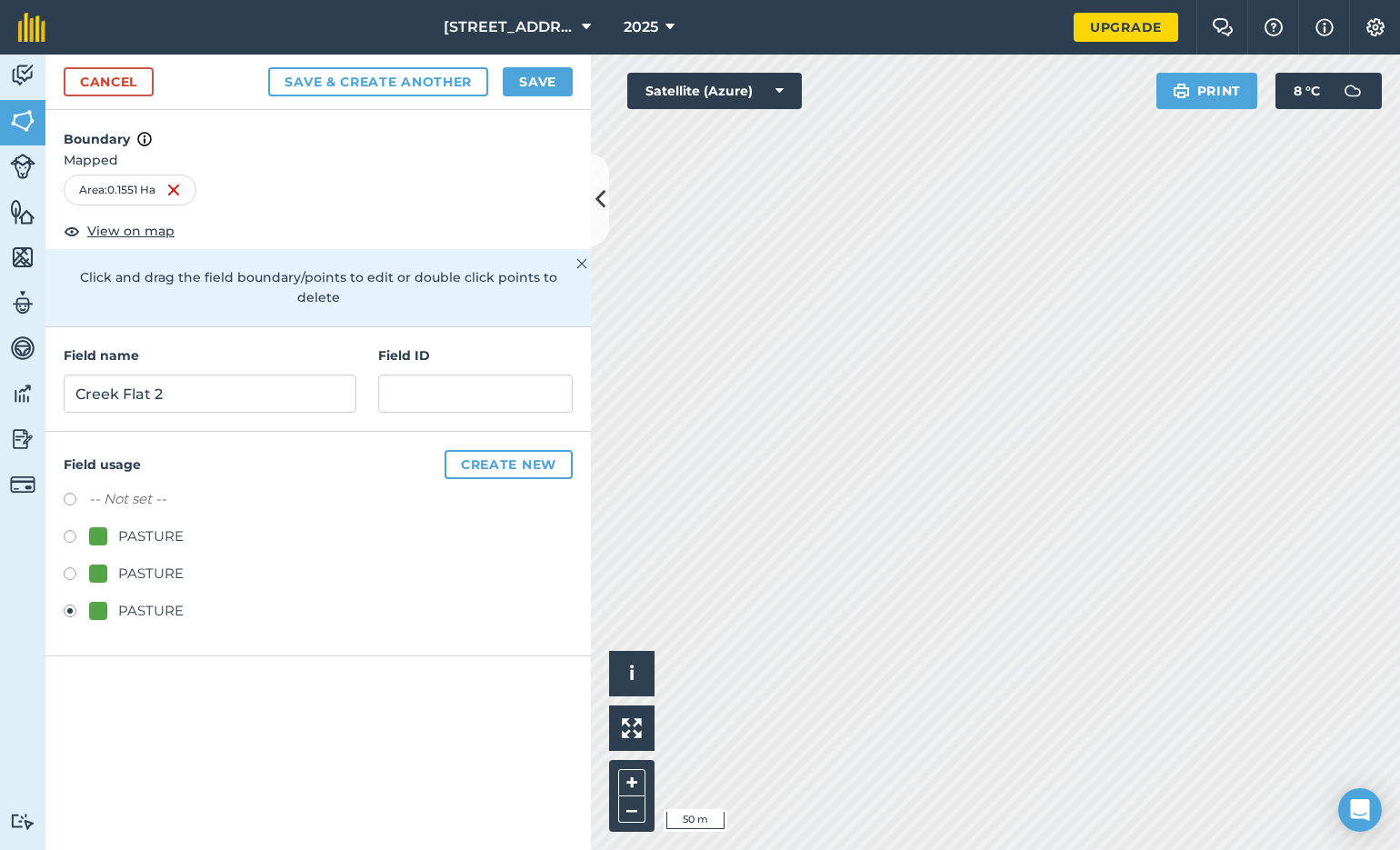 click on "Save" at bounding box center [537, 82] 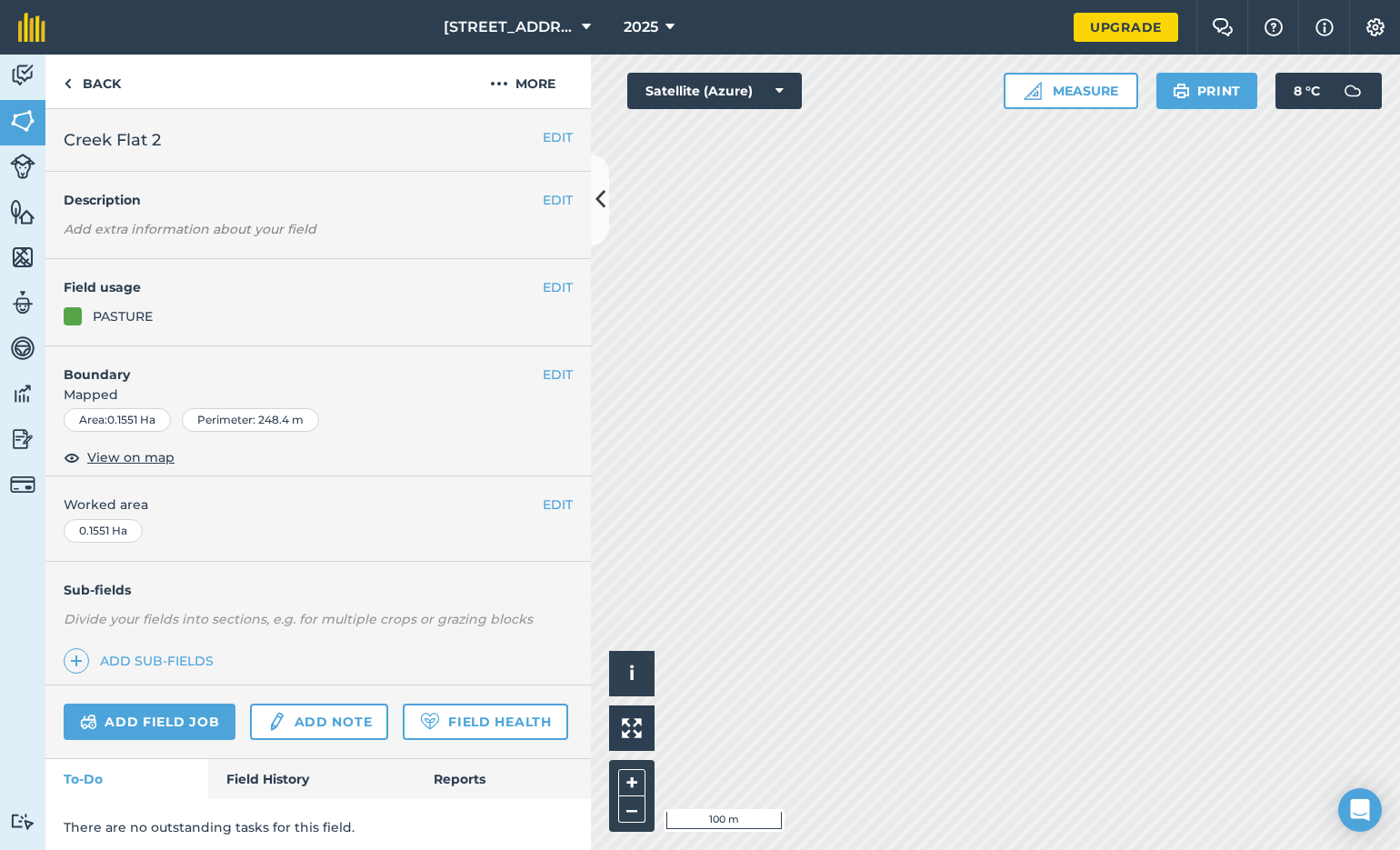 scroll, scrollTop: 0, scrollLeft: 0, axis: both 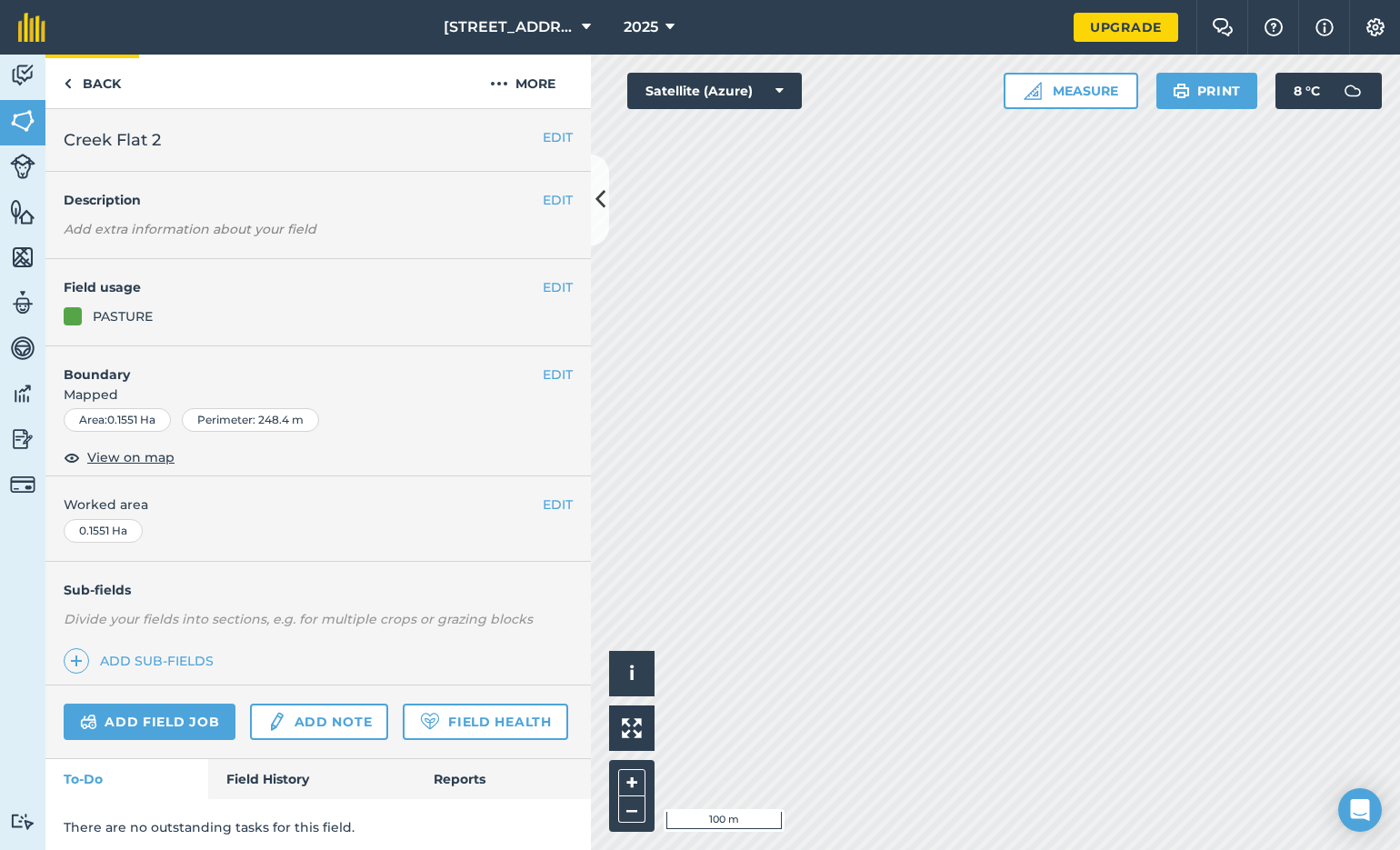 click on "Back" at bounding box center [92, 81] 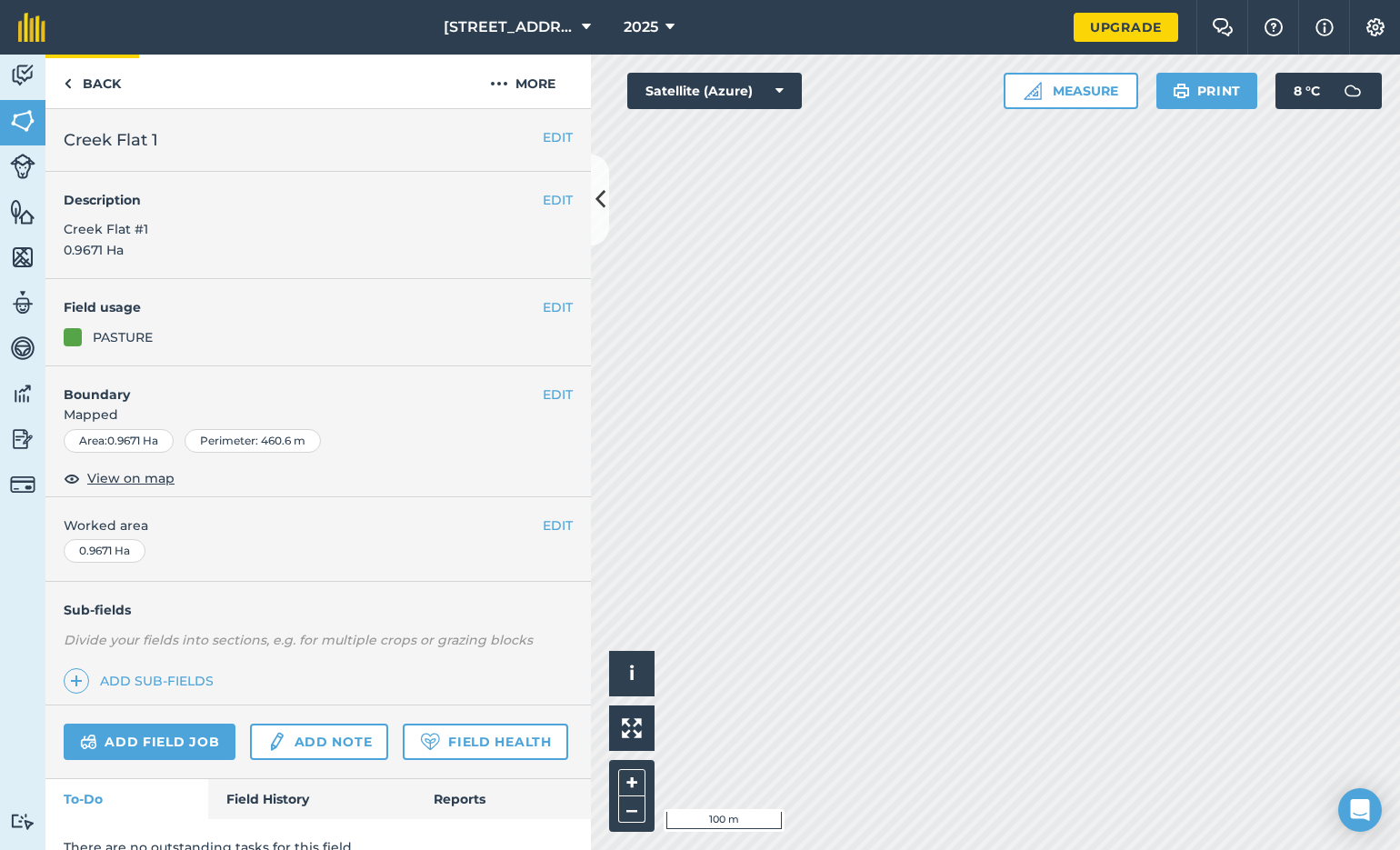 click on "Back" at bounding box center (92, 81) 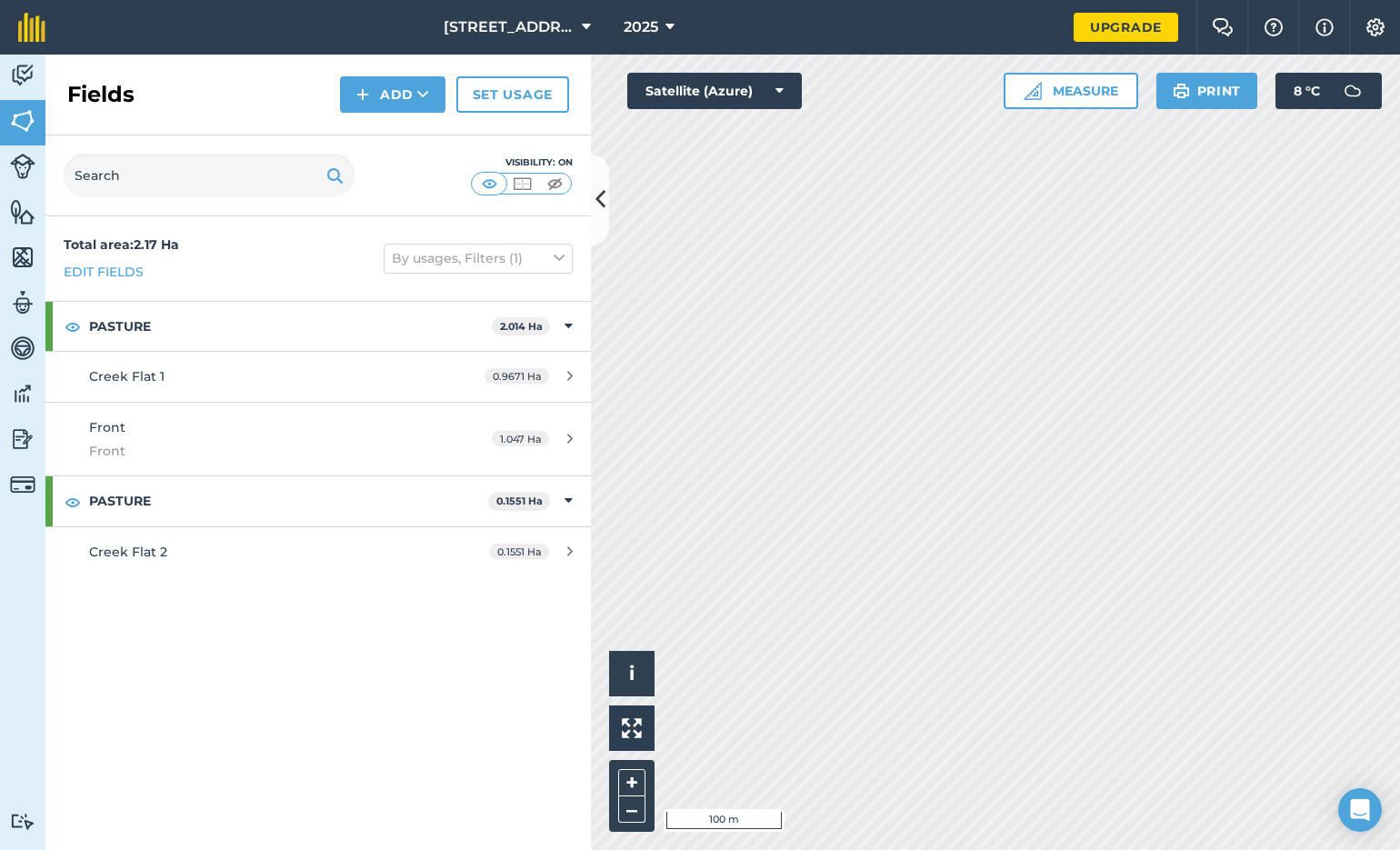 click on "Front Front" at bounding box center [260, 439] 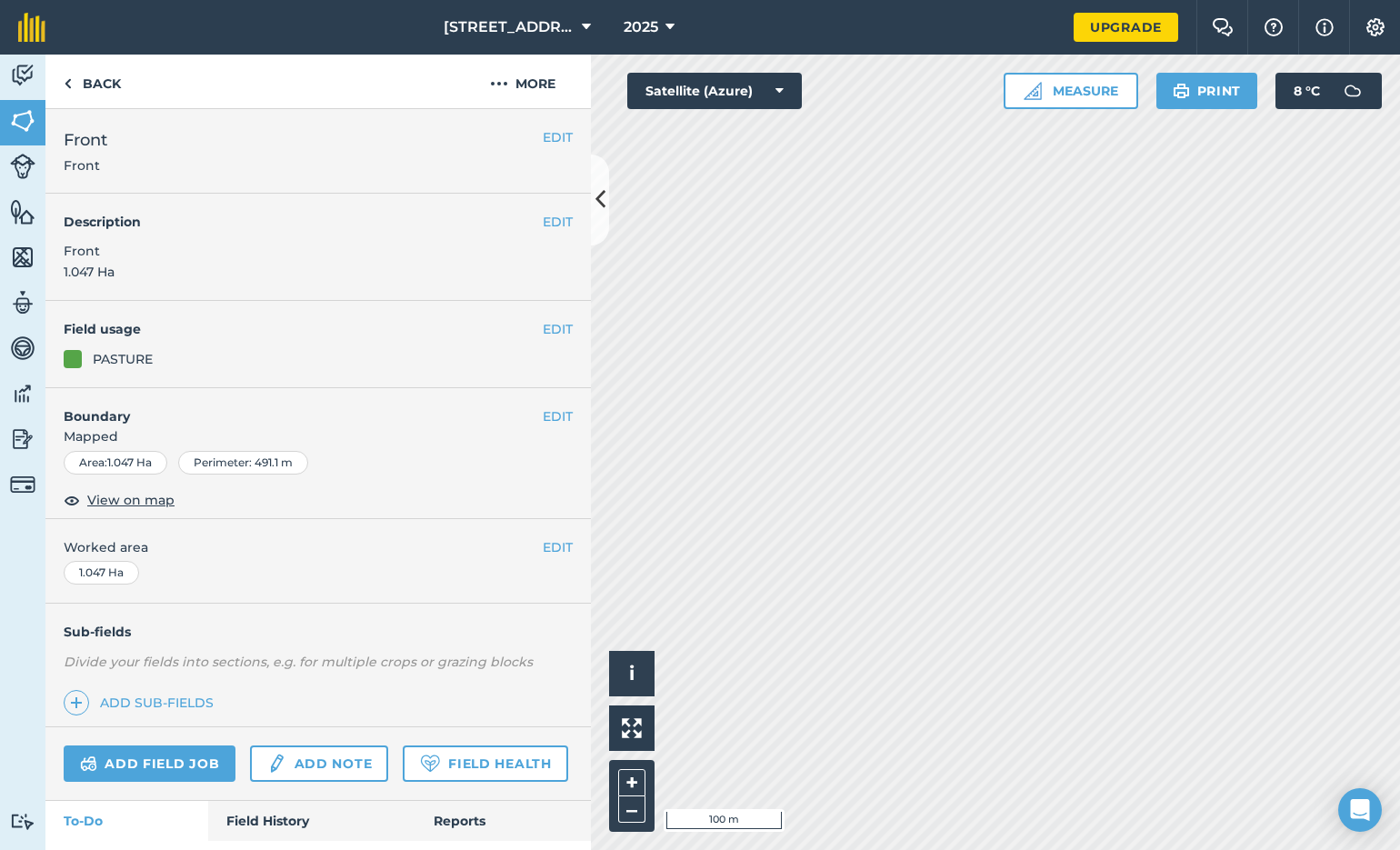 click on "View on map" at bounding box center (131, 500) 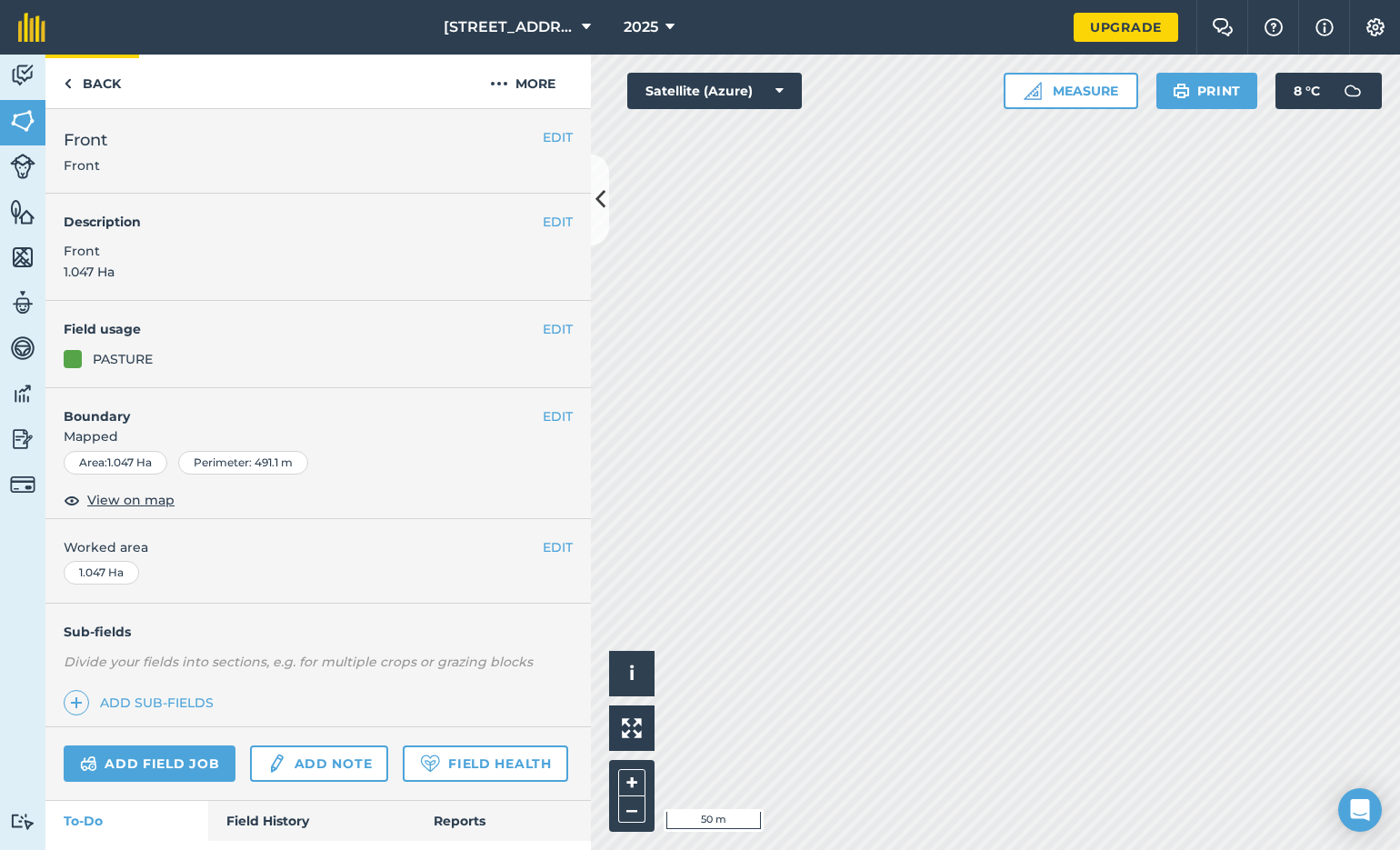 click on "Back" at bounding box center [92, 81] 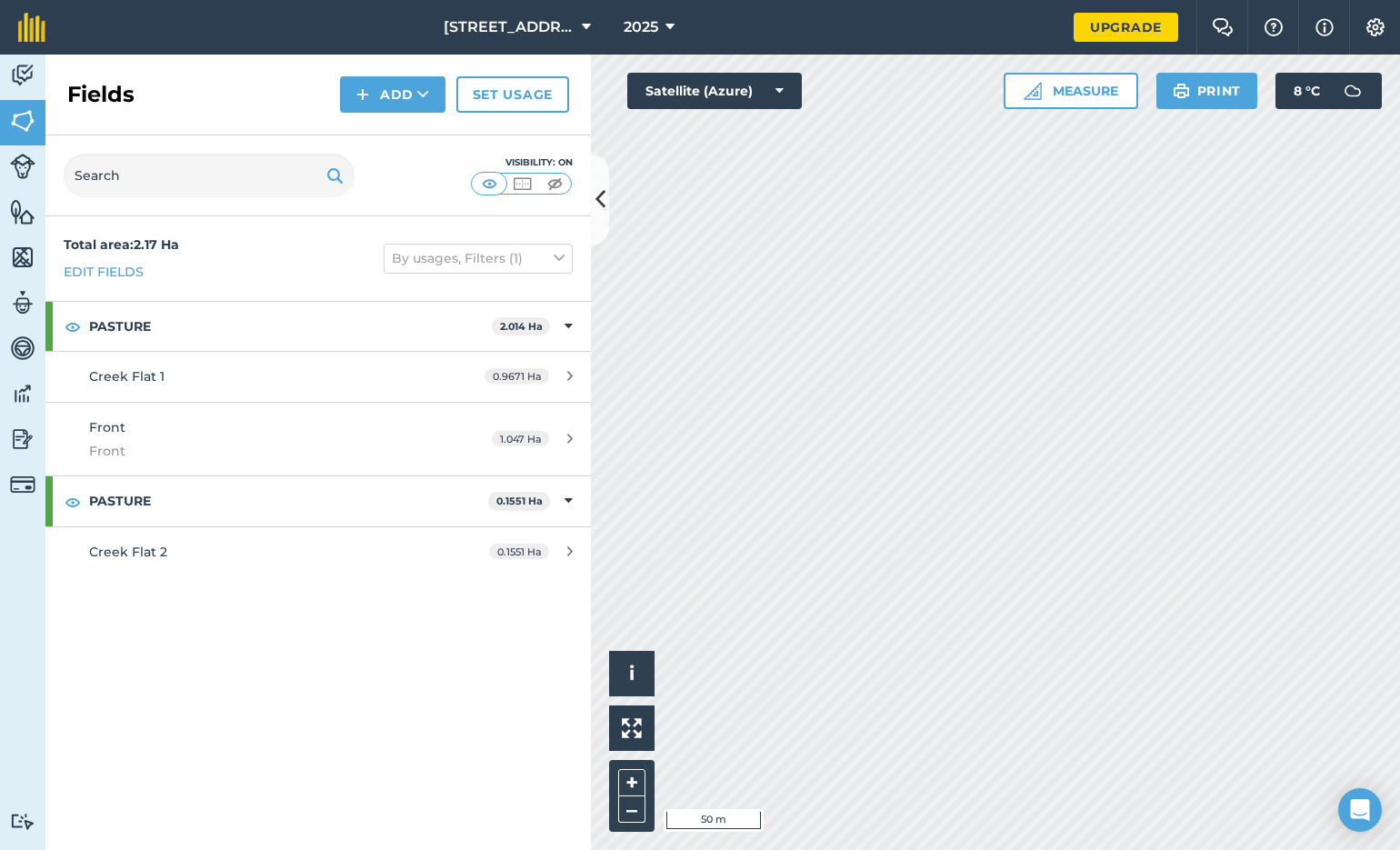 scroll, scrollTop: 0, scrollLeft: 0, axis: both 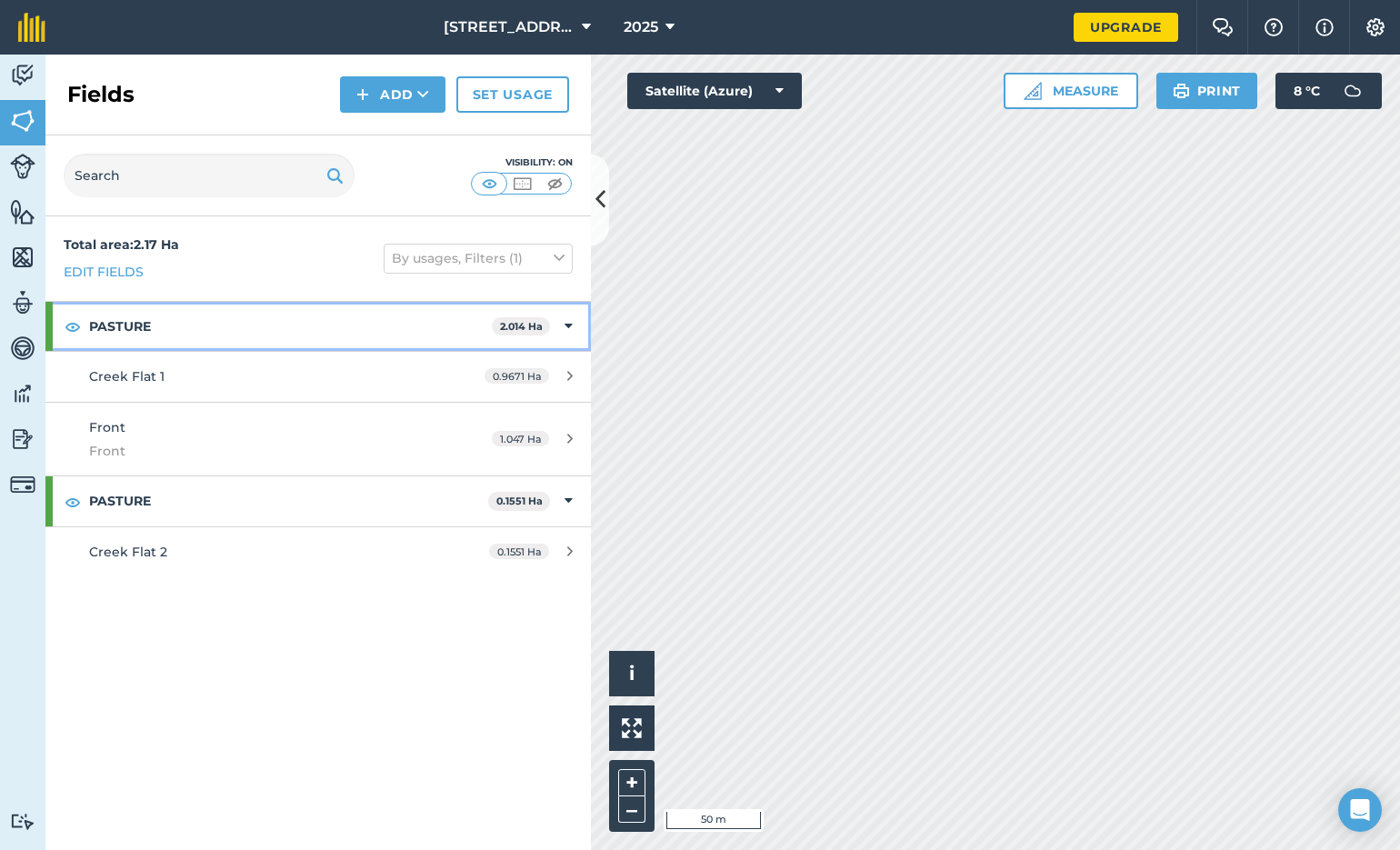 click on "PASTURE" at bounding box center [290, 326] 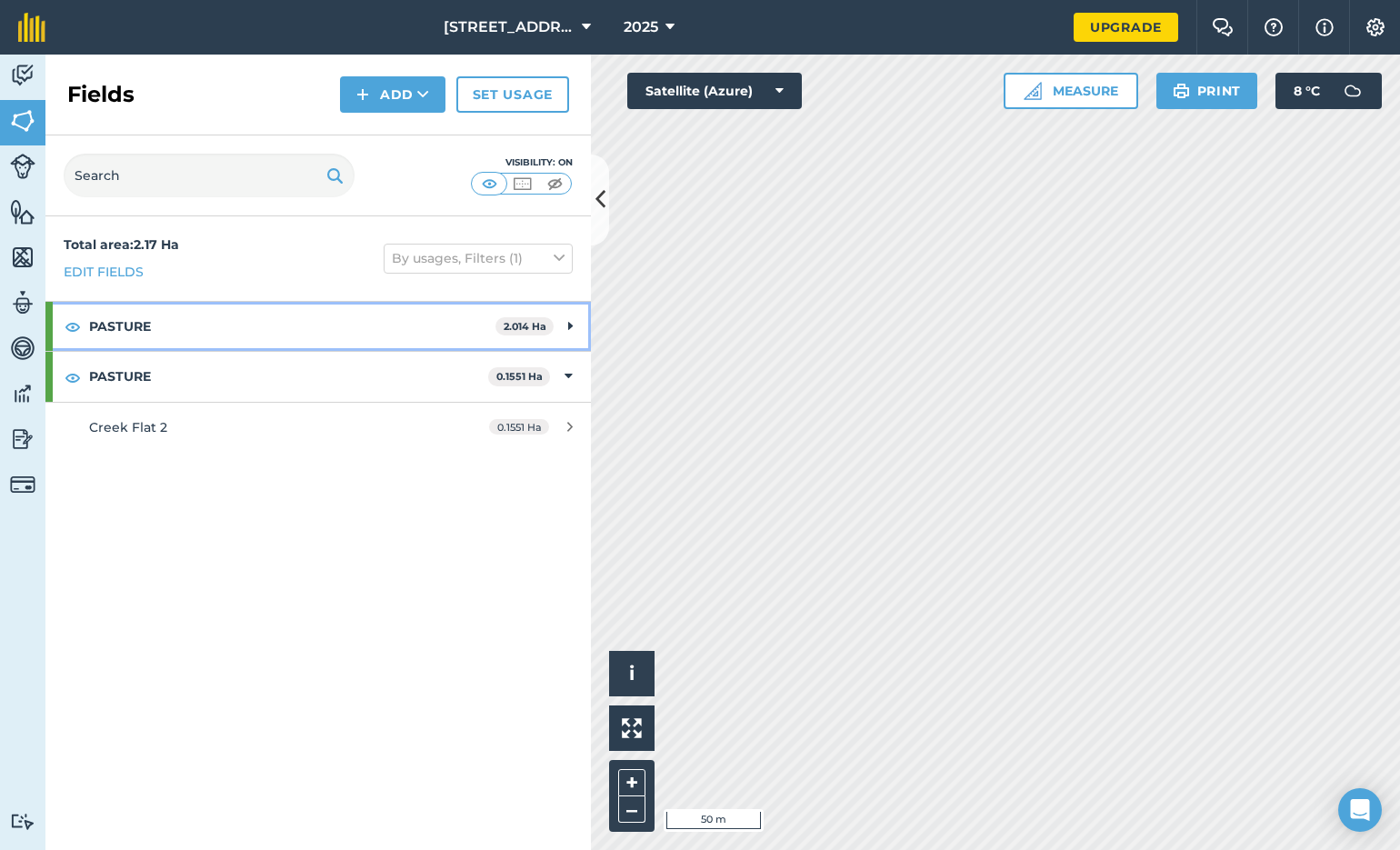 scroll, scrollTop: 0, scrollLeft: 0, axis: both 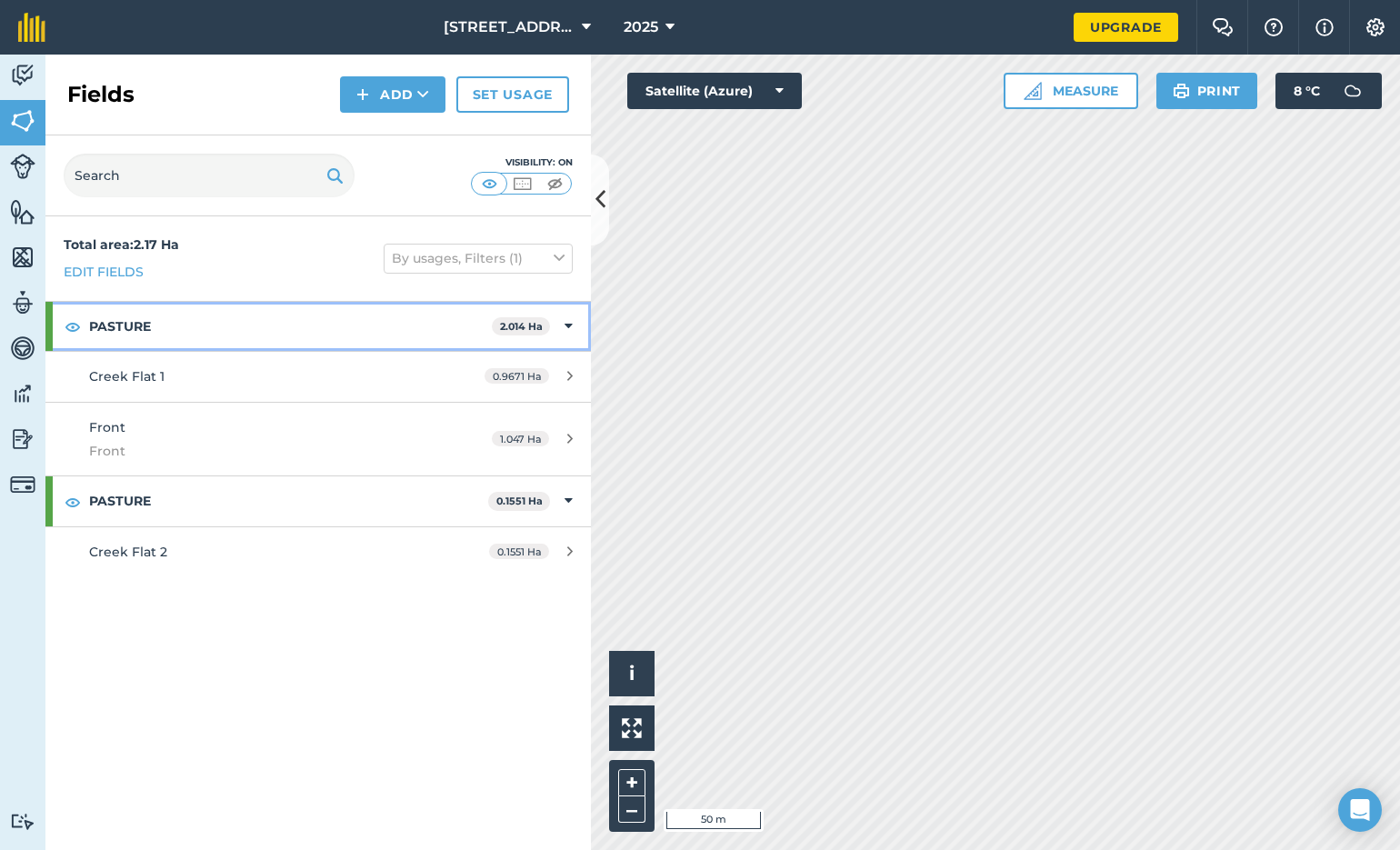click at bounding box center (568, 326) 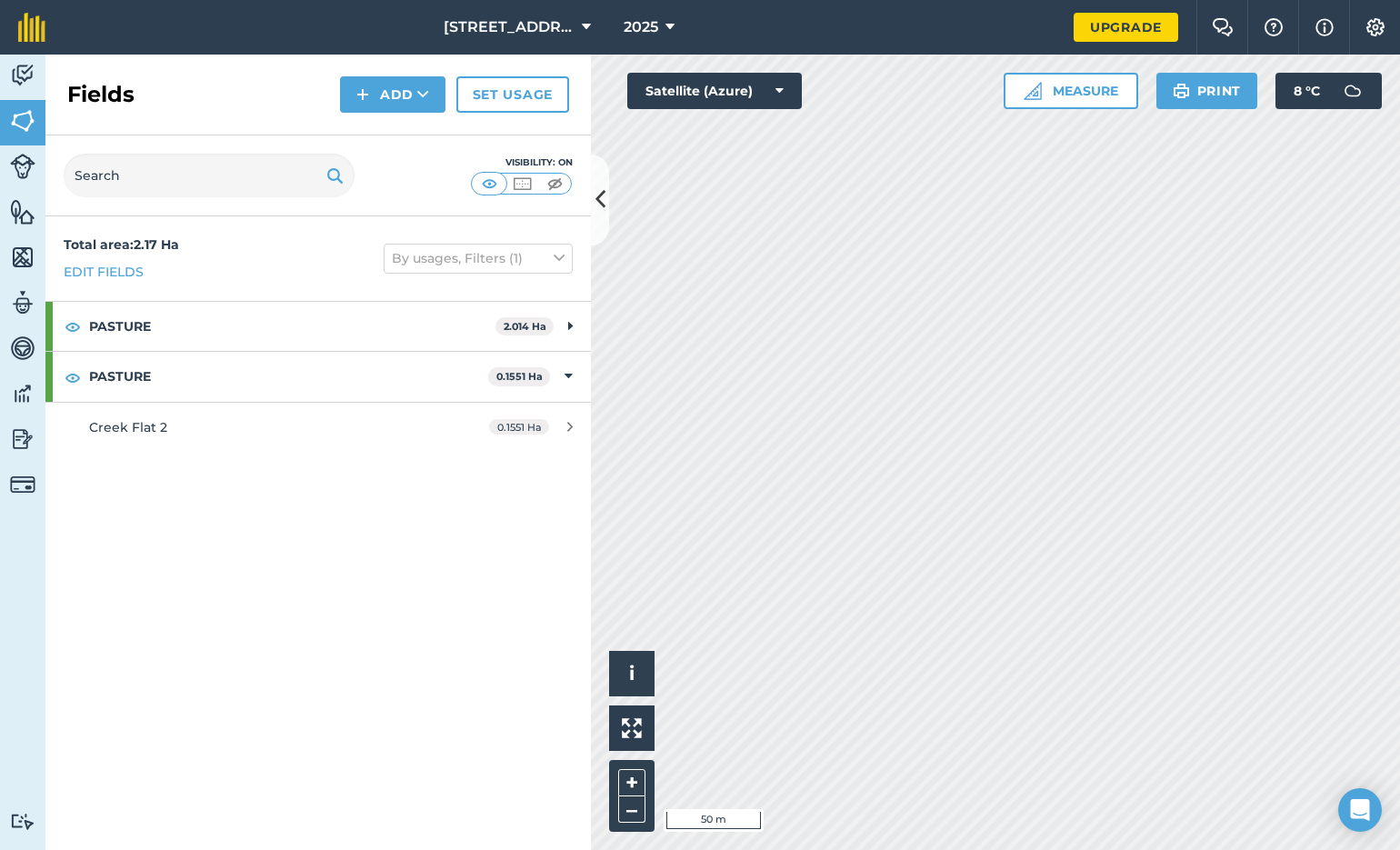 click on "0.1551   Ha" at bounding box center [519, 426] 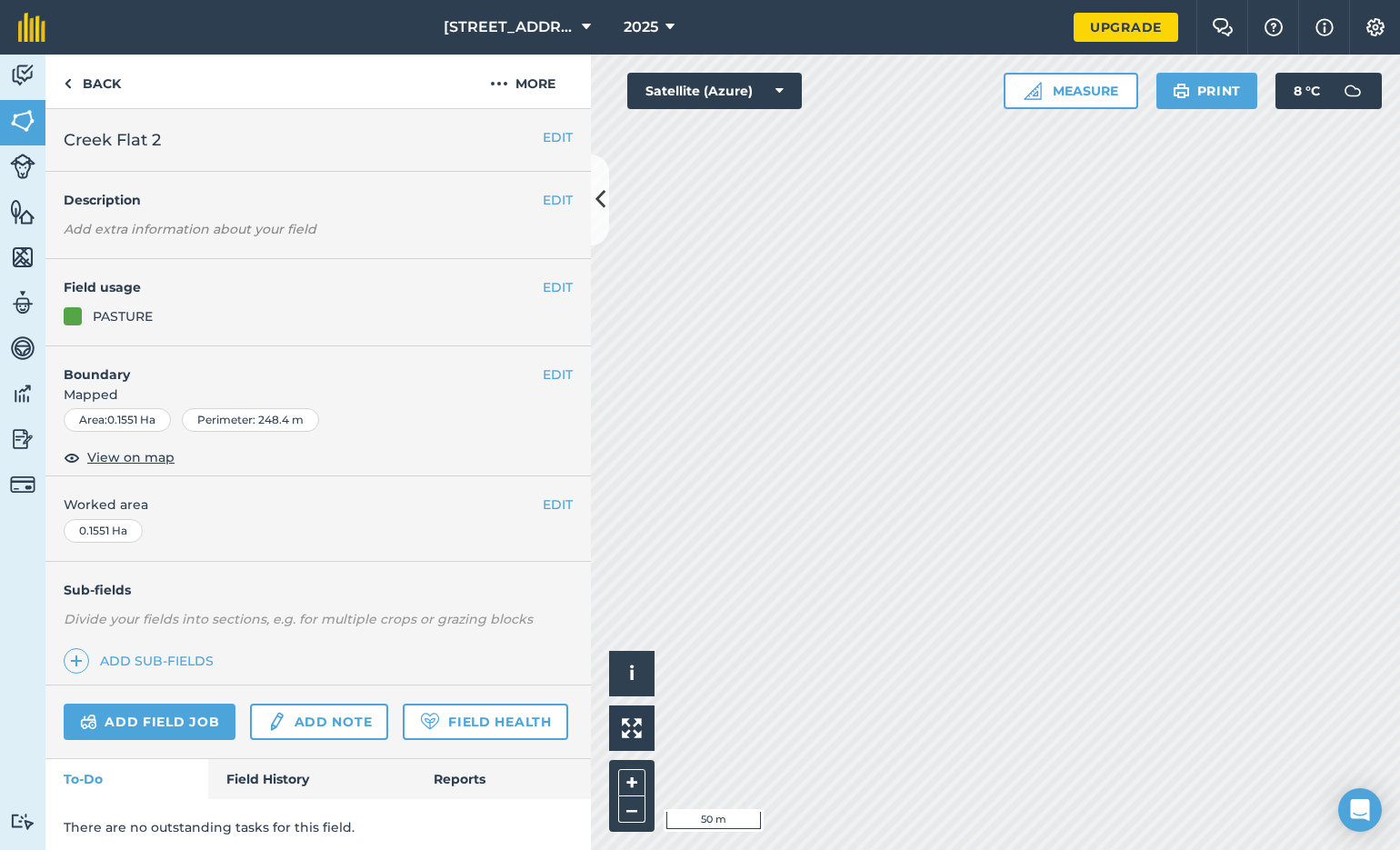 click on "EDIT" at bounding box center [557, 287] 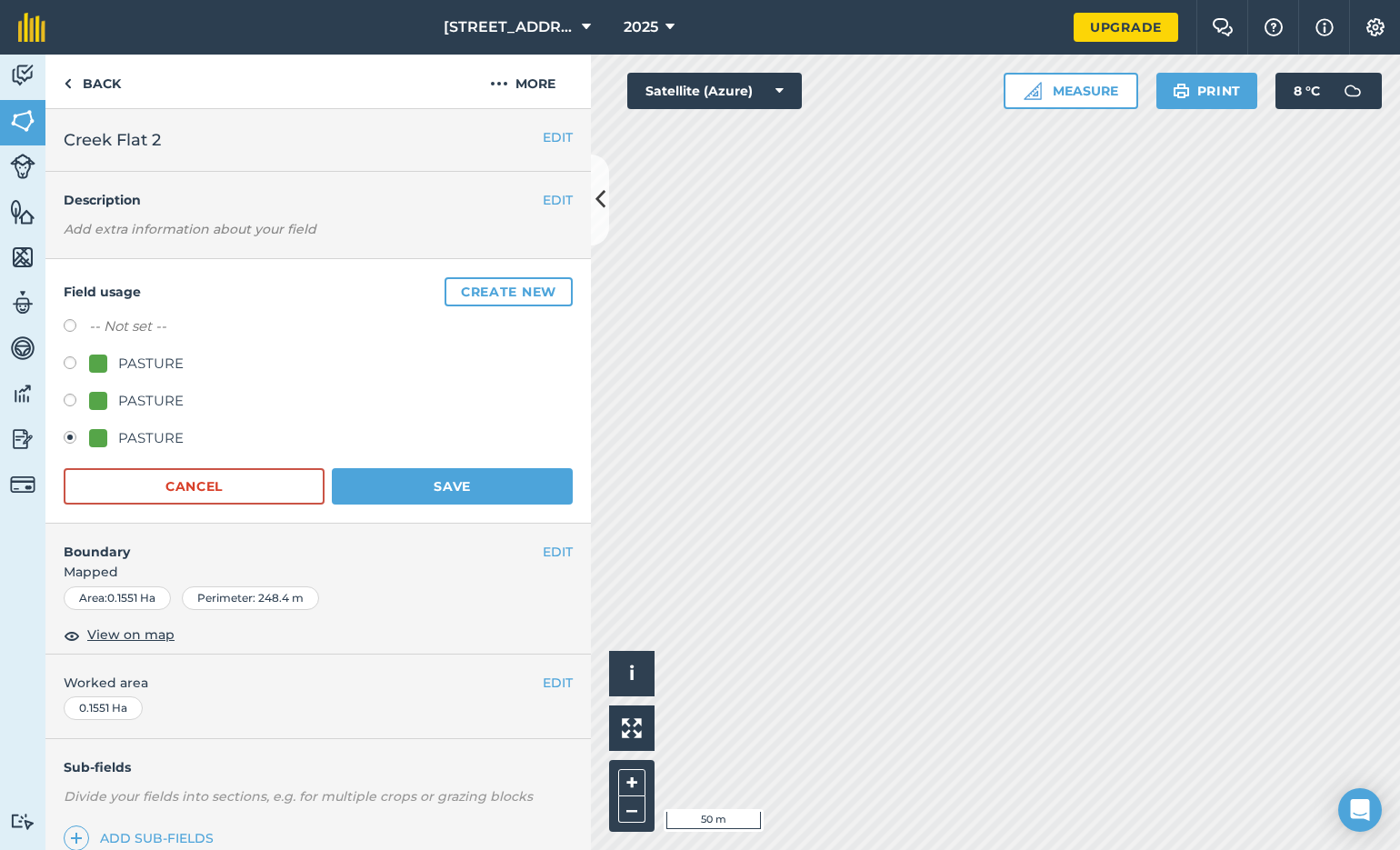 click at bounding box center (76, 440) 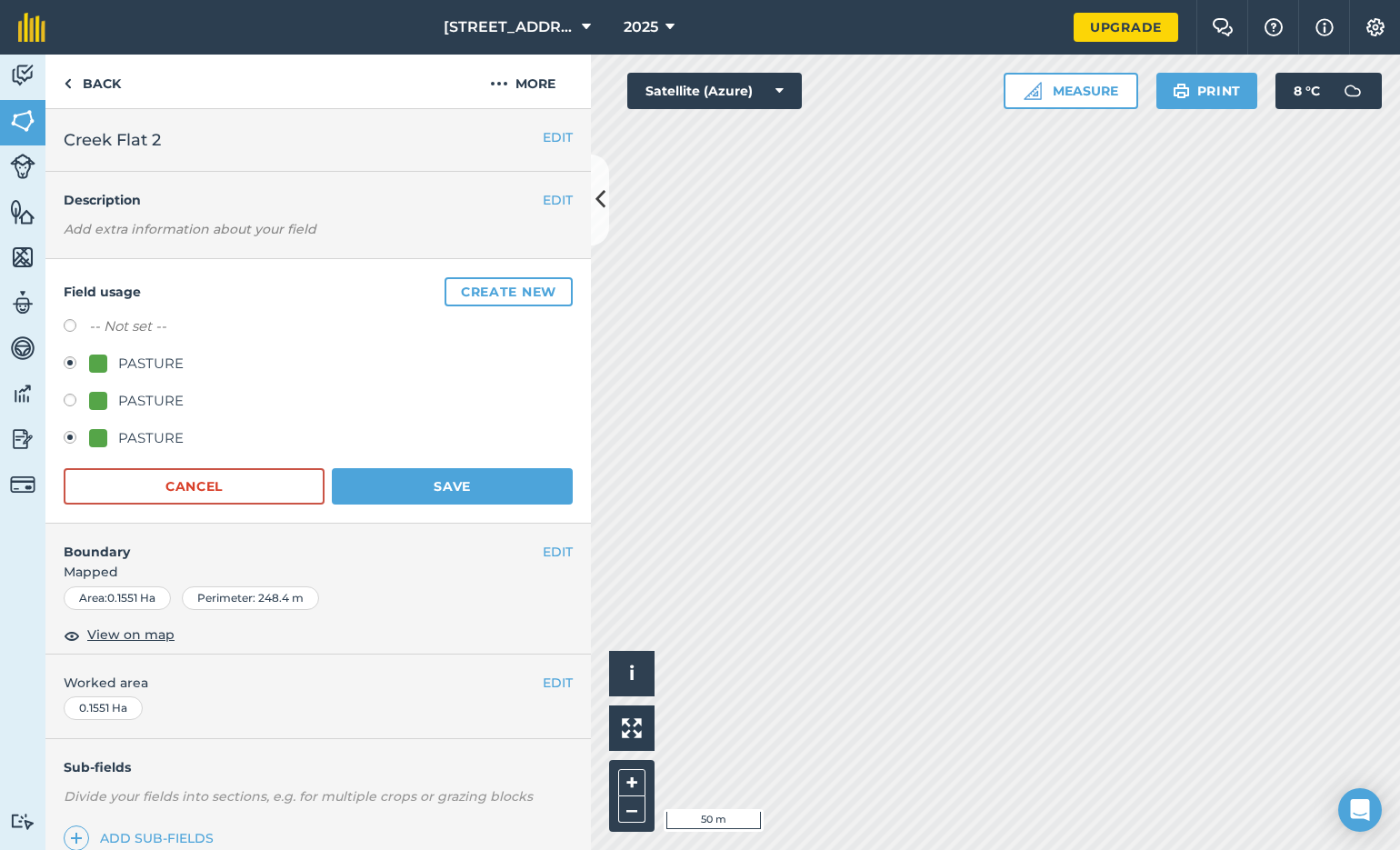 radio on "true" 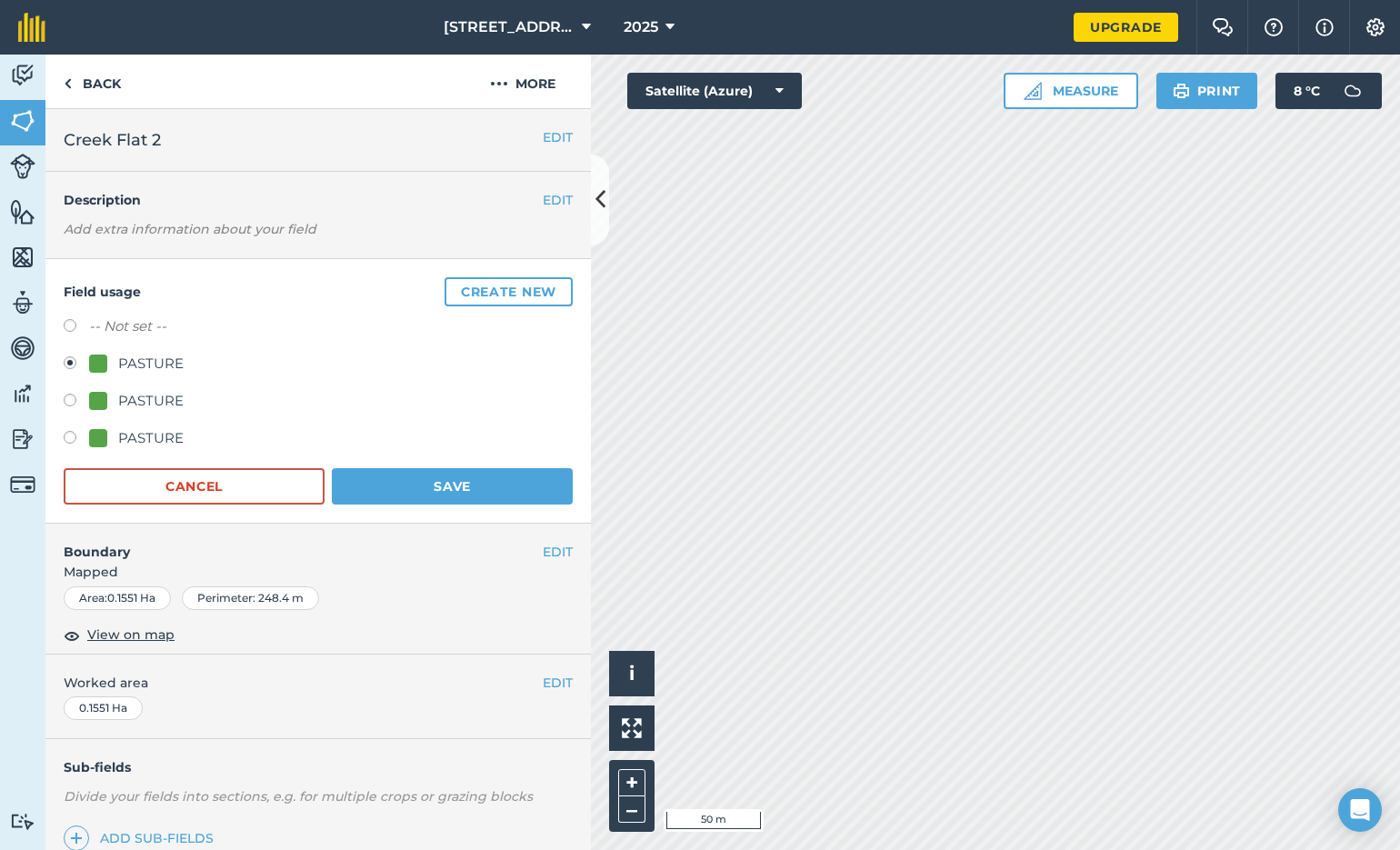 click on "Save" at bounding box center [452, 486] 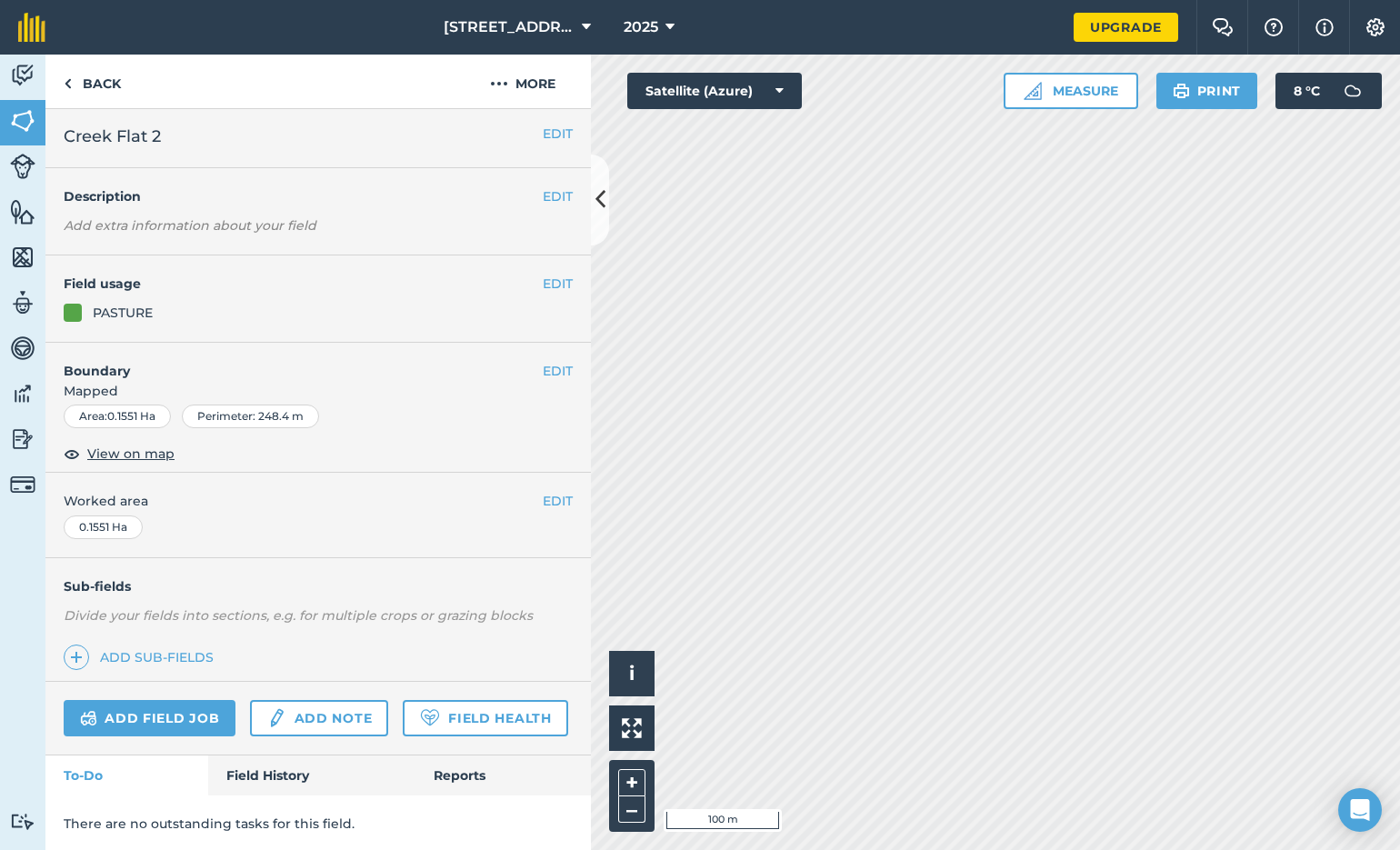 scroll, scrollTop: 2, scrollLeft: 0, axis: vertical 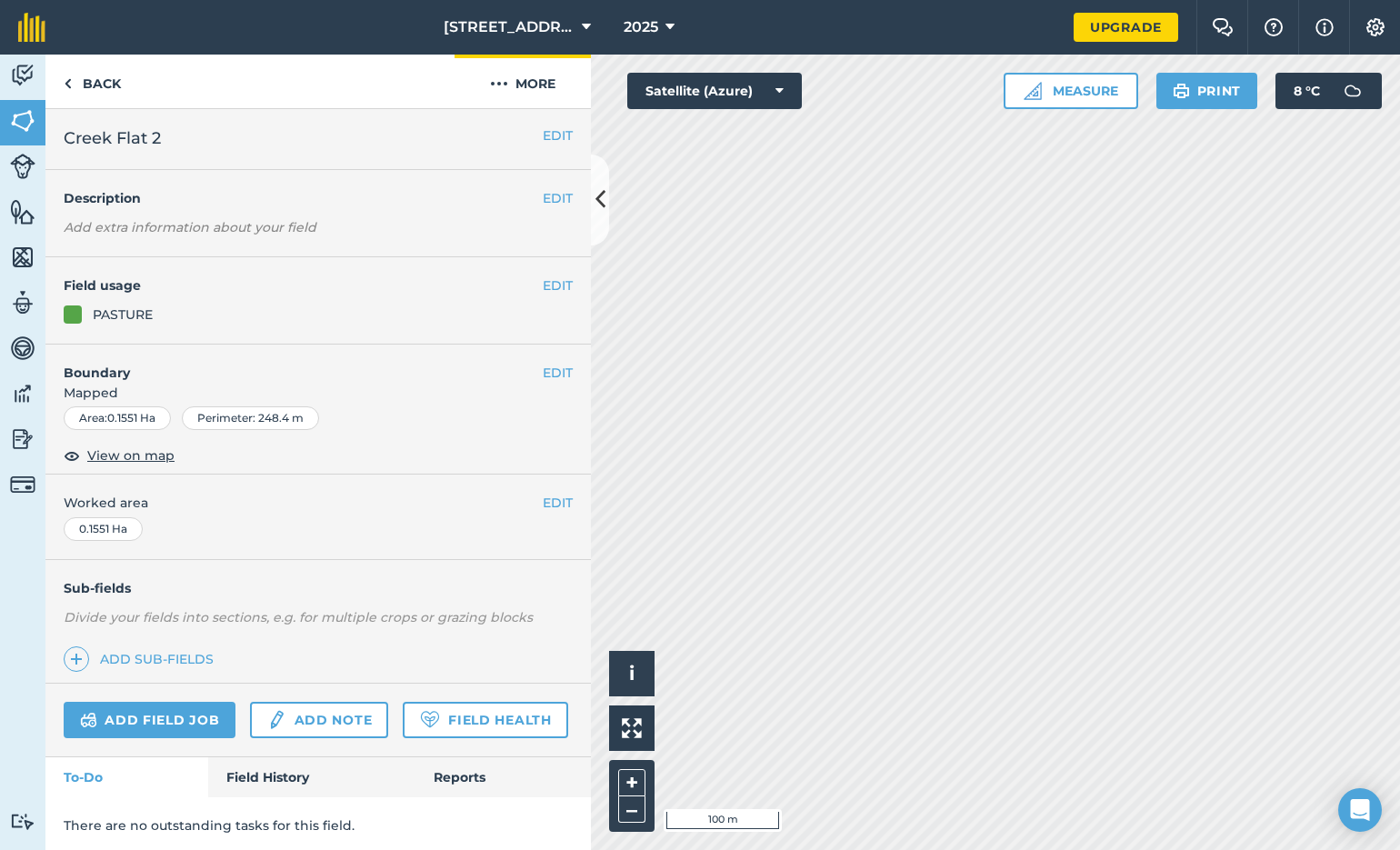 click on "More" at bounding box center (523, 81) 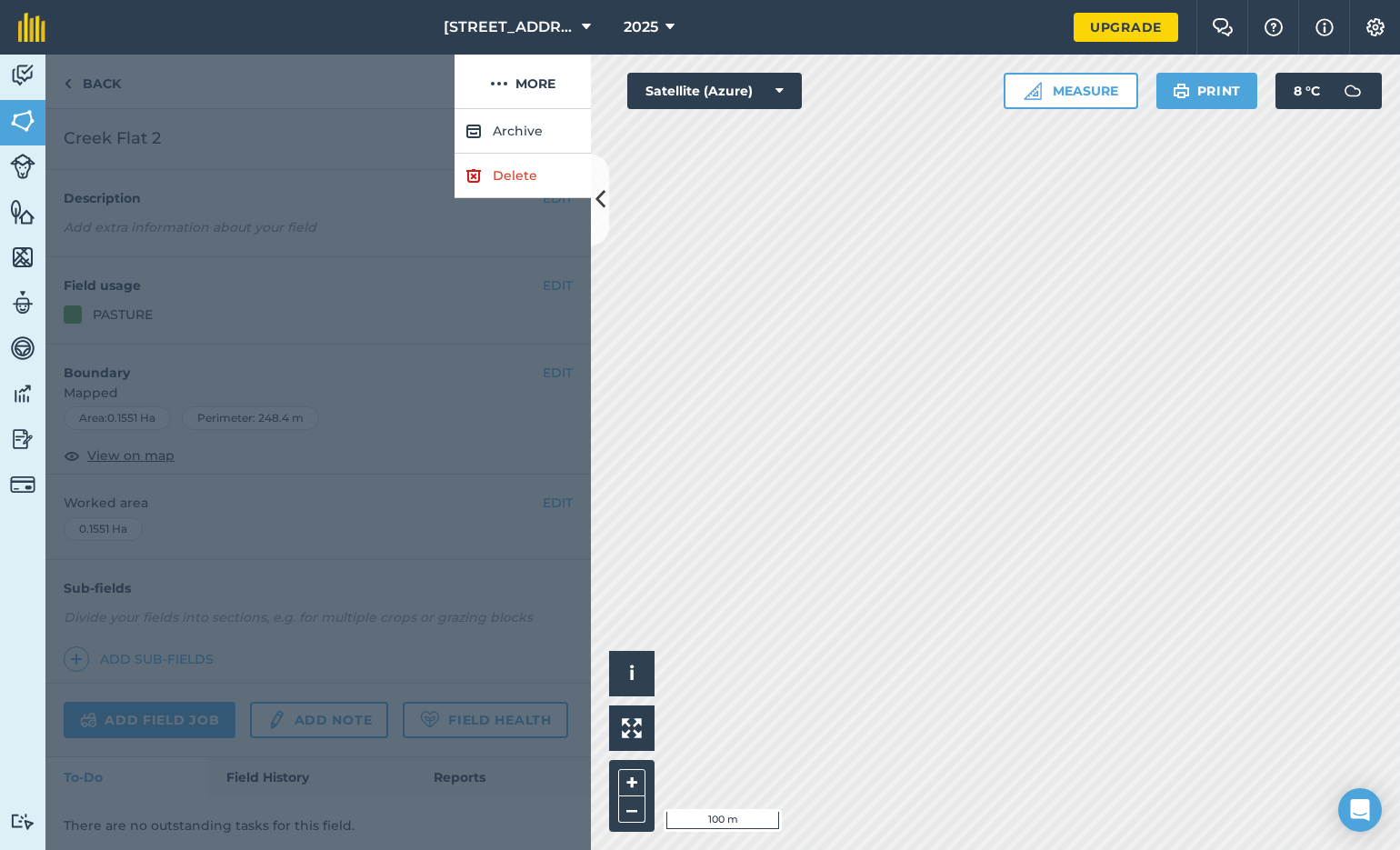 click at bounding box center [250, 82] 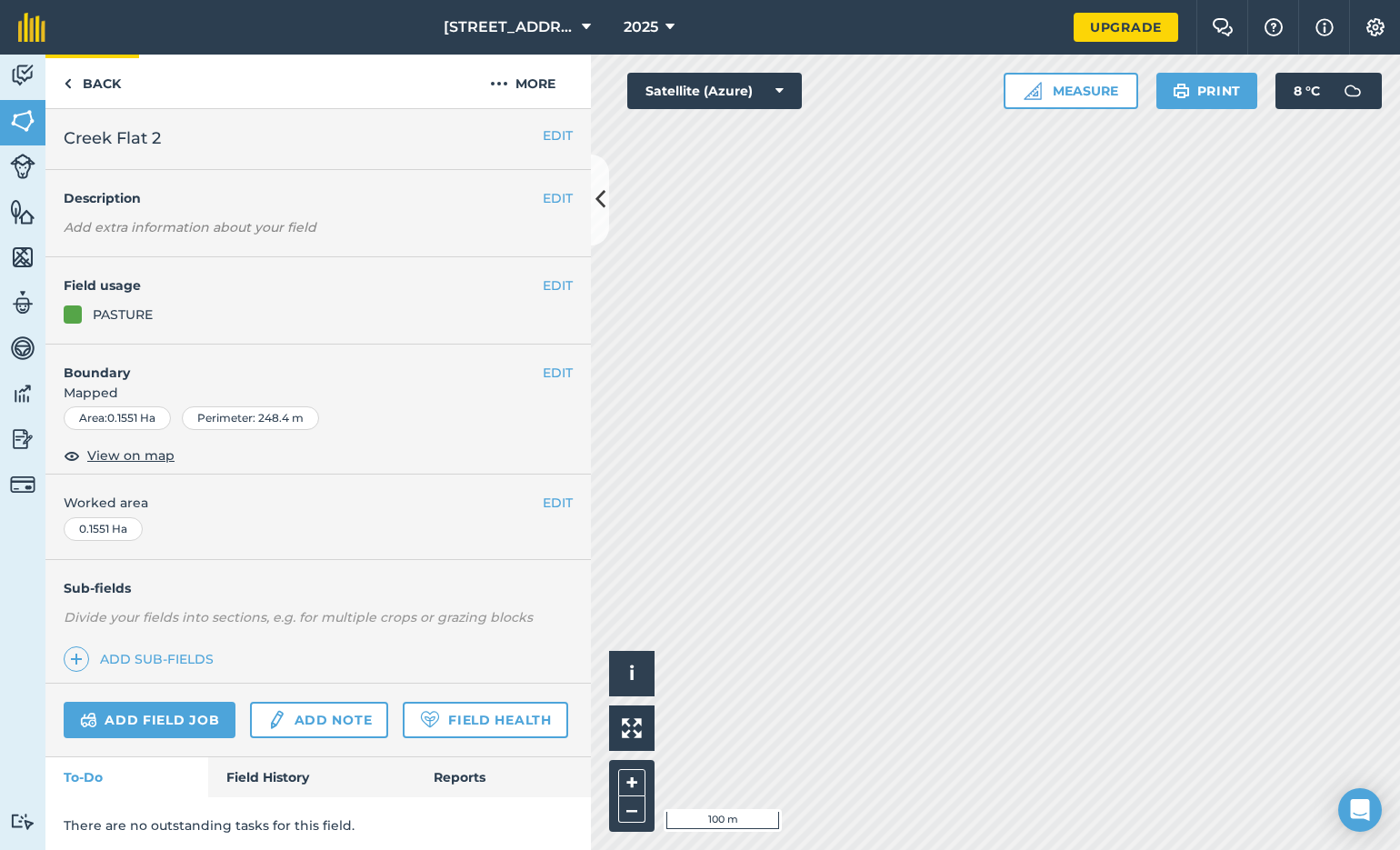 click on "Back" at bounding box center [92, 81] 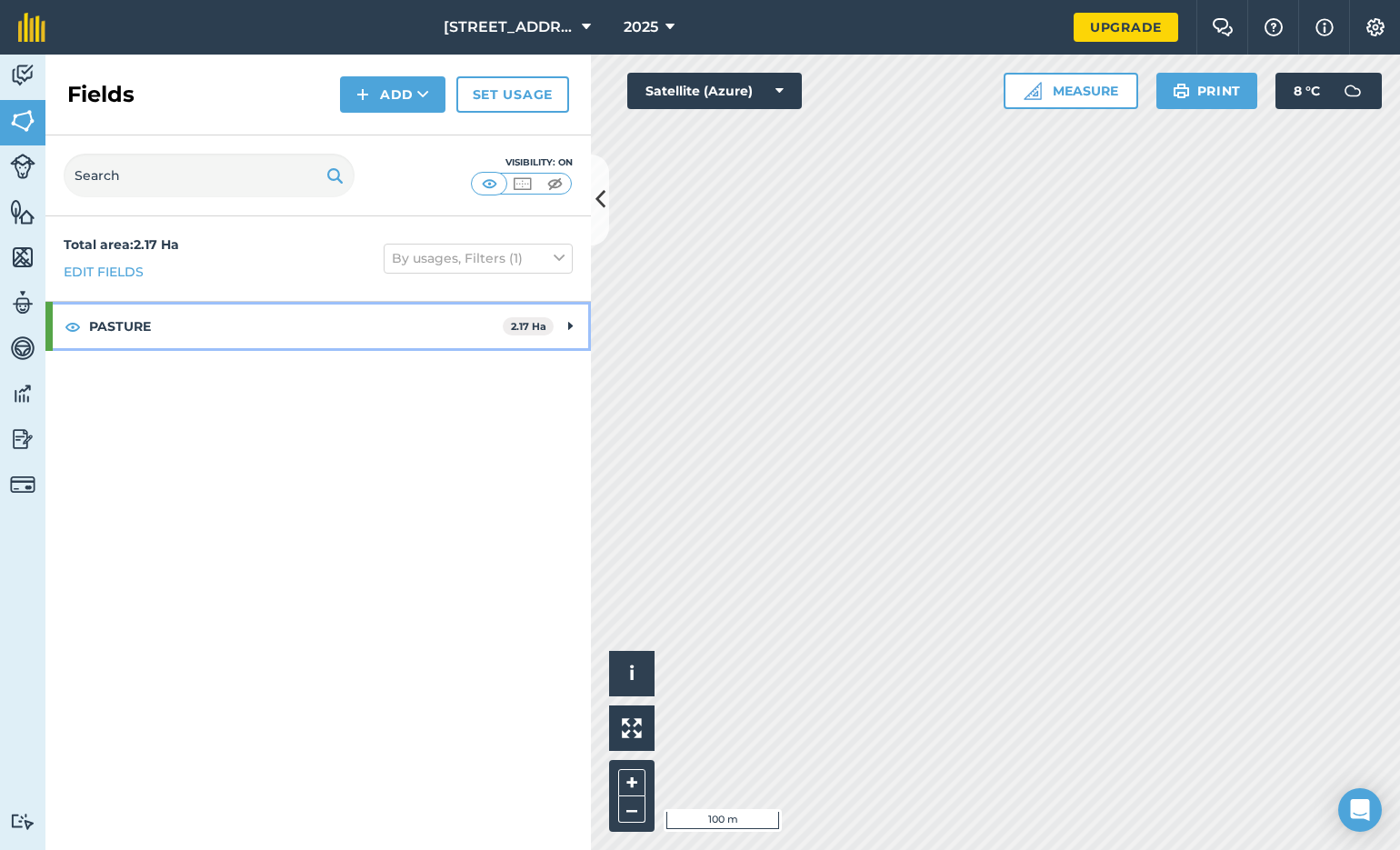 click at bounding box center [570, 326] 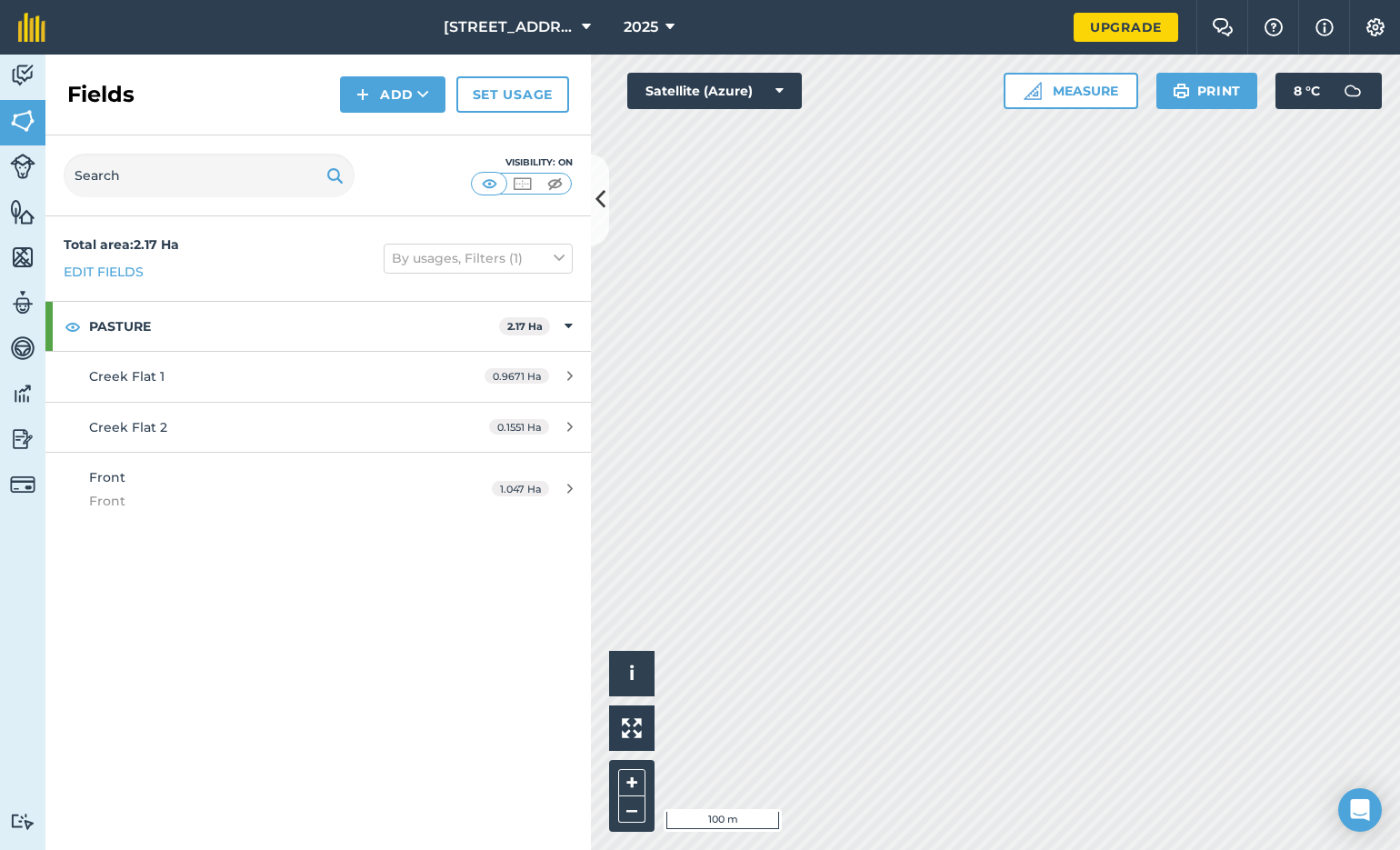 click on "Front Front" at bounding box center (260, 489) 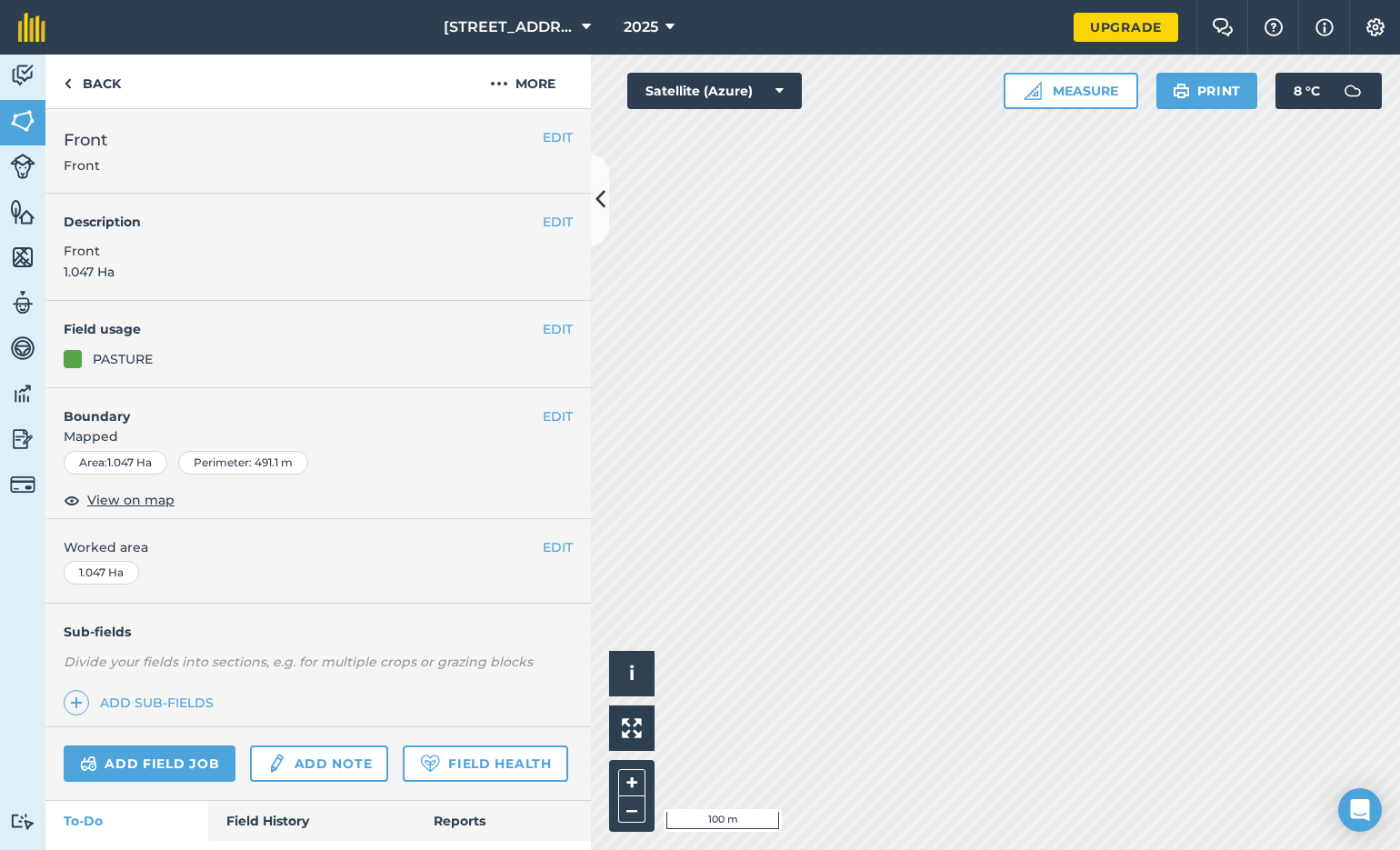 click on "EDIT" at bounding box center (557, 137) 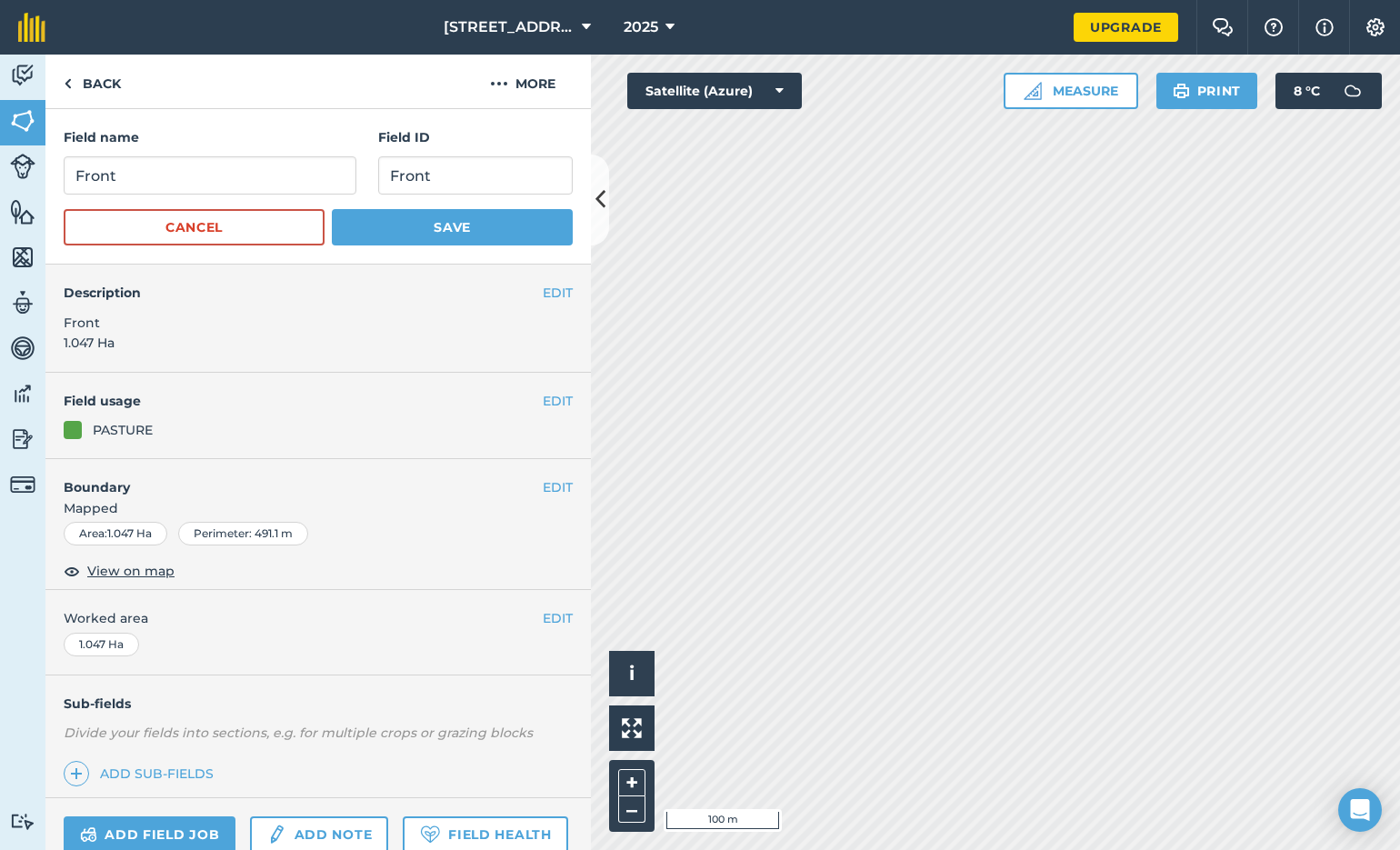 click on "Save" at bounding box center (452, 227) 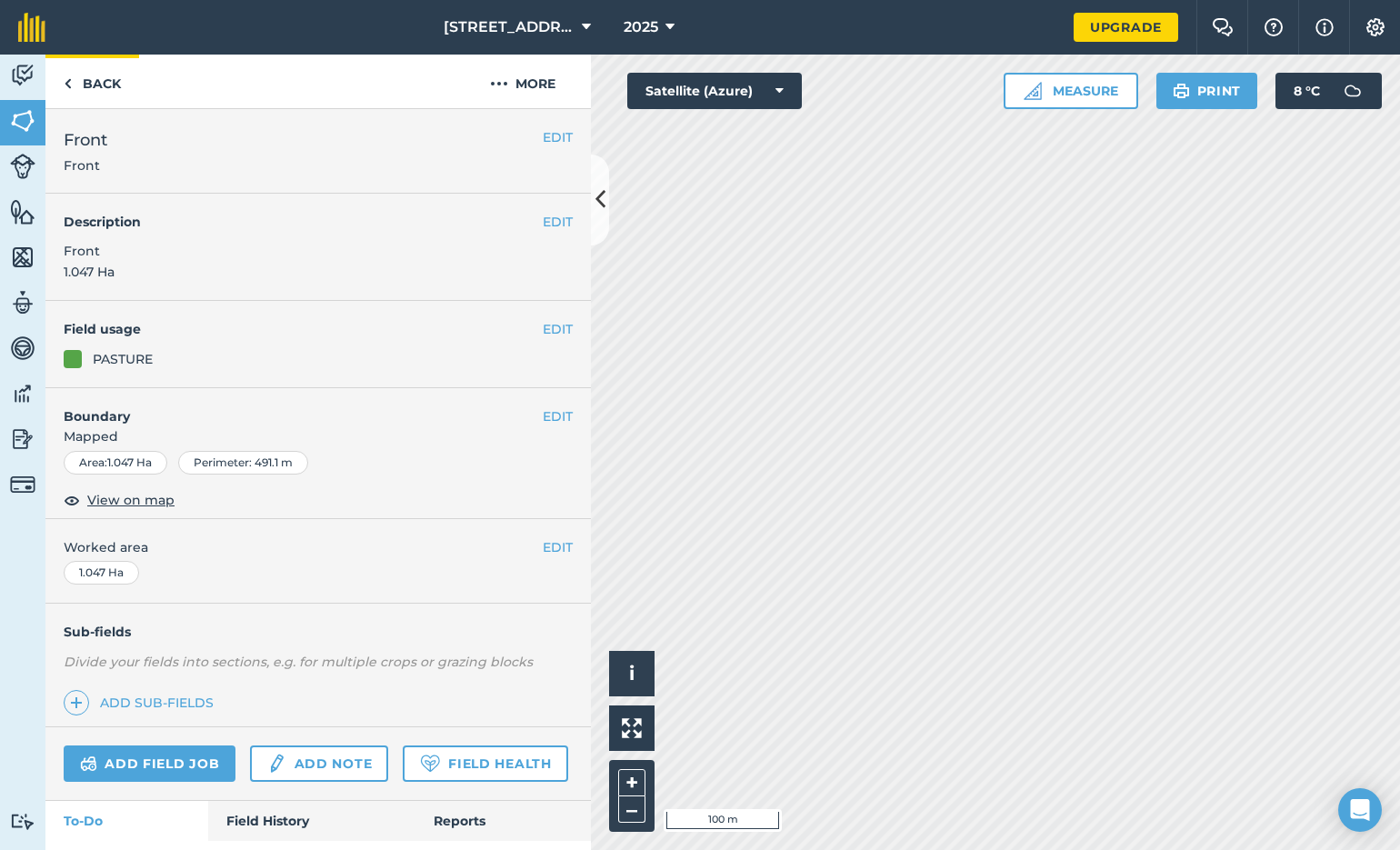 click on "Back" at bounding box center [92, 81] 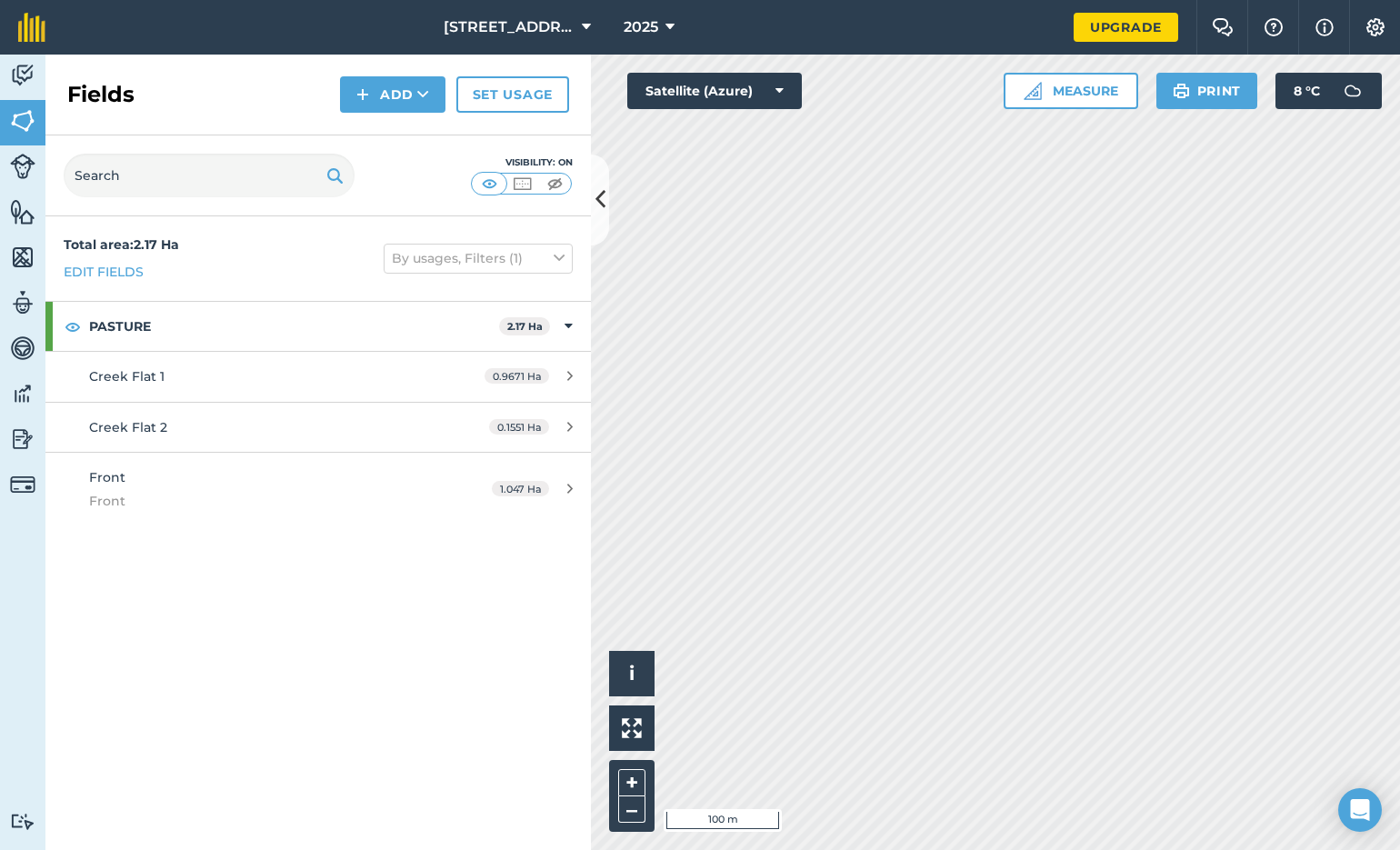 click on "1.047   Ha" at bounding box center (520, 488) 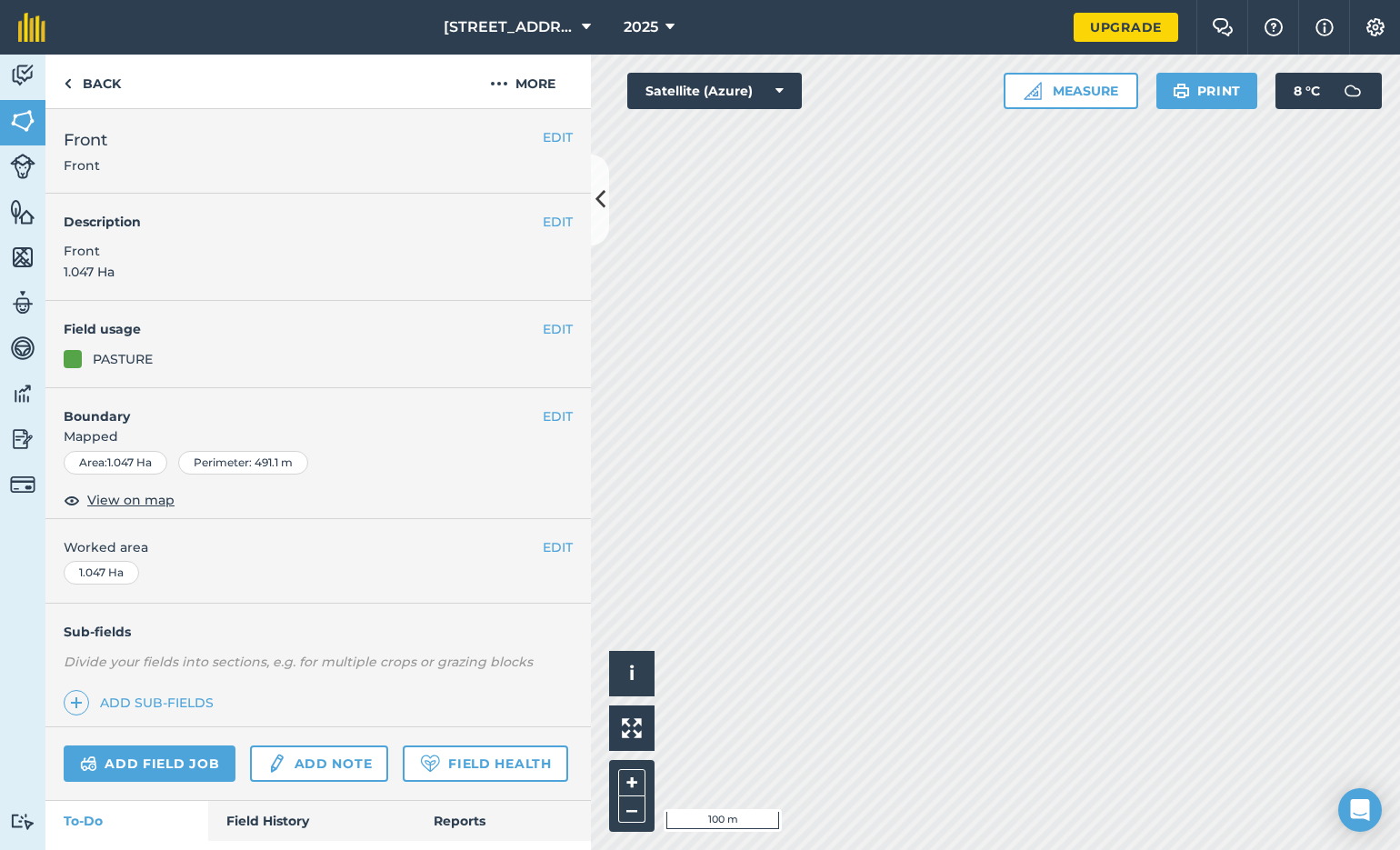 click on "EDIT" at bounding box center (557, 137) 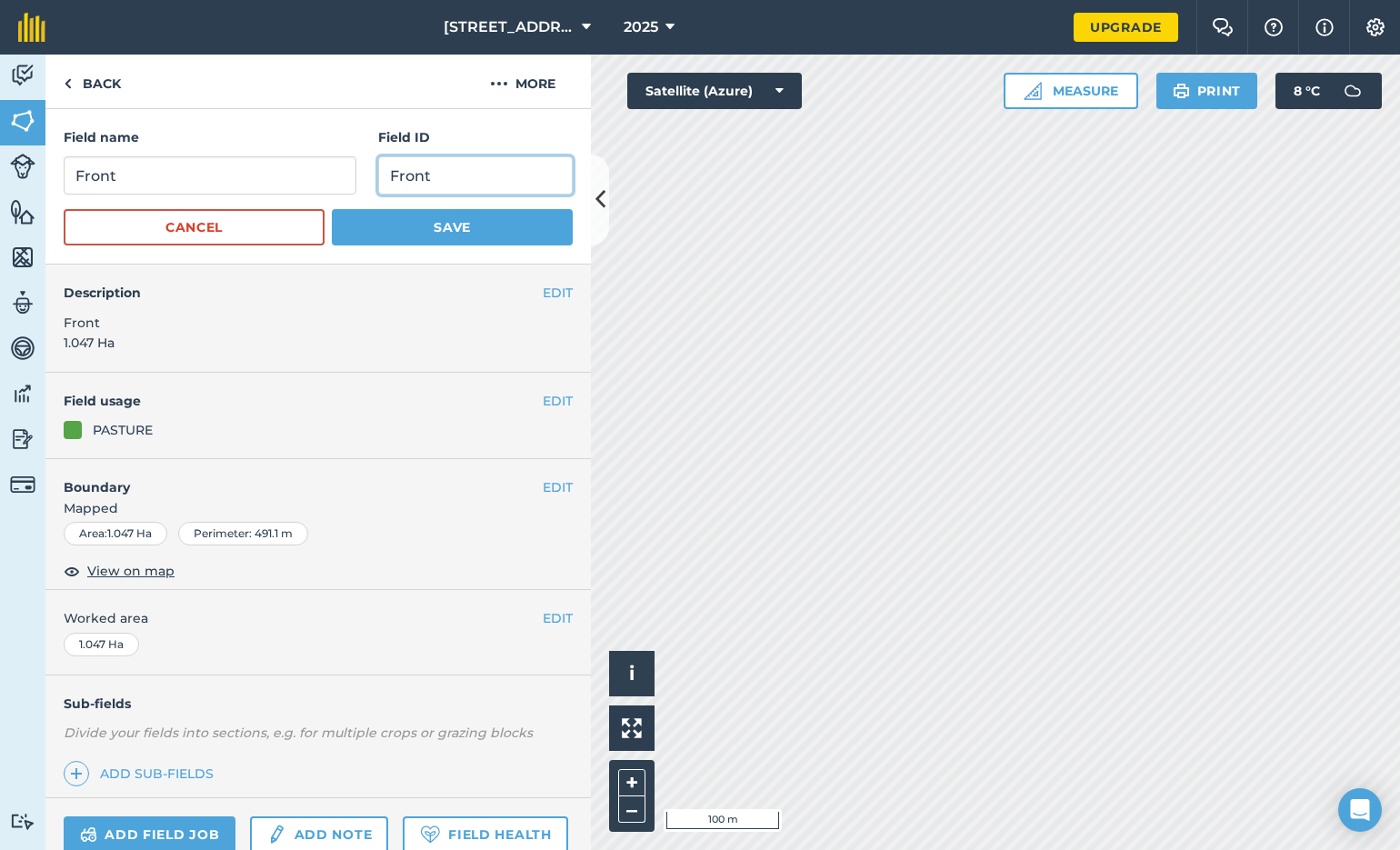 drag, startPoint x: 437, startPoint y: 178, endPoint x: 390, endPoint y: 175, distance: 47.095647 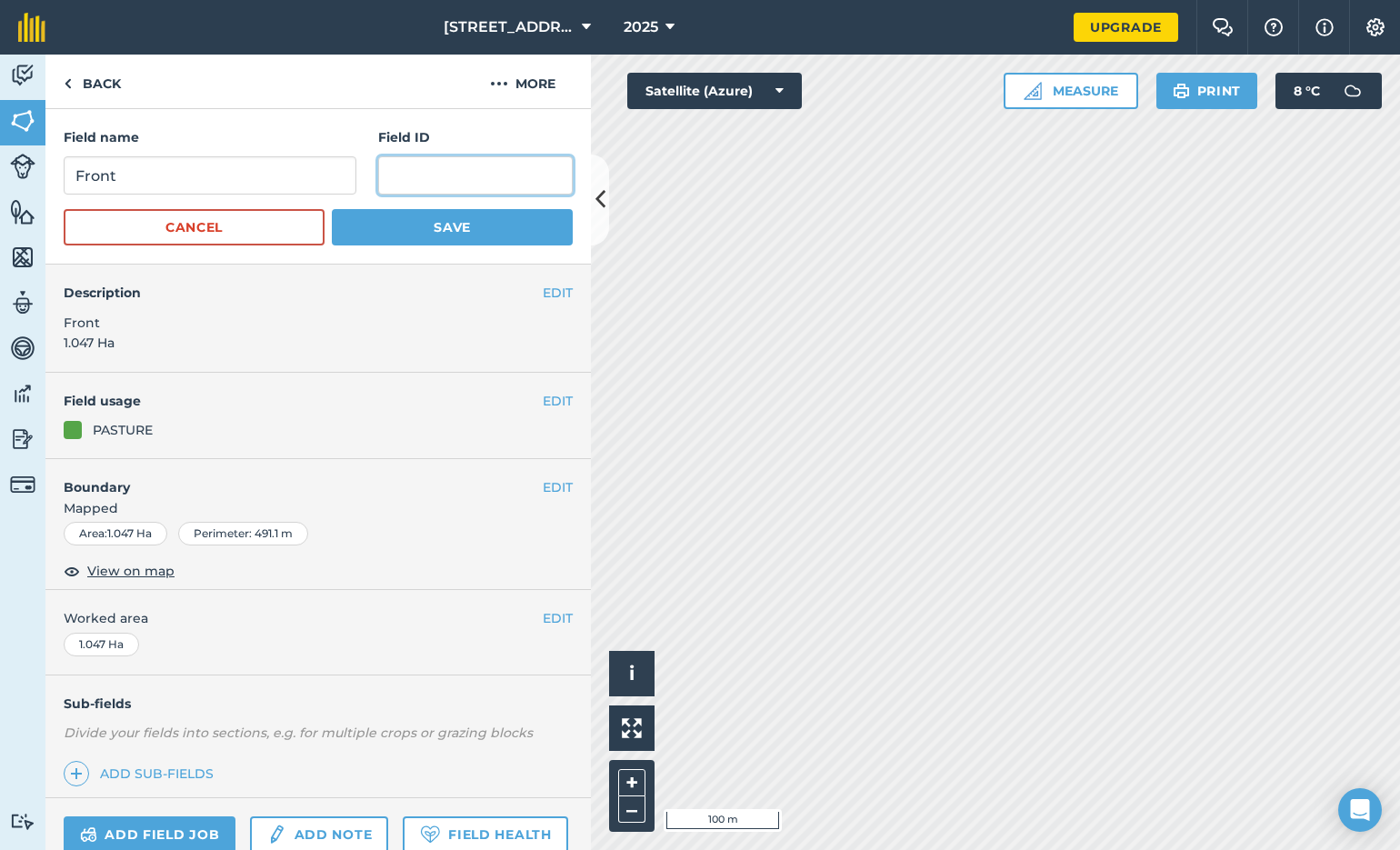 type 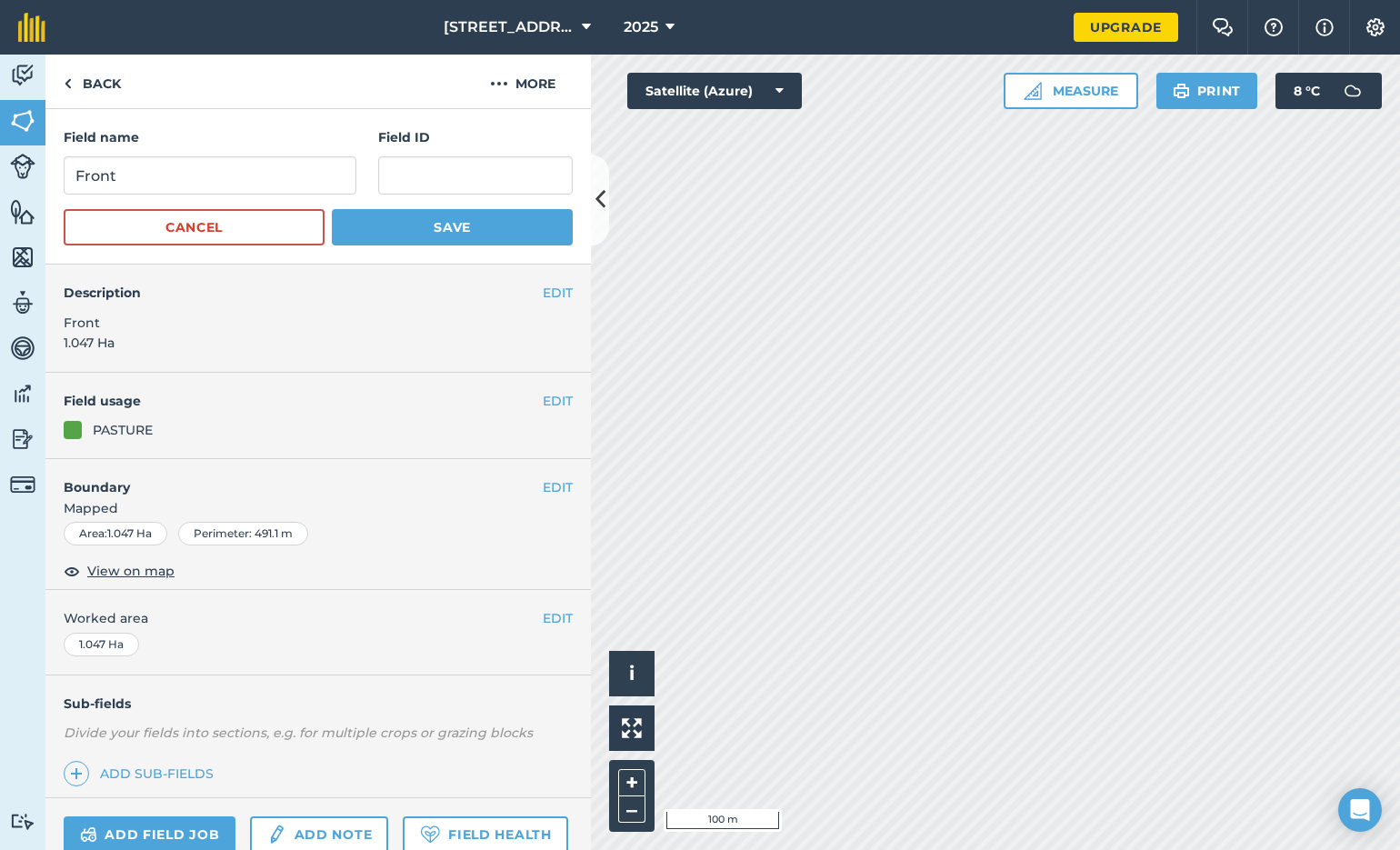click on "Save" at bounding box center [452, 227] 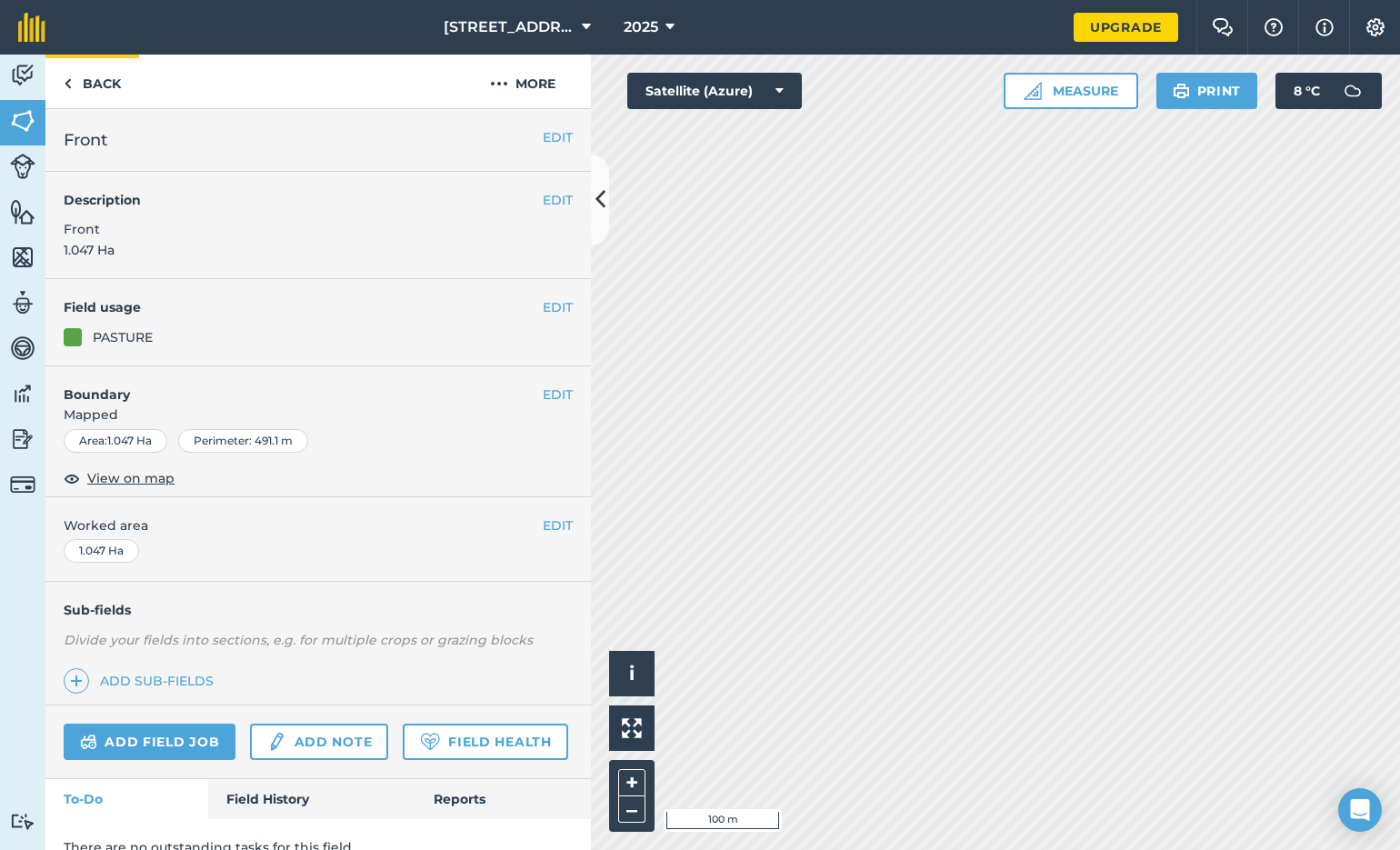 click on "Back" at bounding box center (92, 81) 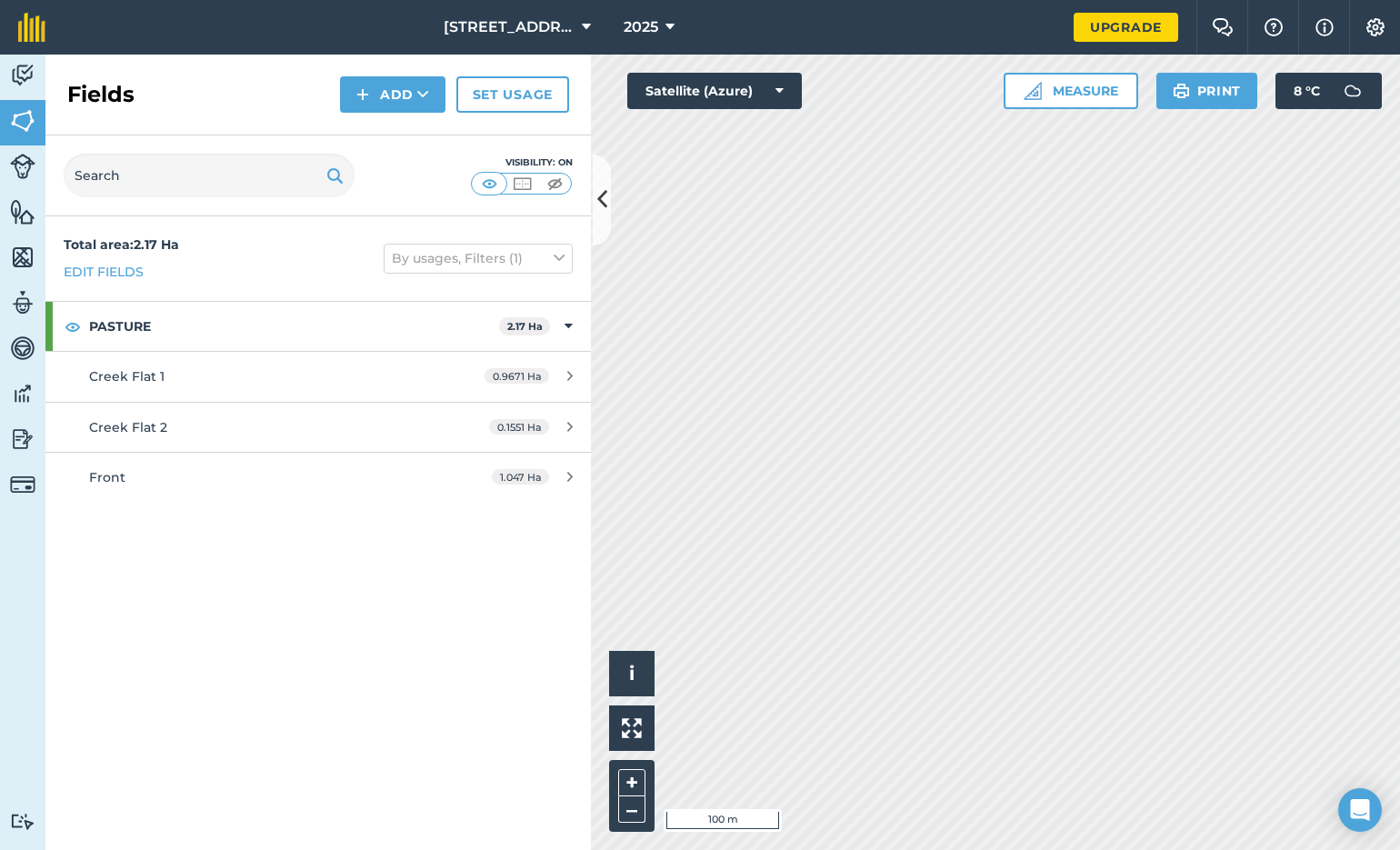 scroll, scrollTop: 0, scrollLeft: 0, axis: both 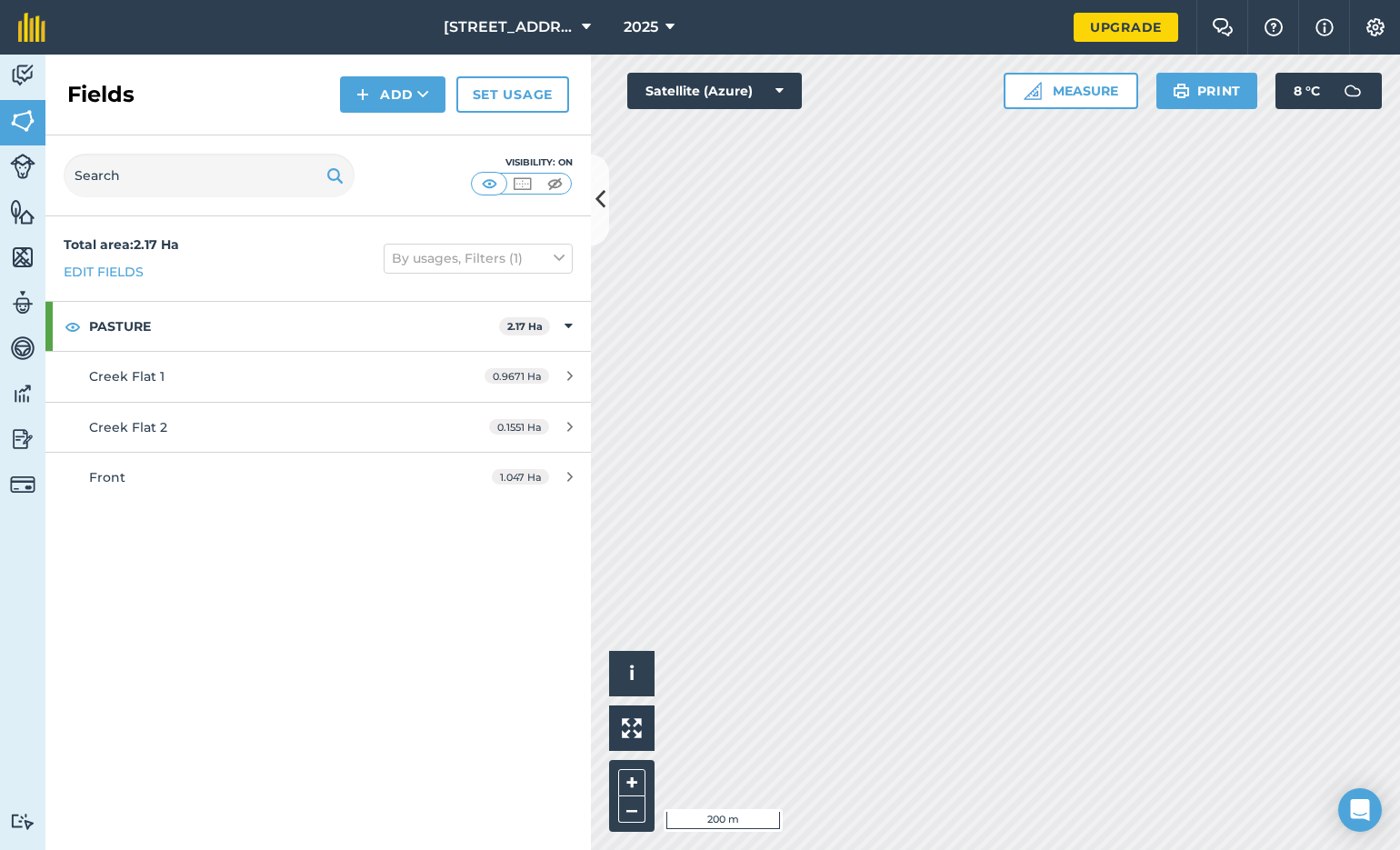 click at bounding box center [423, 95] 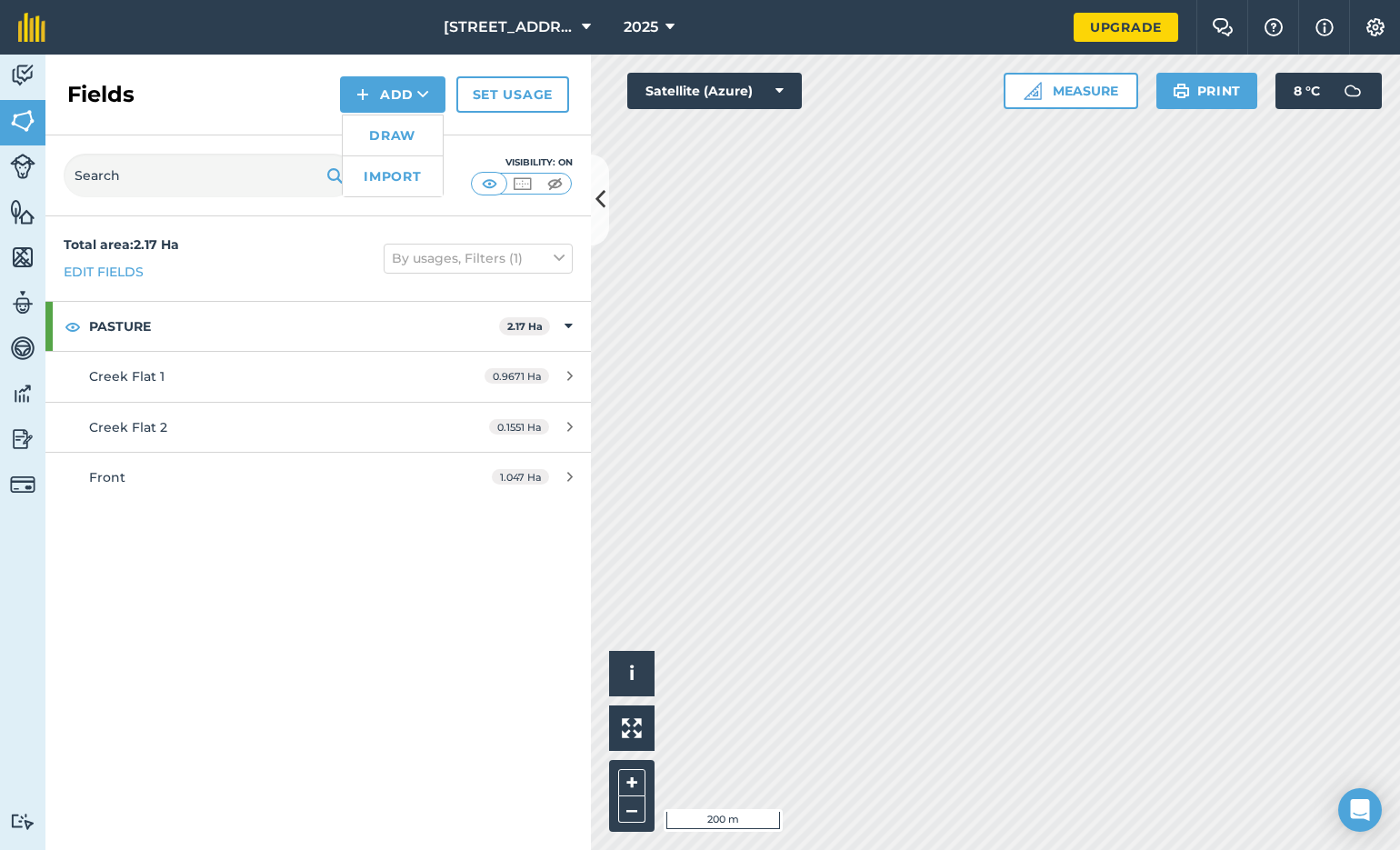 click on "Draw" at bounding box center (393, 135) 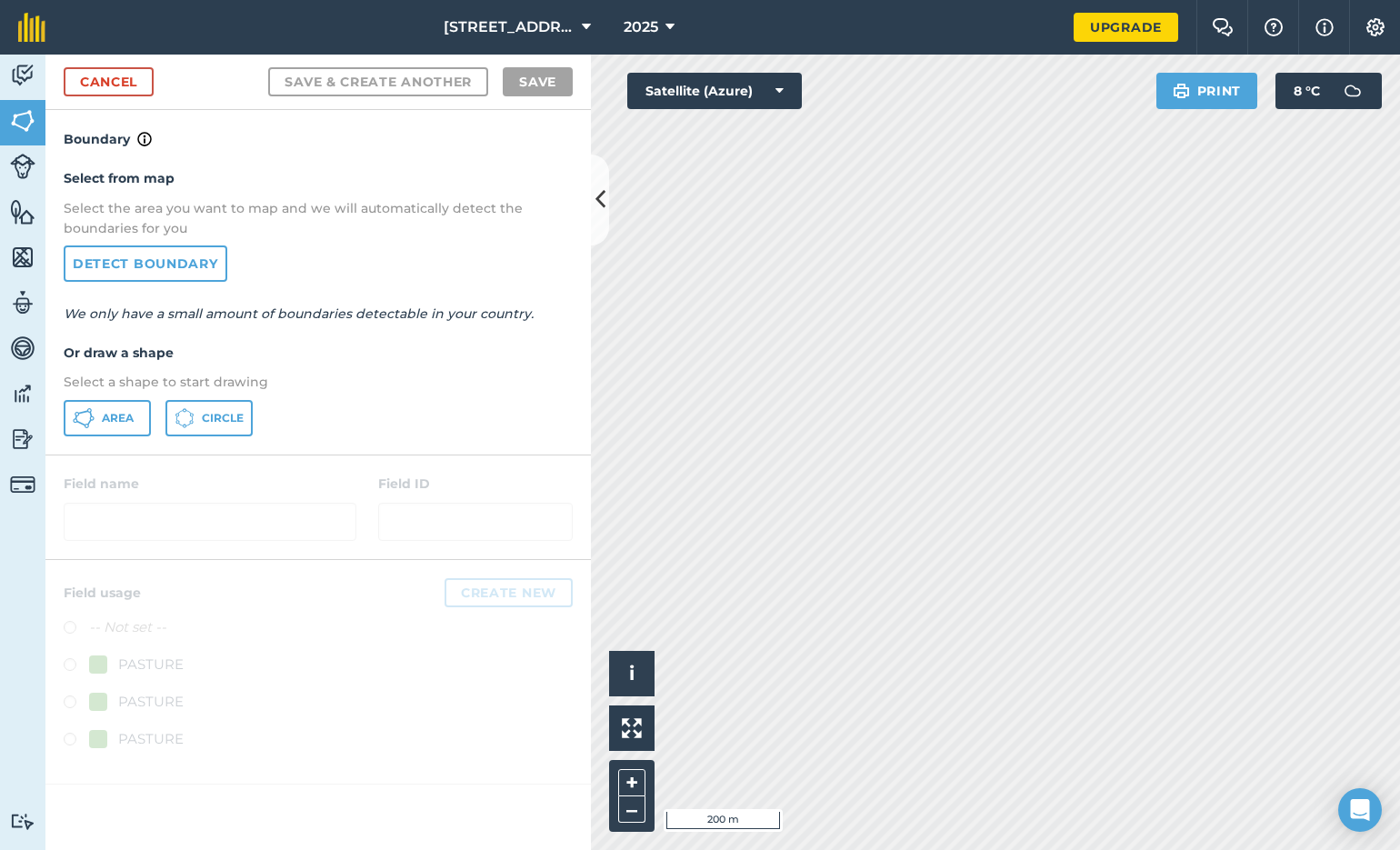 drag, startPoint x: 105, startPoint y: 412, endPoint x: 171, endPoint y: 410, distance: 66.0303 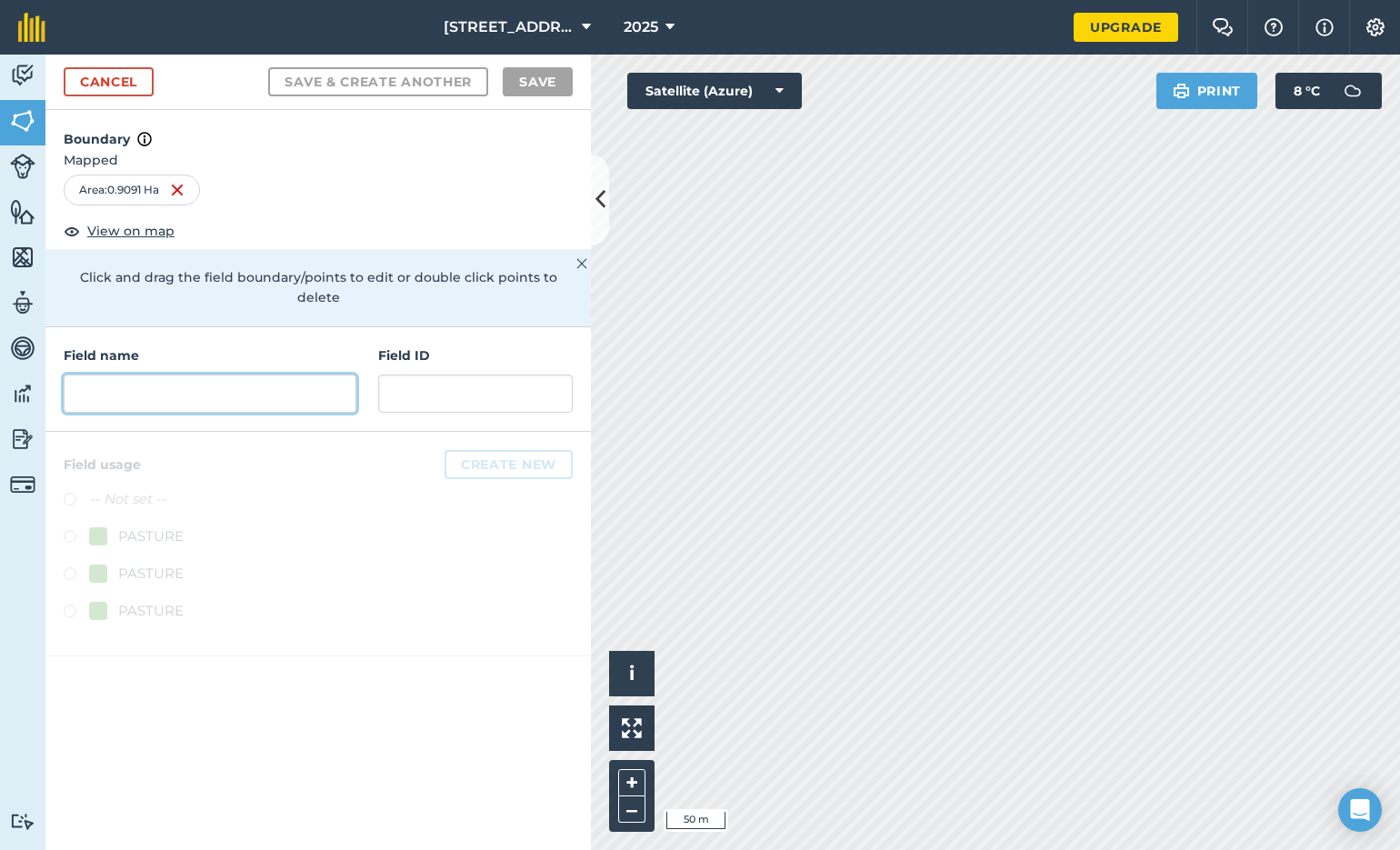 drag, startPoint x: 76, startPoint y: 375, endPoint x: 235, endPoint y: 371, distance: 159.05031 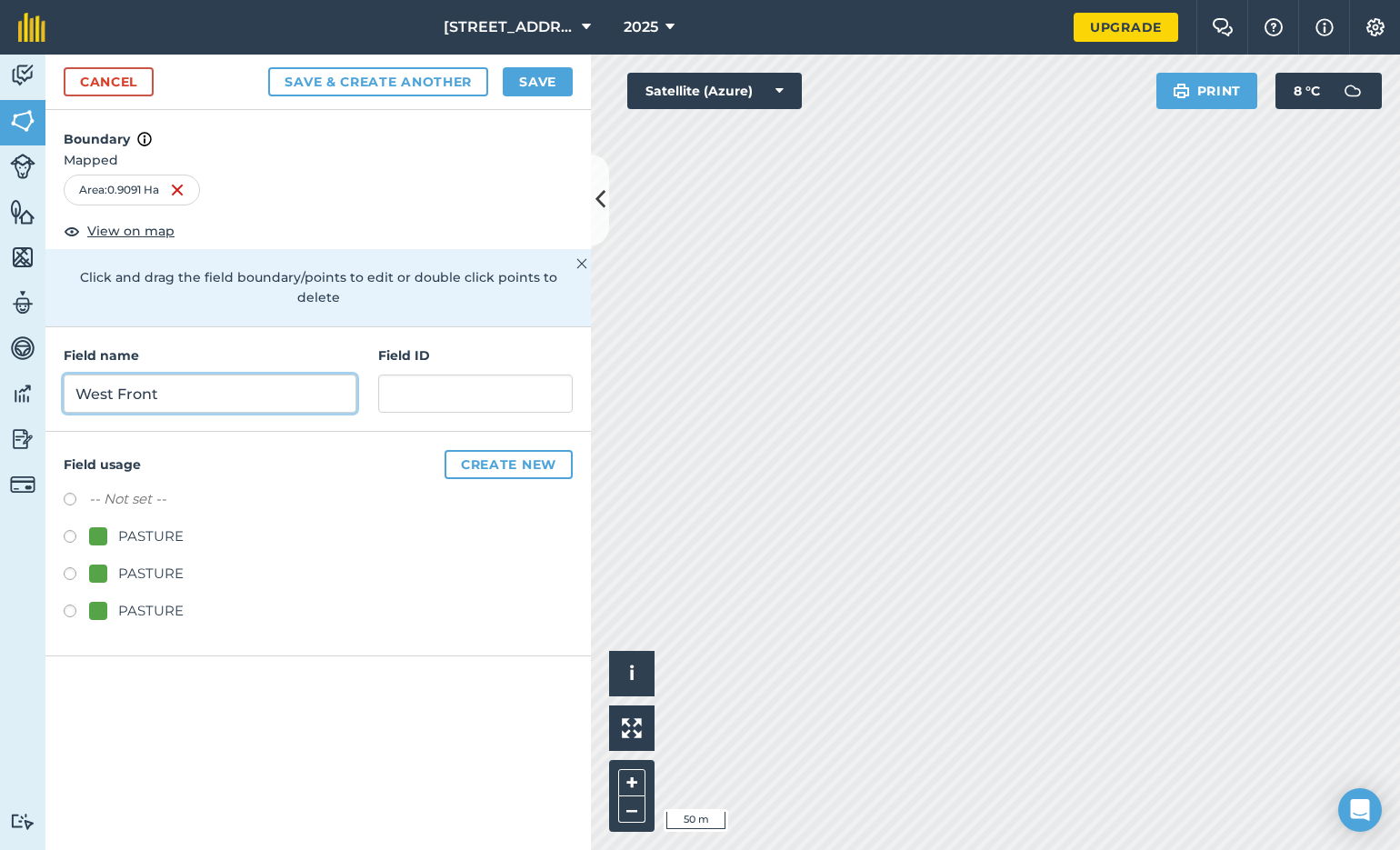 type on "West Front" 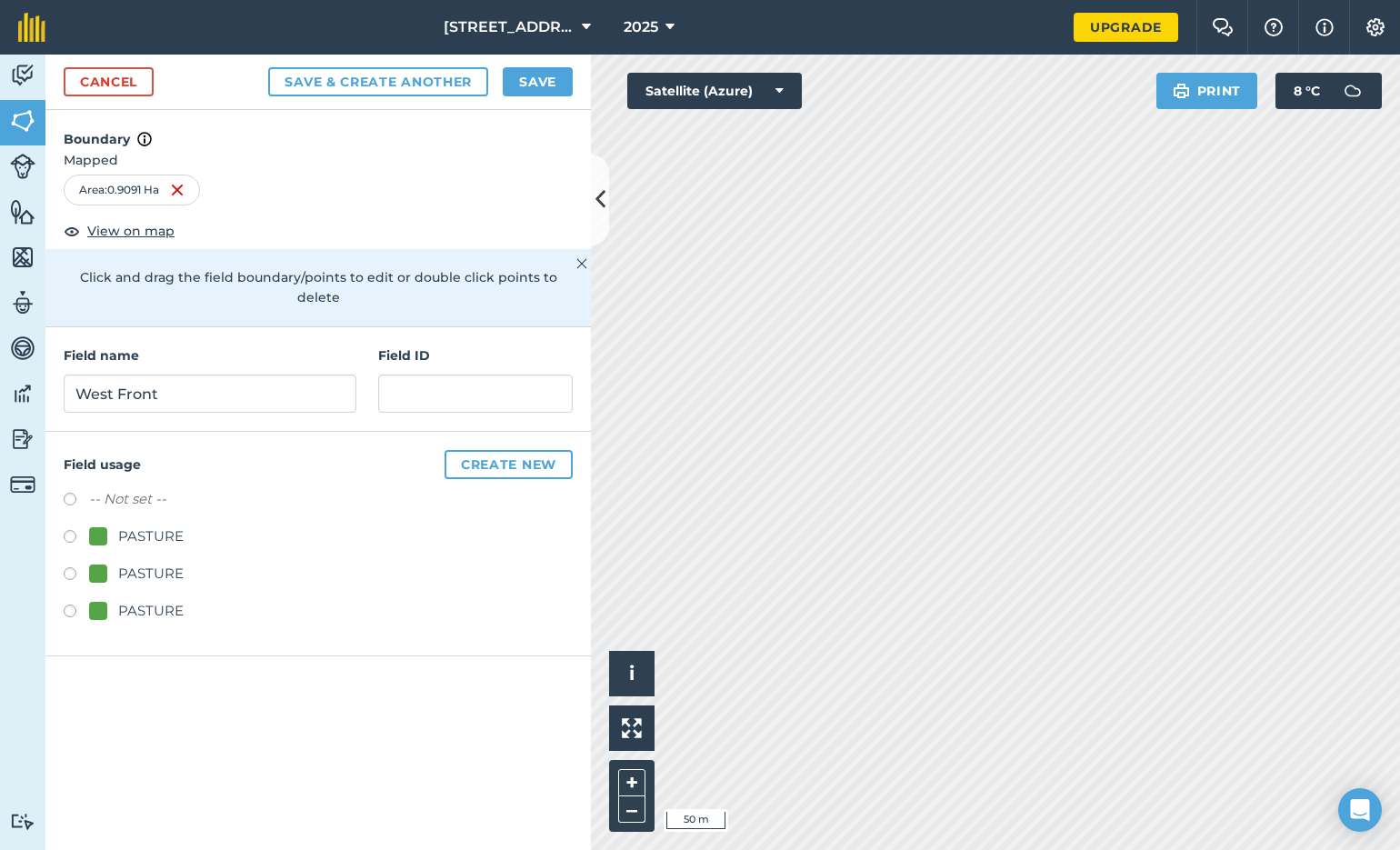 click at bounding box center [76, 539] 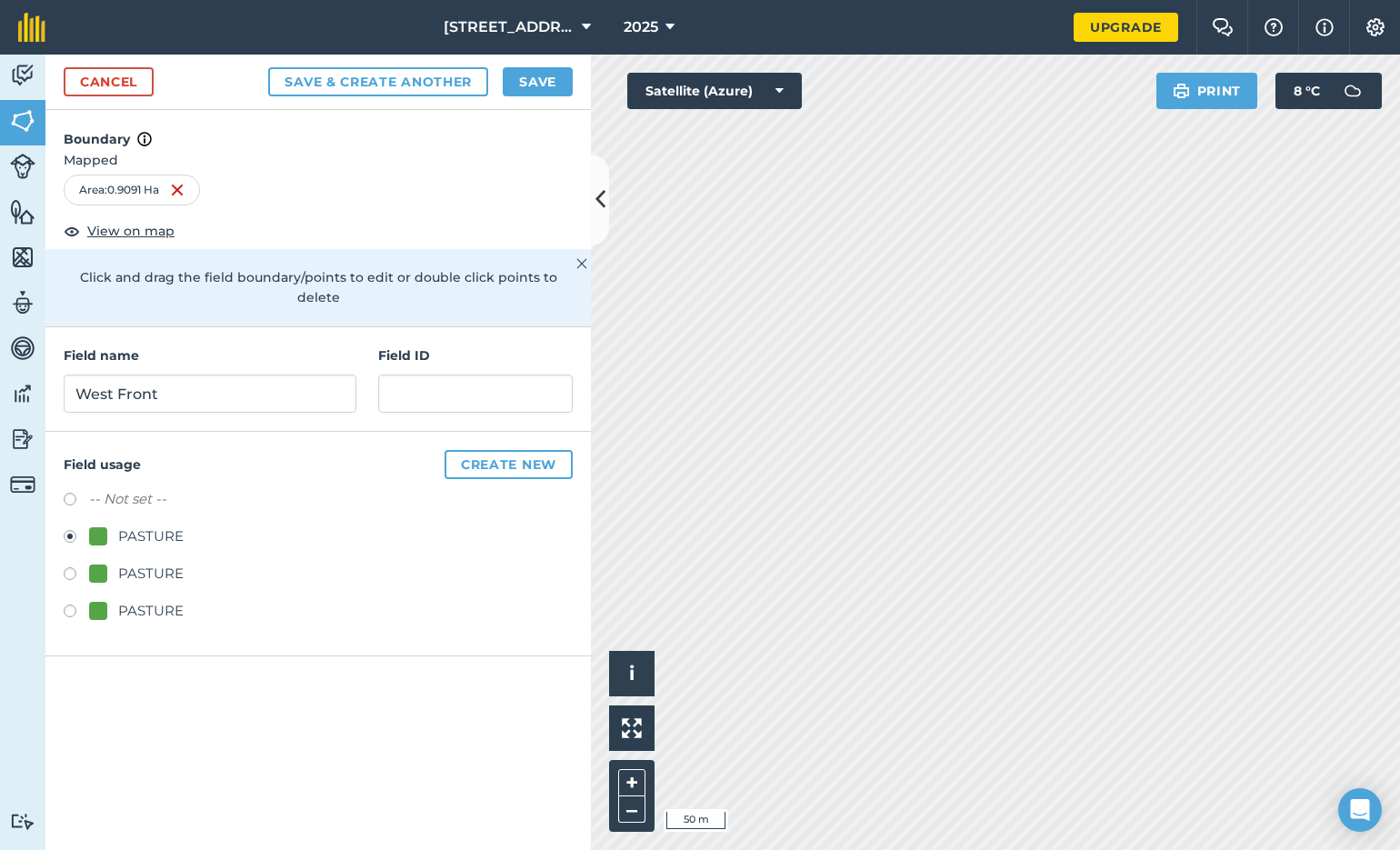 click on "Create new" at bounding box center (508, 465) 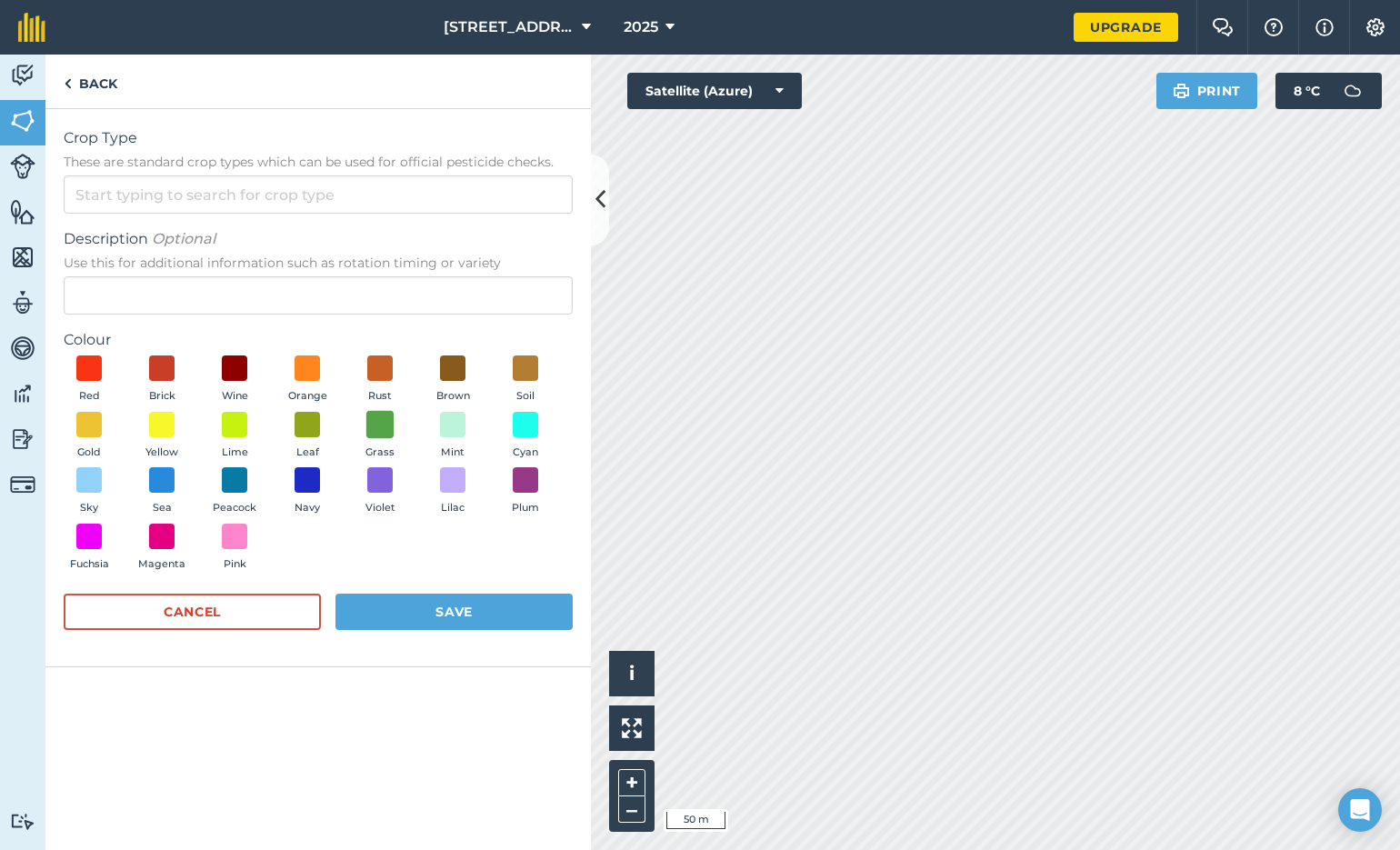 click at bounding box center (380, 424) 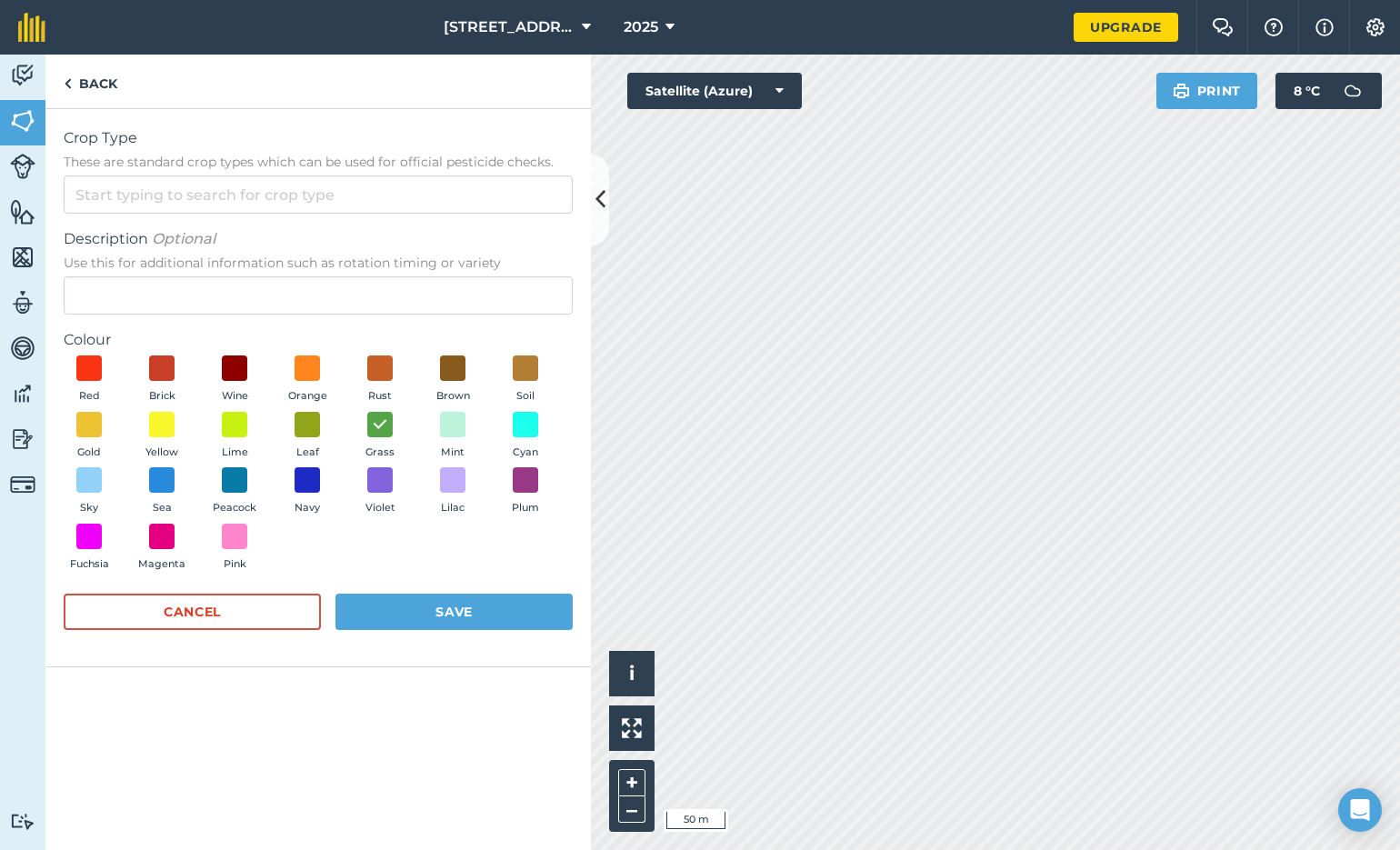 click on "Save" at bounding box center [454, 612] 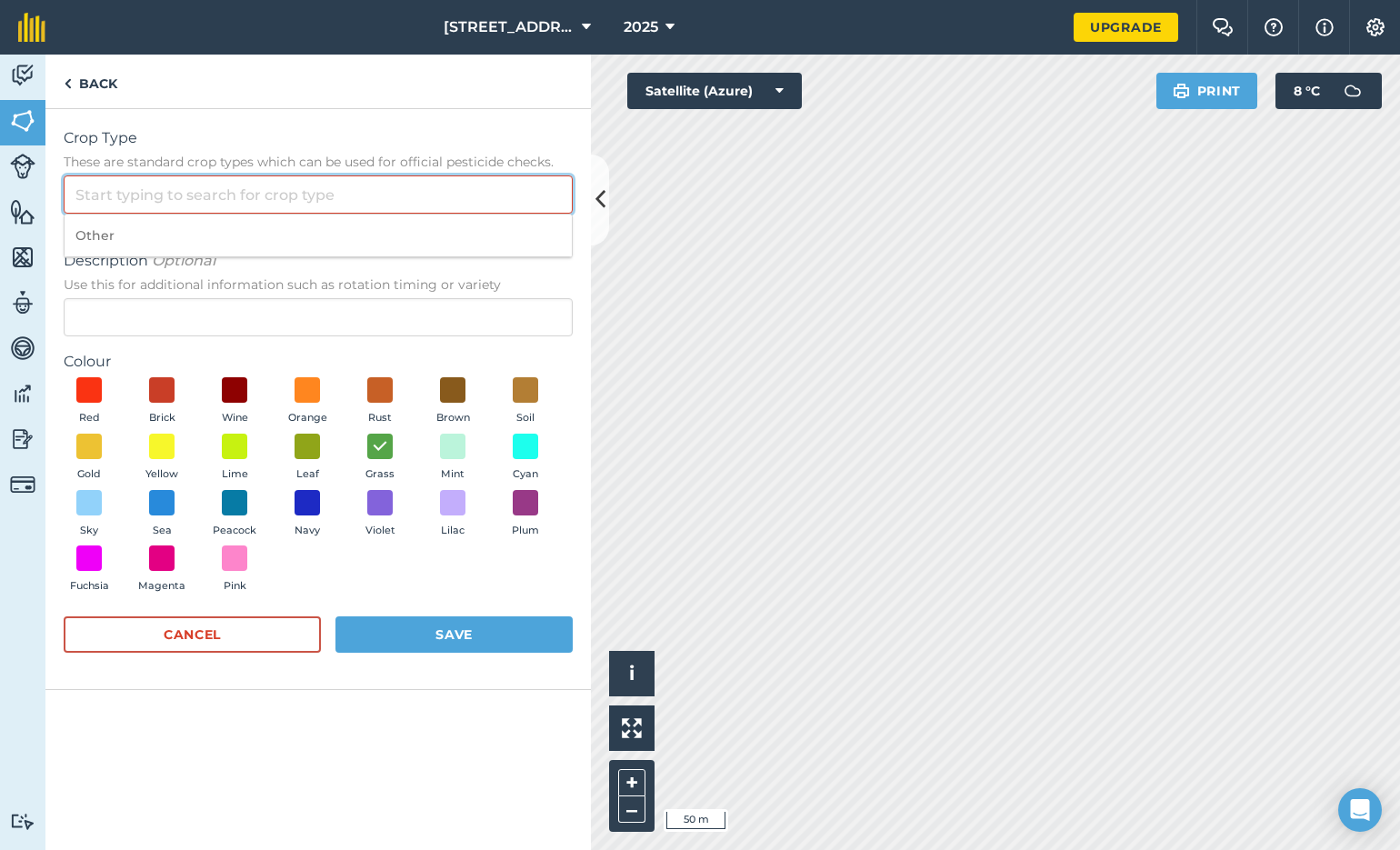 drag, startPoint x: 79, startPoint y: 192, endPoint x: 127, endPoint y: 191, distance: 48.010416 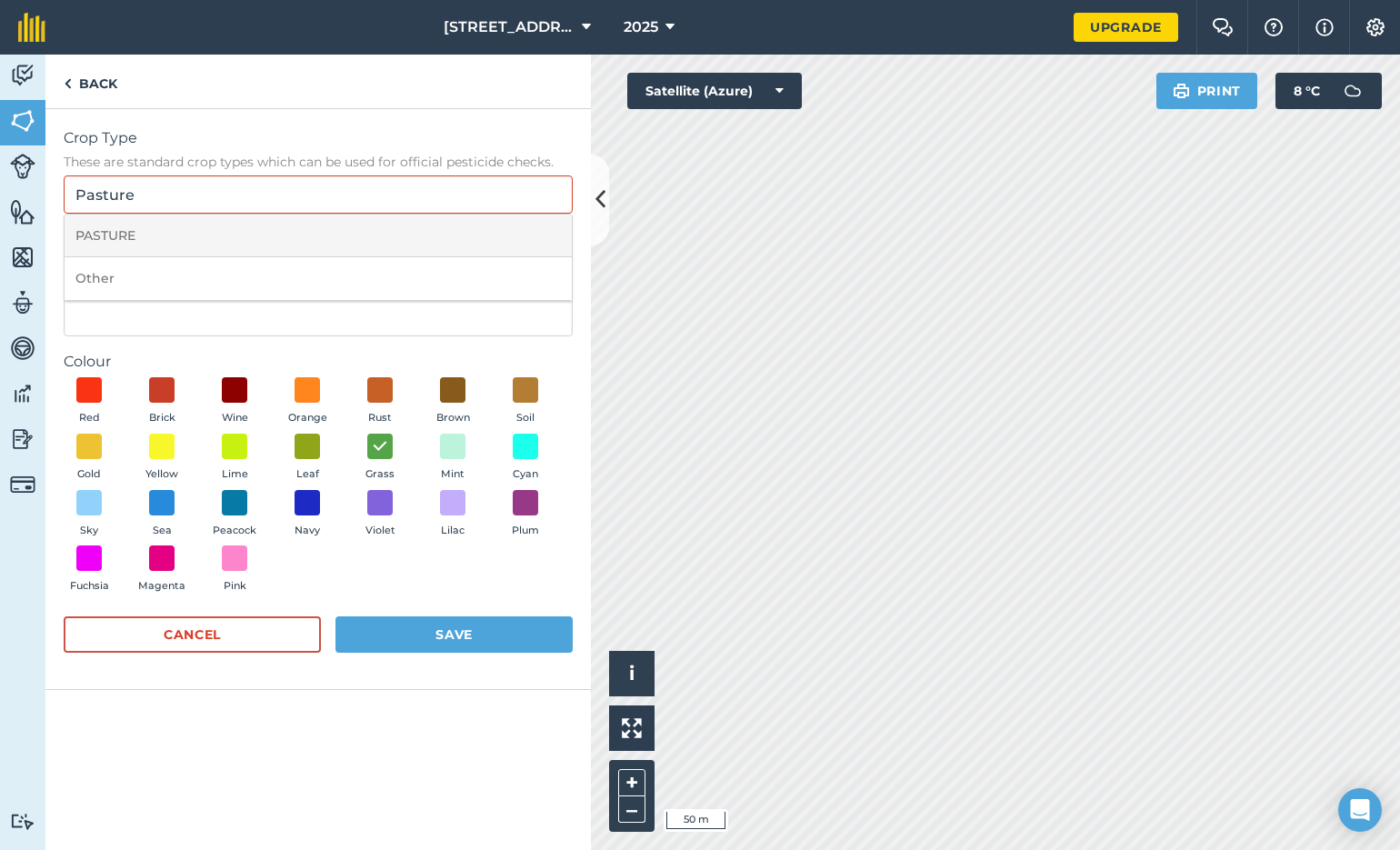 click on "PASTURE" at bounding box center [318, 235] 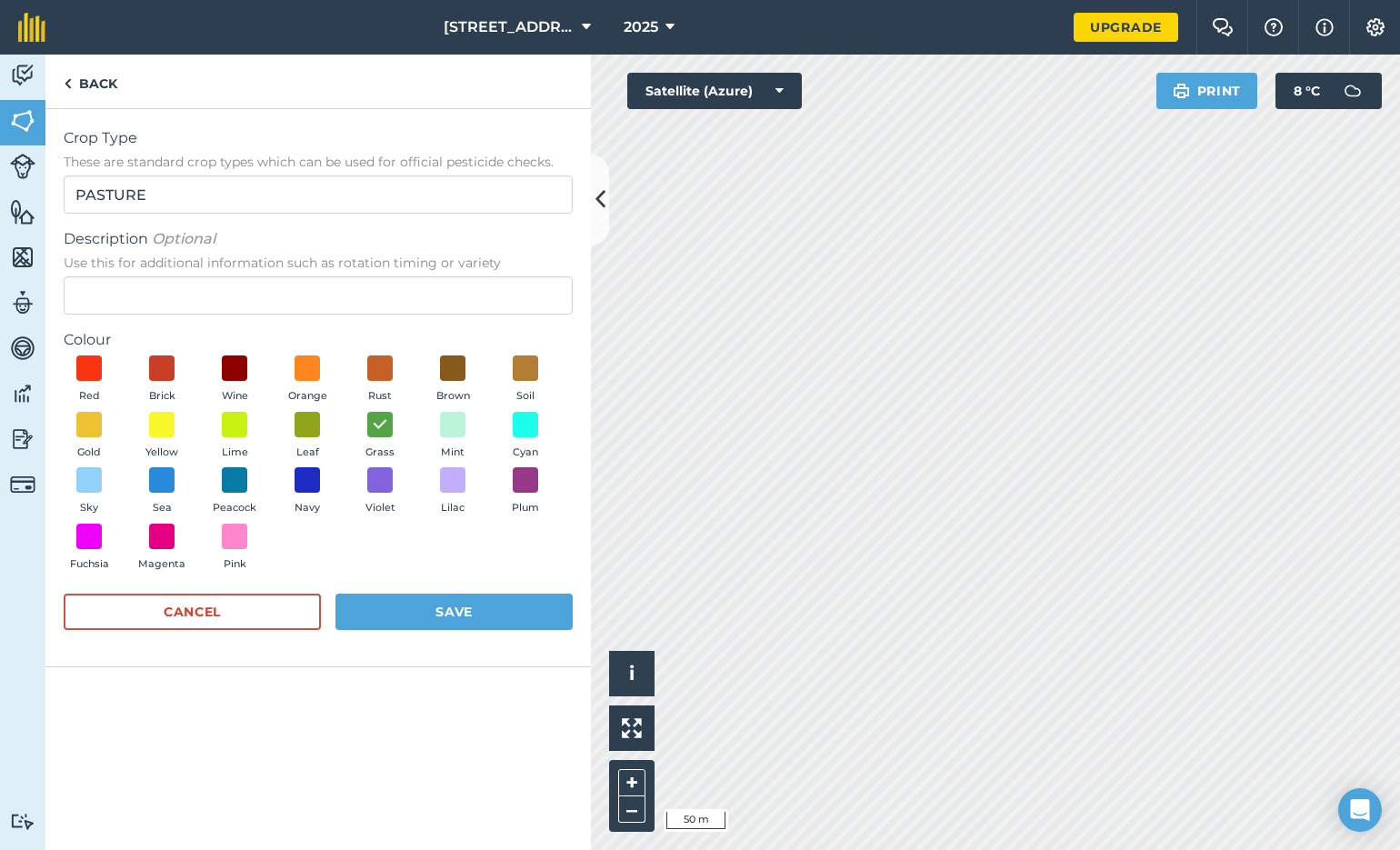 click on "Save" at bounding box center [454, 612] 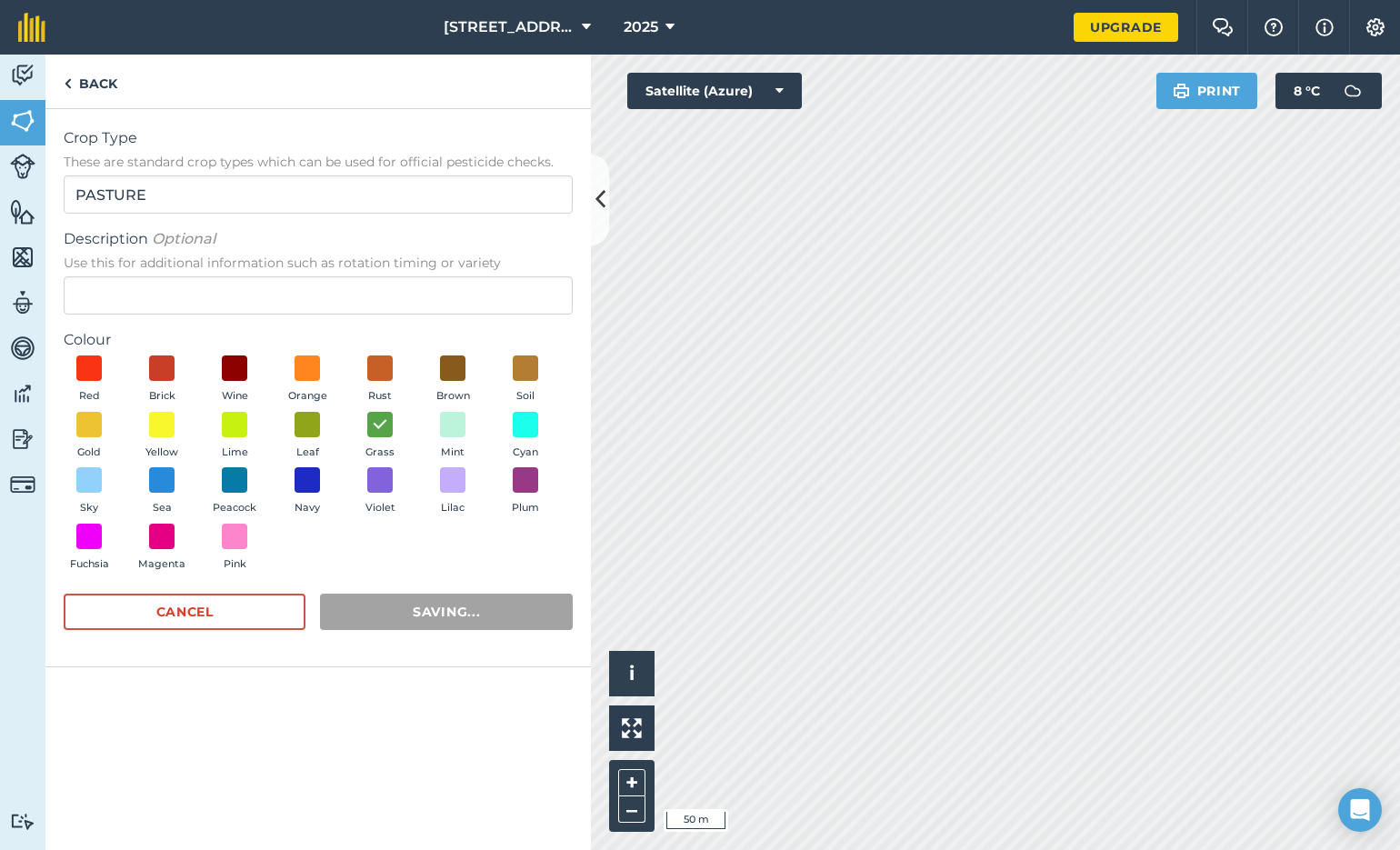 radio on "false" 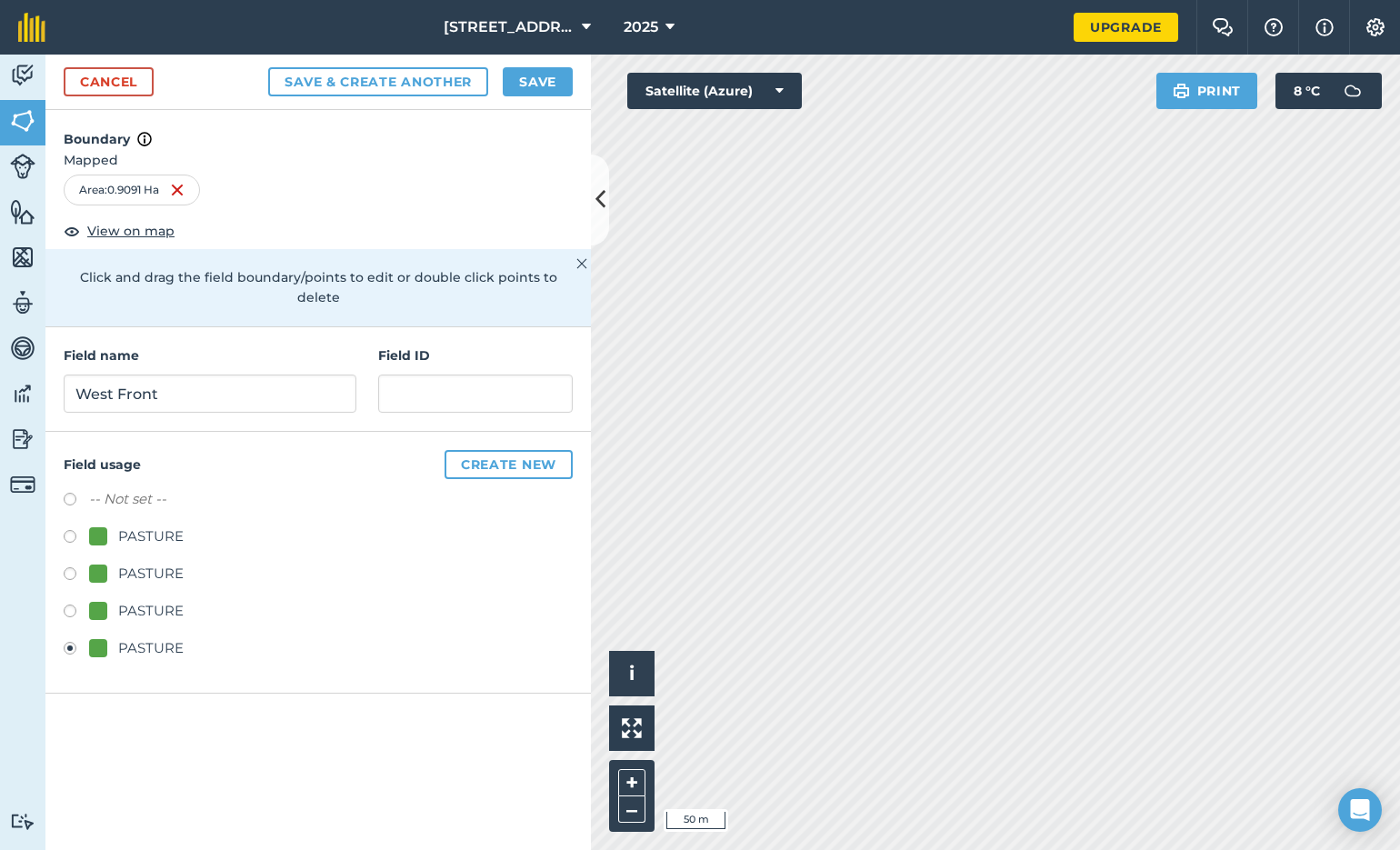 click on "Save" at bounding box center [537, 82] 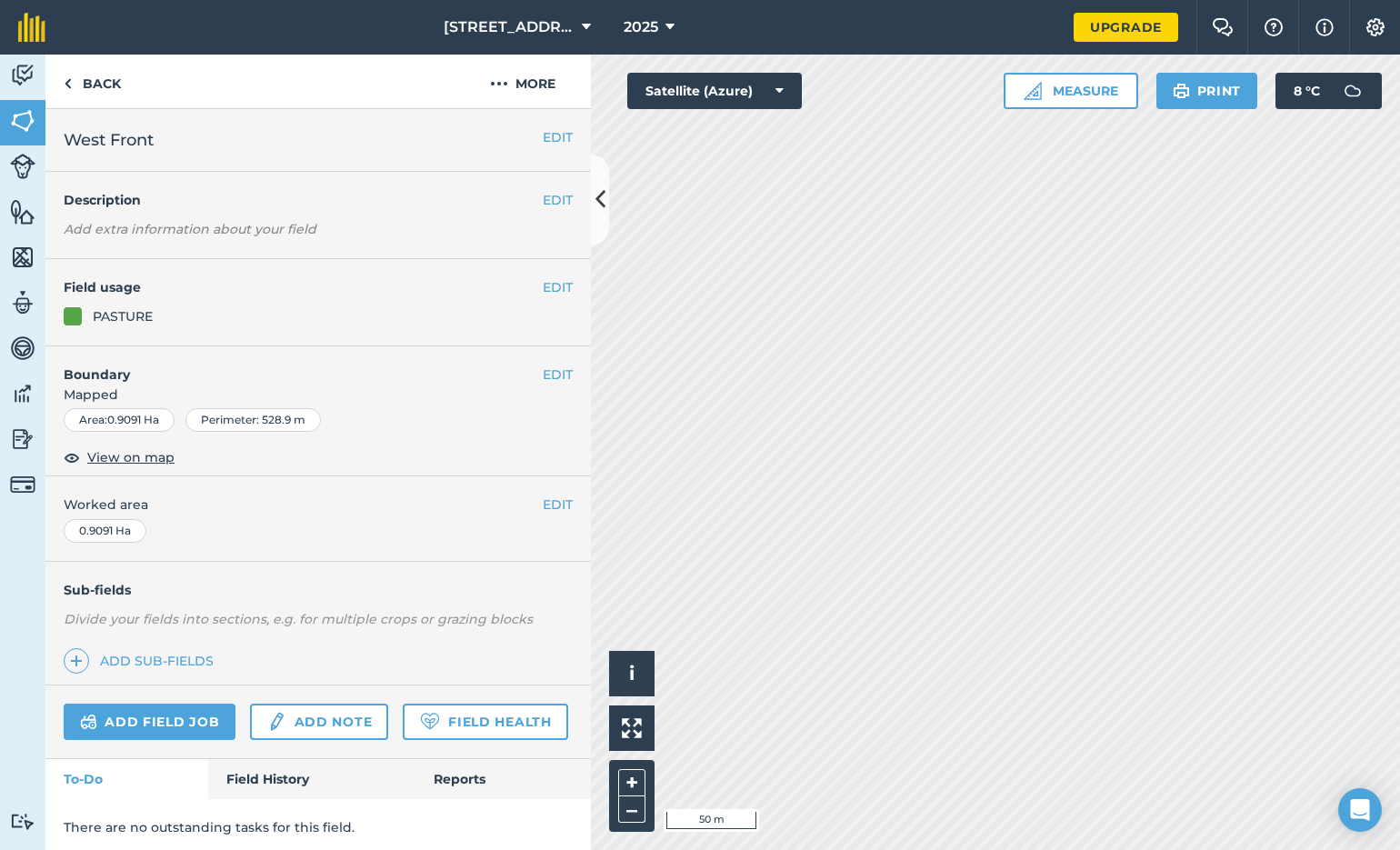 click on "EDIT" at bounding box center [557, 137] 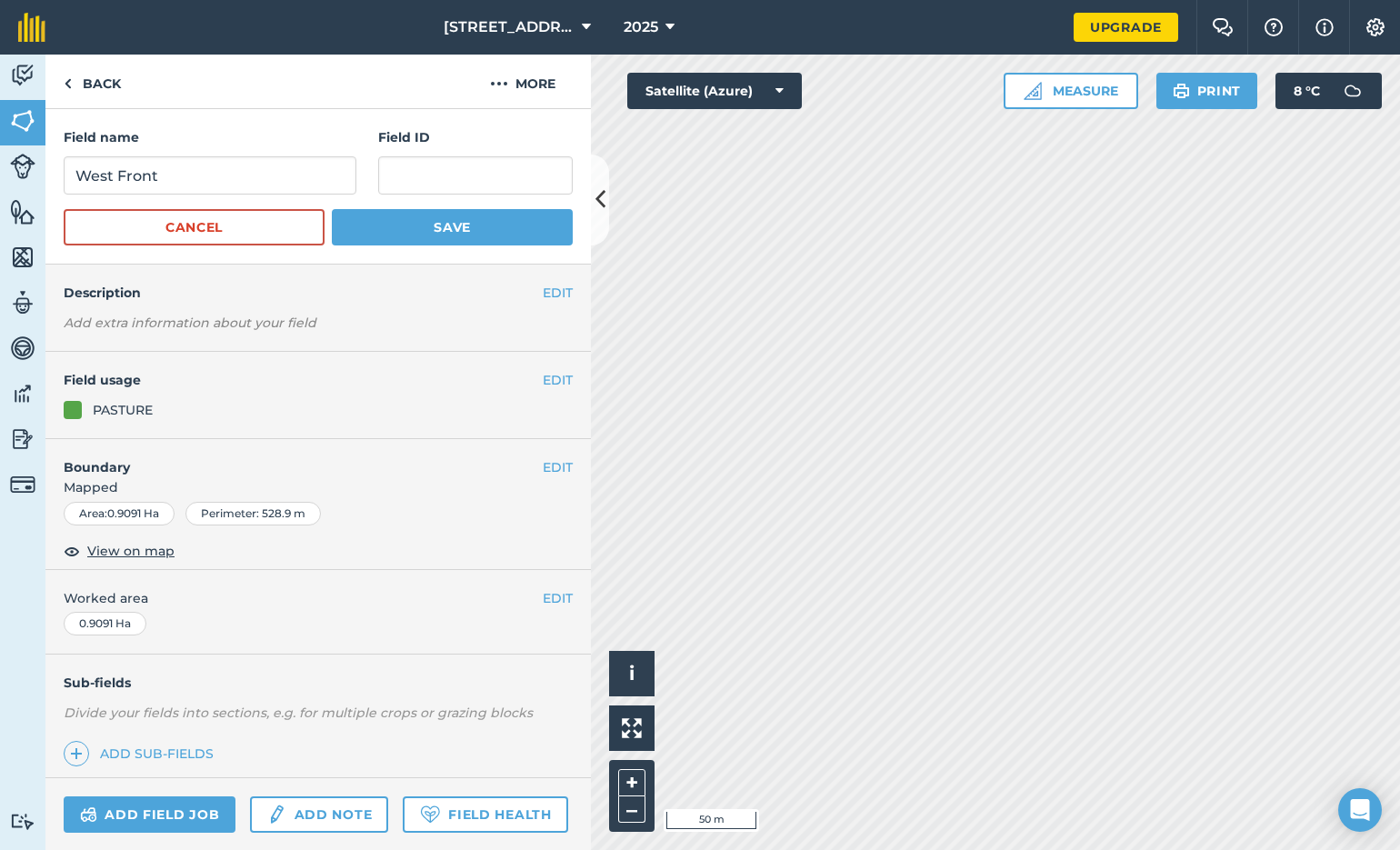 click on "Save" at bounding box center (452, 227) 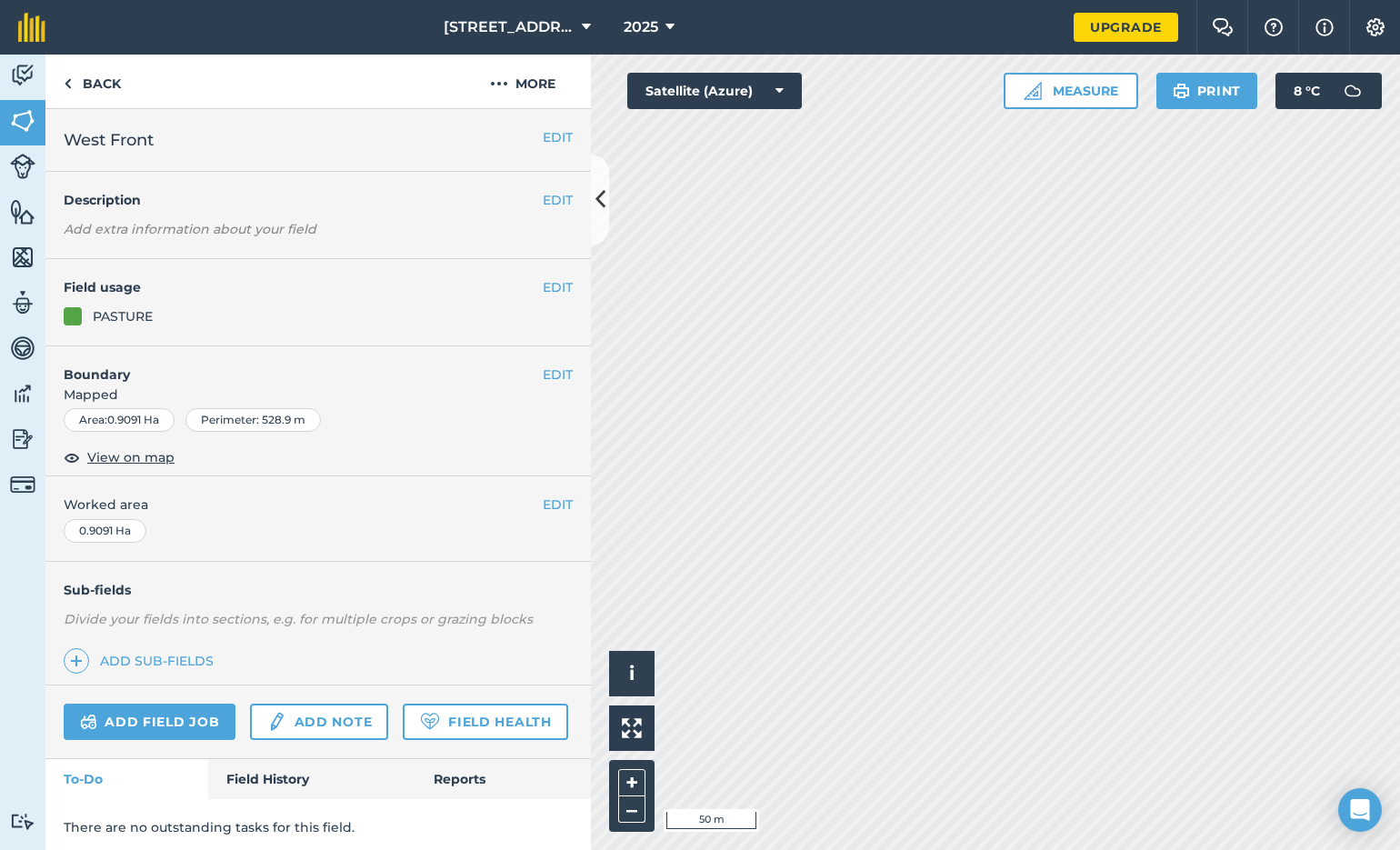 click on "EDIT" at bounding box center [557, 375] 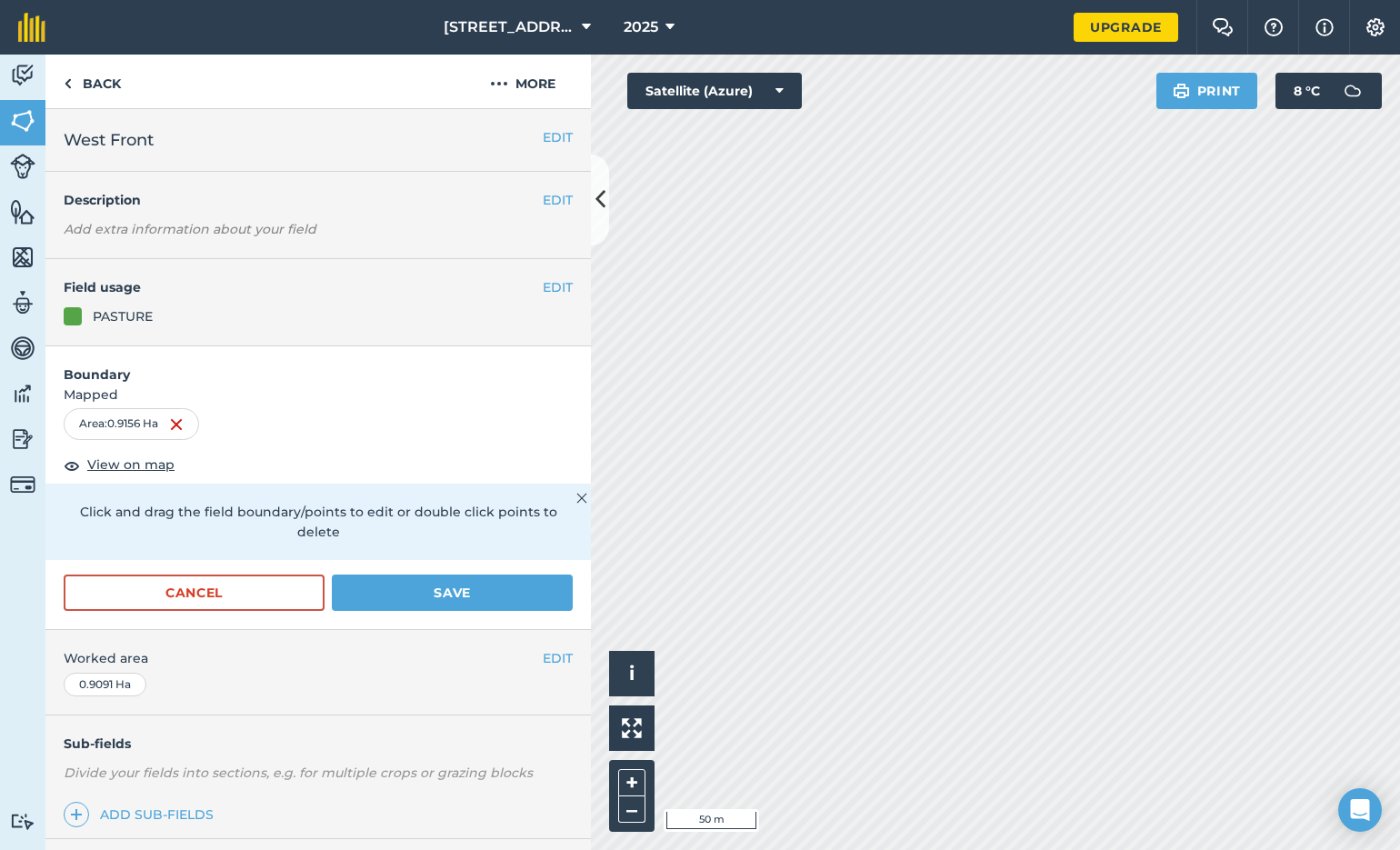 click on "Save" at bounding box center (452, 593) 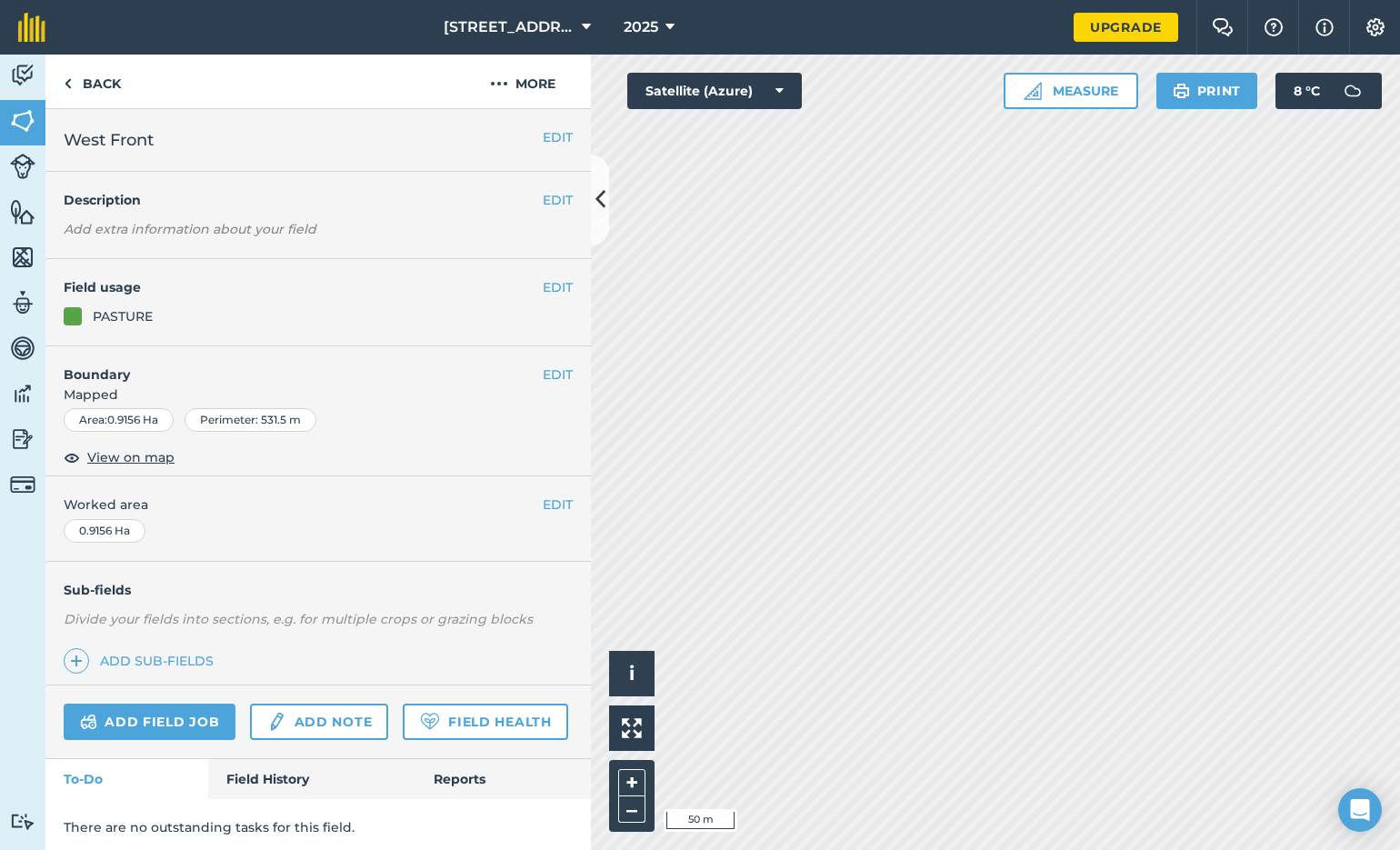 click on "EDIT" at bounding box center [557, 375] 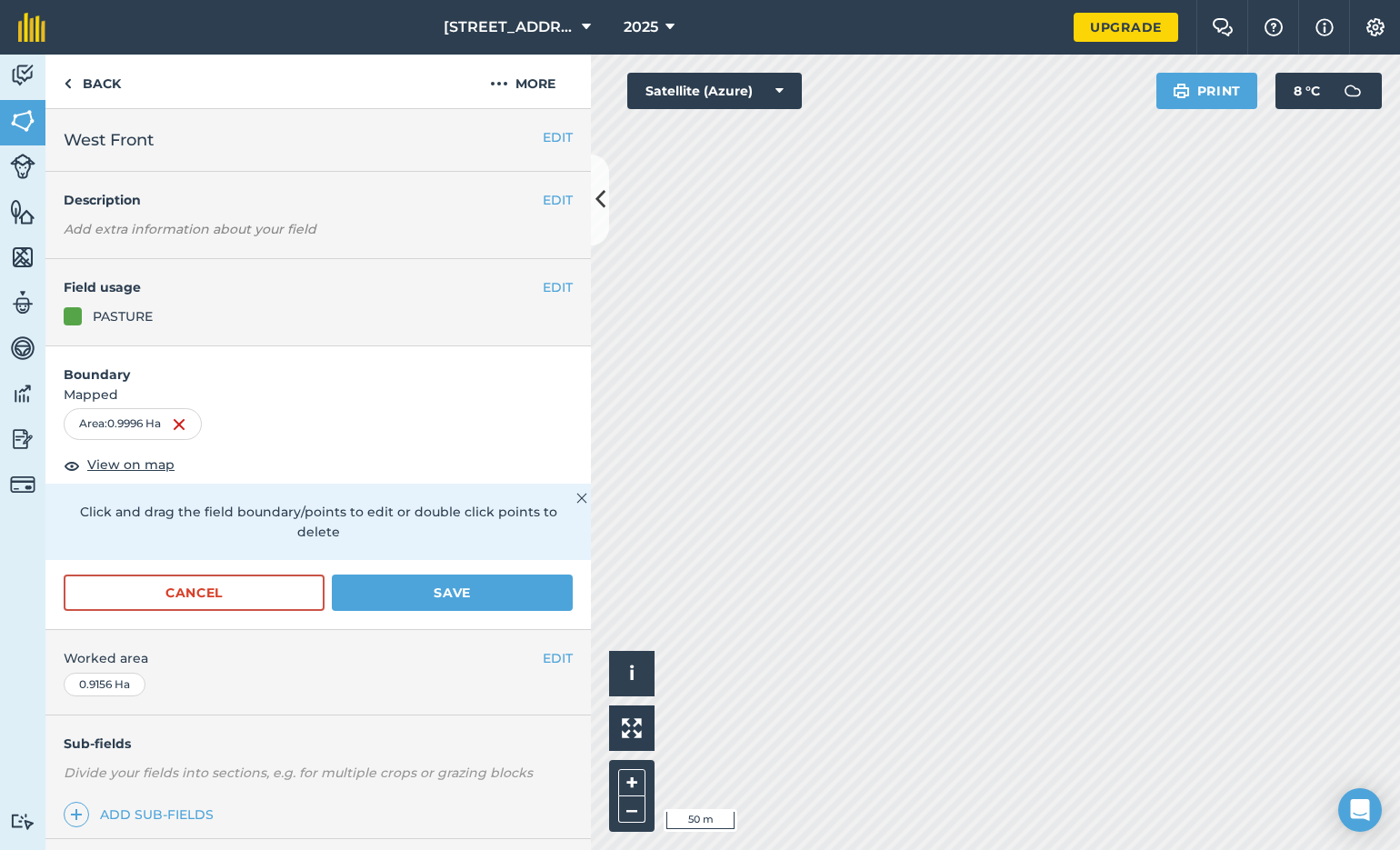 click on "Save" at bounding box center (452, 593) 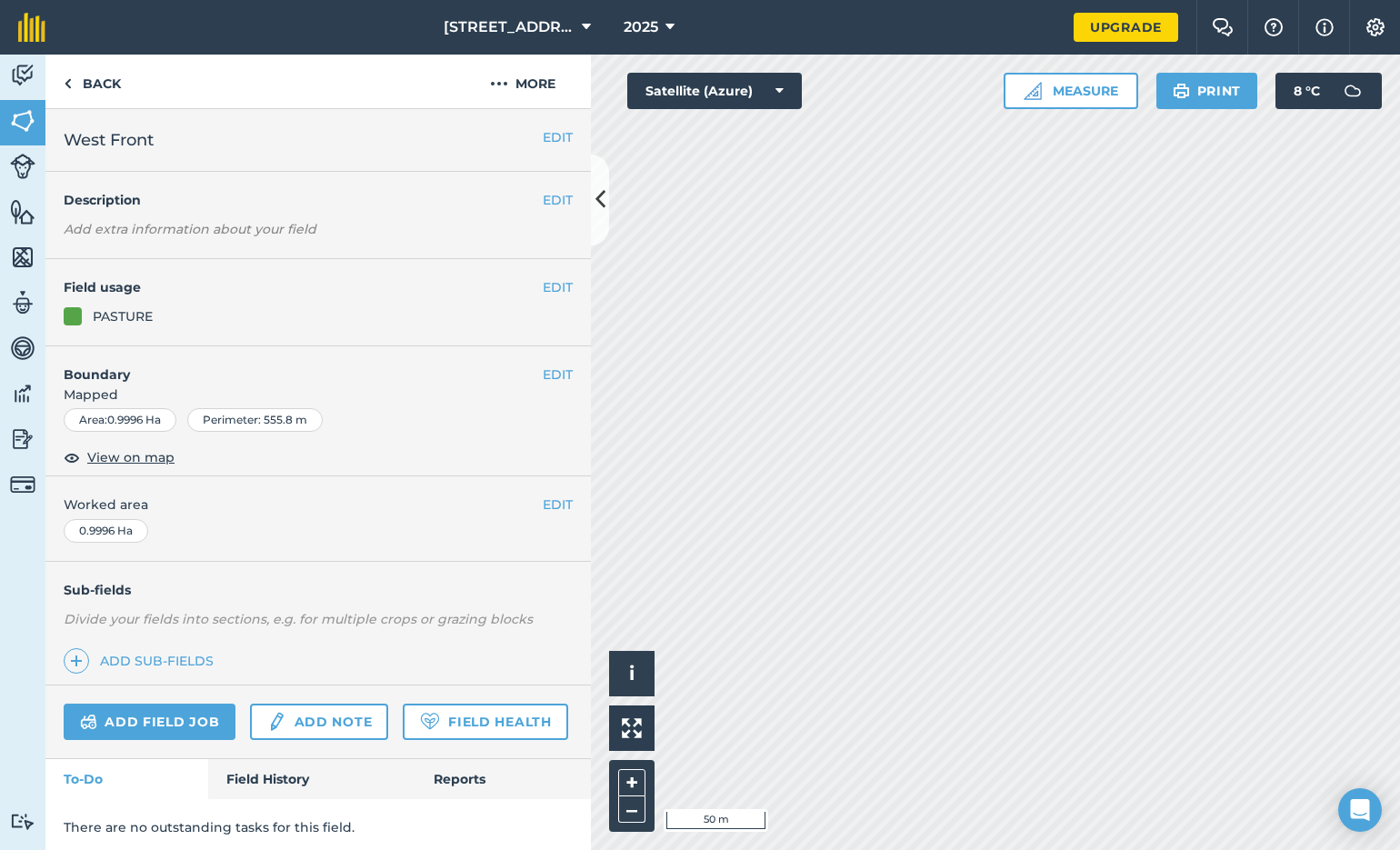 scroll, scrollTop: 0, scrollLeft: 0, axis: both 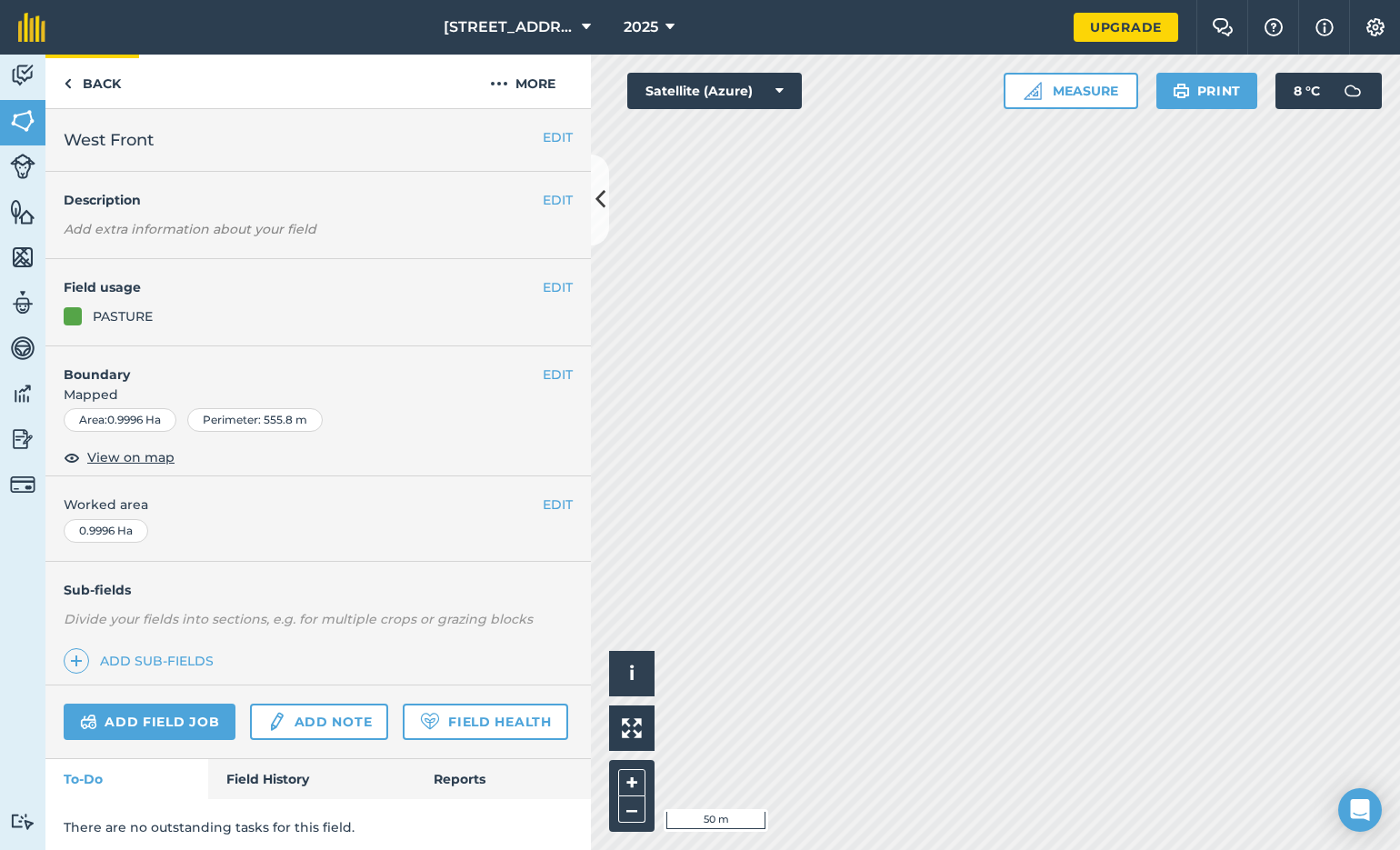 click on "Back" at bounding box center [92, 81] 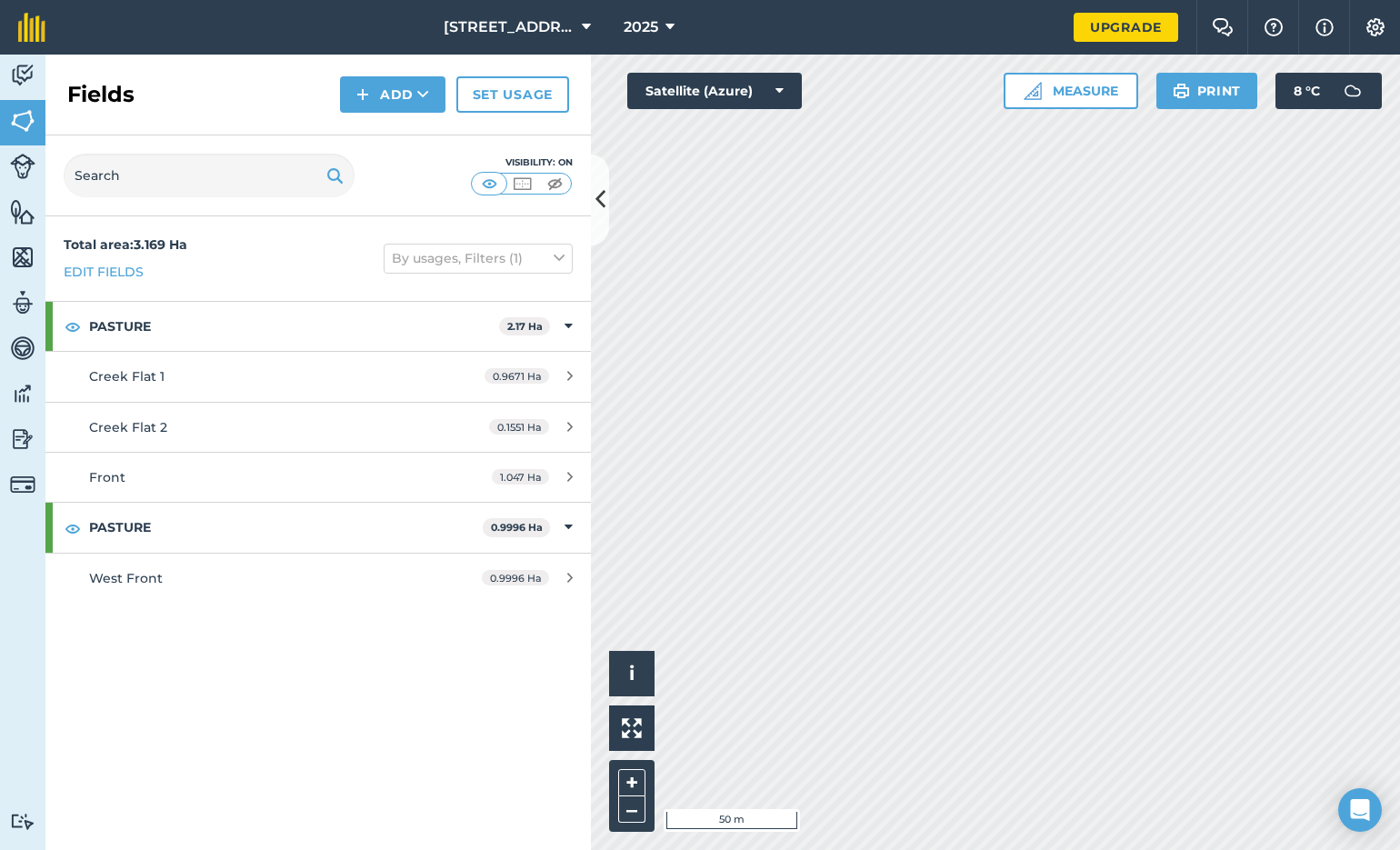 click at bounding box center [423, 95] 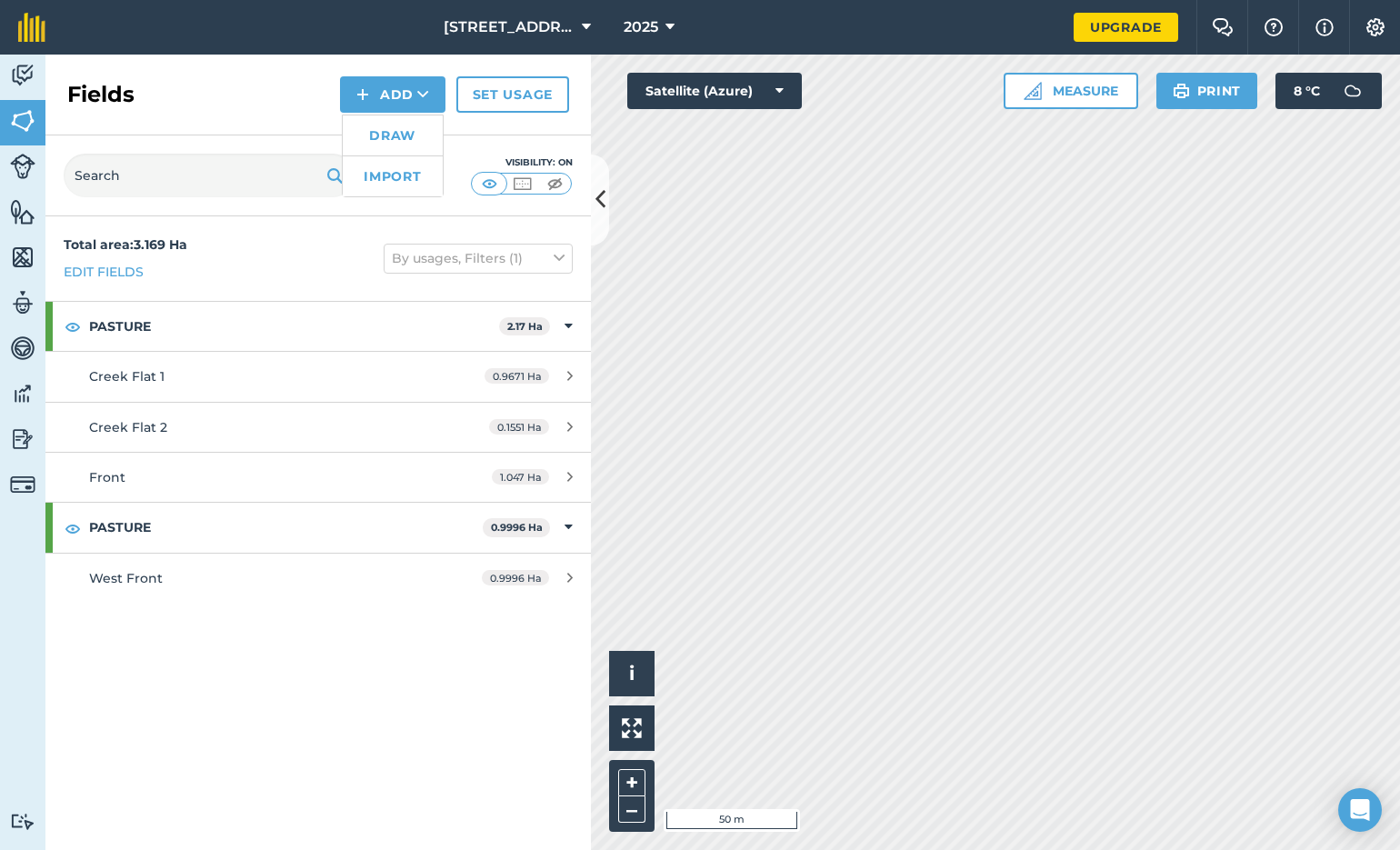 click on "Draw" at bounding box center [393, 135] 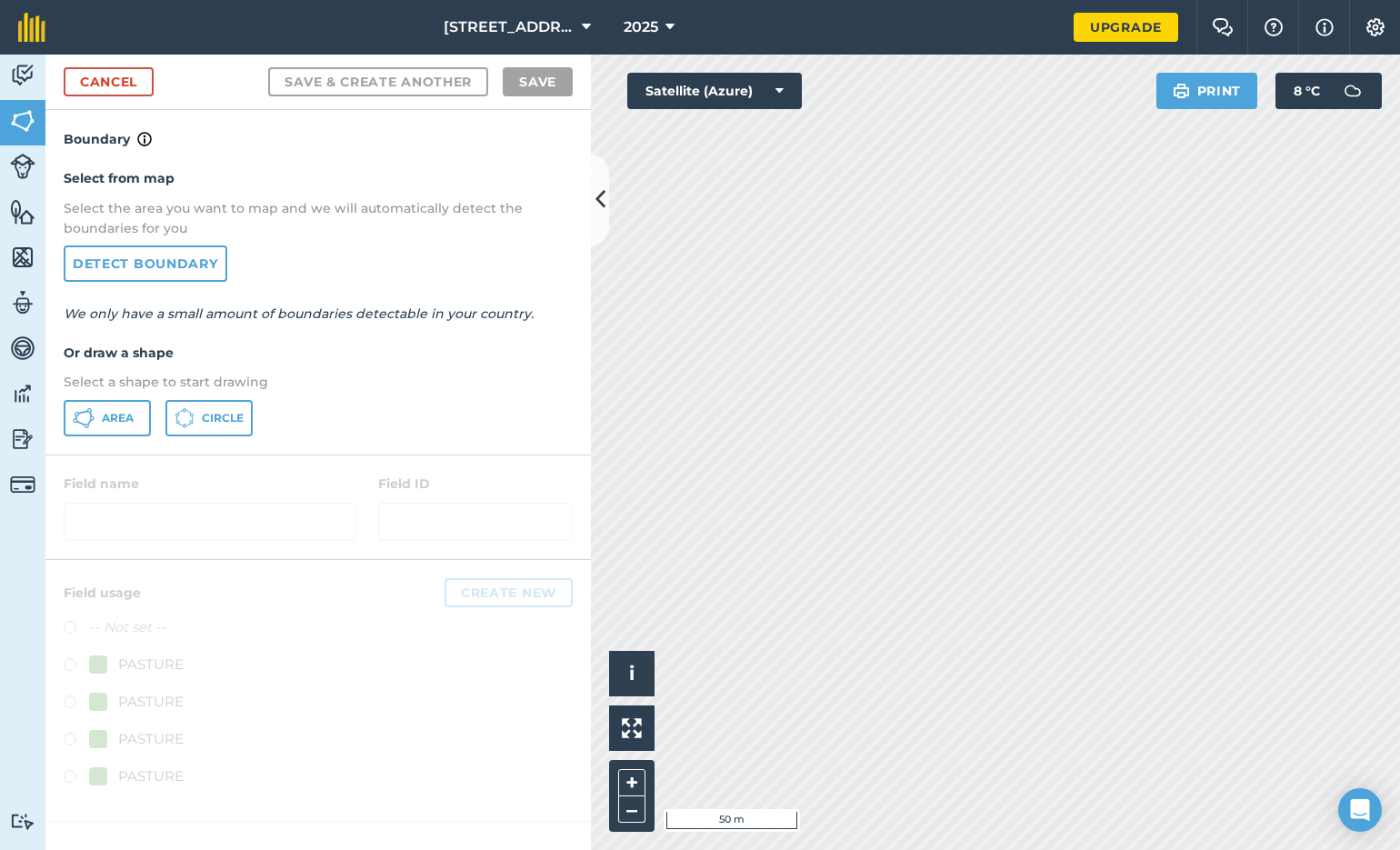 click on "Area" at bounding box center [107, 418] 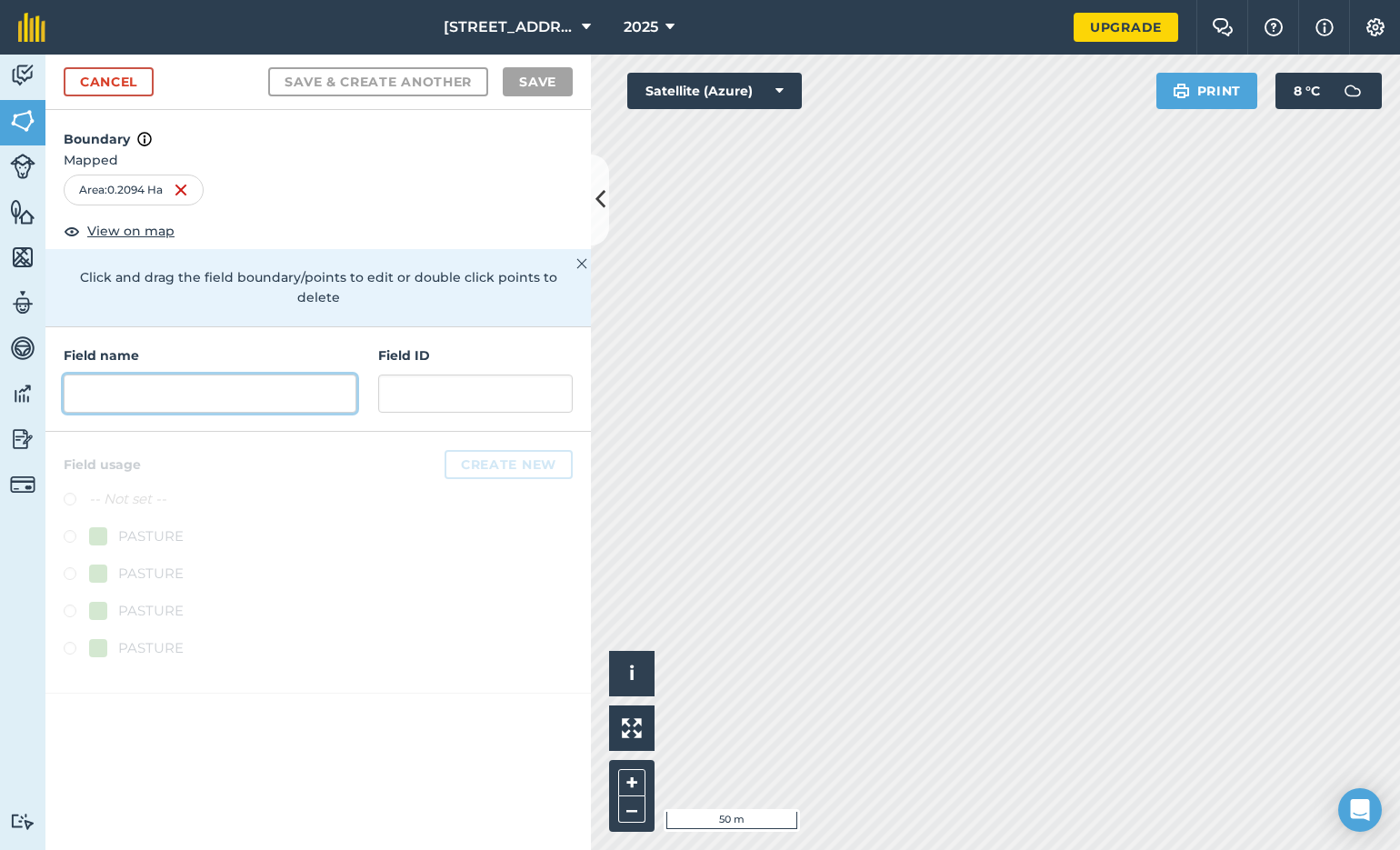 click at bounding box center (210, 394) 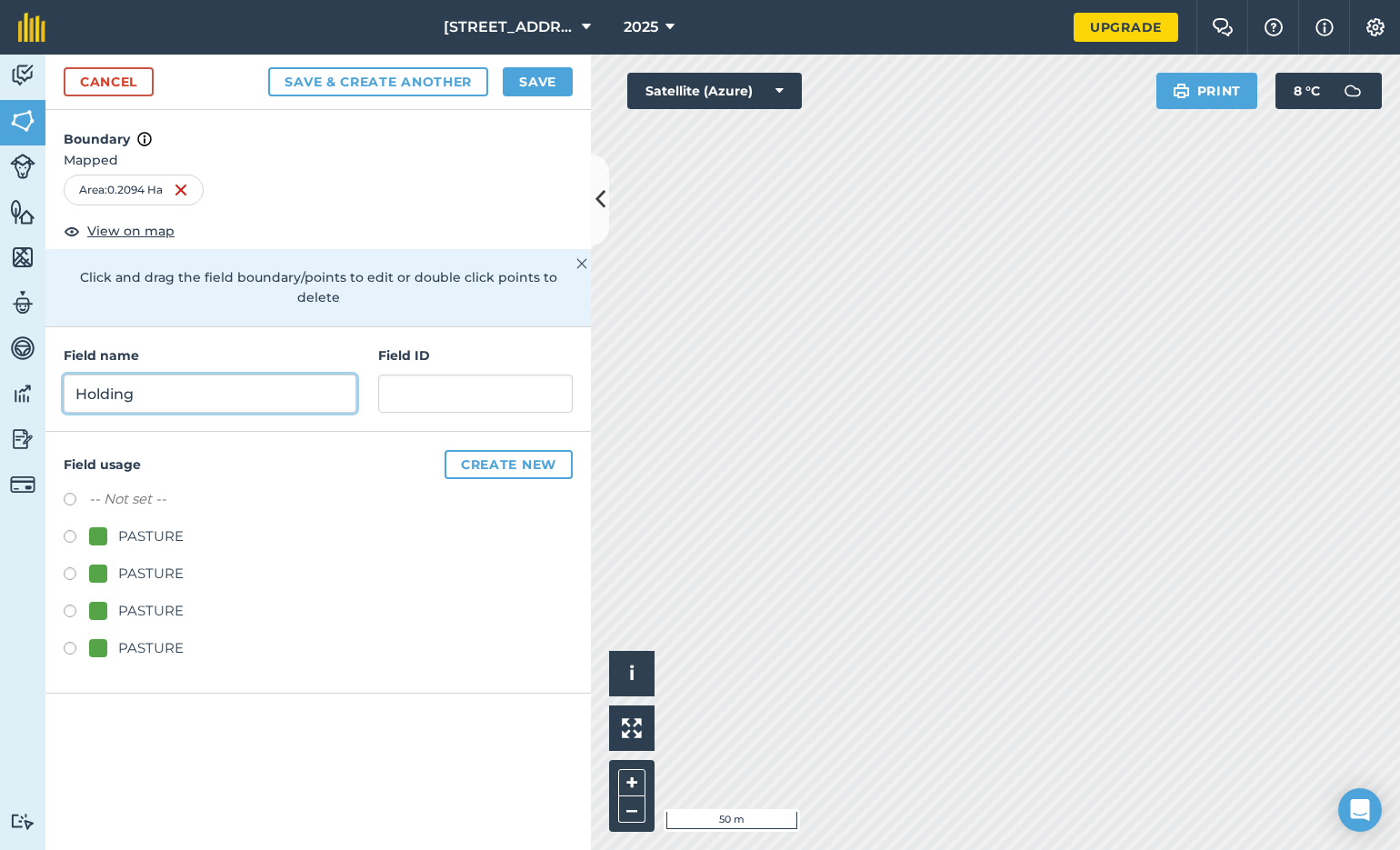 type on "Holding" 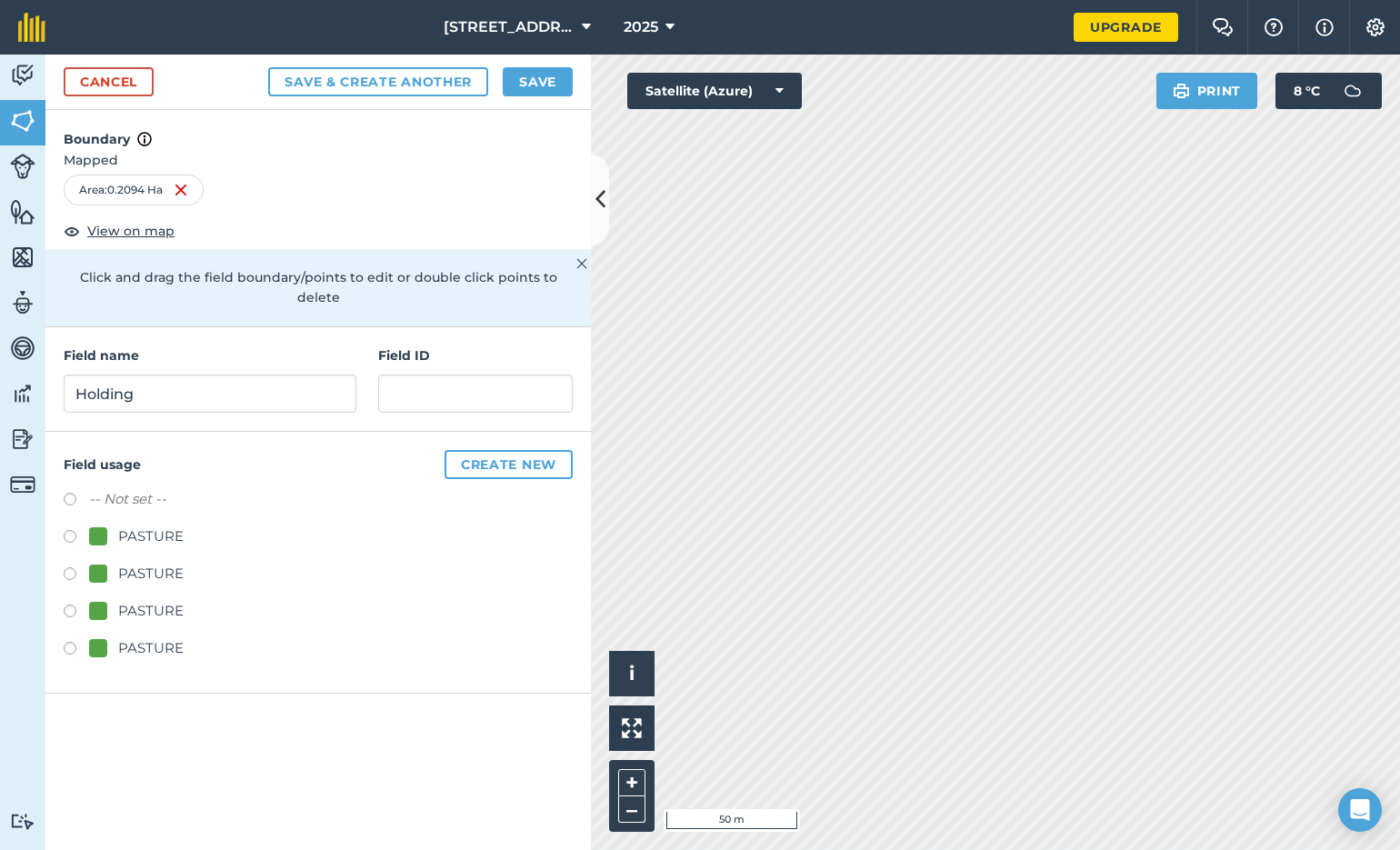 click at bounding box center (76, 539) 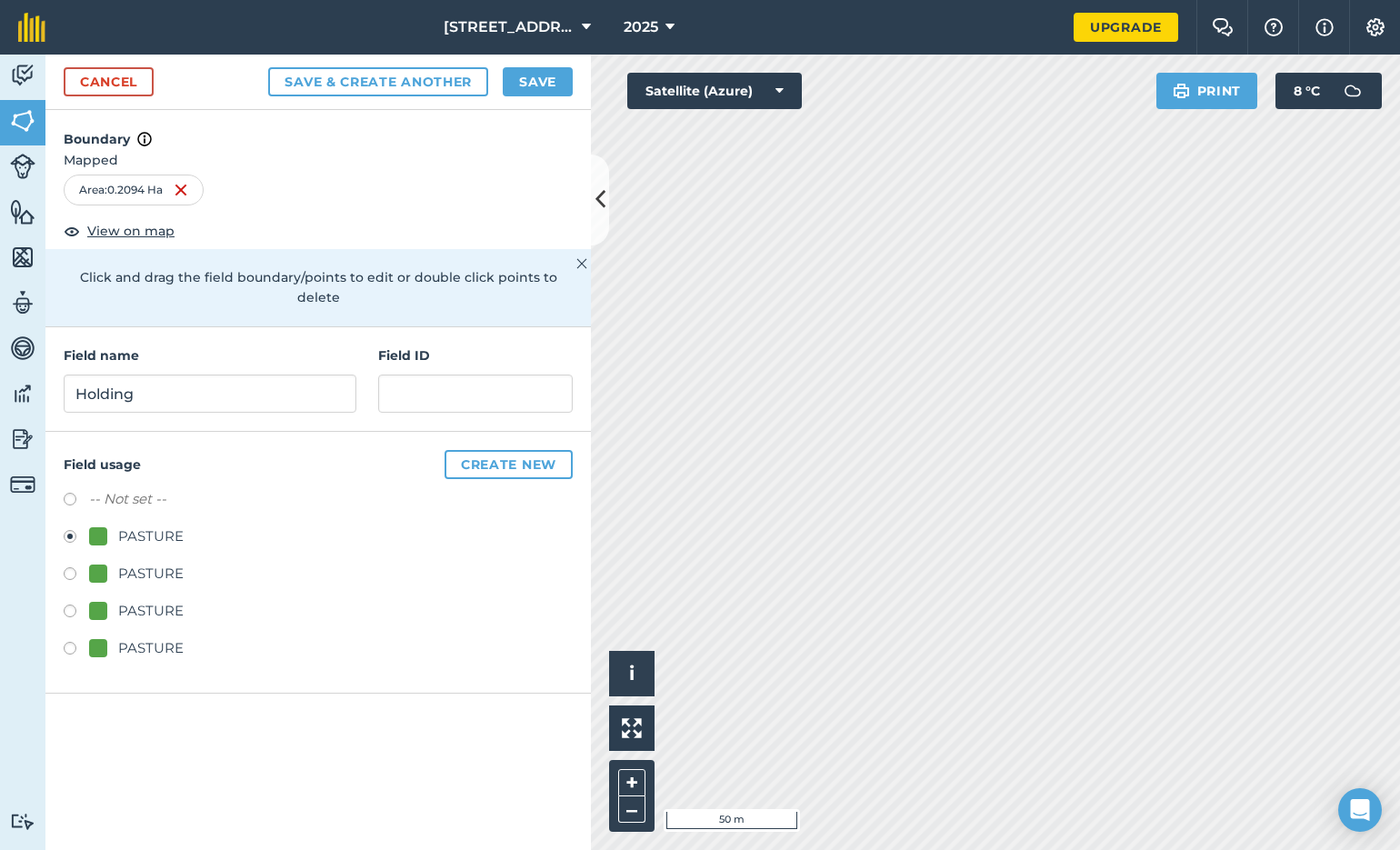 click on "Create new" at bounding box center (508, 465) 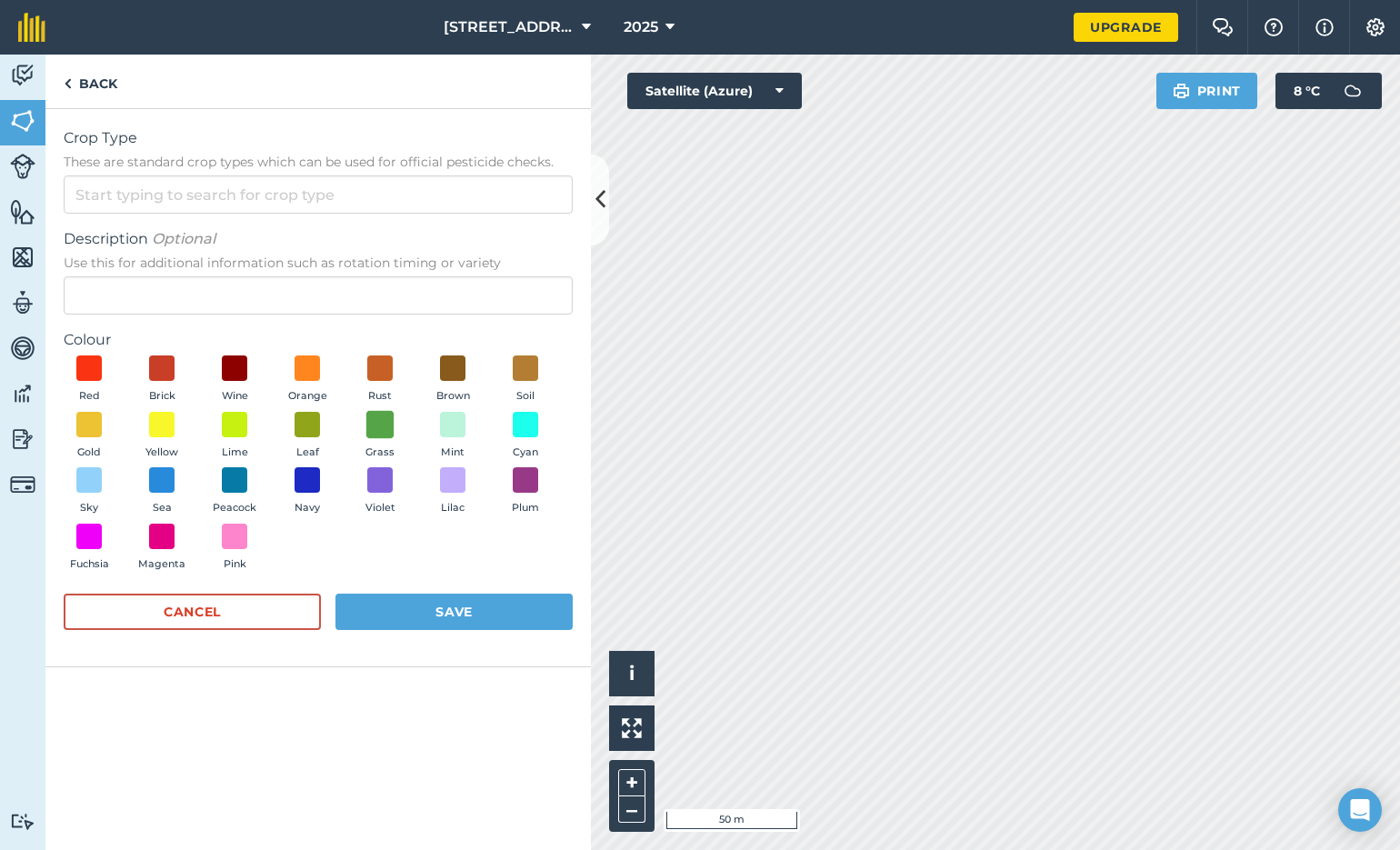 click at bounding box center [380, 424] 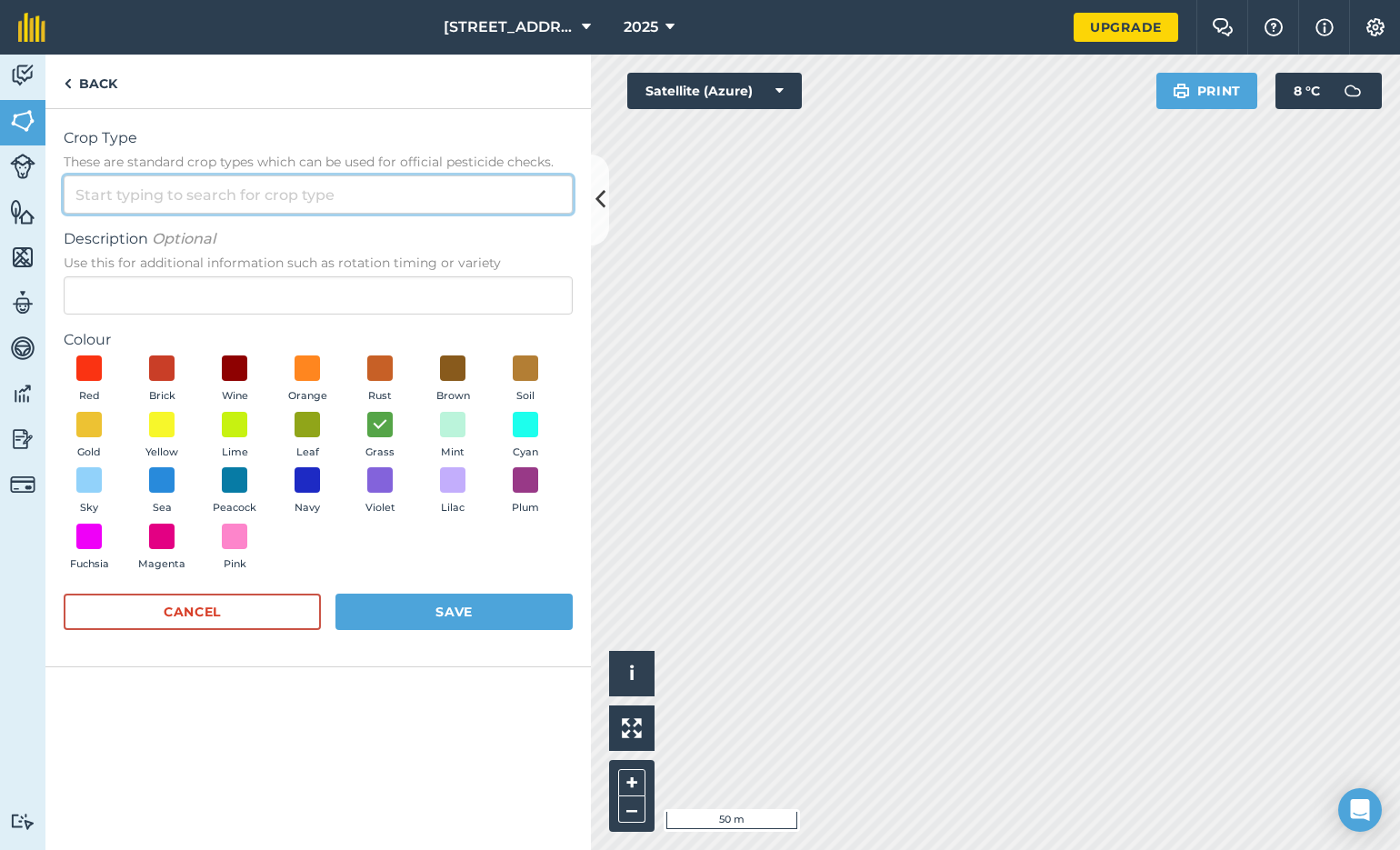 click on "Crop Type These are standard crop types which can be used for official pesticide checks." at bounding box center [318, 195] 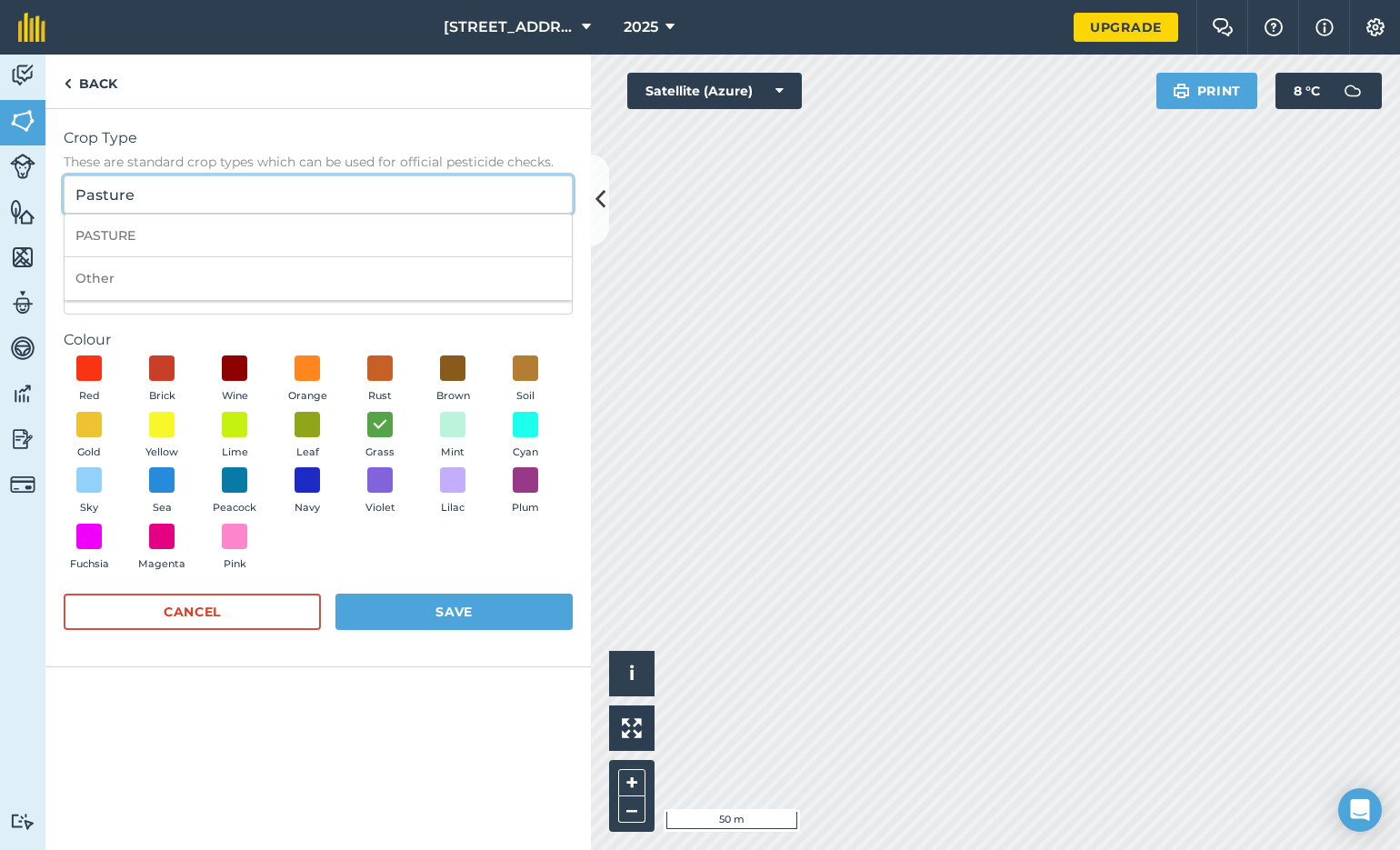 scroll, scrollTop: 0, scrollLeft: 0, axis: both 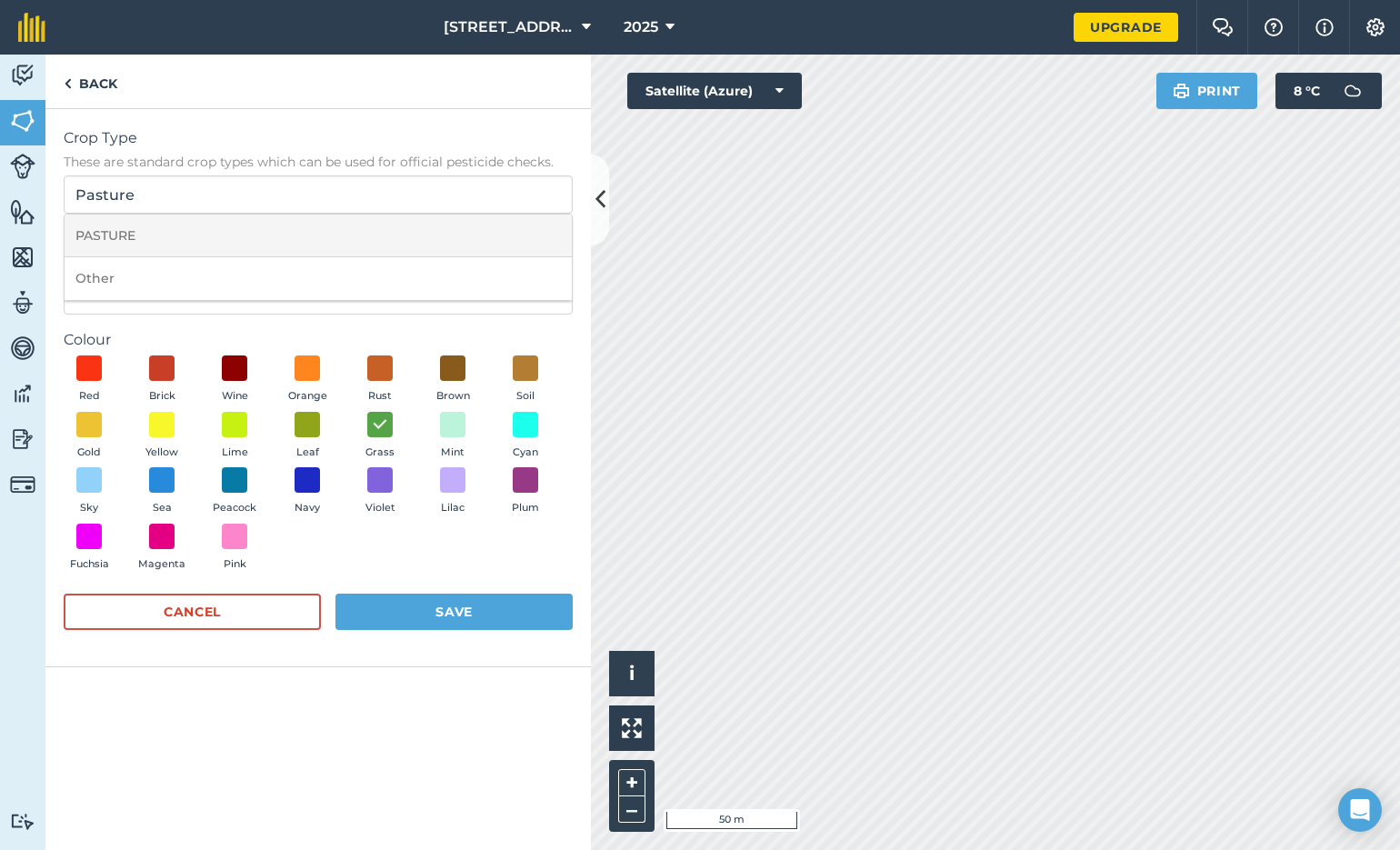 click on "PASTURE" at bounding box center [318, 235] 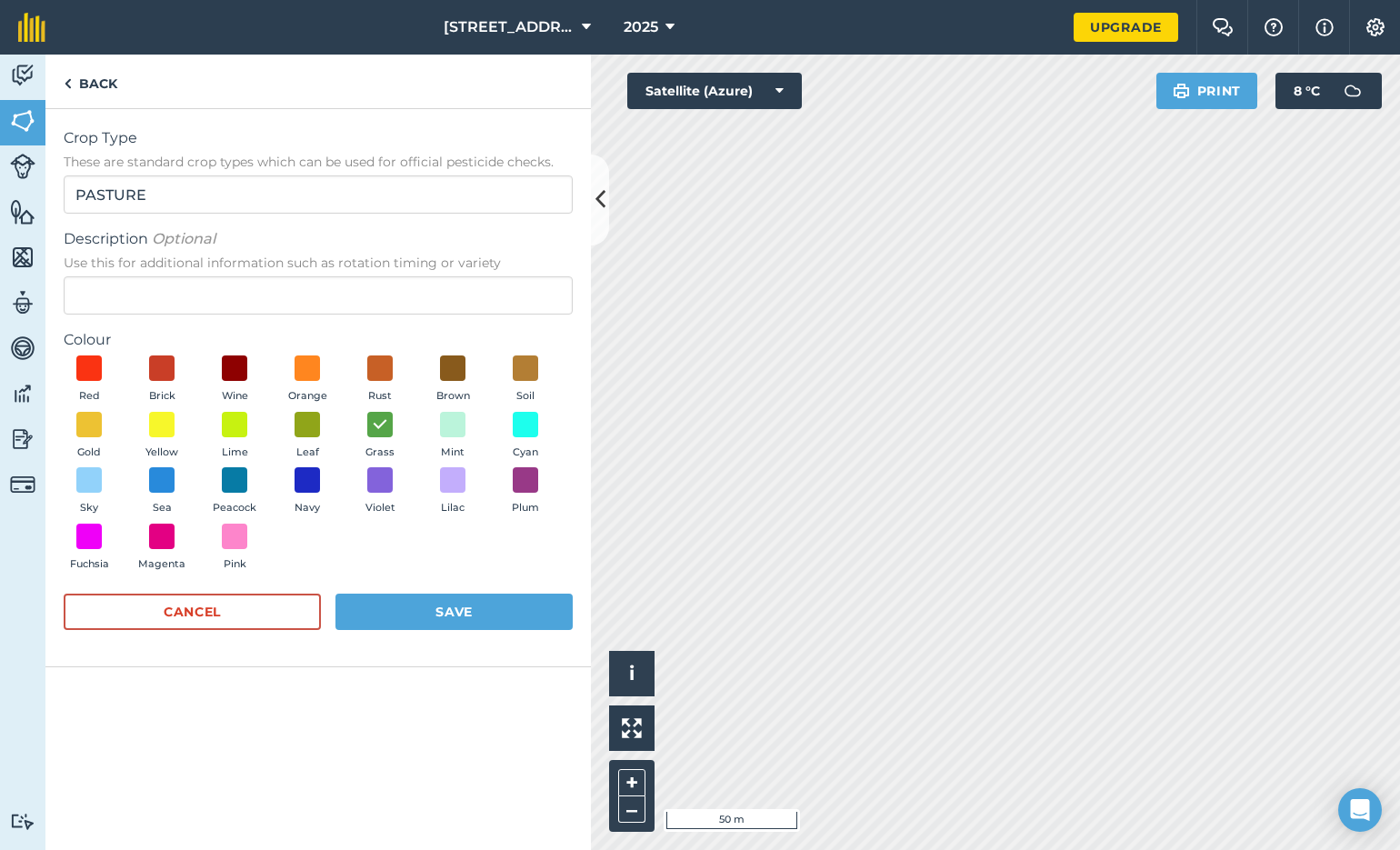 click on "Save" at bounding box center [454, 612] 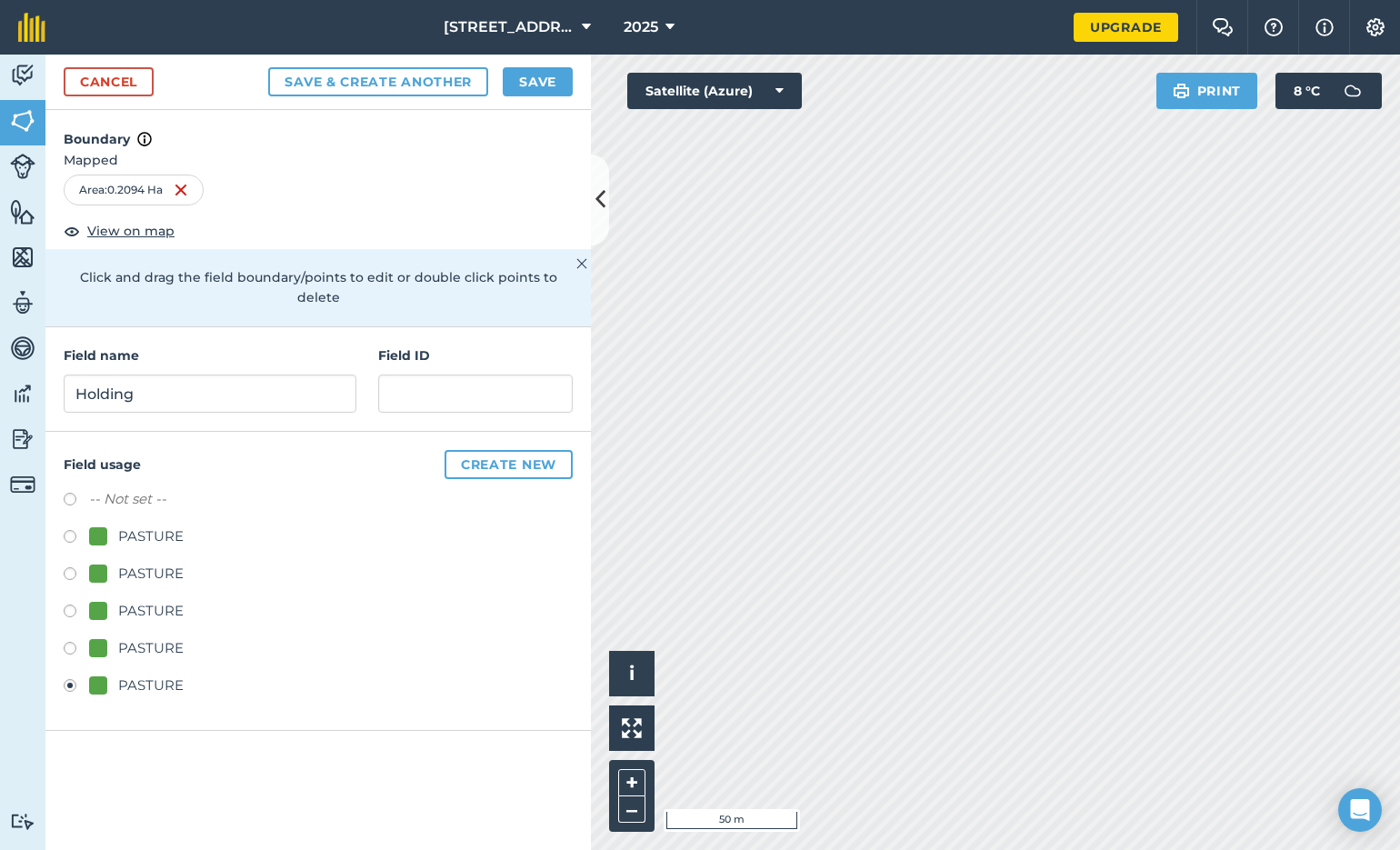 click at bounding box center (76, 539) 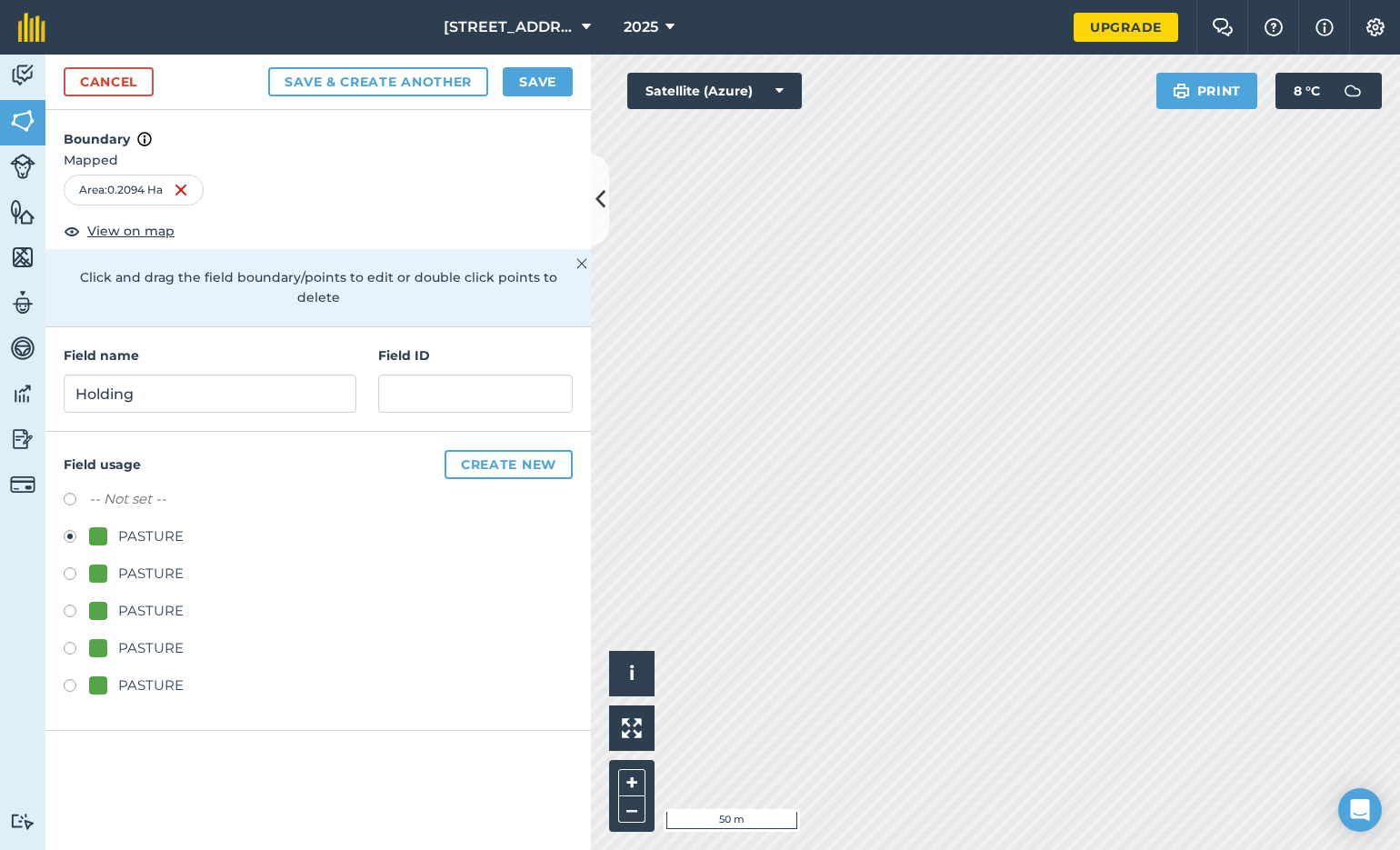 click on "Create new" at bounding box center (508, 465) 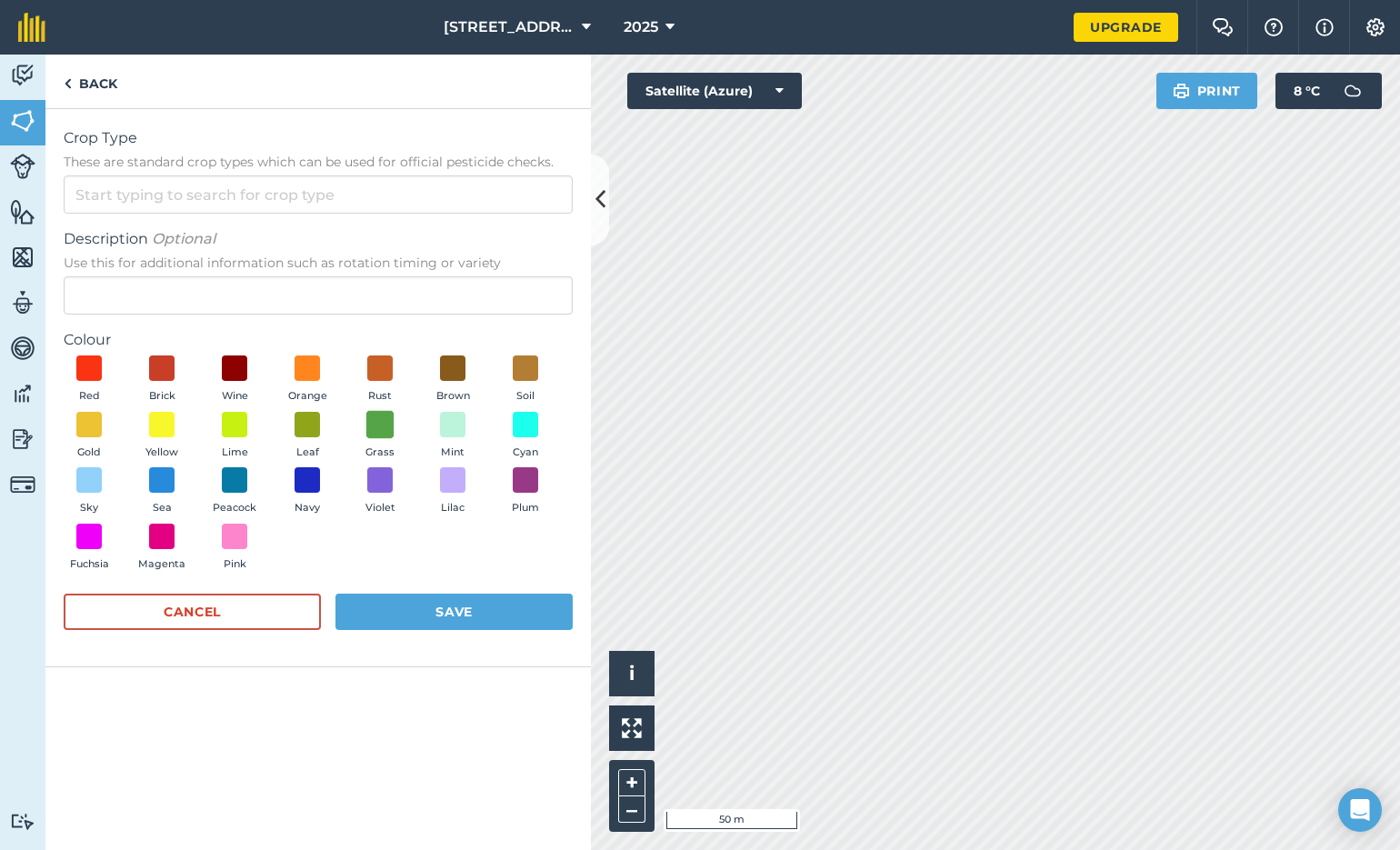 click at bounding box center (380, 424) 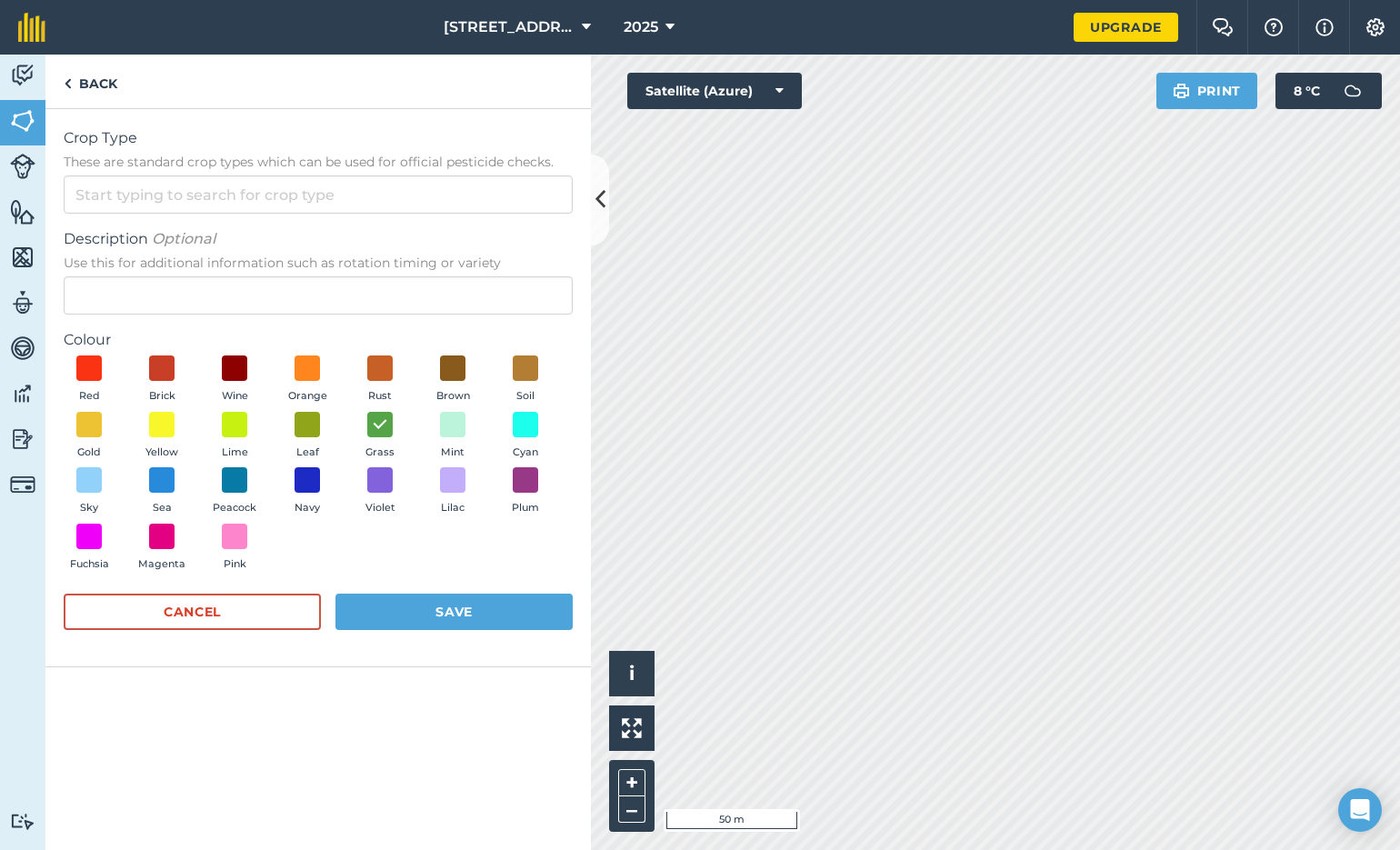 drag, startPoint x: 452, startPoint y: 606, endPoint x: 470, endPoint y: 604, distance: 18.11077 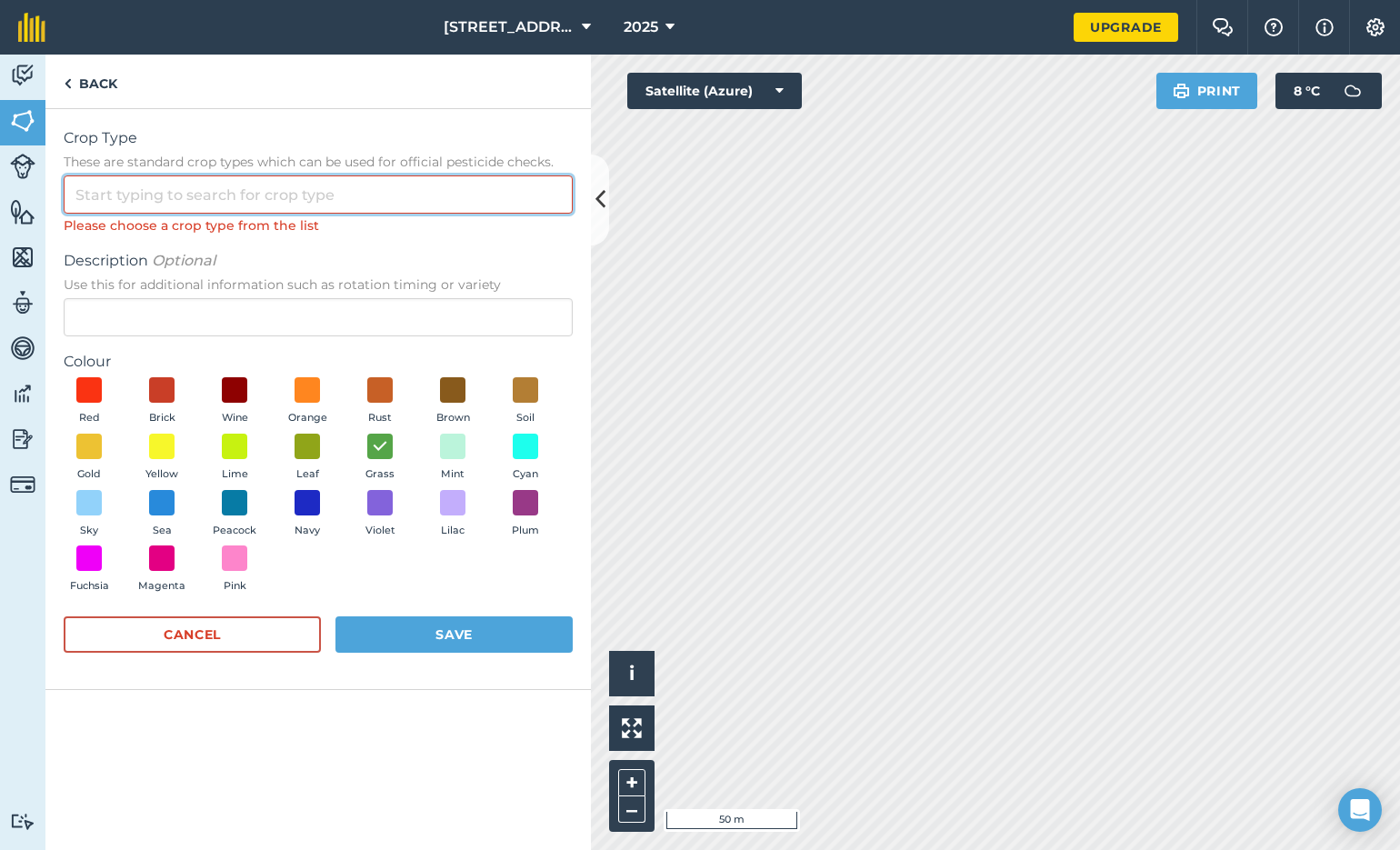 click on "Crop Type These are standard crop types which can be used for official pesticide checks." at bounding box center [318, 195] 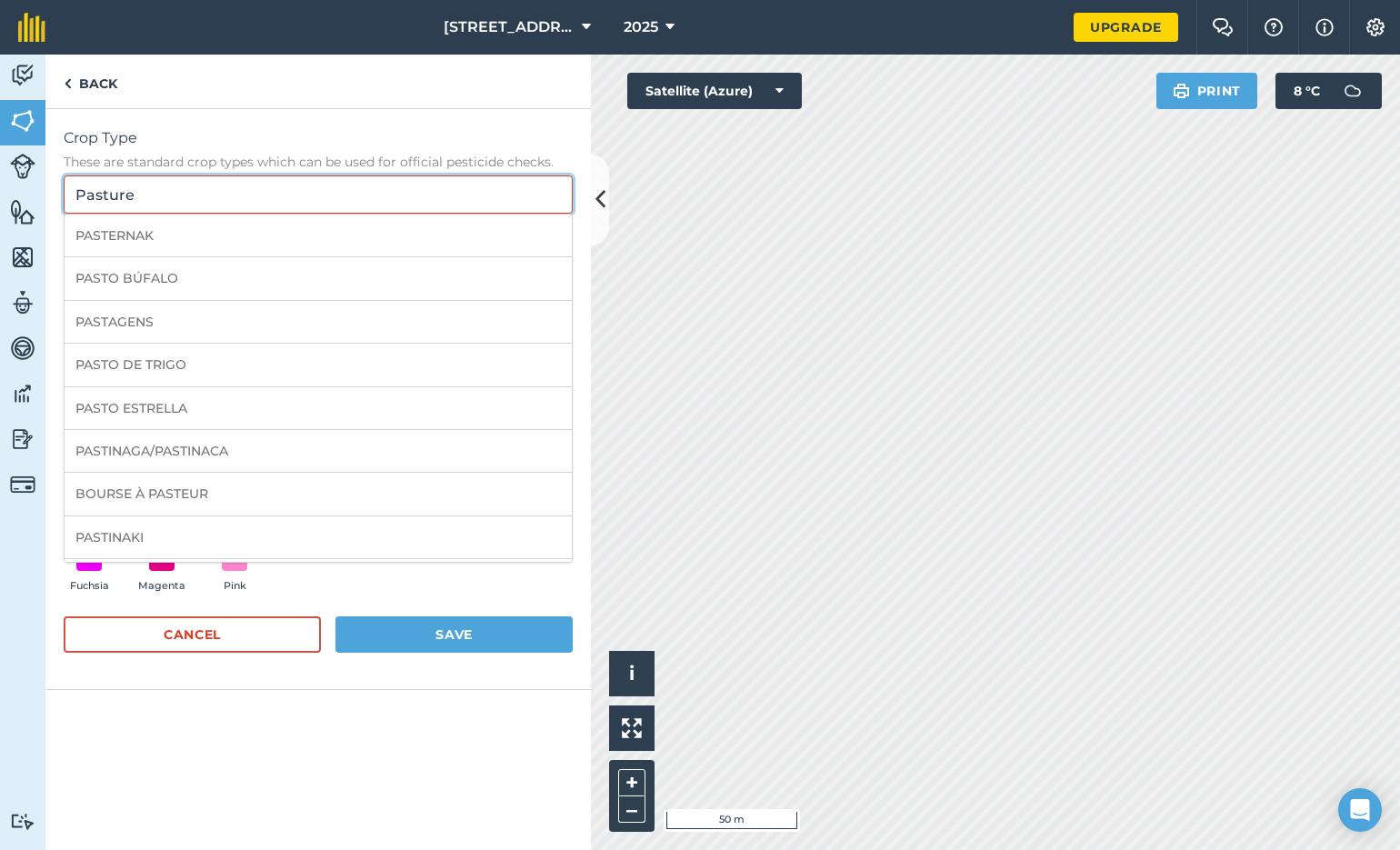 scroll, scrollTop: 0, scrollLeft: 0, axis: both 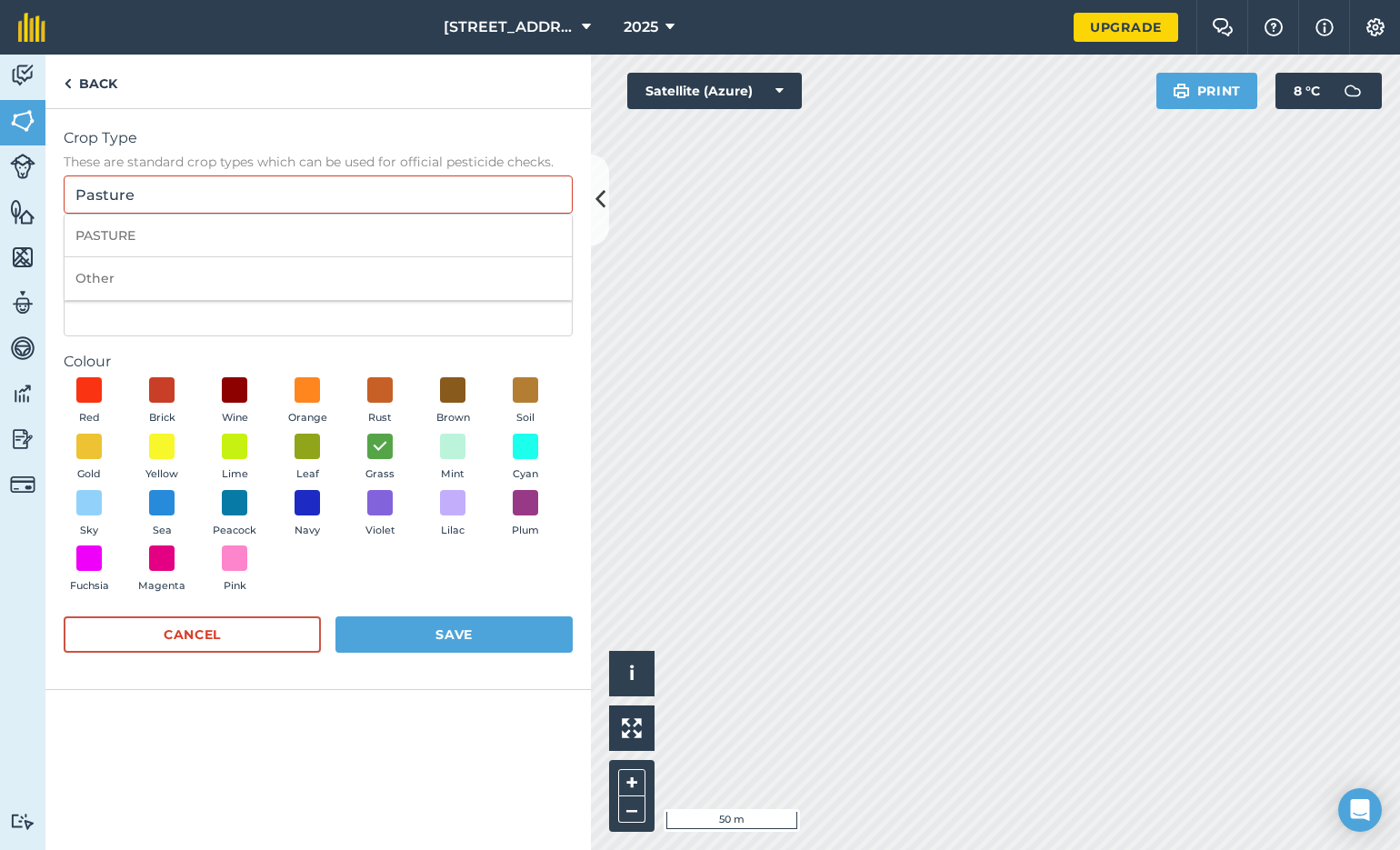 drag, startPoint x: 126, startPoint y: 235, endPoint x: 135, endPoint y: 234, distance: 9.055385 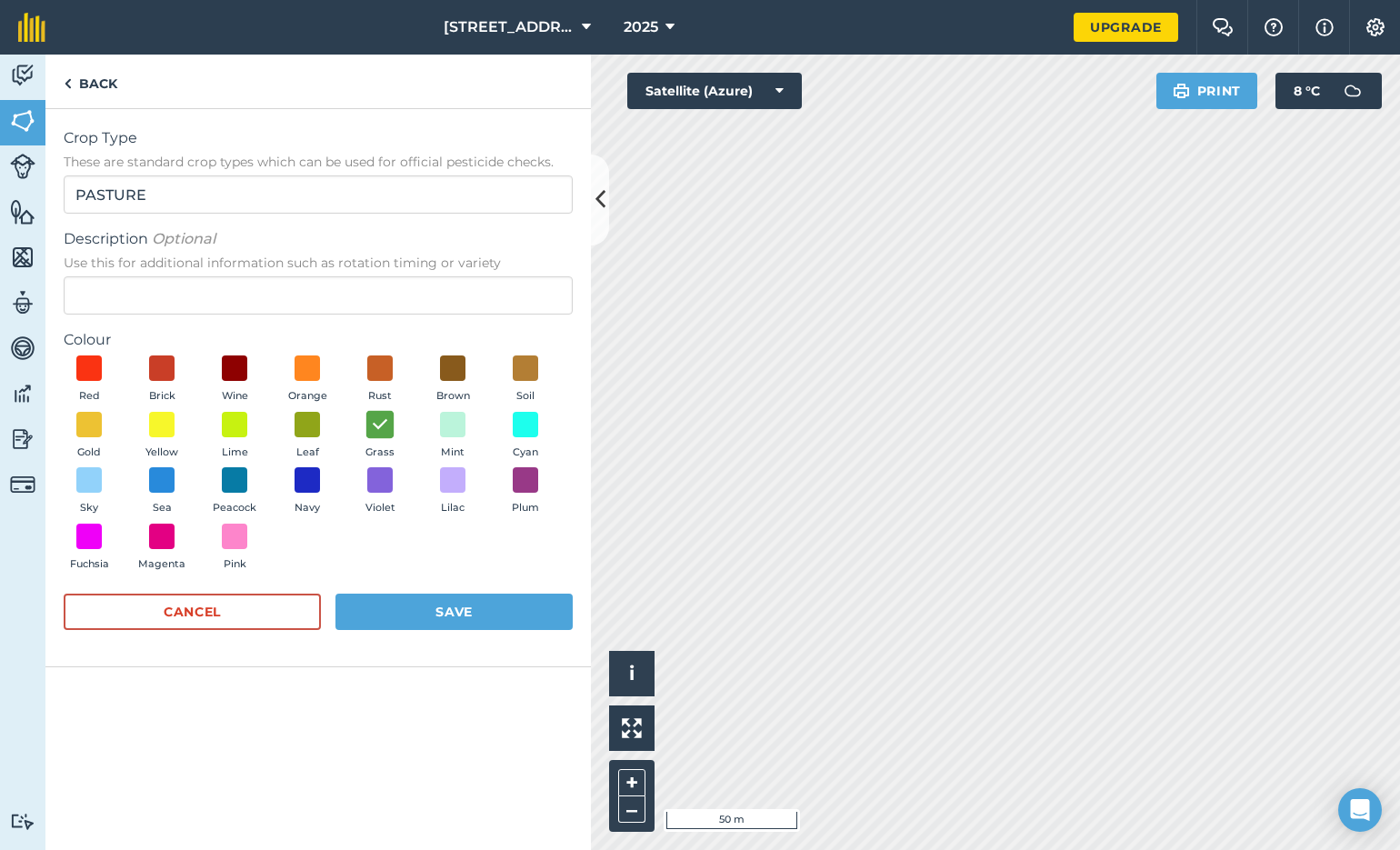 drag, startPoint x: 372, startPoint y: 423, endPoint x: 385, endPoint y: 426, distance: 13.341664 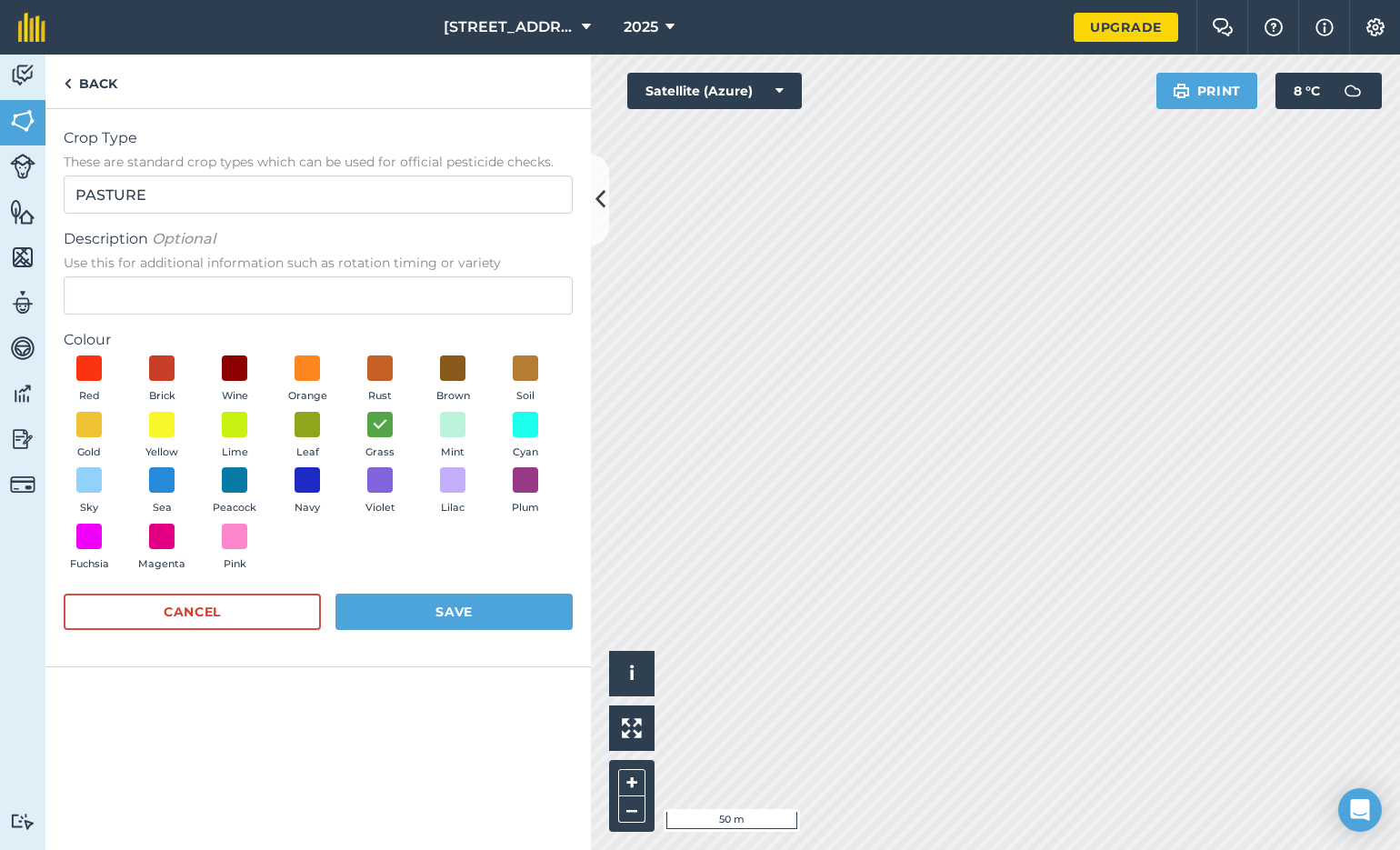 click on "Save" at bounding box center (454, 612) 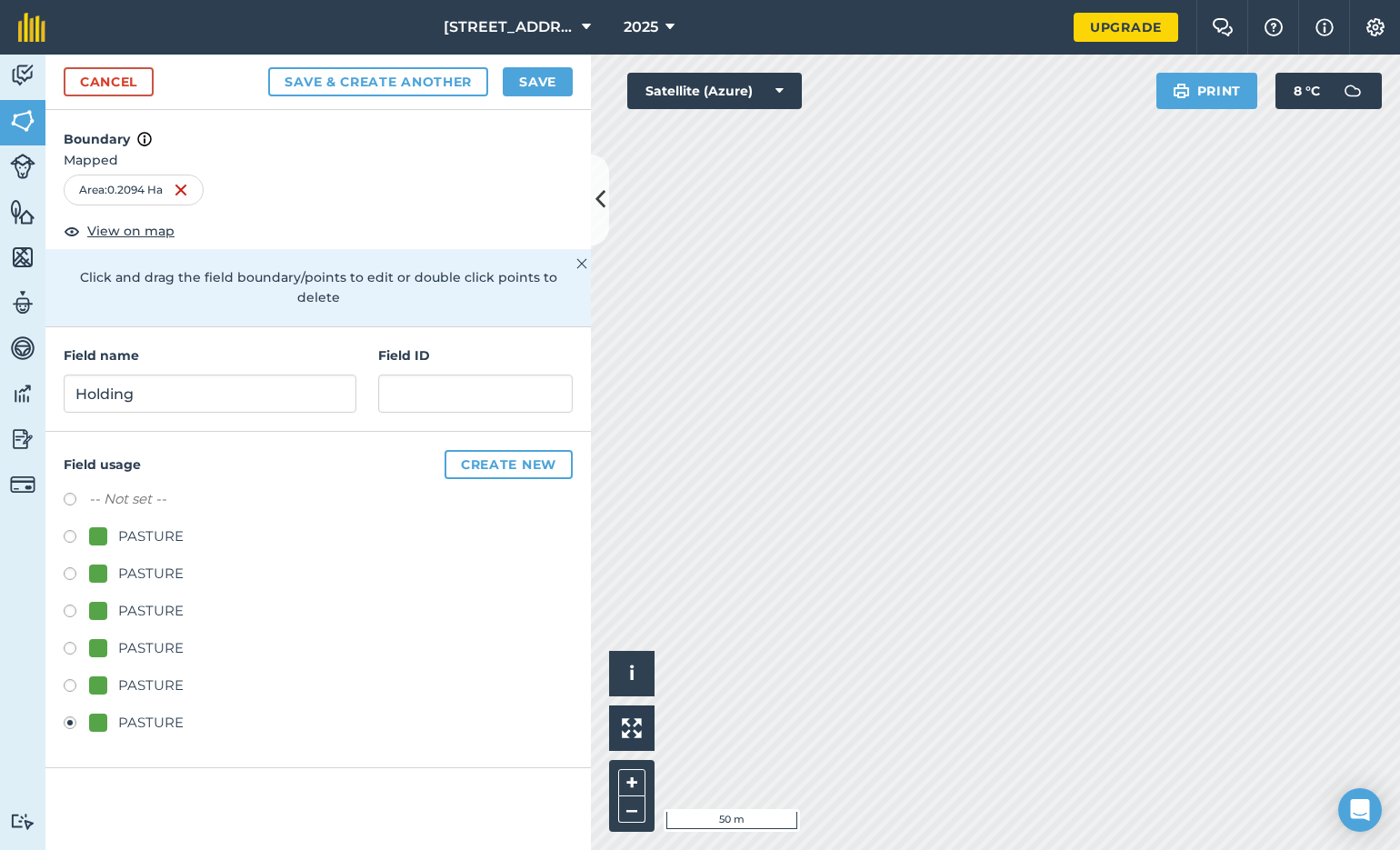 drag, startPoint x: 66, startPoint y: 509, endPoint x: 109, endPoint y: 512, distance: 43.104524 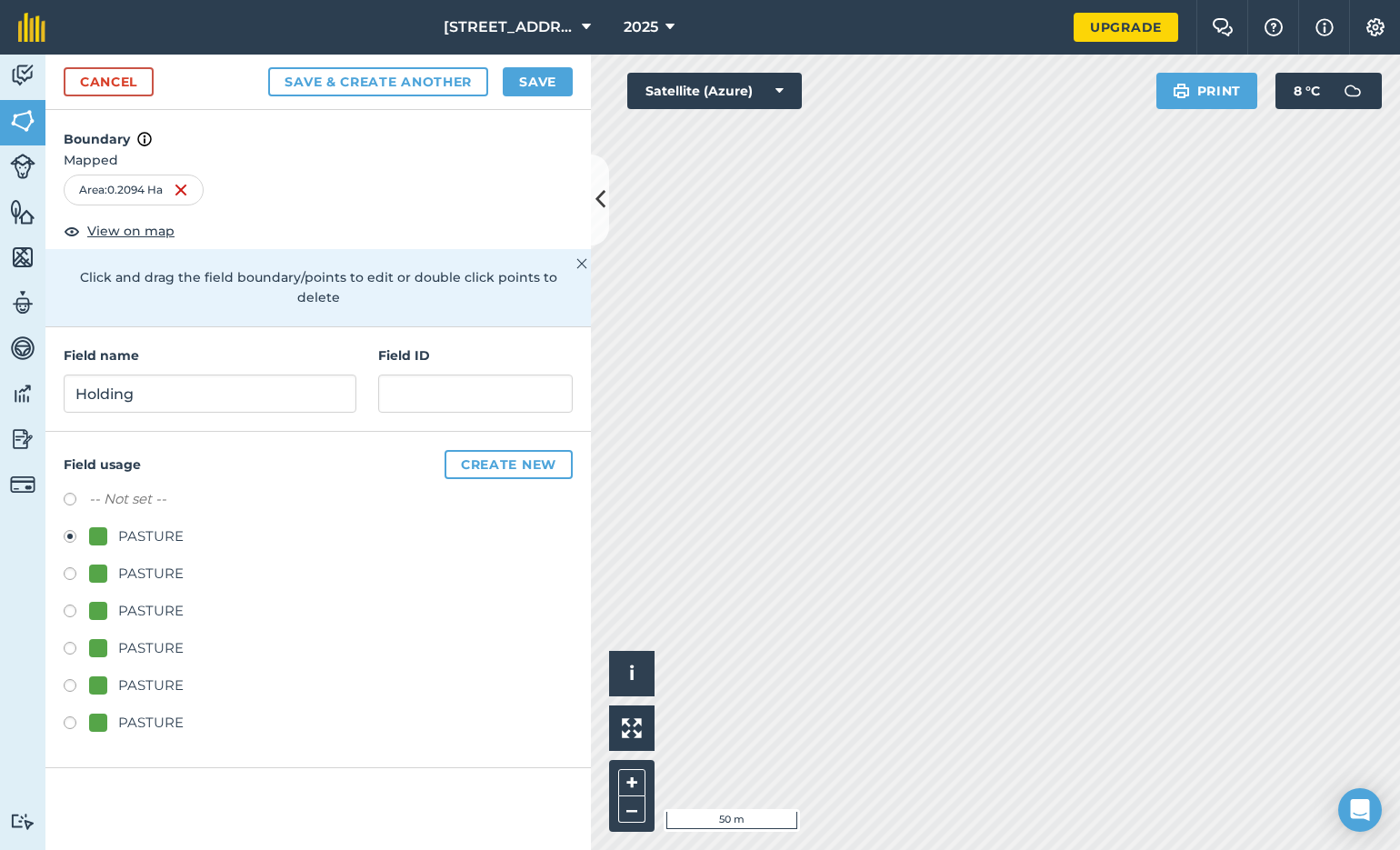 click on "Create new" at bounding box center [508, 465] 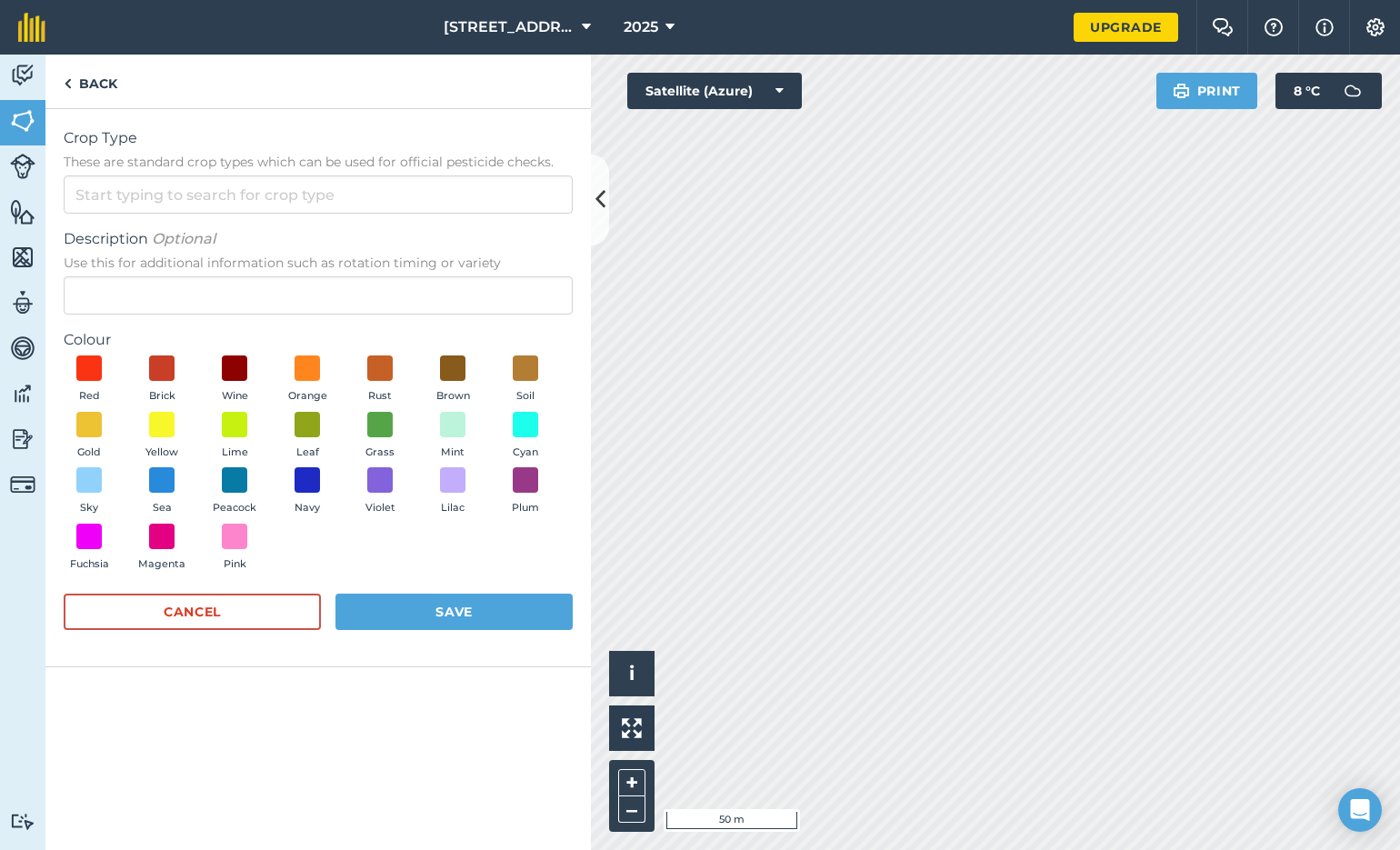 click on "Save" at bounding box center [454, 612] 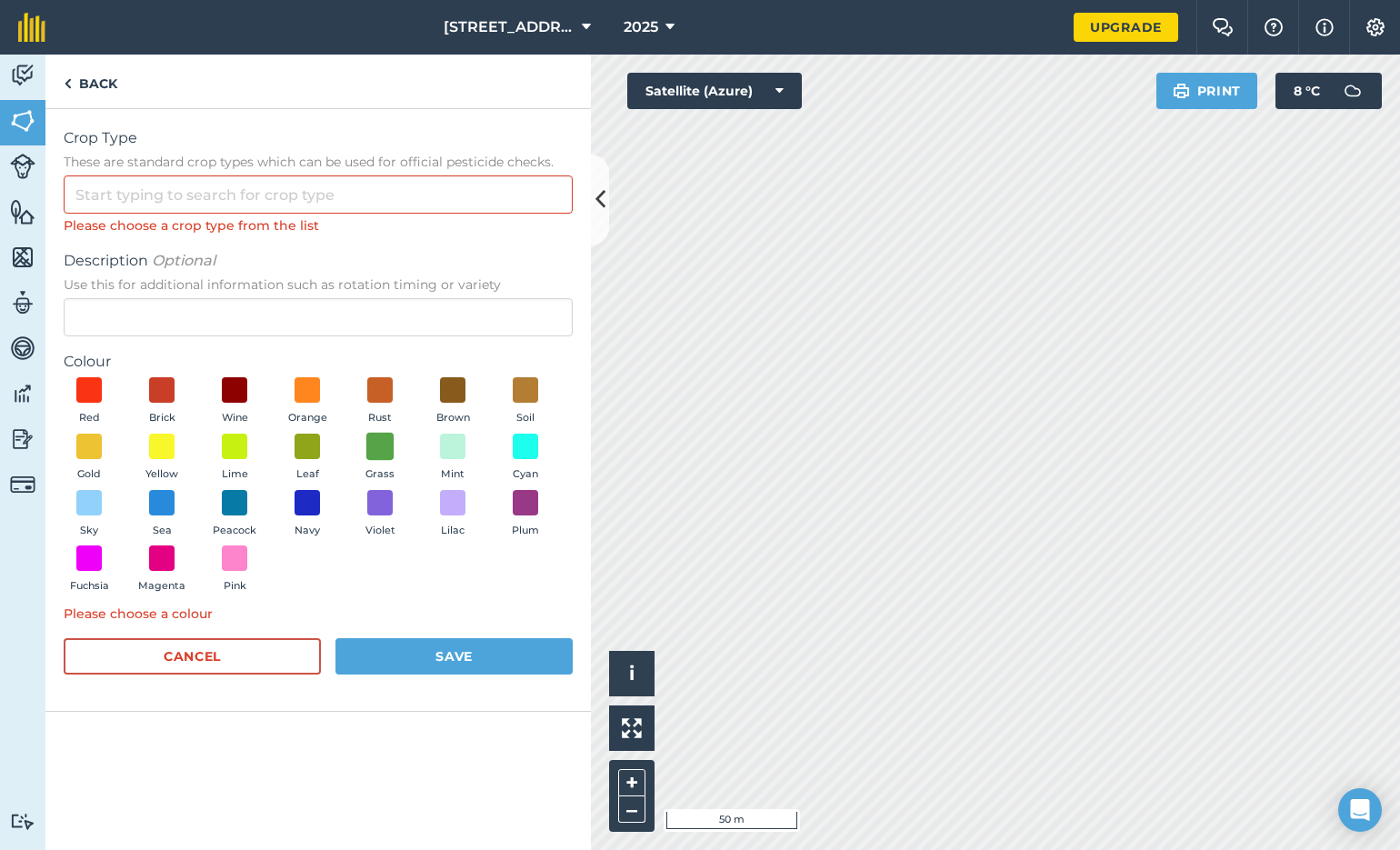 click at bounding box center [380, 446] 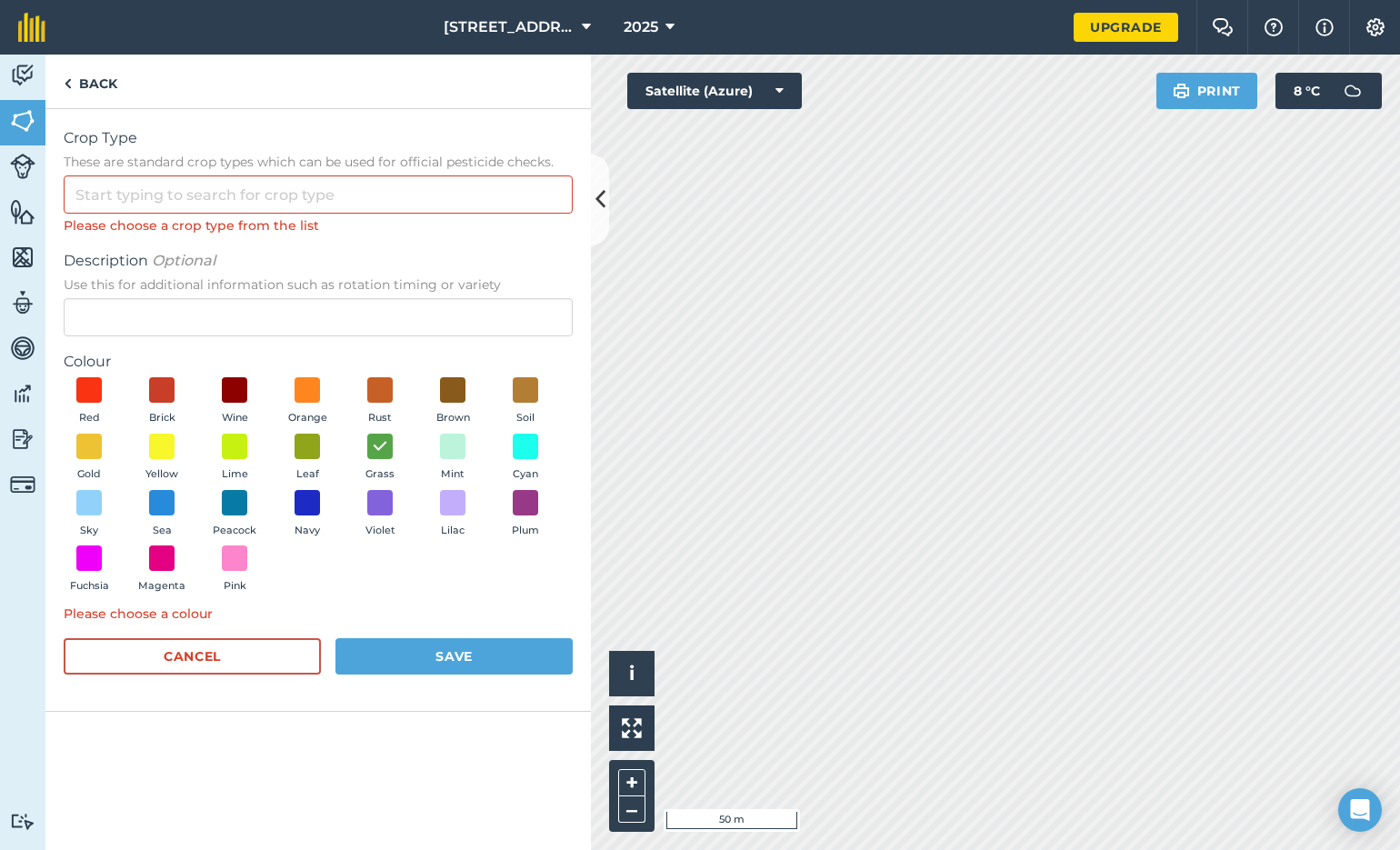 click on "Save" at bounding box center (454, 656) 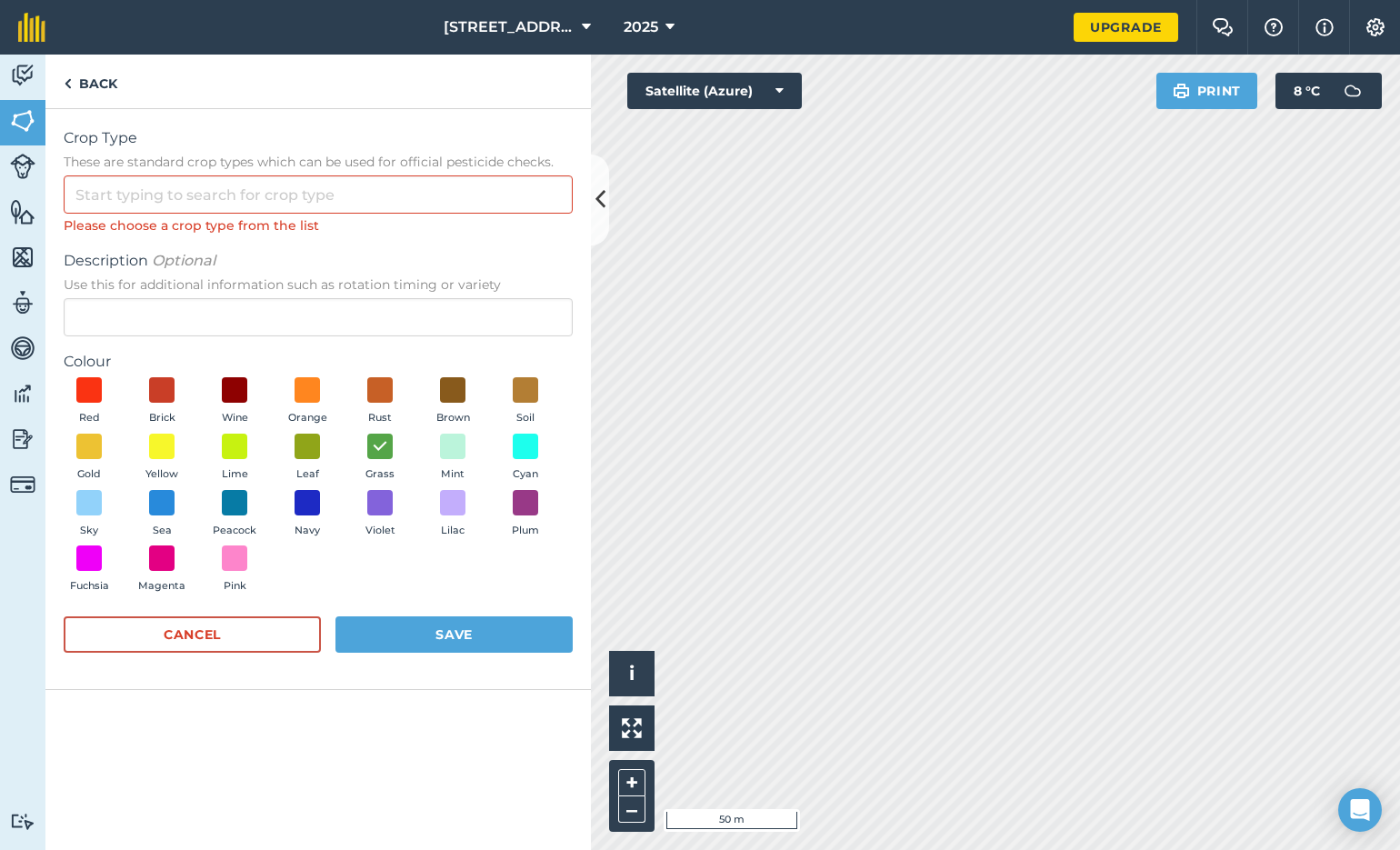 click on "Back" at bounding box center [90, 81] 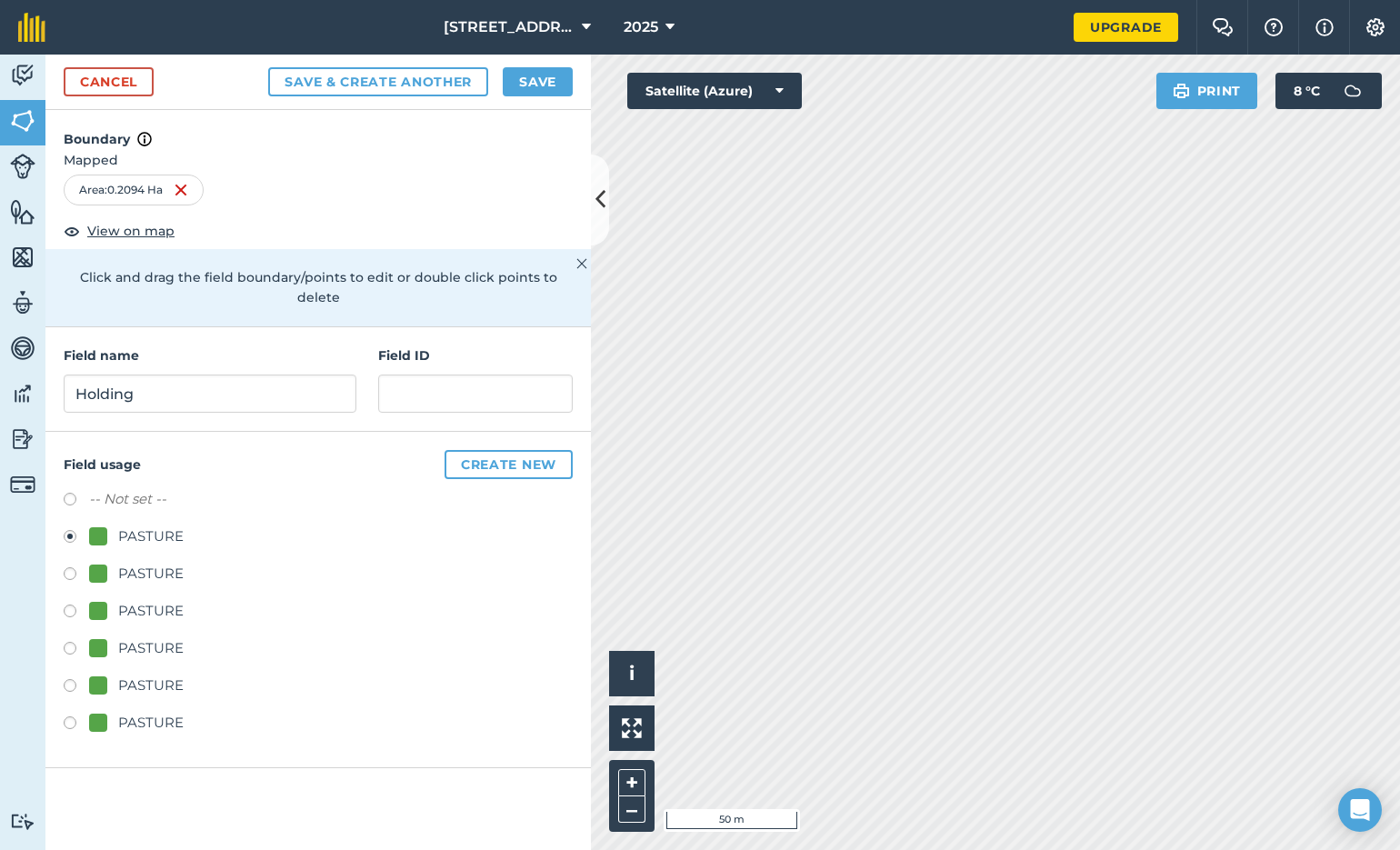 scroll, scrollTop: 1, scrollLeft: 0, axis: vertical 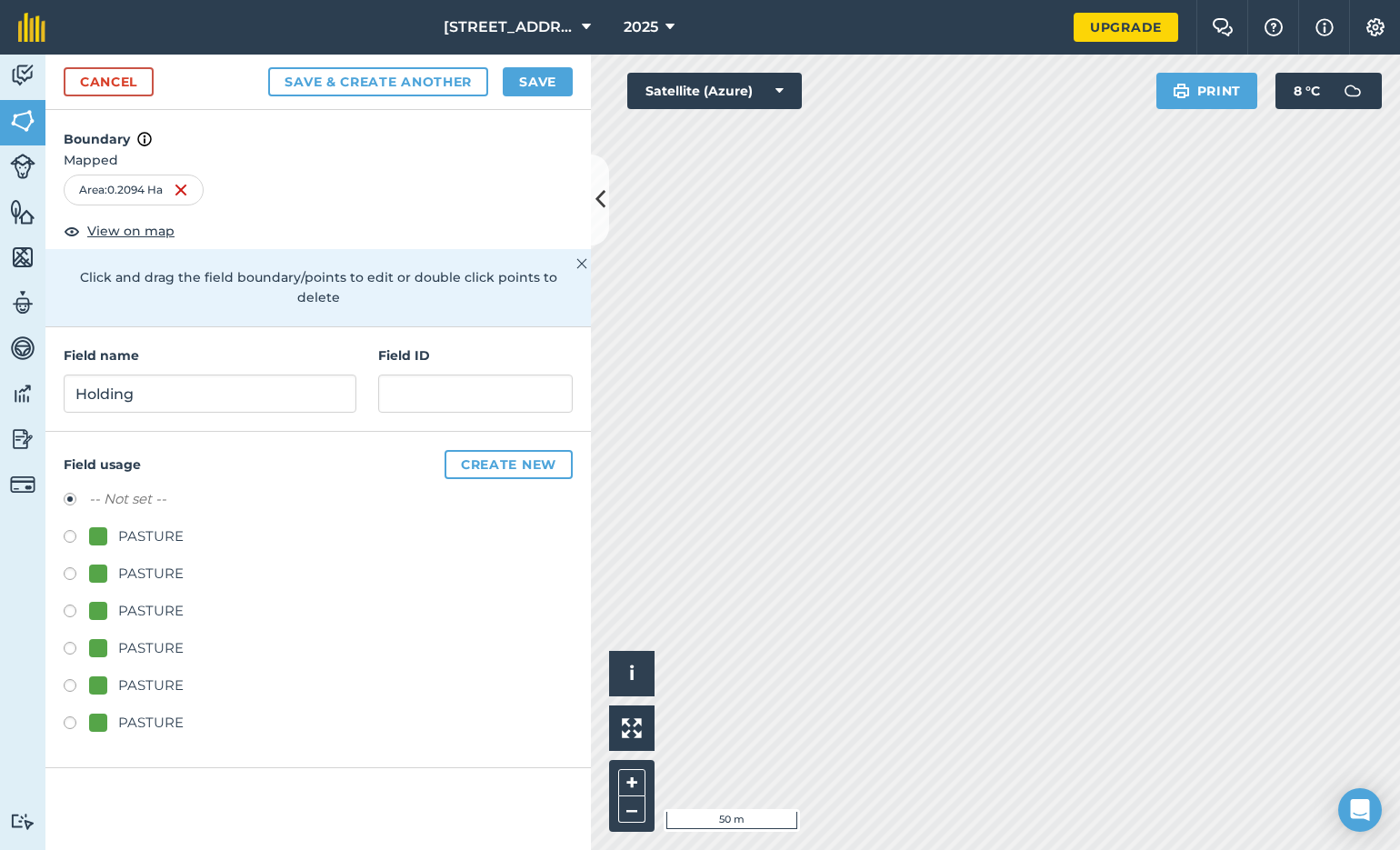 click on "Create new" at bounding box center (508, 465) 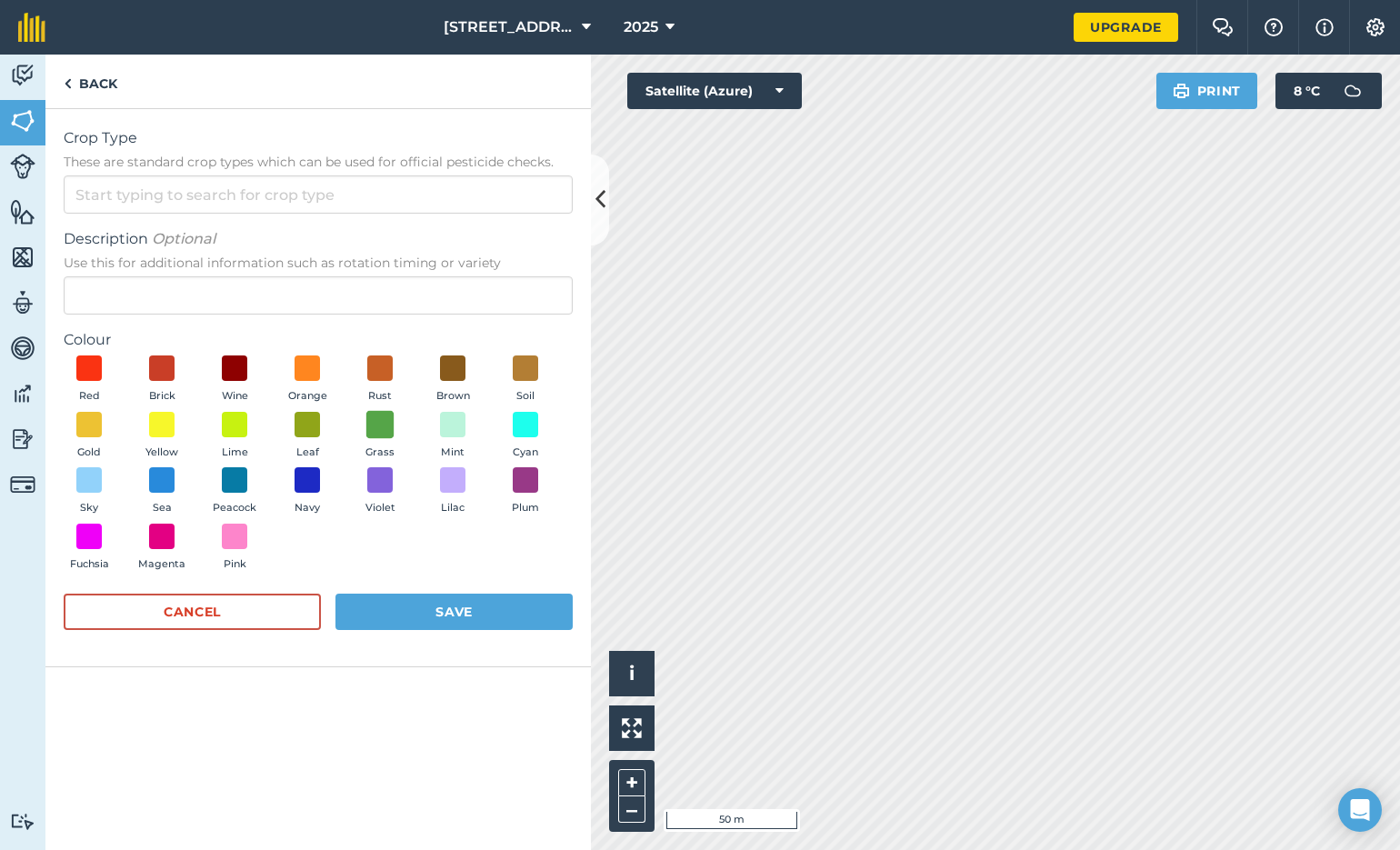 click at bounding box center (380, 424) 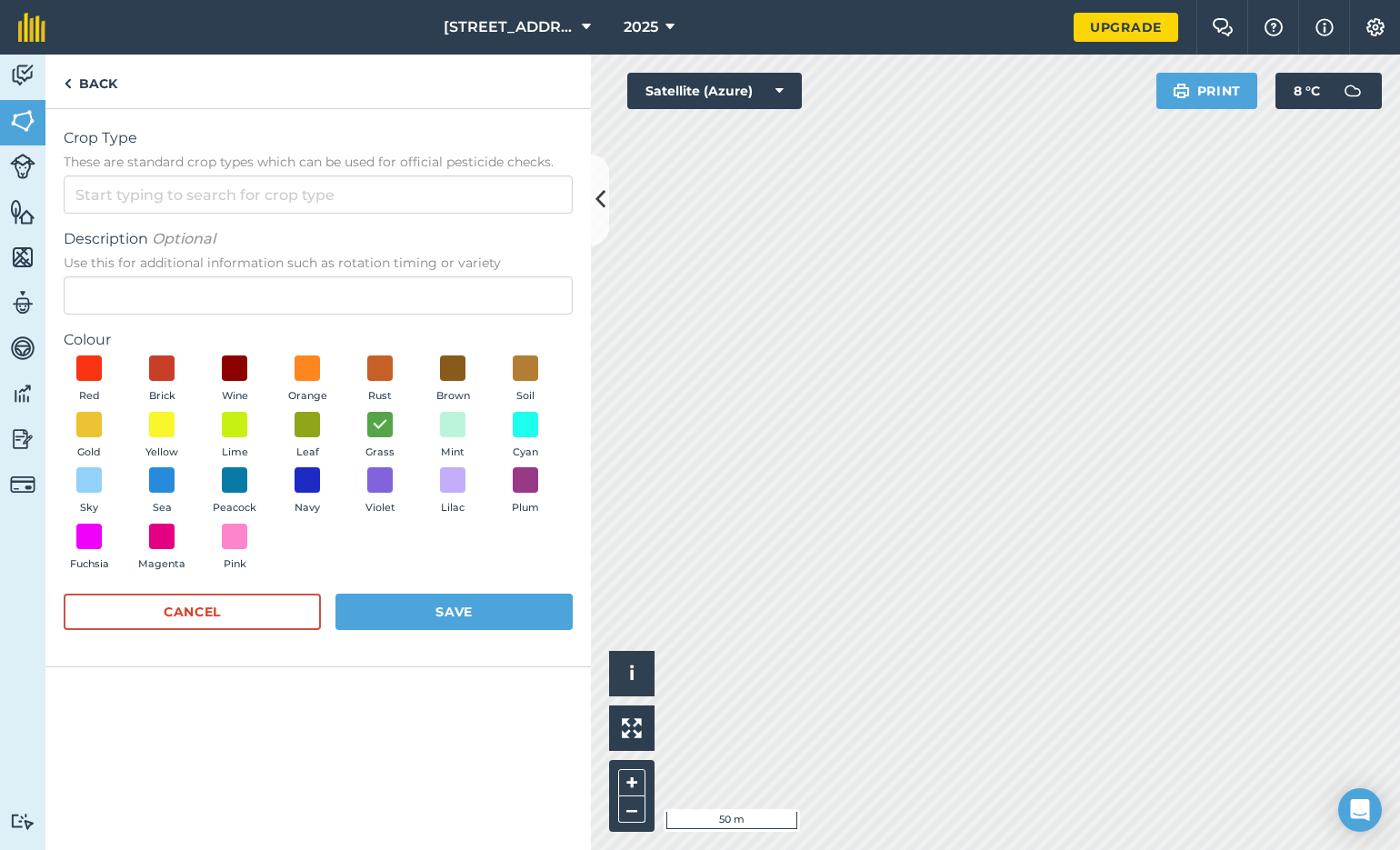 click on "Save" at bounding box center [454, 612] 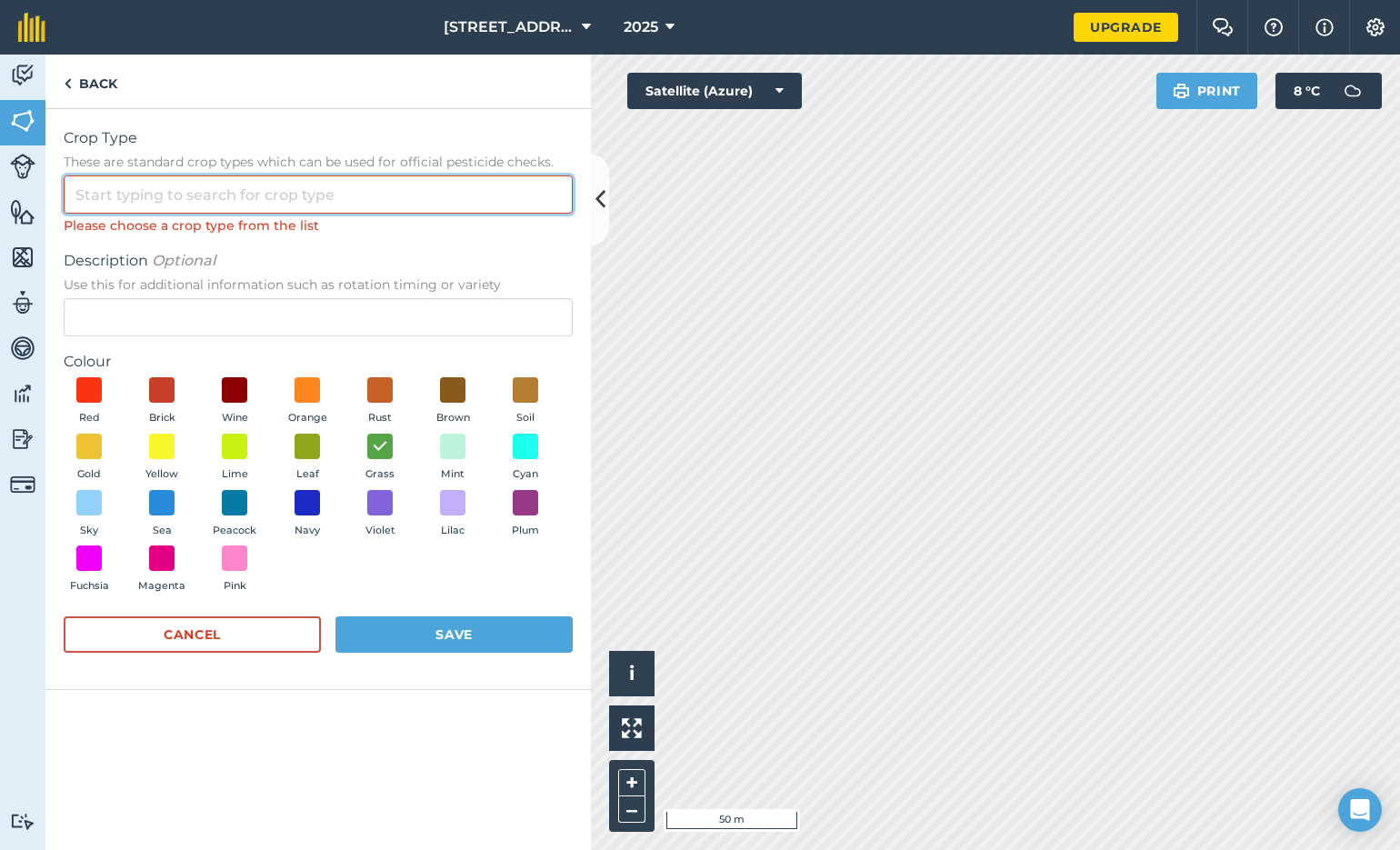 click on "Crop Type These are standard crop types which can be used for official pesticide checks." at bounding box center (318, 195) 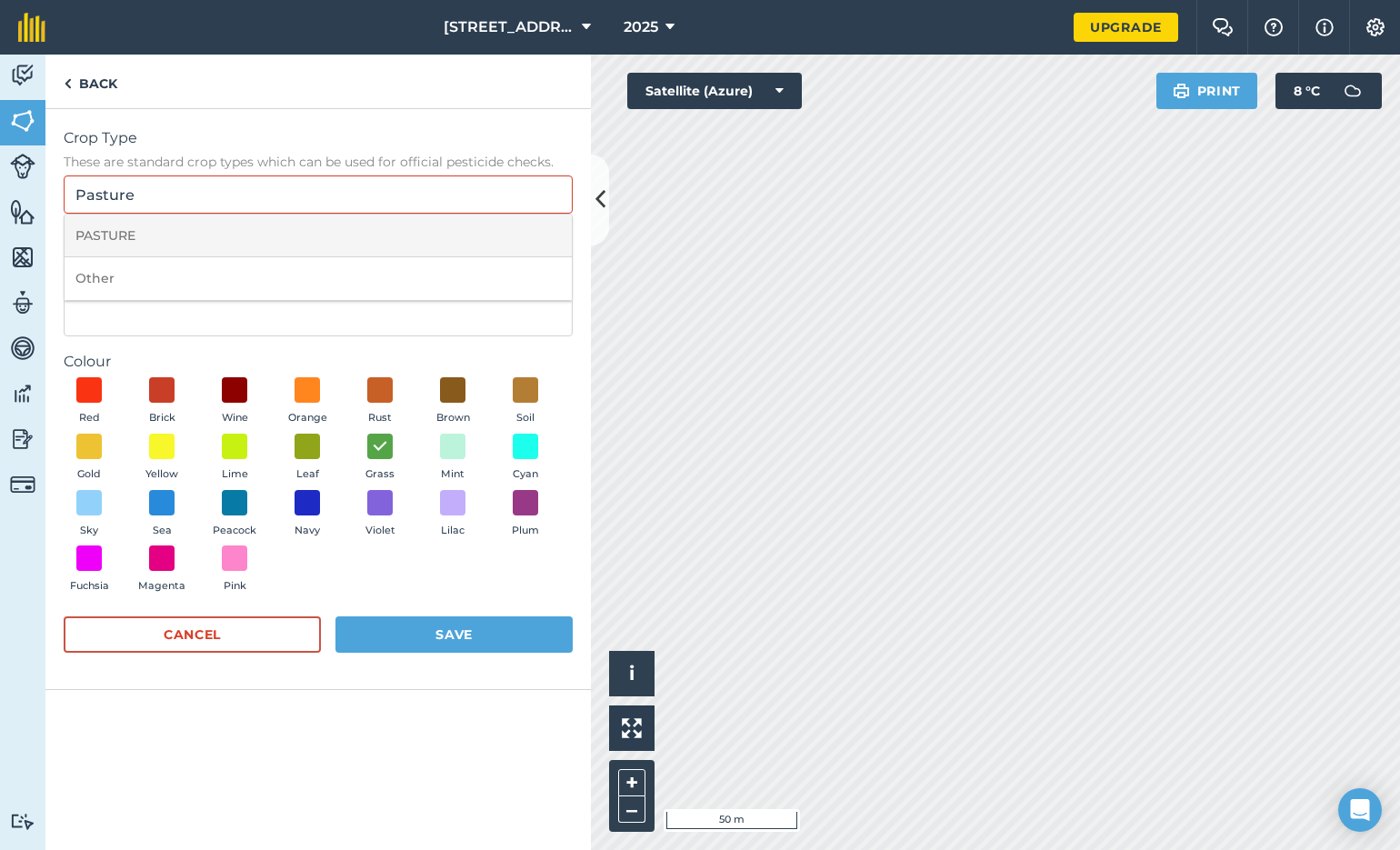 click on "PASTURE" at bounding box center (318, 235) 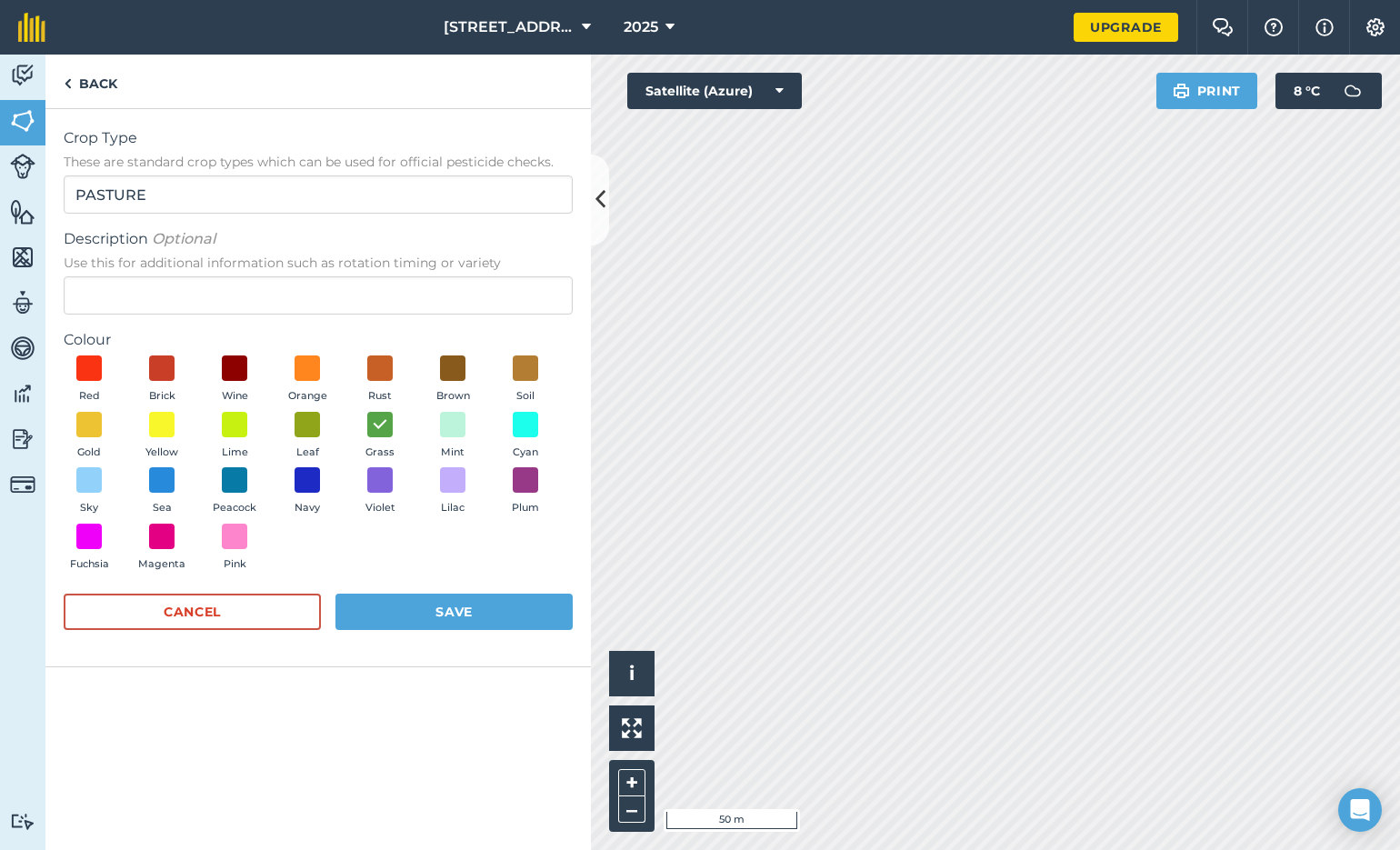 click on "Save" at bounding box center [454, 612] 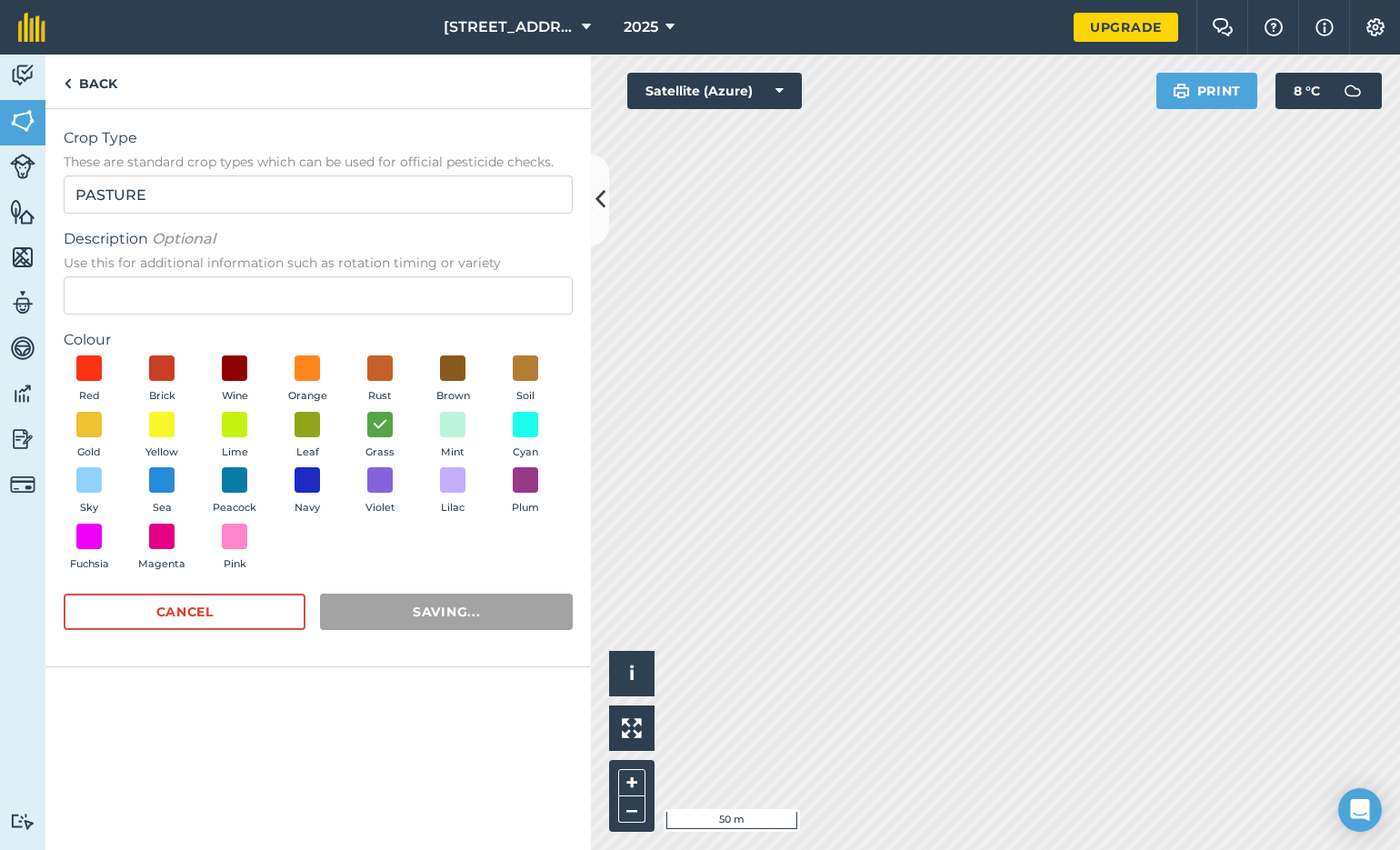 radio on "false" 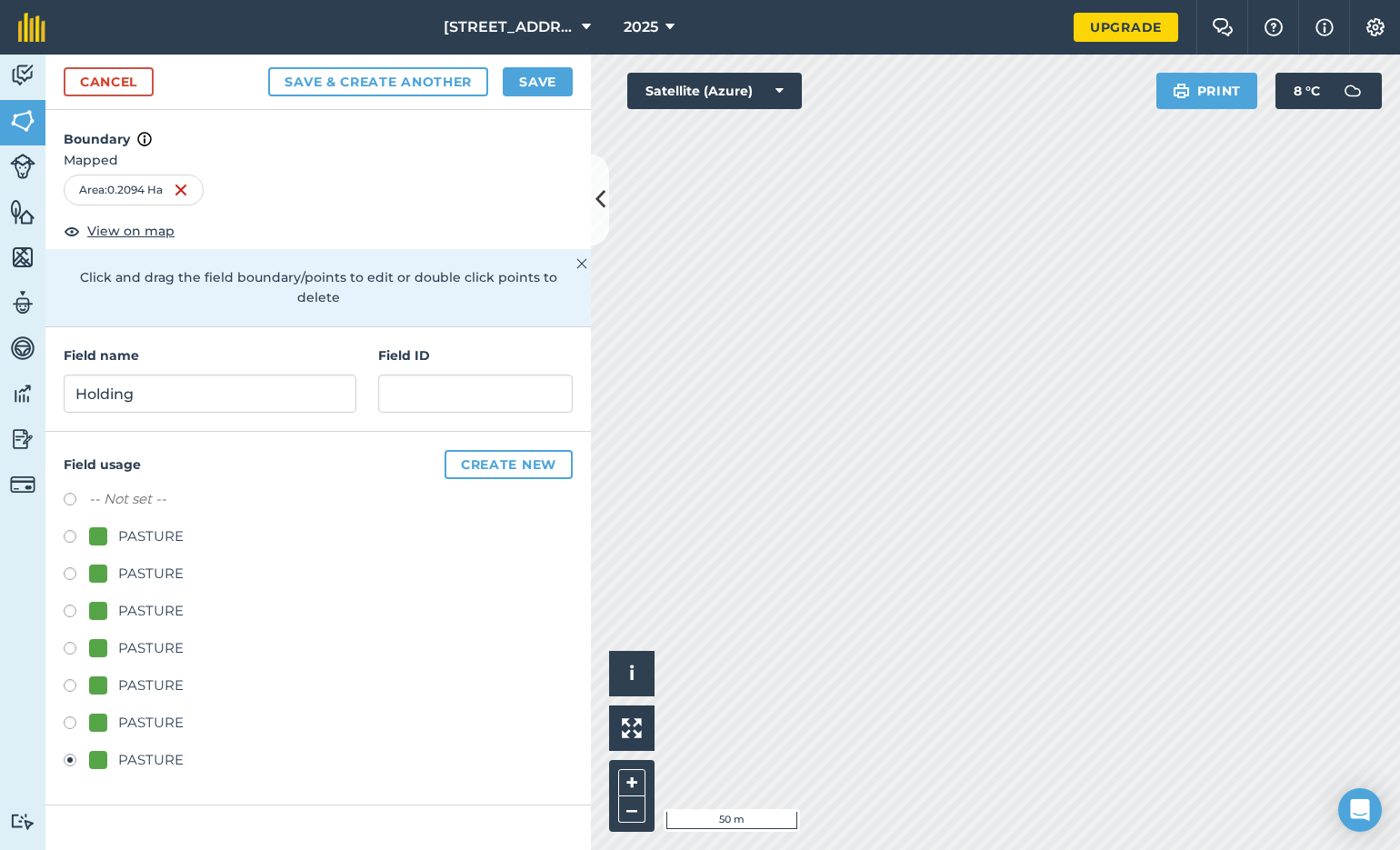 click on "Create new" at bounding box center (508, 465) 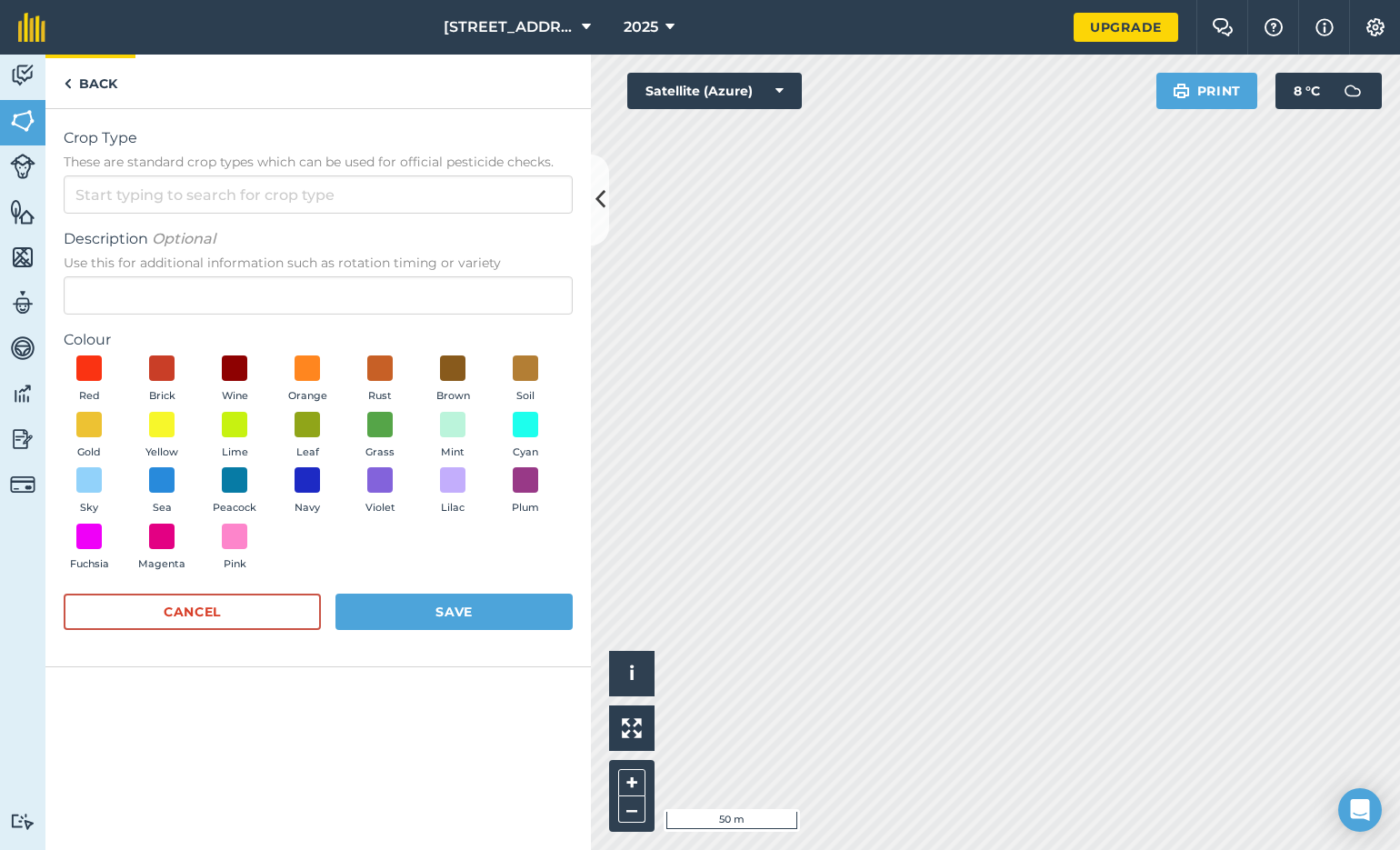 click on "Back" at bounding box center [90, 81] 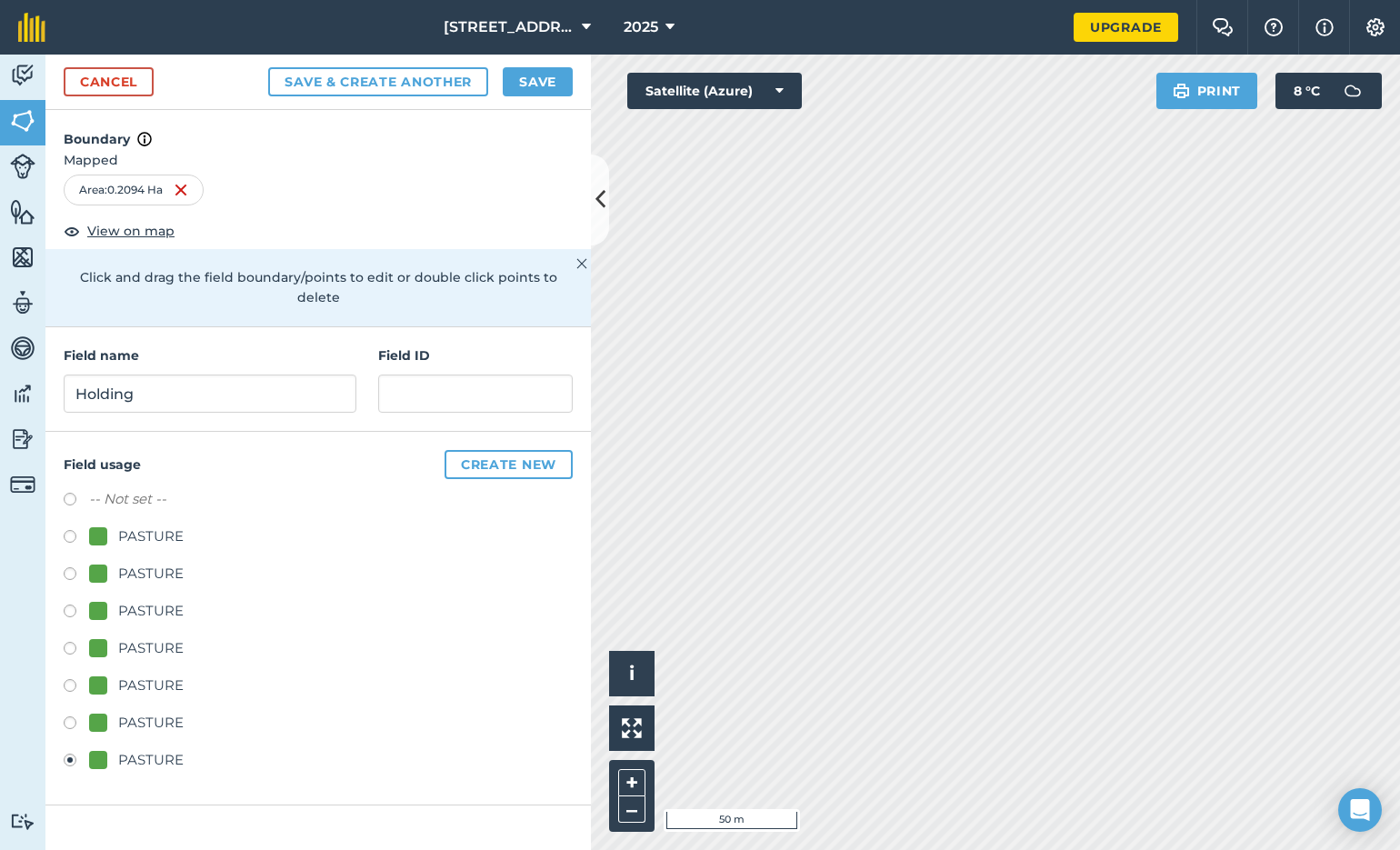 click on "Cancel" at bounding box center [108, 82] 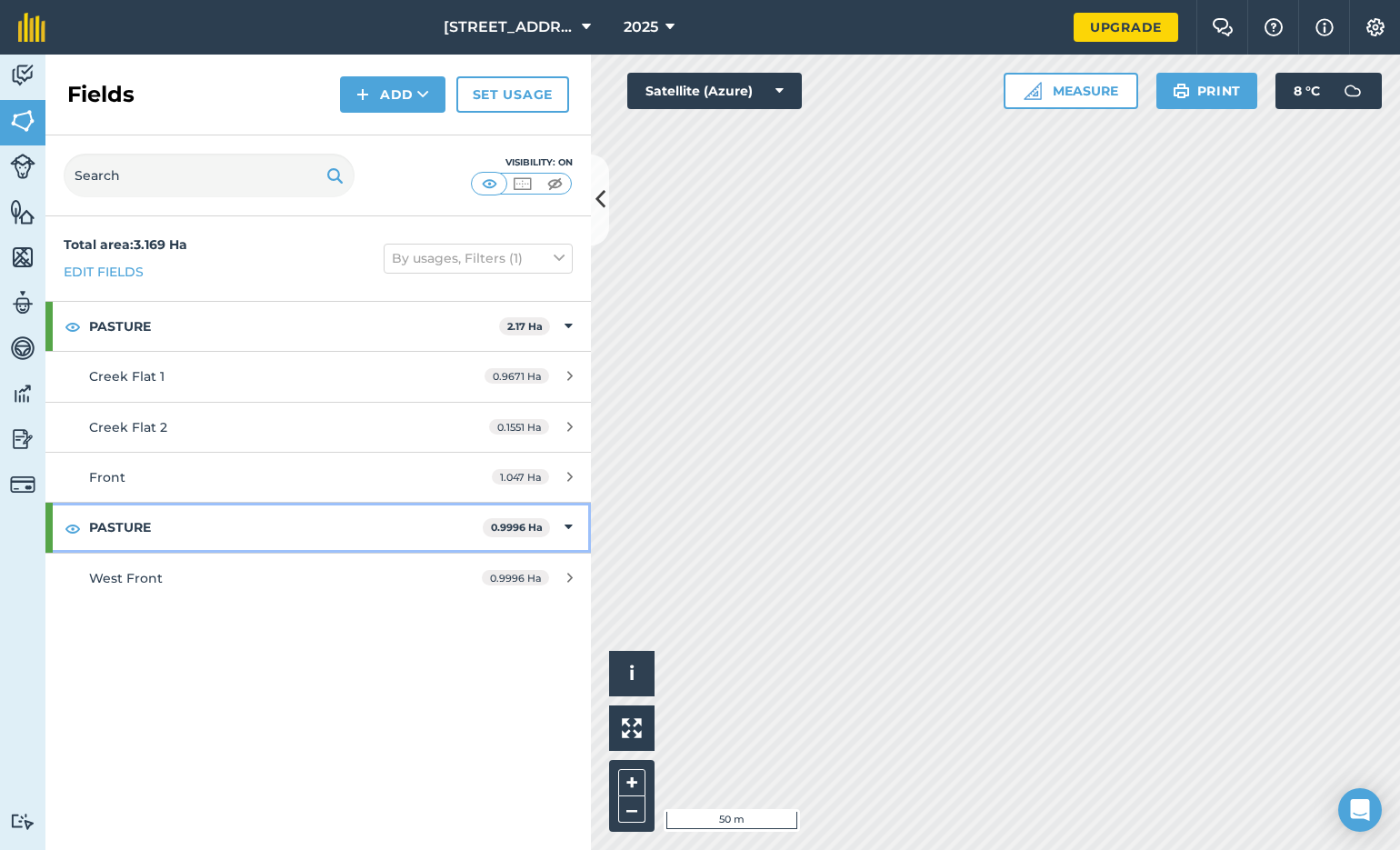 click at bounding box center (568, 527) 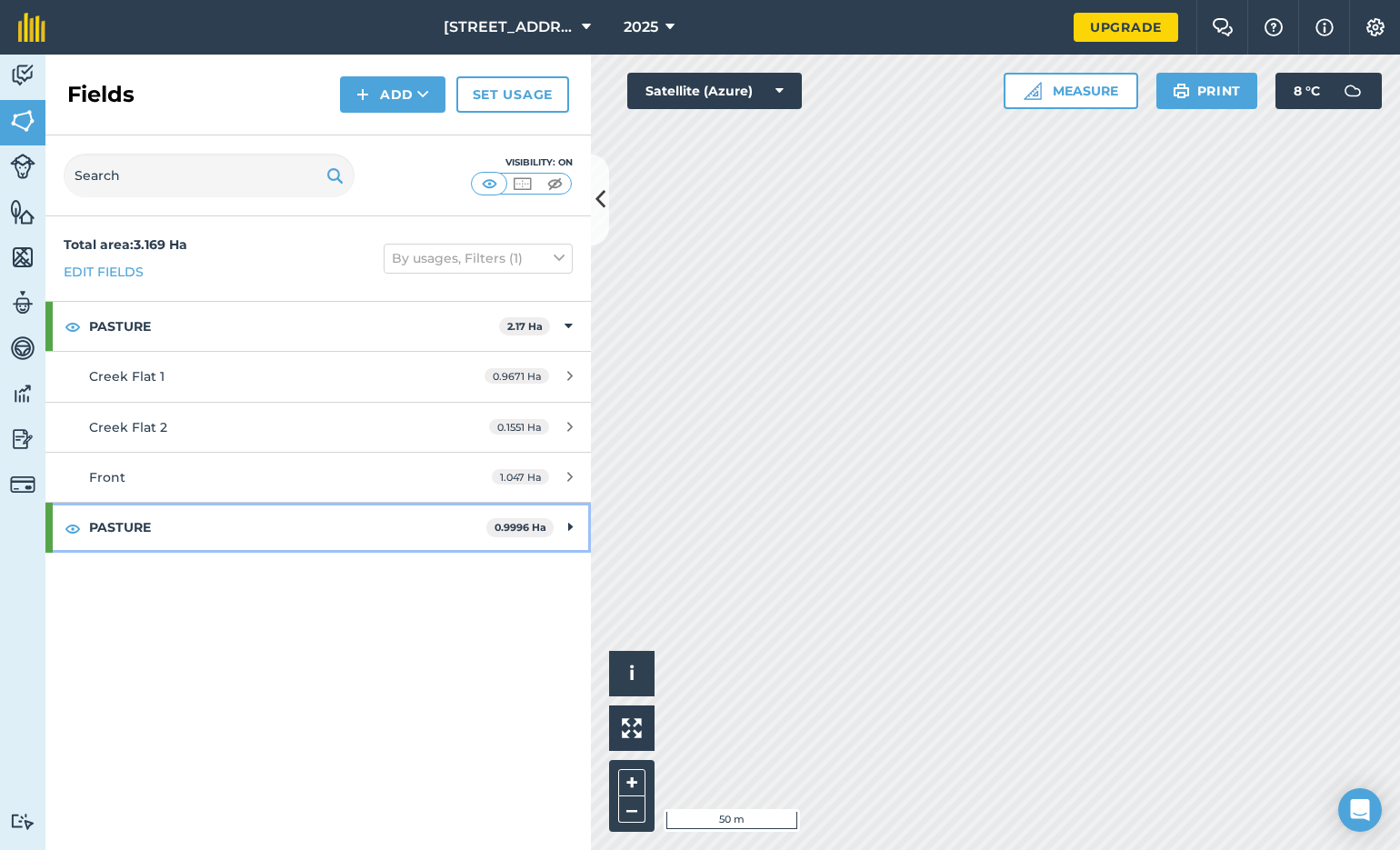 click at bounding box center (570, 527) 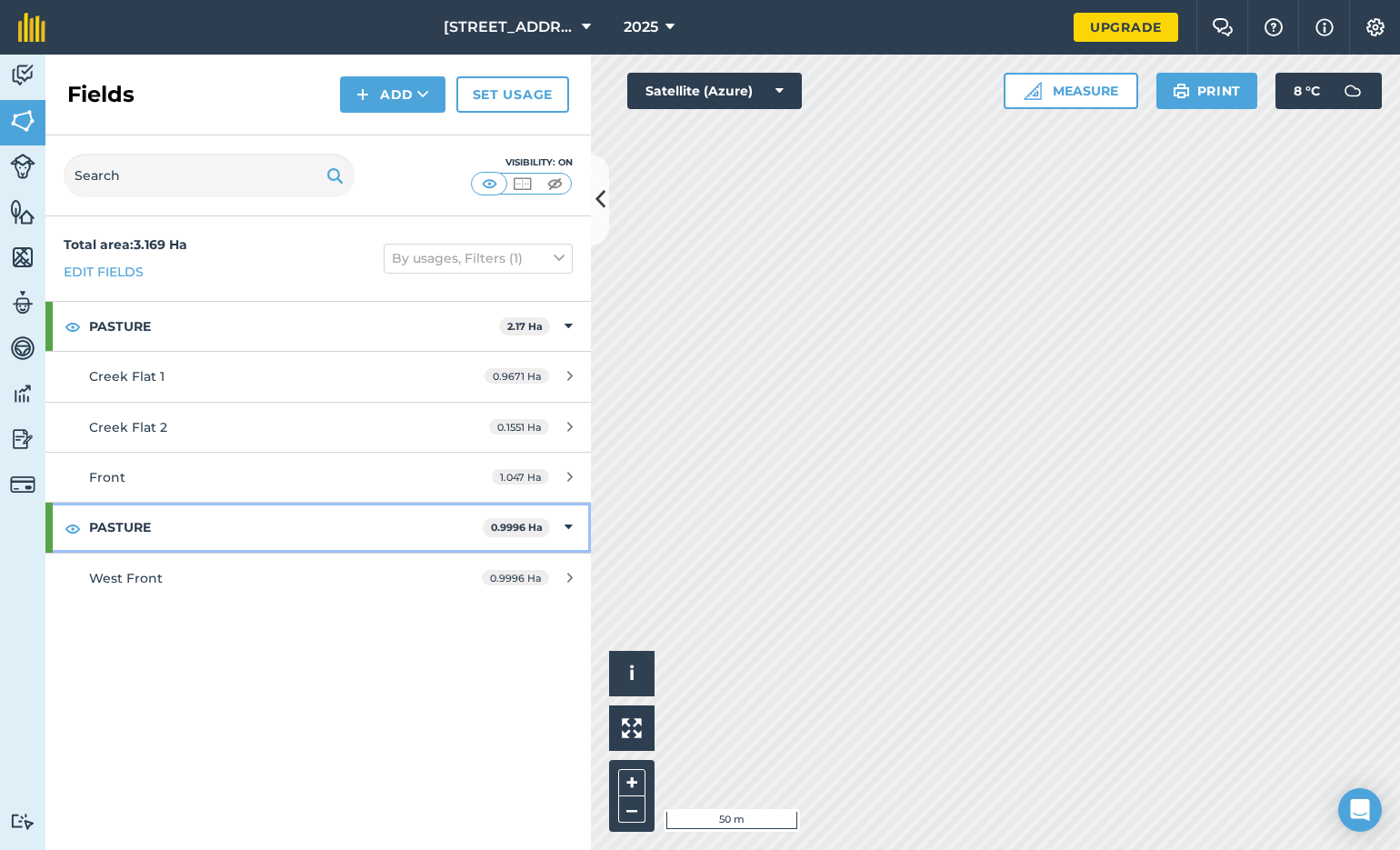 click at bounding box center [568, 527] 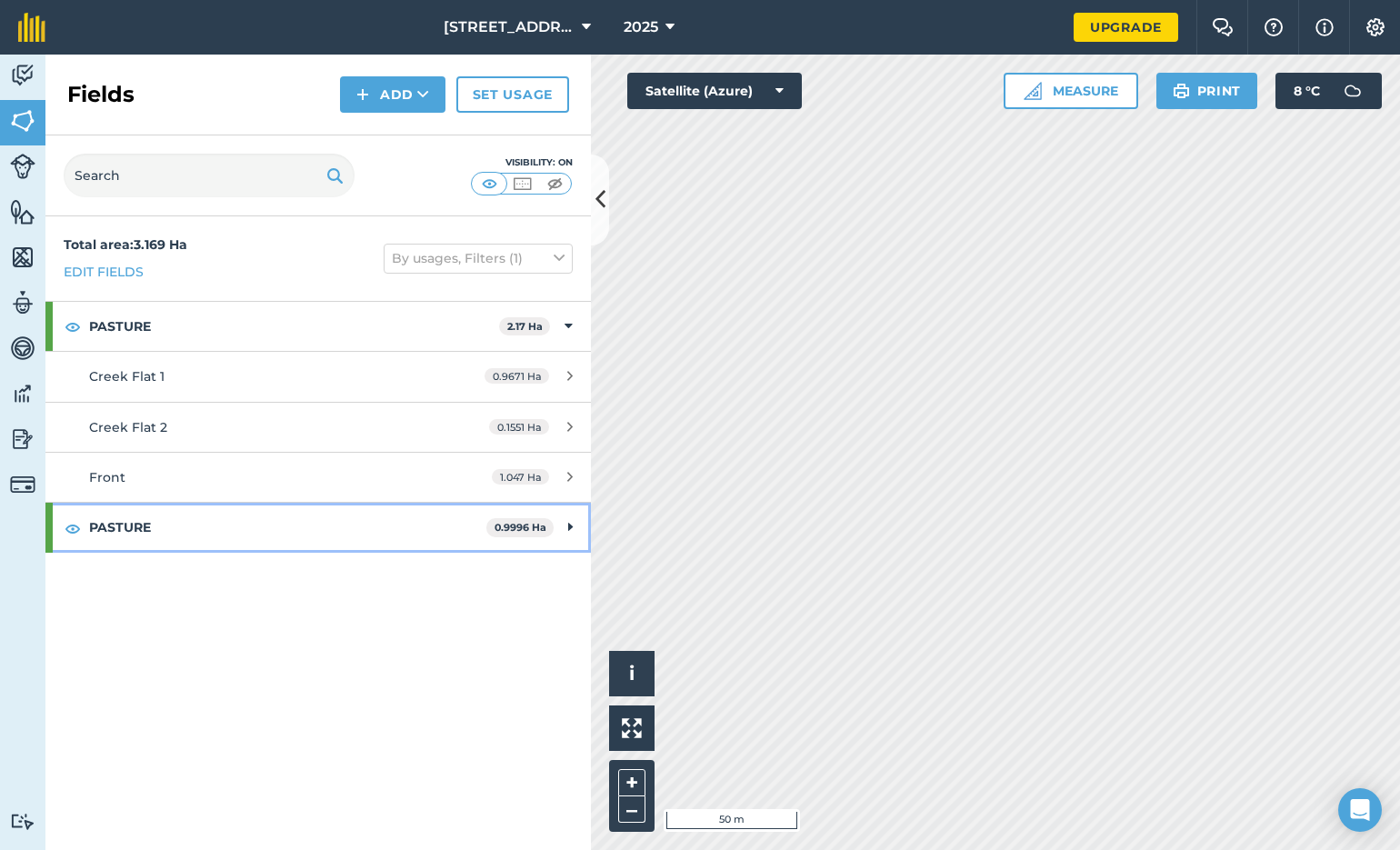 click on "PASTURE" at bounding box center [287, 527] 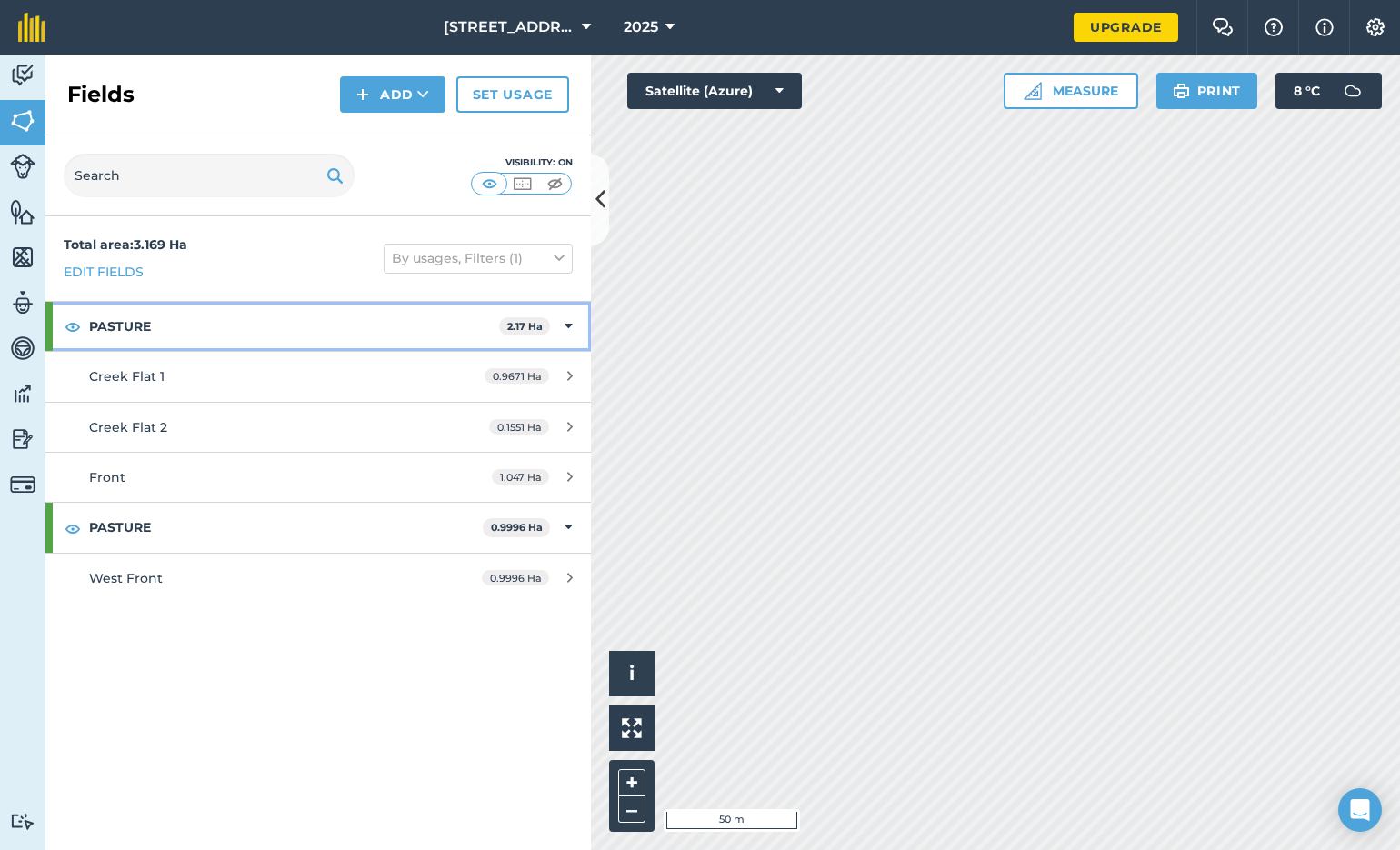 click at bounding box center [568, 326] 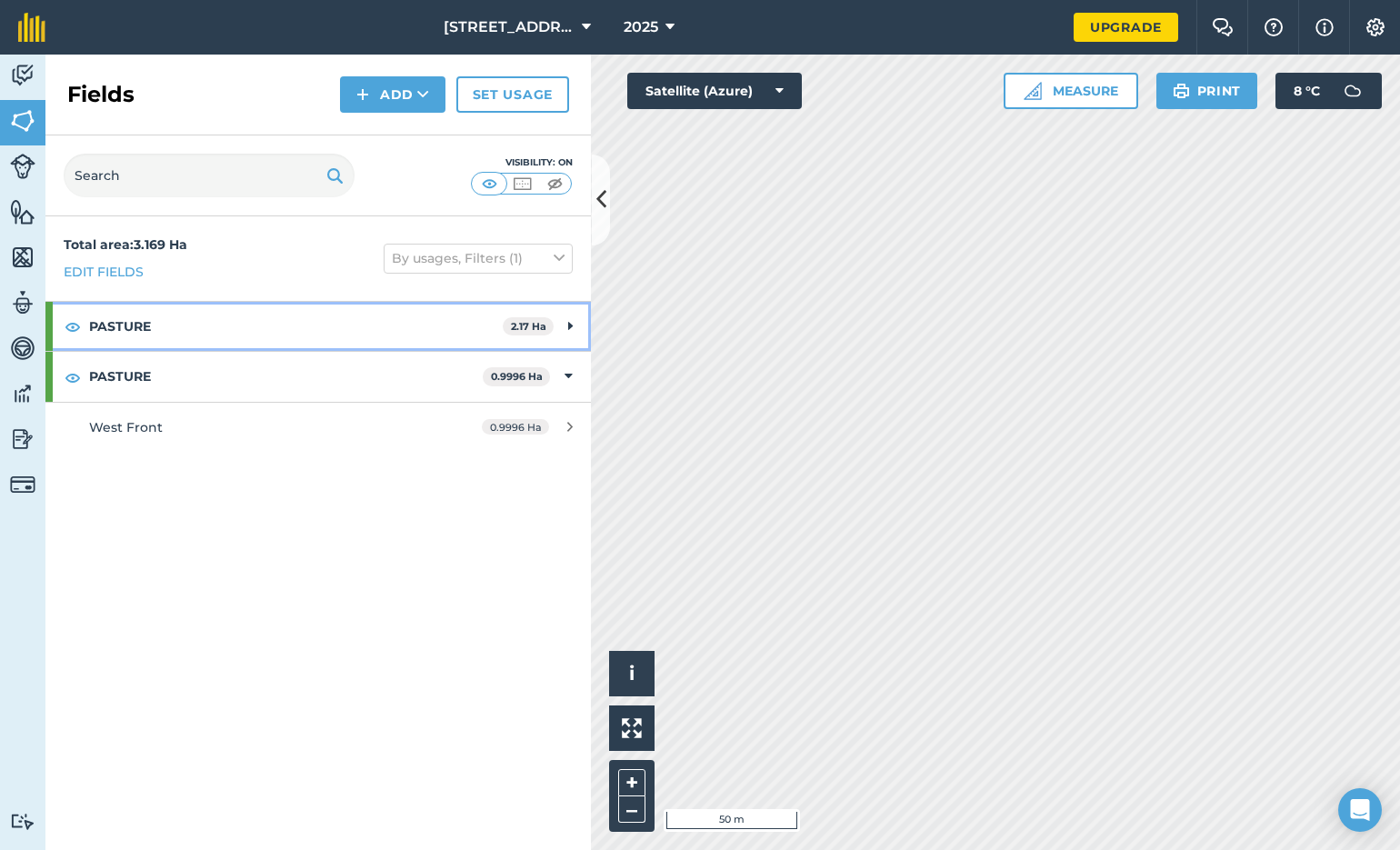 scroll, scrollTop: 1, scrollLeft: -1, axis: both 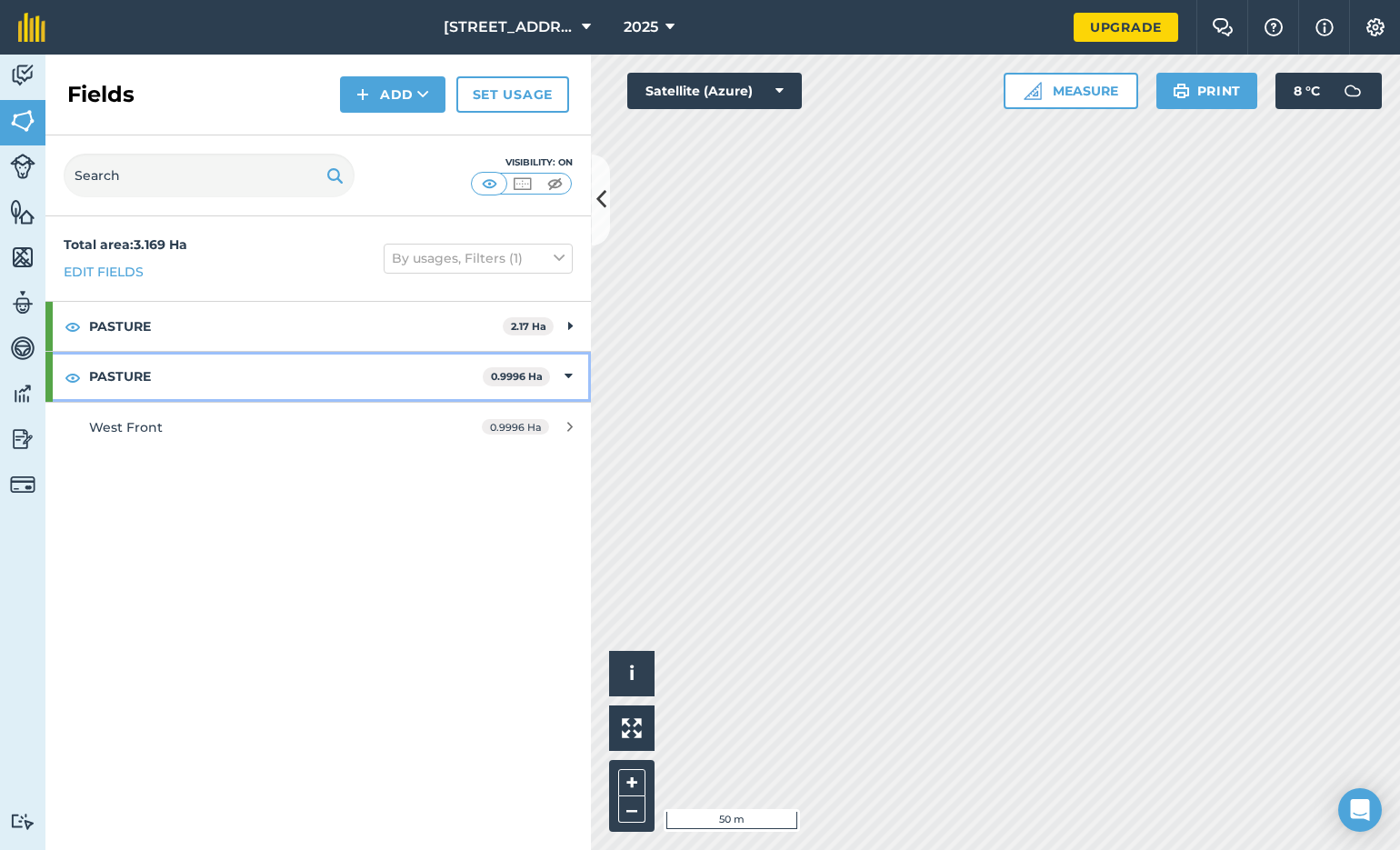 click at bounding box center (73, 377) 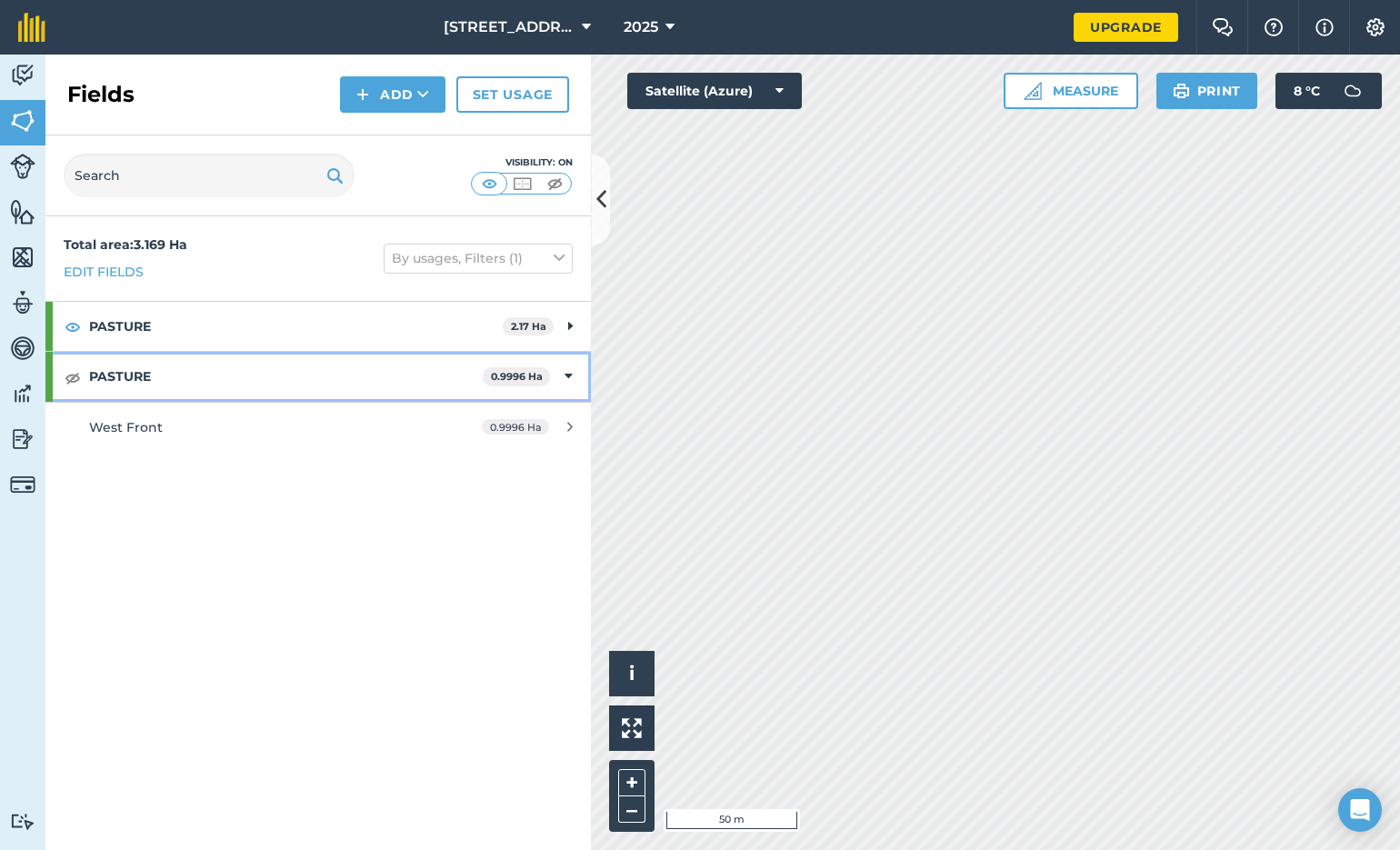 scroll, scrollTop: 0, scrollLeft: 0, axis: both 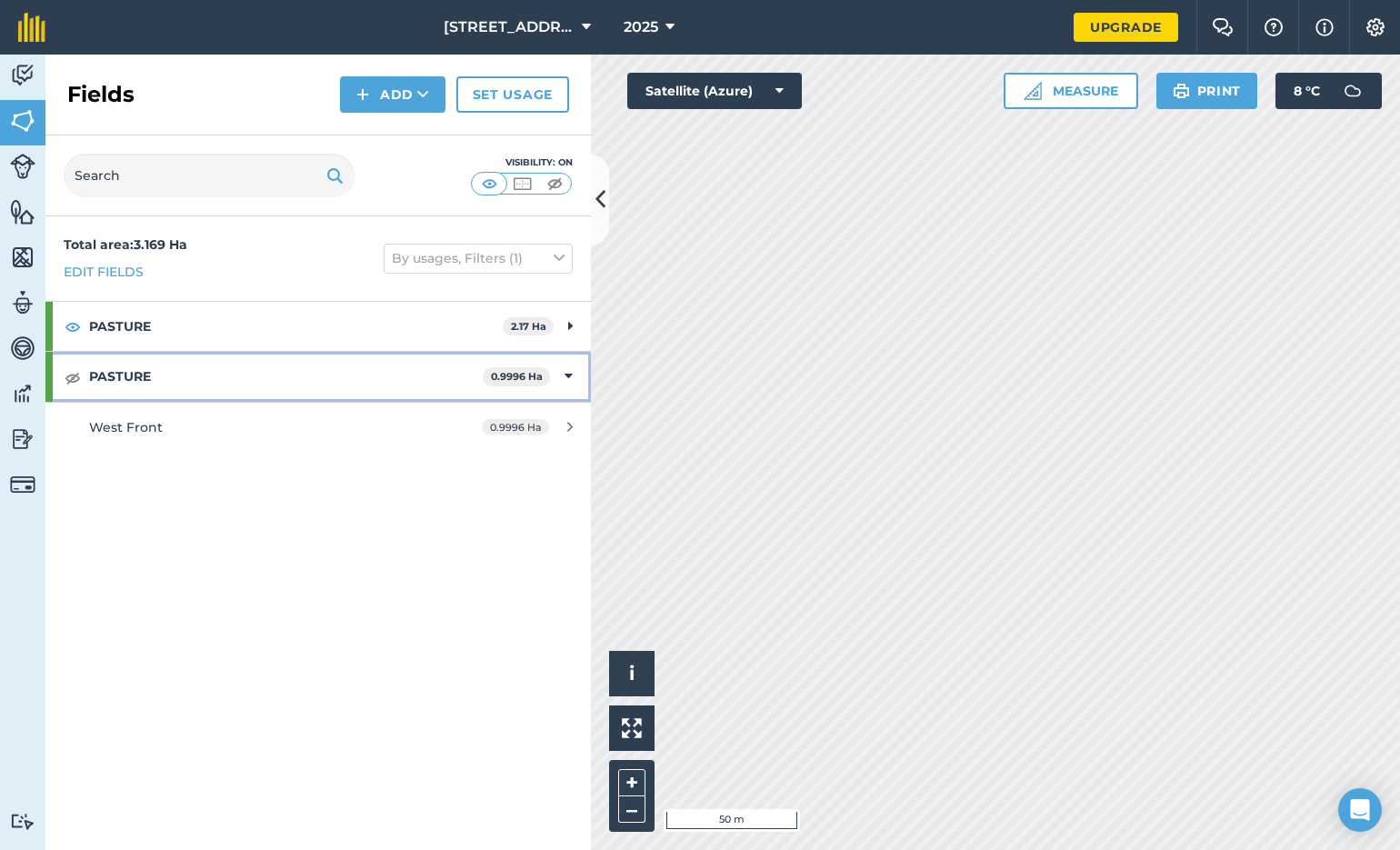 click at bounding box center [73, 377] 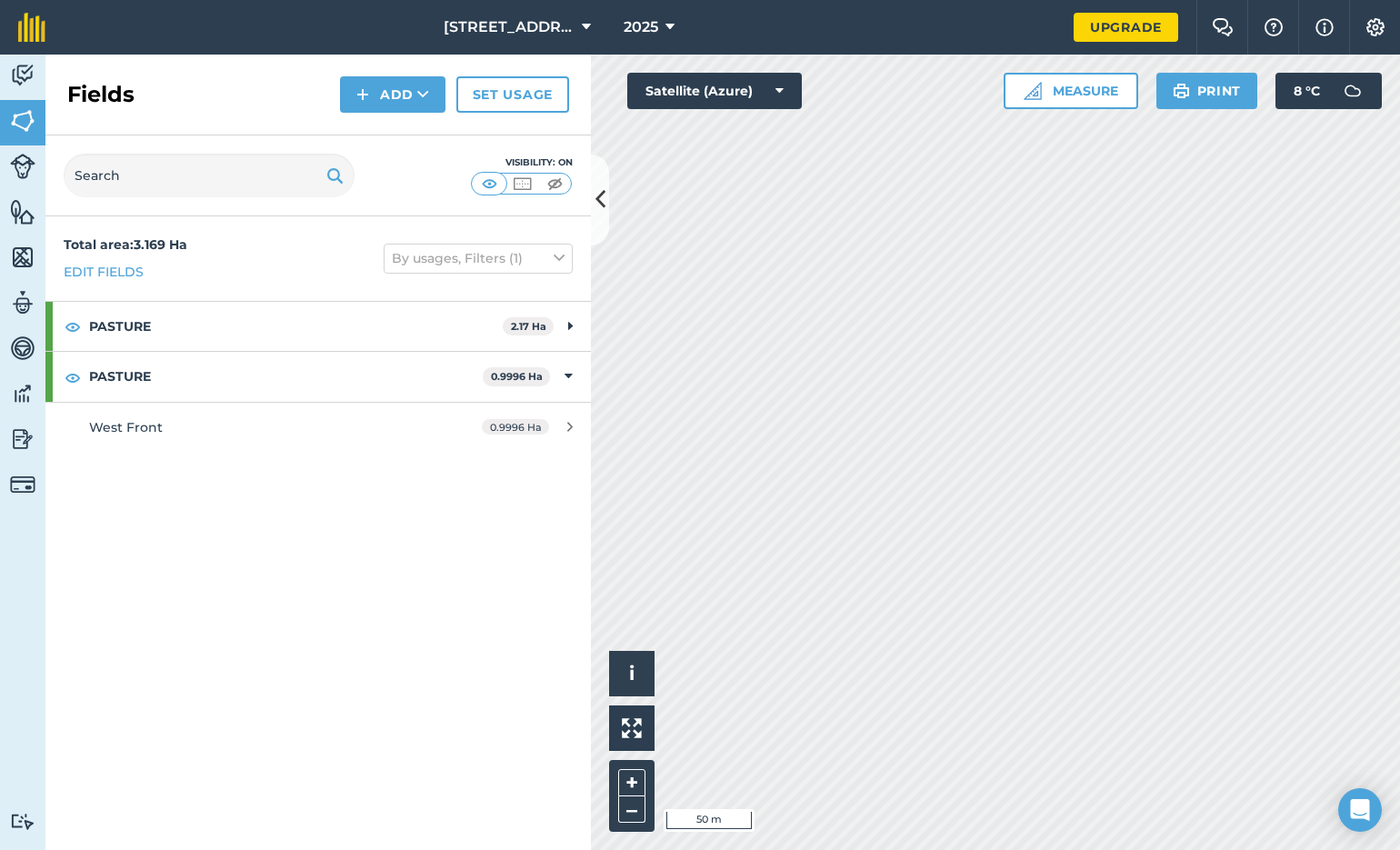 click on "Set usage" at bounding box center (513, 95) 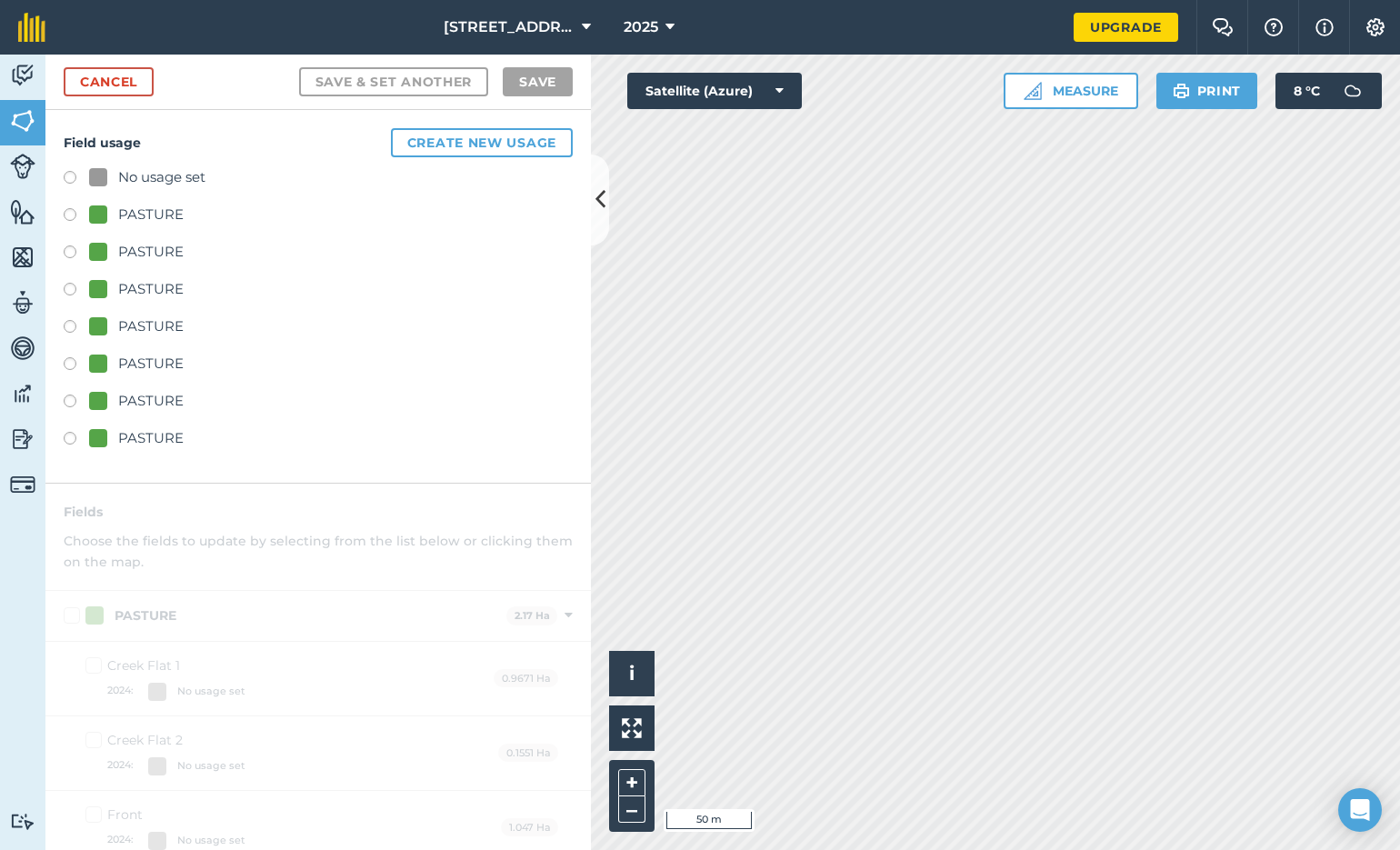 click at bounding box center (76, 180) 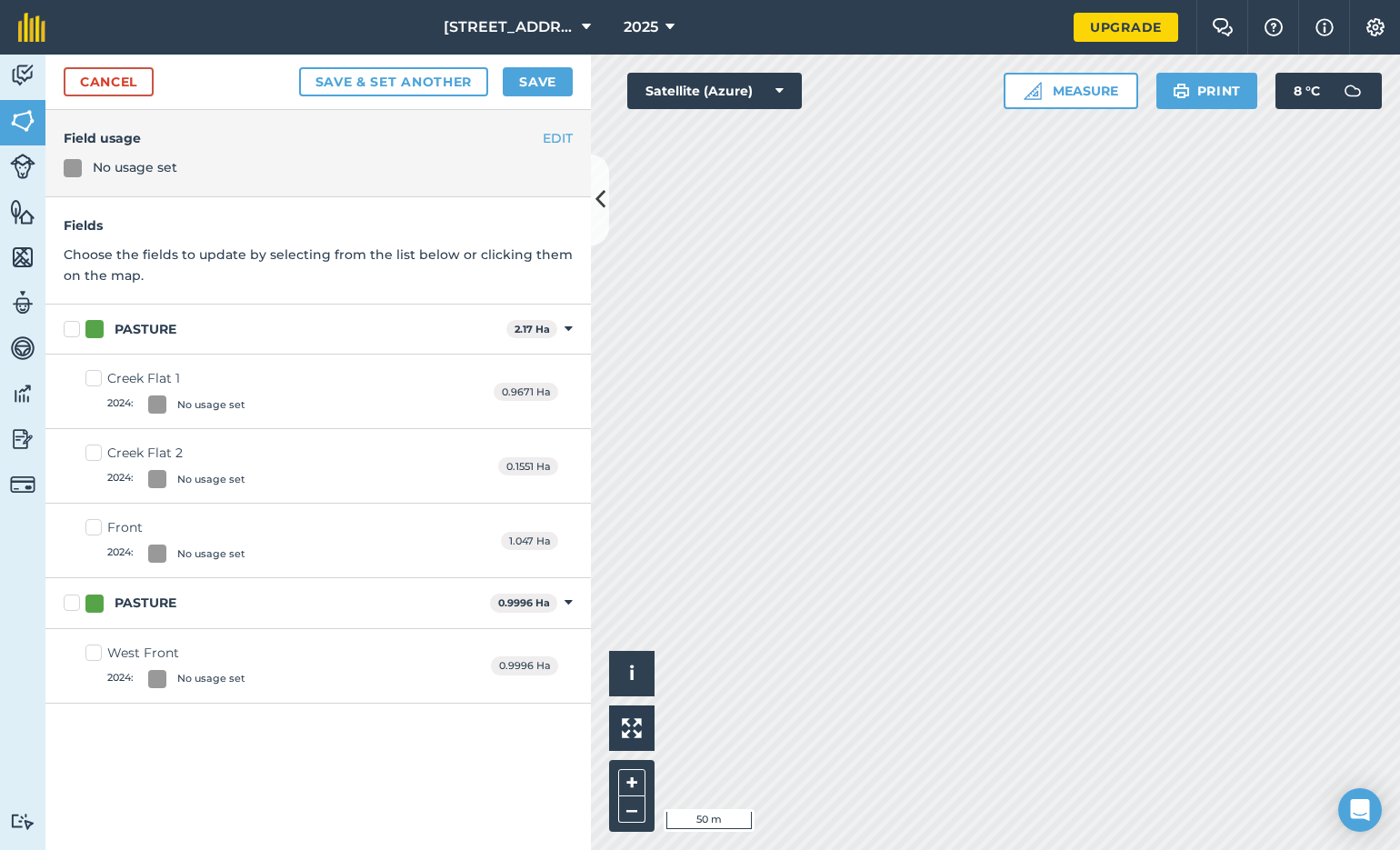 click on "PASTURE" at bounding box center (273, 603) 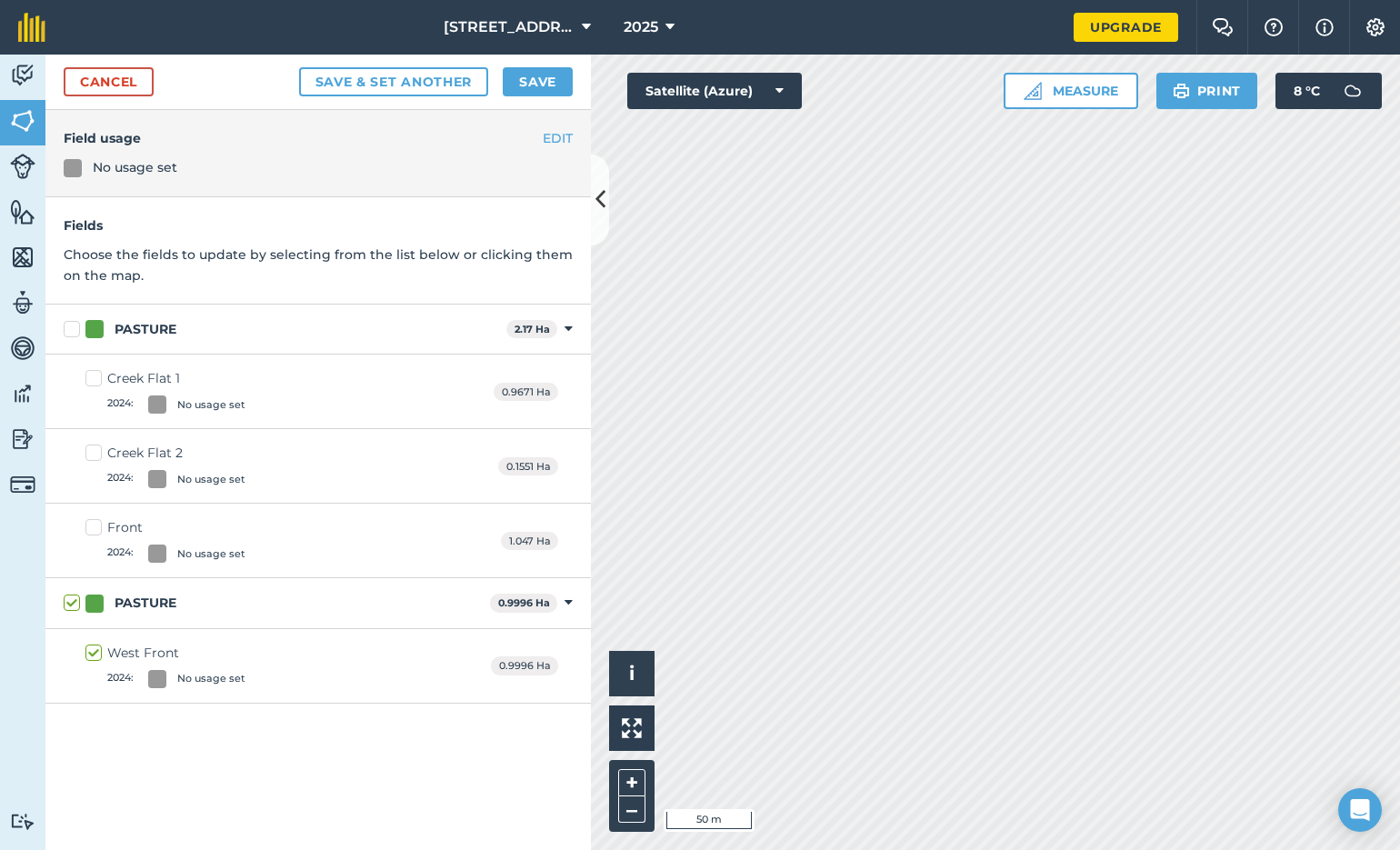 checkbox on "true" 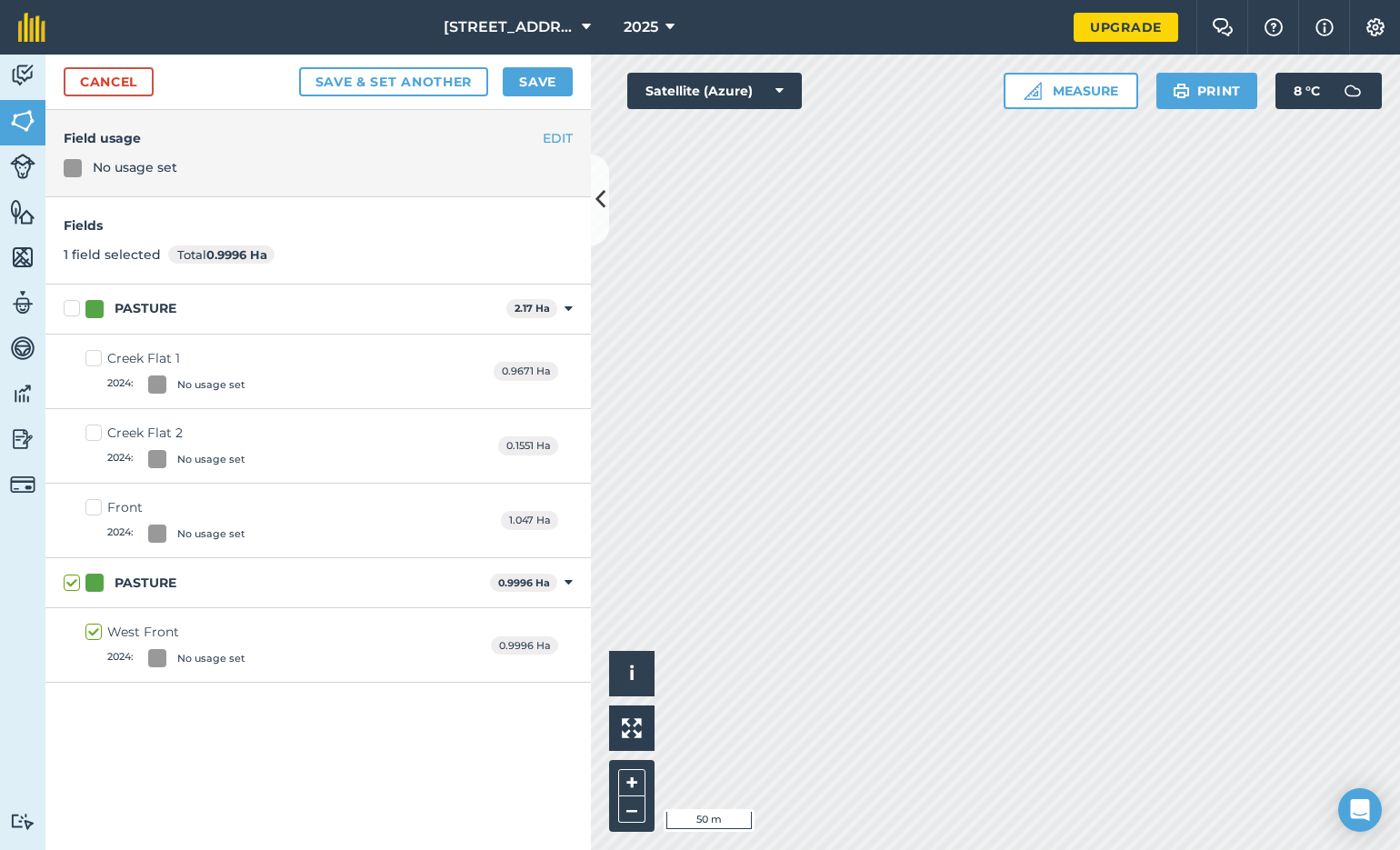 click on "PASTURE" at bounding box center [273, 583] 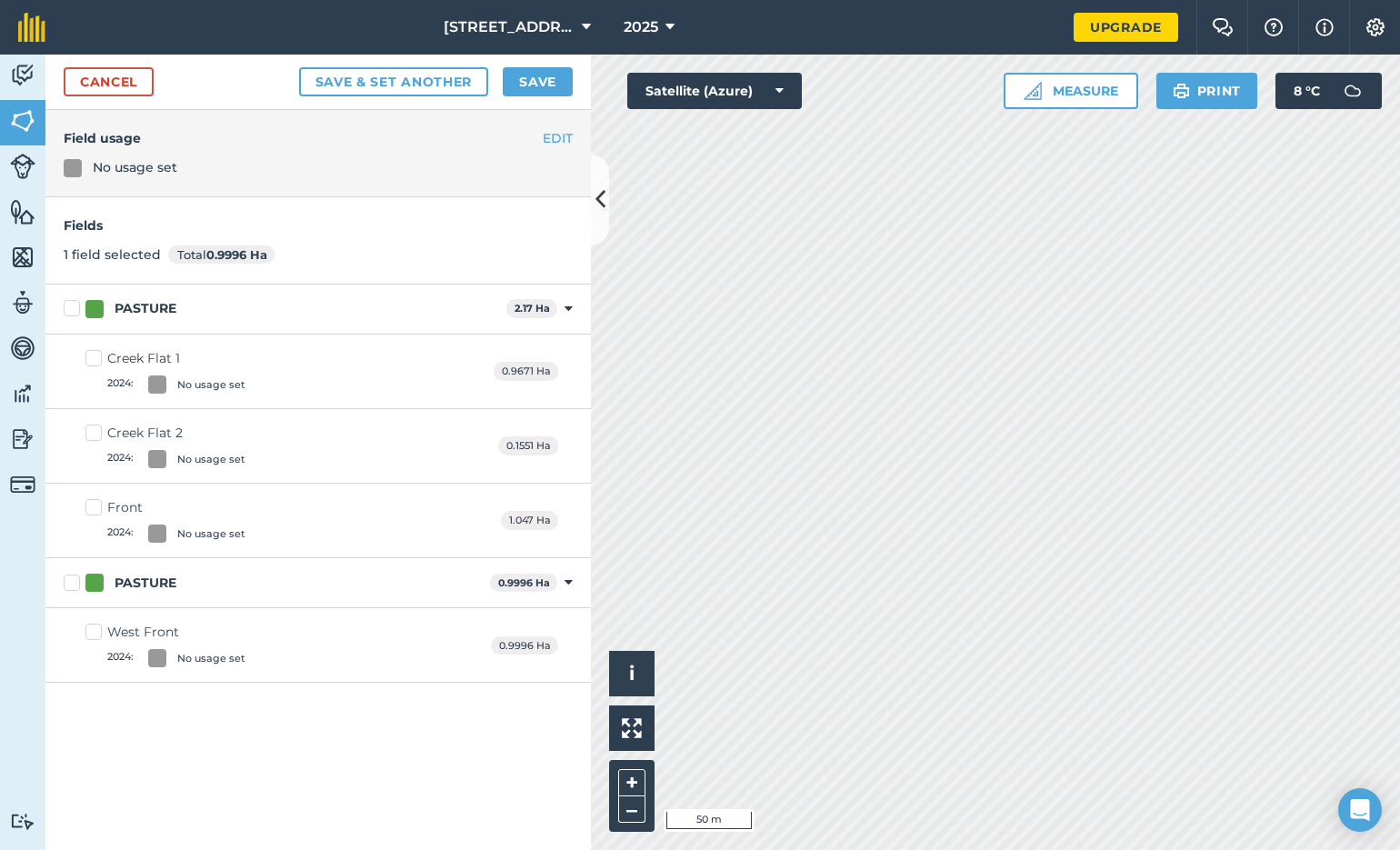 checkbox on "false" 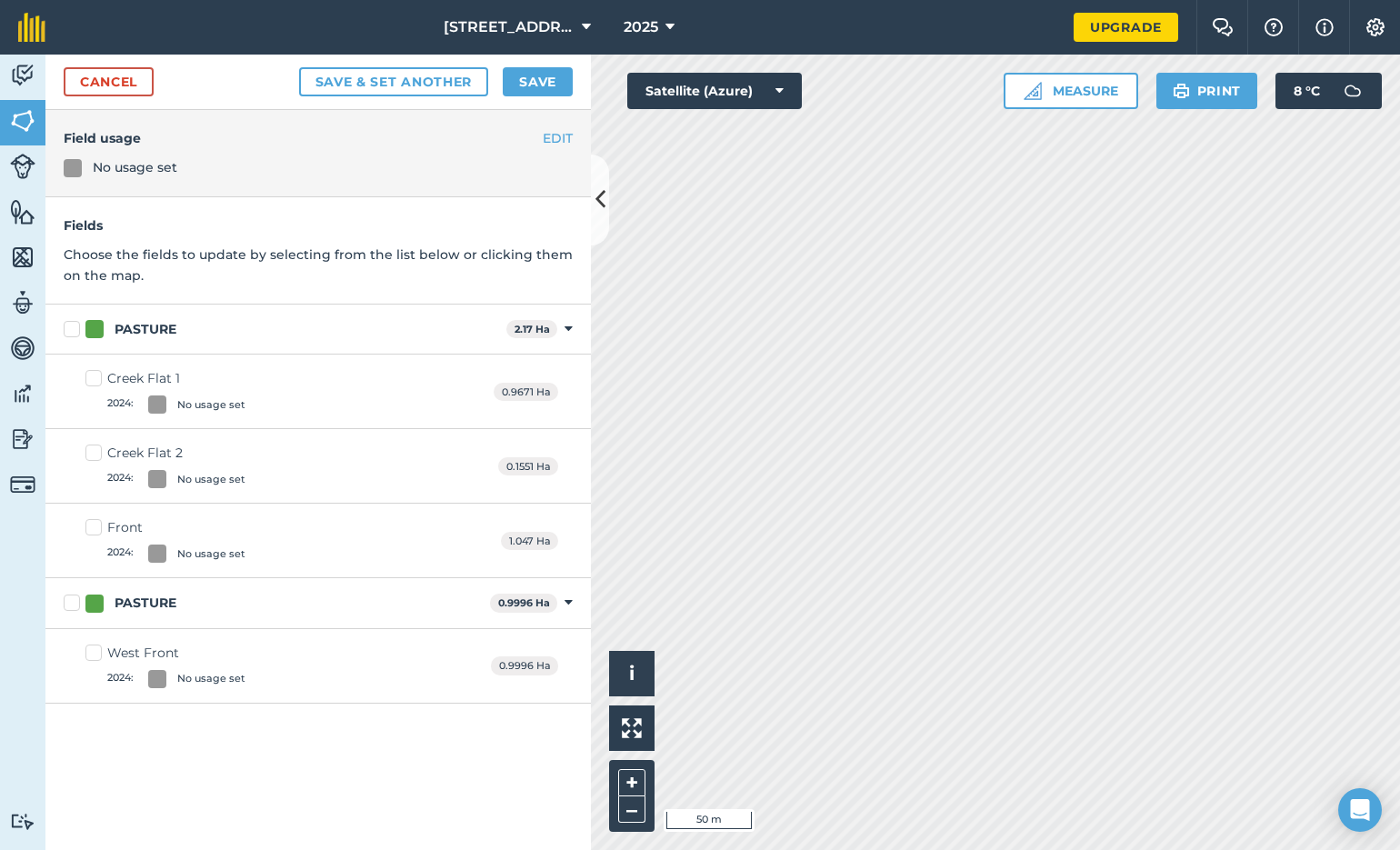 scroll, scrollTop: 0, scrollLeft: 0, axis: both 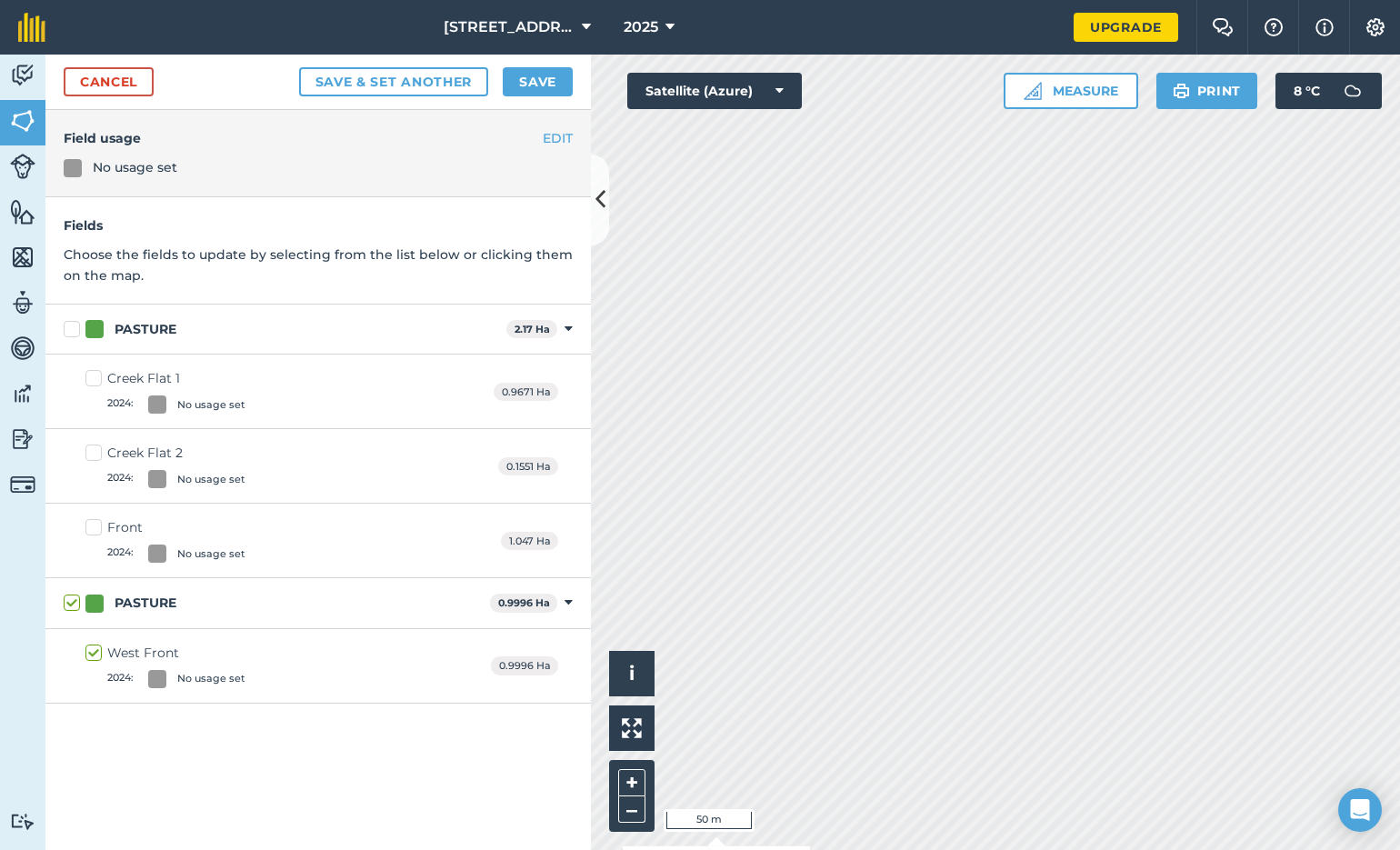 checkbox on "true" 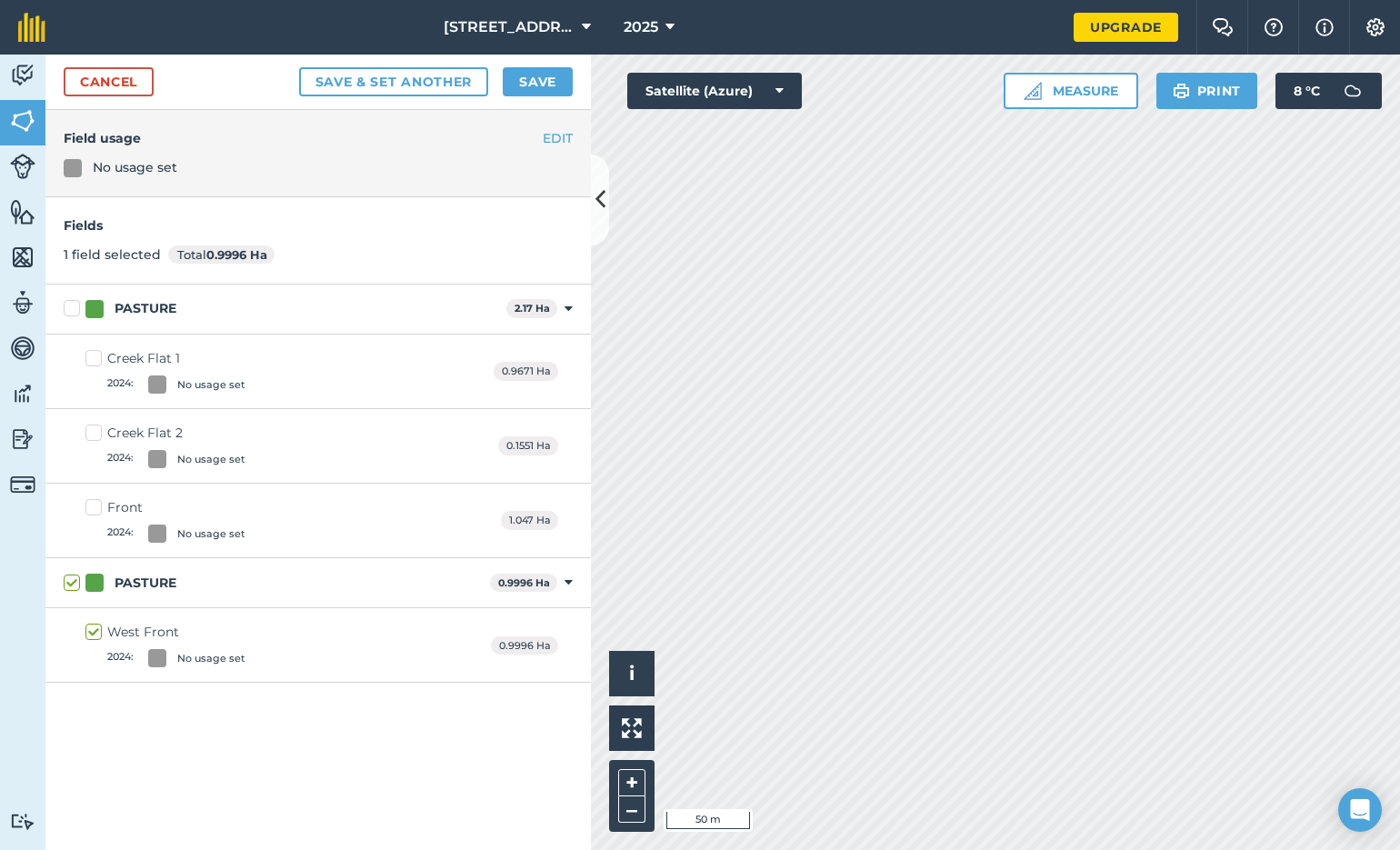 scroll, scrollTop: 5, scrollLeft: 0, axis: vertical 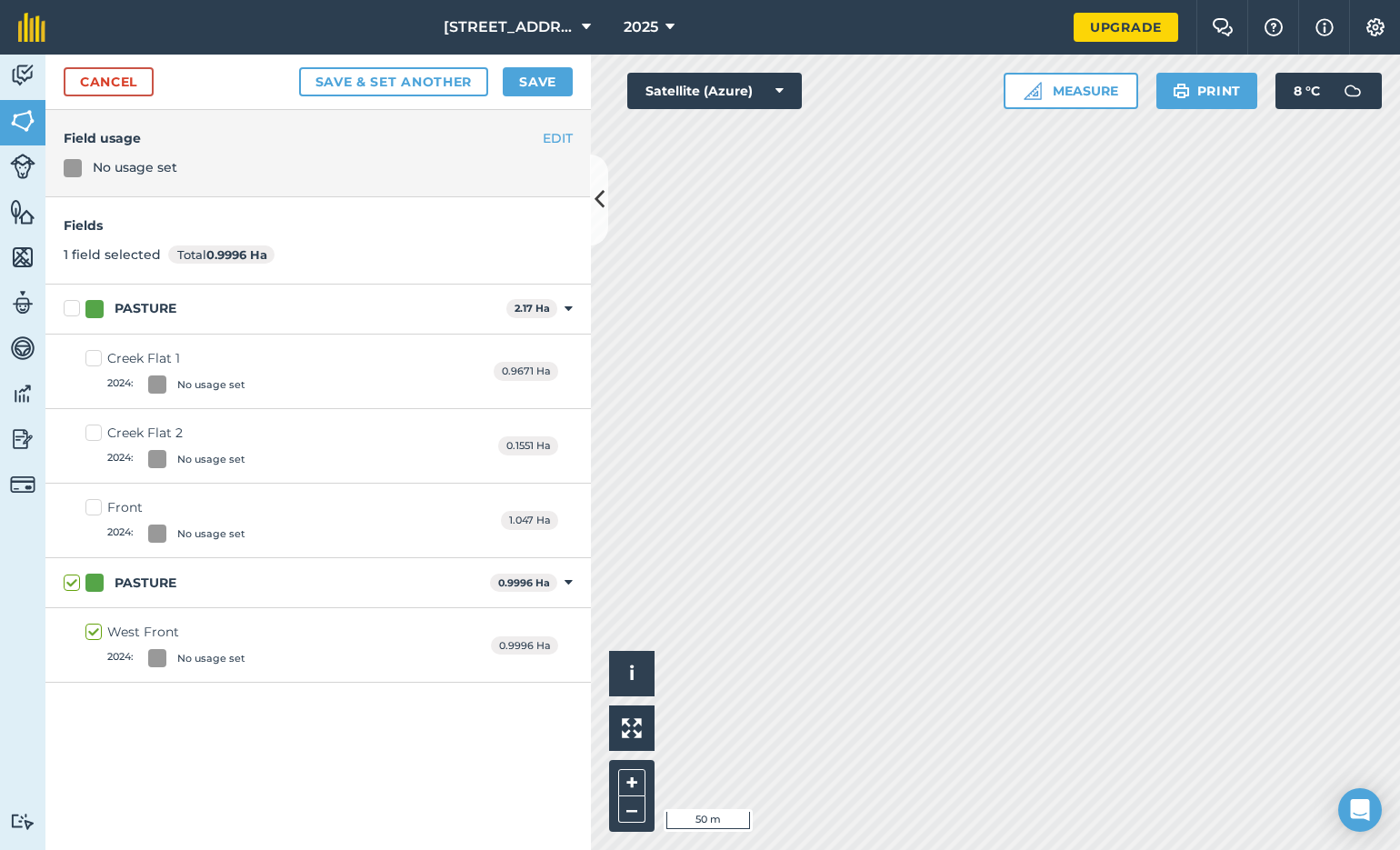 click on "Save & set another" at bounding box center [394, 82] 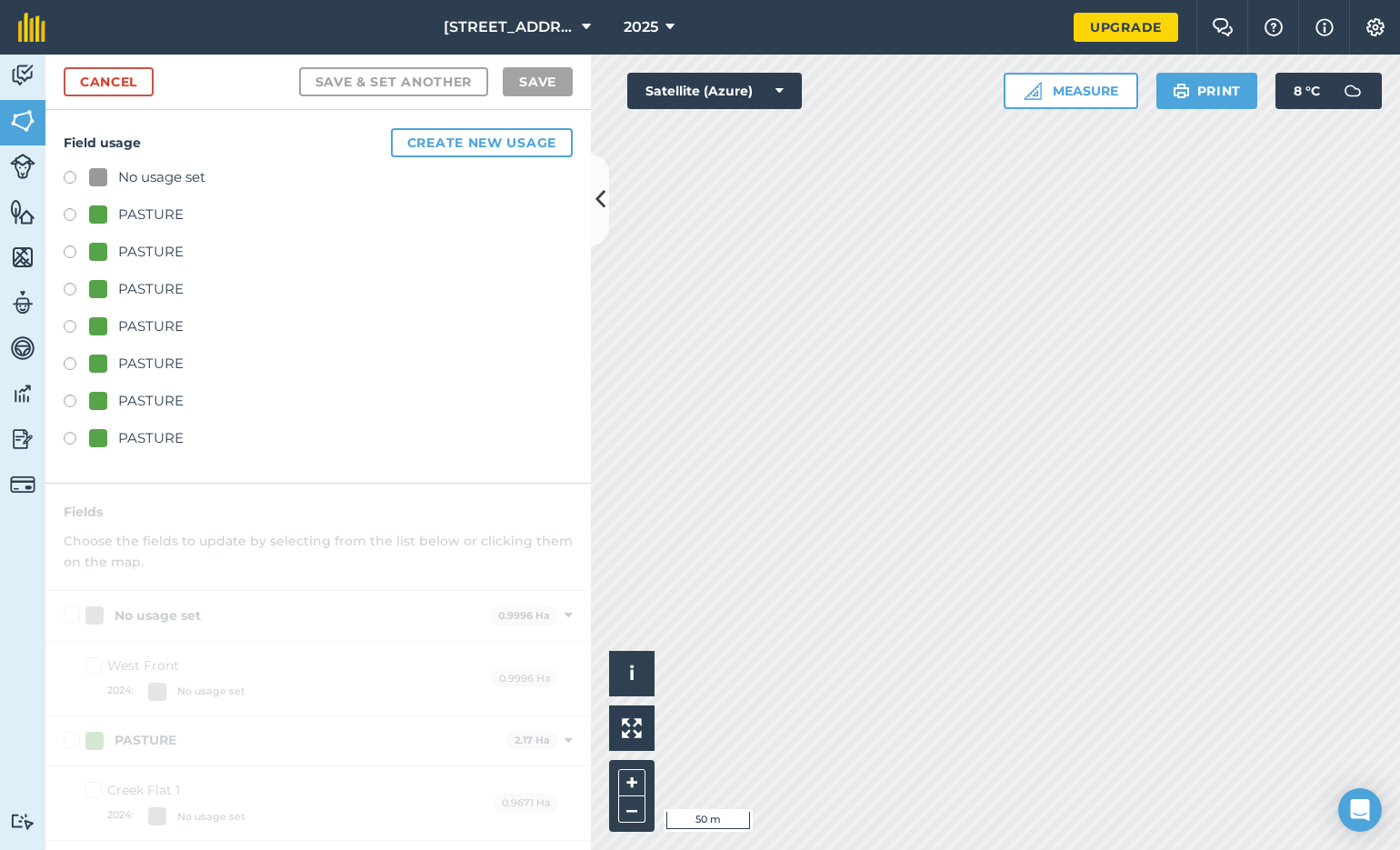 scroll, scrollTop: 0, scrollLeft: 0, axis: both 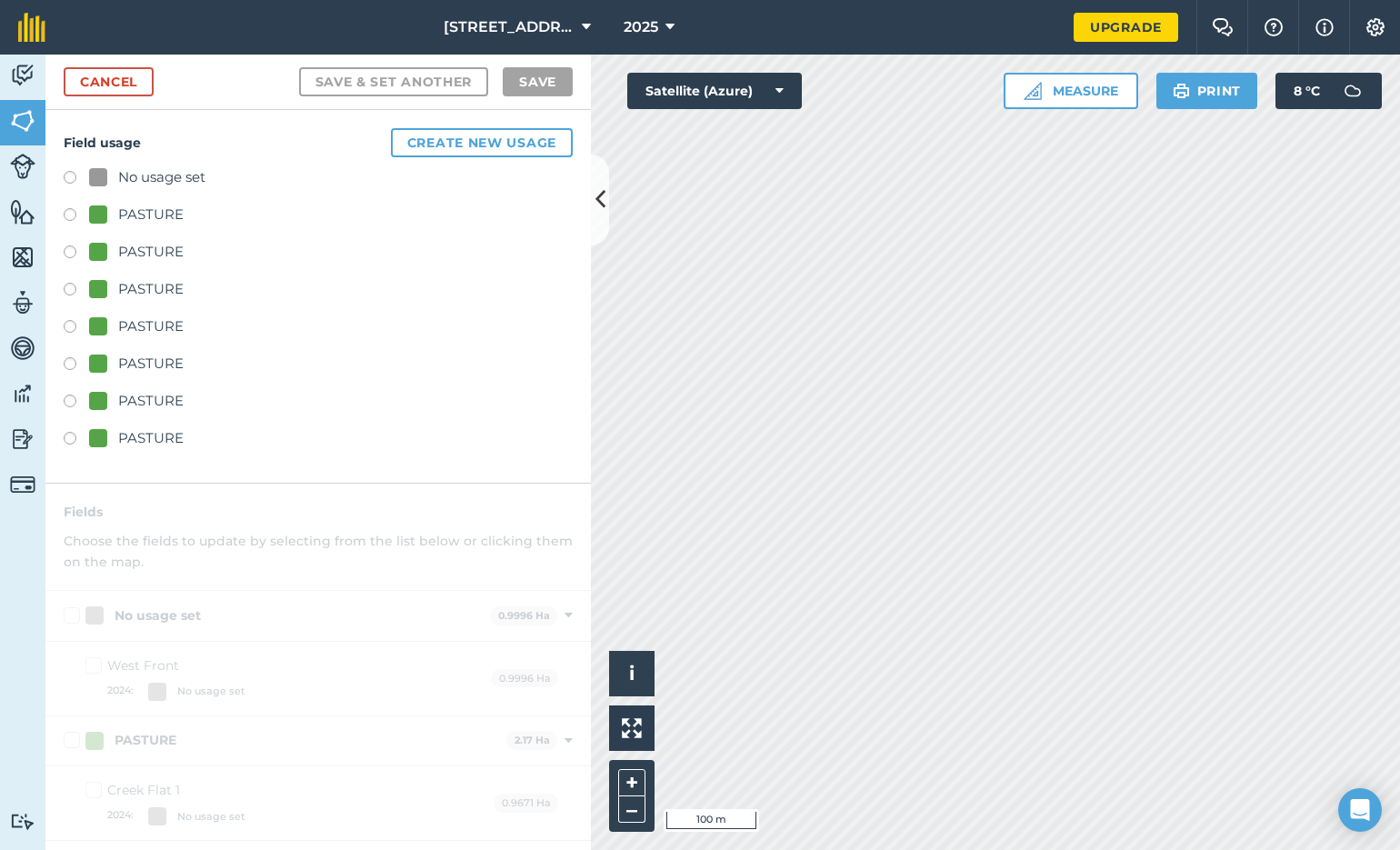 click on "Create new usage" at bounding box center (482, 143) 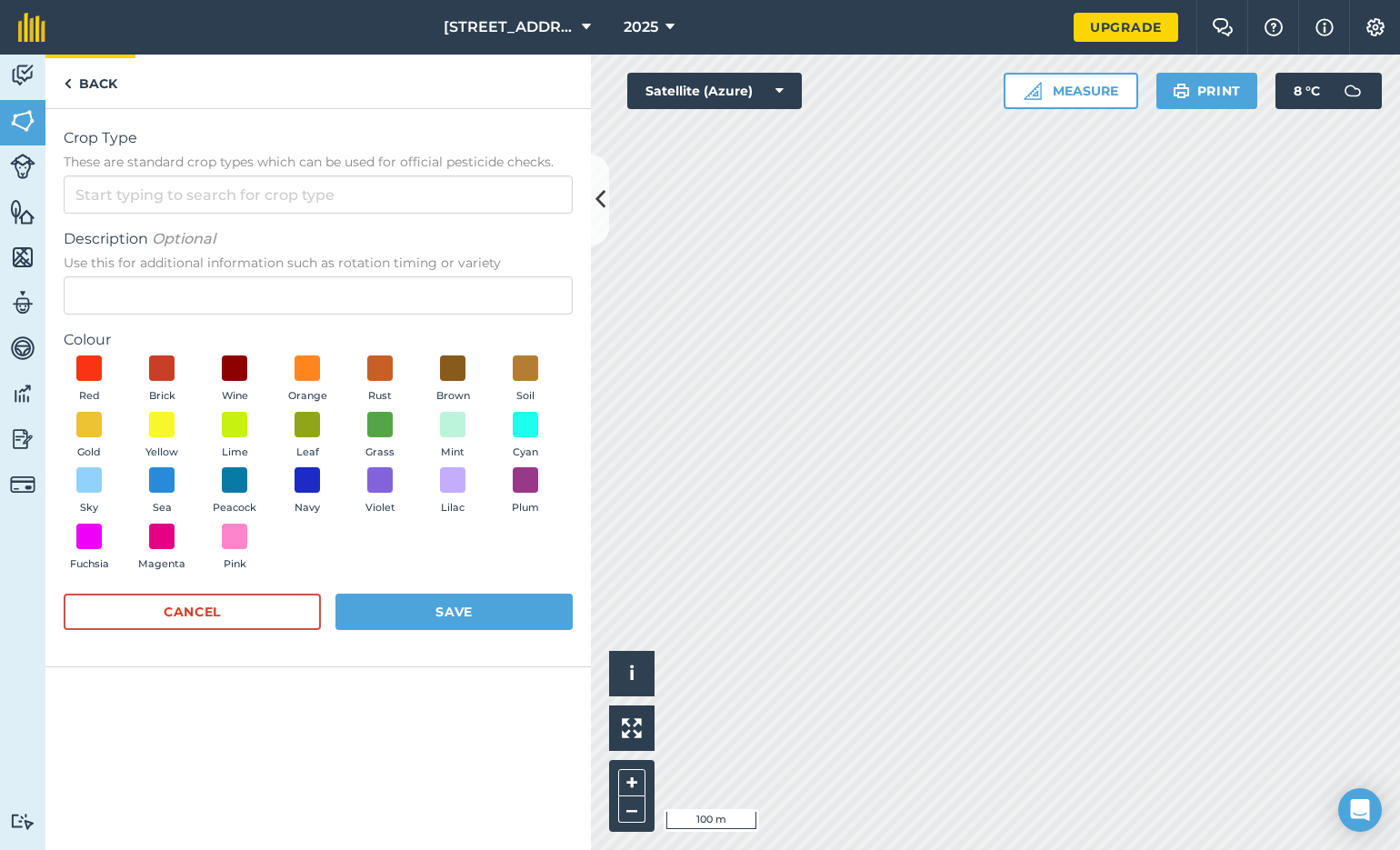 click on "Back" at bounding box center (90, 81) 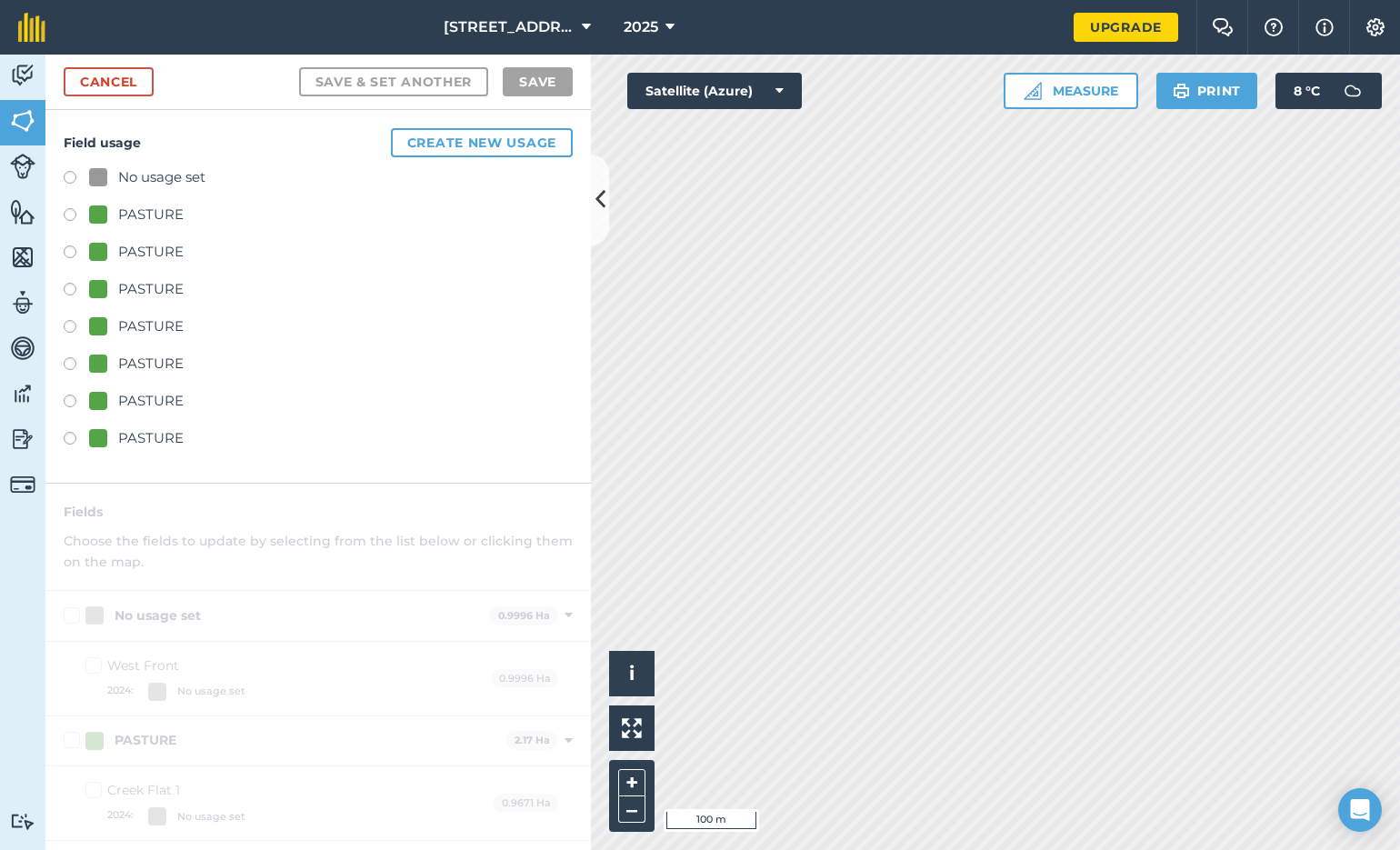 click on "Cancel" at bounding box center (108, 82) 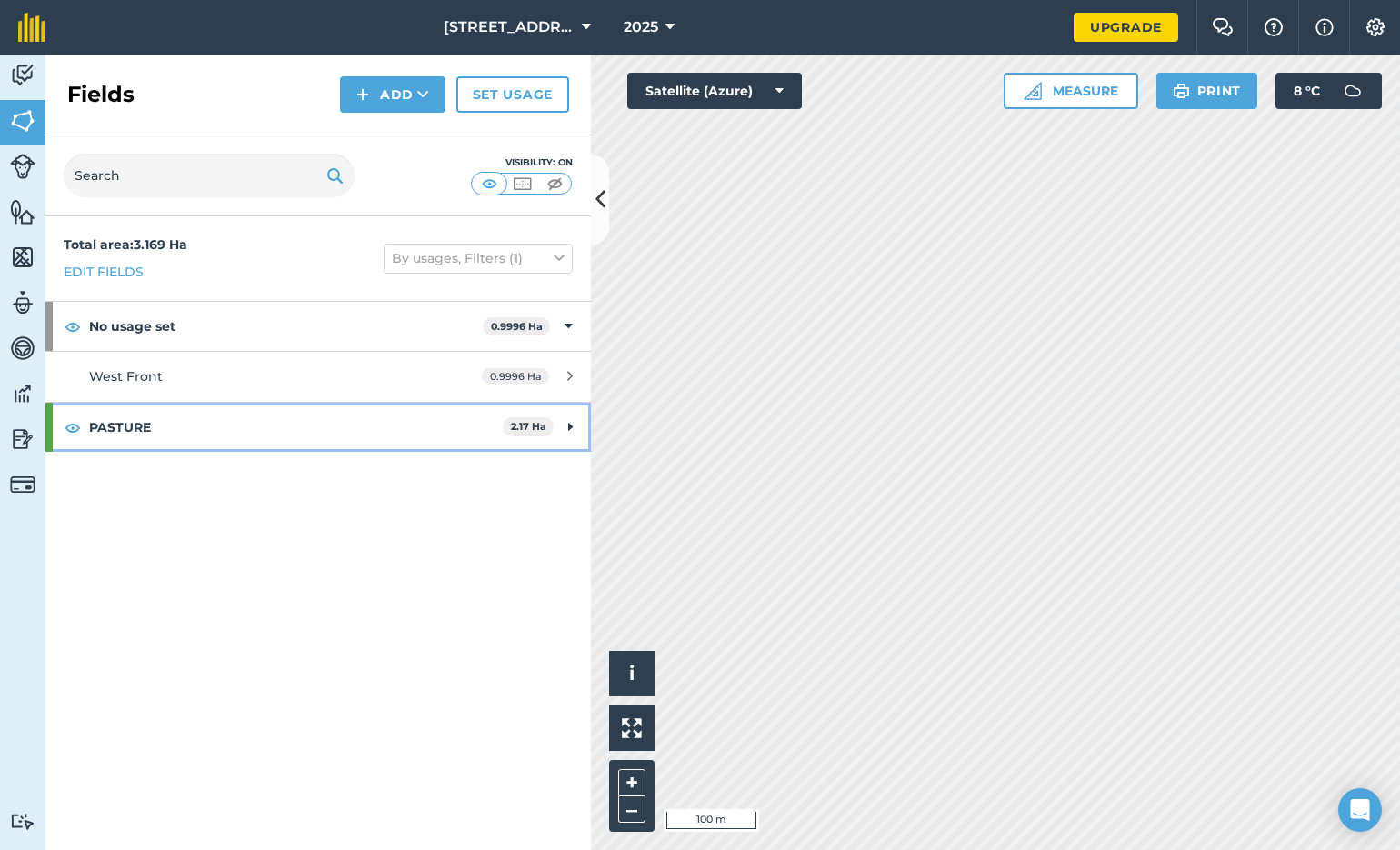 click at bounding box center (570, 427) 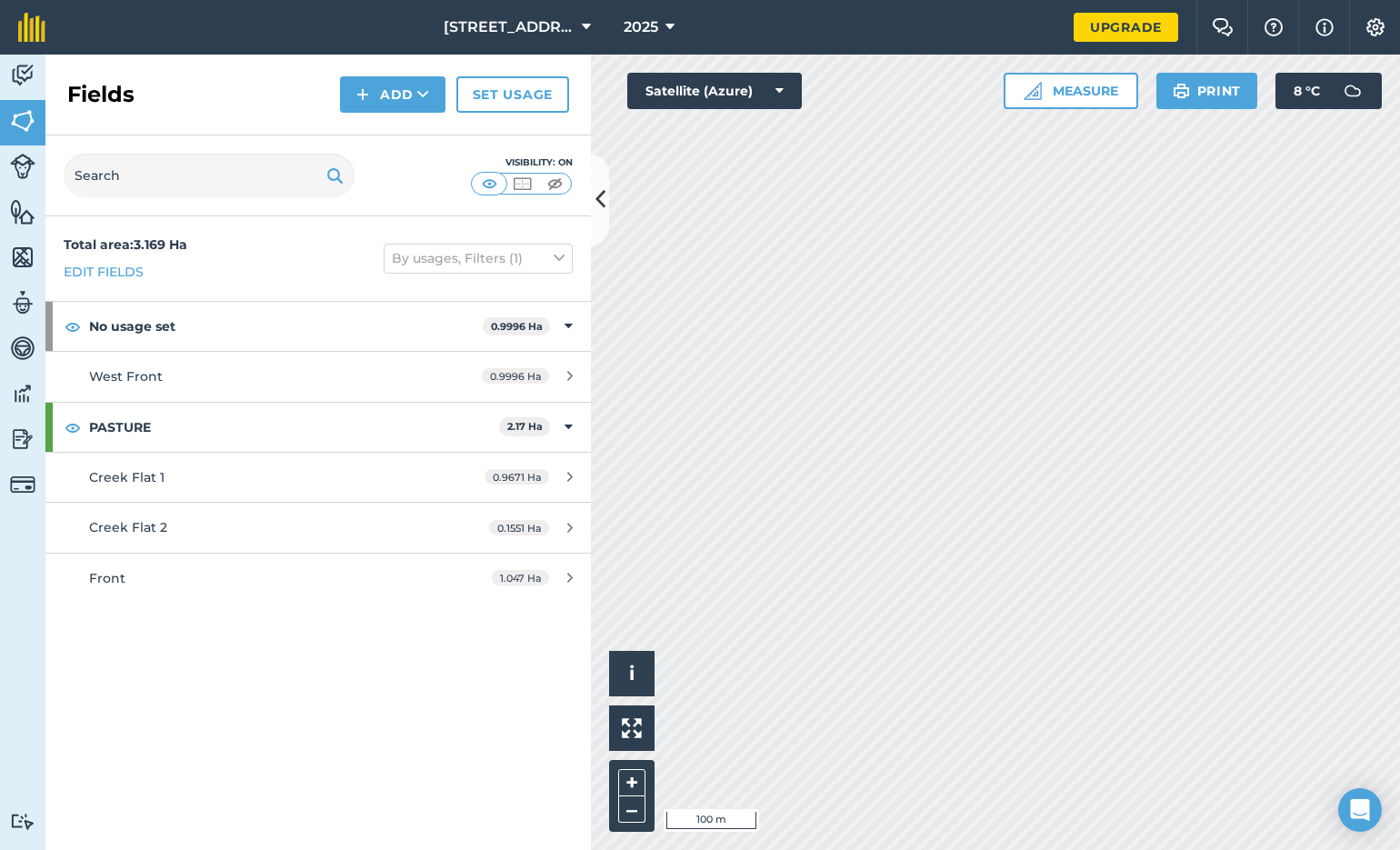 click on "West Front" at bounding box center [125, 376] 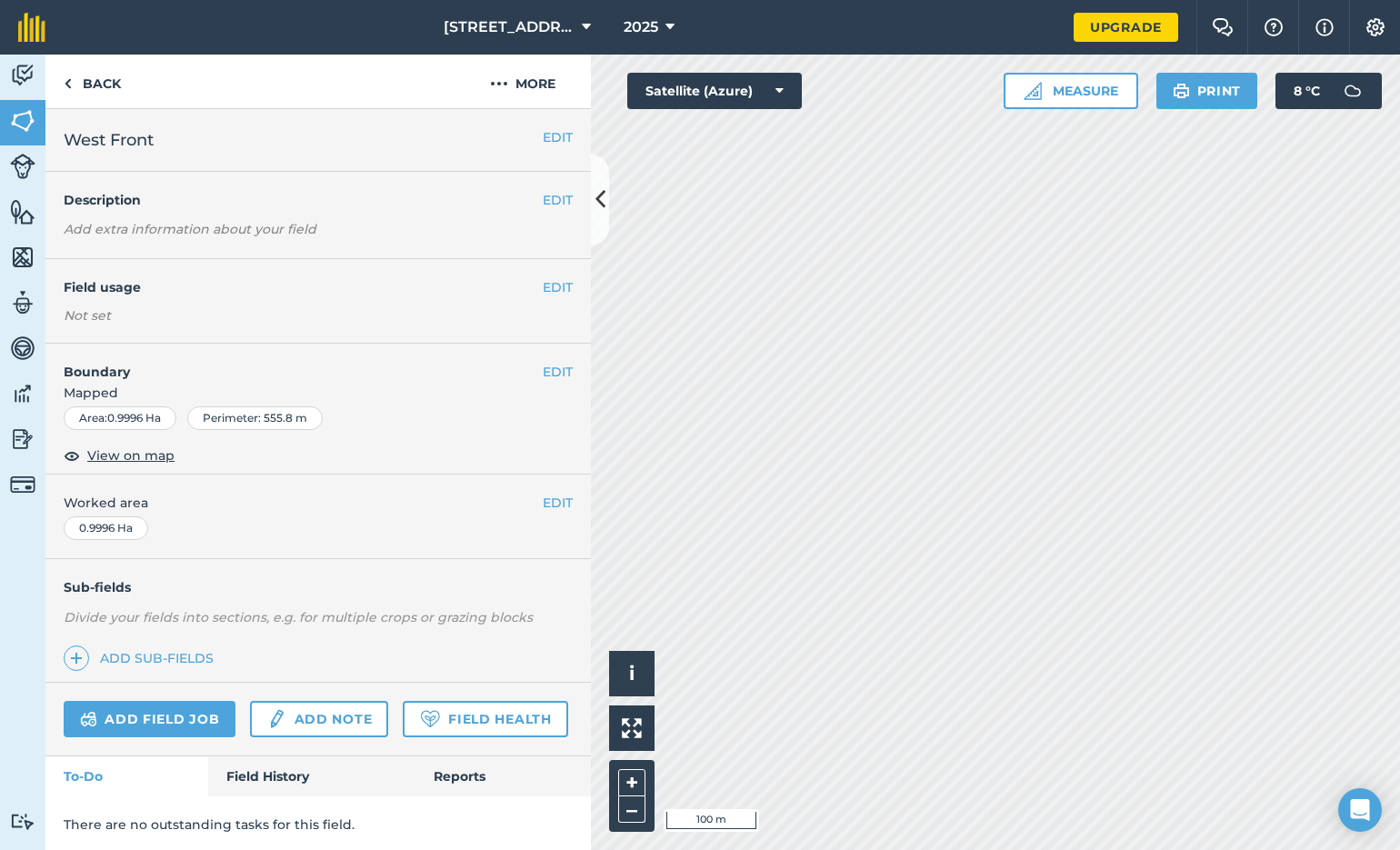 click on "View on map" at bounding box center [131, 455] 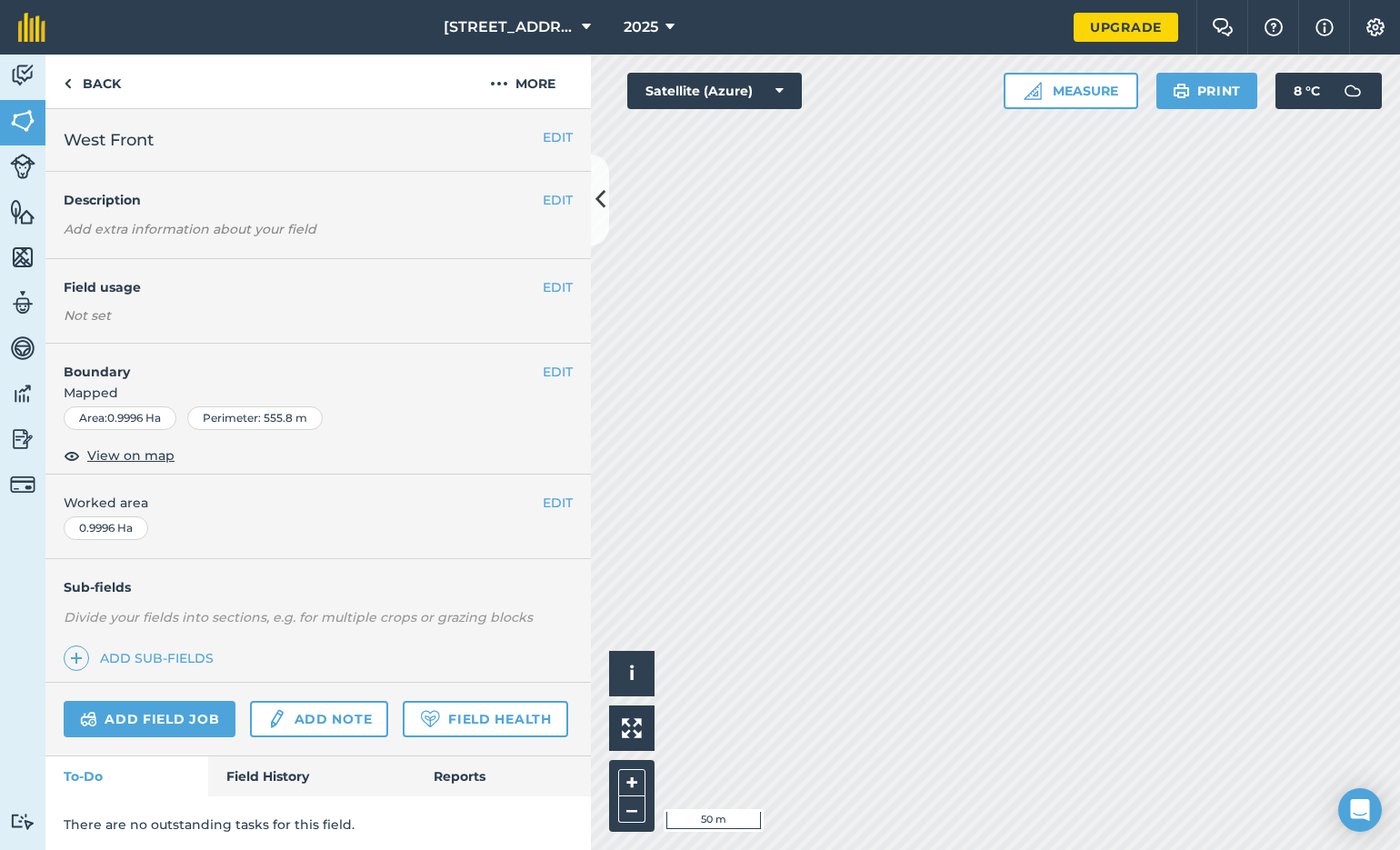 click on "EDIT" at bounding box center (557, 372) 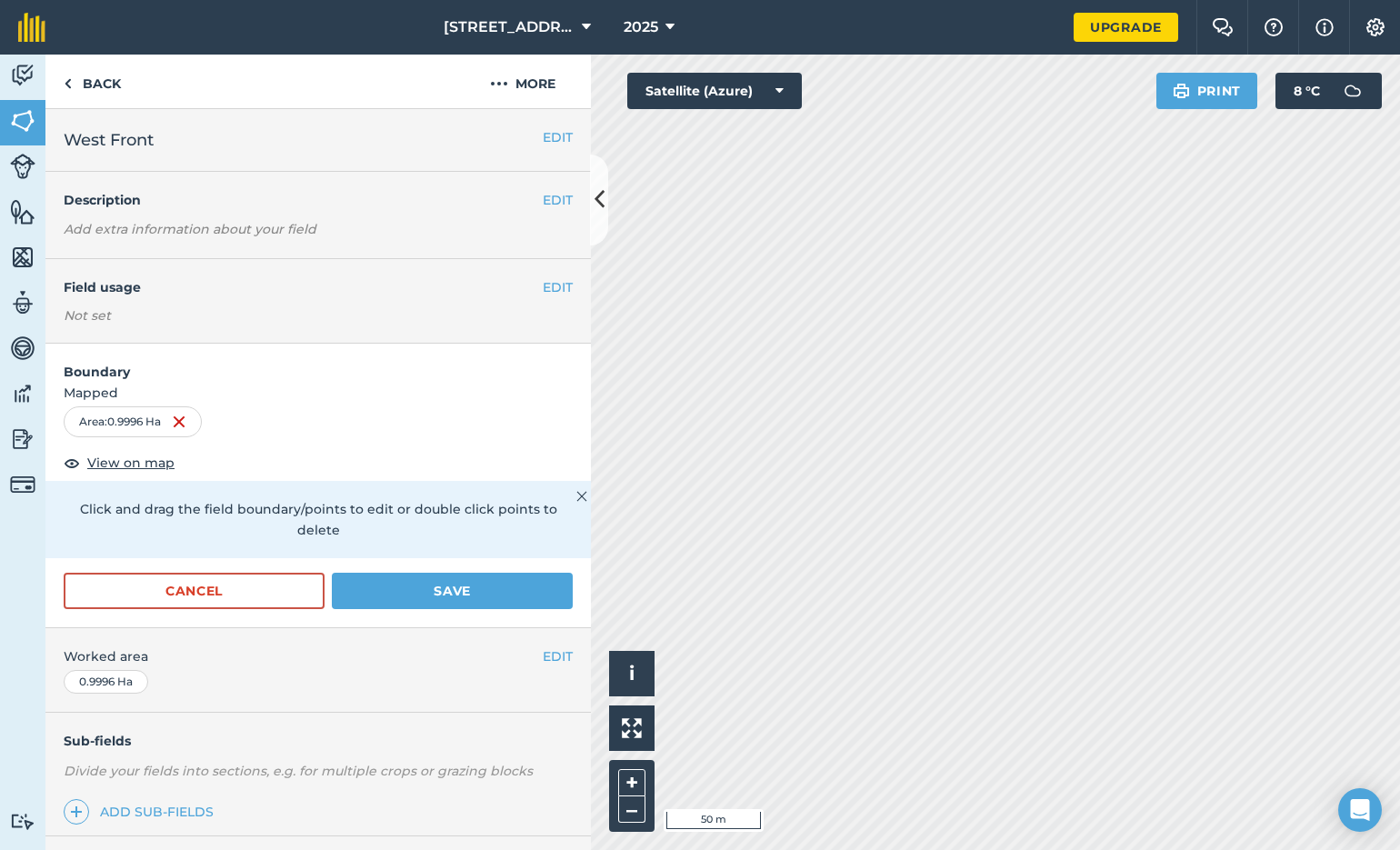 scroll, scrollTop: 0, scrollLeft: 0, axis: both 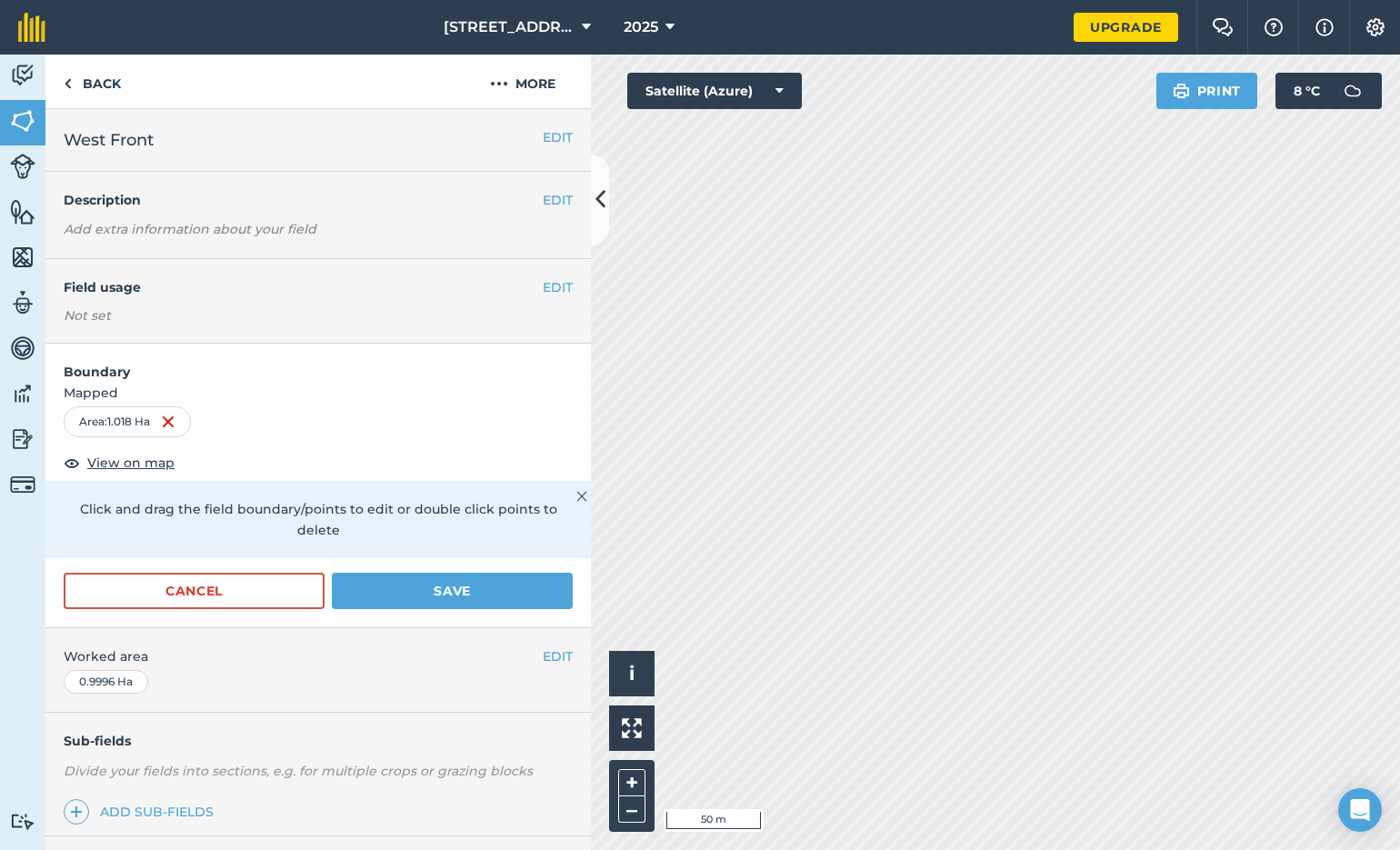 click on "Save" at bounding box center (452, 591) 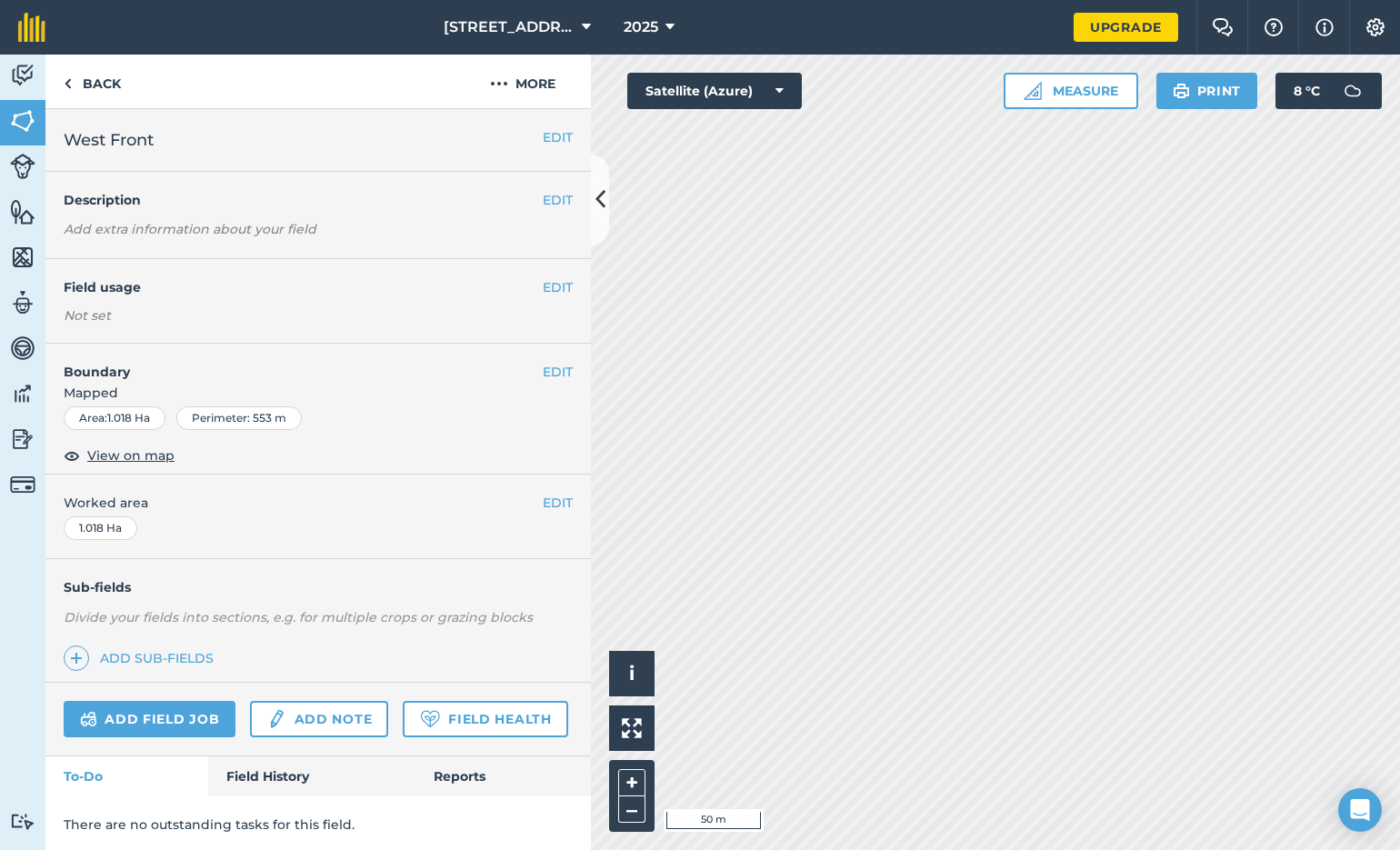 scroll, scrollTop: 0, scrollLeft: 0, axis: both 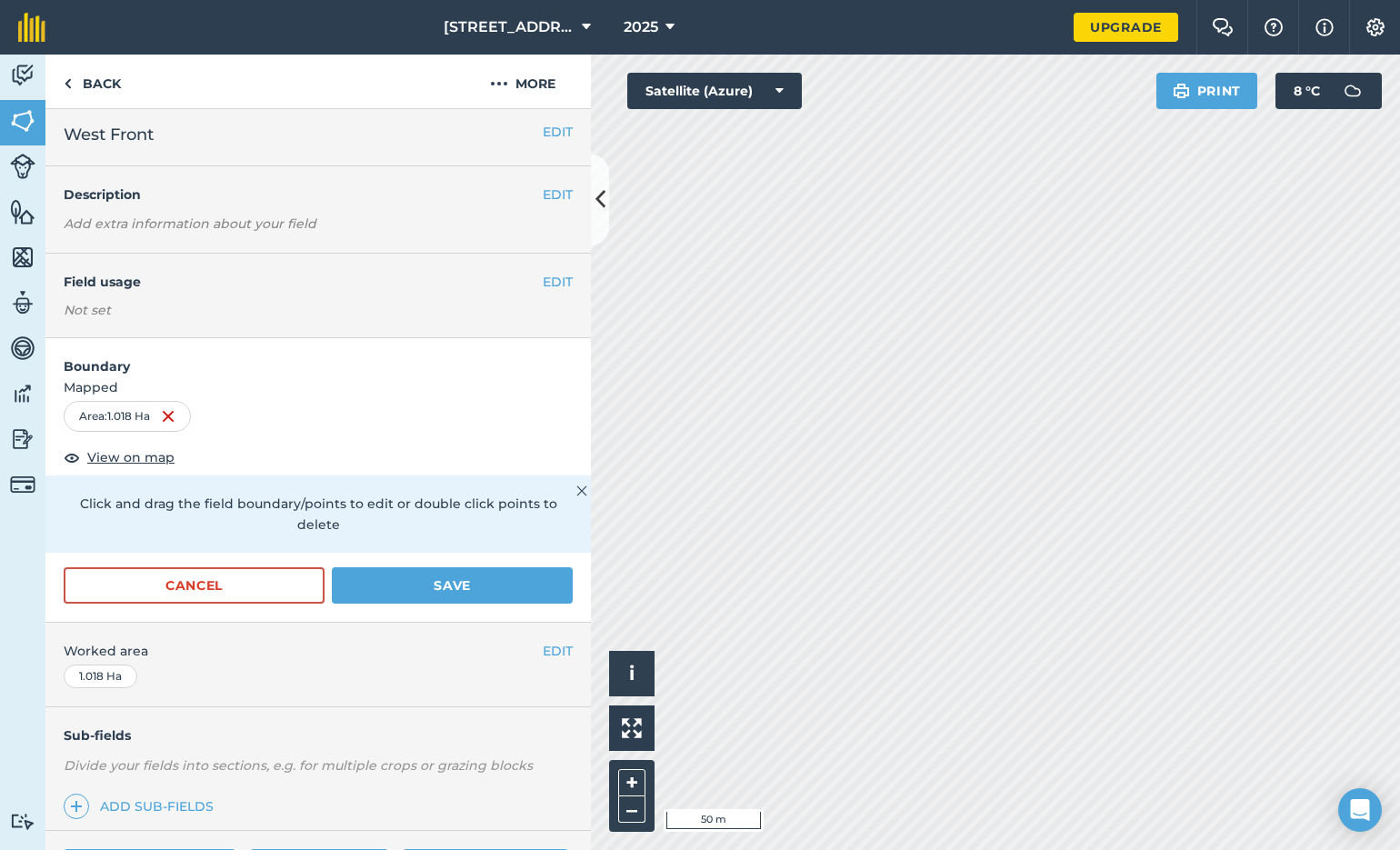 click on "Save" at bounding box center (452, 585) 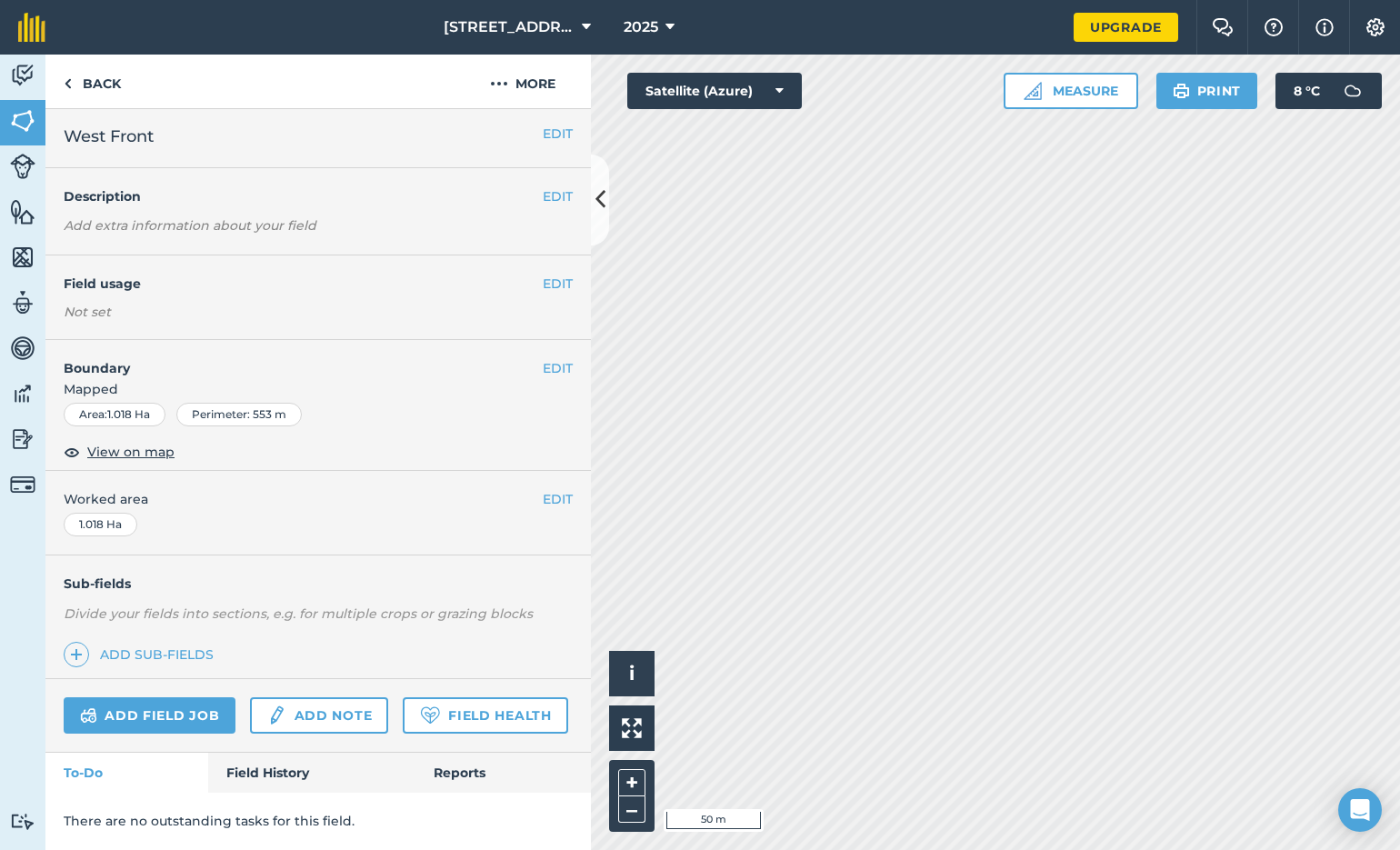scroll, scrollTop: 0, scrollLeft: 0, axis: both 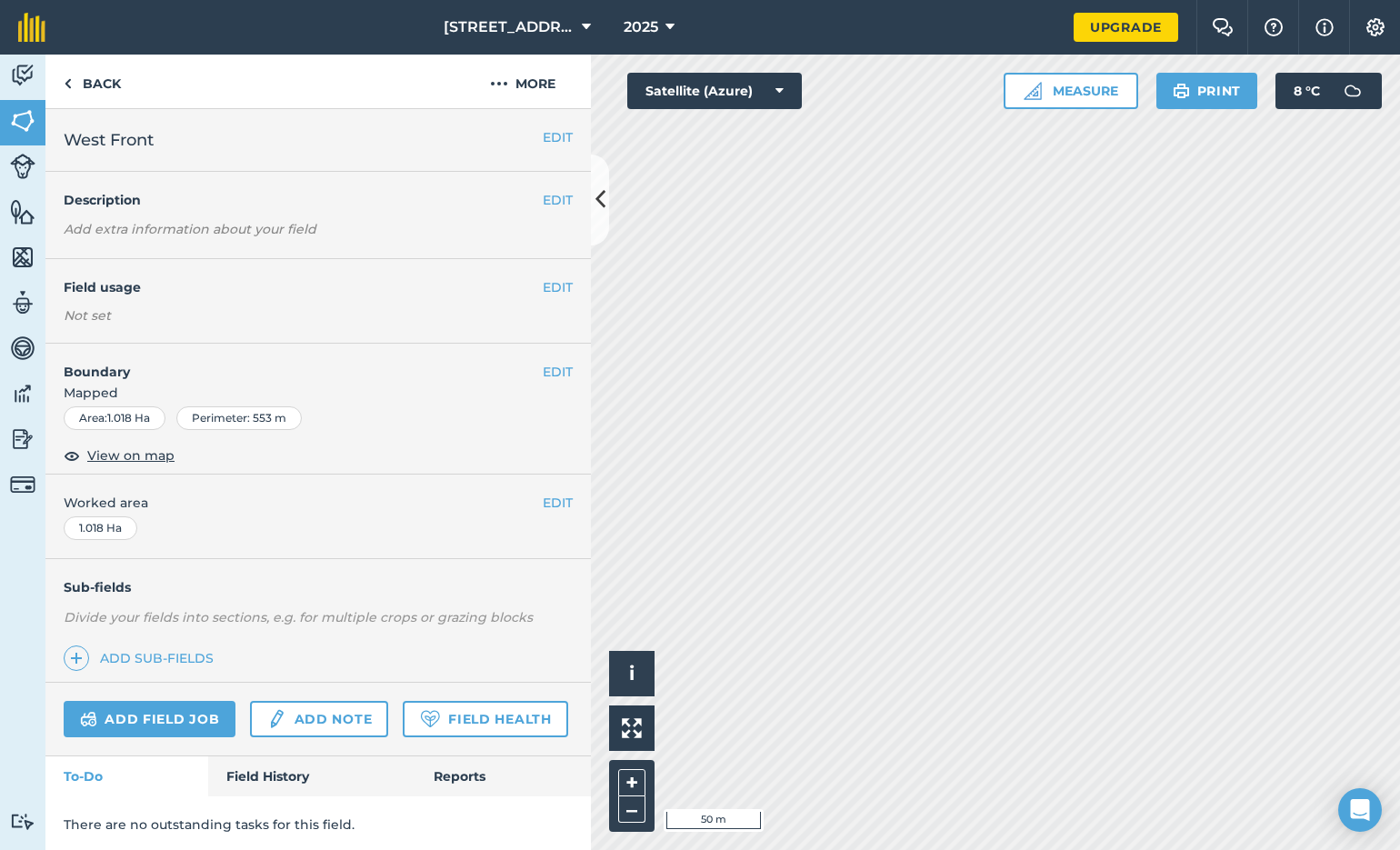 click on "Add sub-fields" at bounding box center [142, 658] 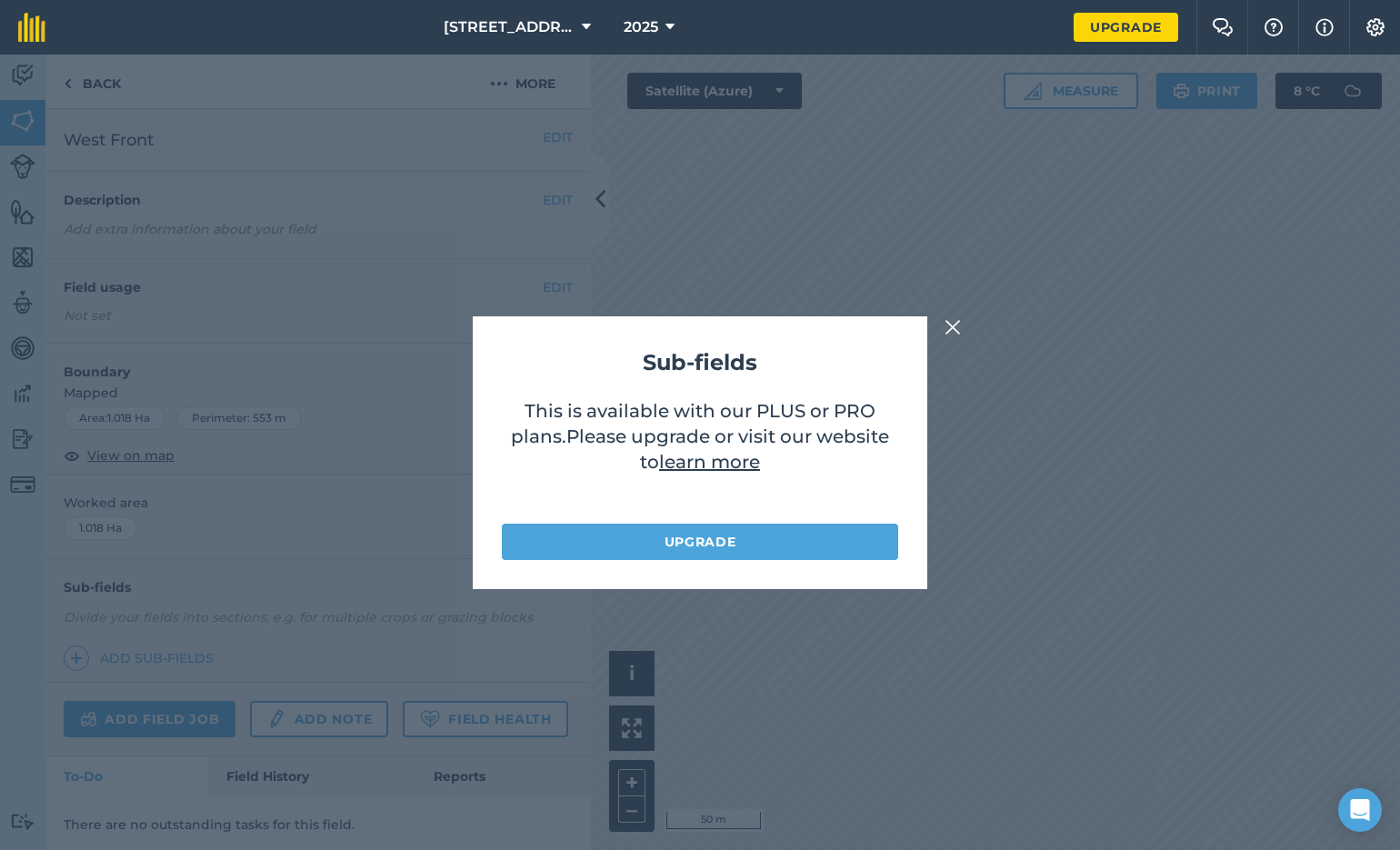 click at bounding box center (953, 327) 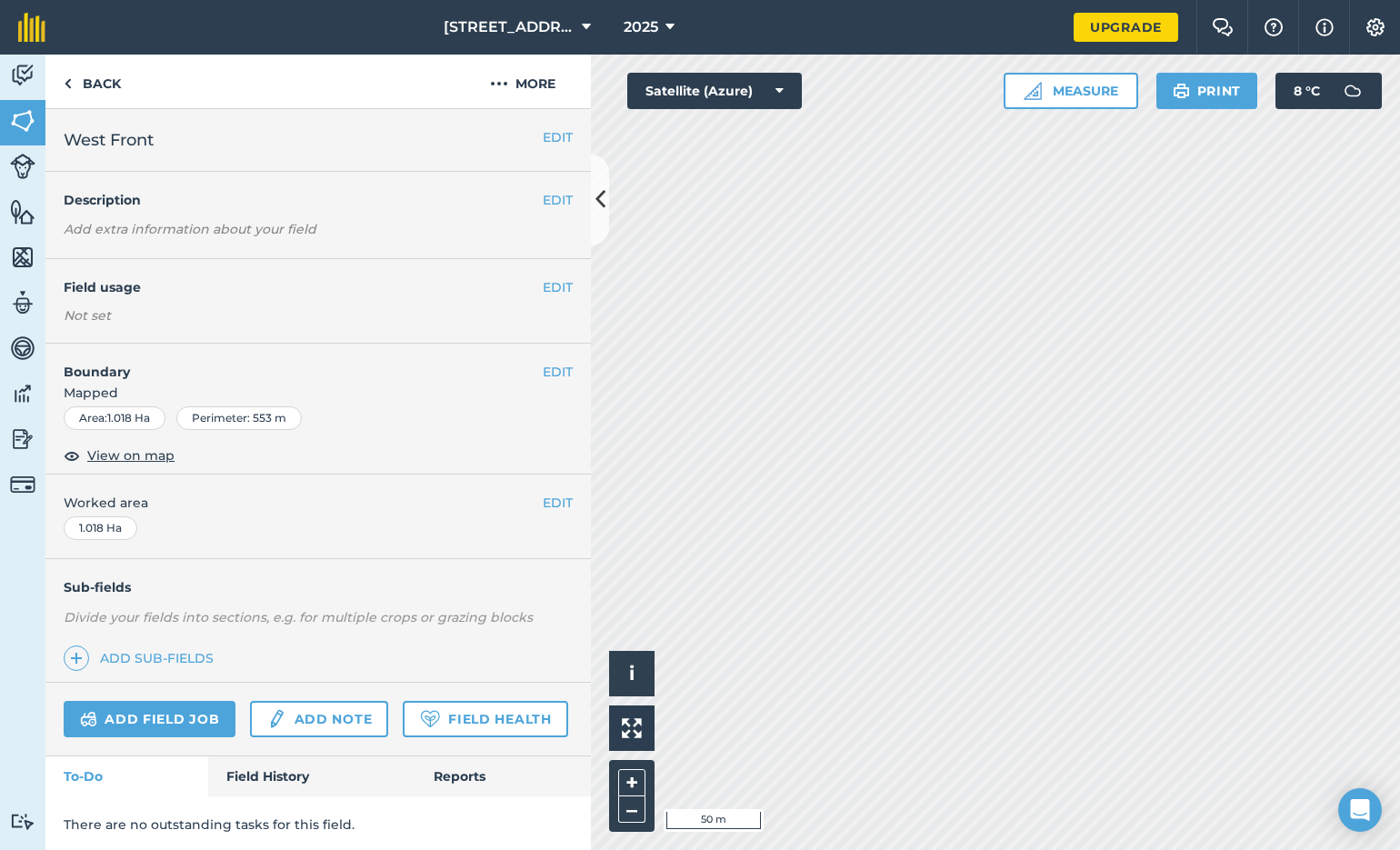 click on "EDIT" at bounding box center [557, 287] 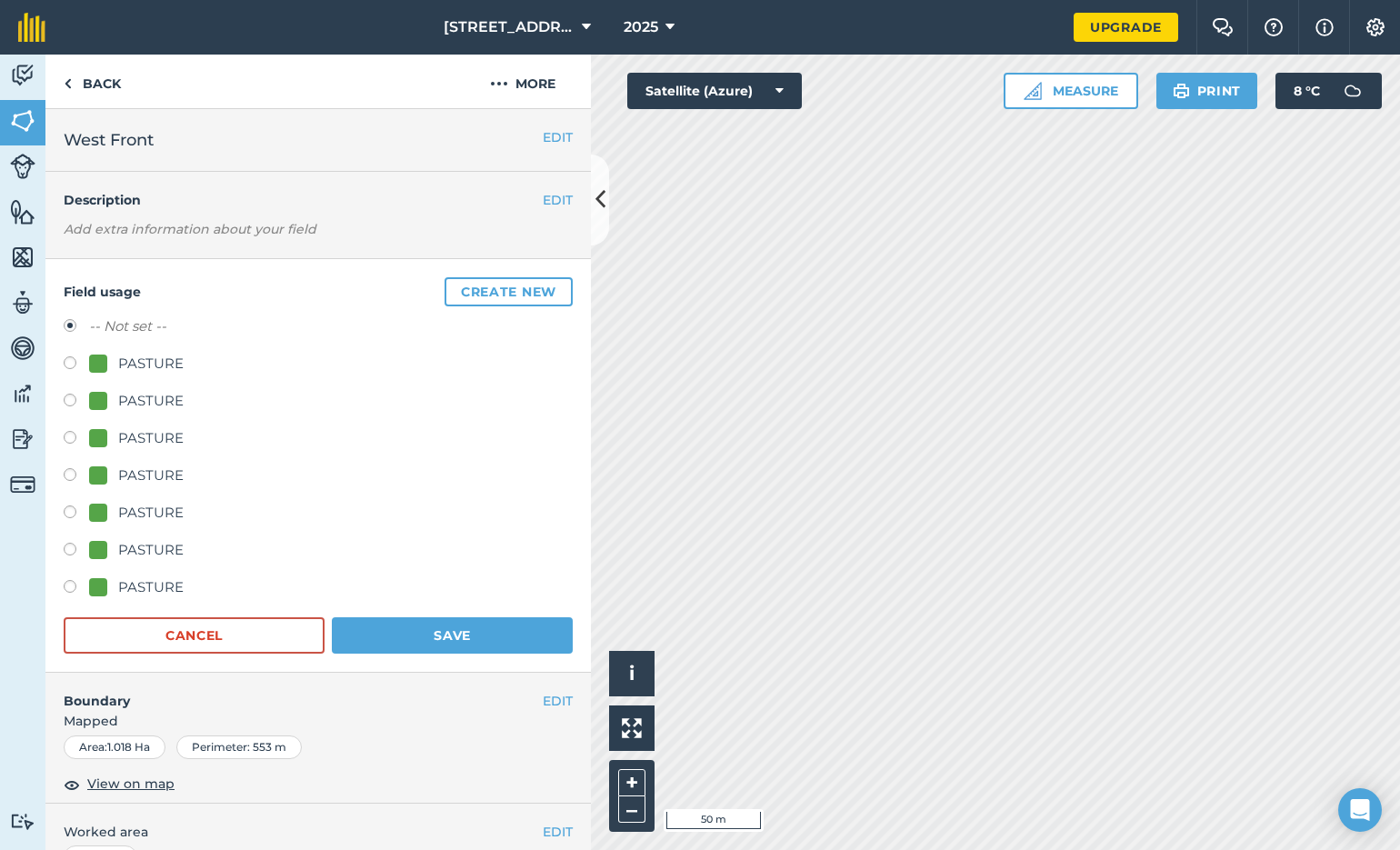 click at bounding box center [76, 365] 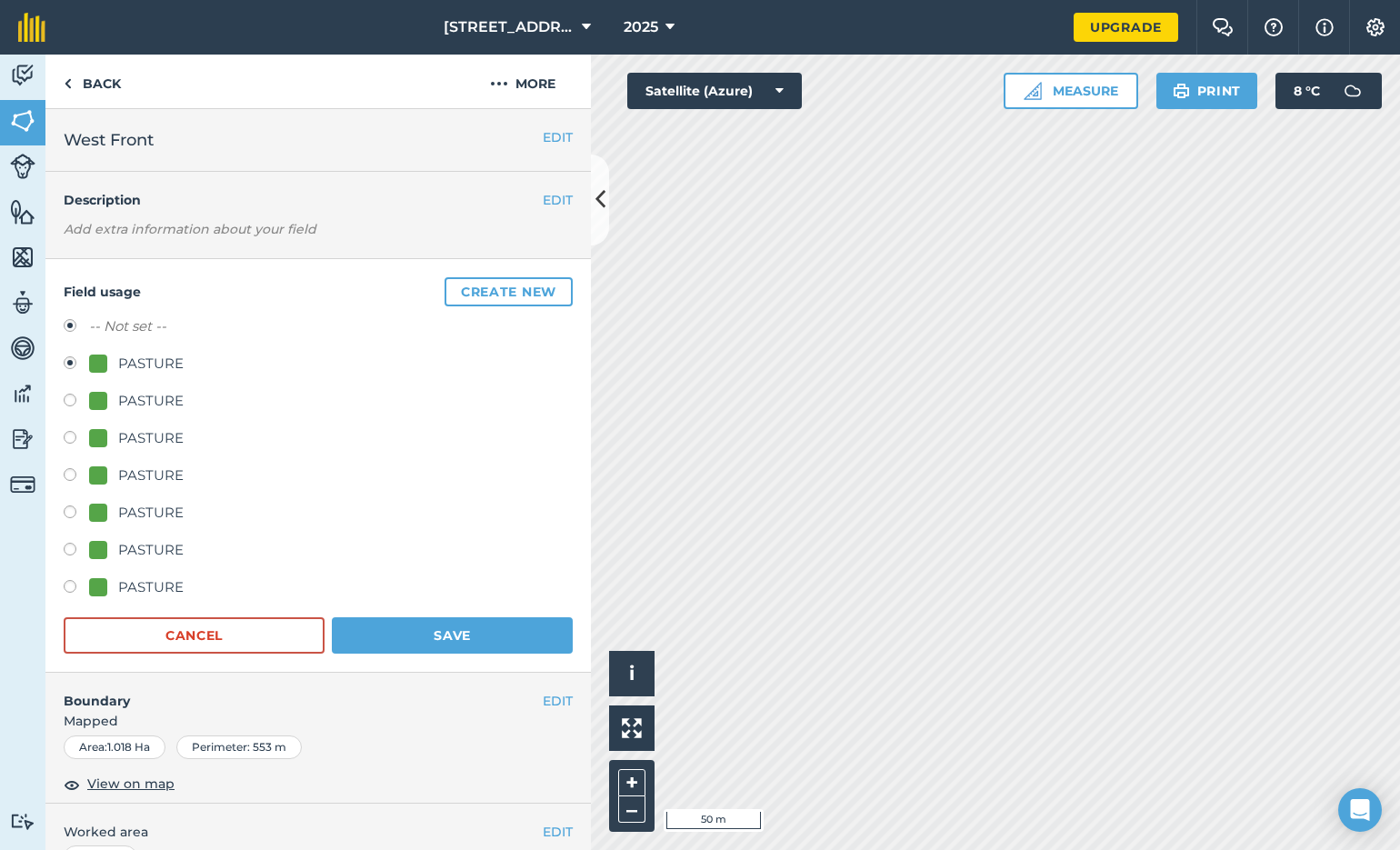 radio on "true" 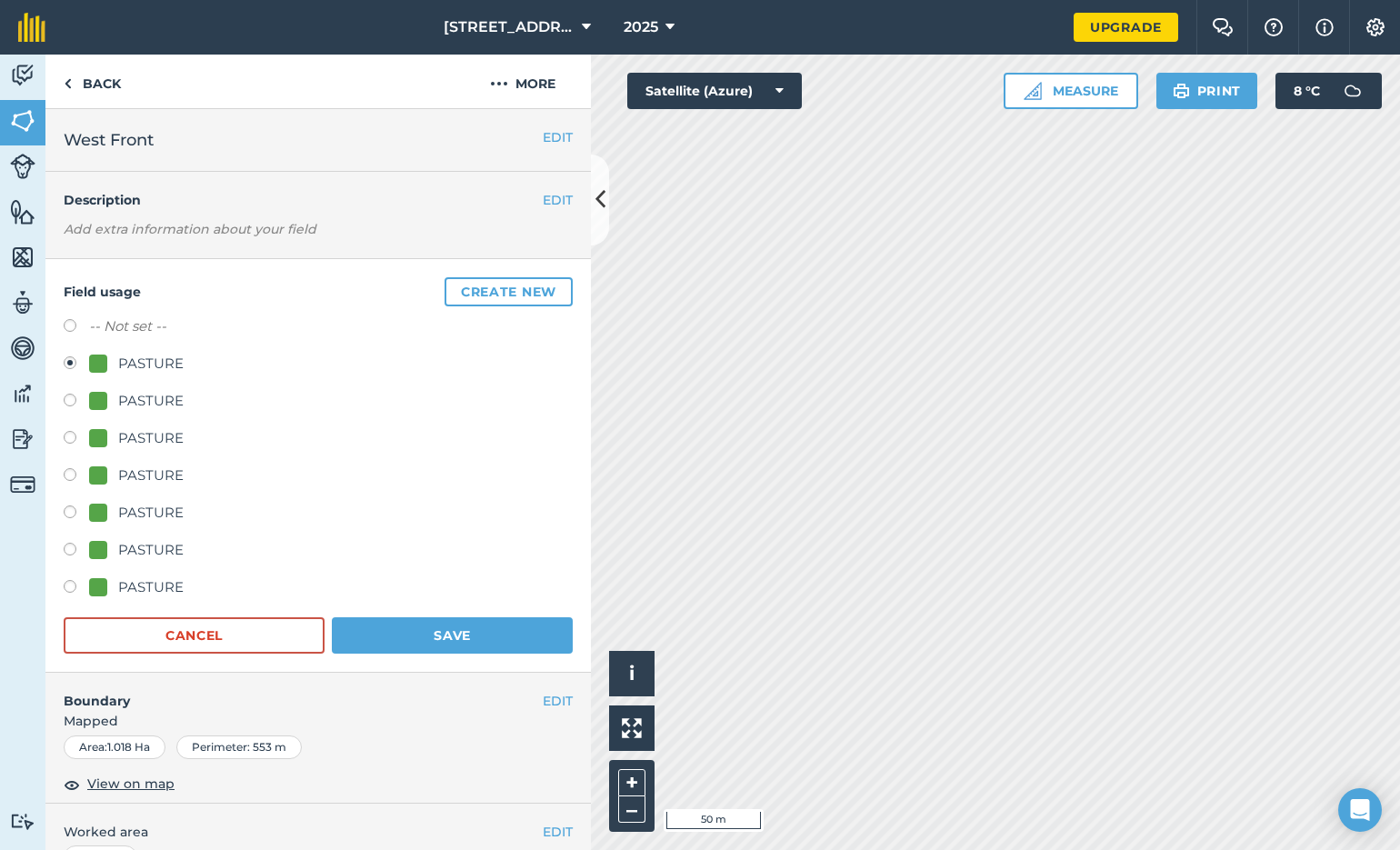 click on "Save" at bounding box center (452, 635) 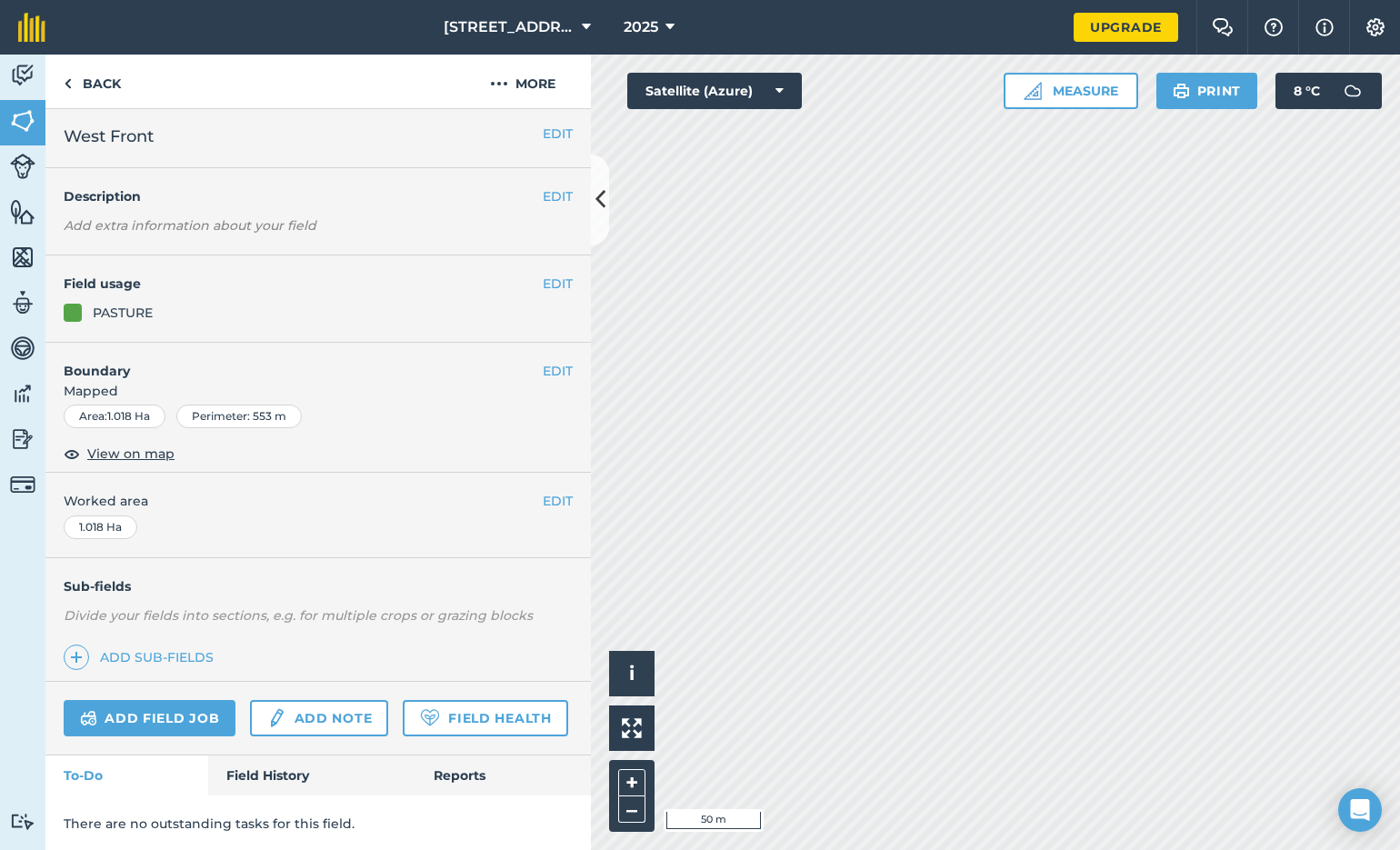 scroll, scrollTop: 5, scrollLeft: 0, axis: vertical 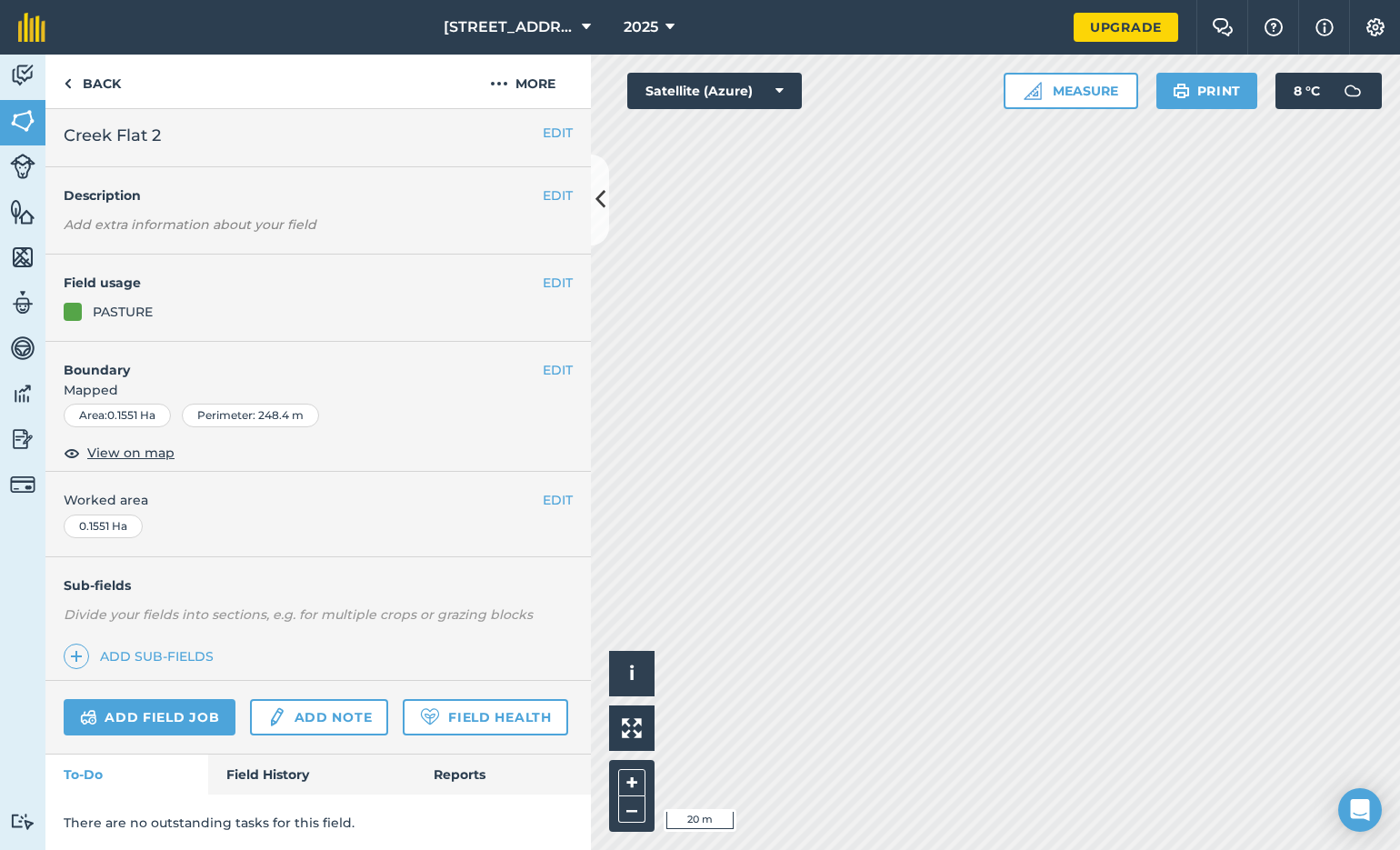 click on "EDIT" at bounding box center (557, 370) 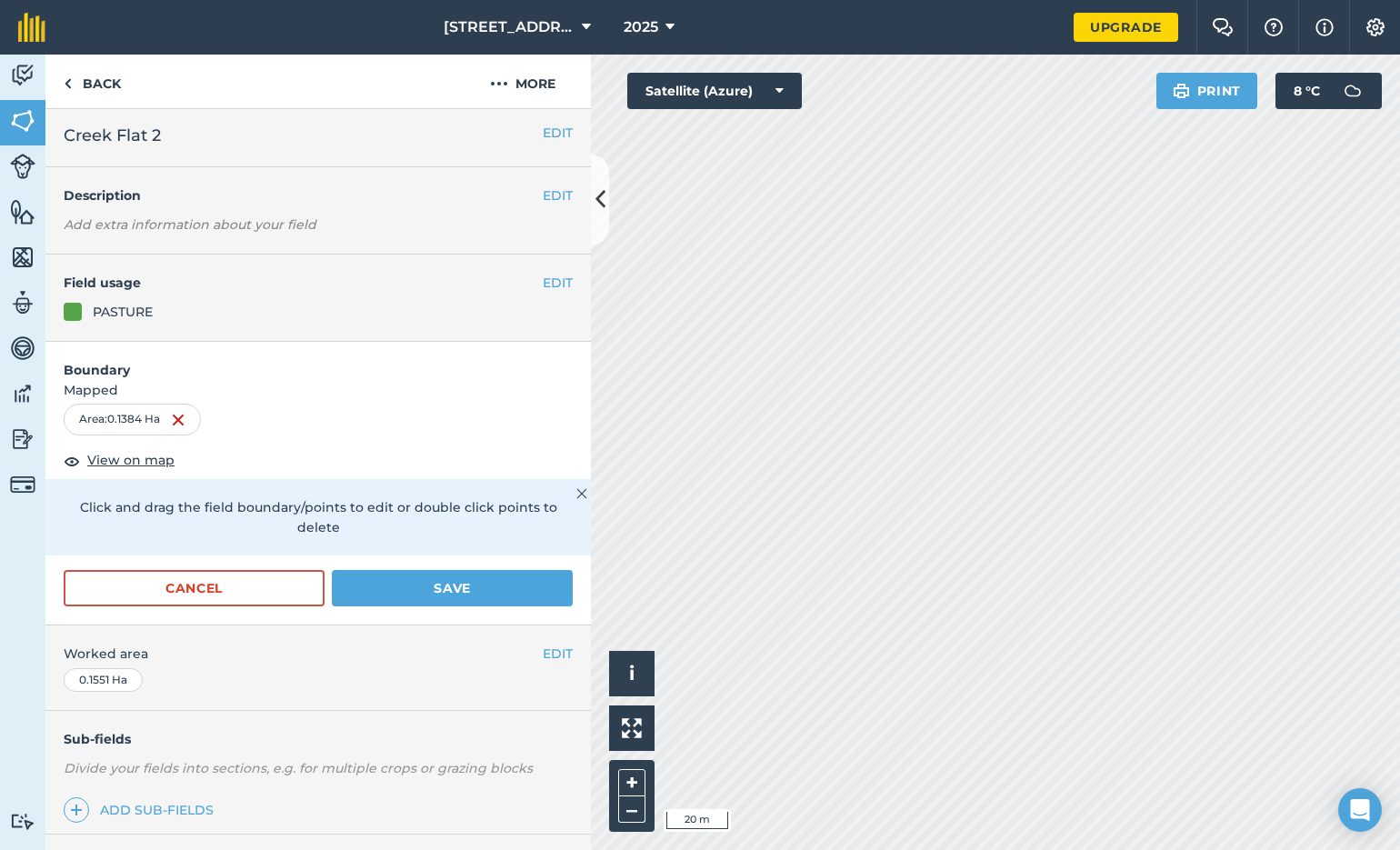 click on "Save" at bounding box center (452, 588) 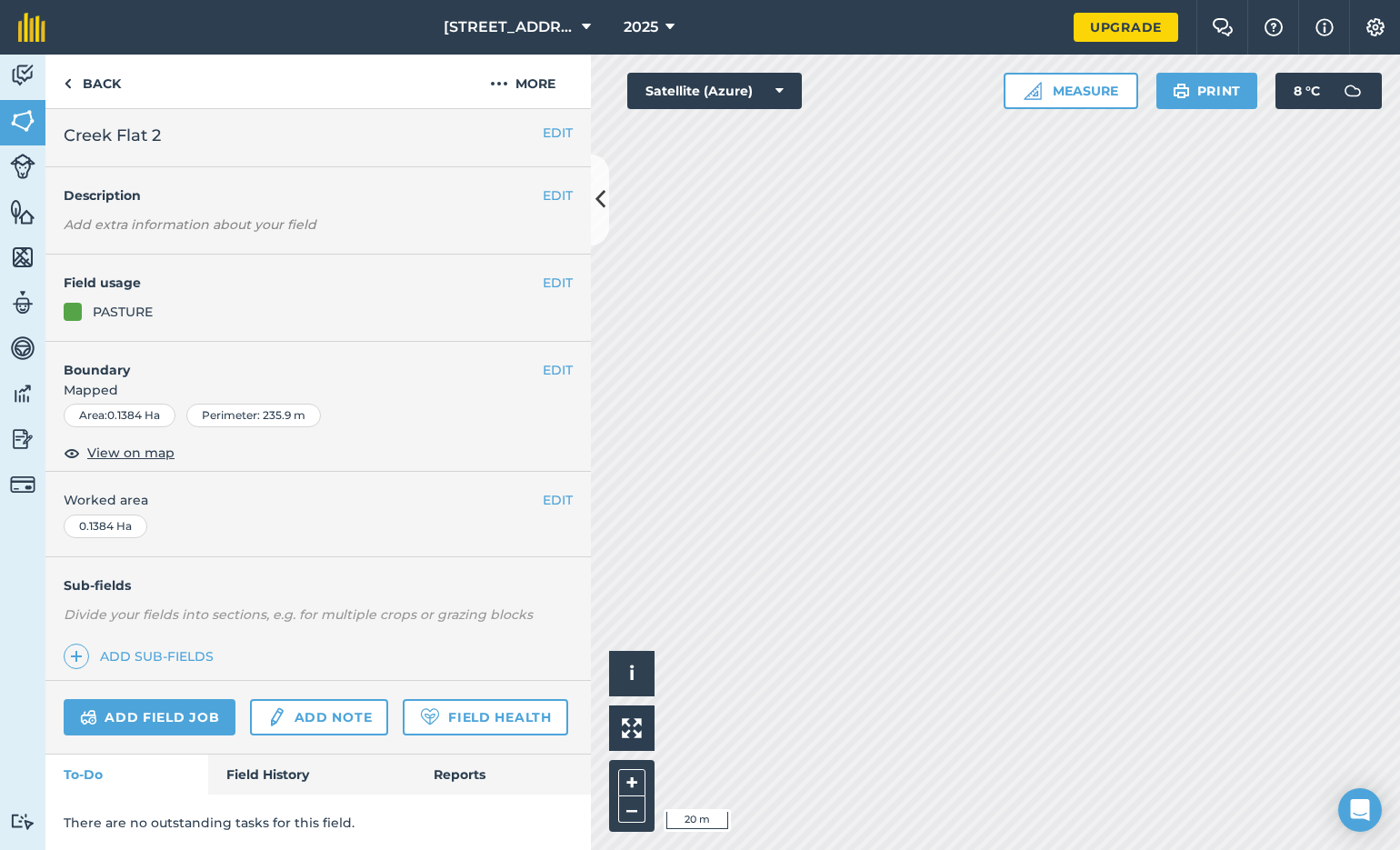 click on "EDIT" at bounding box center (557, 370) 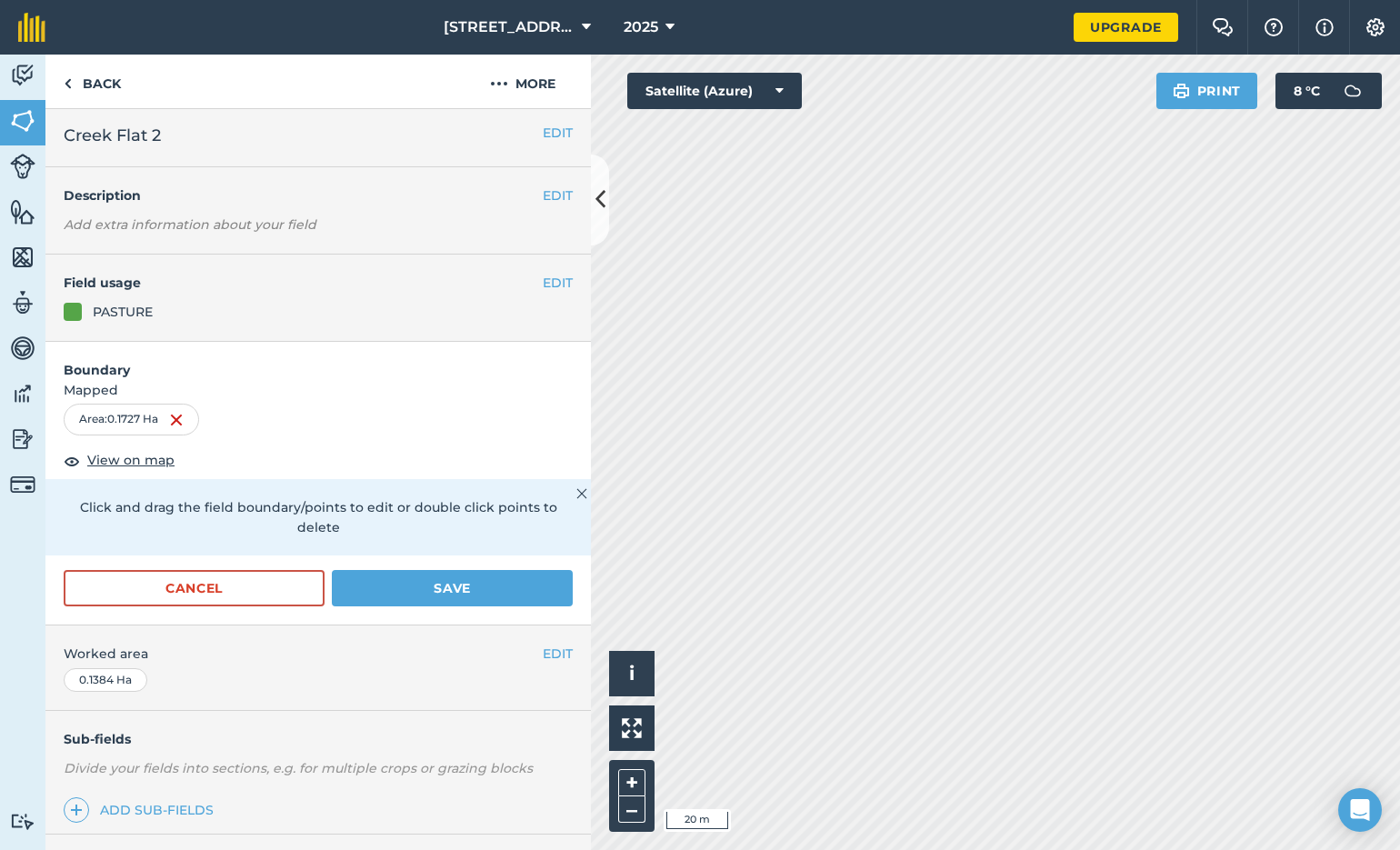 click on "Save" at bounding box center [452, 588] 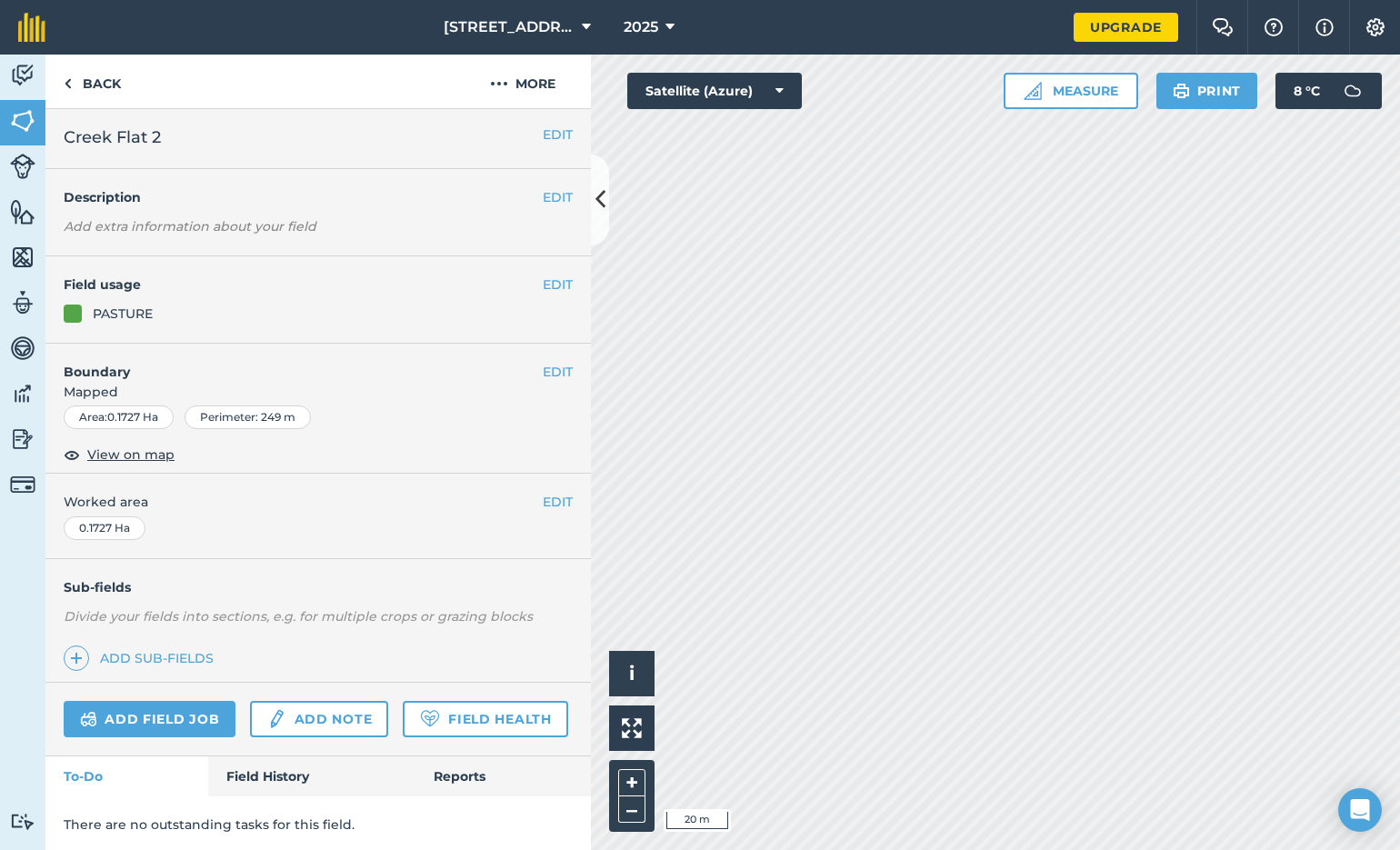 scroll, scrollTop: 2, scrollLeft: 0, axis: vertical 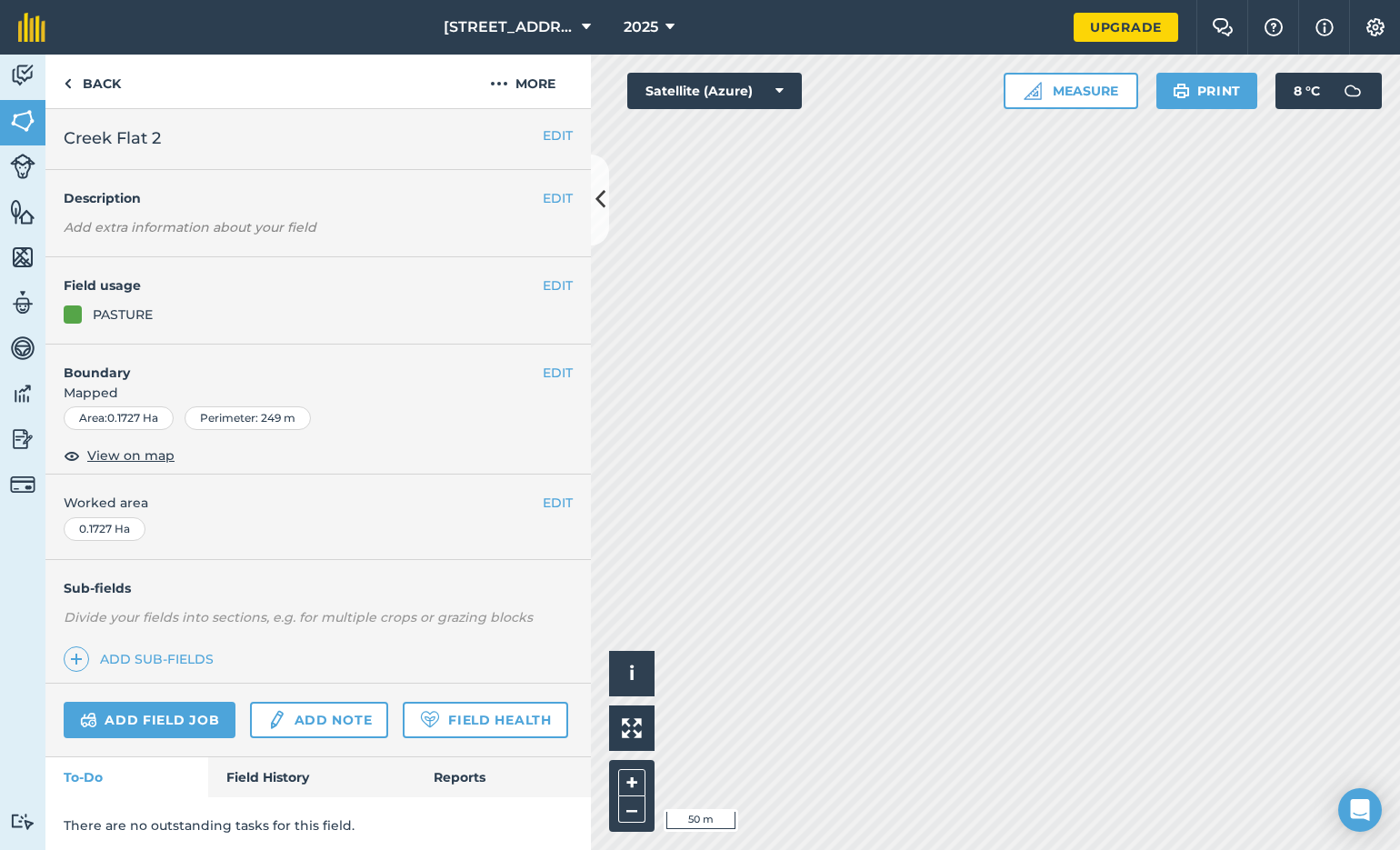 click on "[STREET_ADDRESS][PERSON_NAME] Upgrade Farm Chat Help Info Settings Map printing is not available on our free plan Please upgrade to our Essentials, Plus or Pro plan to access this feature. Activity Fields Livestock Features Maps Team Vehicles Data Reporting Billing Tutorials Tutorials   Back   More EDIT Creek Flat 2 EDIT Description Add extra information about your field EDIT Field usage PASTURE EDIT Boundary   Mapped Area :  0.1727   Ha Perimeter :   249   m   View on map EDIT Worked area 0.1727   Ha Sub-fields   Divide your fields into sections, e.g. for multiple crops or grazing blocks   Add sub-fields Add field job Add note   Field Health To-Do Field History Reports There are no outstanding tasks for this field. Click to start drawing i © 2025 TomTom, Microsoft 50 m + – Satellite (Azure) Measure Print 8   ° C" at bounding box center (700, 425) 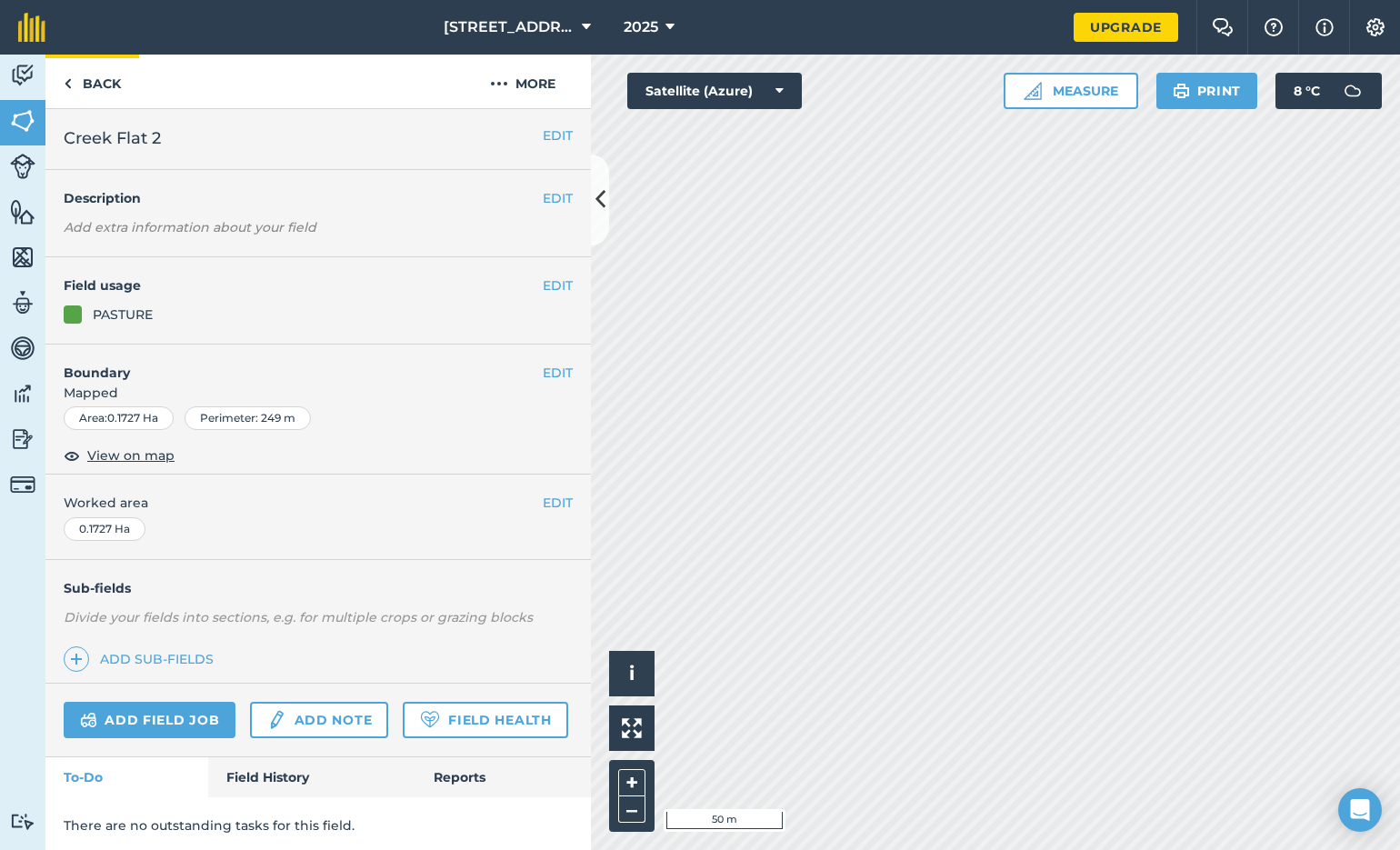 click on "Back" at bounding box center [92, 81] 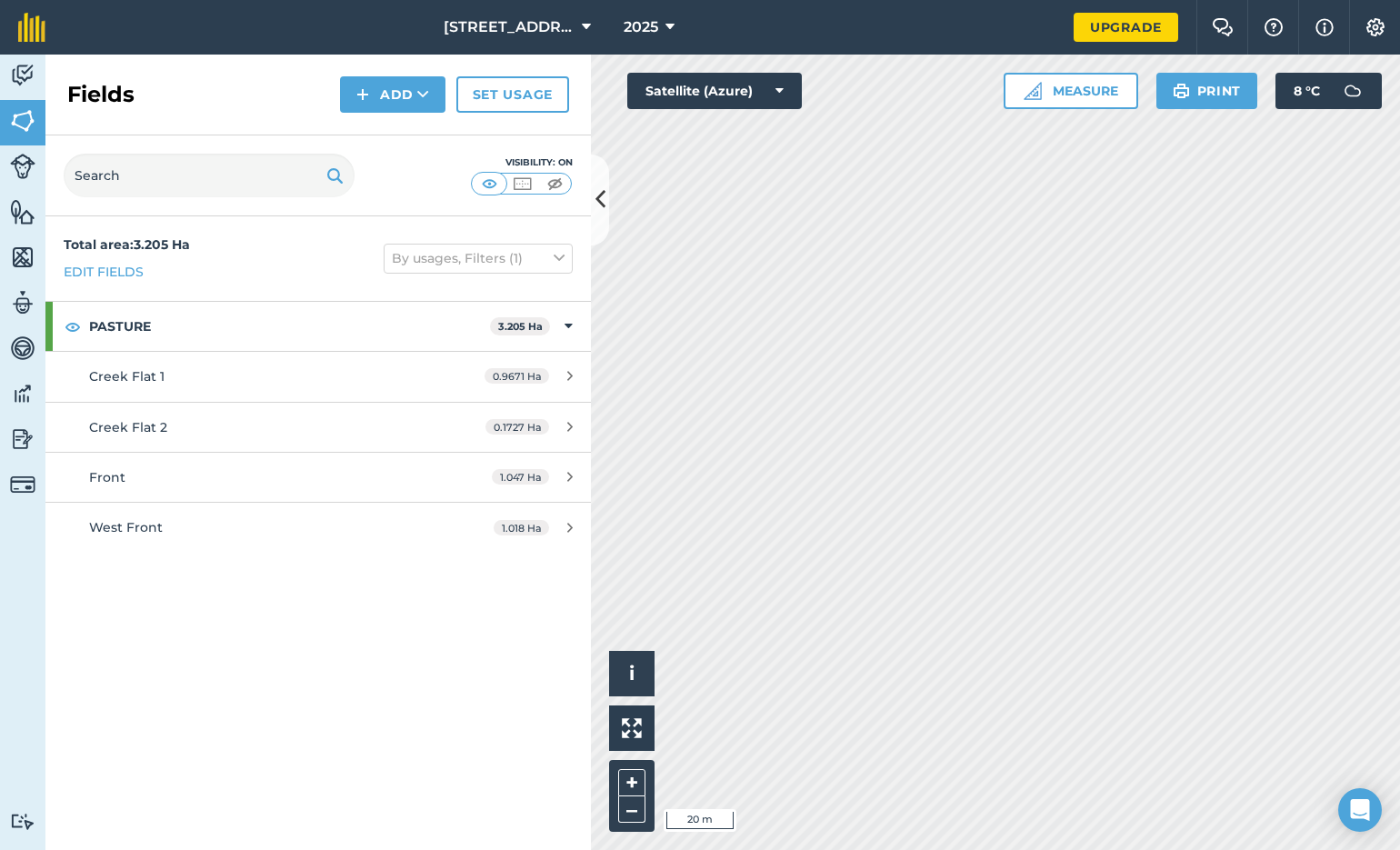 click at bounding box center (423, 95) 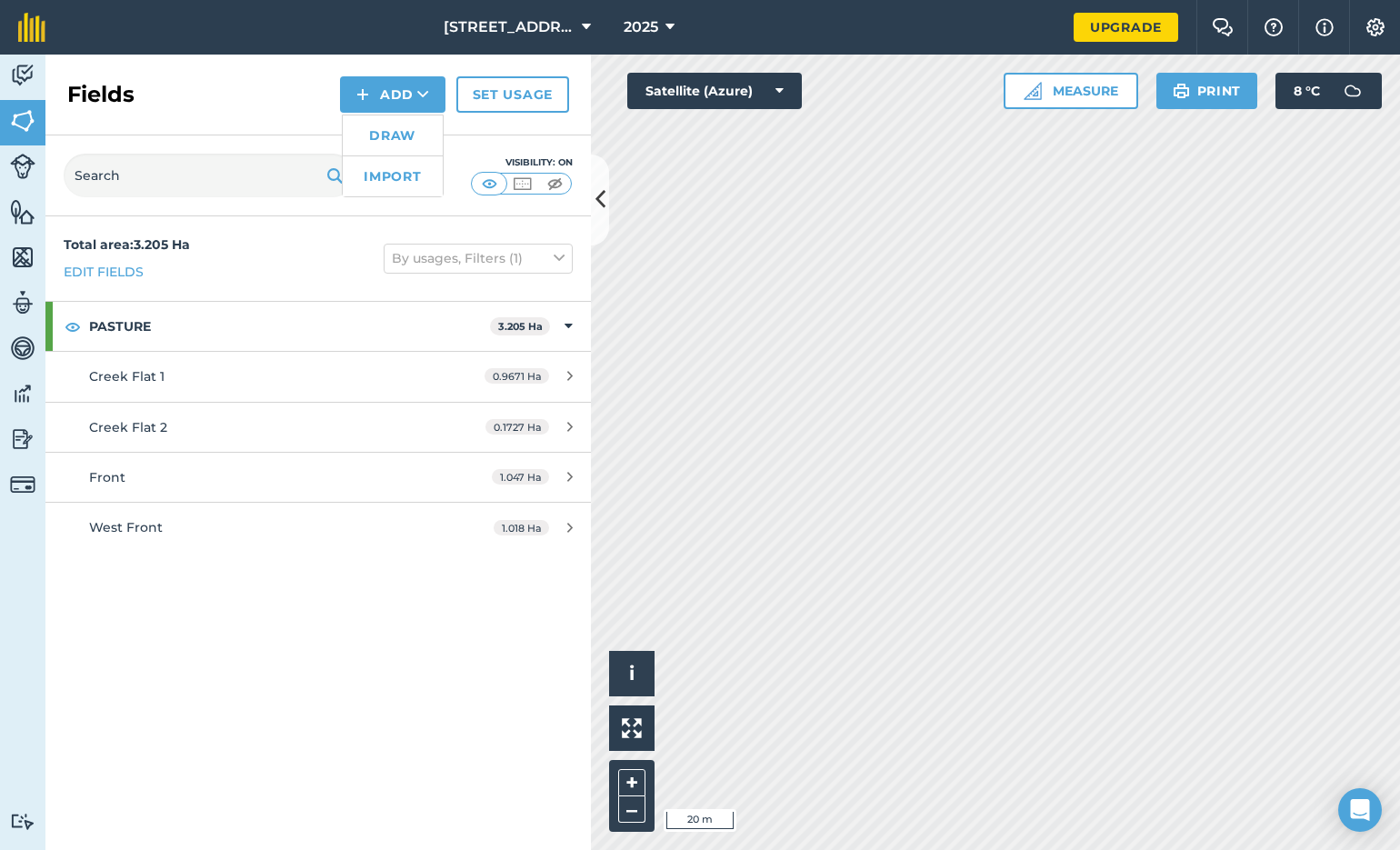 click on "Draw" at bounding box center (393, 135) 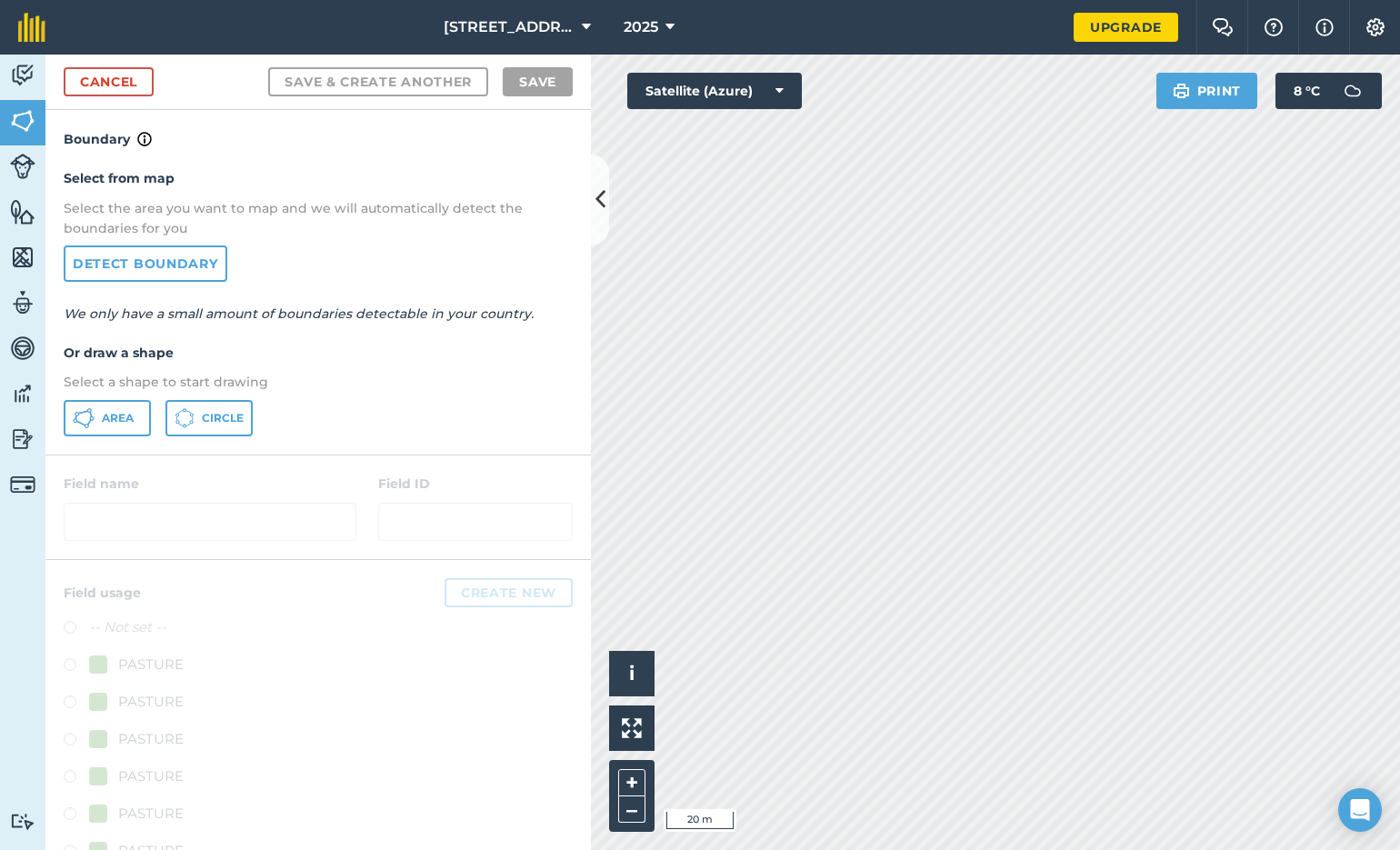 click on "Area" at bounding box center (117, 418) 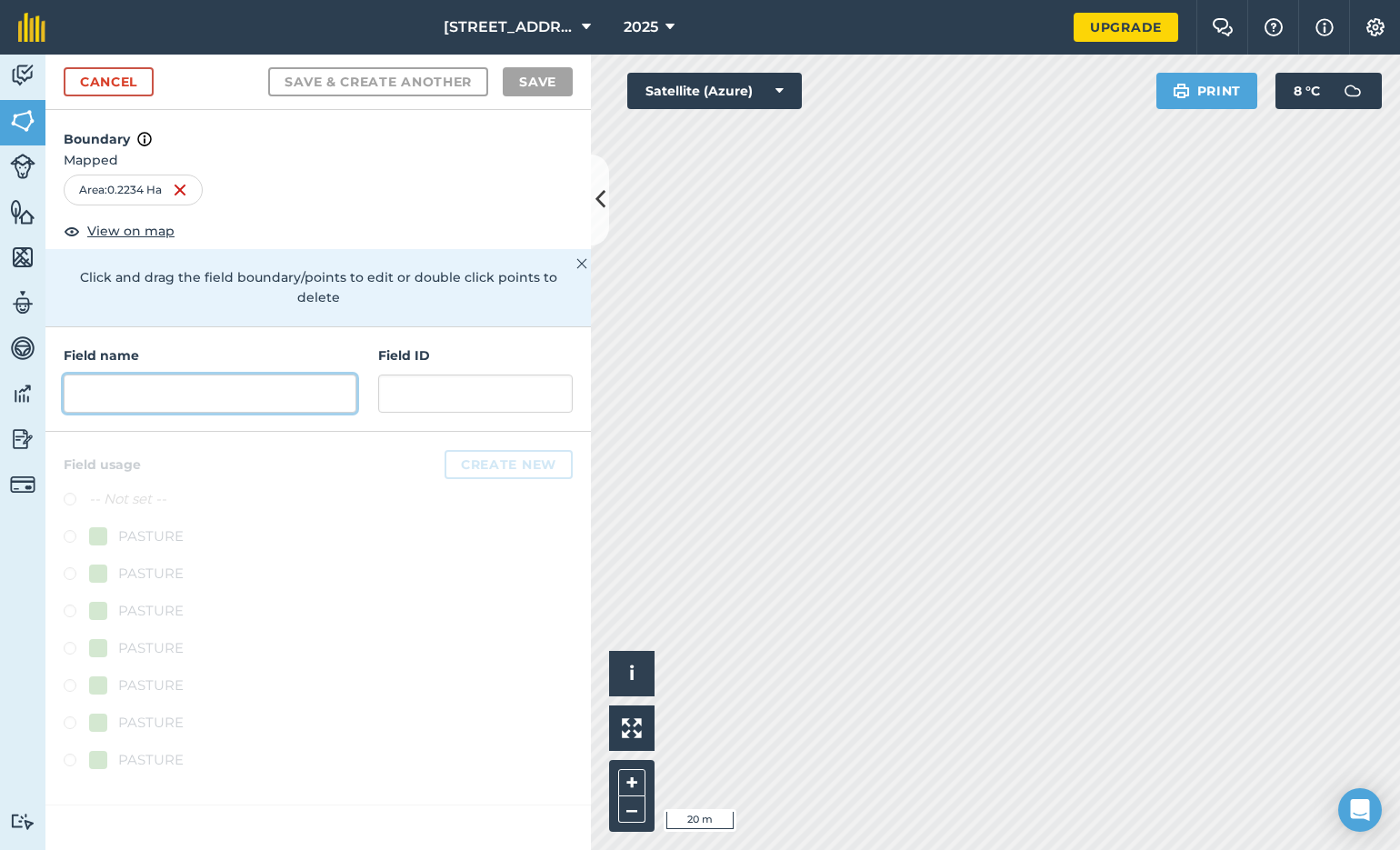 drag, startPoint x: 86, startPoint y: 371, endPoint x: 166, endPoint y: 380, distance: 80.50466 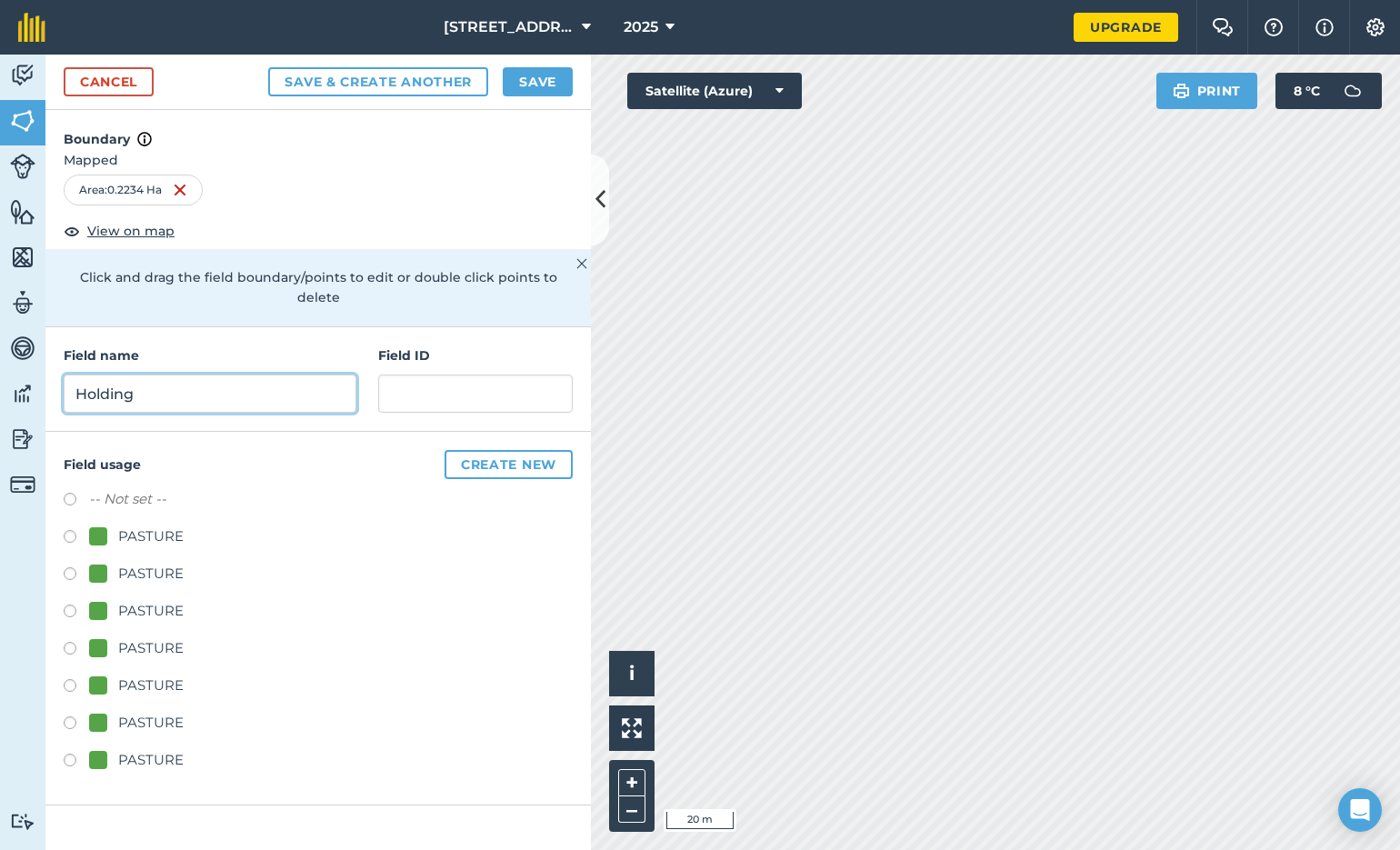 type on "Holding" 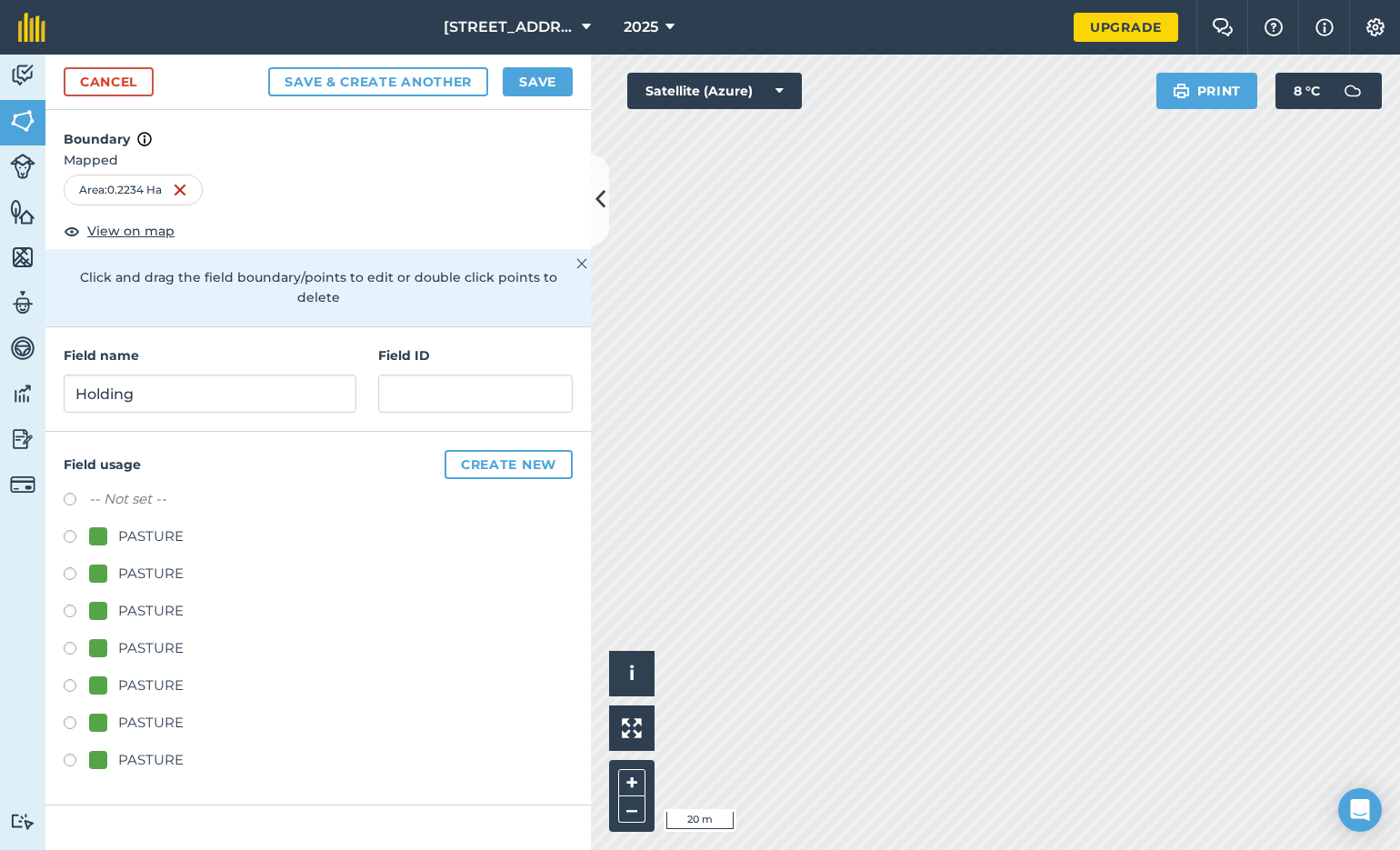 click at bounding box center [76, 539] 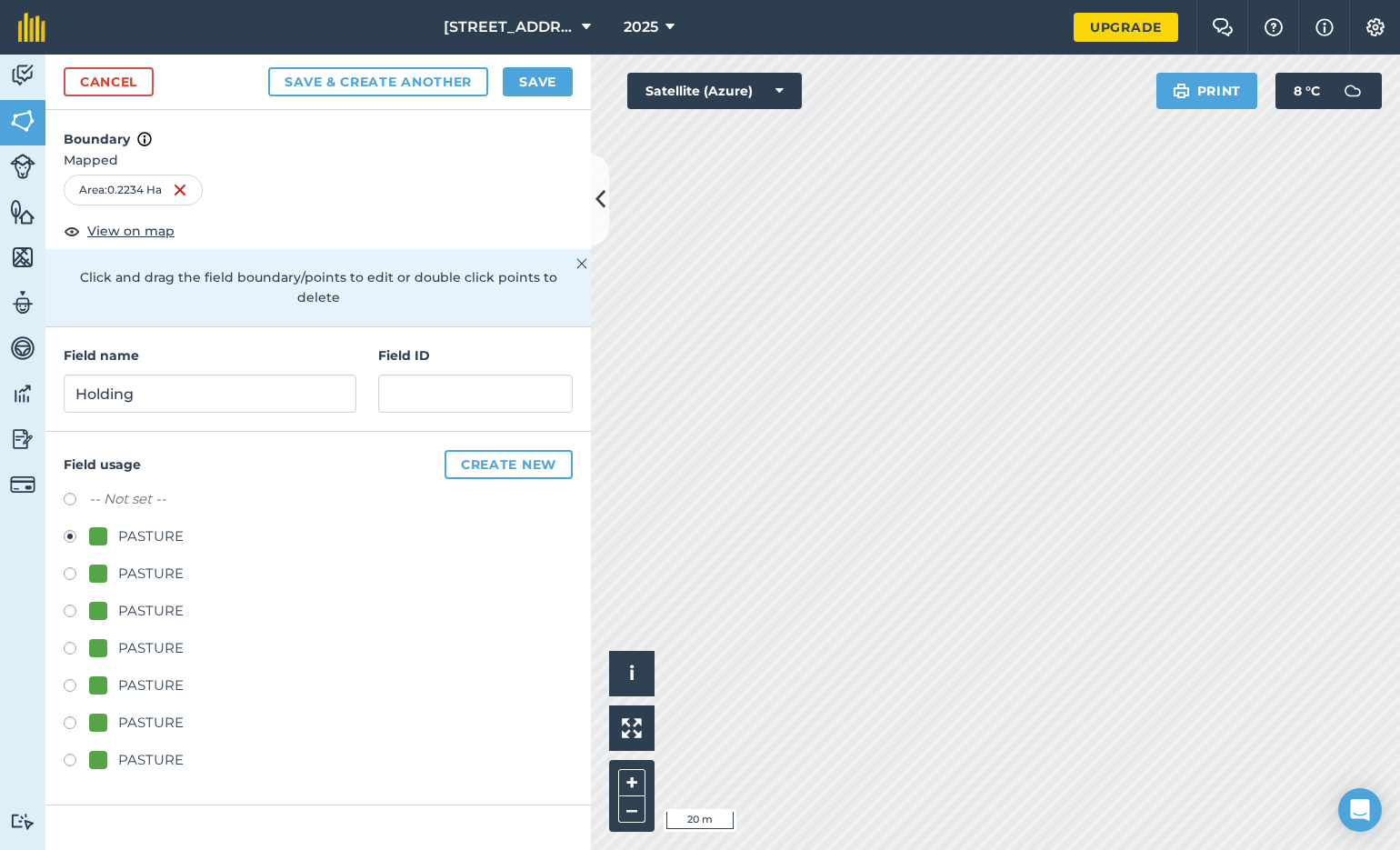 click on "Create new" at bounding box center (508, 465) 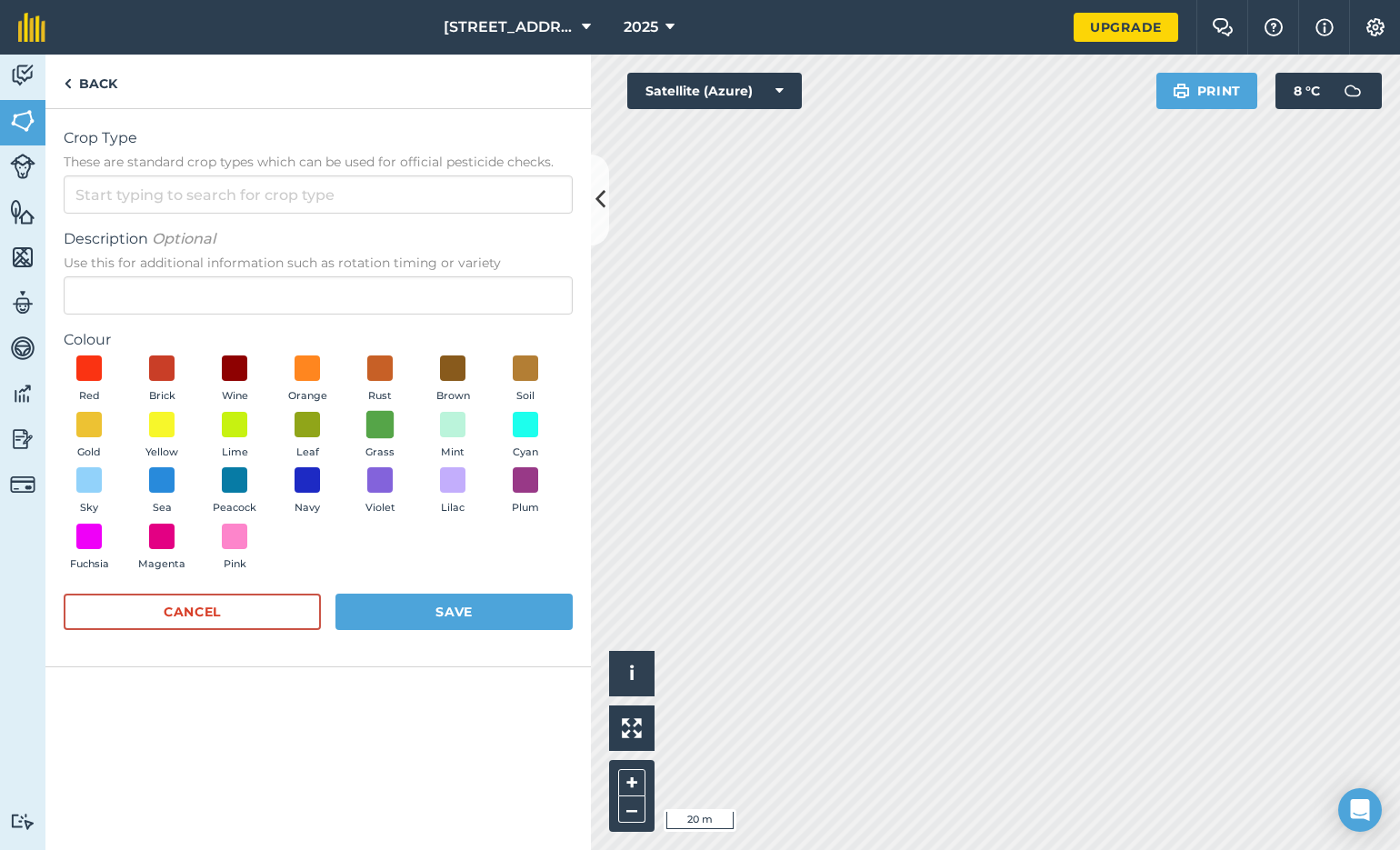 click at bounding box center (380, 424) 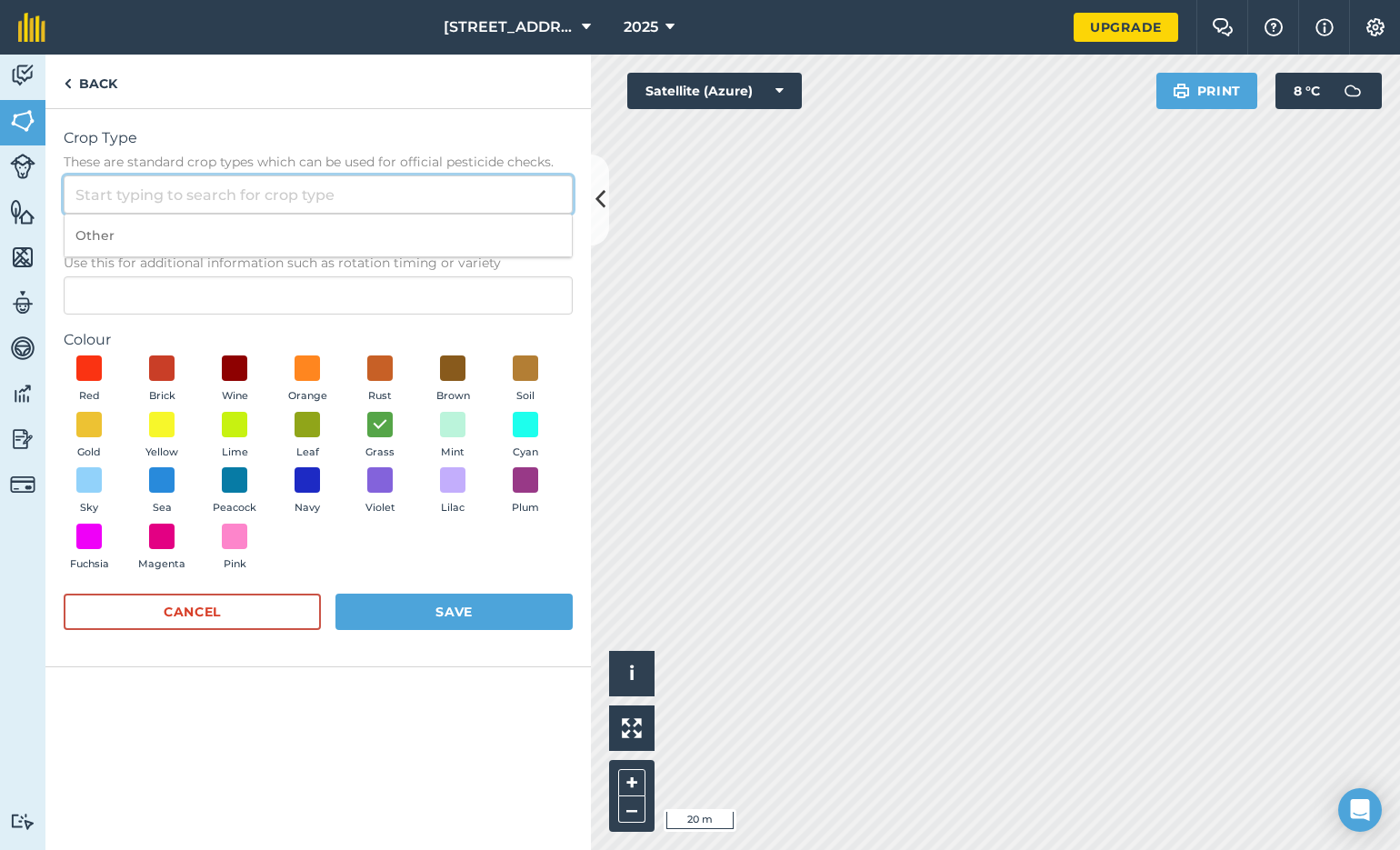 click on "Crop Type These are standard crop types which can be used for official pesticide checks." at bounding box center (318, 195) 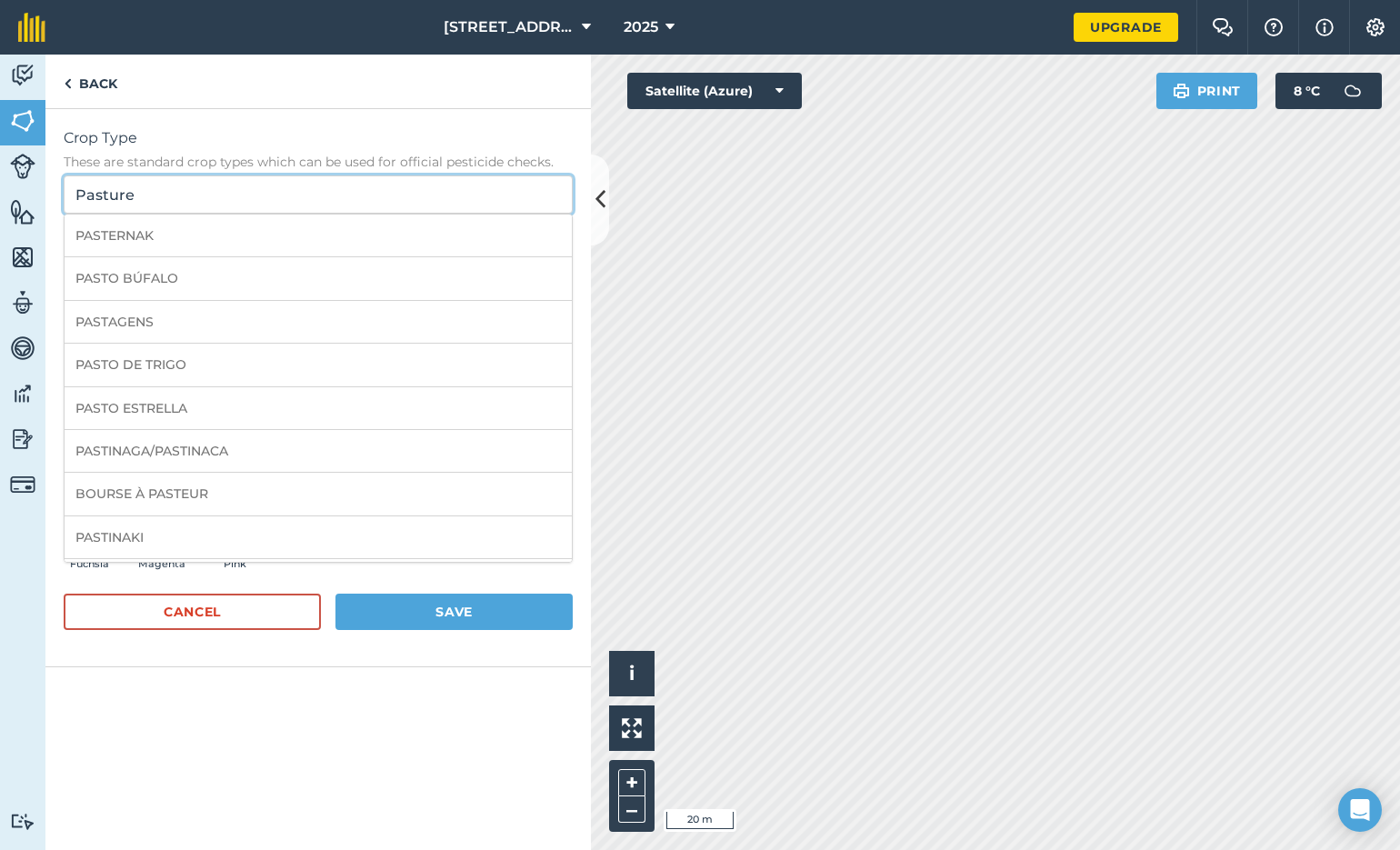 scroll, scrollTop: 0, scrollLeft: 2, axis: horizontal 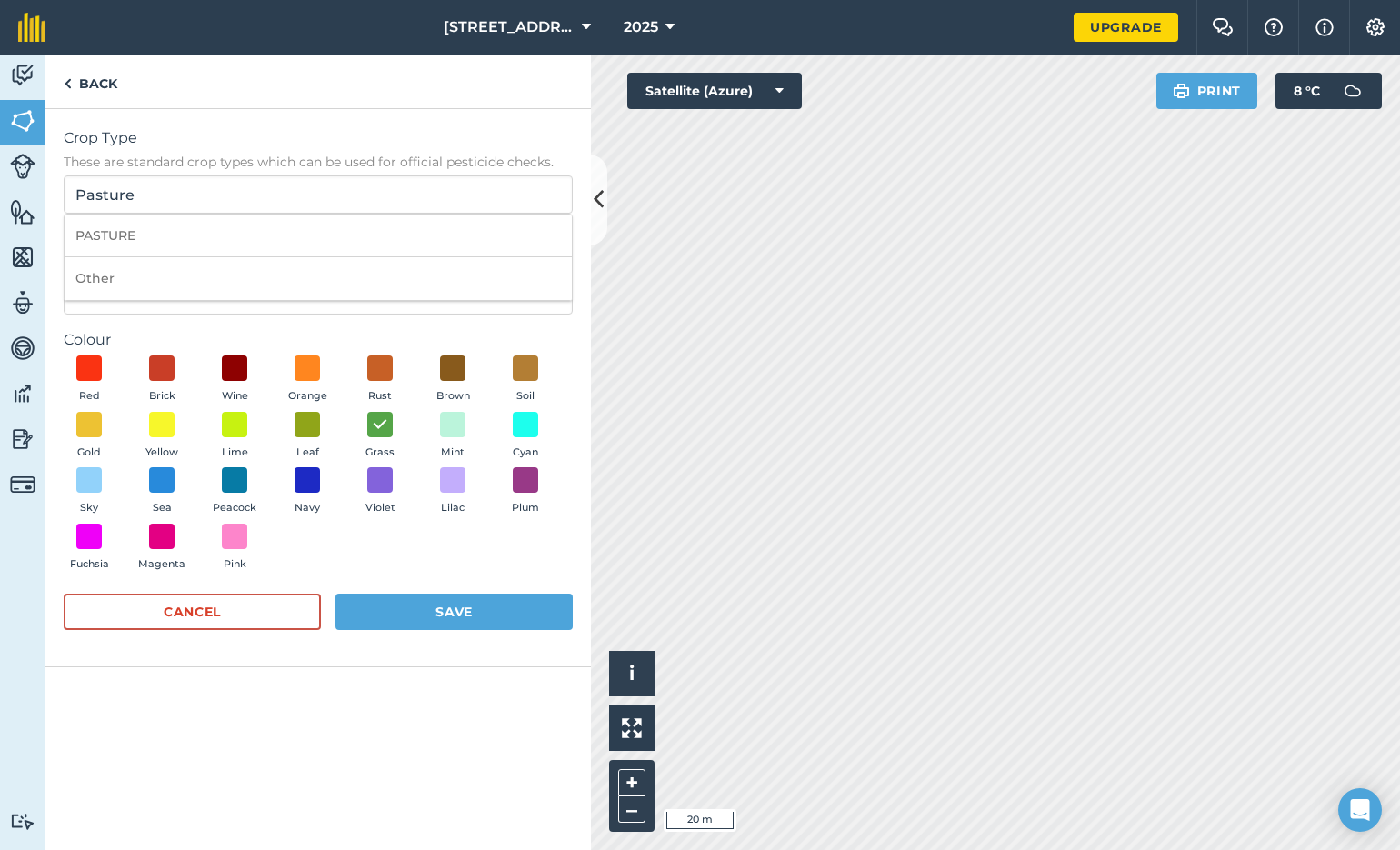 click on "PASTURE" at bounding box center (318, 235) 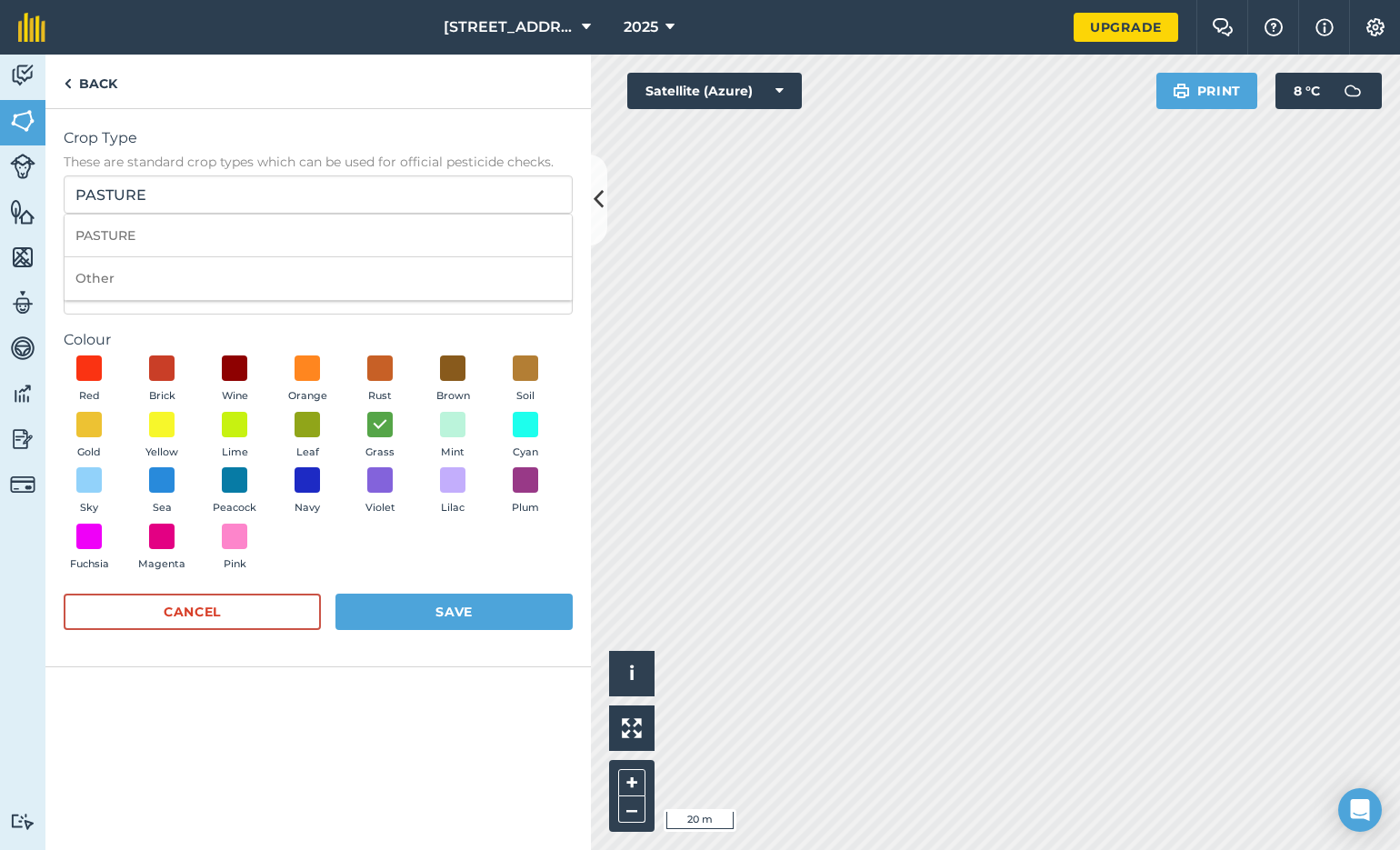scroll, scrollTop: 0, scrollLeft: 0, axis: both 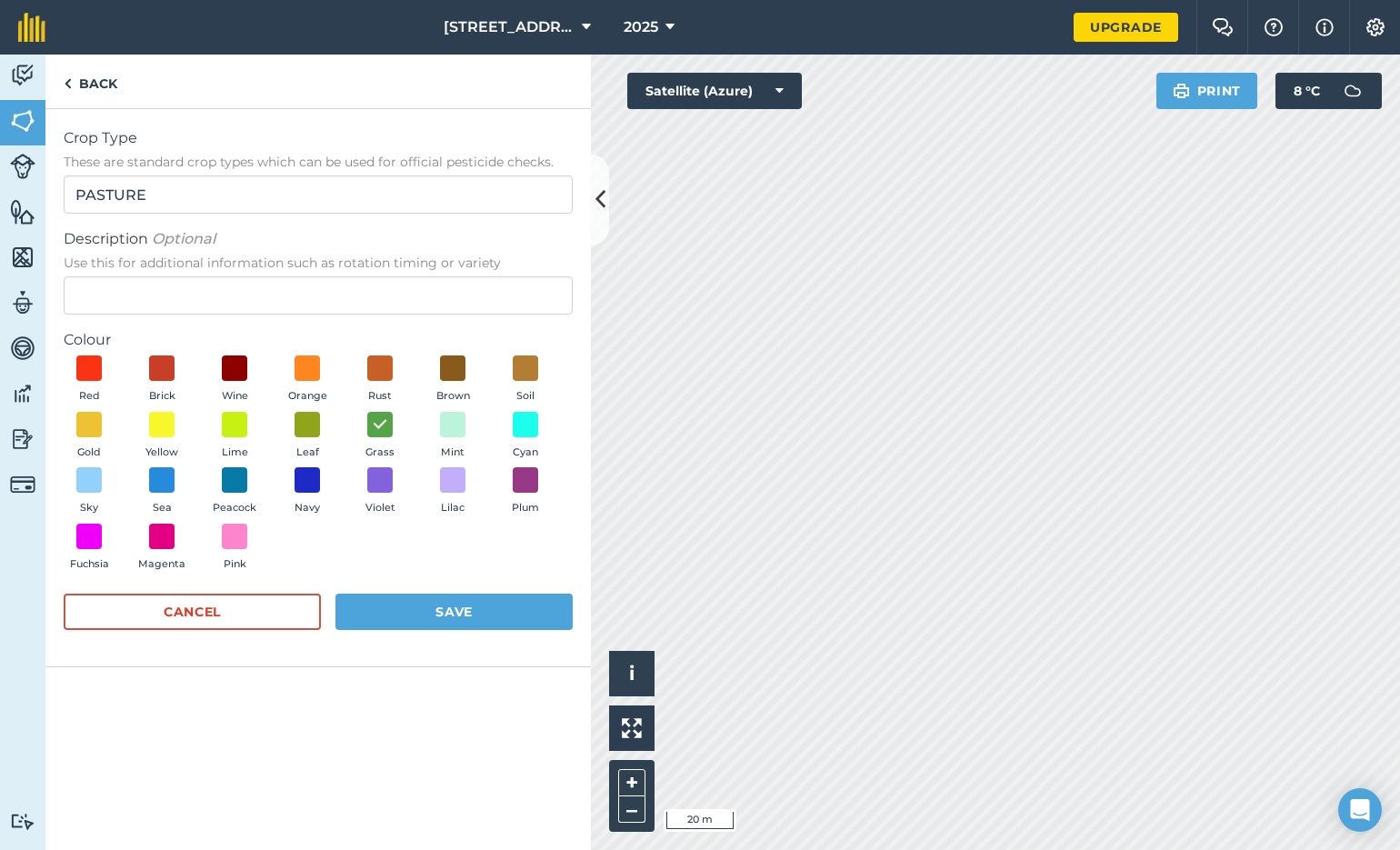 click on "Save" at bounding box center (454, 612) 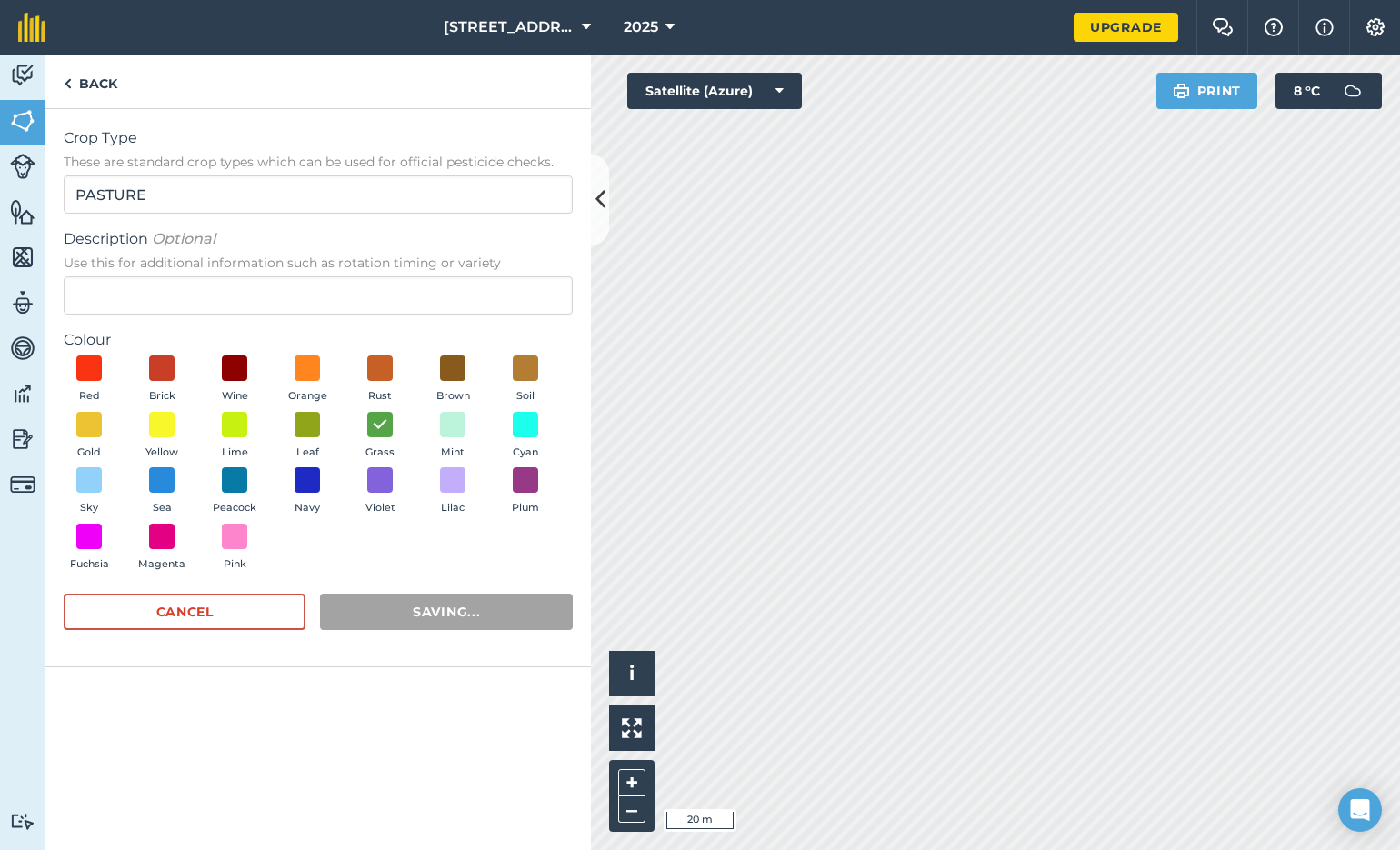 radio on "false" 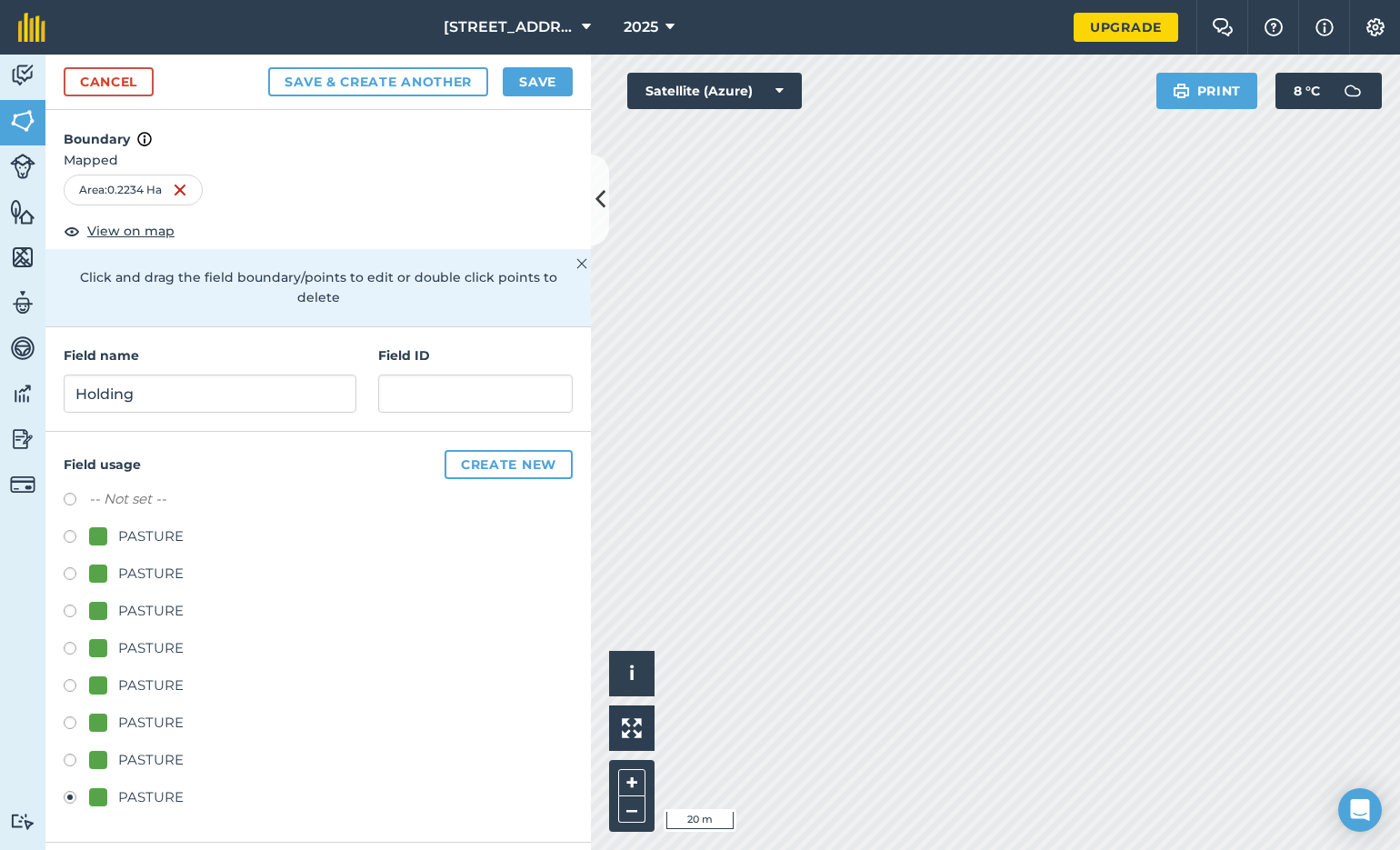 click on "Save" at bounding box center [537, 82] 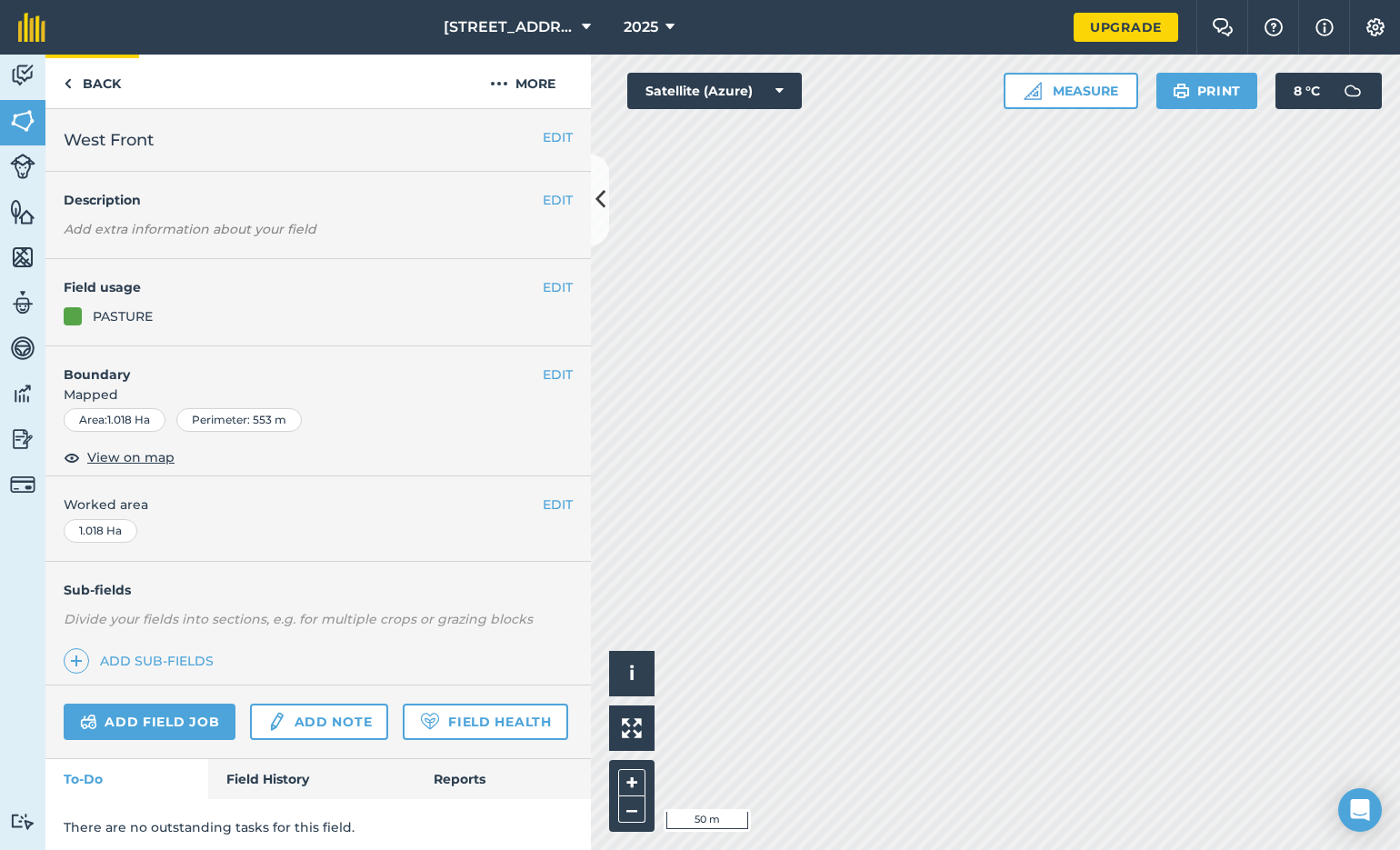 click on "Back" at bounding box center [92, 81] 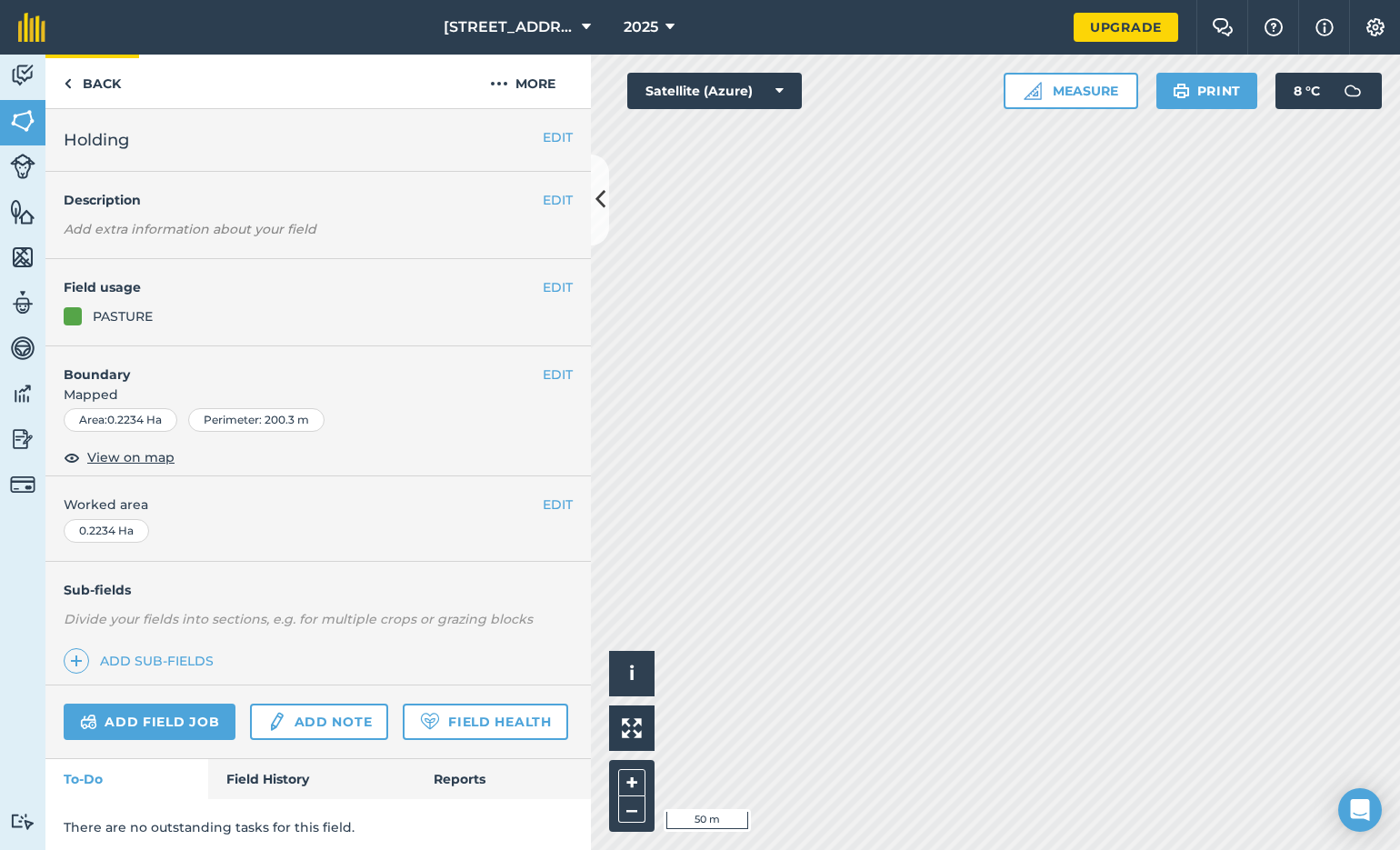 click on "Back" at bounding box center [92, 81] 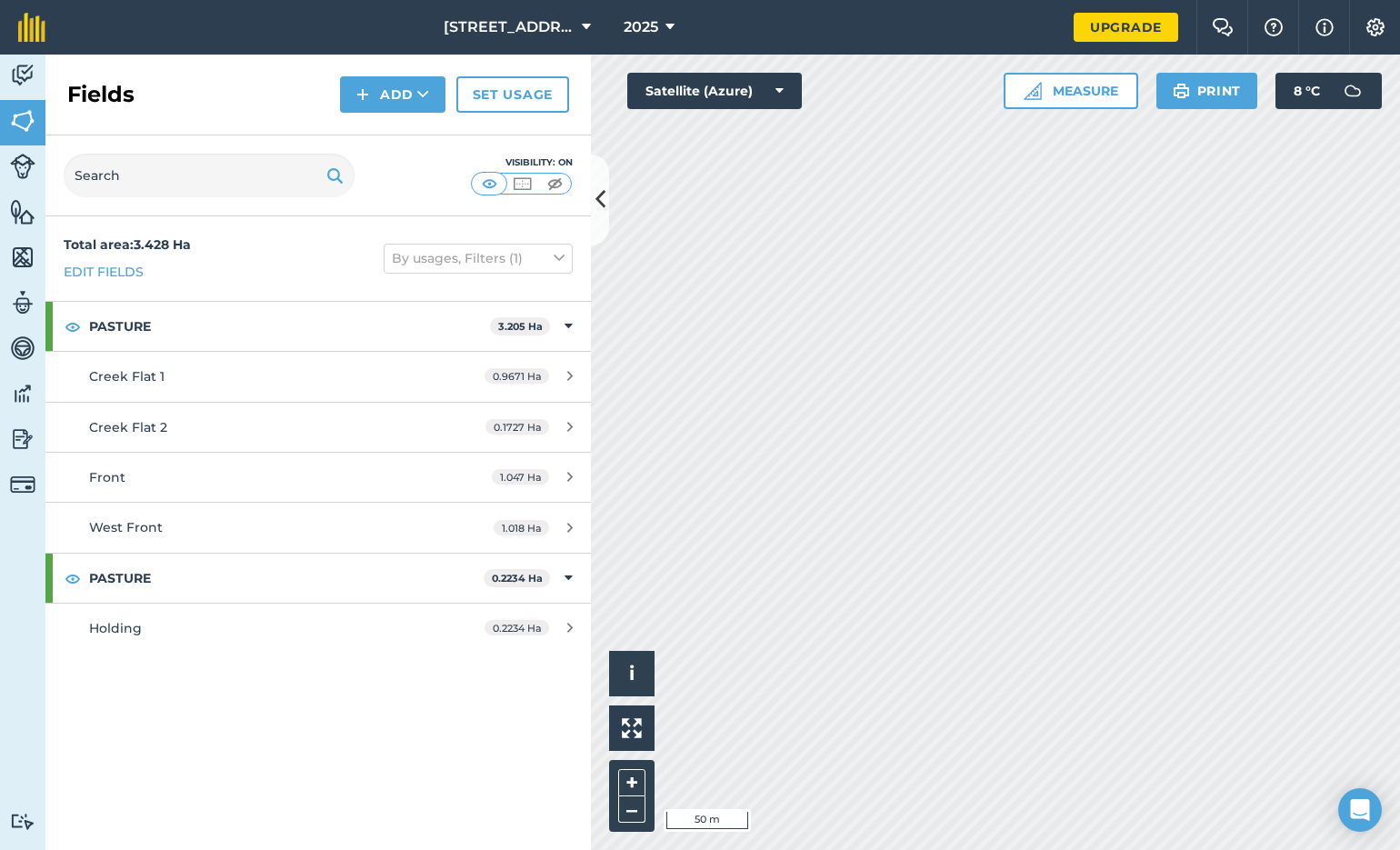 click at bounding box center (423, 95) 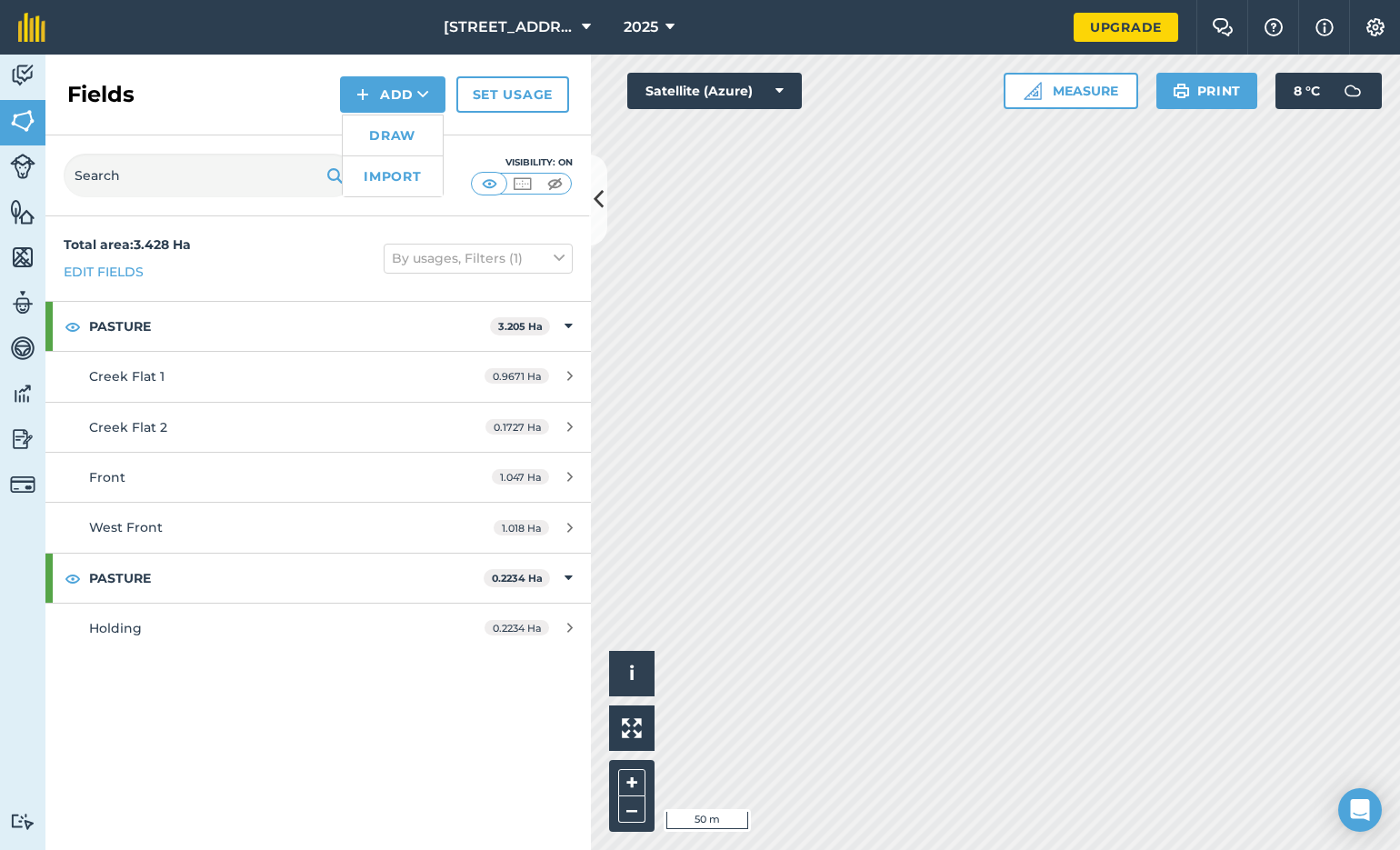 scroll, scrollTop: 0, scrollLeft: 0, axis: both 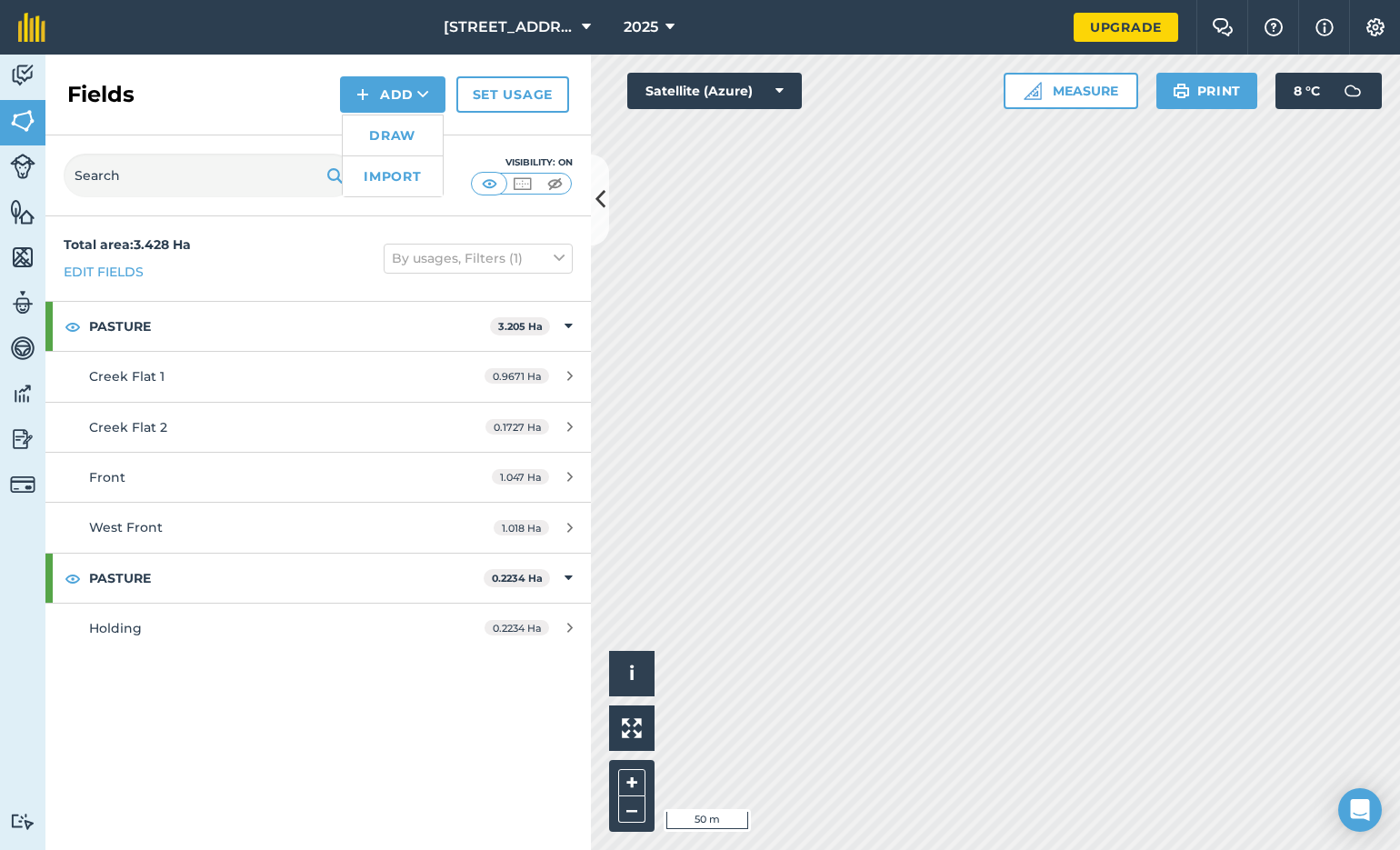 click on "Draw" at bounding box center [393, 135] 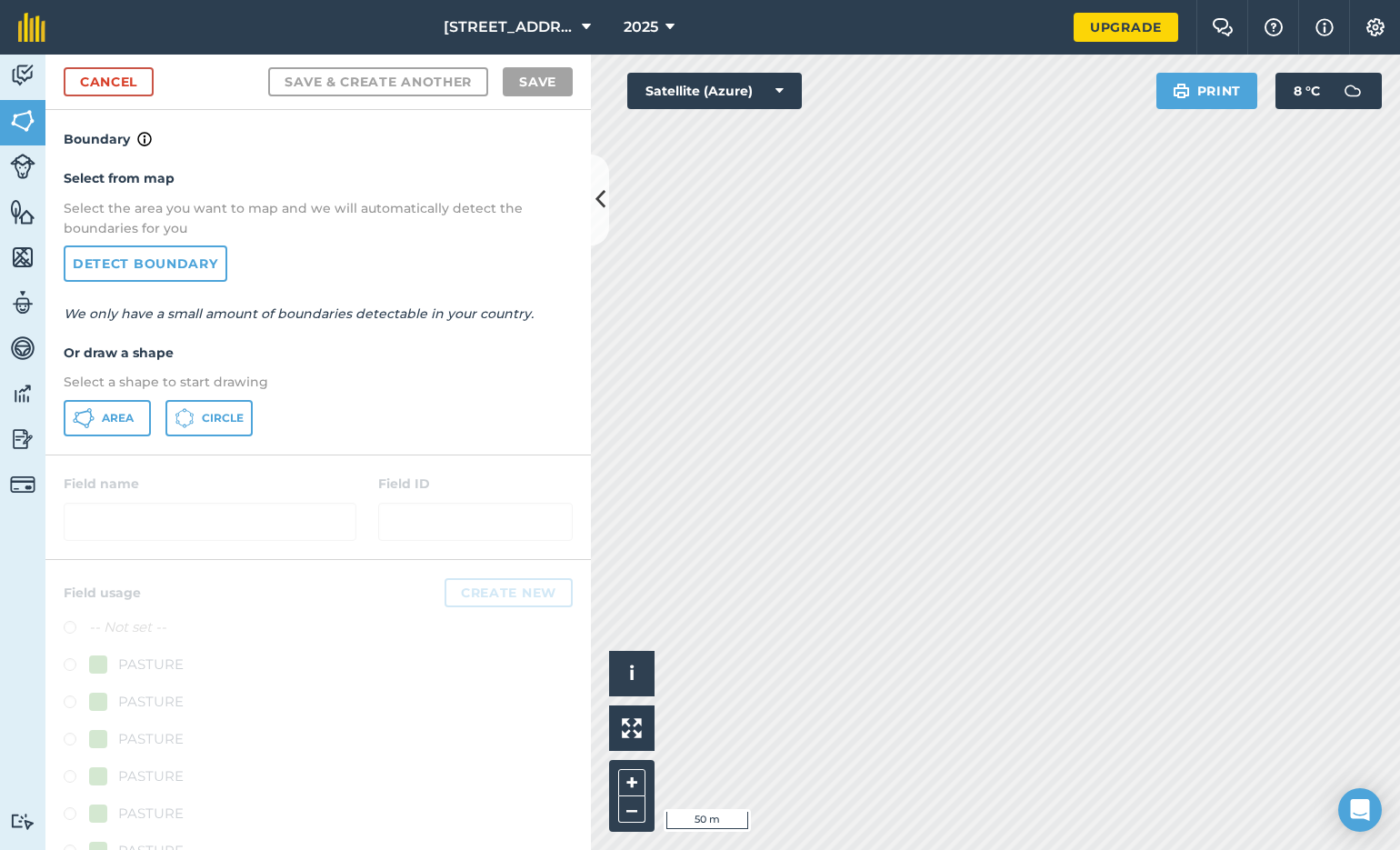 click on "Area" at bounding box center (107, 418) 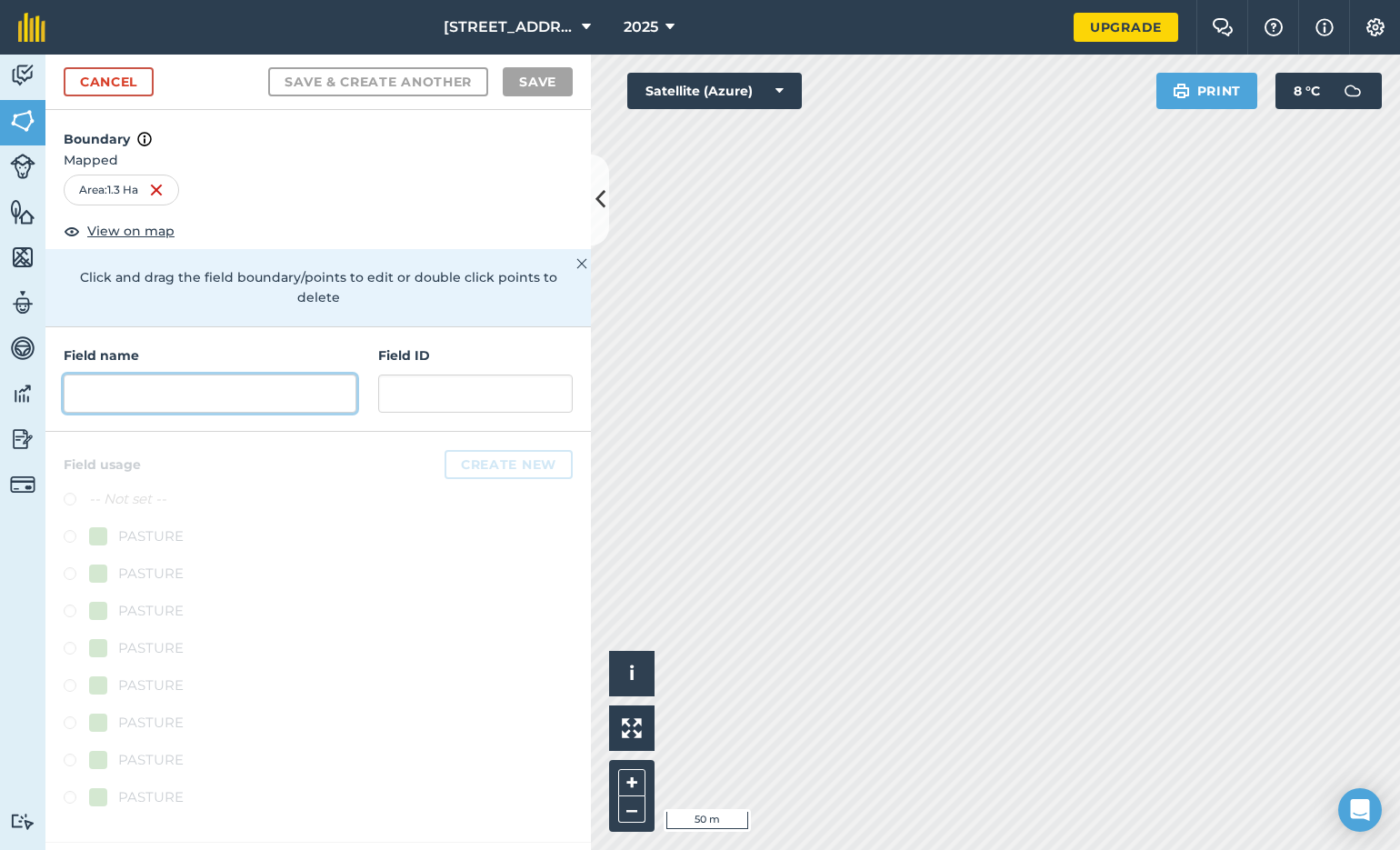 drag, startPoint x: 84, startPoint y: 370, endPoint x: 115, endPoint y: 365, distance: 31.40064 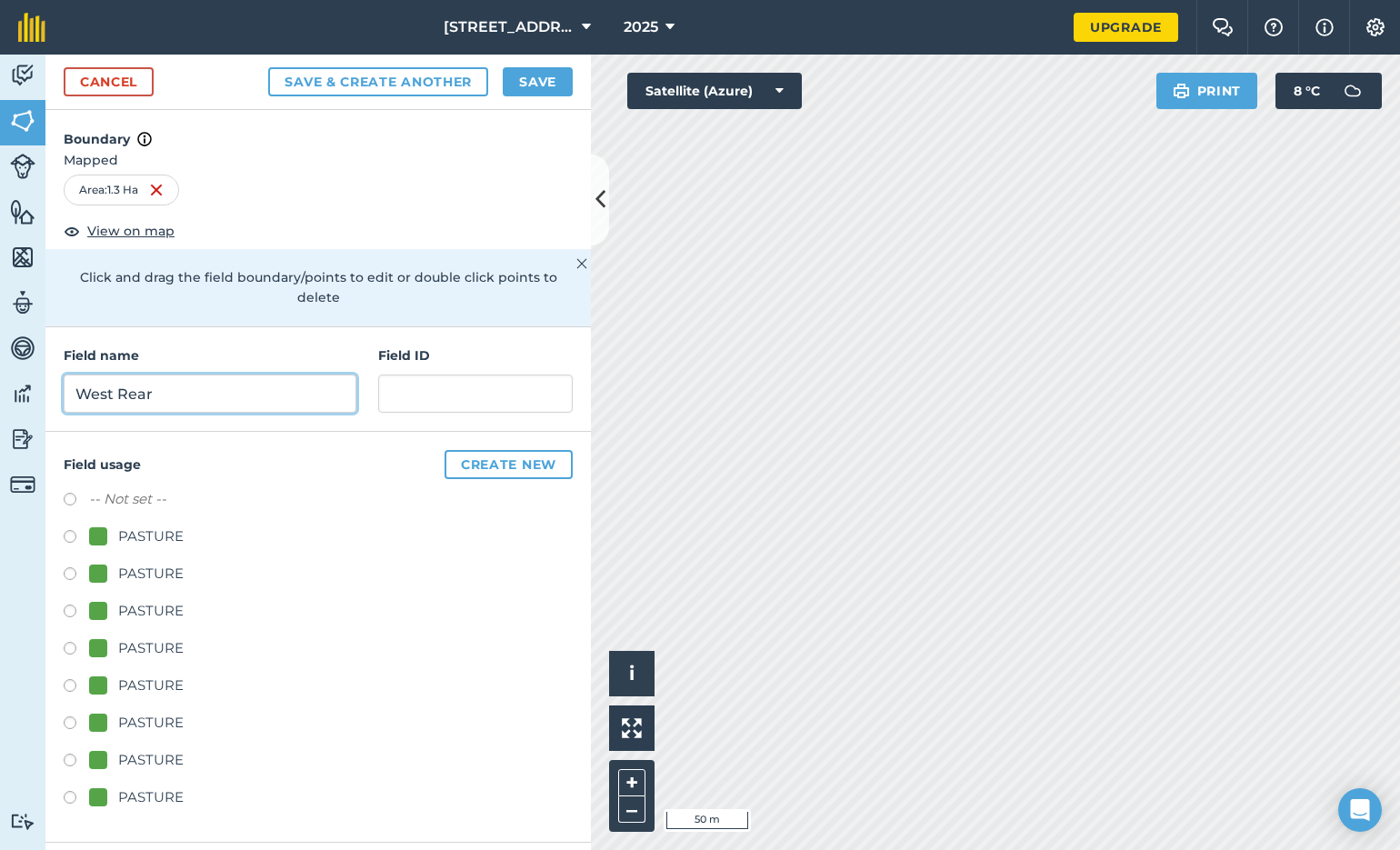 type on "West Rear" 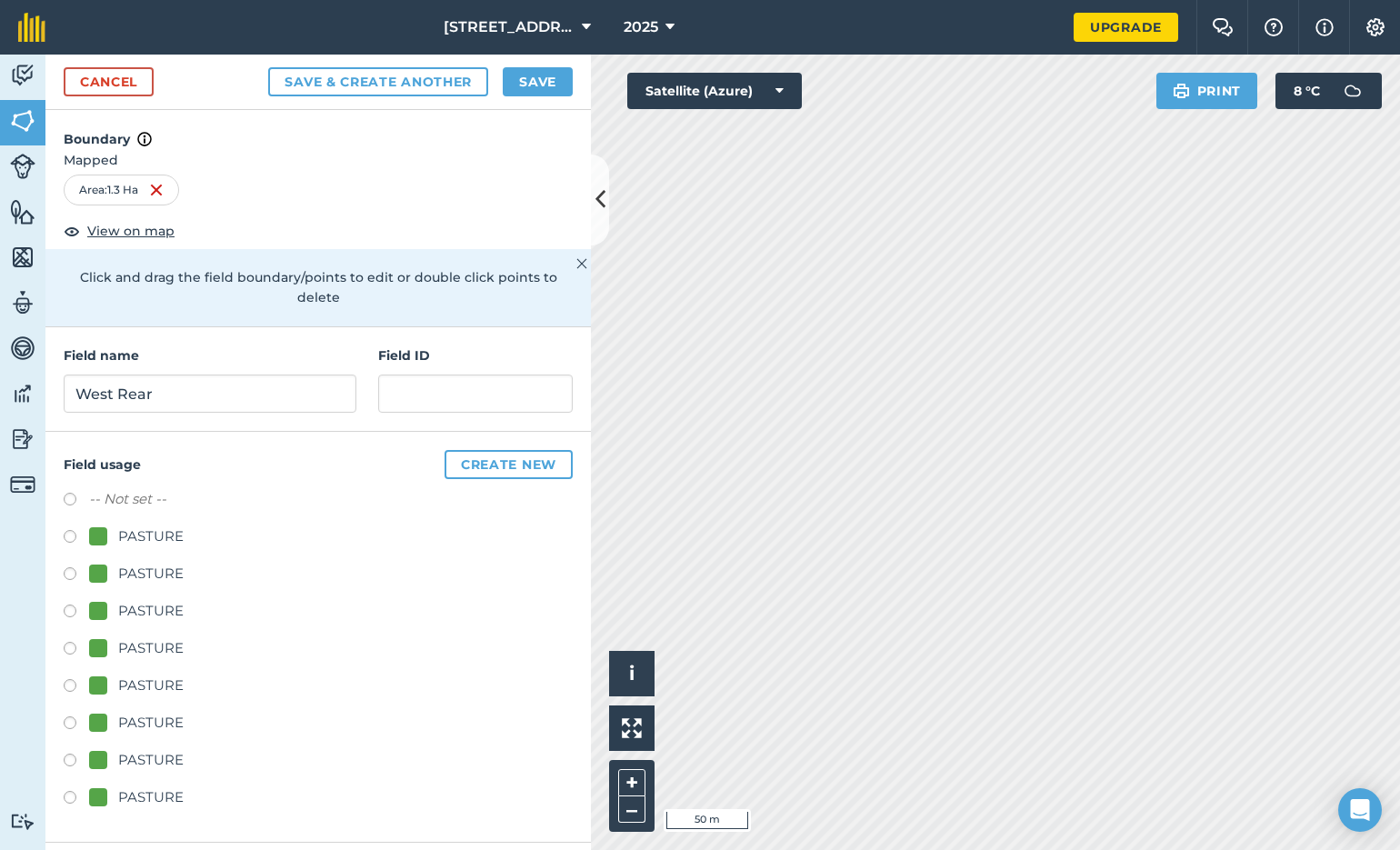 drag, startPoint x: 69, startPoint y: 512, endPoint x: 122, endPoint y: 508, distance: 53.150729 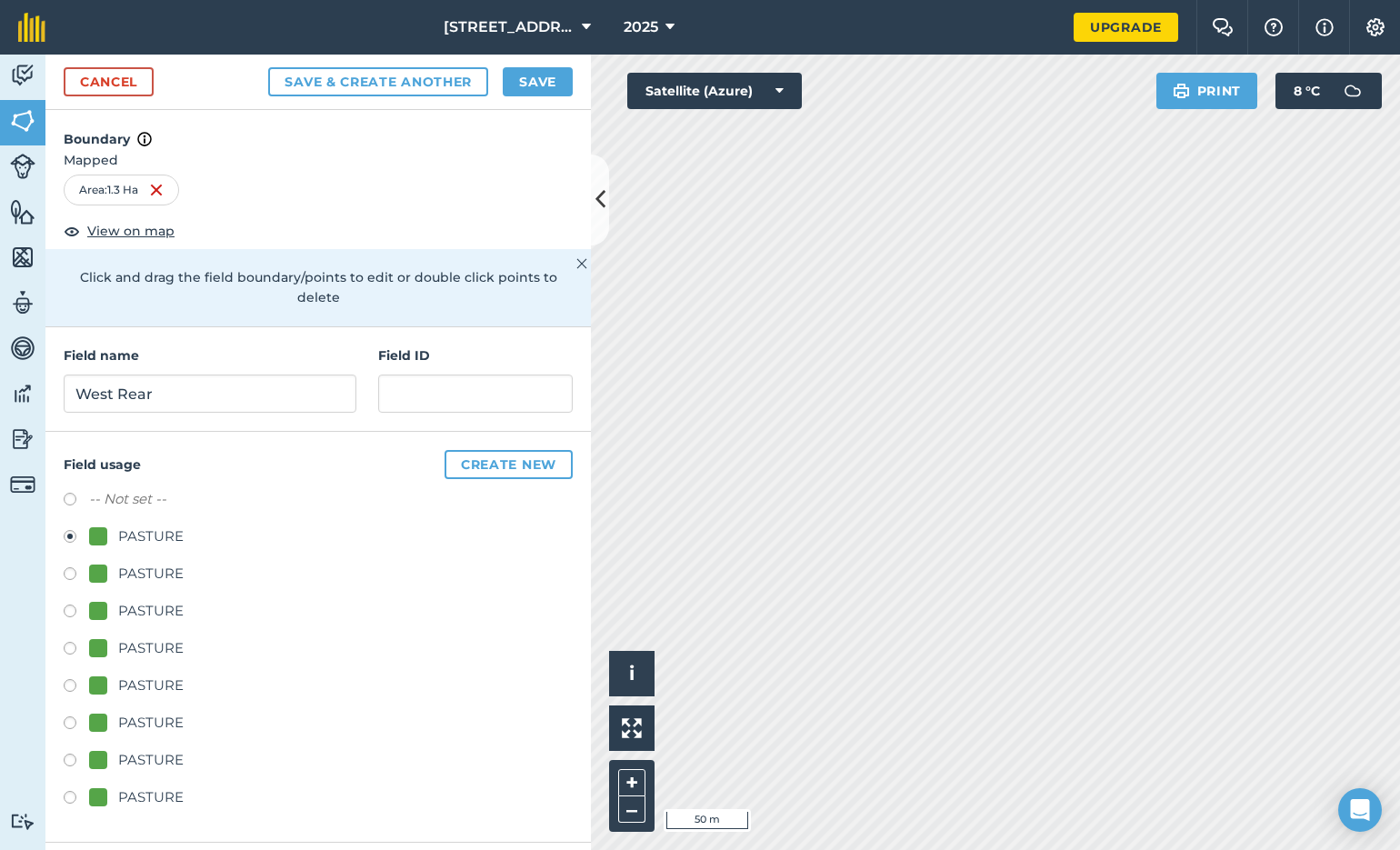 click on "Create new" at bounding box center (508, 465) 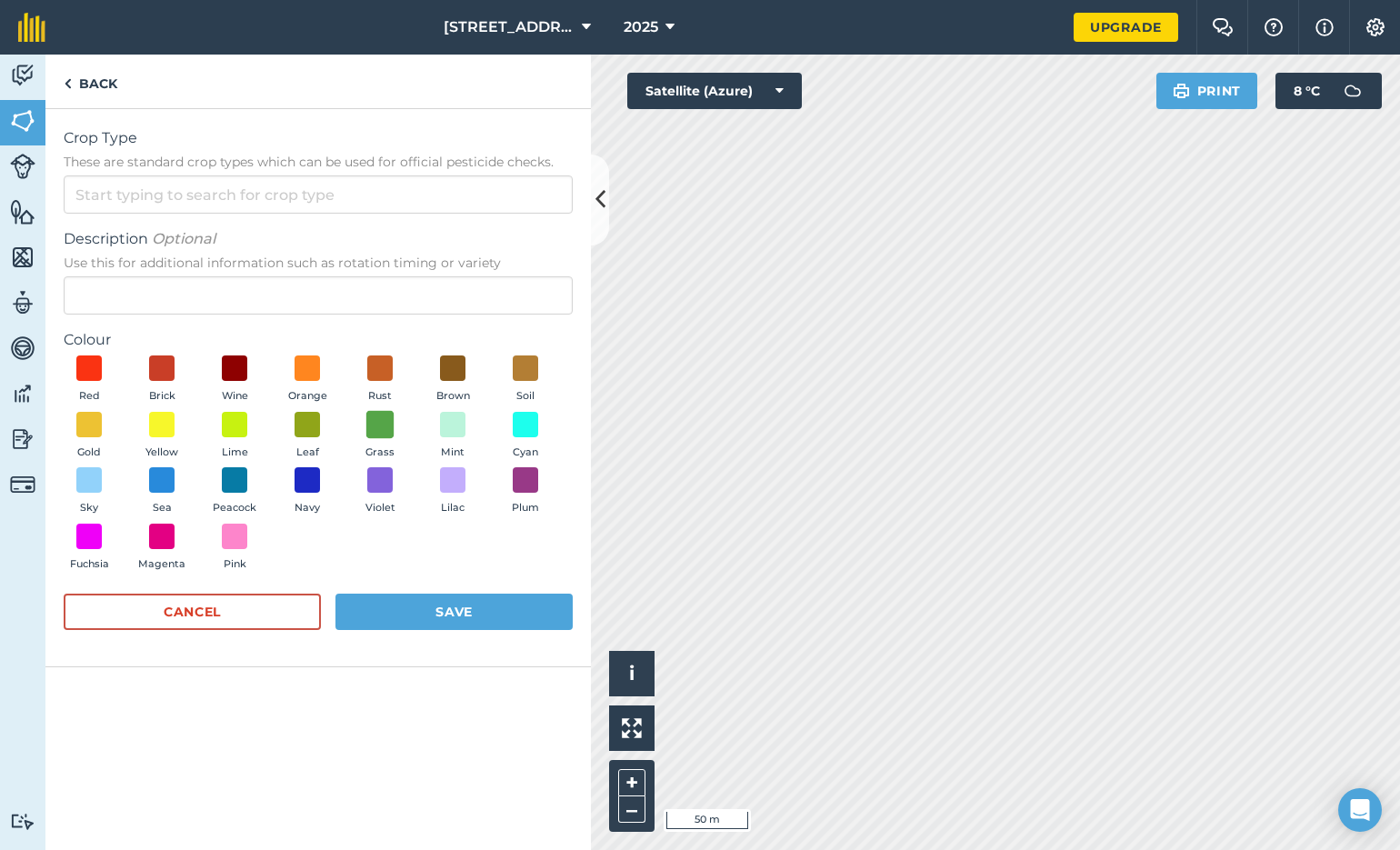 click at bounding box center (380, 424) 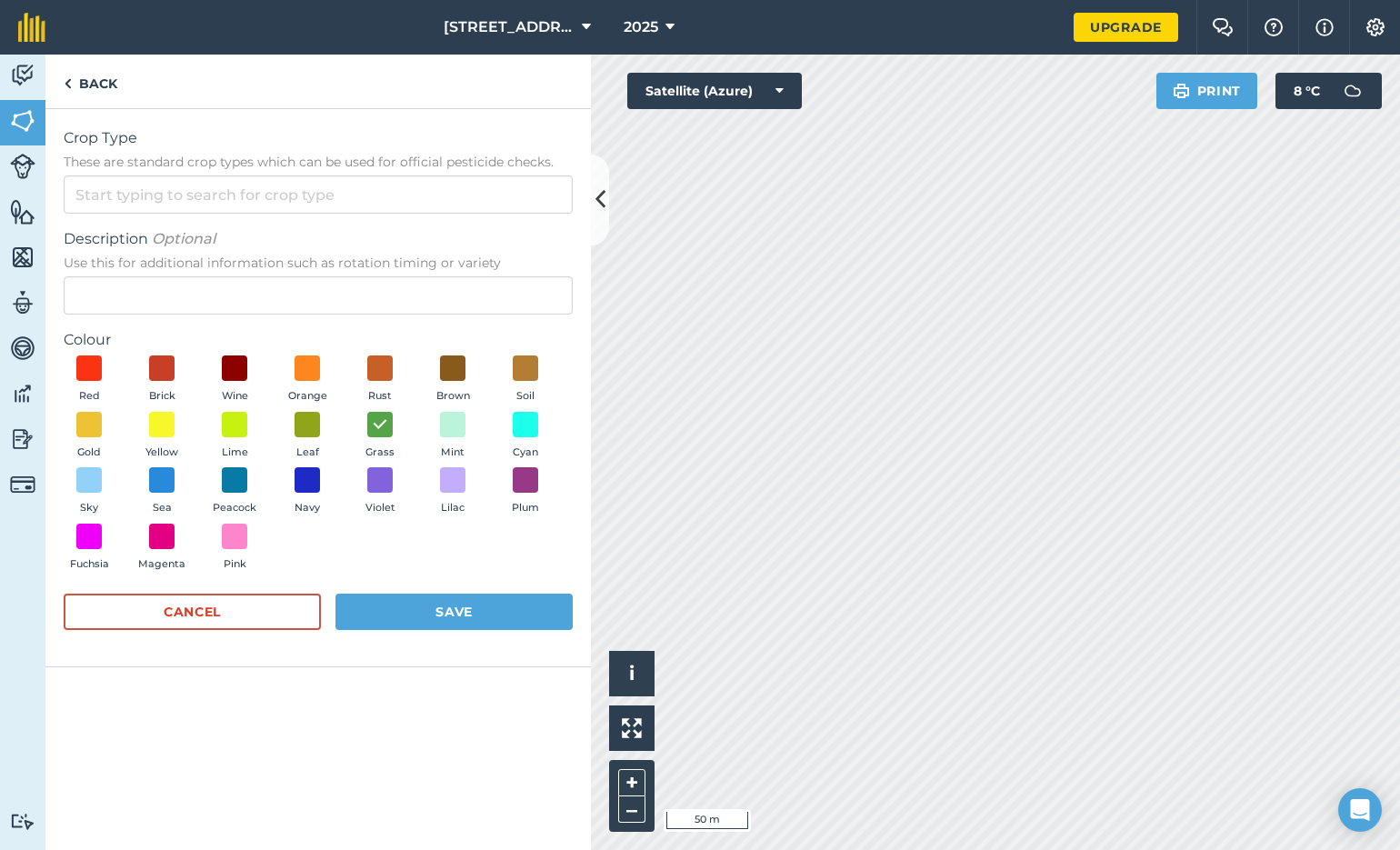 click on "Save" at bounding box center (454, 612) 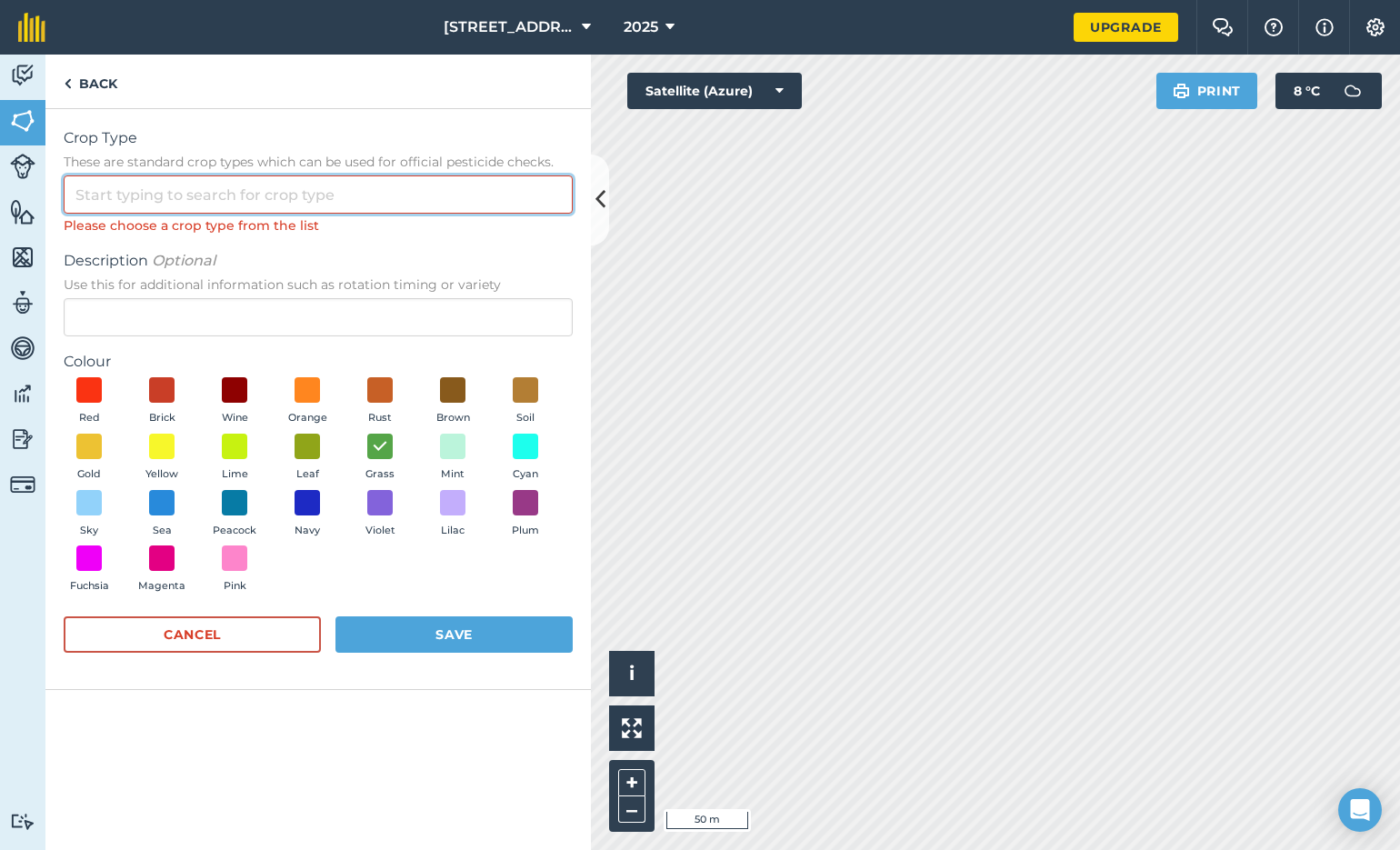click on "Crop Type These are standard crop types which can be used for official pesticide checks." at bounding box center (318, 195) 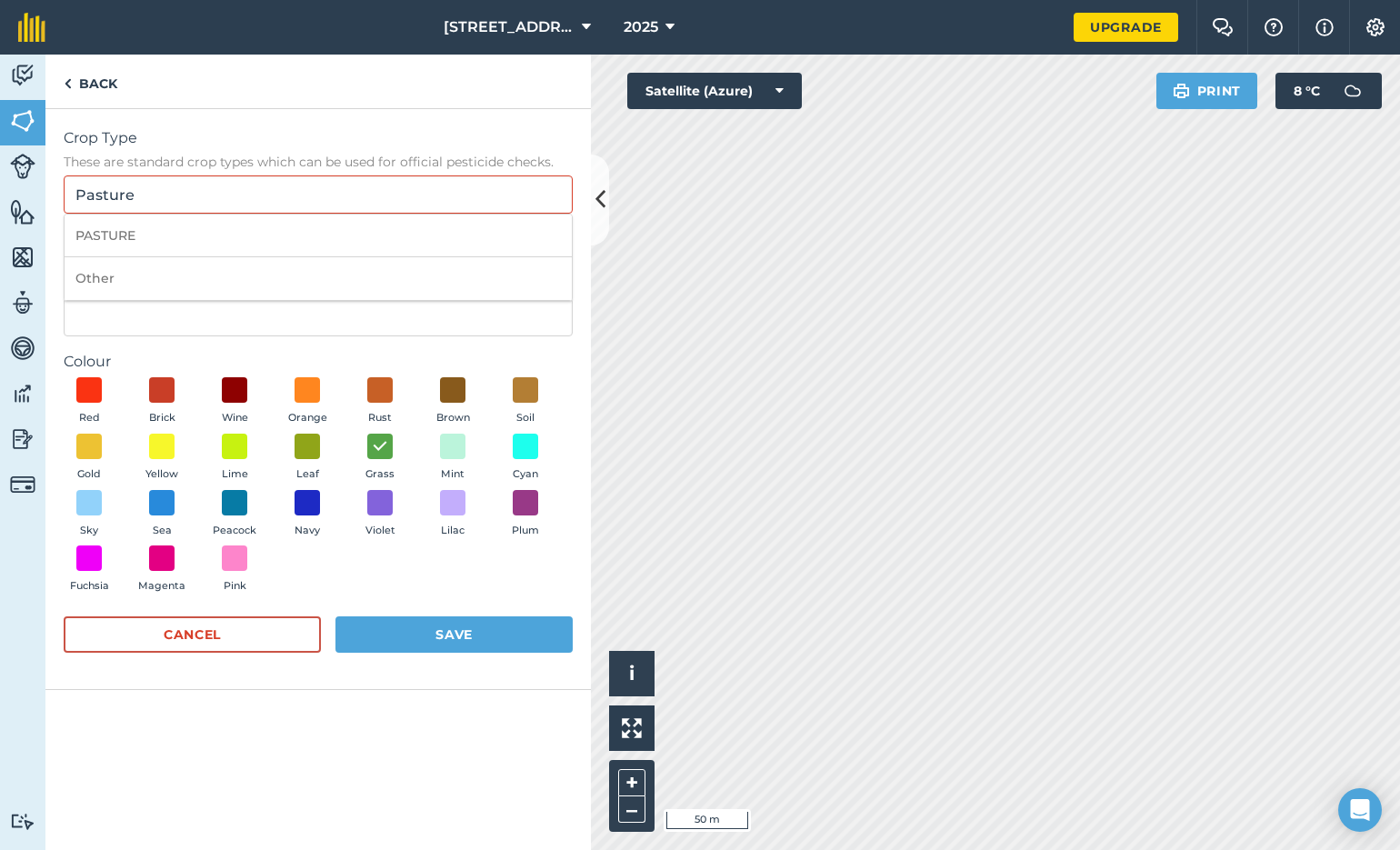 click on "PASTURE" at bounding box center (318, 235) 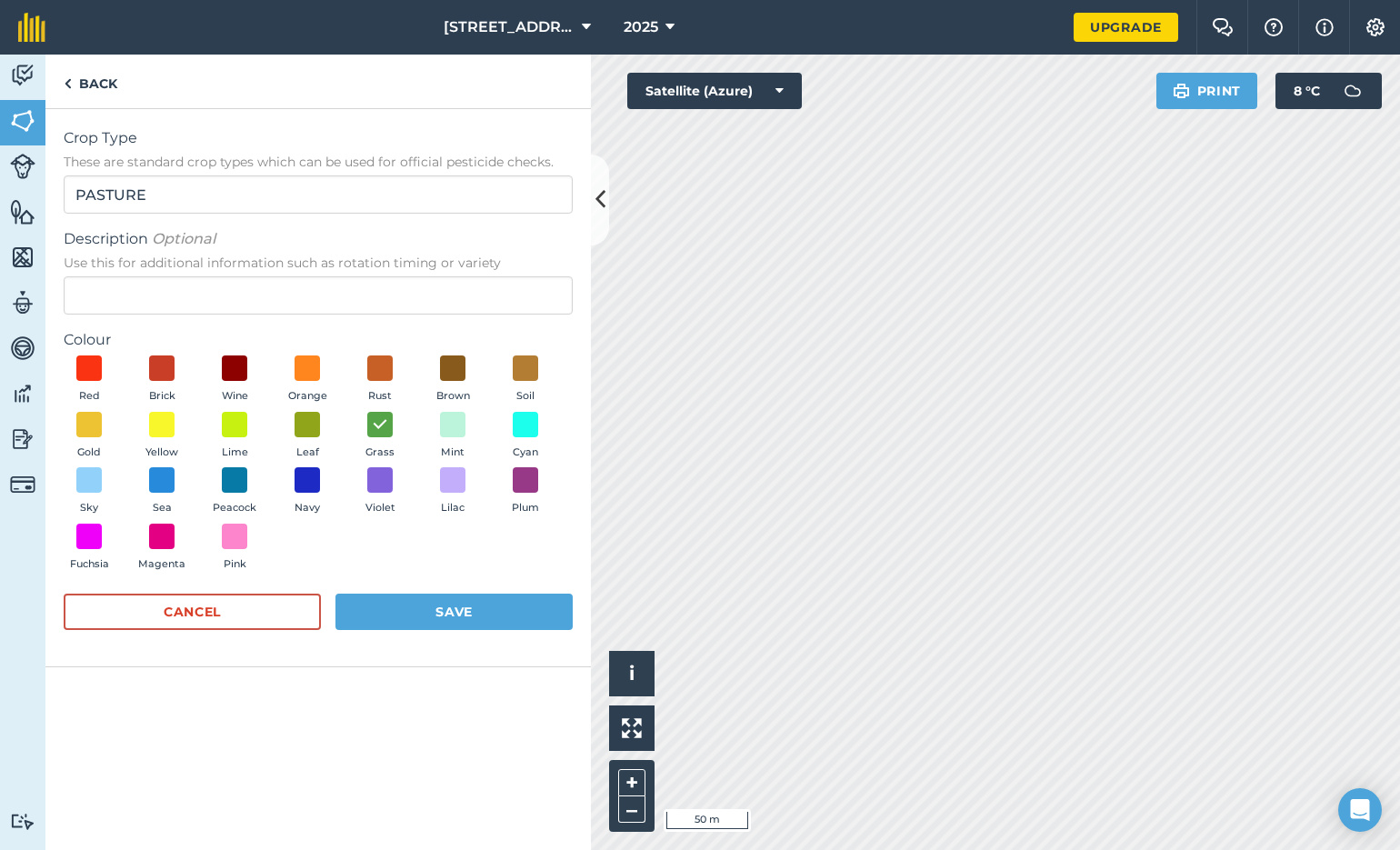 click on "Save" at bounding box center [454, 612] 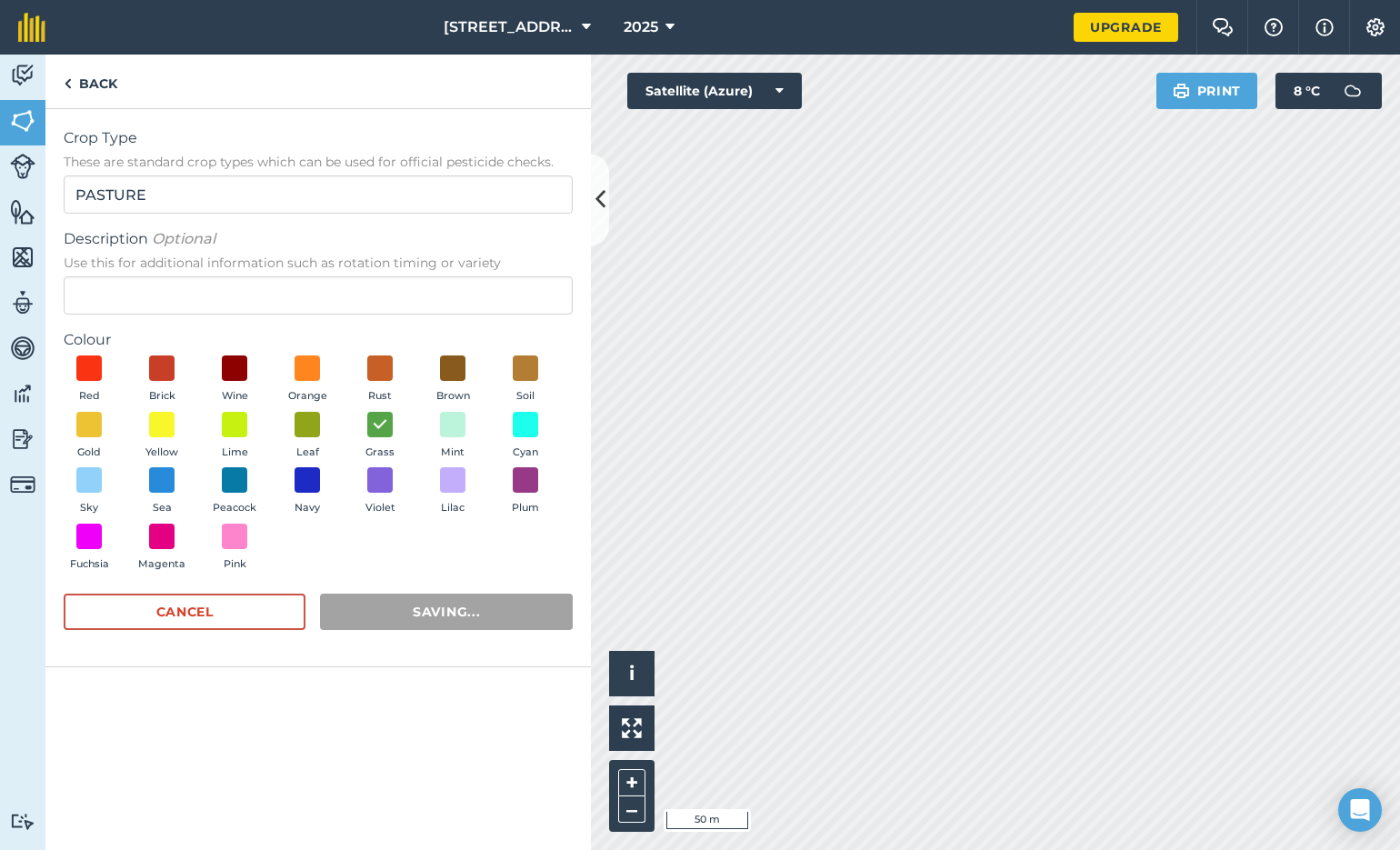 radio on "false" 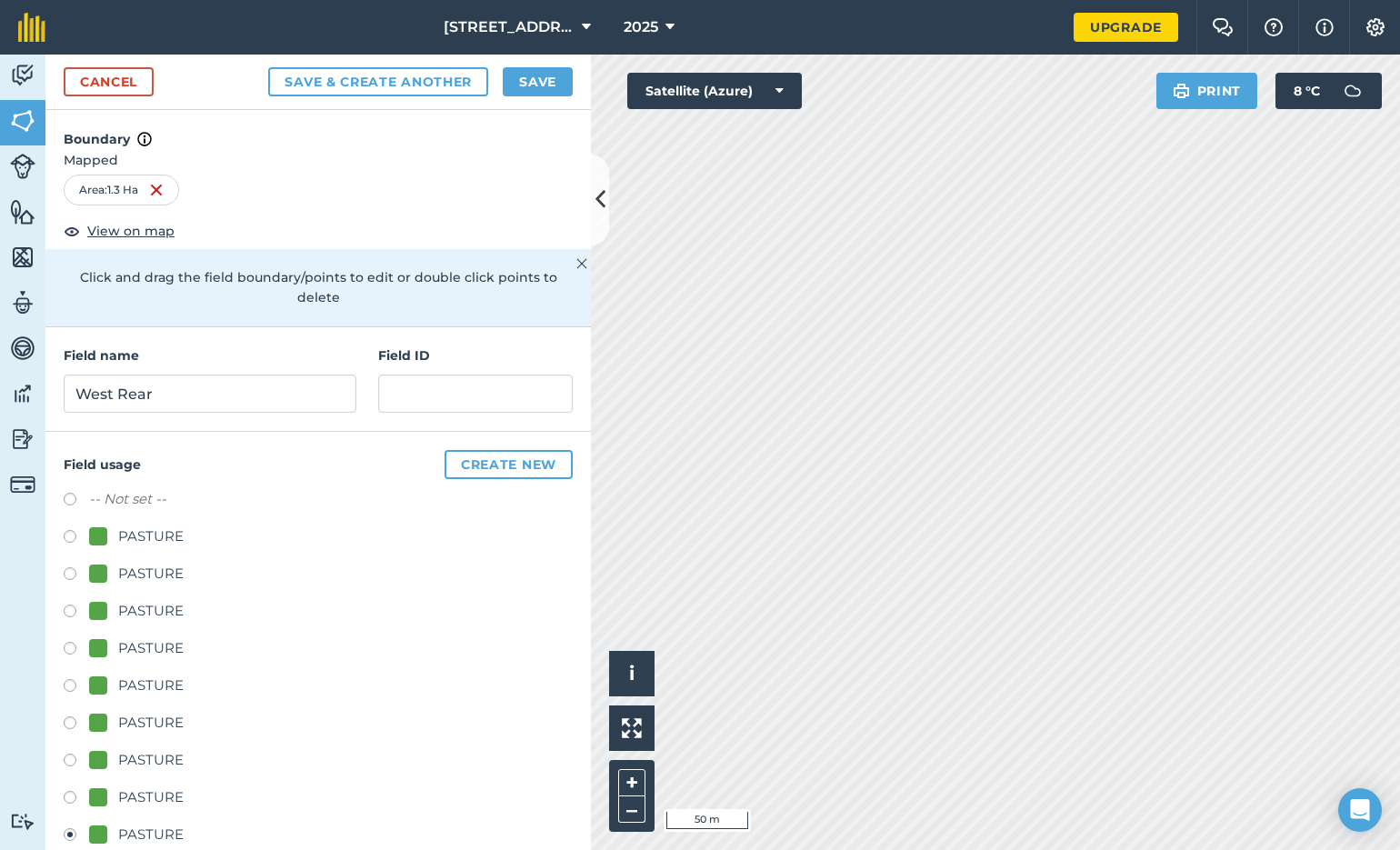 click on "Save" at bounding box center [537, 82] 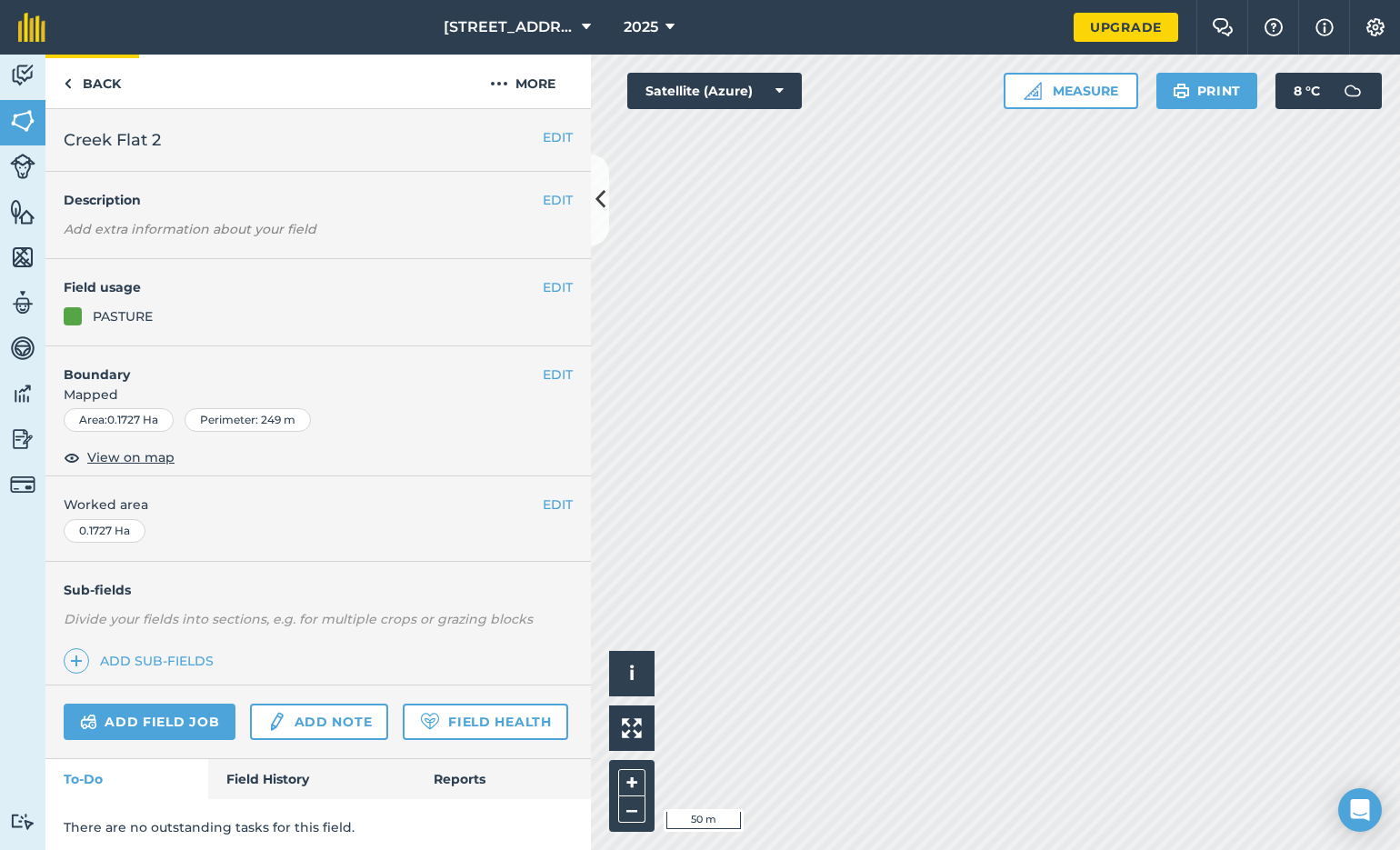 click on "Back" at bounding box center [92, 81] 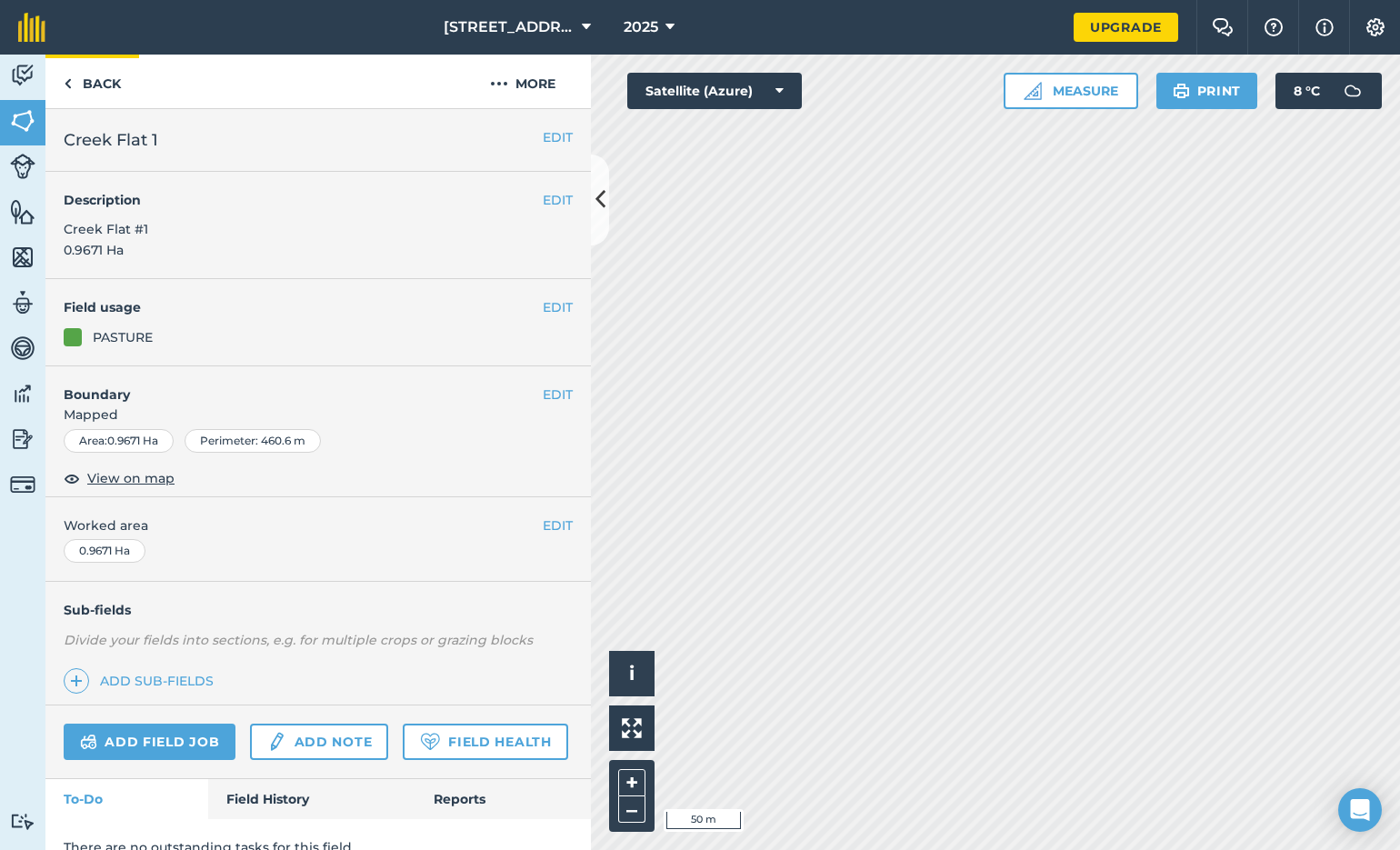 click on "Back" at bounding box center [92, 81] 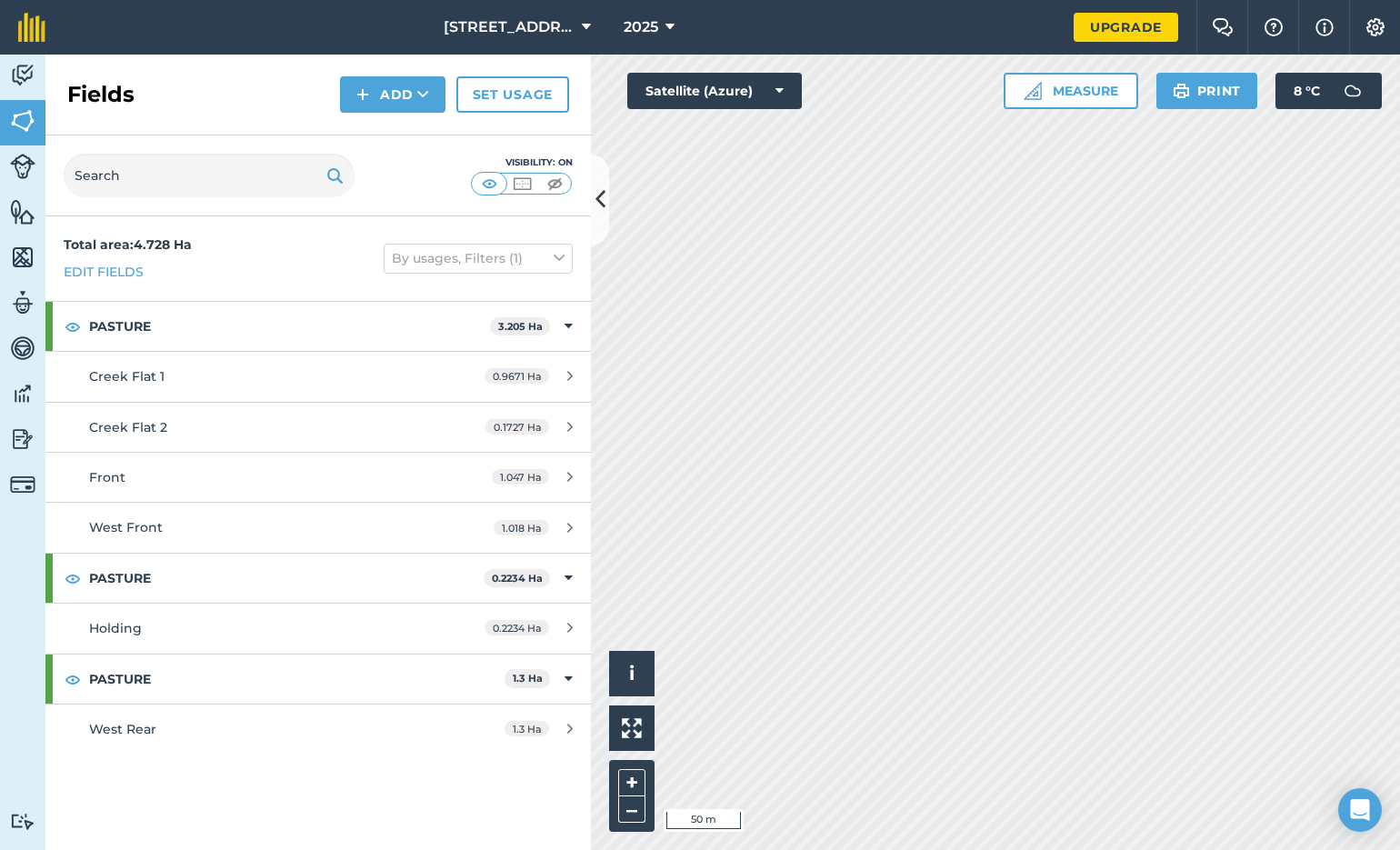 click at bounding box center (423, 95) 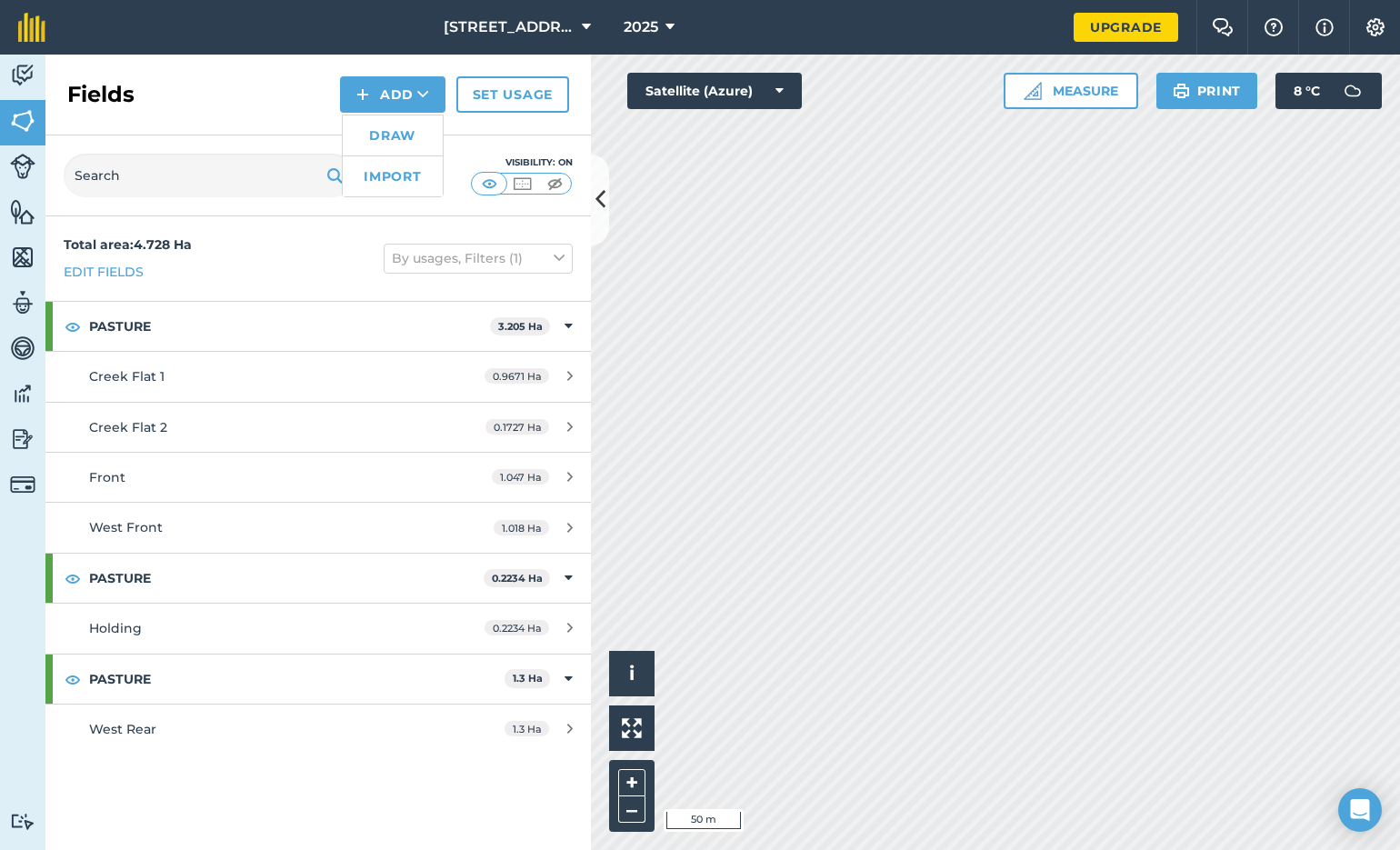 click on "Draw" at bounding box center [393, 135] 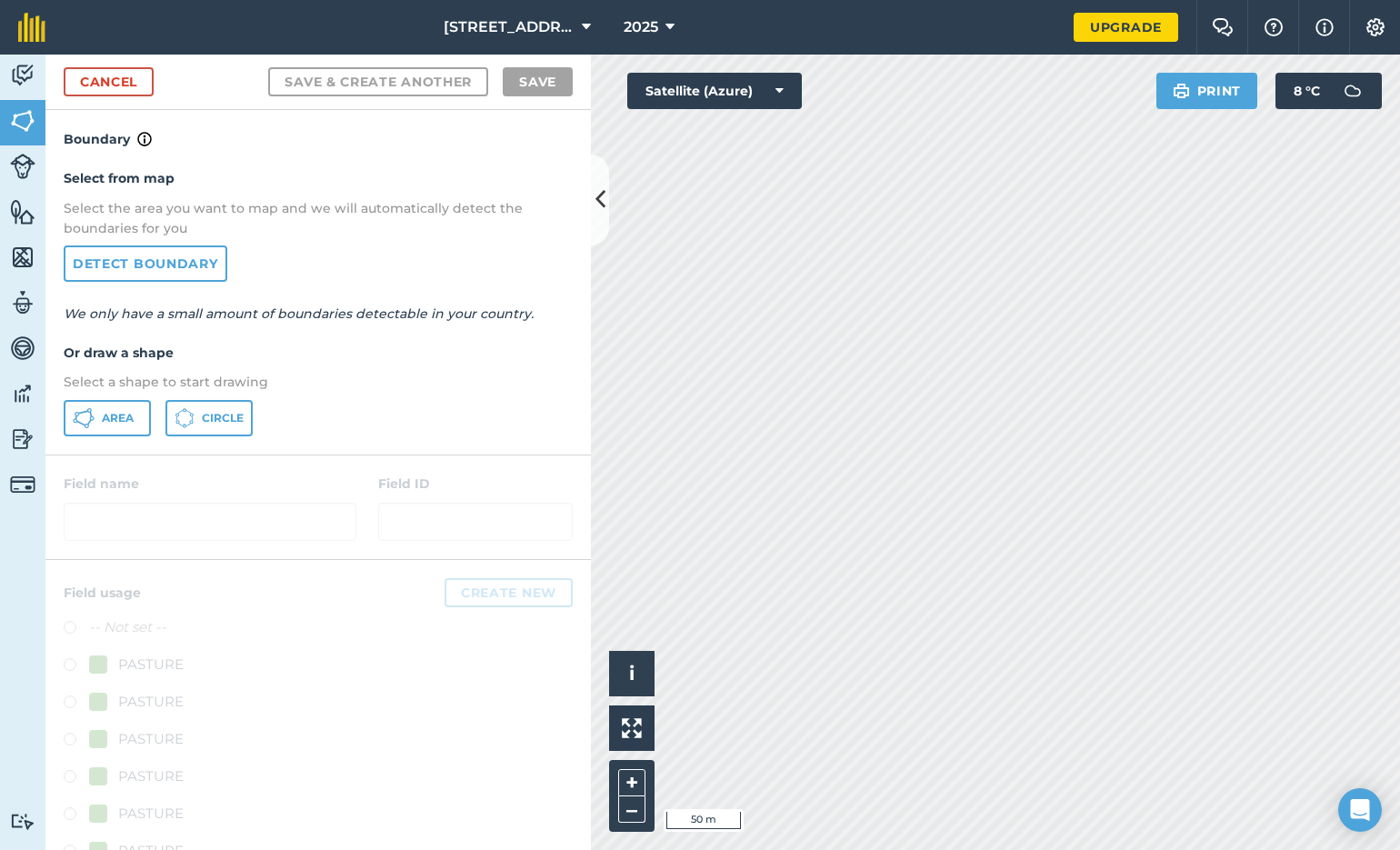 drag, startPoint x: 118, startPoint y: 413, endPoint x: 306, endPoint y: 422, distance: 188.2153 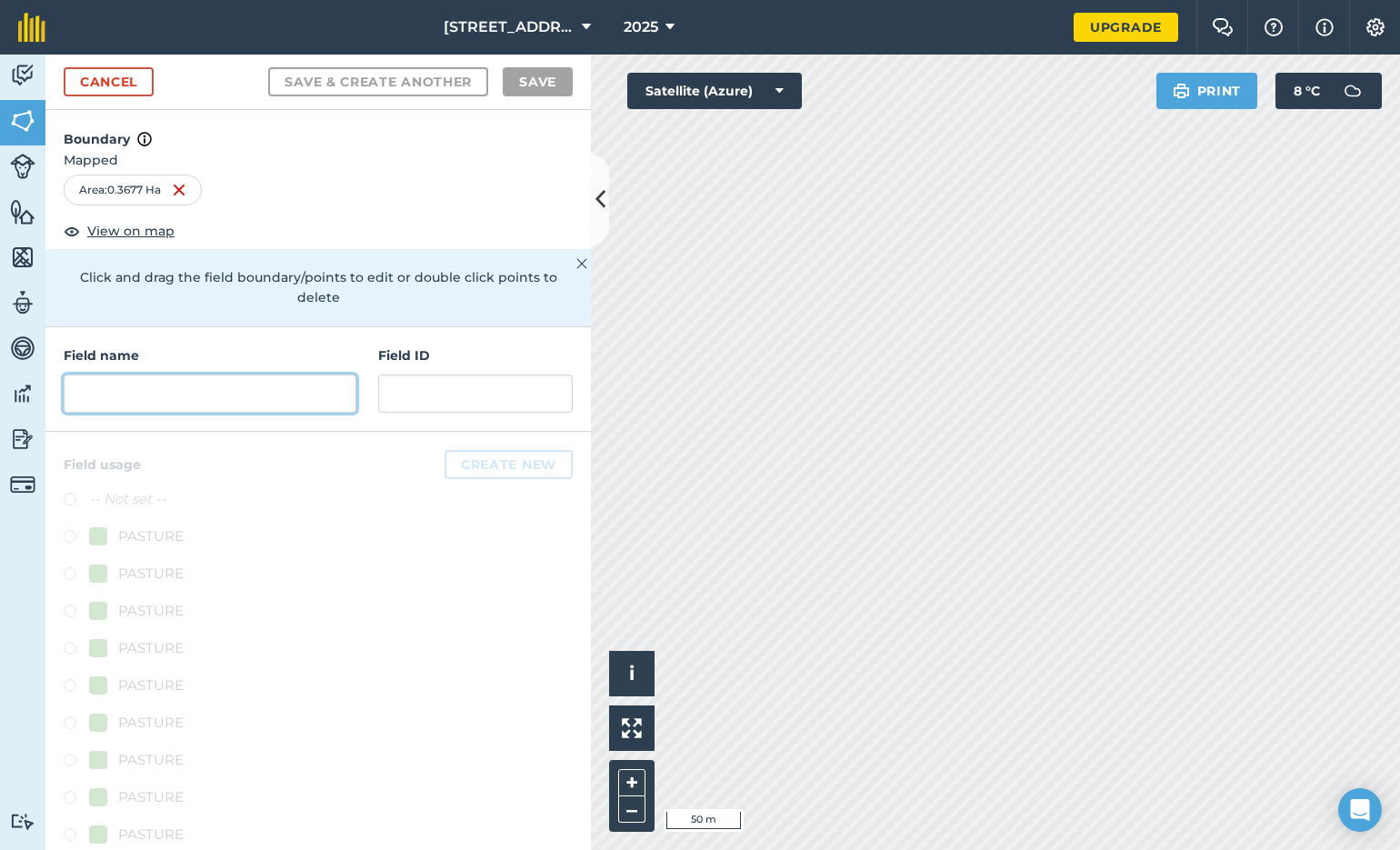 drag, startPoint x: 89, startPoint y: 372, endPoint x: 158, endPoint y: 371, distance: 69.00725 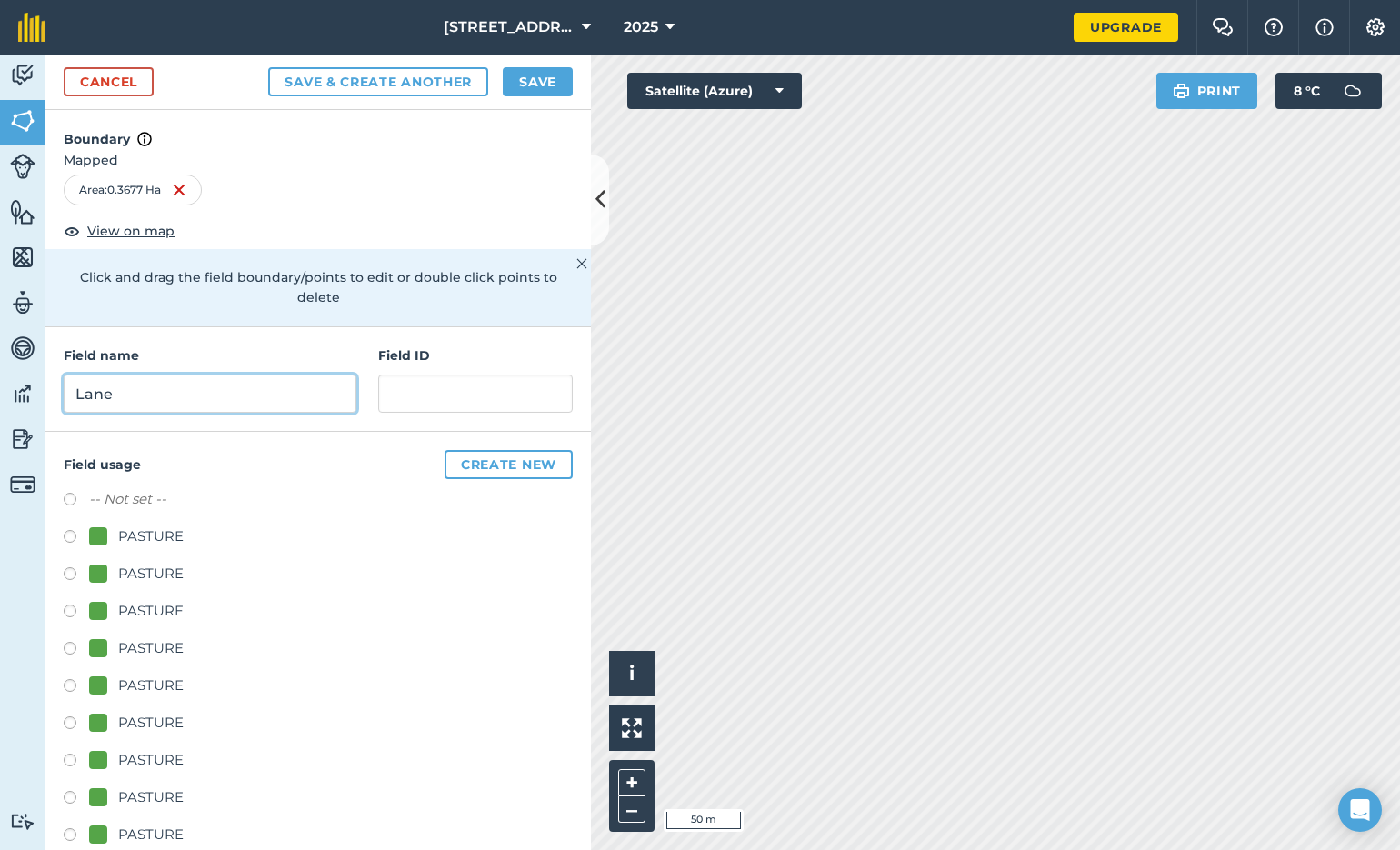 type on "Lane" 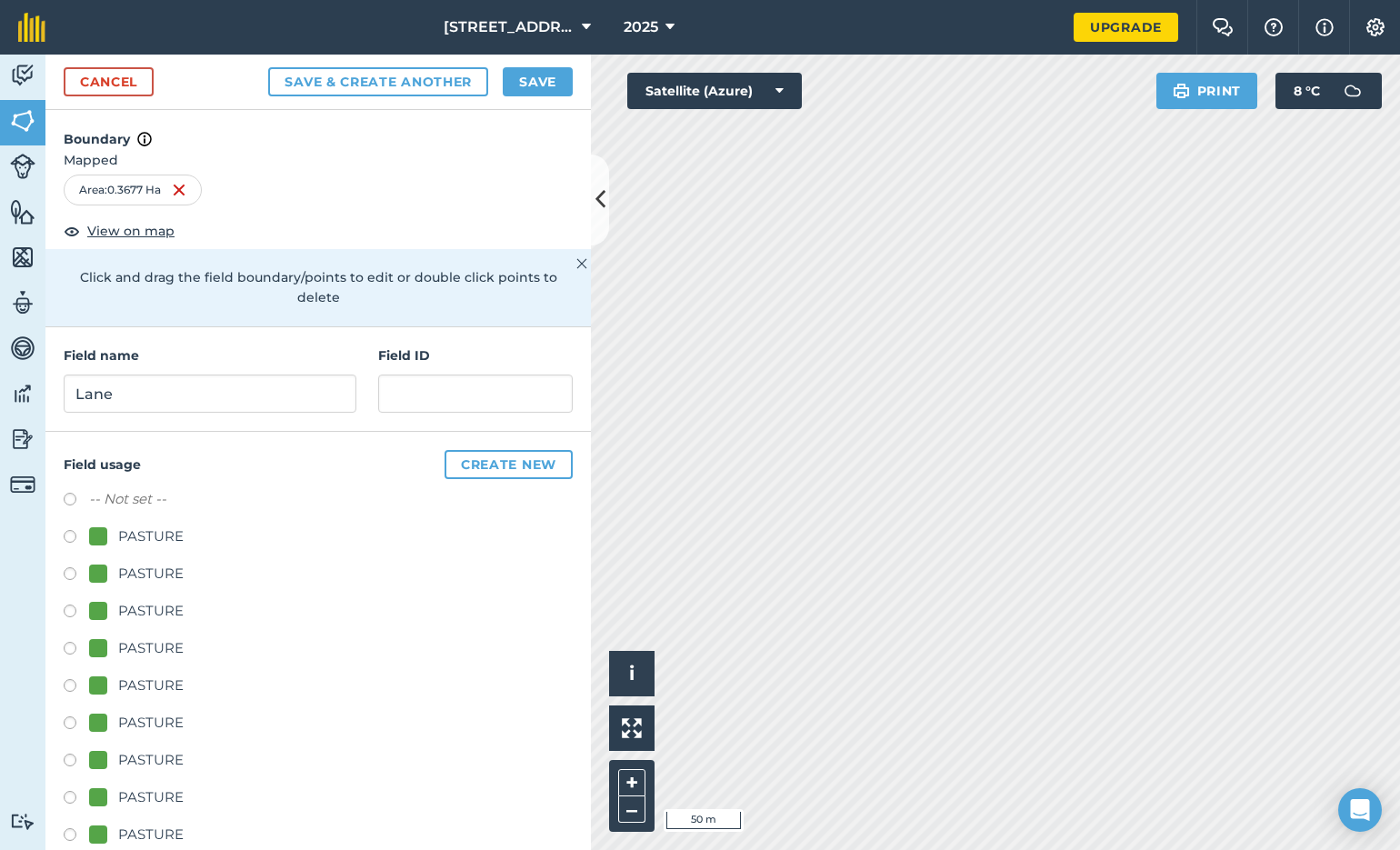 click at bounding box center [76, 539] 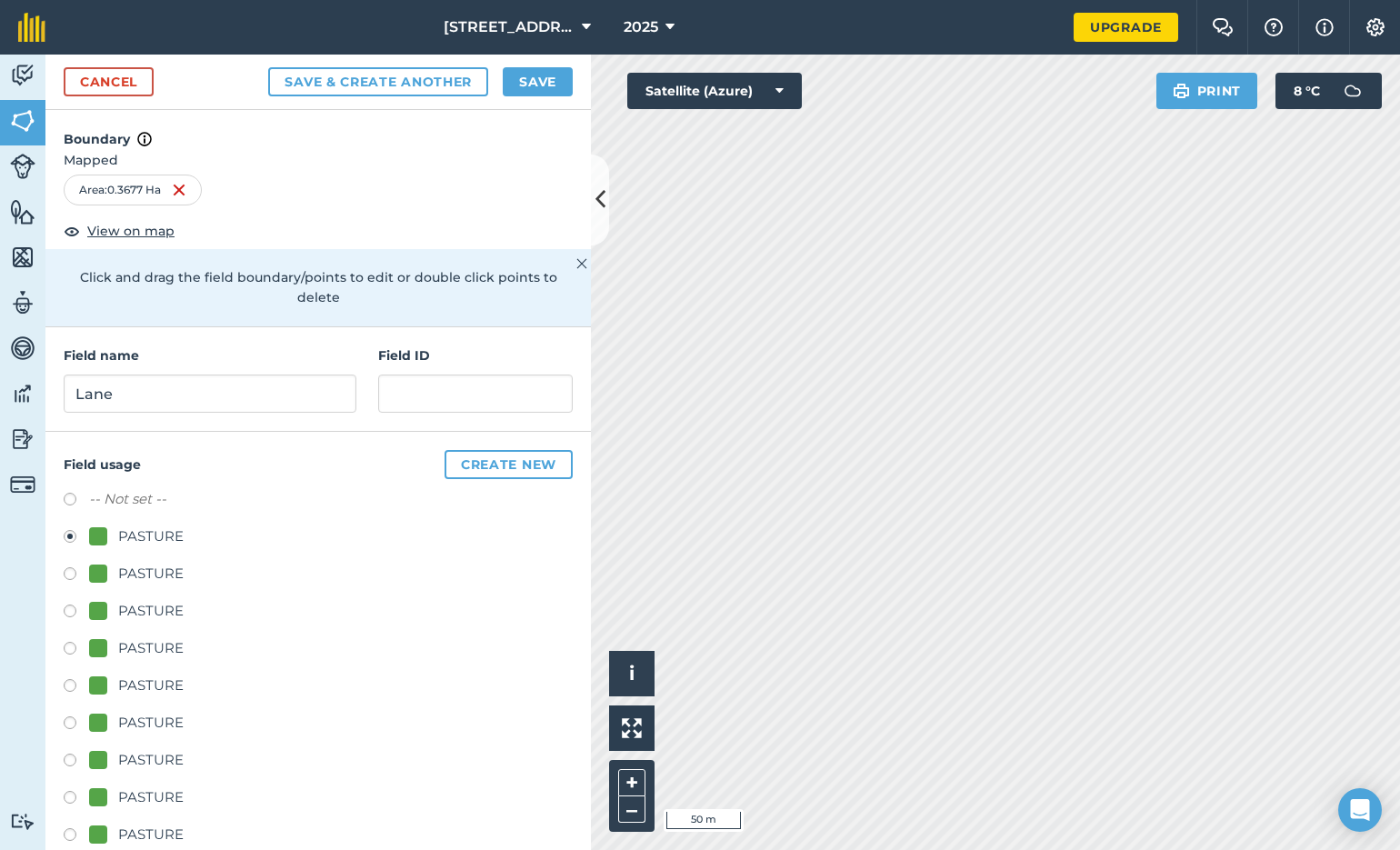 click on "Create new" at bounding box center [508, 465] 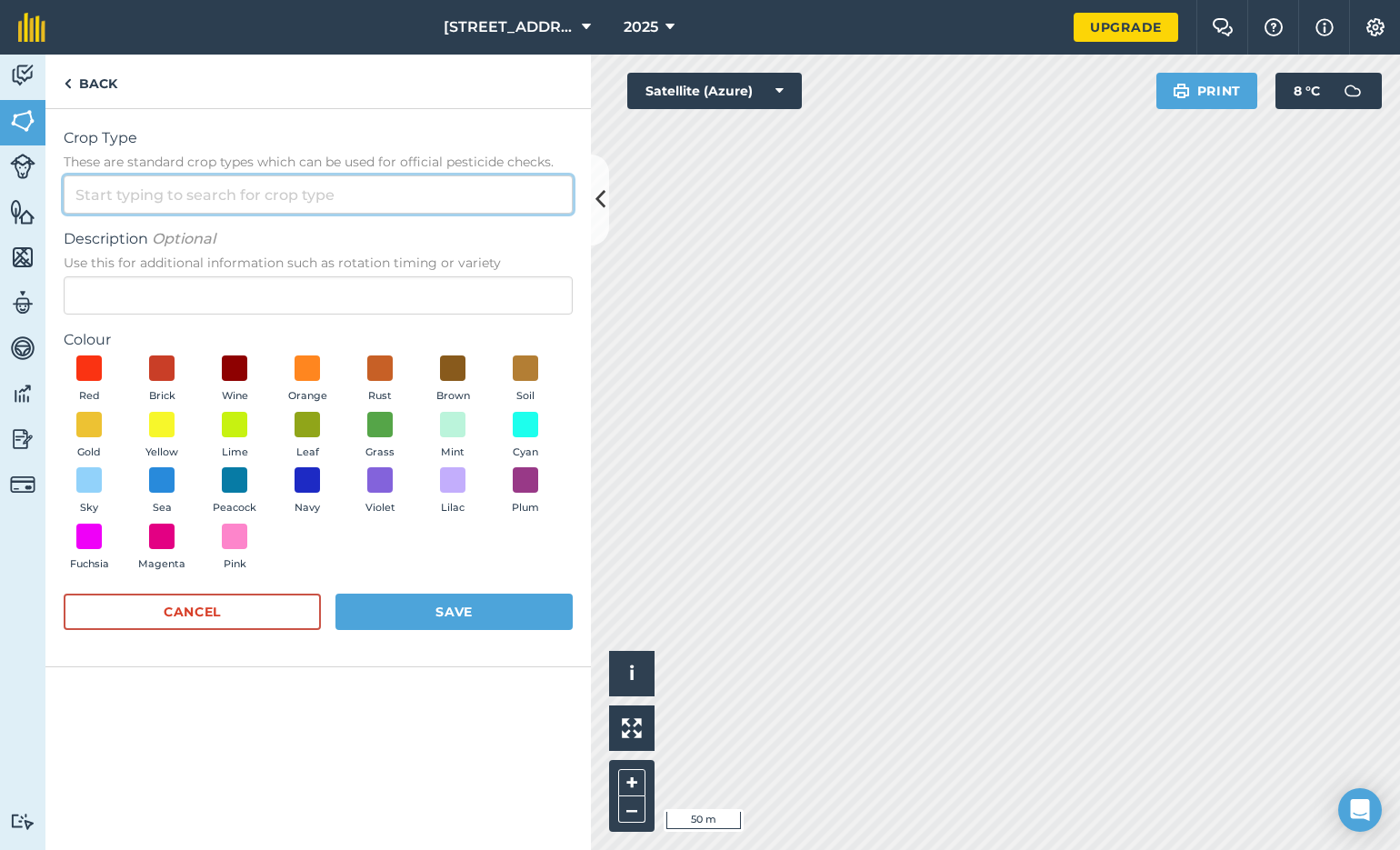 click on "Crop Type These are standard crop types which can be used for official pesticide checks." at bounding box center (318, 195) 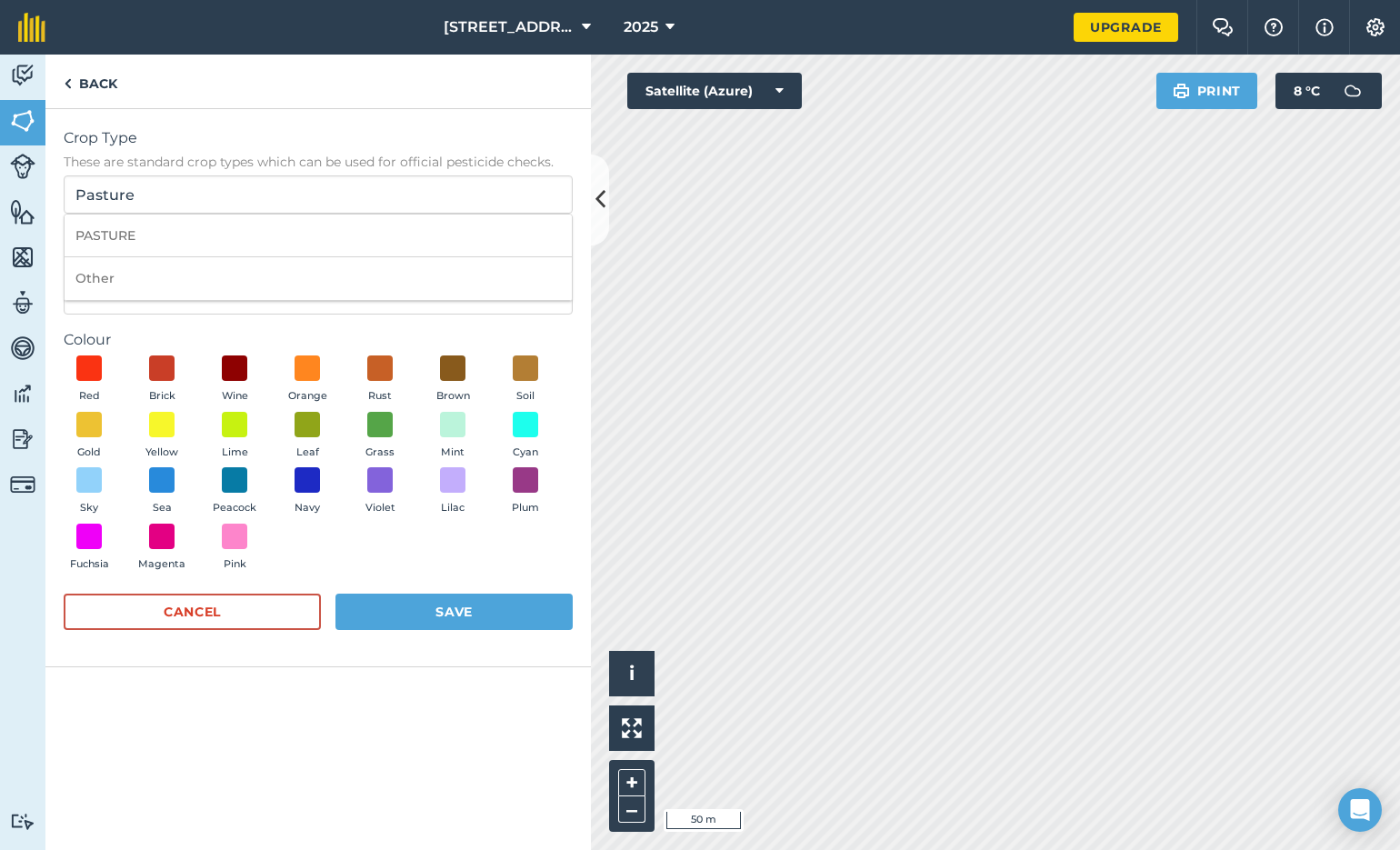 click on "PASTURE" at bounding box center (318, 235) 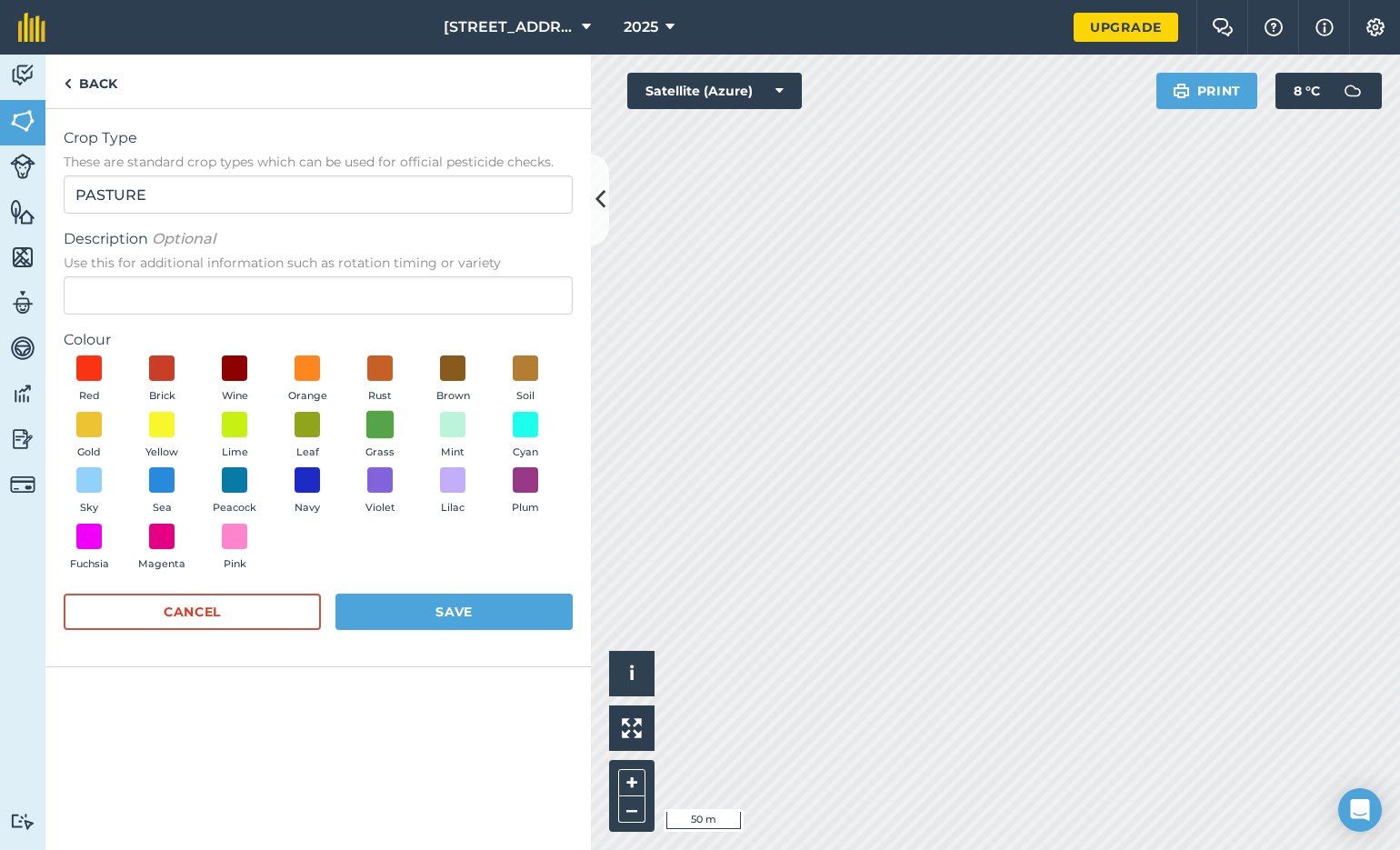 click at bounding box center (380, 424) 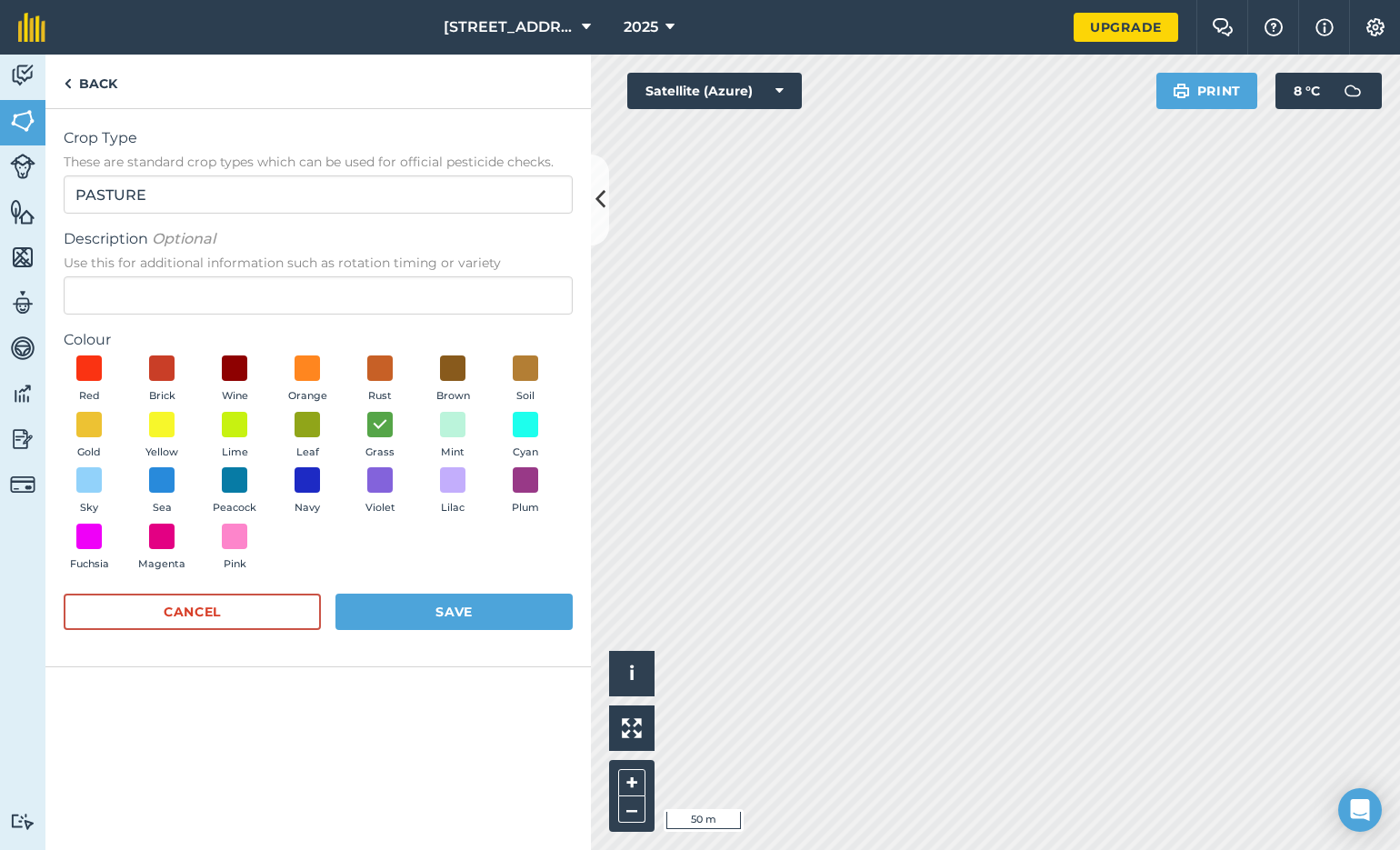 drag, startPoint x: 451, startPoint y: 609, endPoint x: 459, endPoint y: 604, distance: 9.433981 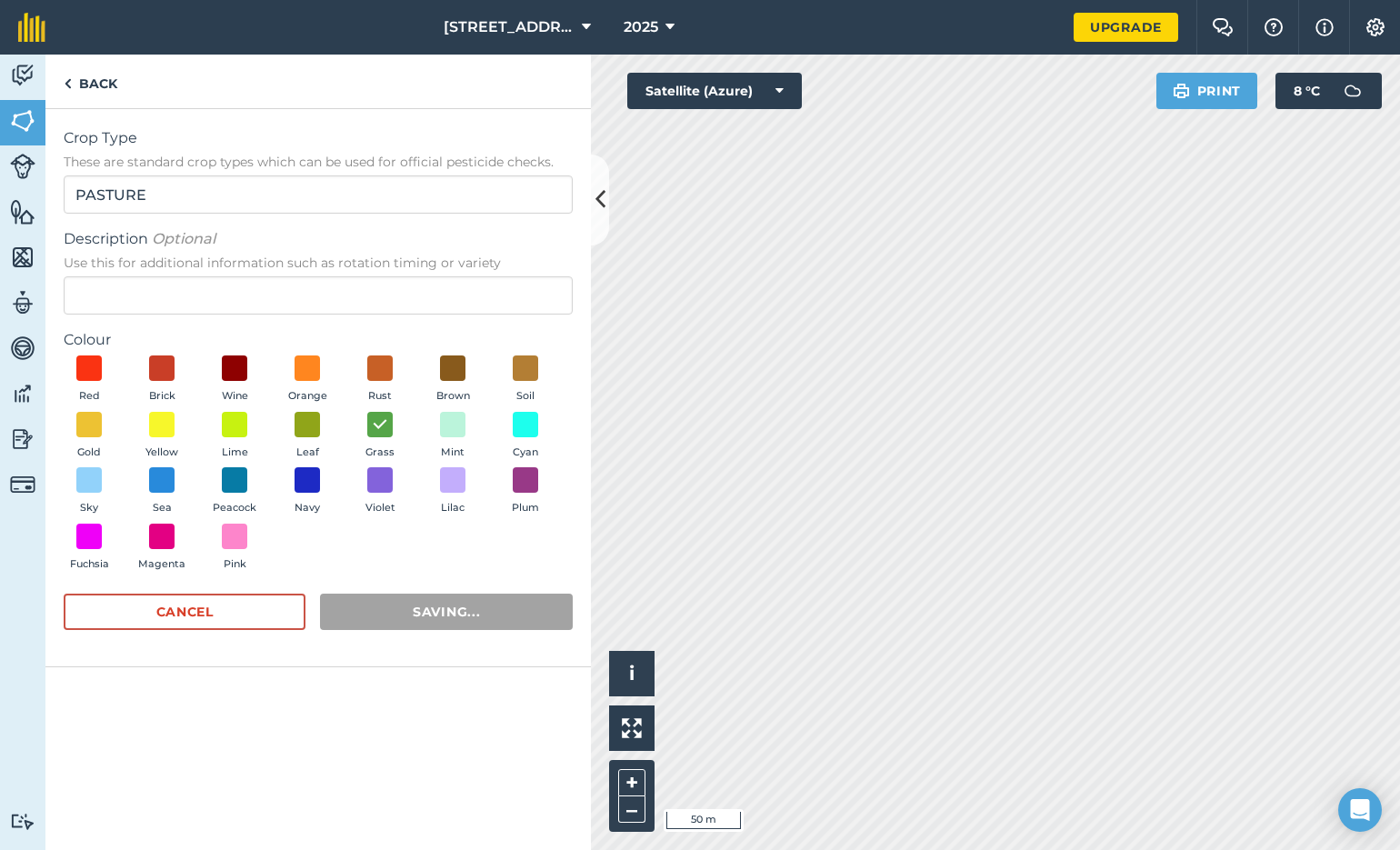 radio on "false" 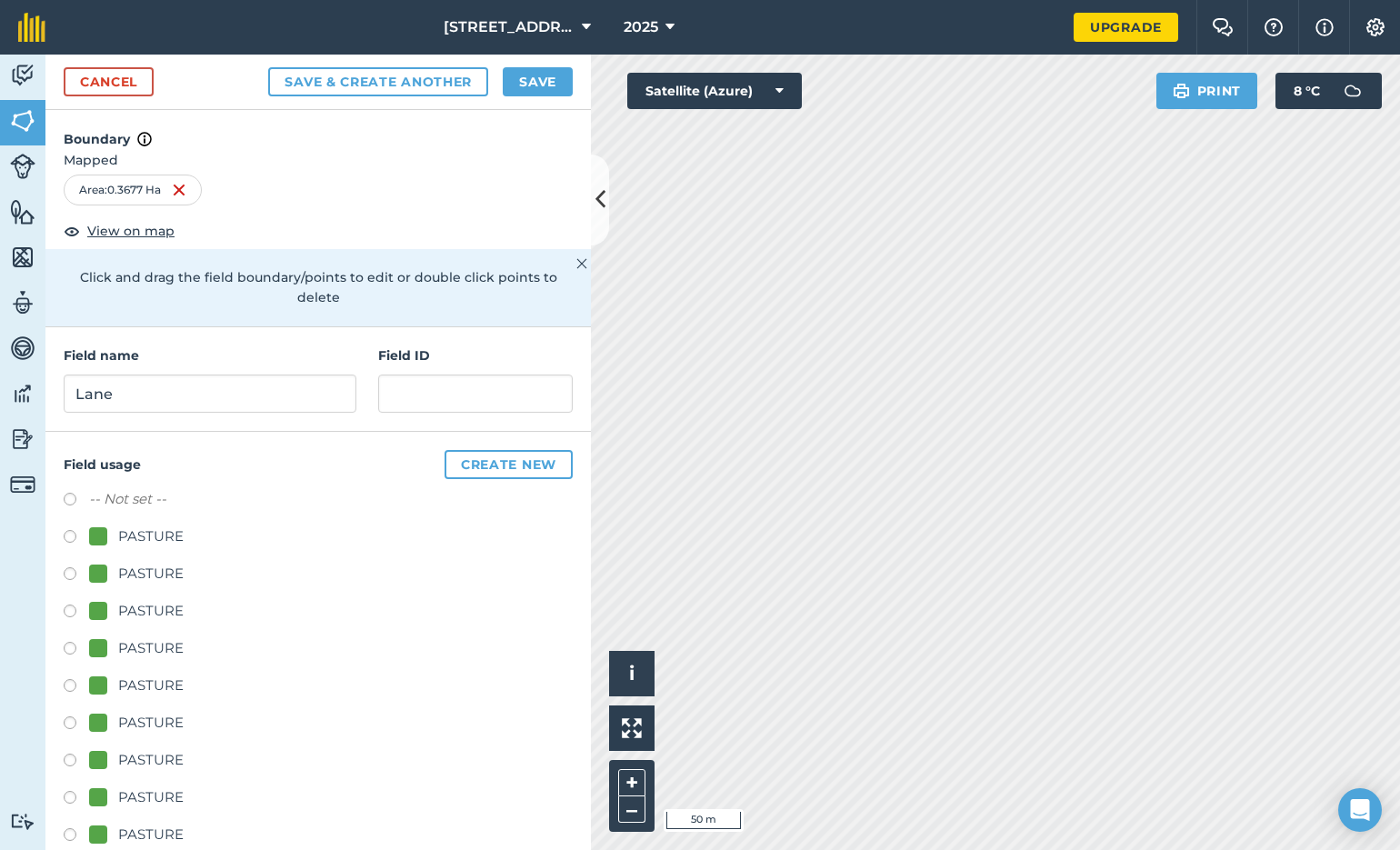 click on "Save" at bounding box center (537, 82) 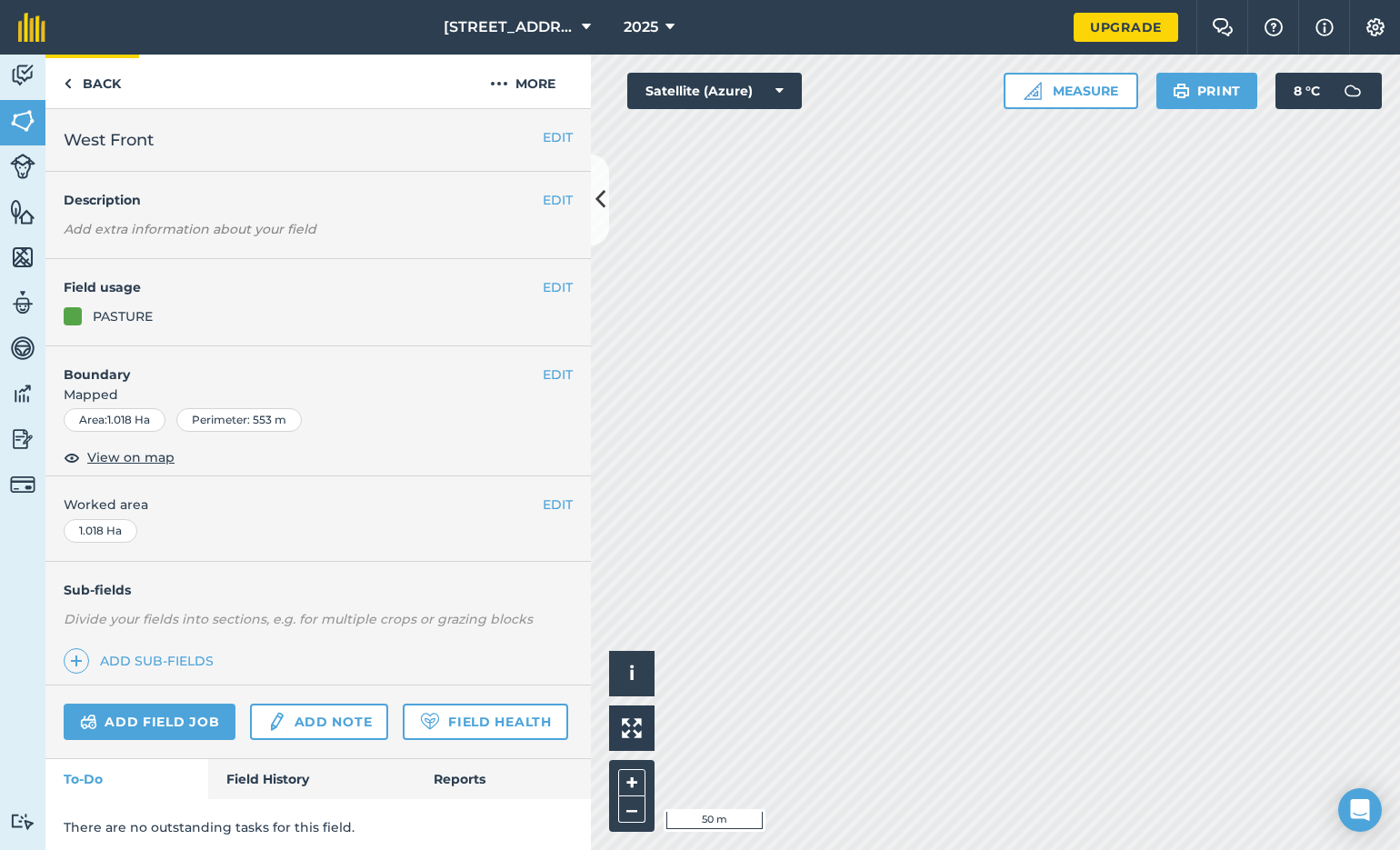 click on "Back" at bounding box center [92, 81] 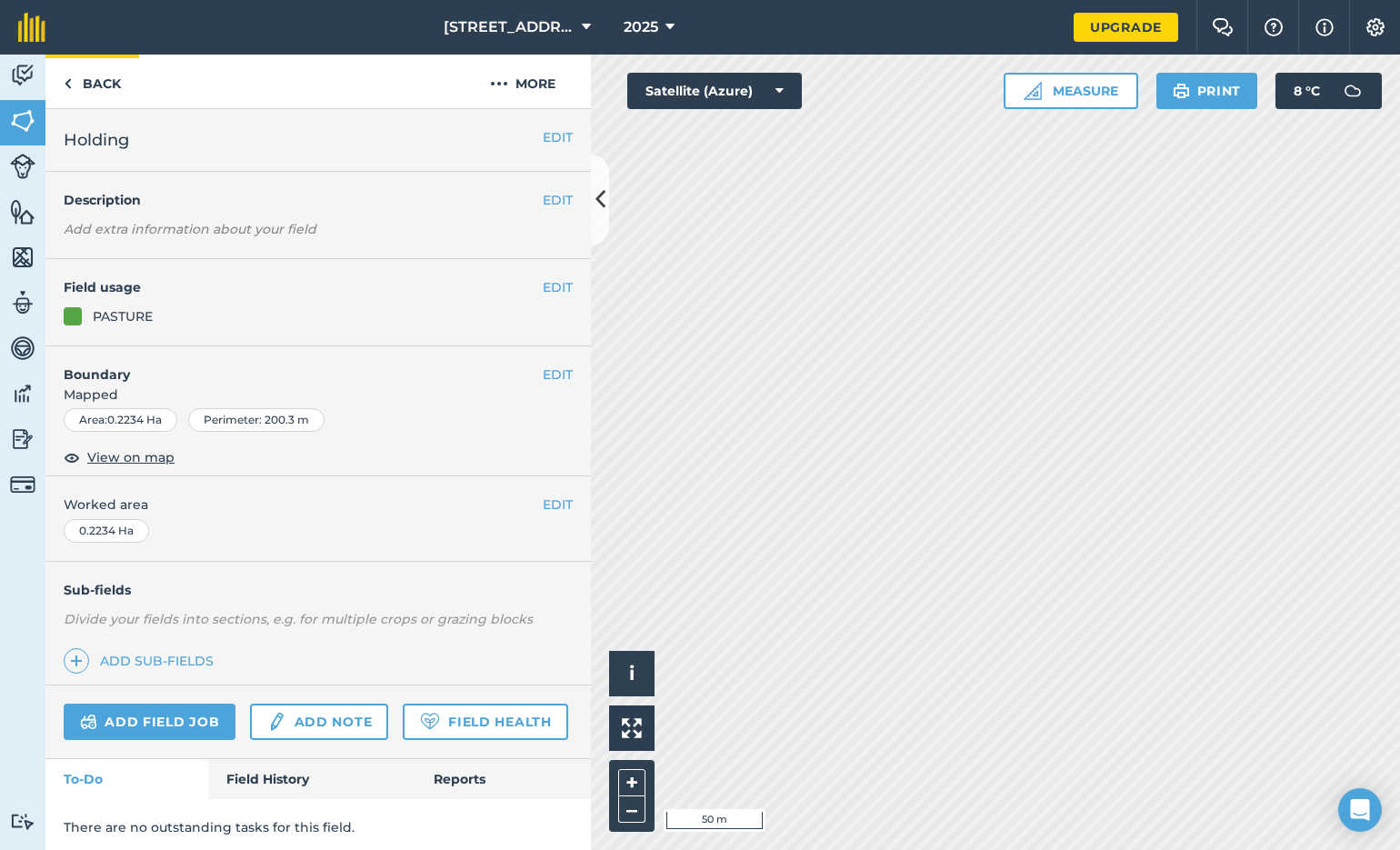 click on "Back" at bounding box center [92, 81] 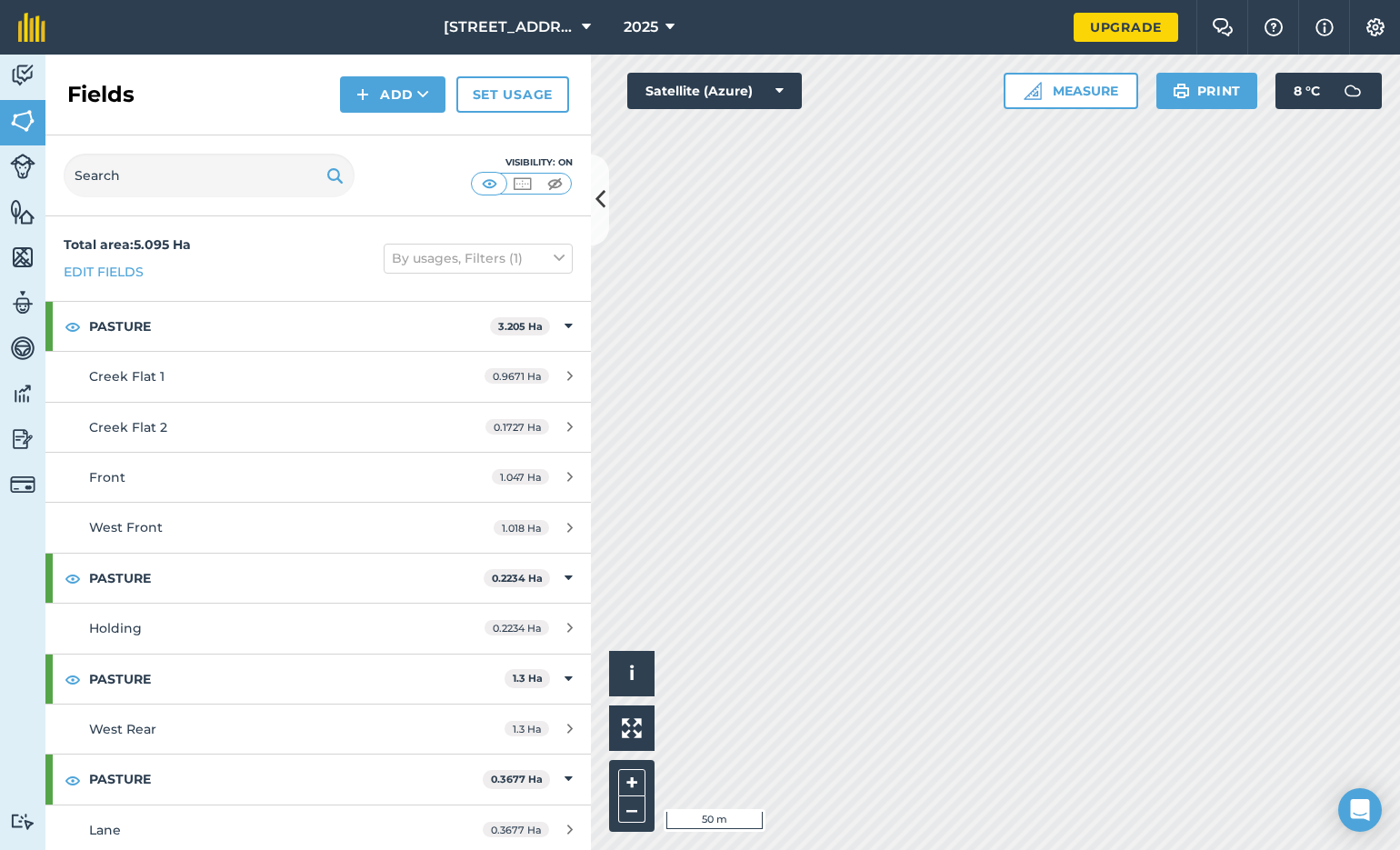 click at bounding box center (423, 95) 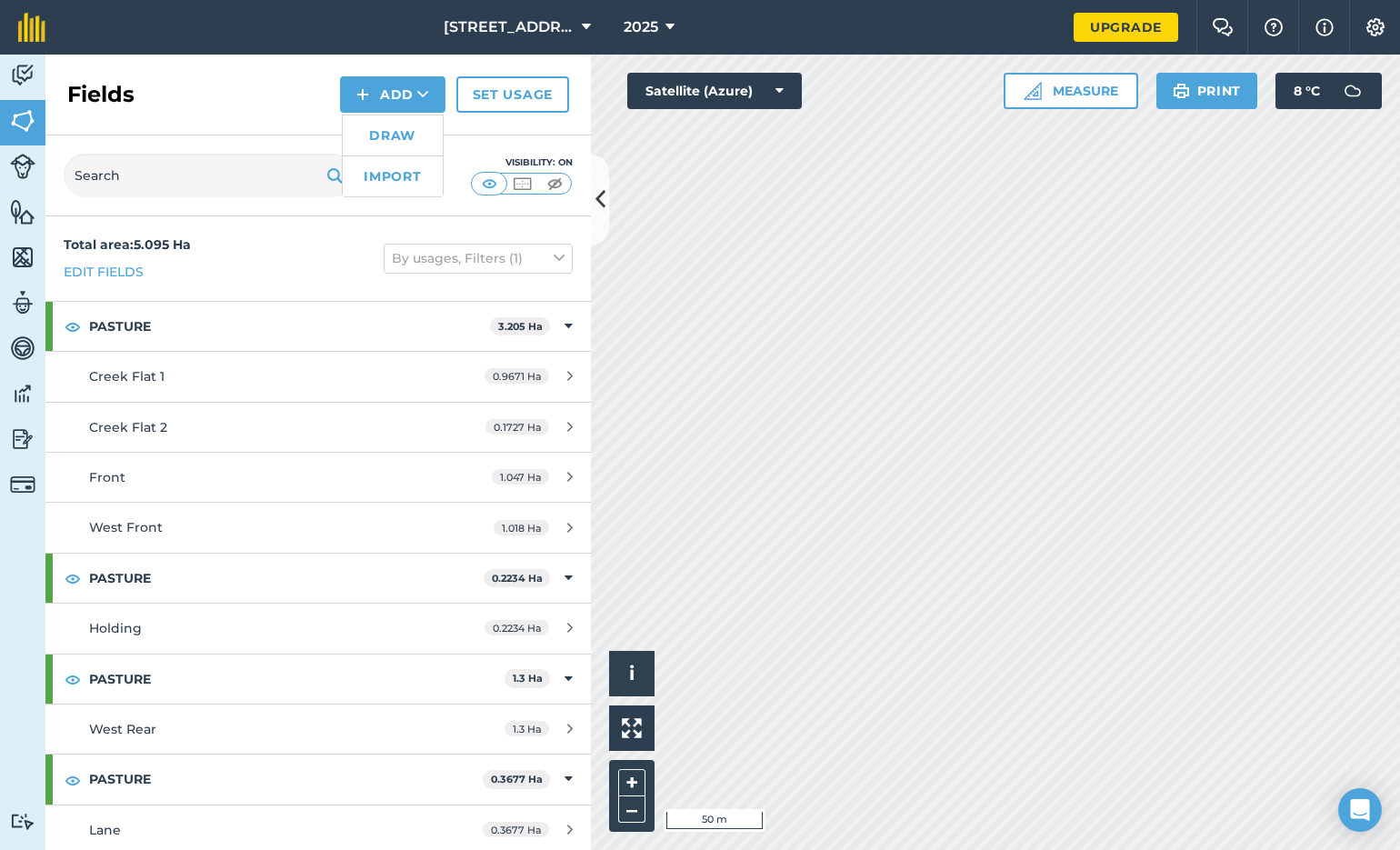 click on "Draw" at bounding box center [393, 135] 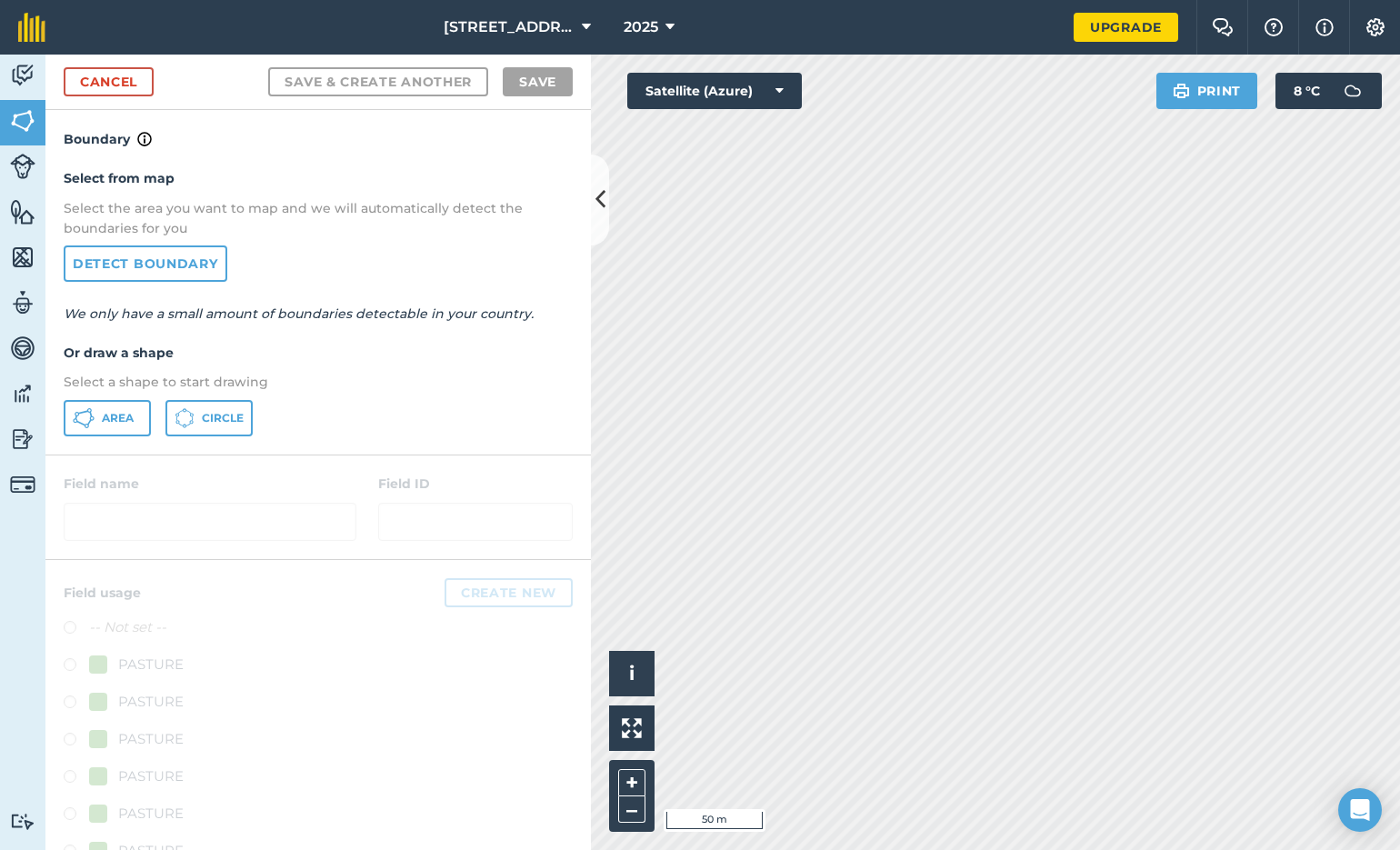 drag, startPoint x: 120, startPoint y: 416, endPoint x: 128, endPoint y: 412, distance: 8.94427 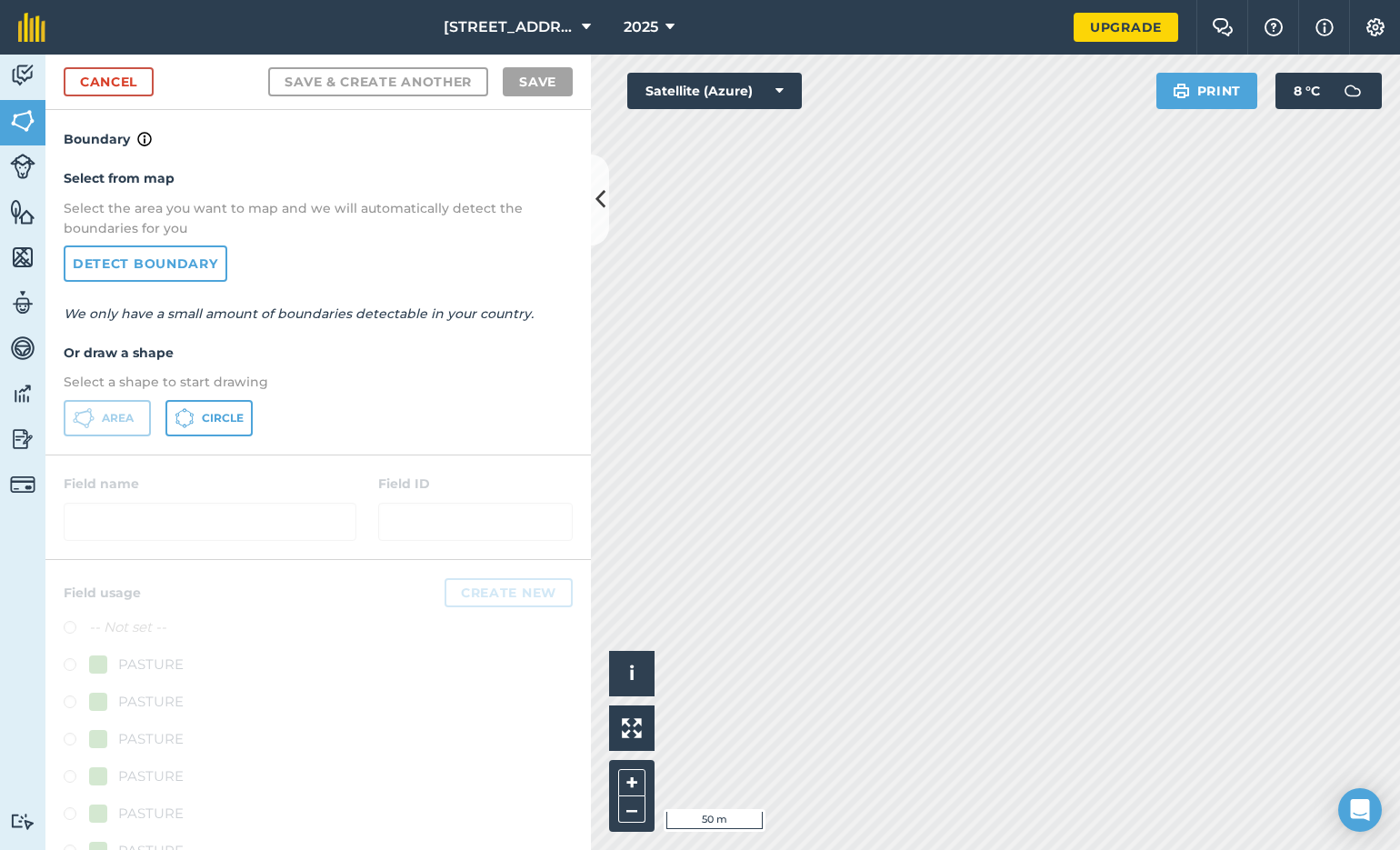 click on "Area" at bounding box center [117, 418] 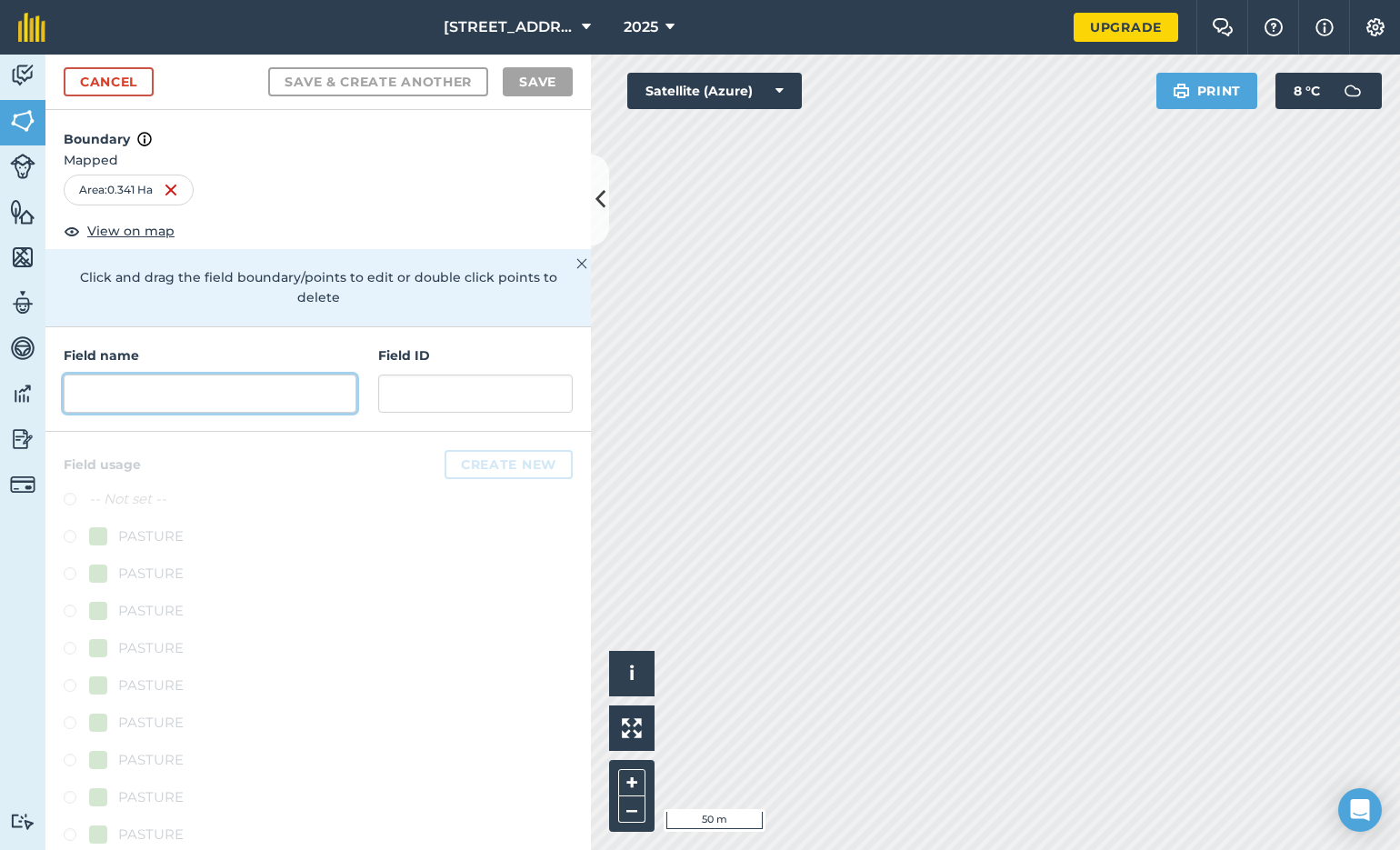 drag, startPoint x: 85, startPoint y: 371, endPoint x: 130, endPoint y: 375, distance: 45.17743 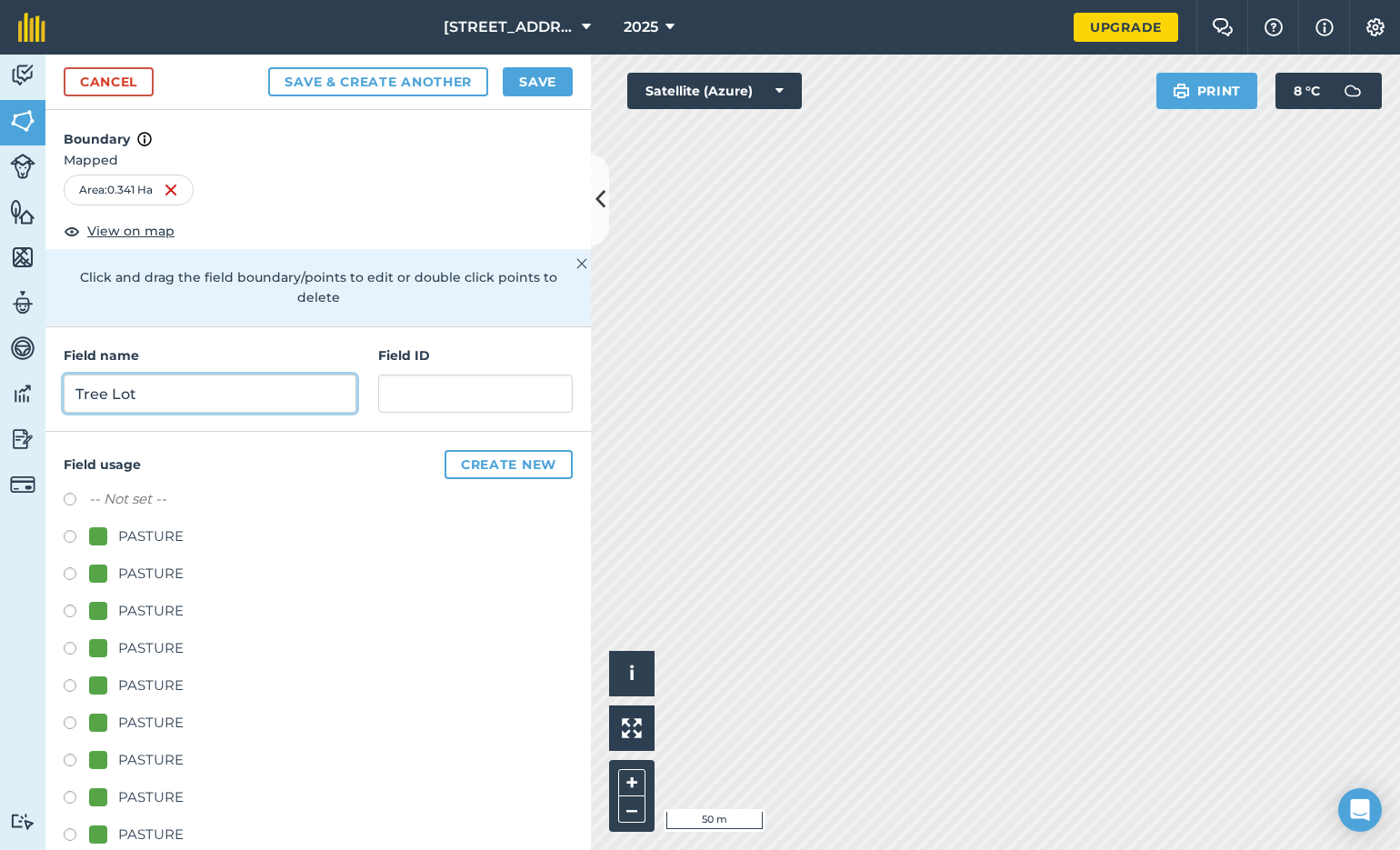 type on "Tree Lot" 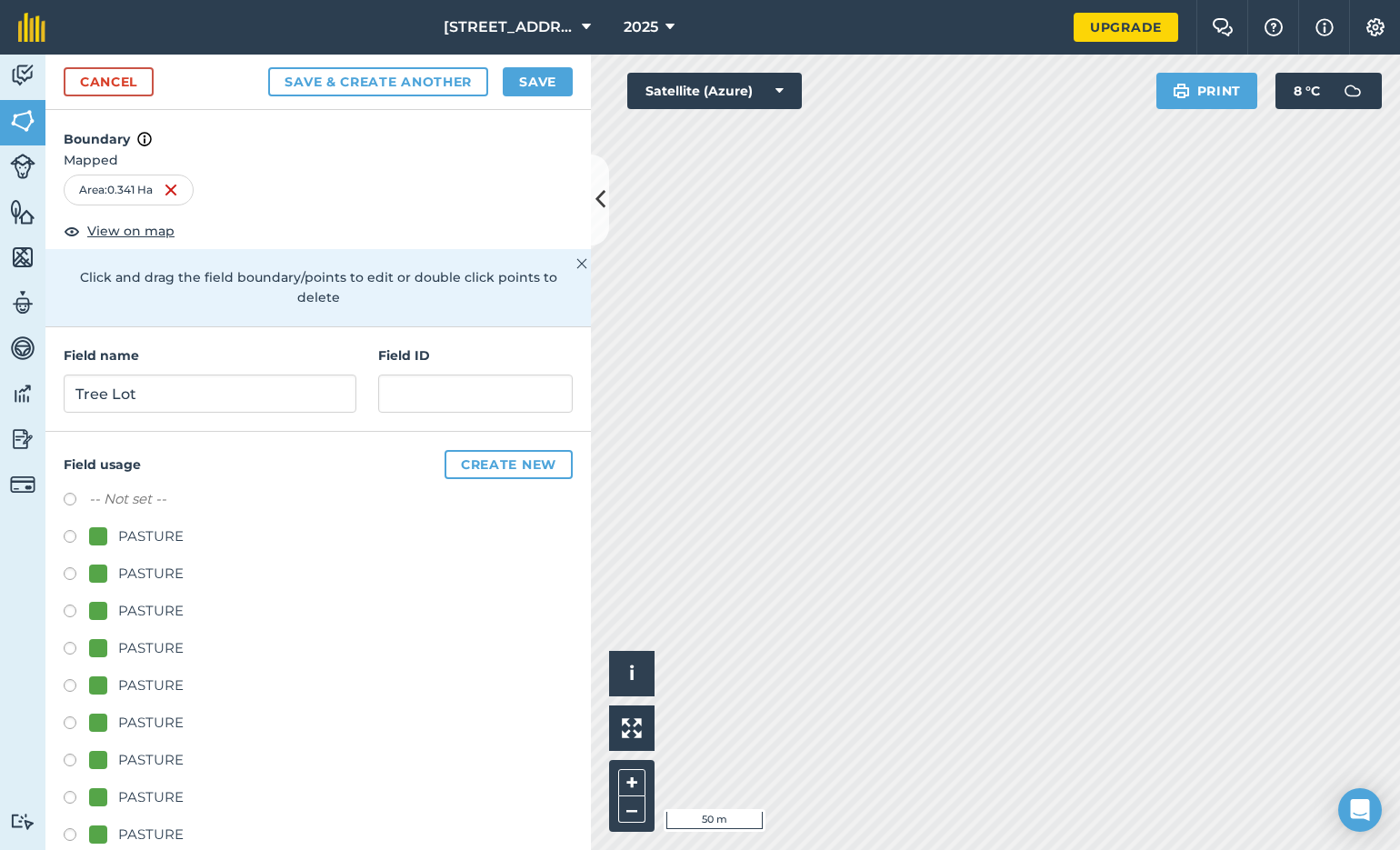 click at bounding box center [76, 539] 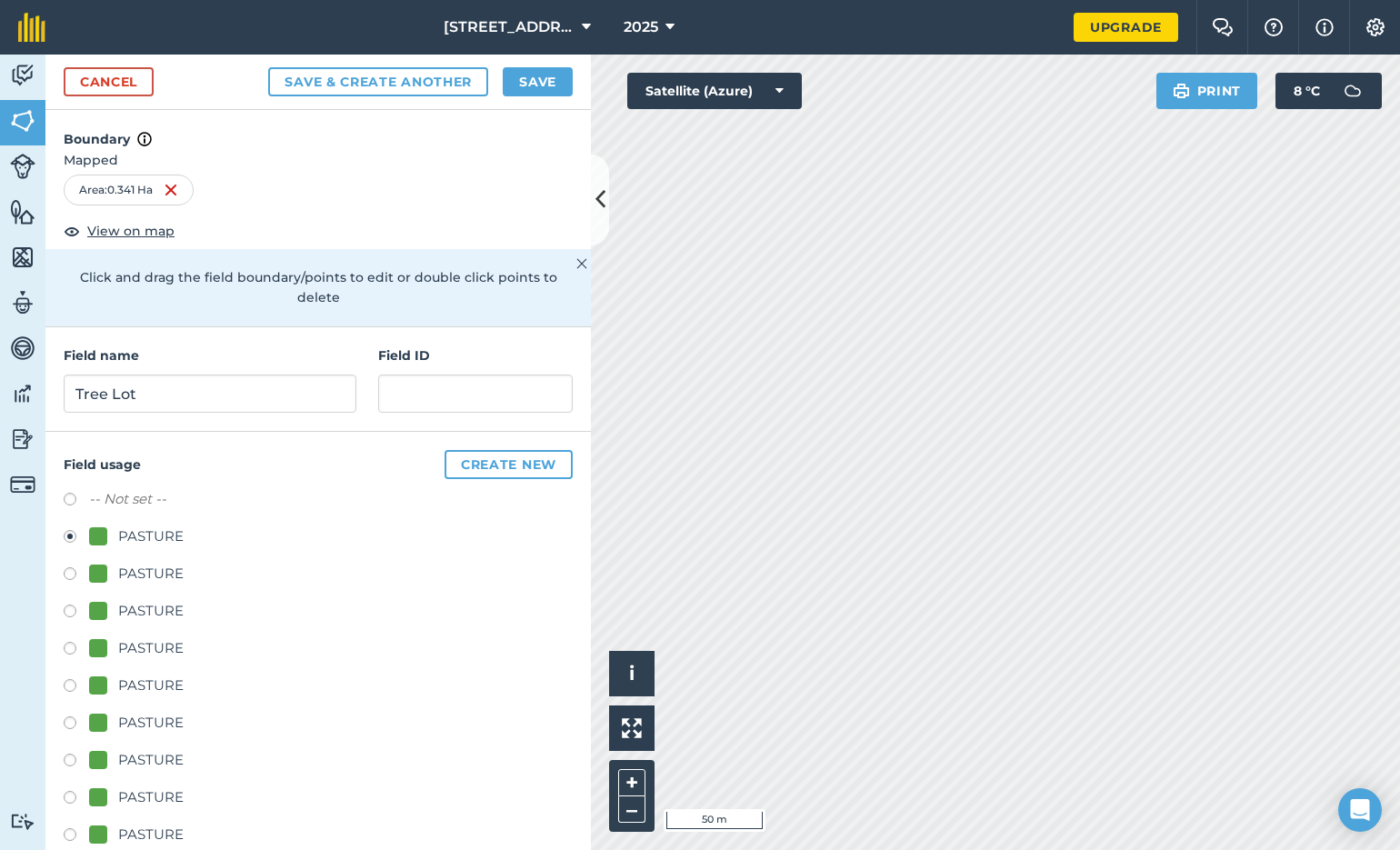 click on "Create new" at bounding box center [508, 465] 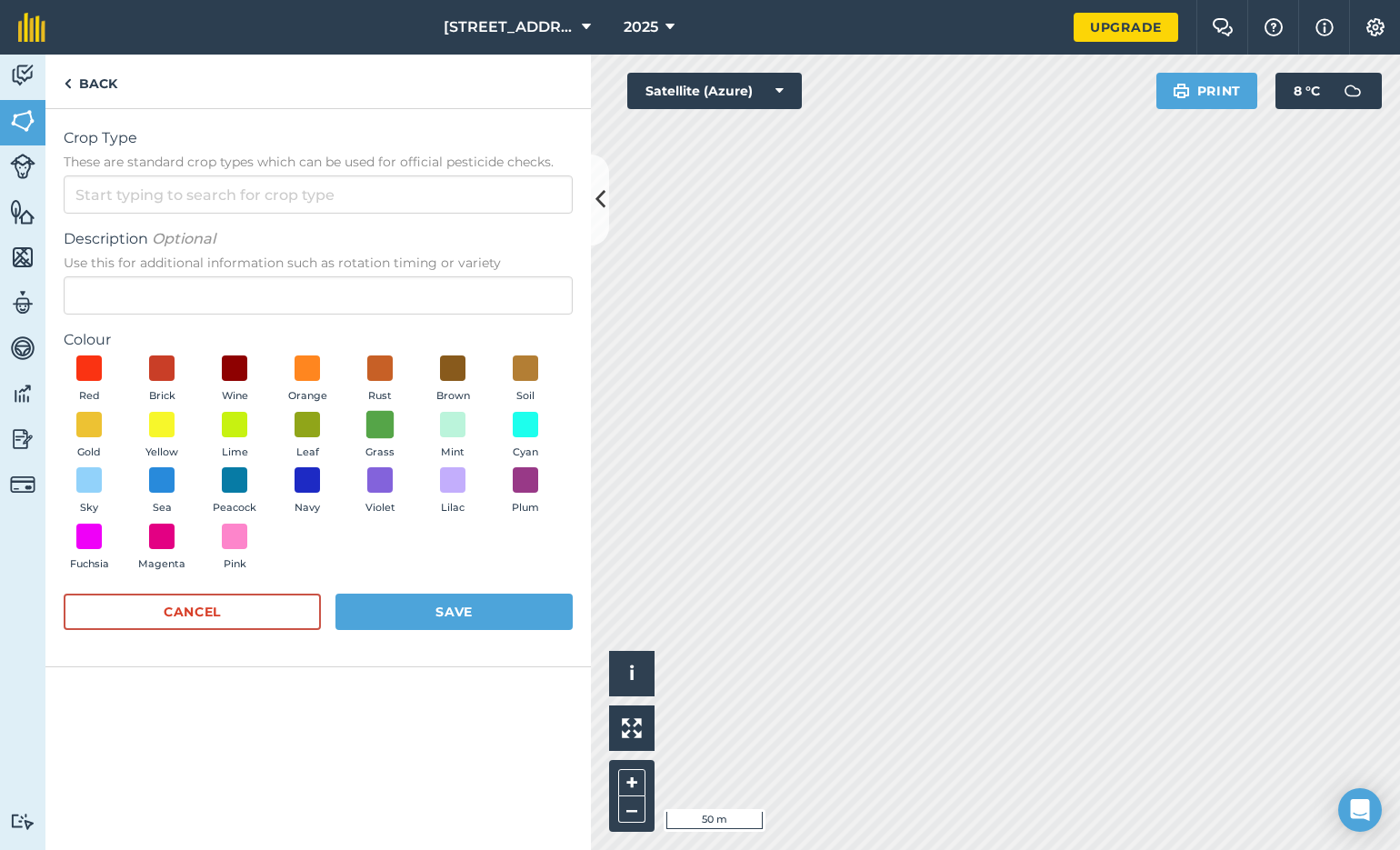 click at bounding box center [380, 424] 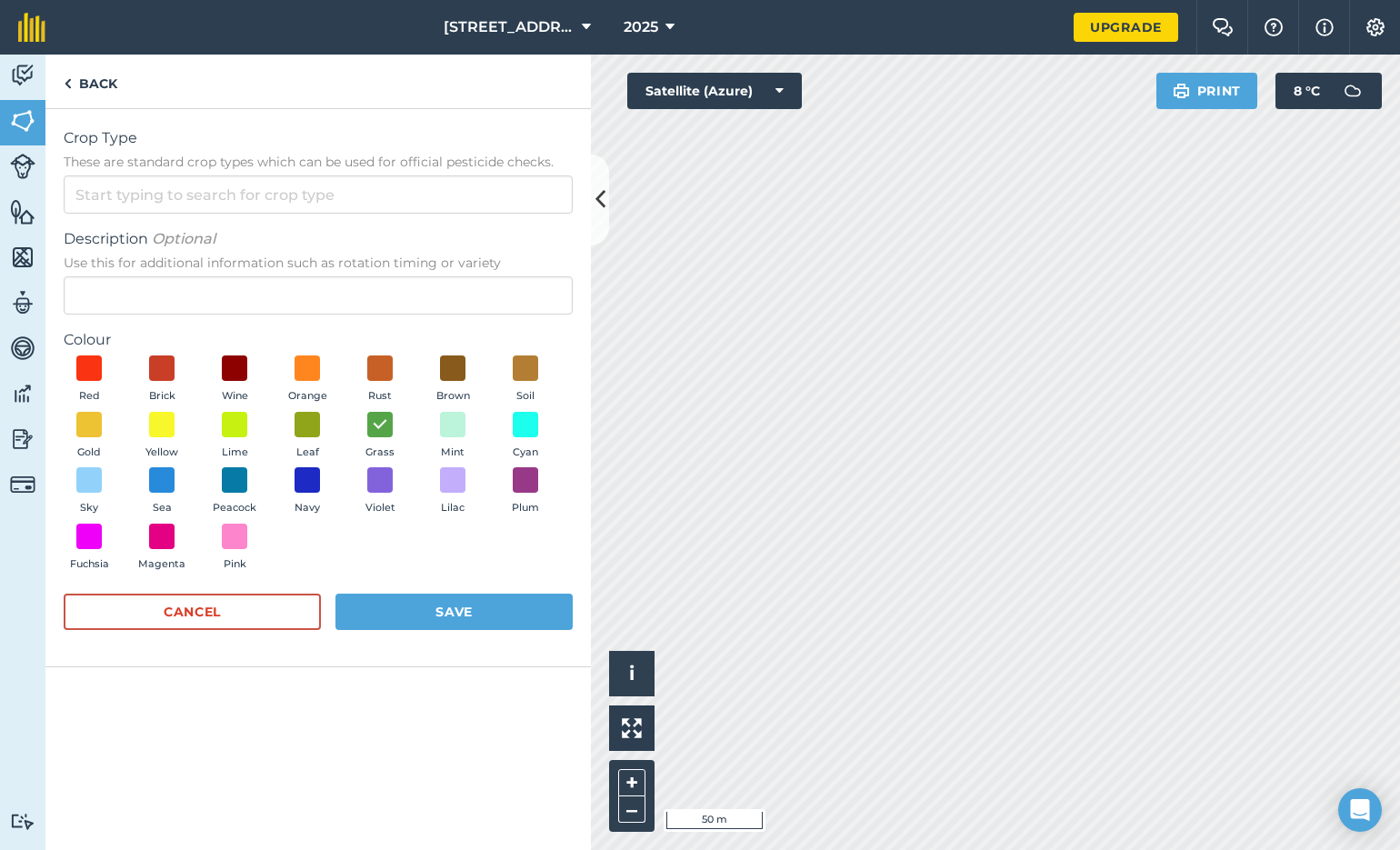 click on "Save" at bounding box center [454, 612] 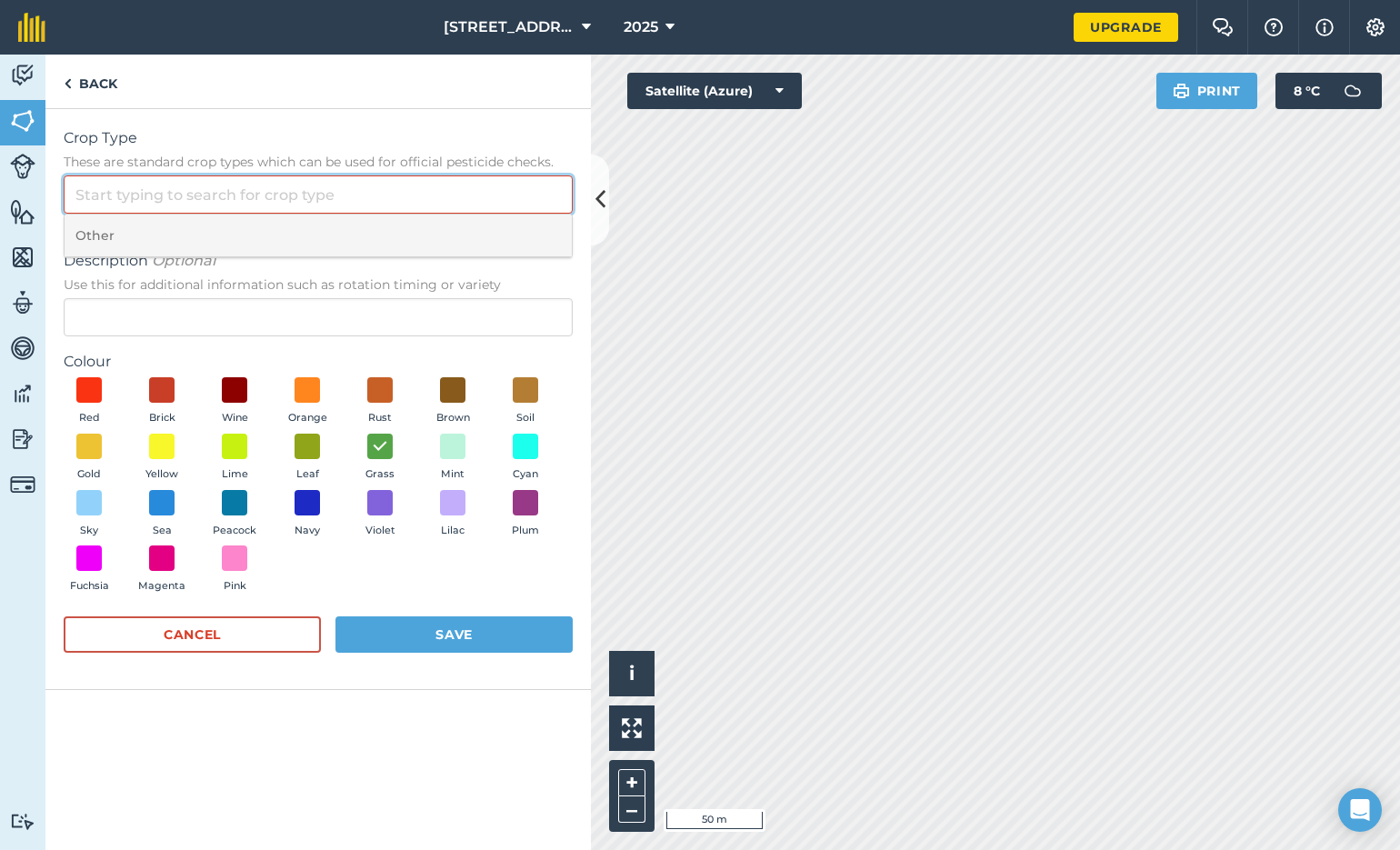 drag, startPoint x: 87, startPoint y: 191, endPoint x: 196, endPoint y: 220, distance: 112.7918 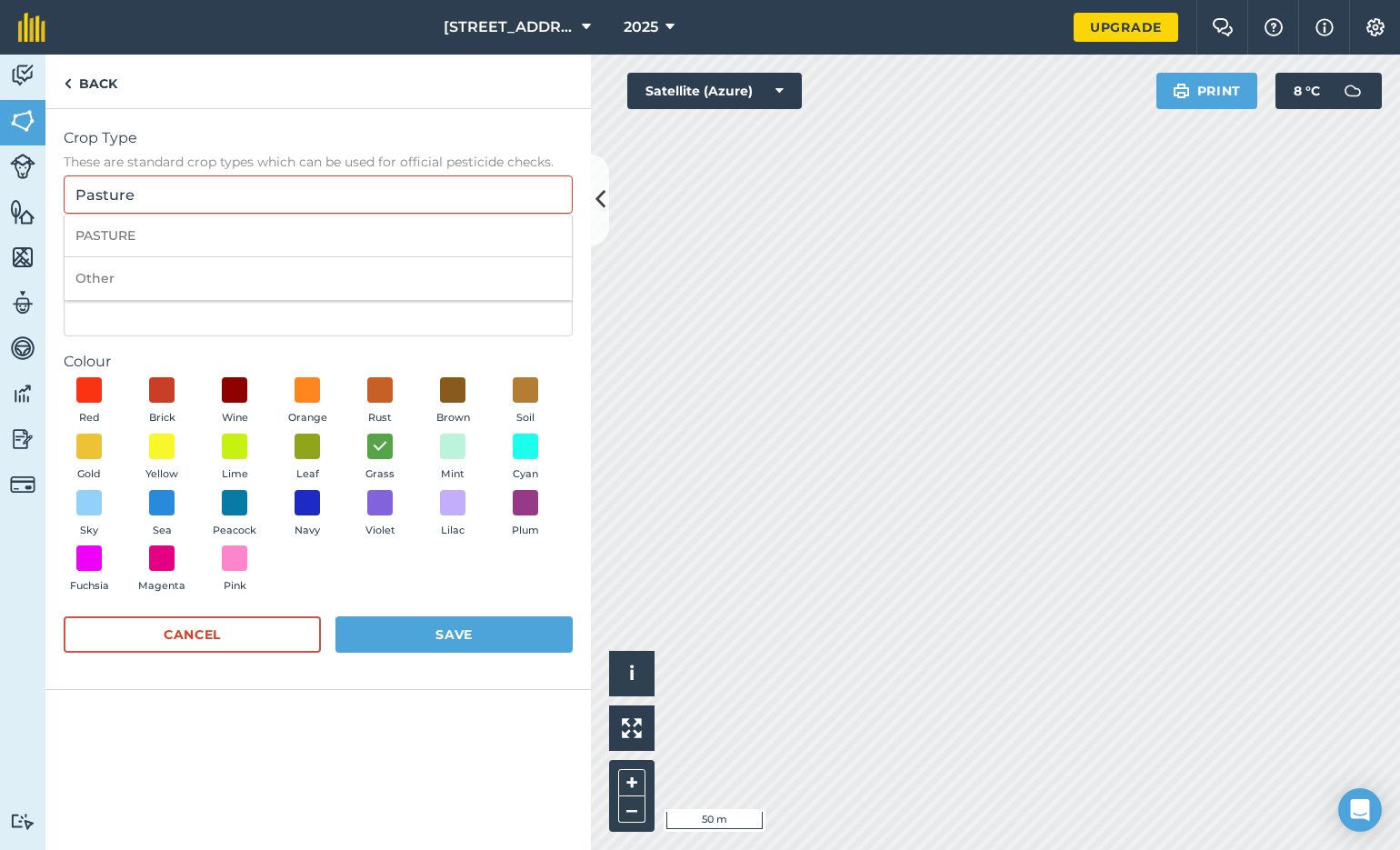 click on "Save" at bounding box center [454, 635] 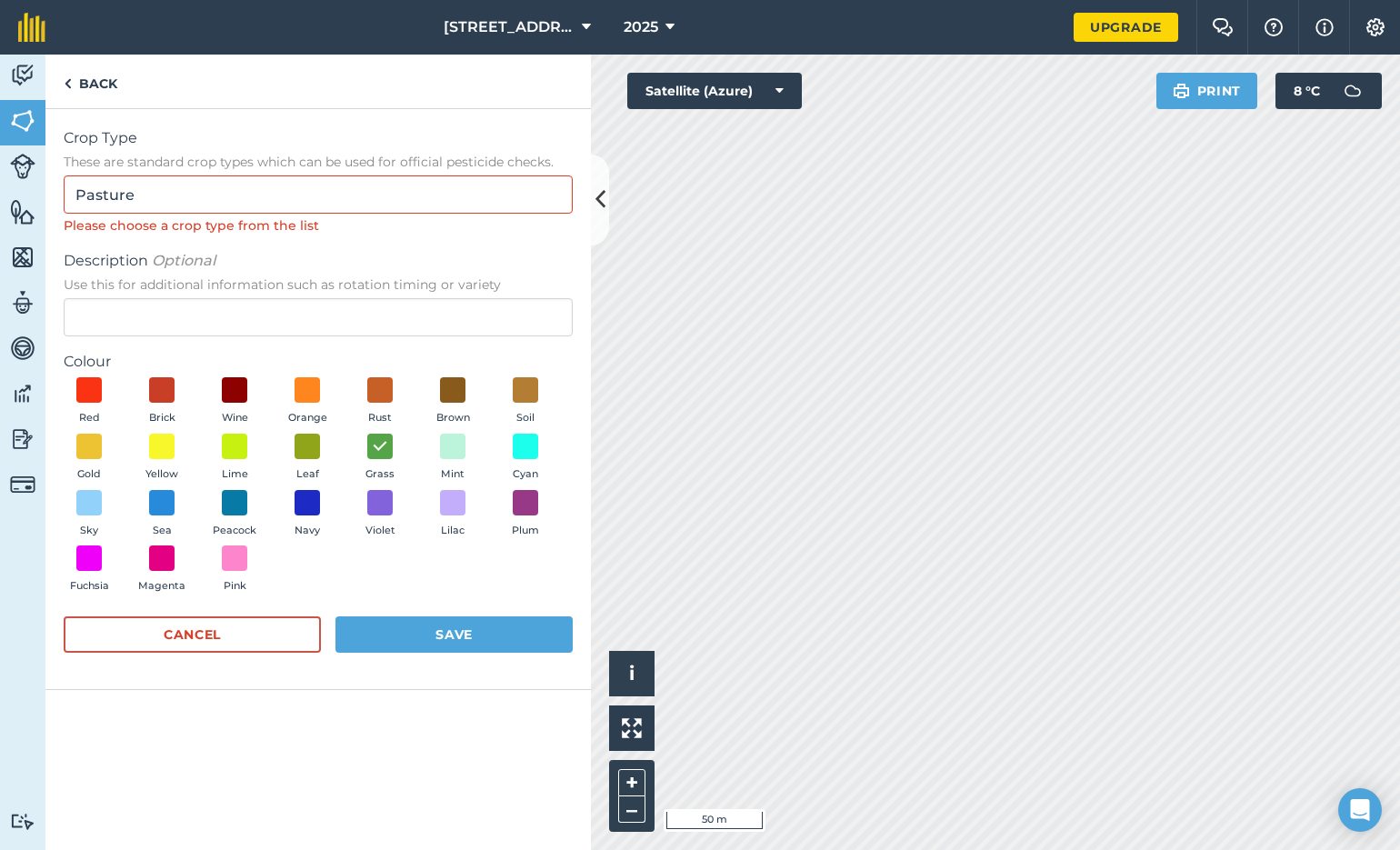 click on "Save" at bounding box center [454, 635] 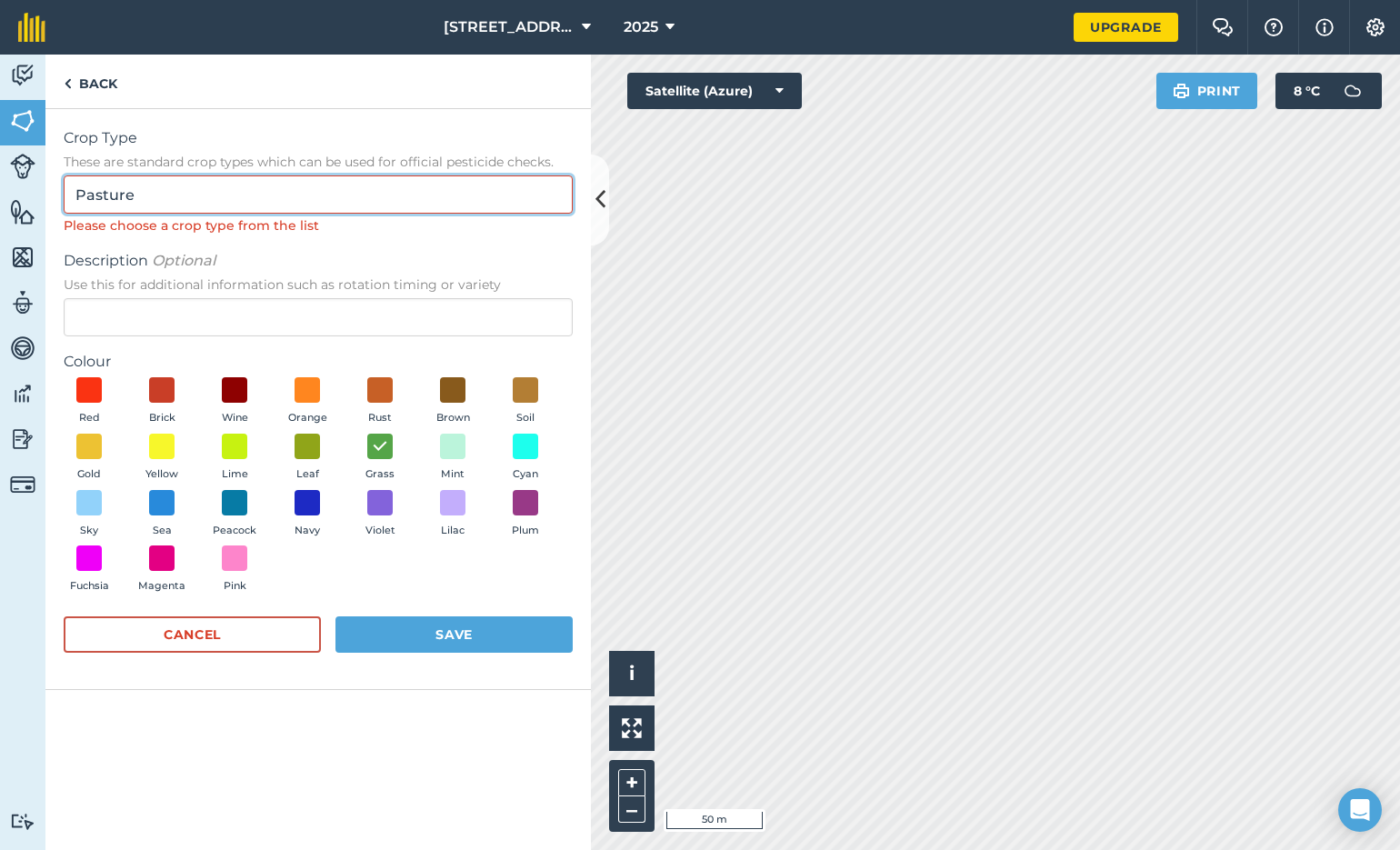 click on "Pasture" at bounding box center (318, 195) 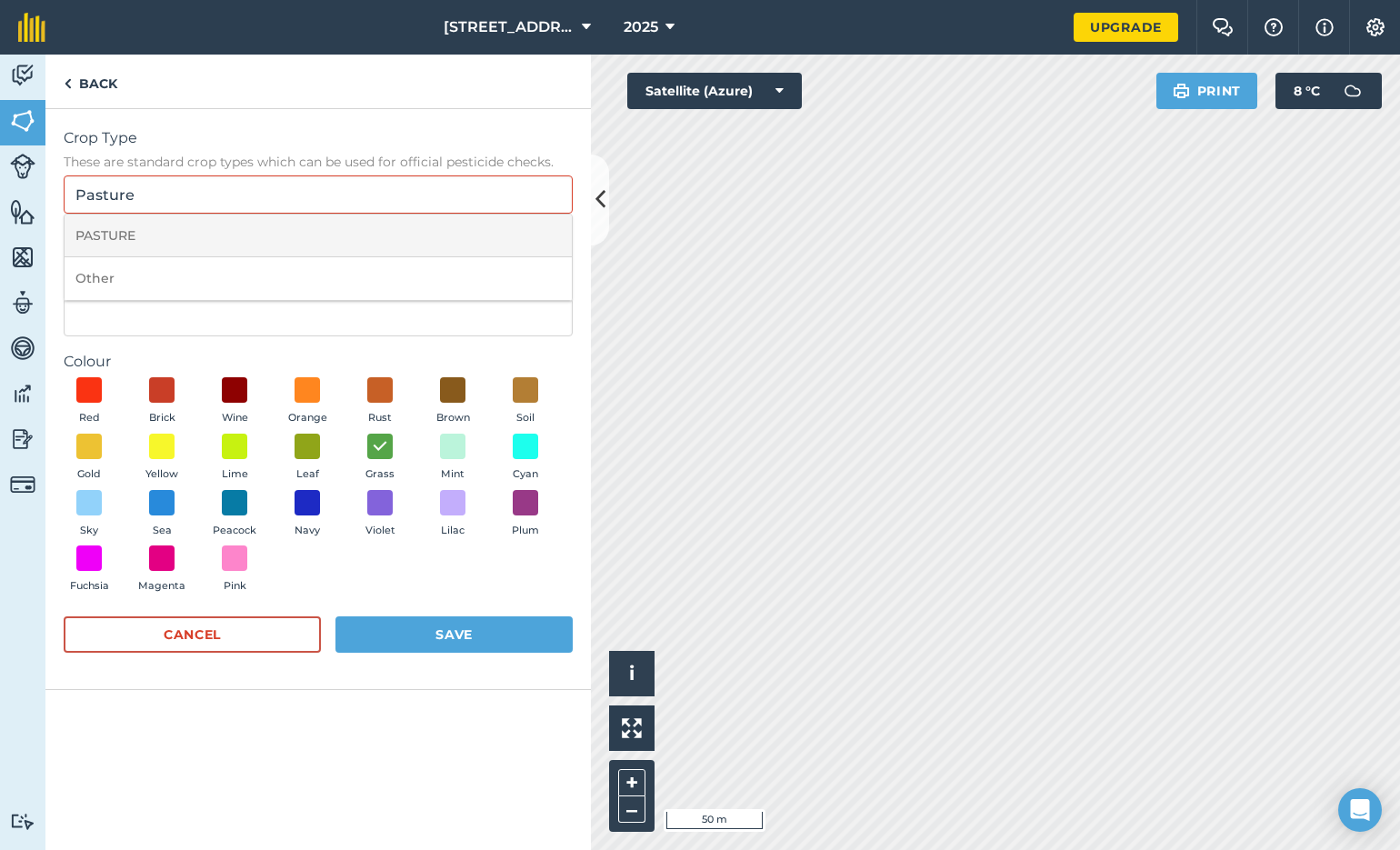 click on "PASTURE" at bounding box center [318, 235] 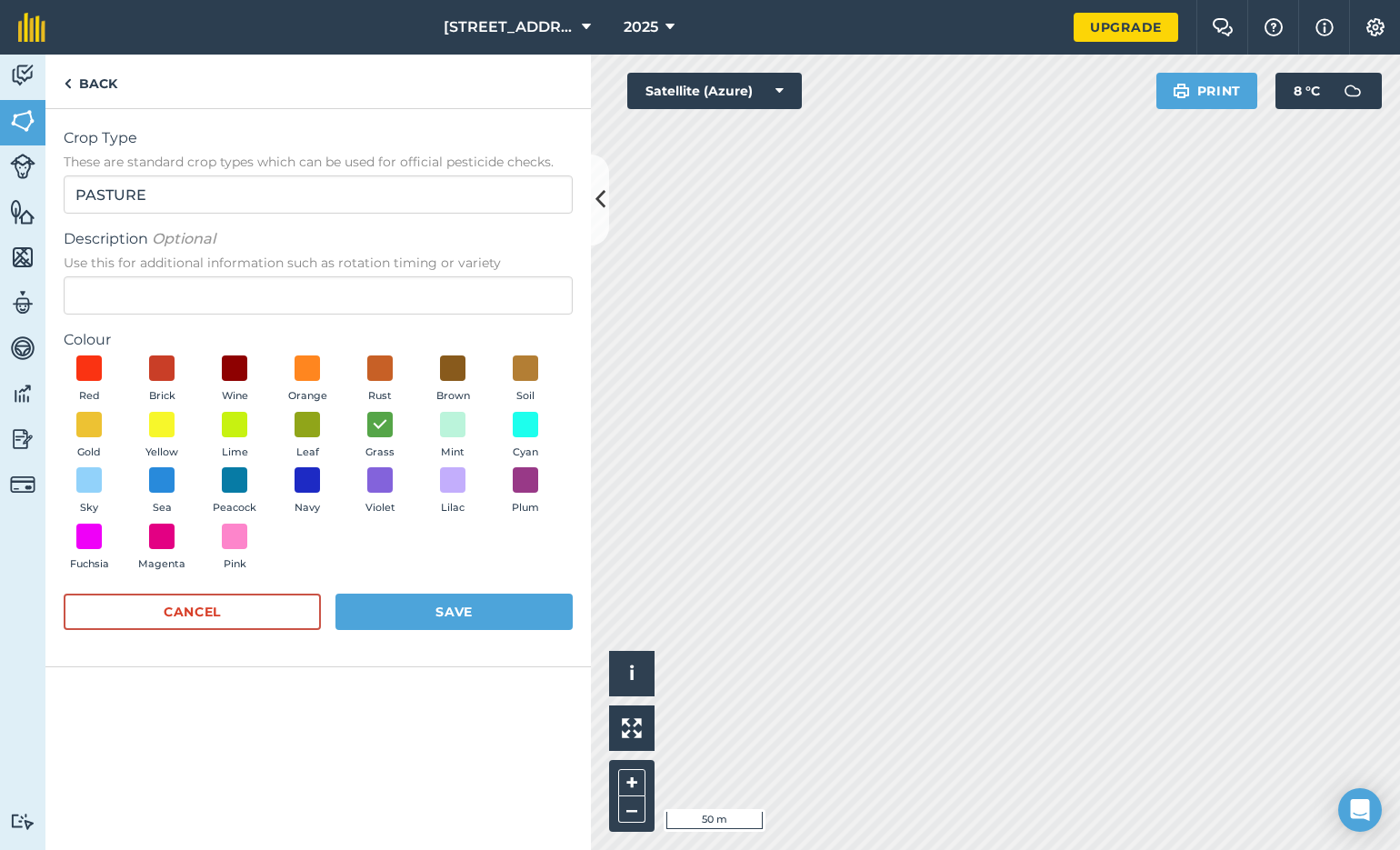 click on "Save" at bounding box center (454, 612) 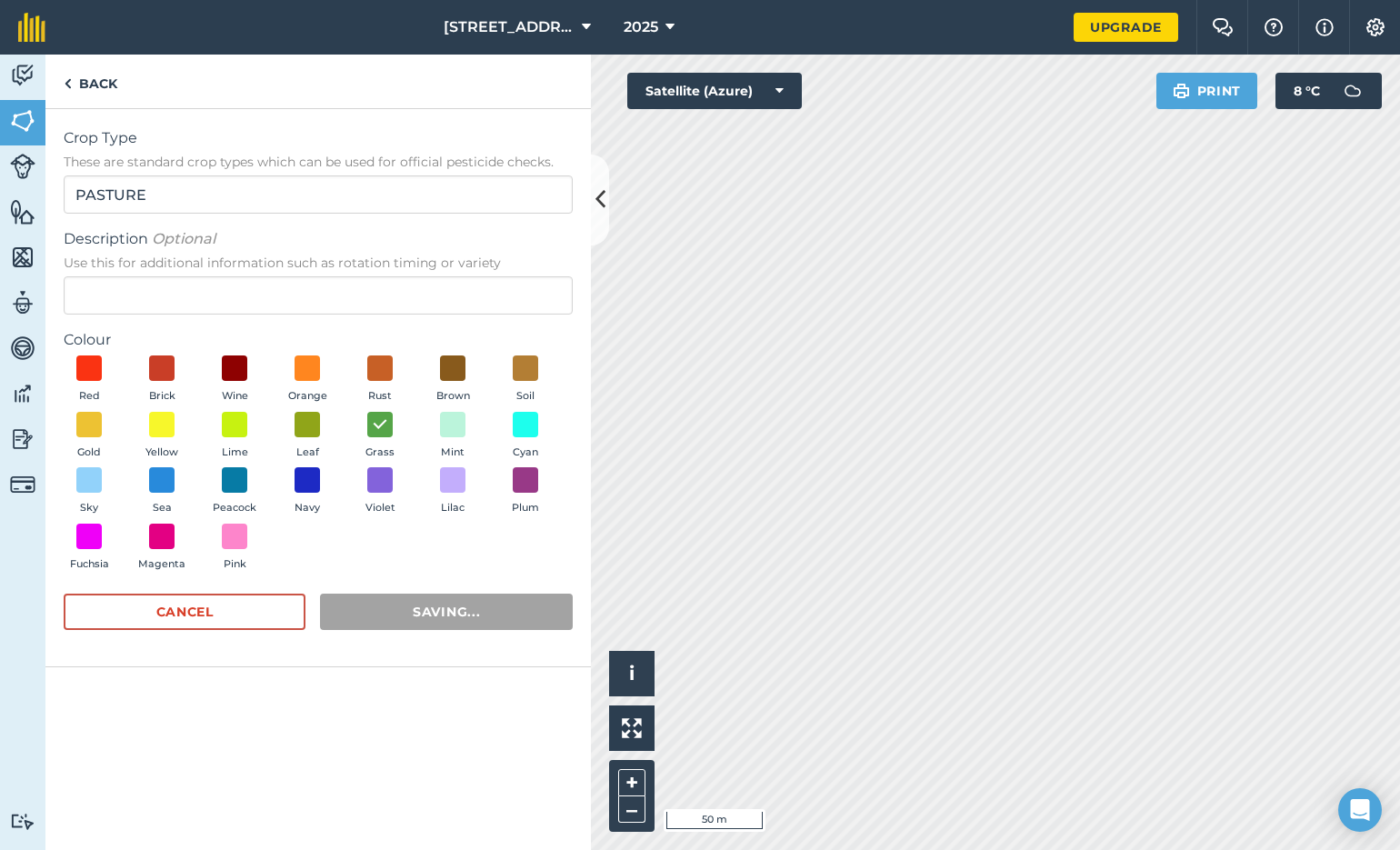 radio on "false" 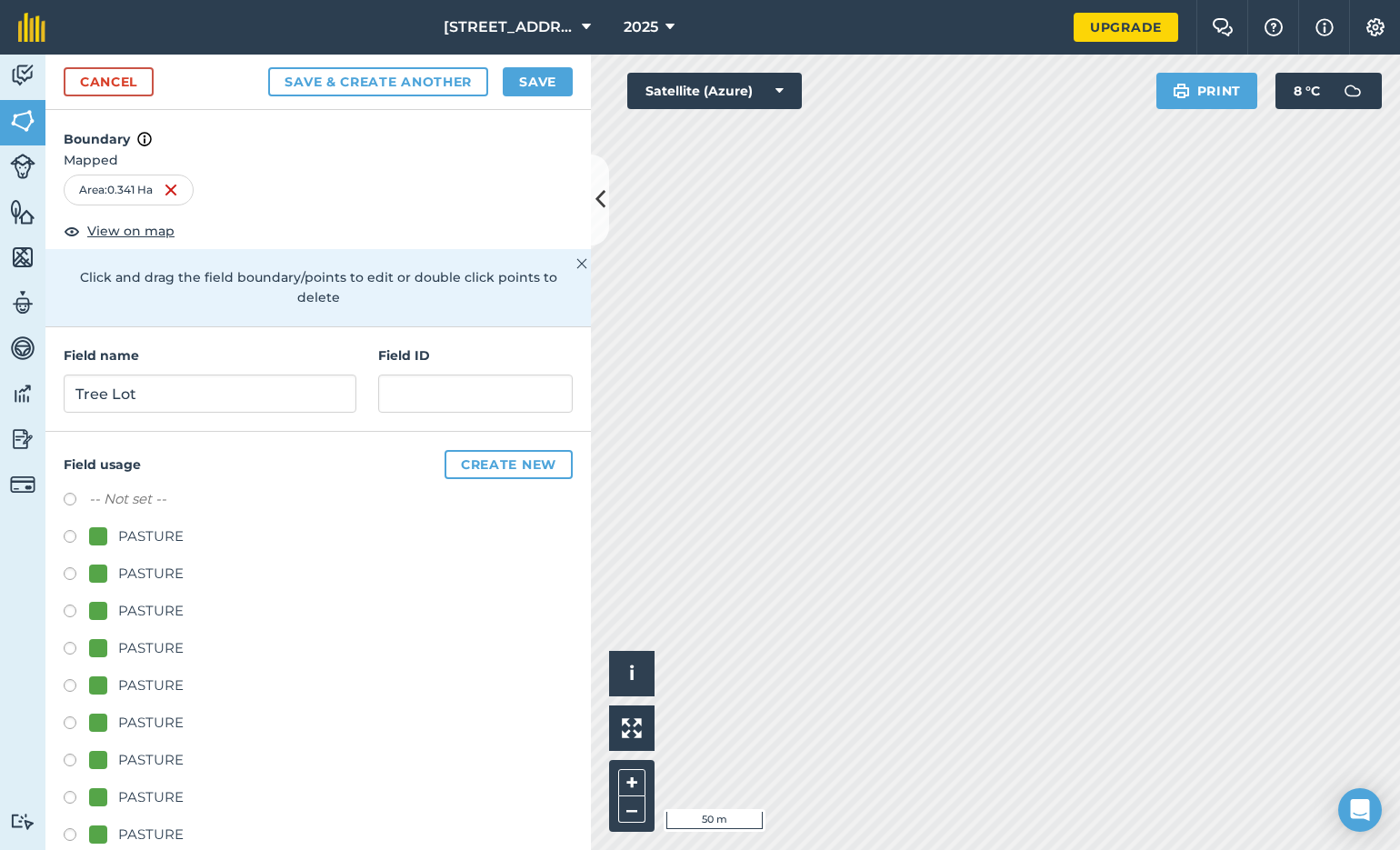 click on "Save" at bounding box center (537, 82) 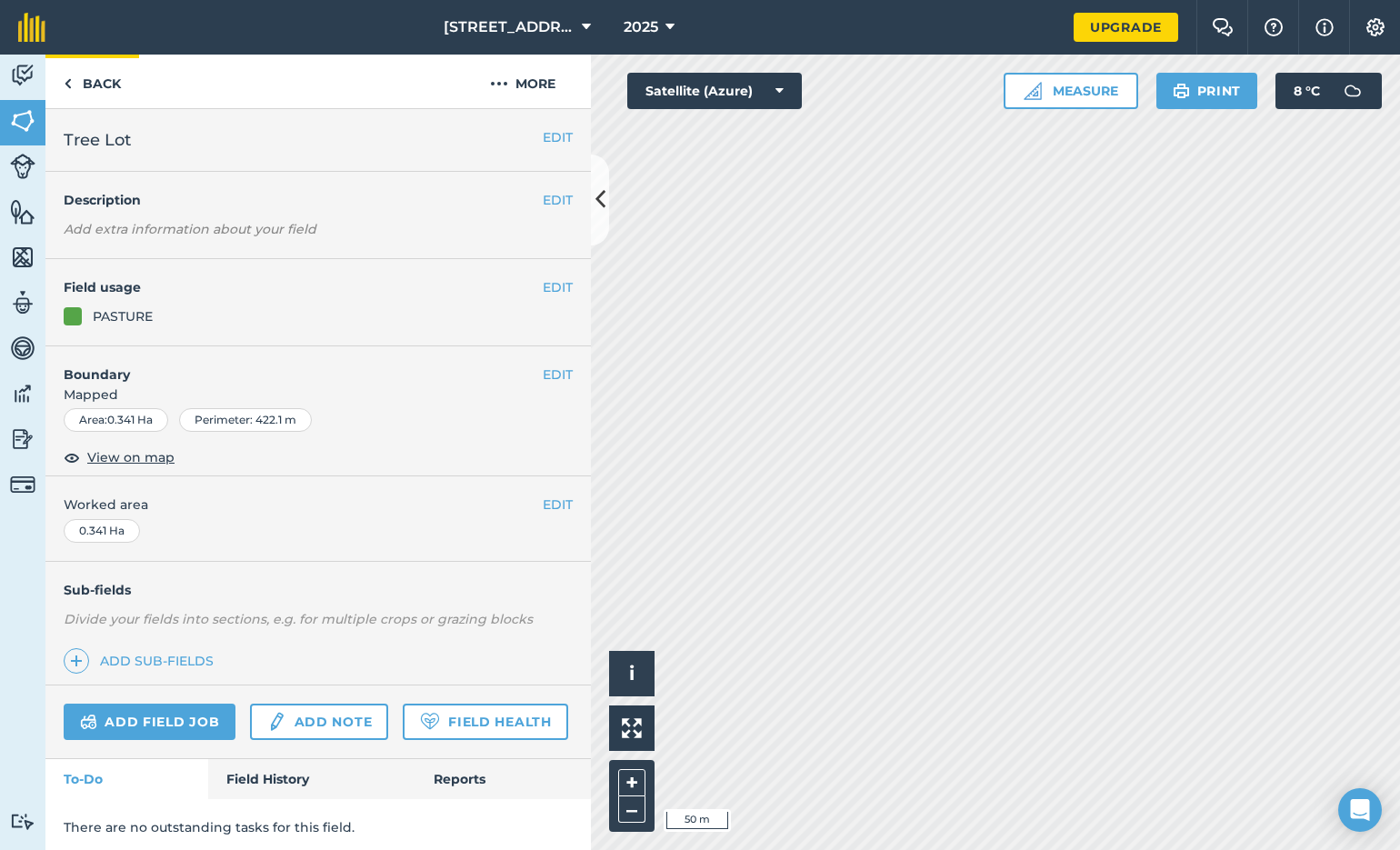 click on "Back" at bounding box center [92, 81] 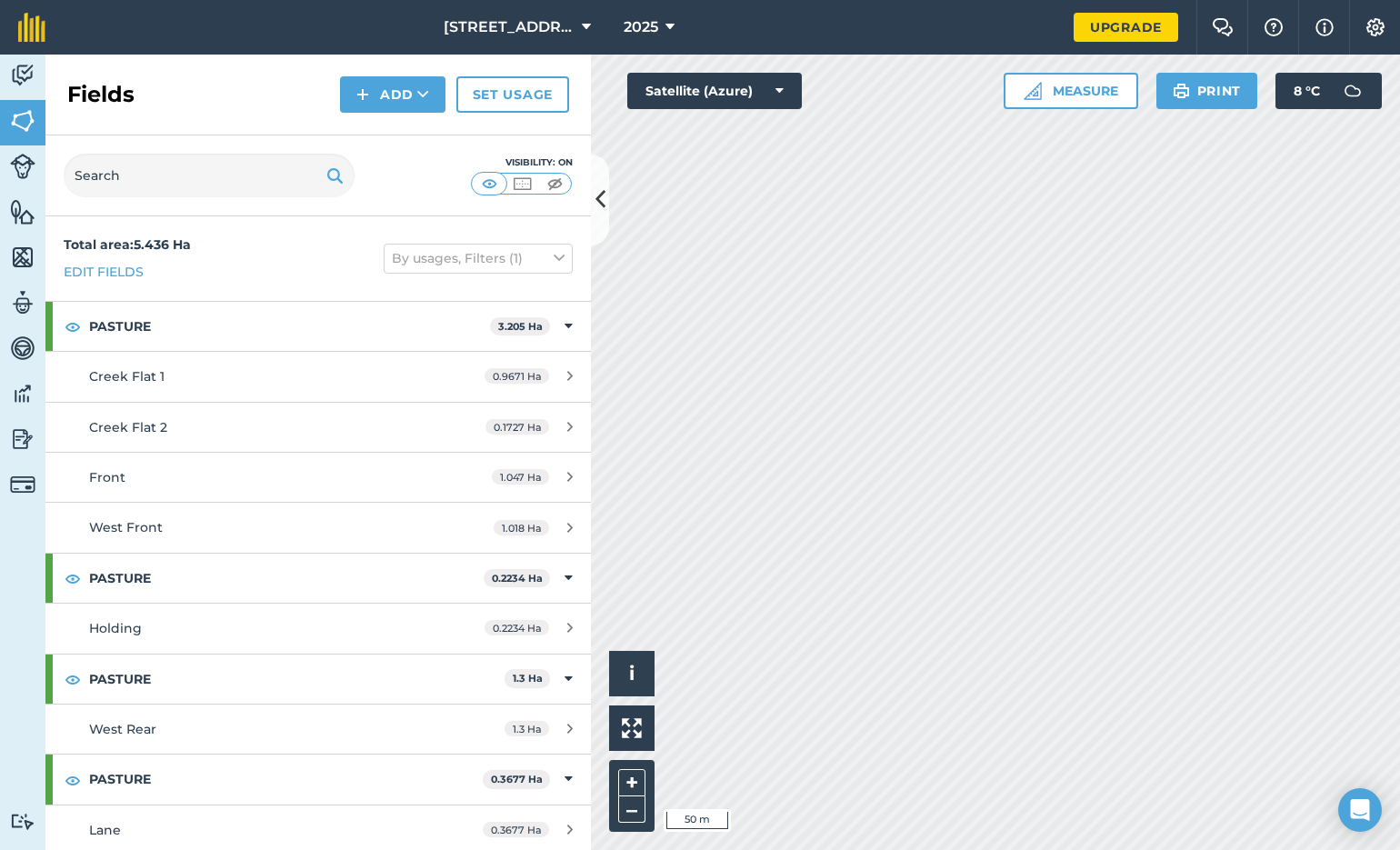 click on "Add" at bounding box center (393, 95) 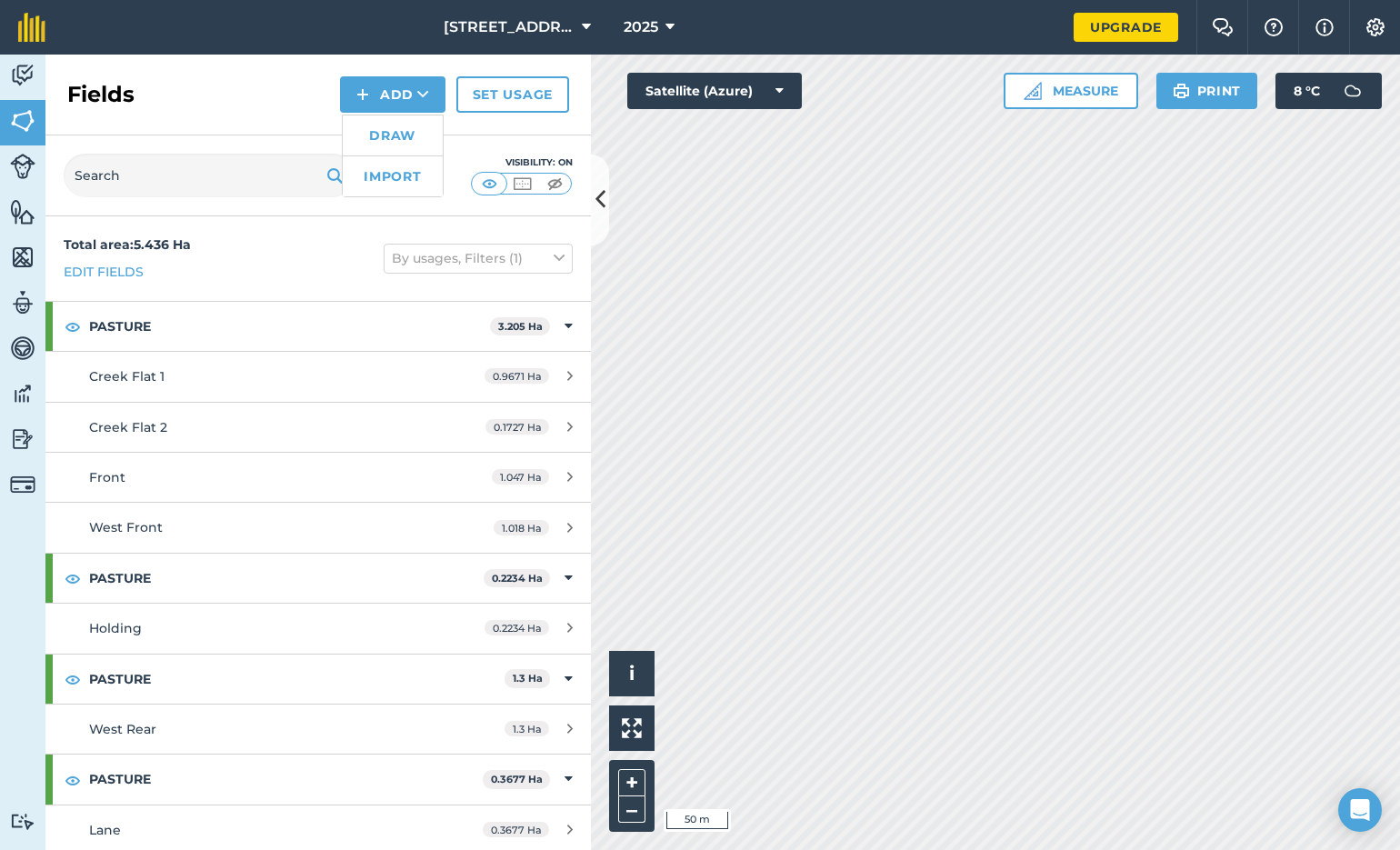 click on "Draw" at bounding box center (393, 135) 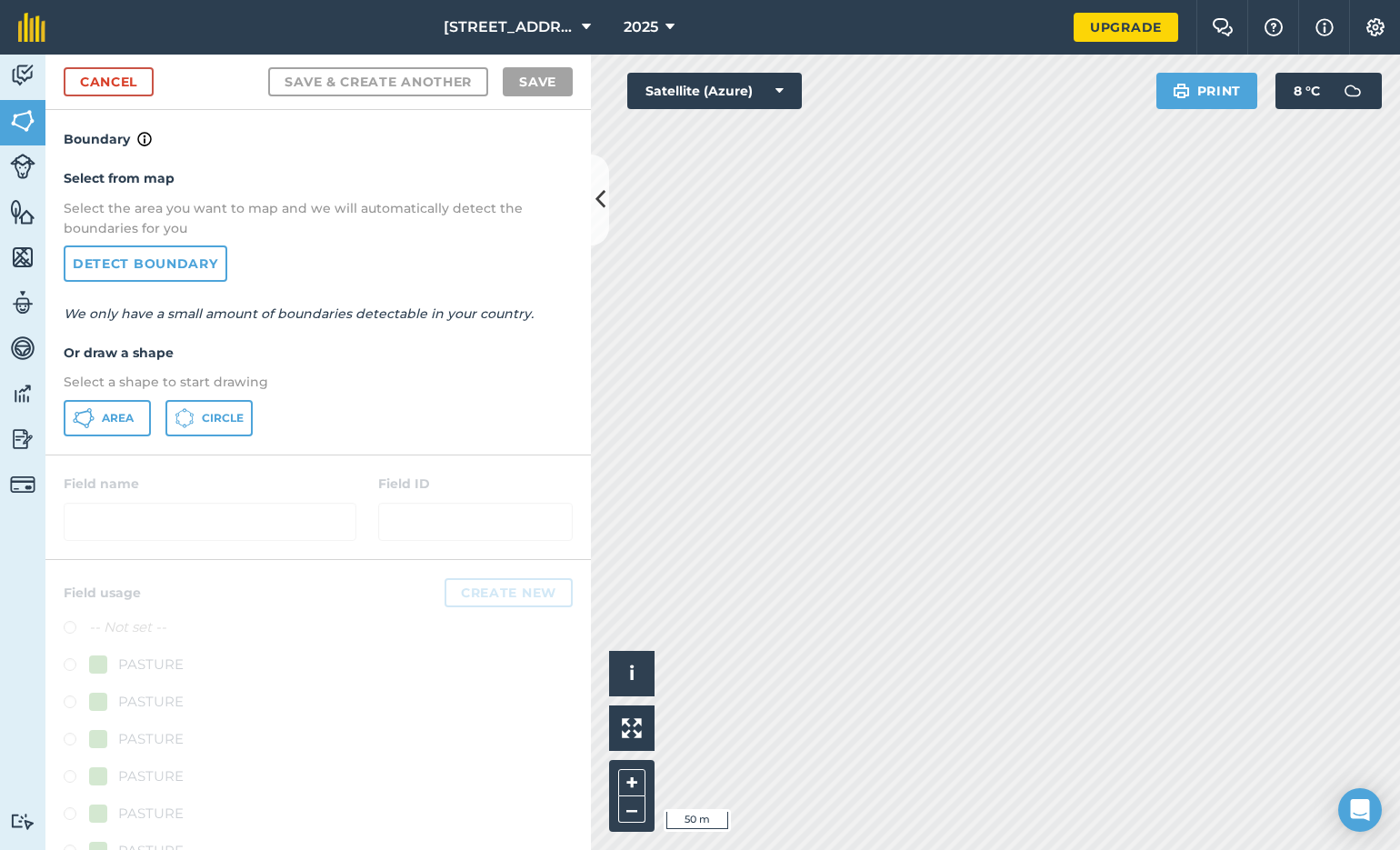 drag, startPoint x: 99, startPoint y: 416, endPoint x: 109, endPoint y: 415, distance: 10.049876 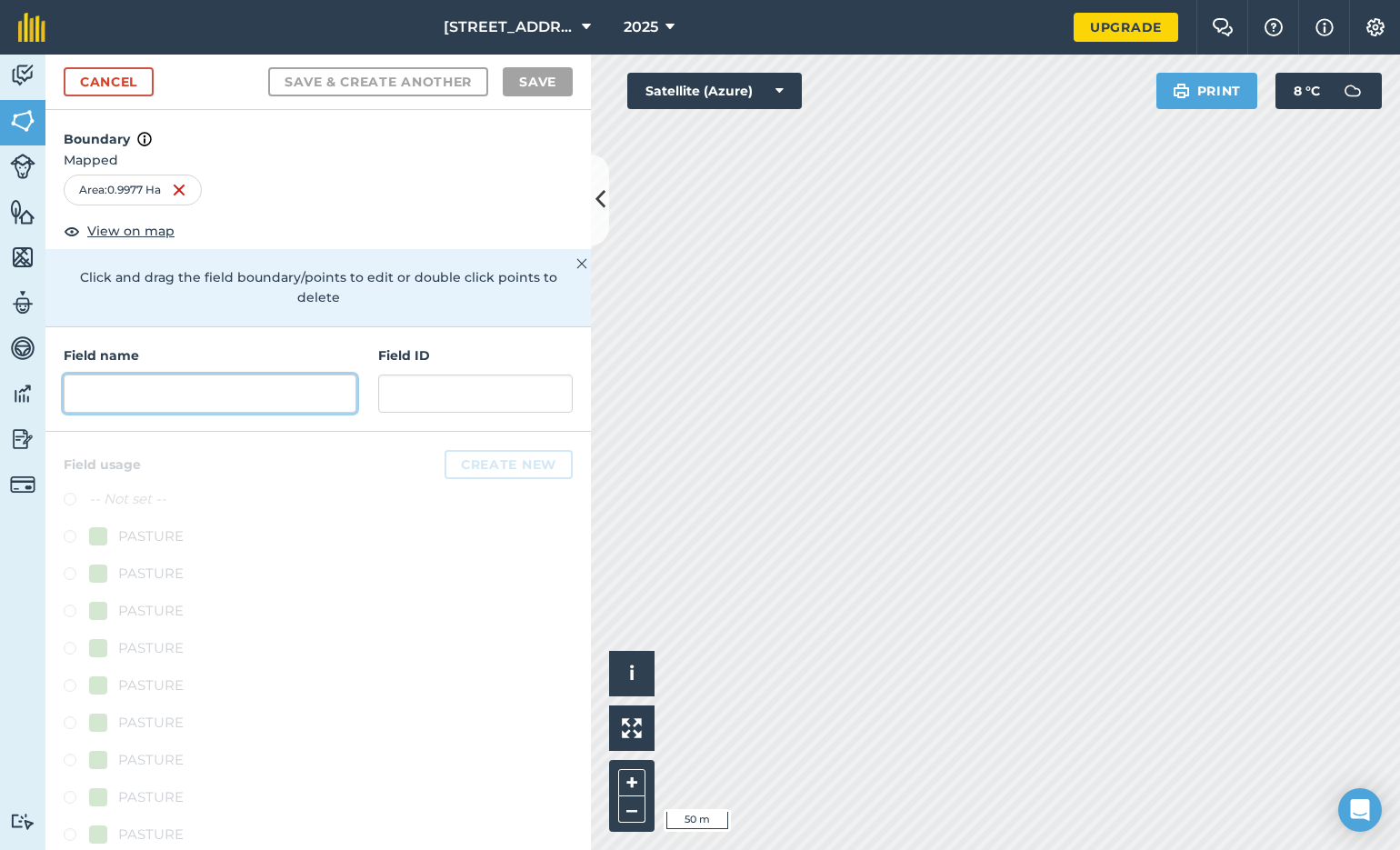 click at bounding box center [210, 394] 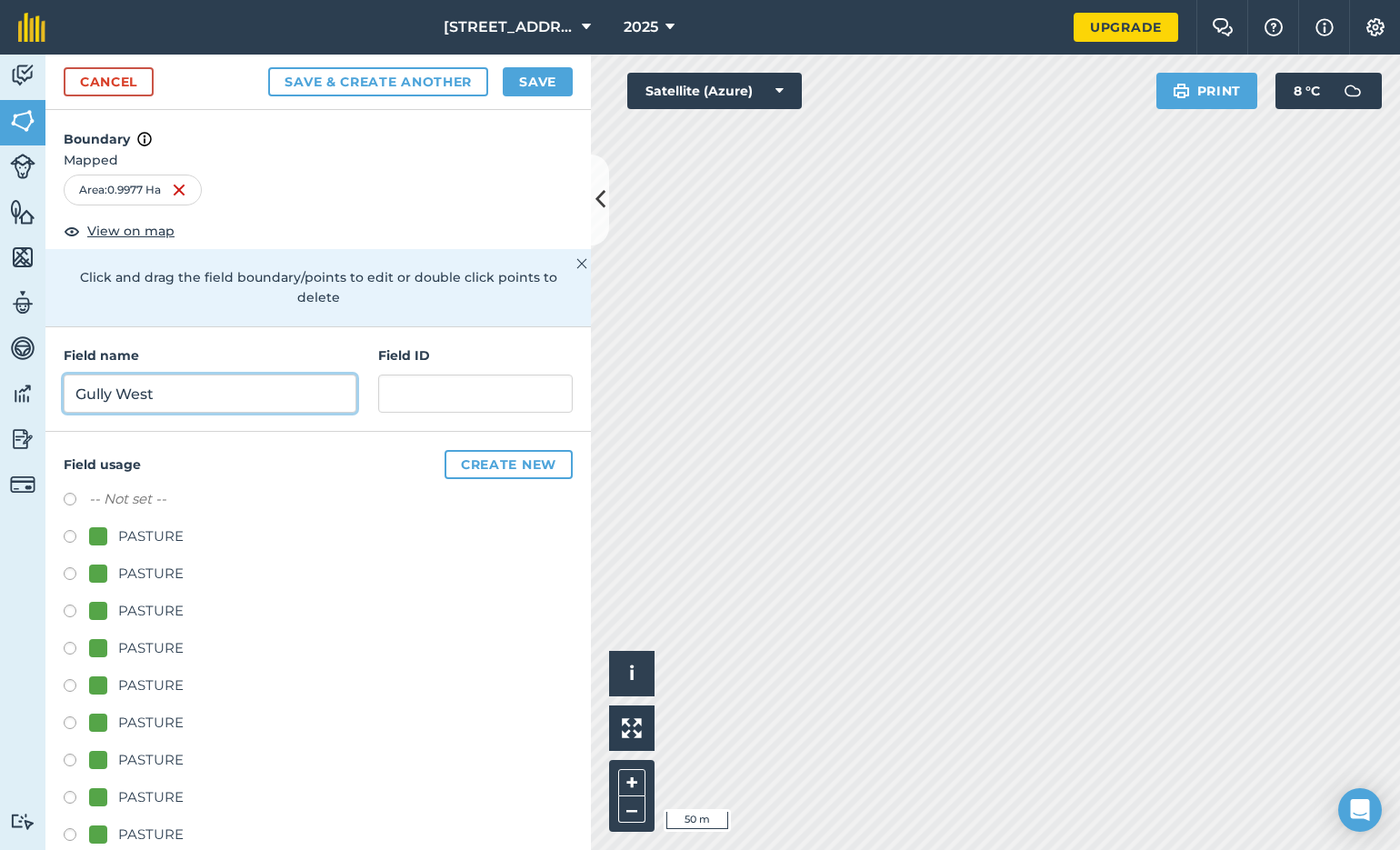 scroll, scrollTop: 0, scrollLeft: 0, axis: both 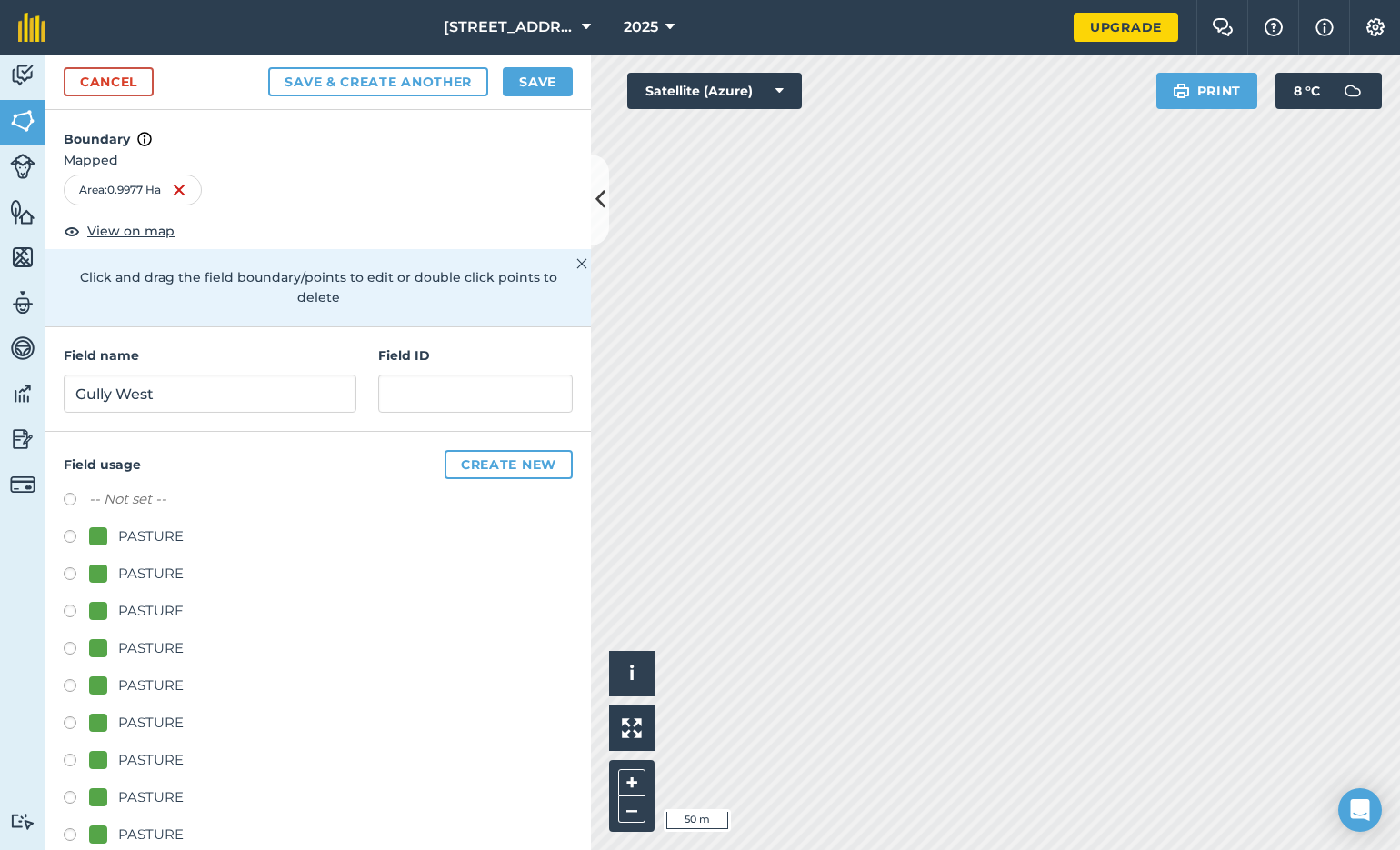 drag, startPoint x: 70, startPoint y: 512, endPoint x: 92, endPoint y: 513, distance: 22.022716 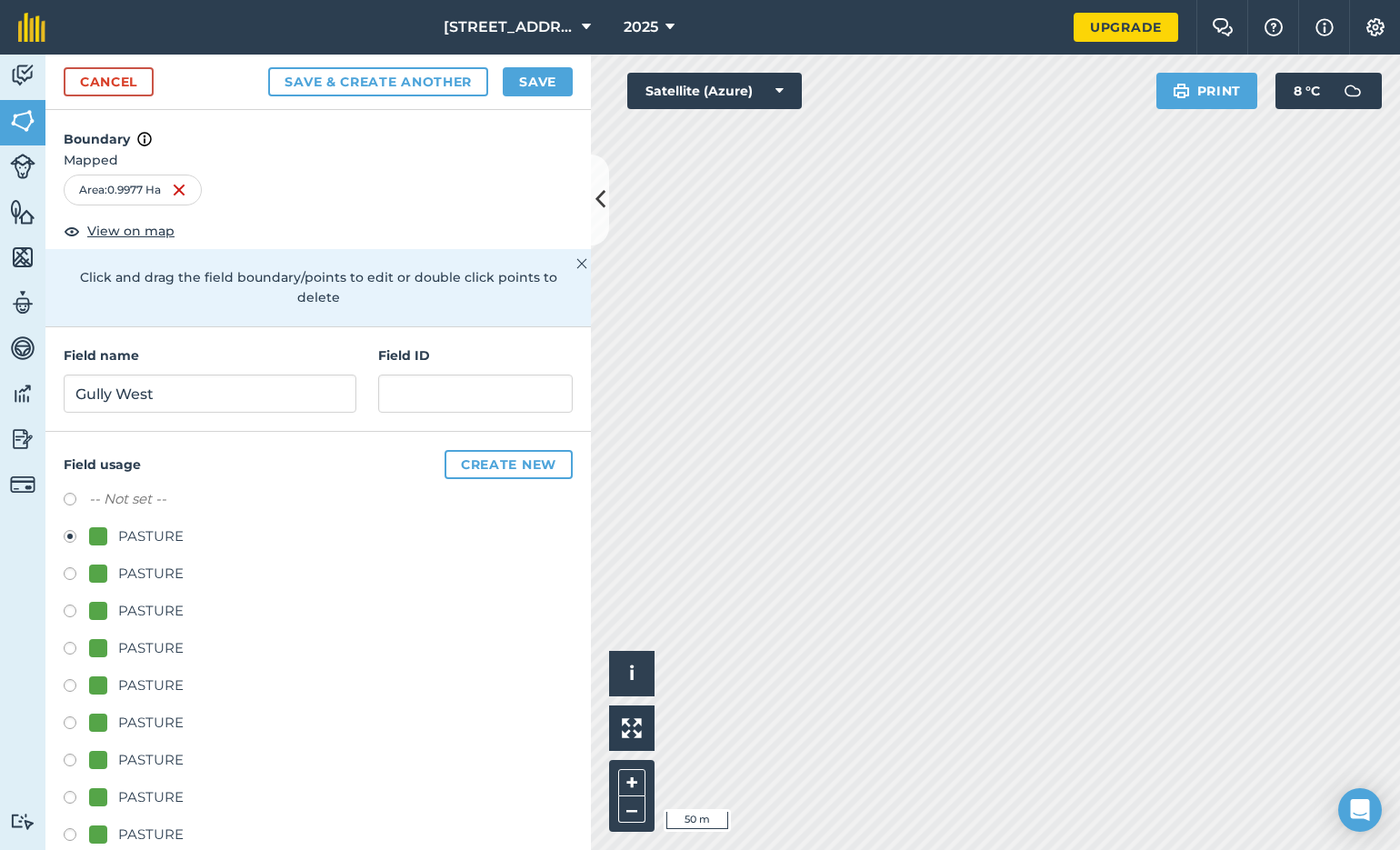 click on "Create new" at bounding box center [508, 465] 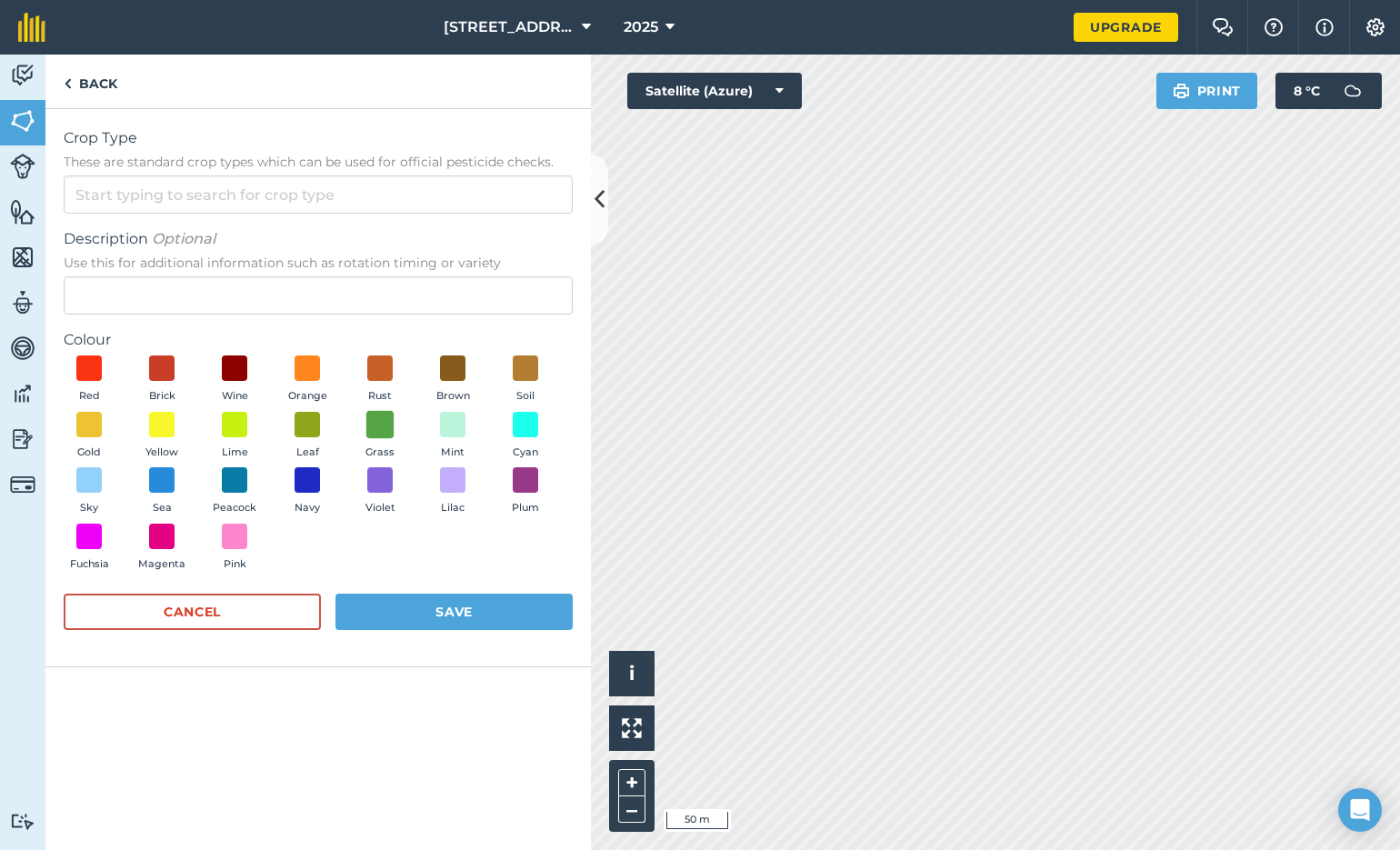 scroll, scrollTop: 0, scrollLeft: 0, axis: both 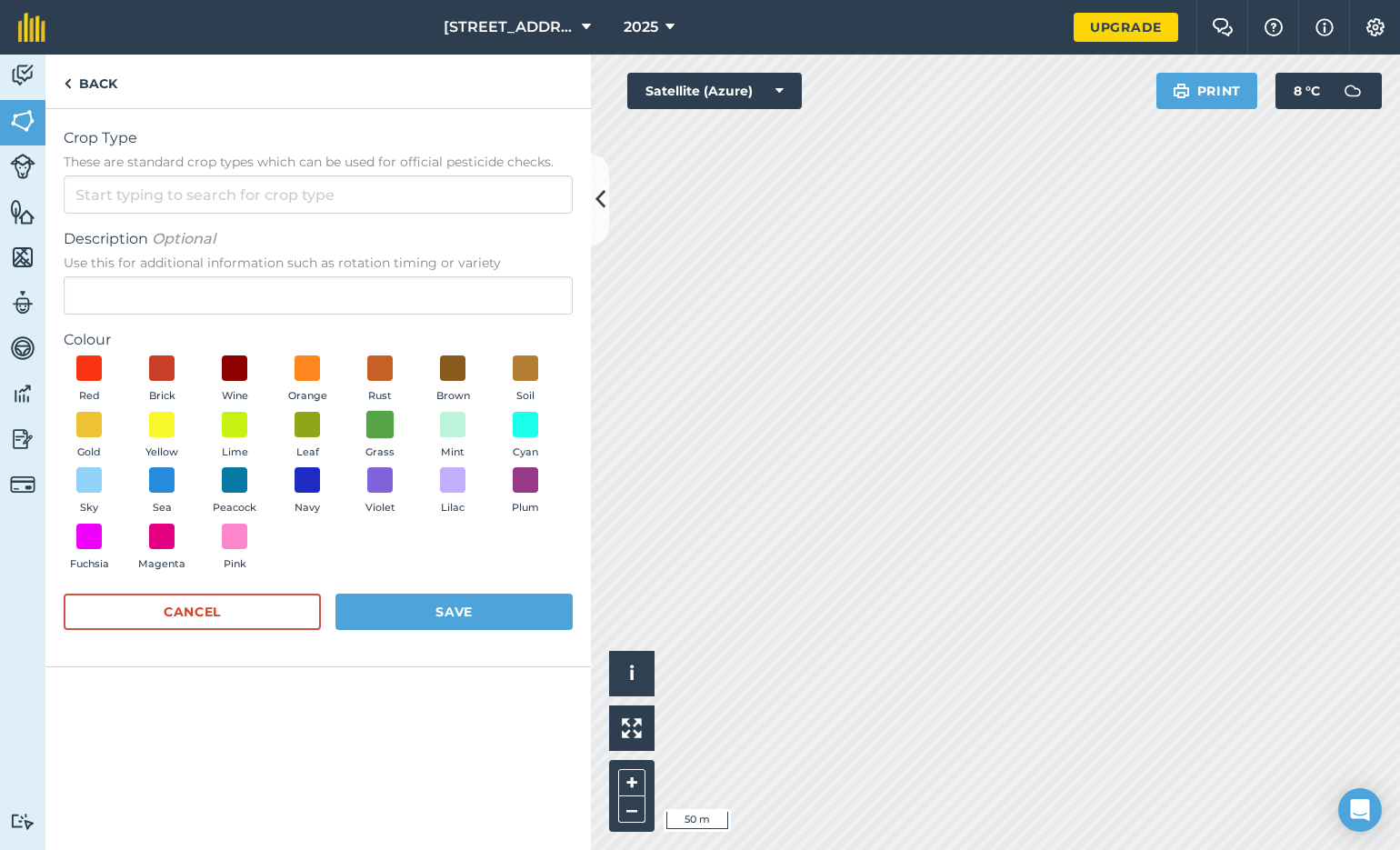 click at bounding box center [380, 424] 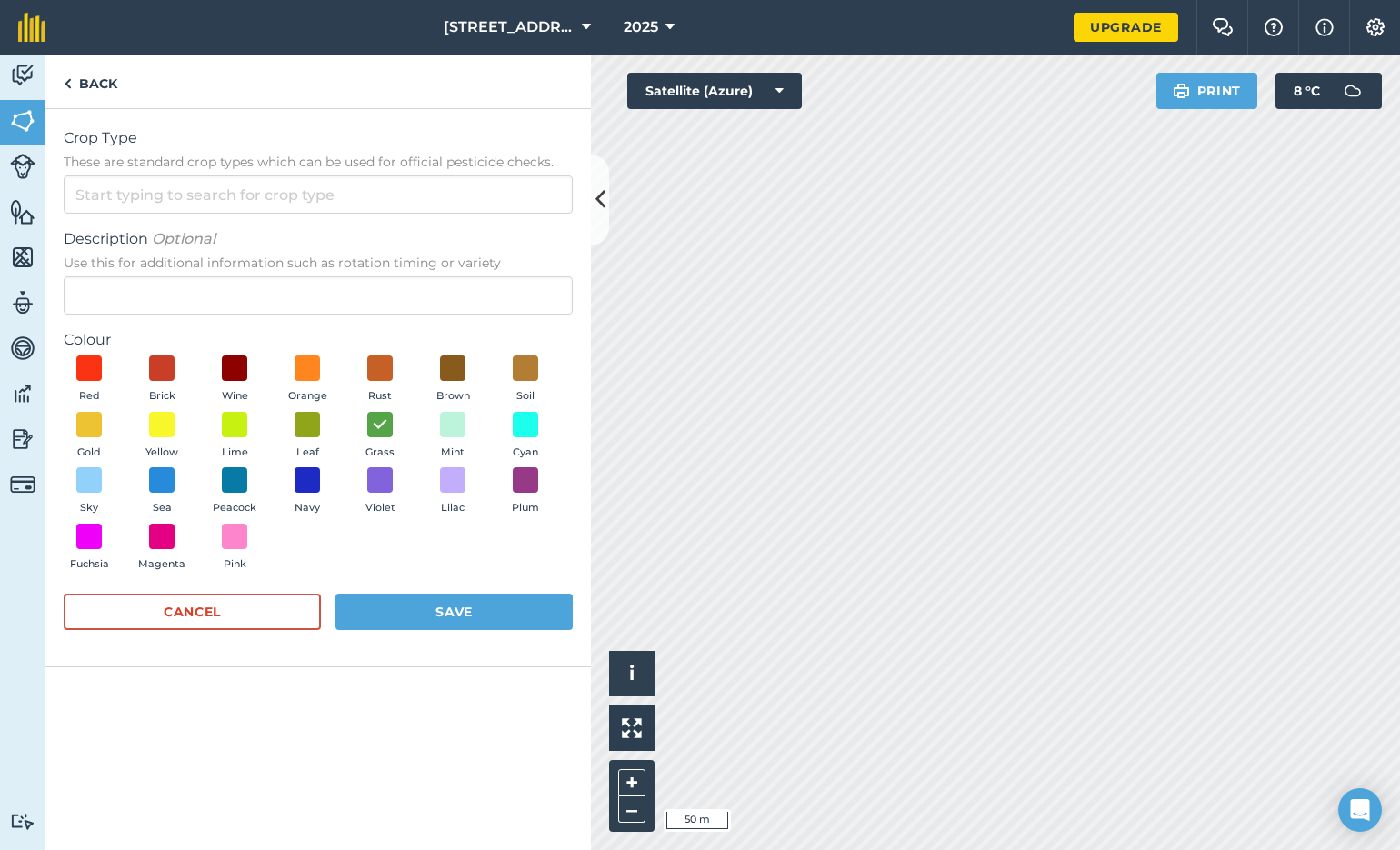 click on "Save" at bounding box center [454, 612] 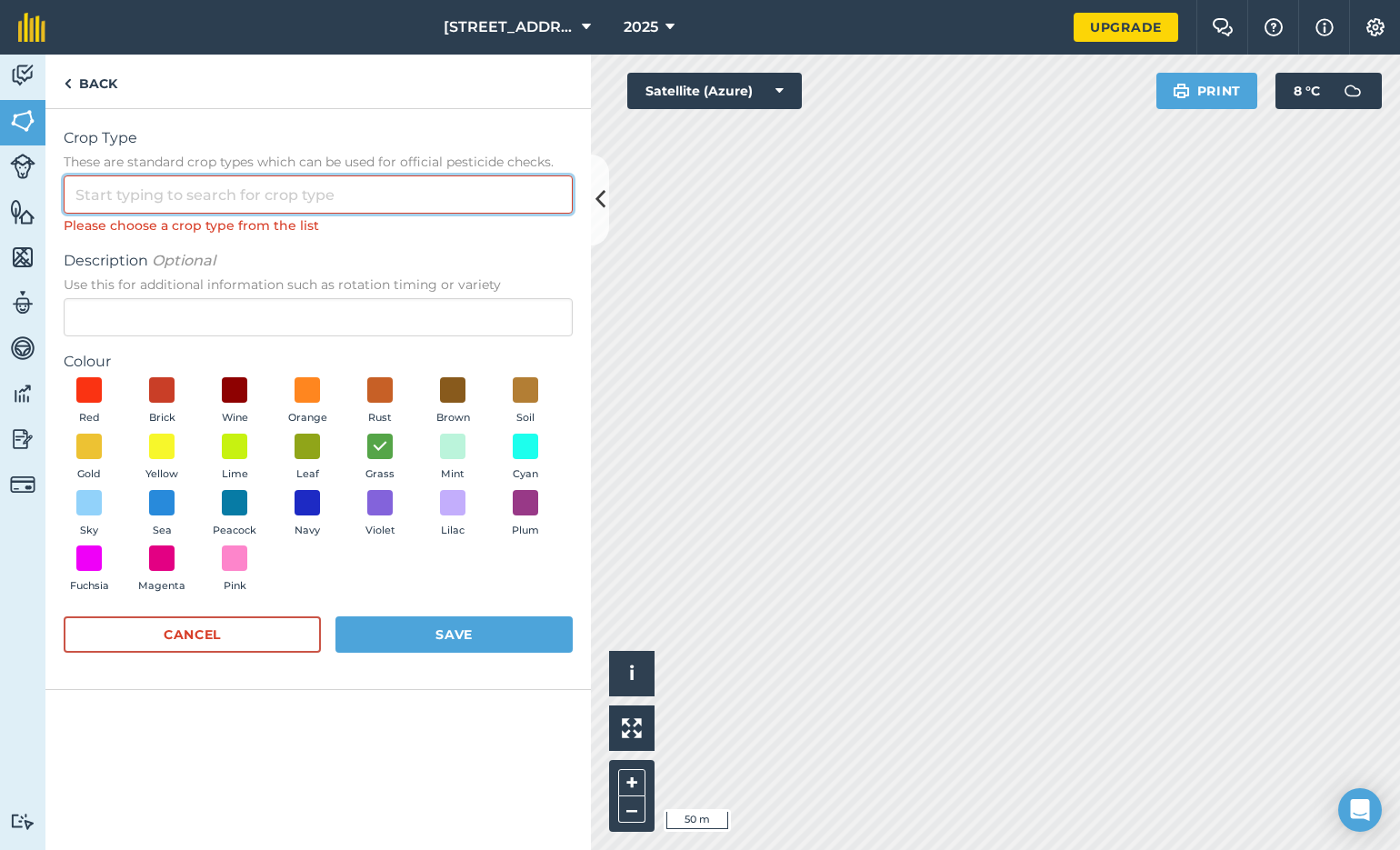 click on "Crop Type These are standard crop types which can be used for official pesticide checks." at bounding box center [318, 195] 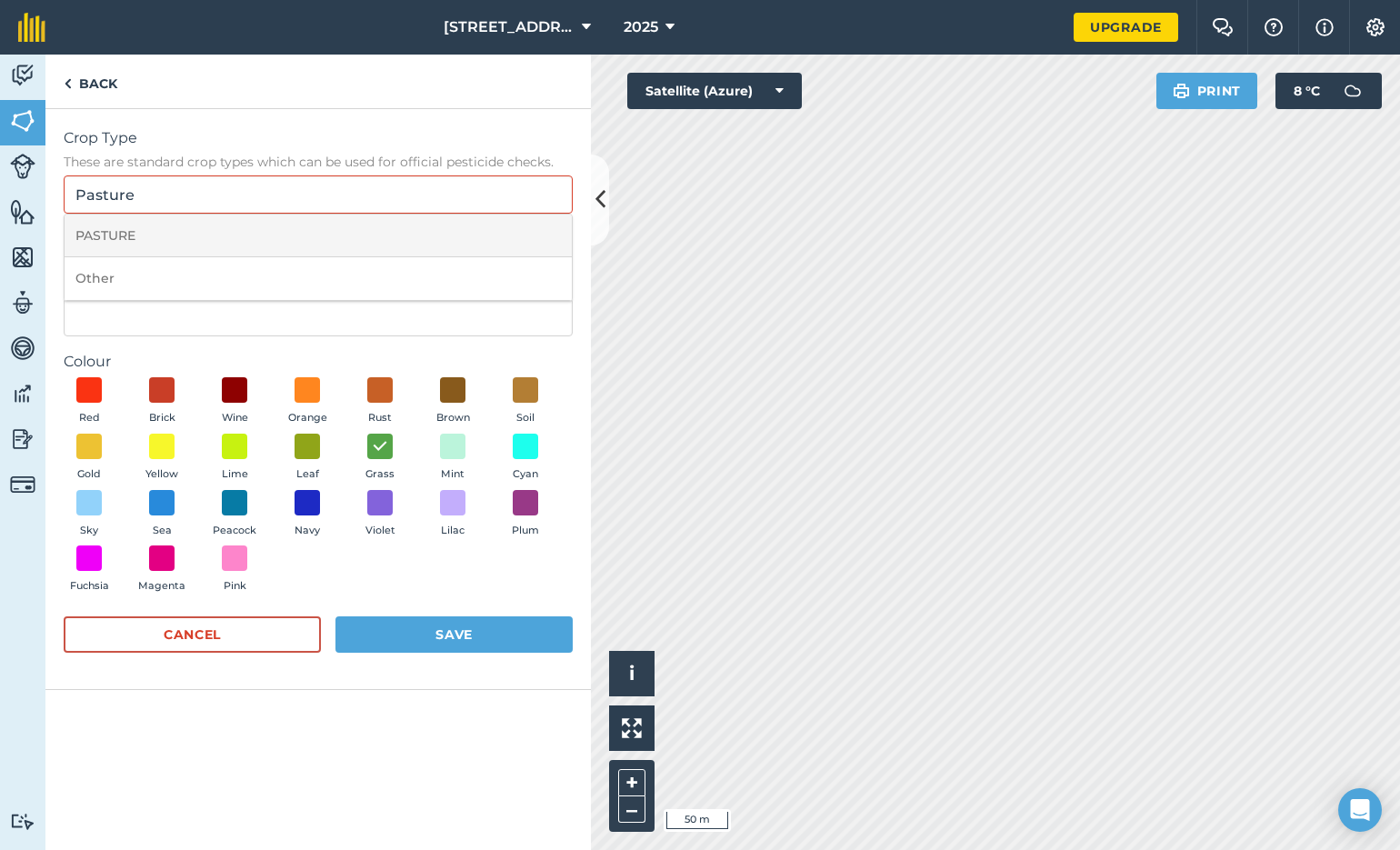 click on "PASTURE" at bounding box center (318, 235) 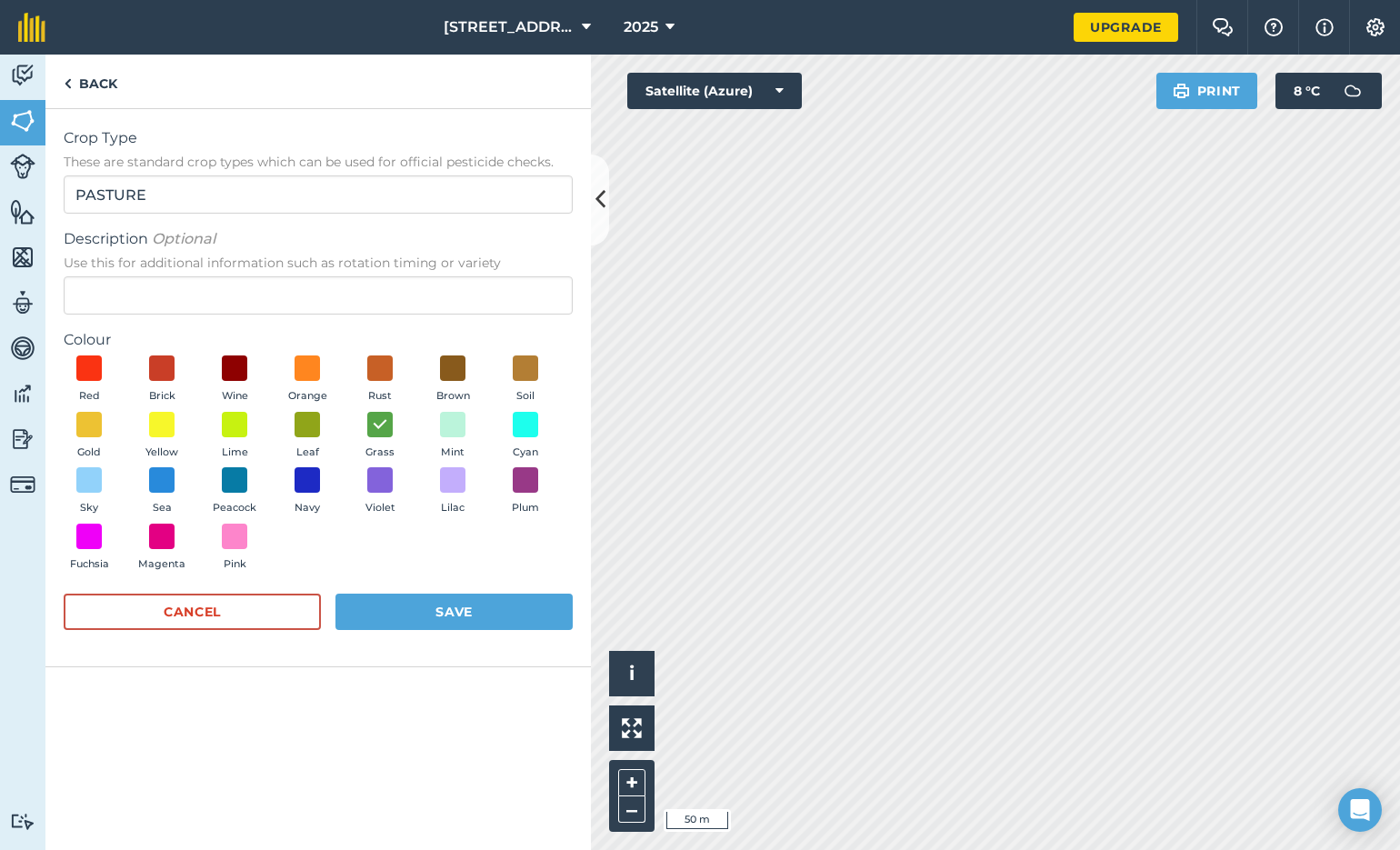 scroll, scrollTop: 0, scrollLeft: 0, axis: both 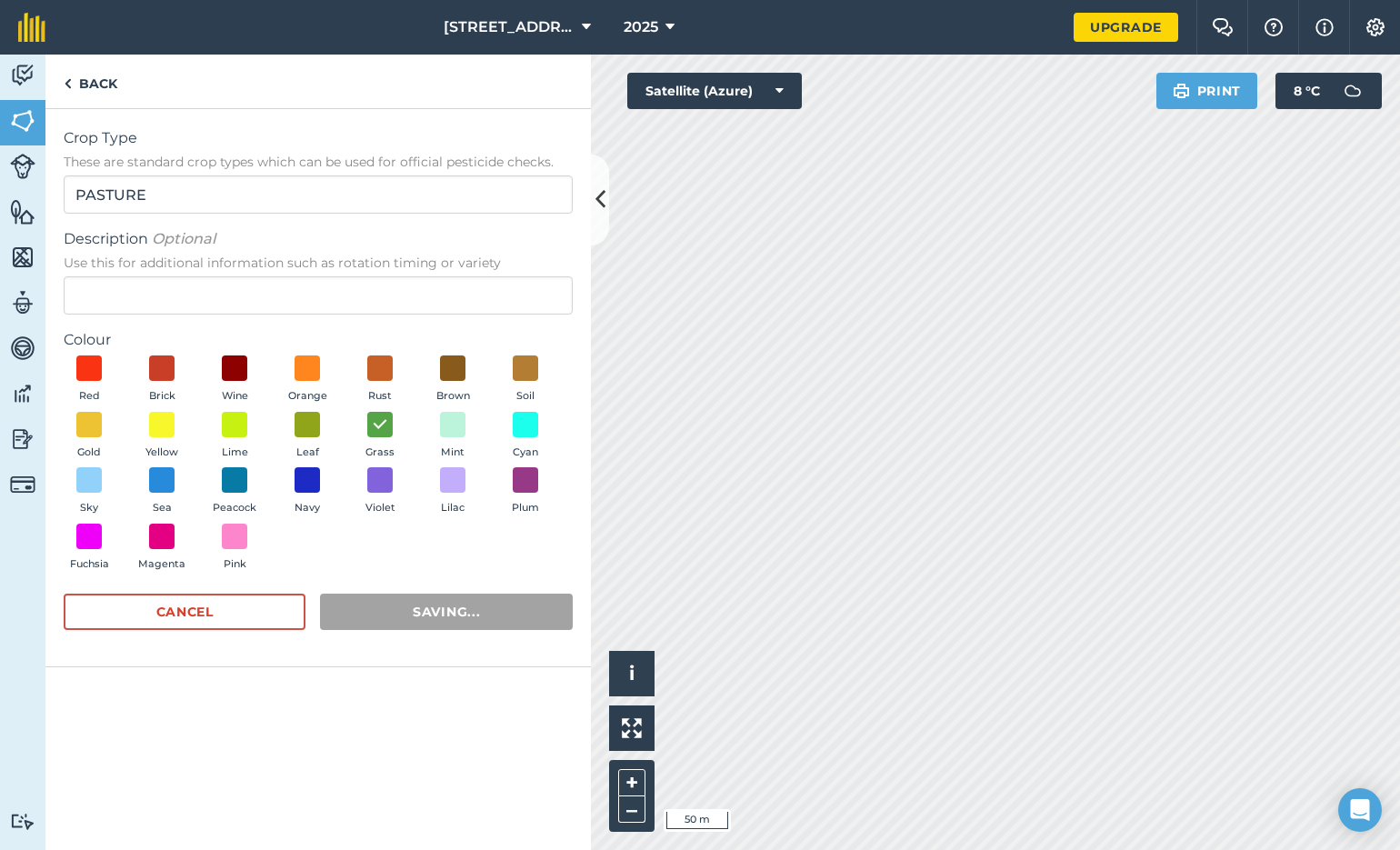 radio on "false" 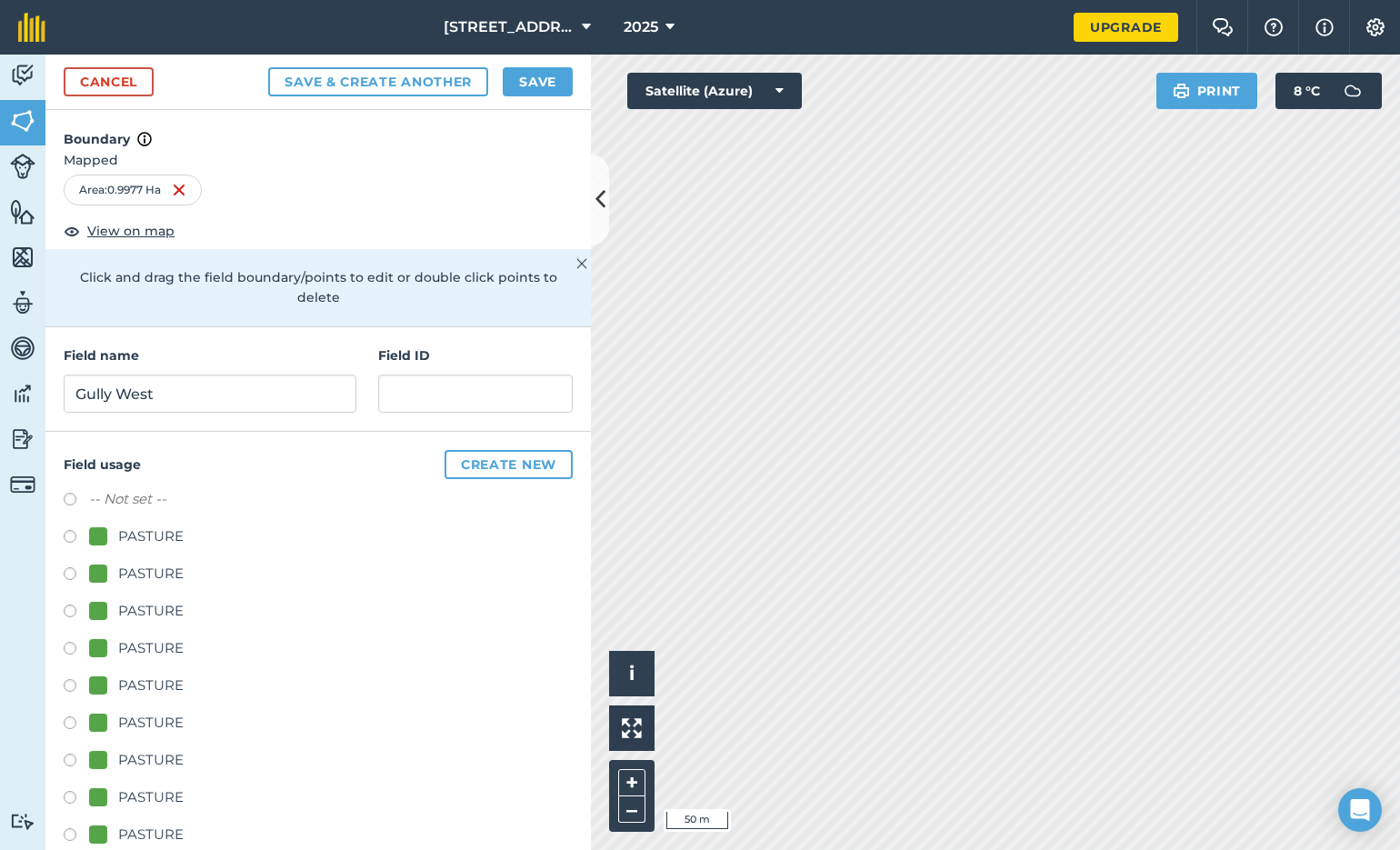 click on "Save" at bounding box center (537, 82) 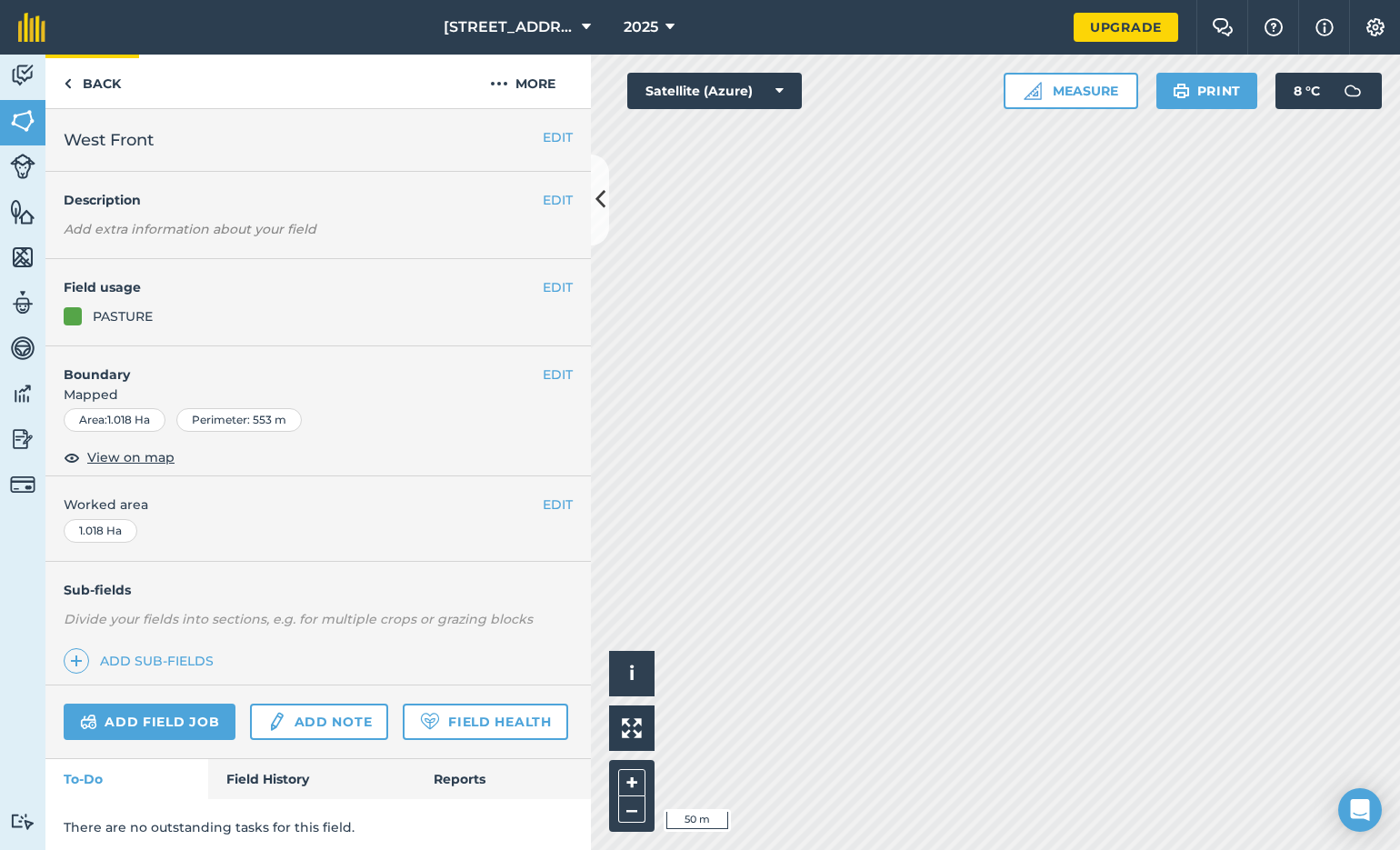 click on "Back" at bounding box center (92, 81) 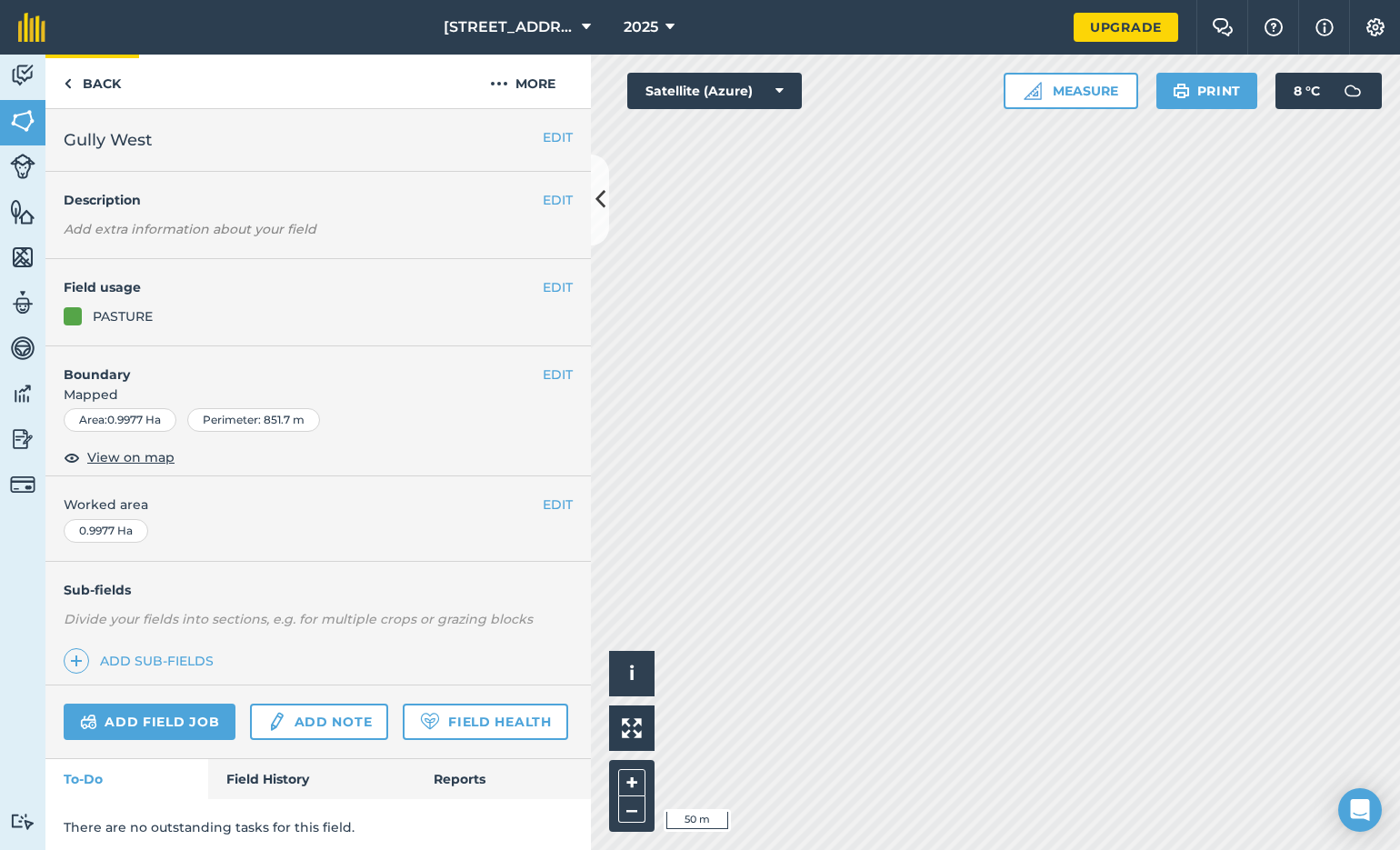 click on "Back" at bounding box center (92, 81) 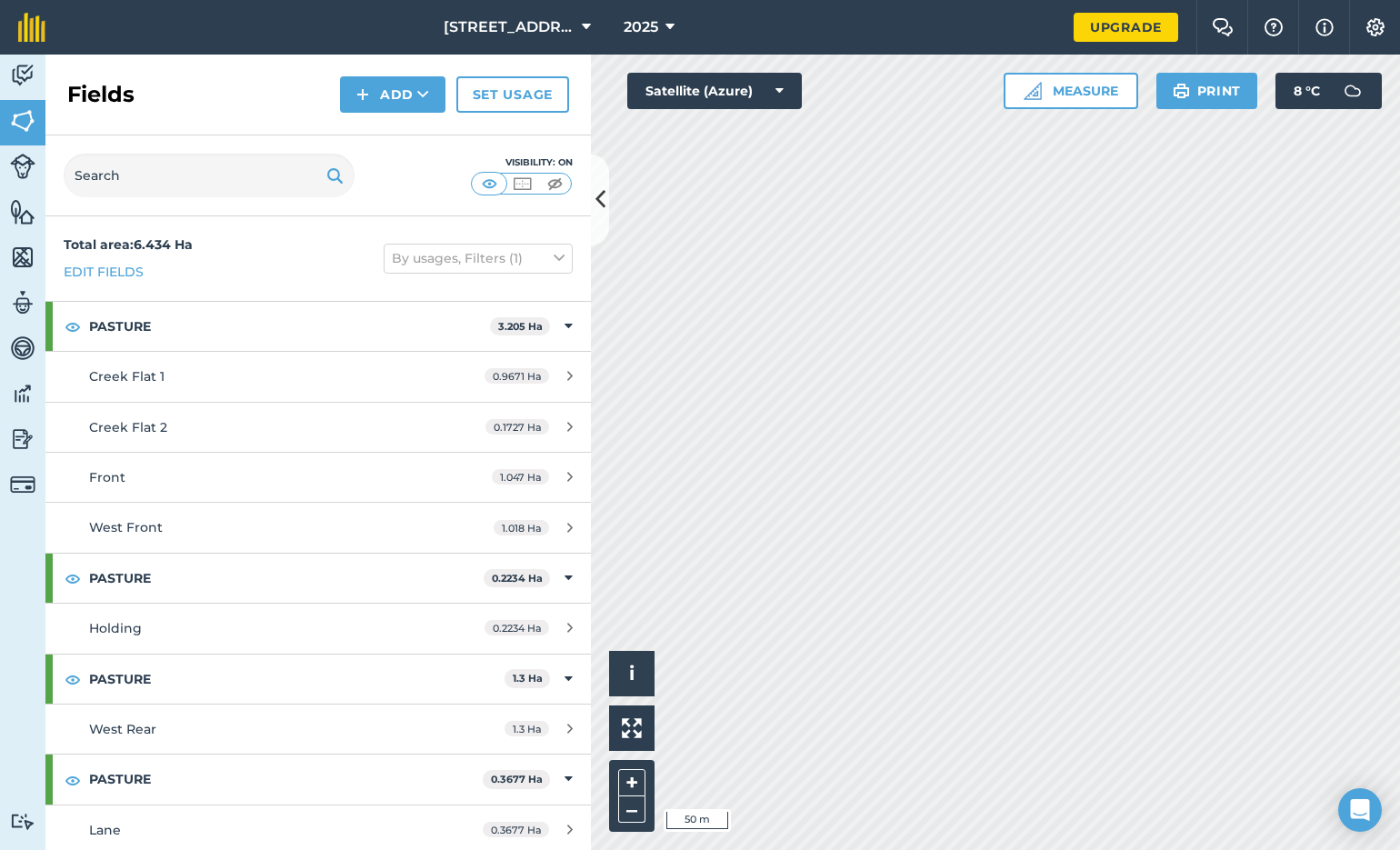 click at bounding box center (423, 95) 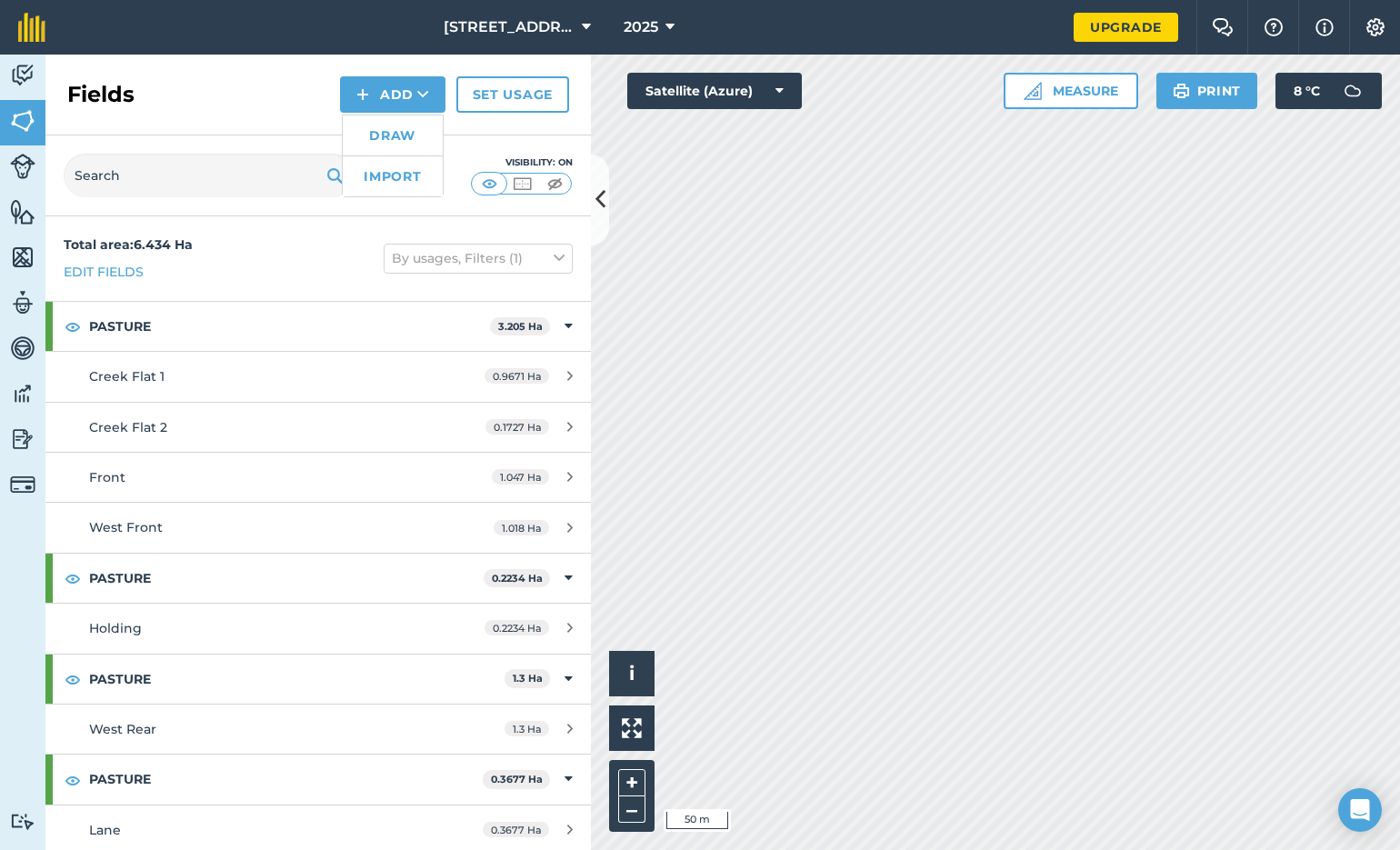 click on "Draw" at bounding box center [393, 135] 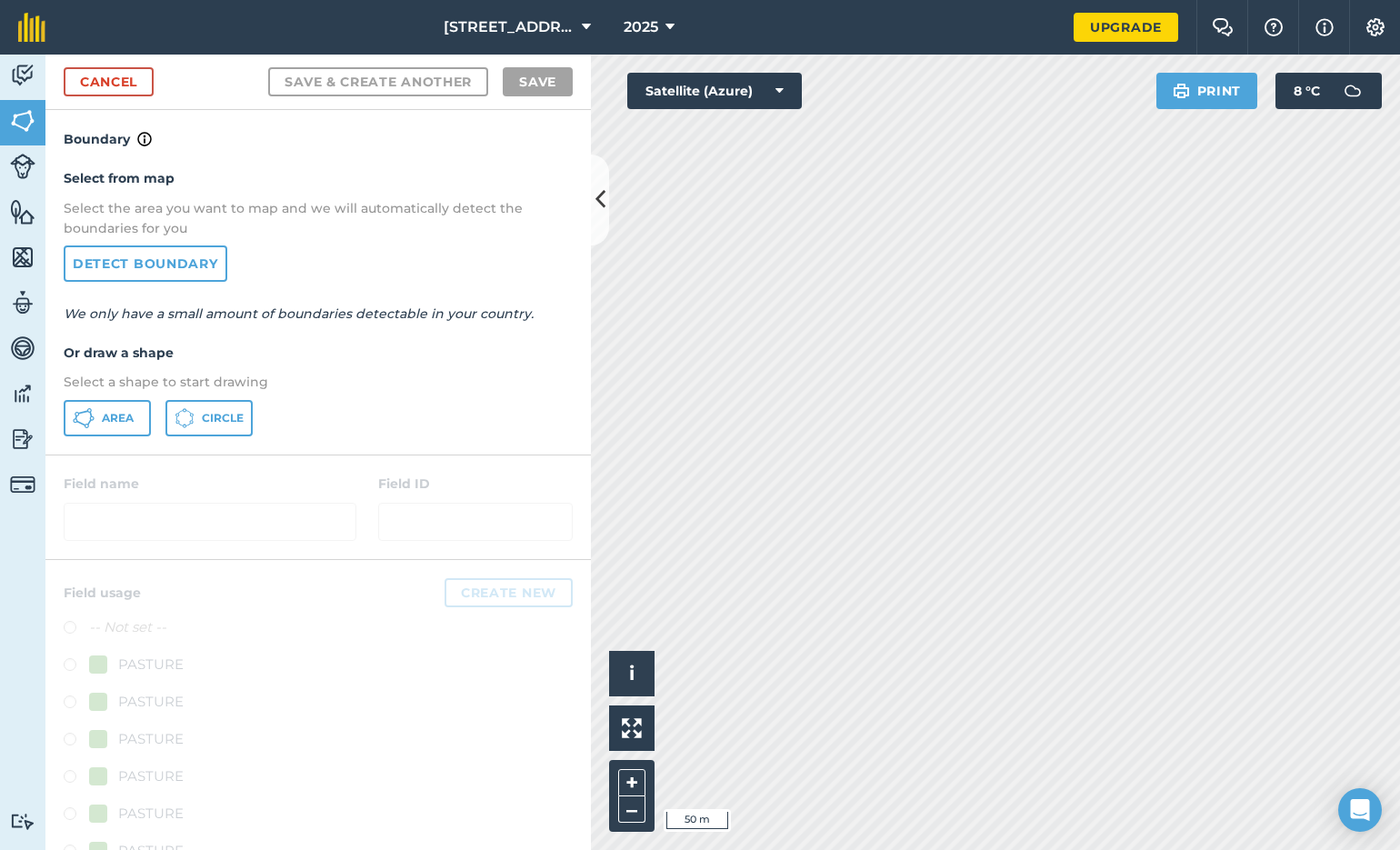 drag, startPoint x: 117, startPoint y: 410, endPoint x: 153, endPoint y: 409, distance: 36.013886 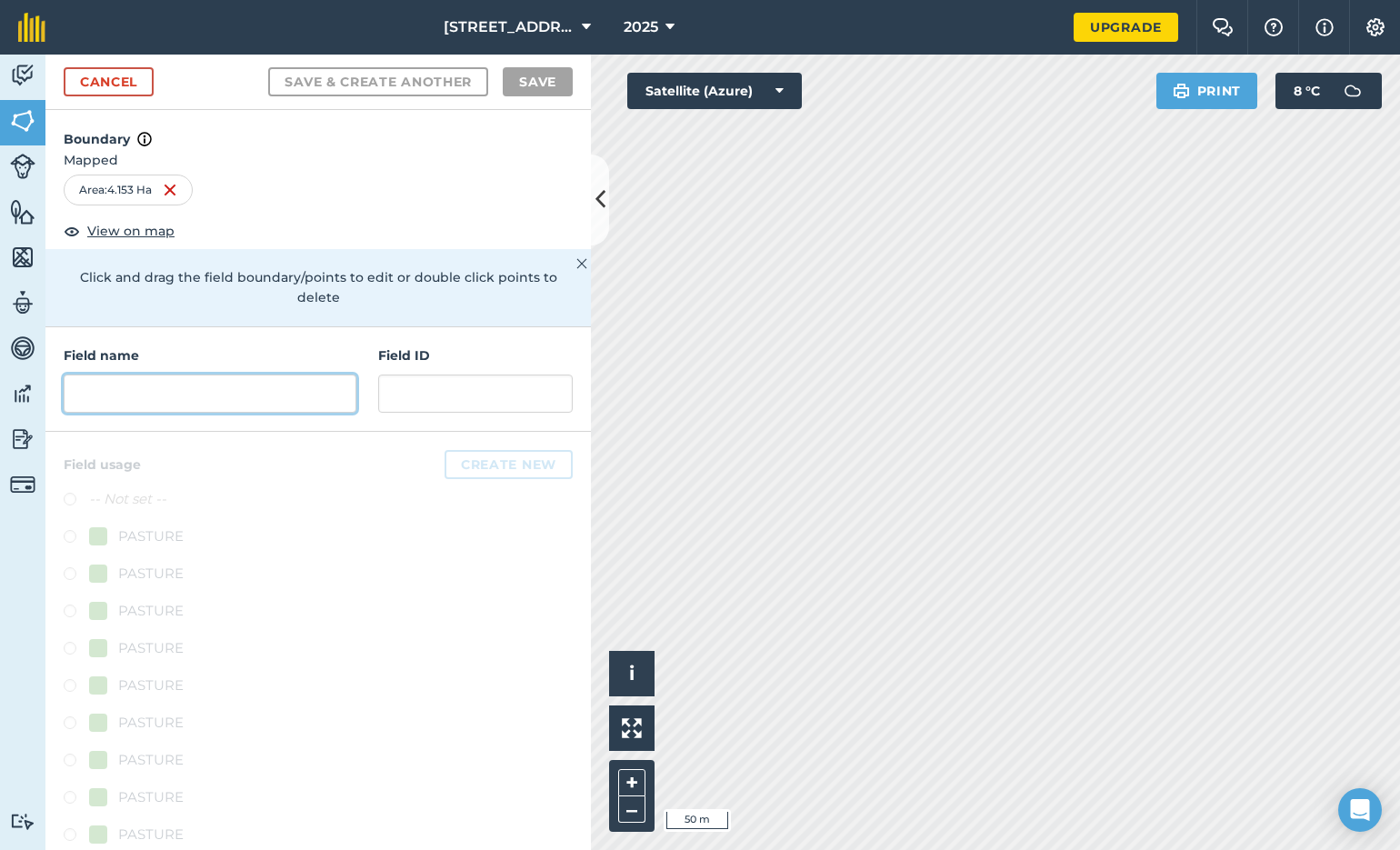 click at bounding box center [210, 394] 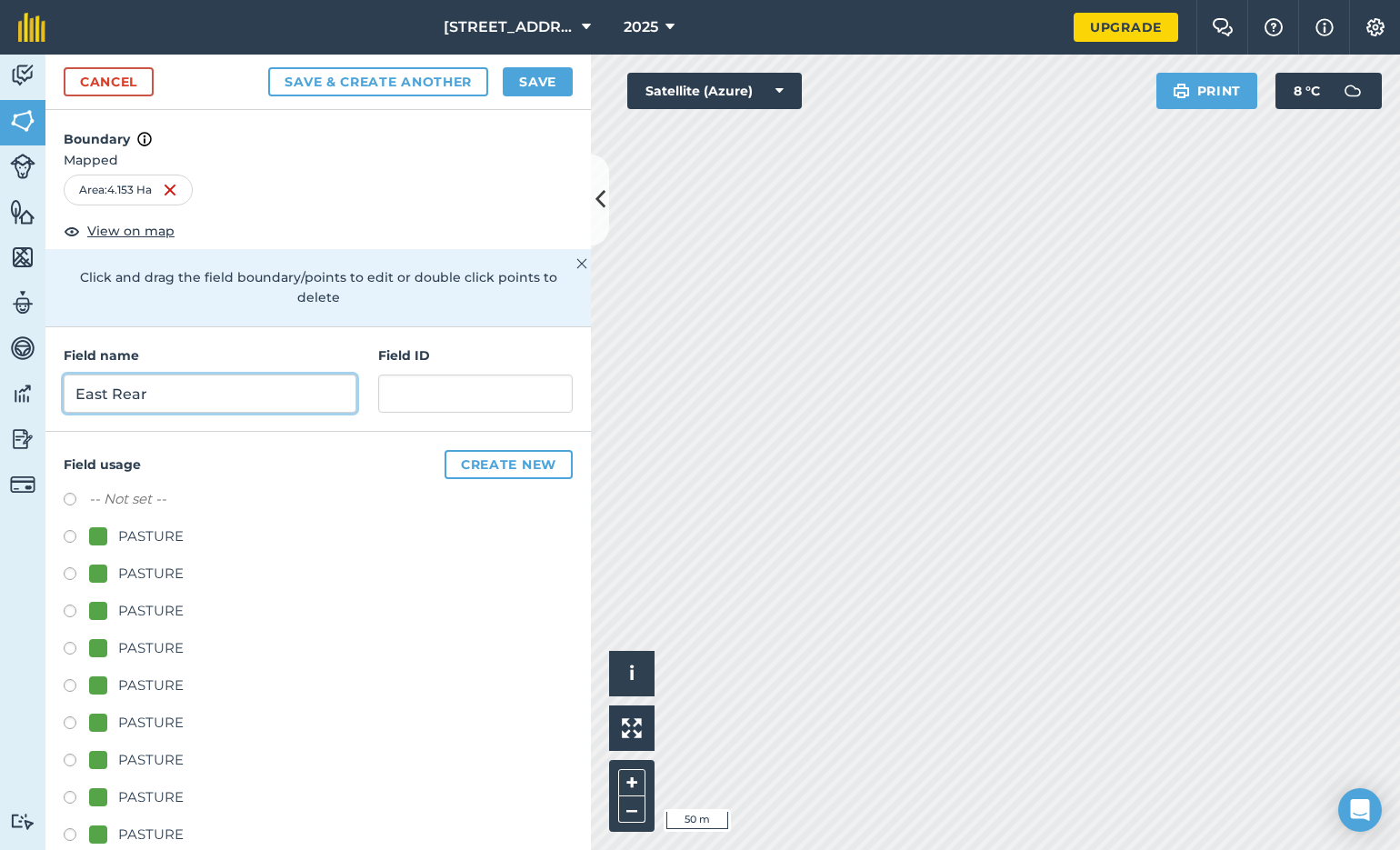 click on "East Rear" at bounding box center [210, 394] 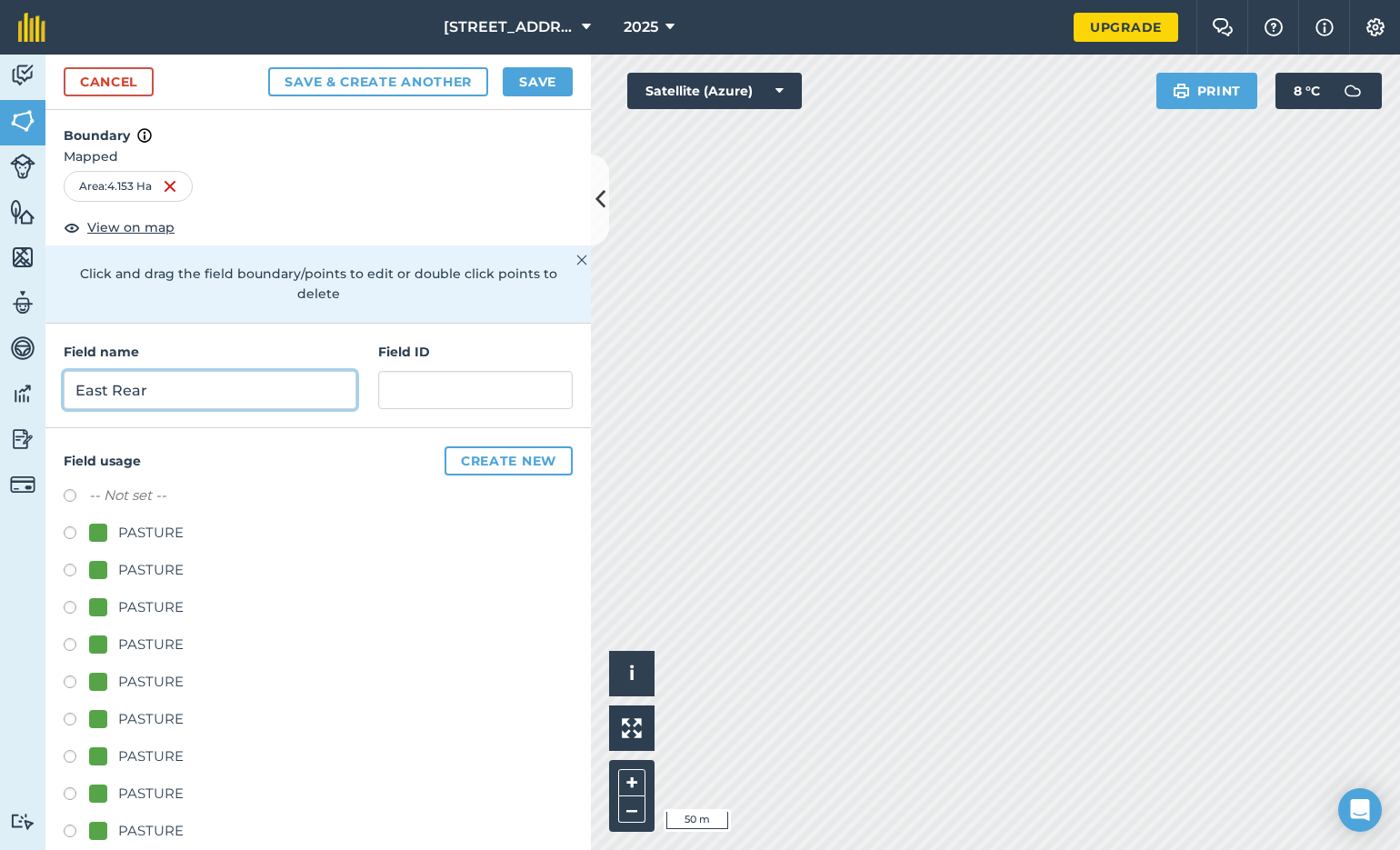 click on "East Rear" at bounding box center (210, 390) 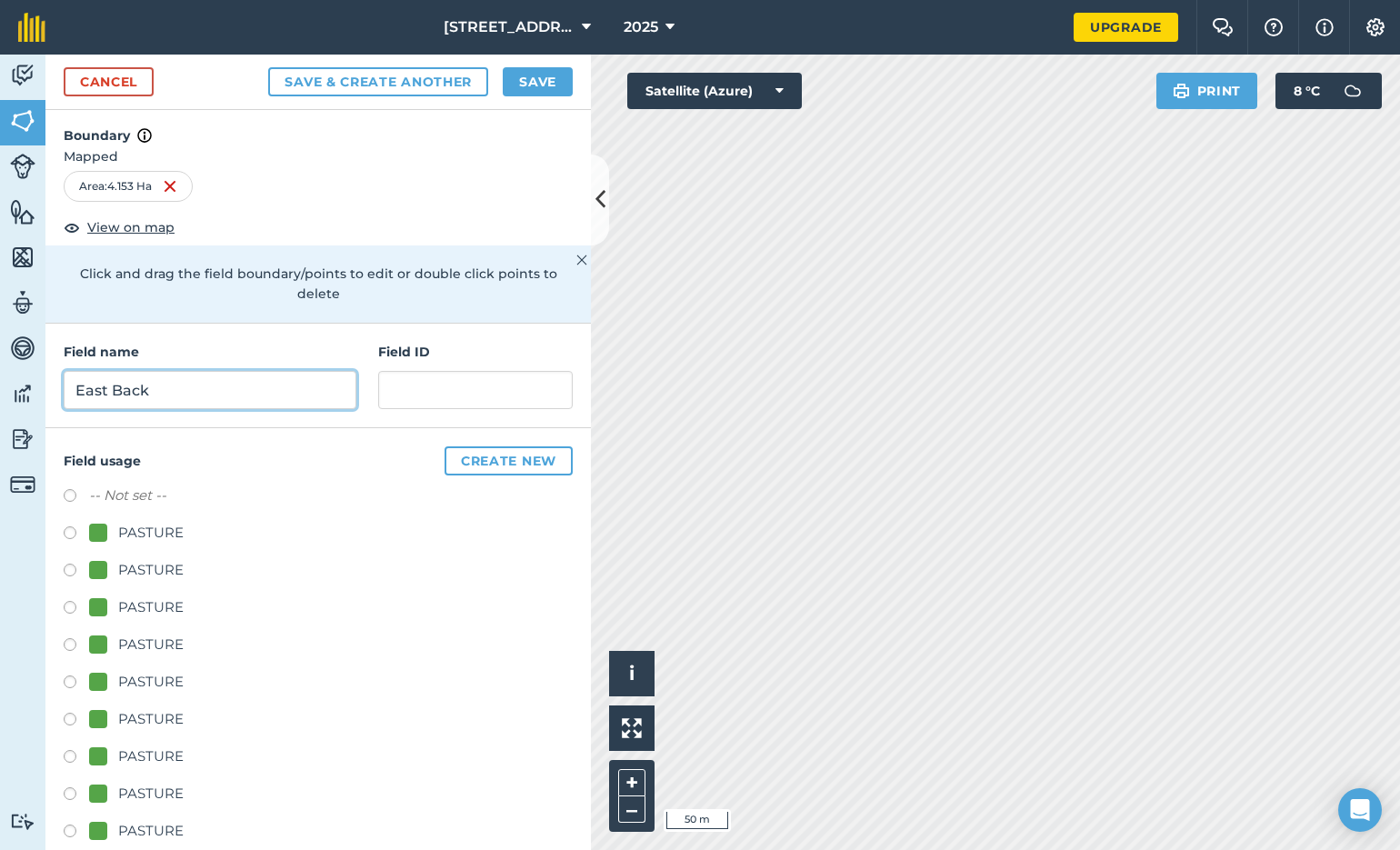 type on "East Back" 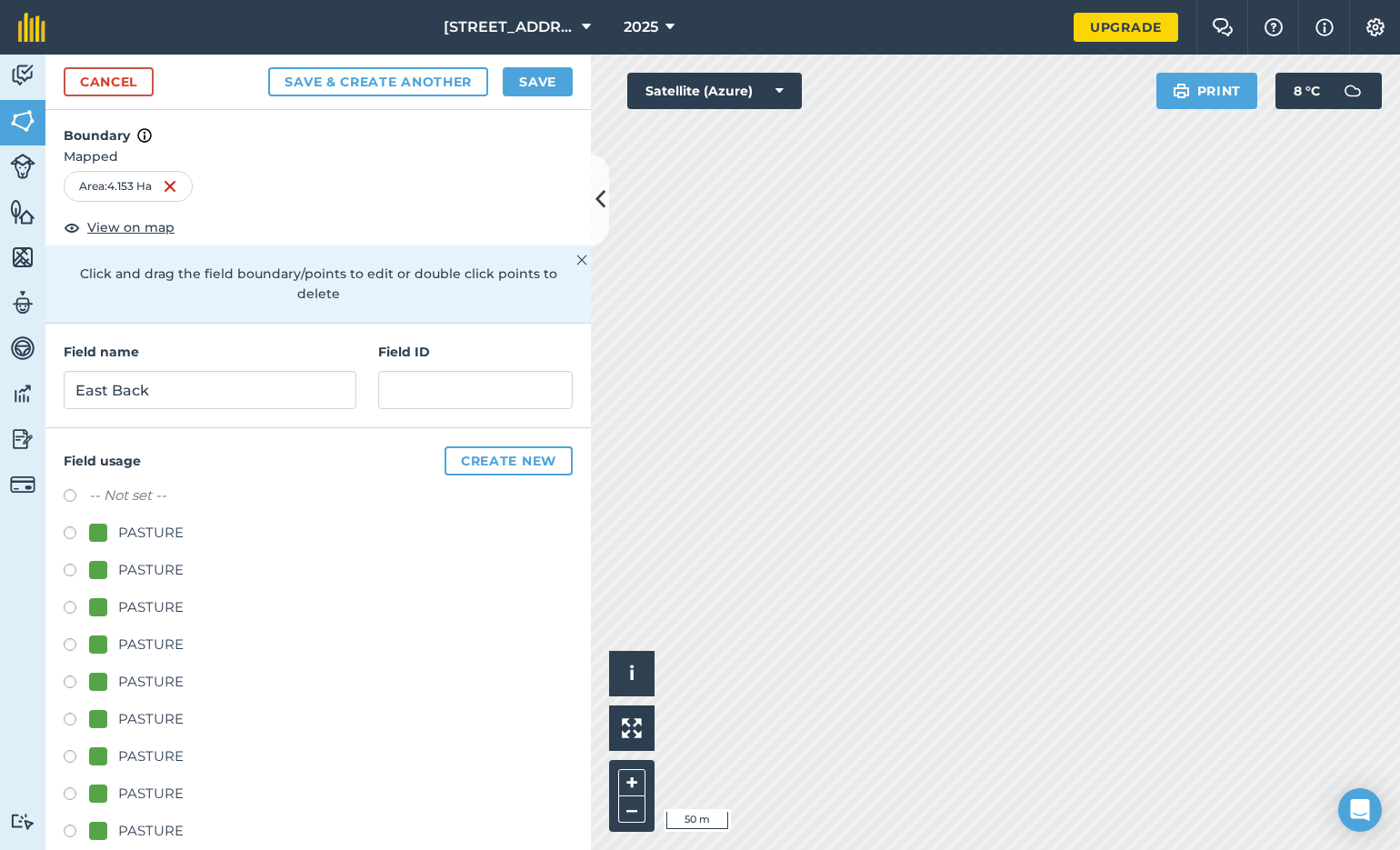 click at bounding box center [76, 535] 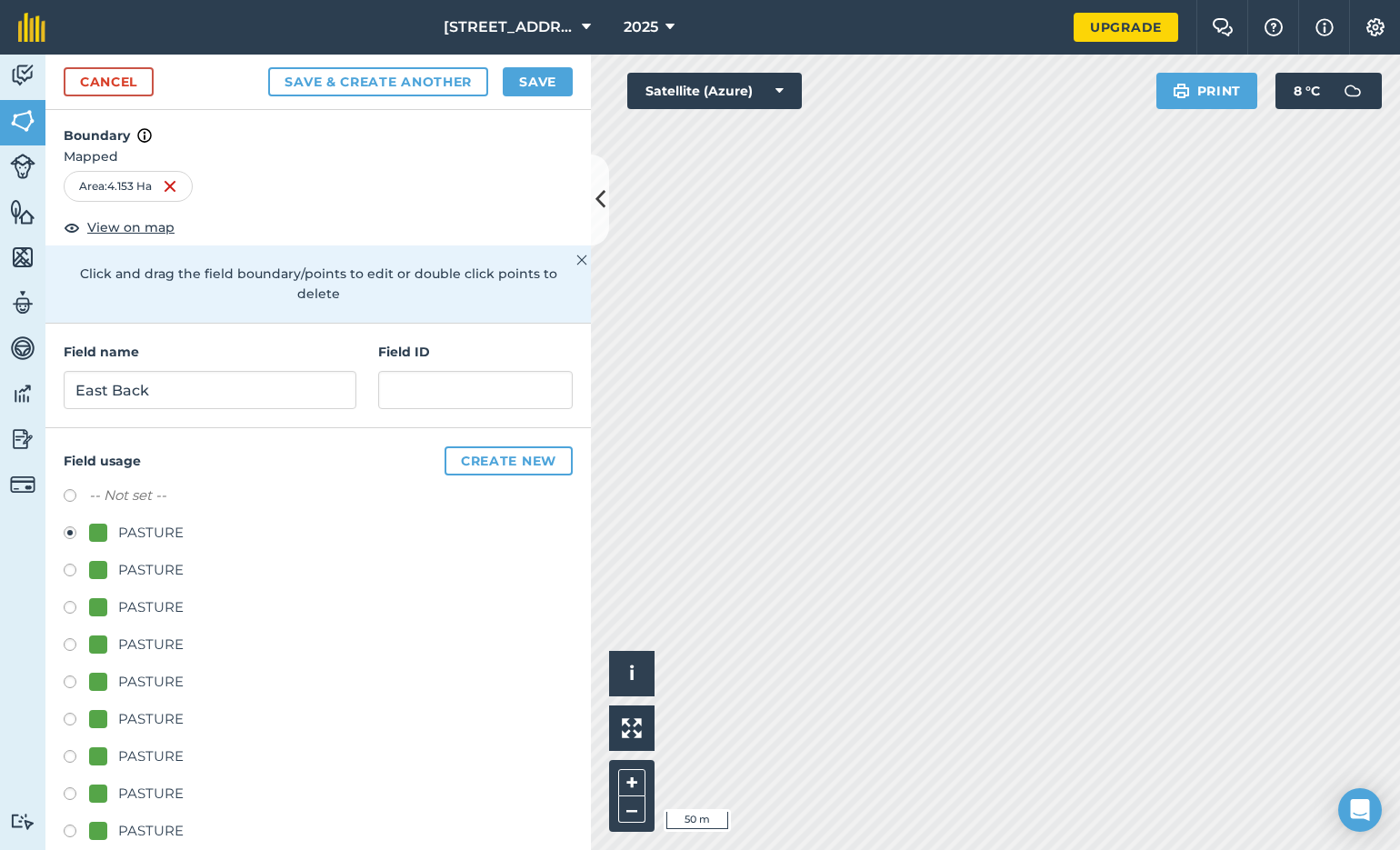 click on "Create new" at bounding box center [508, 461] 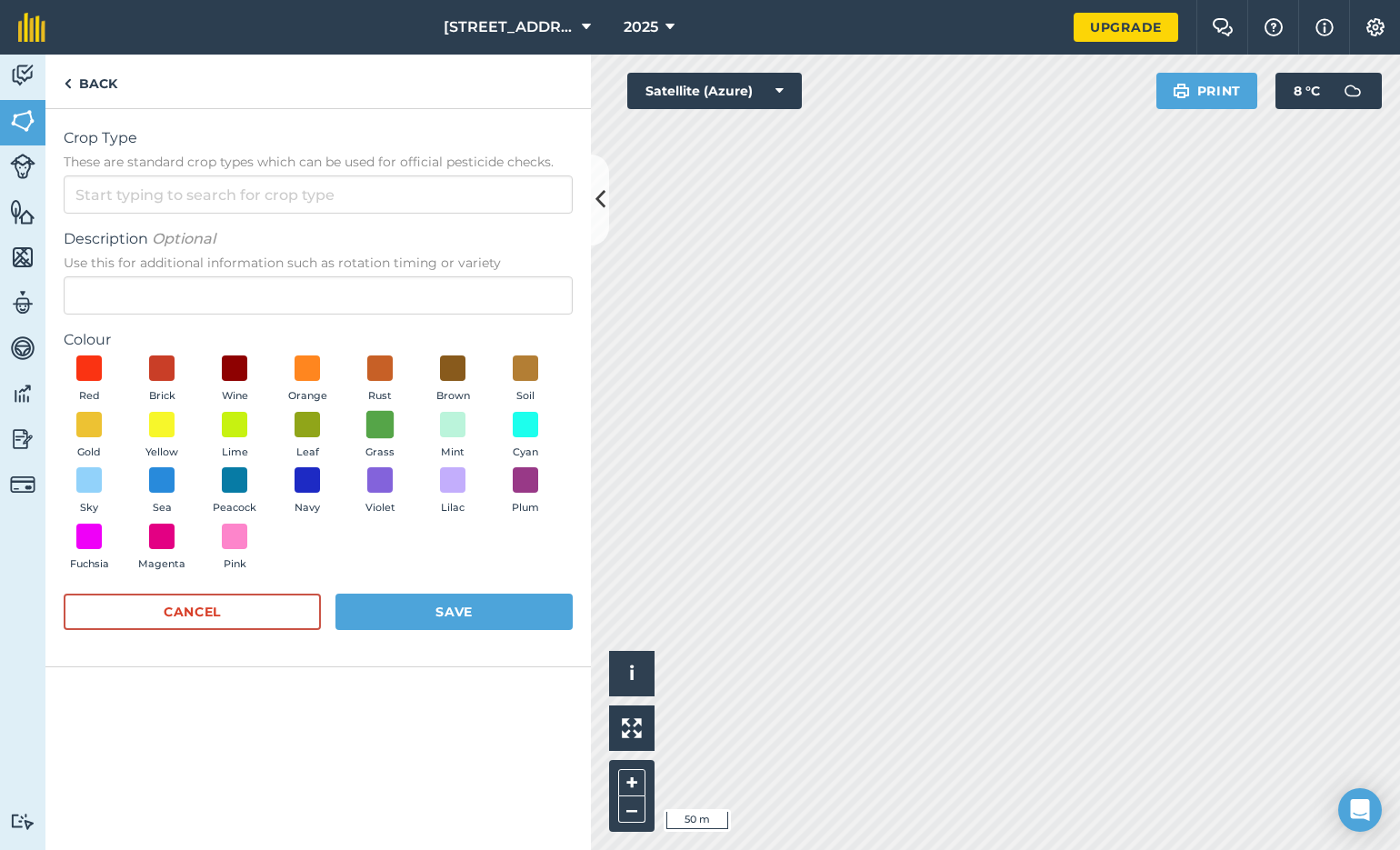 click at bounding box center [380, 424] 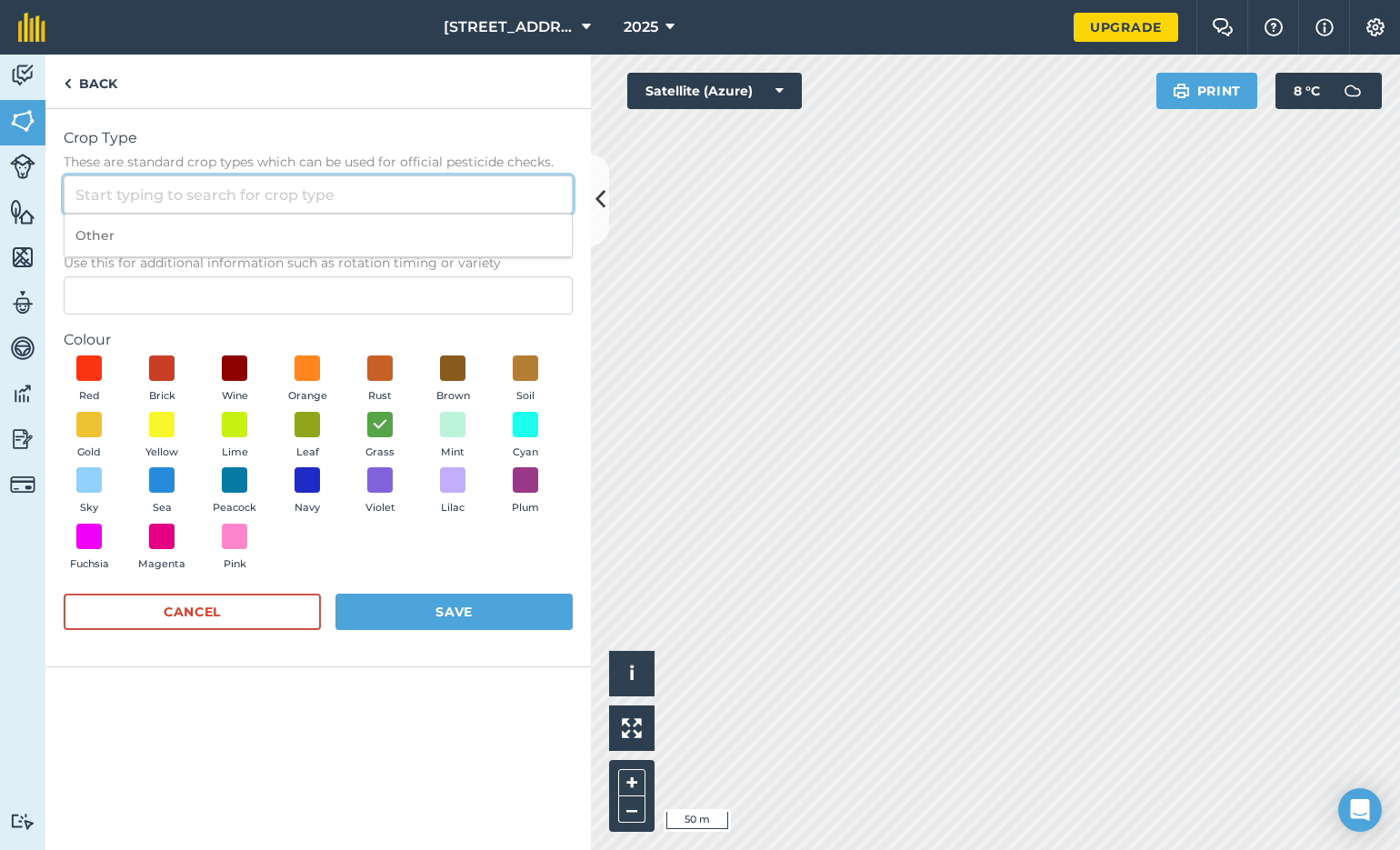 click on "Crop Type These are standard crop types which can be used for official pesticide checks." at bounding box center (318, 195) 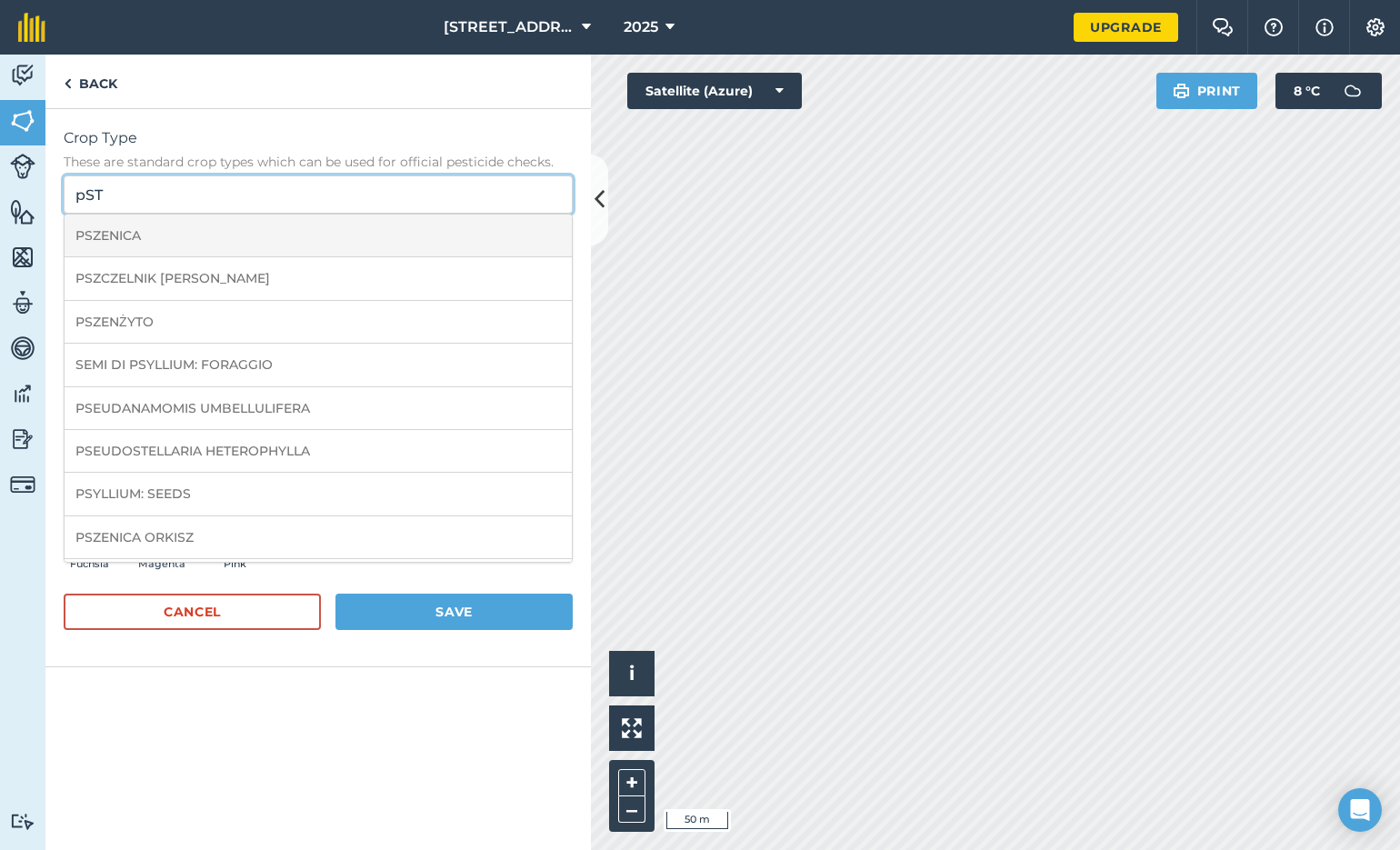 scroll, scrollTop: 0, scrollLeft: 0, axis: both 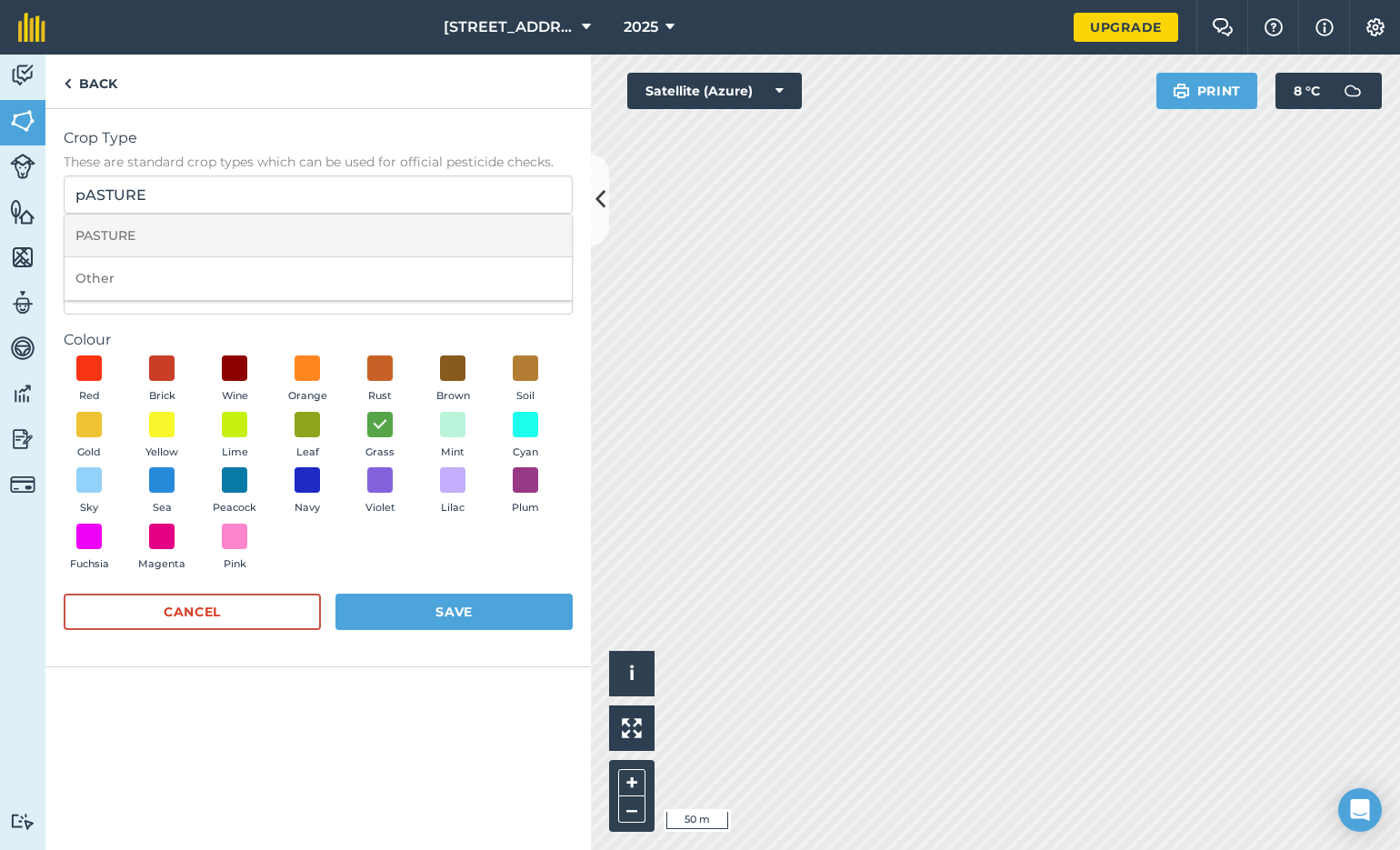 click on "PASTURE" at bounding box center [318, 235] 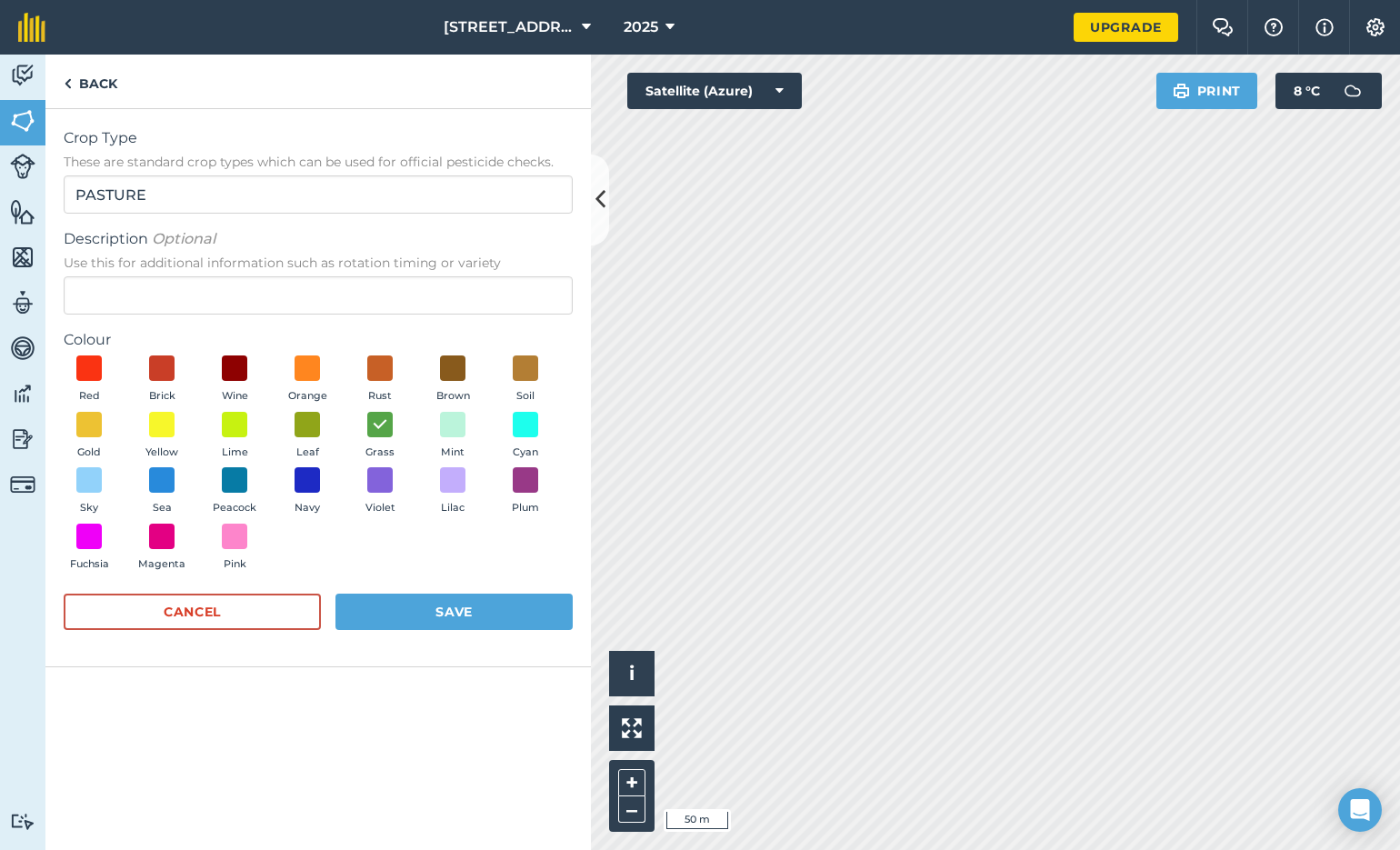 click on "Save" at bounding box center [454, 612] 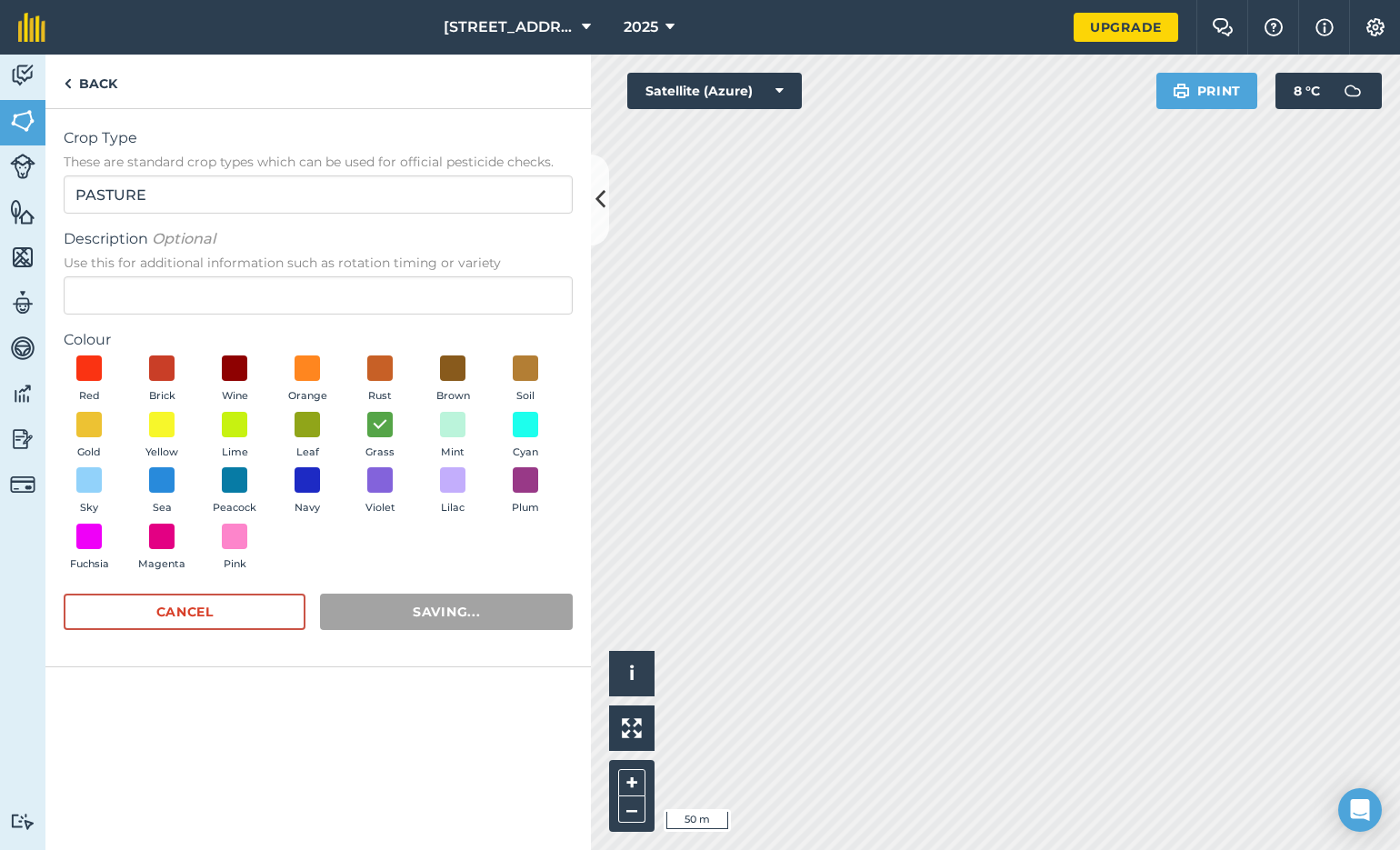 radio on "false" 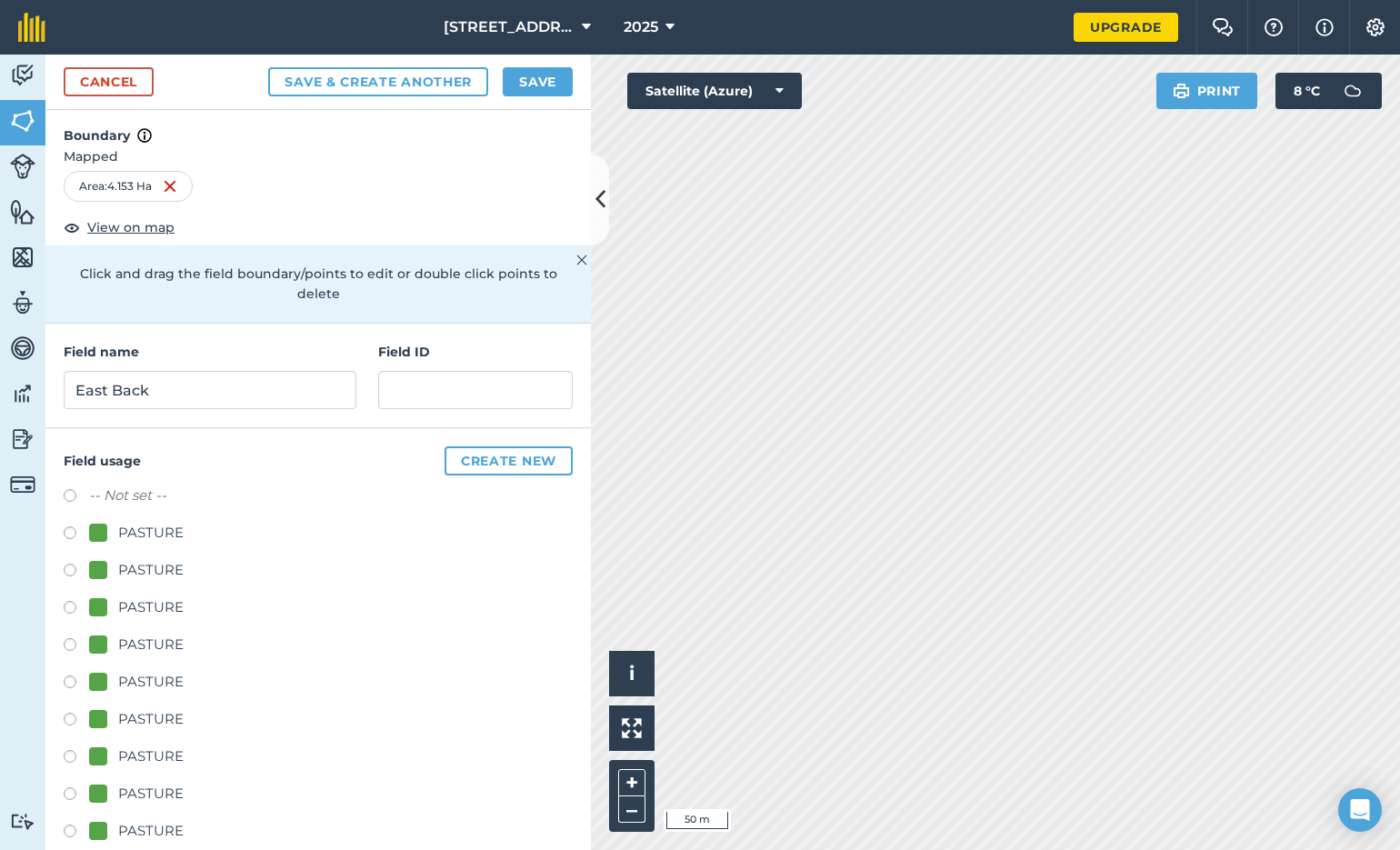 click on "Save" at bounding box center (537, 82) 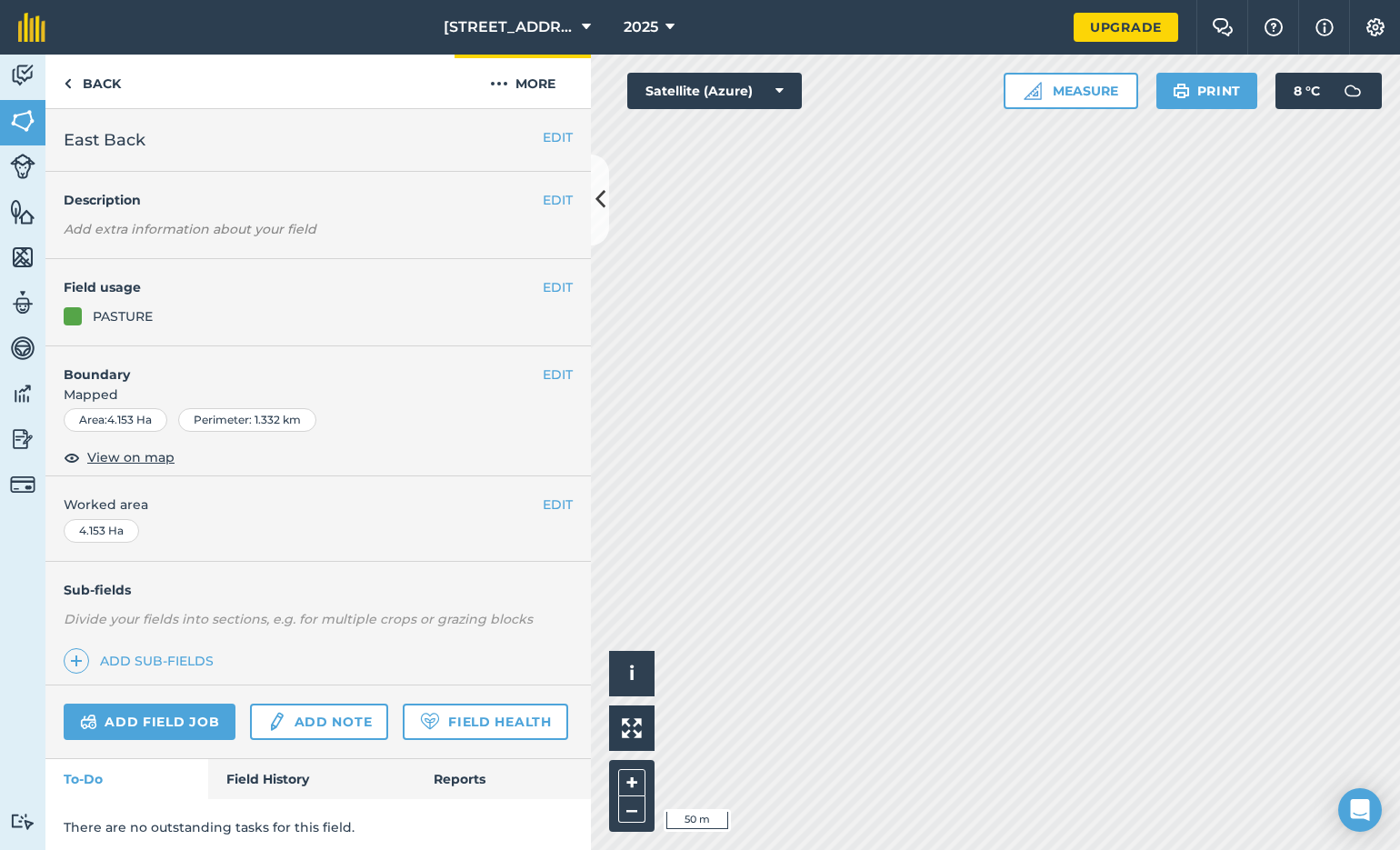 scroll, scrollTop: 0, scrollLeft: 0, axis: both 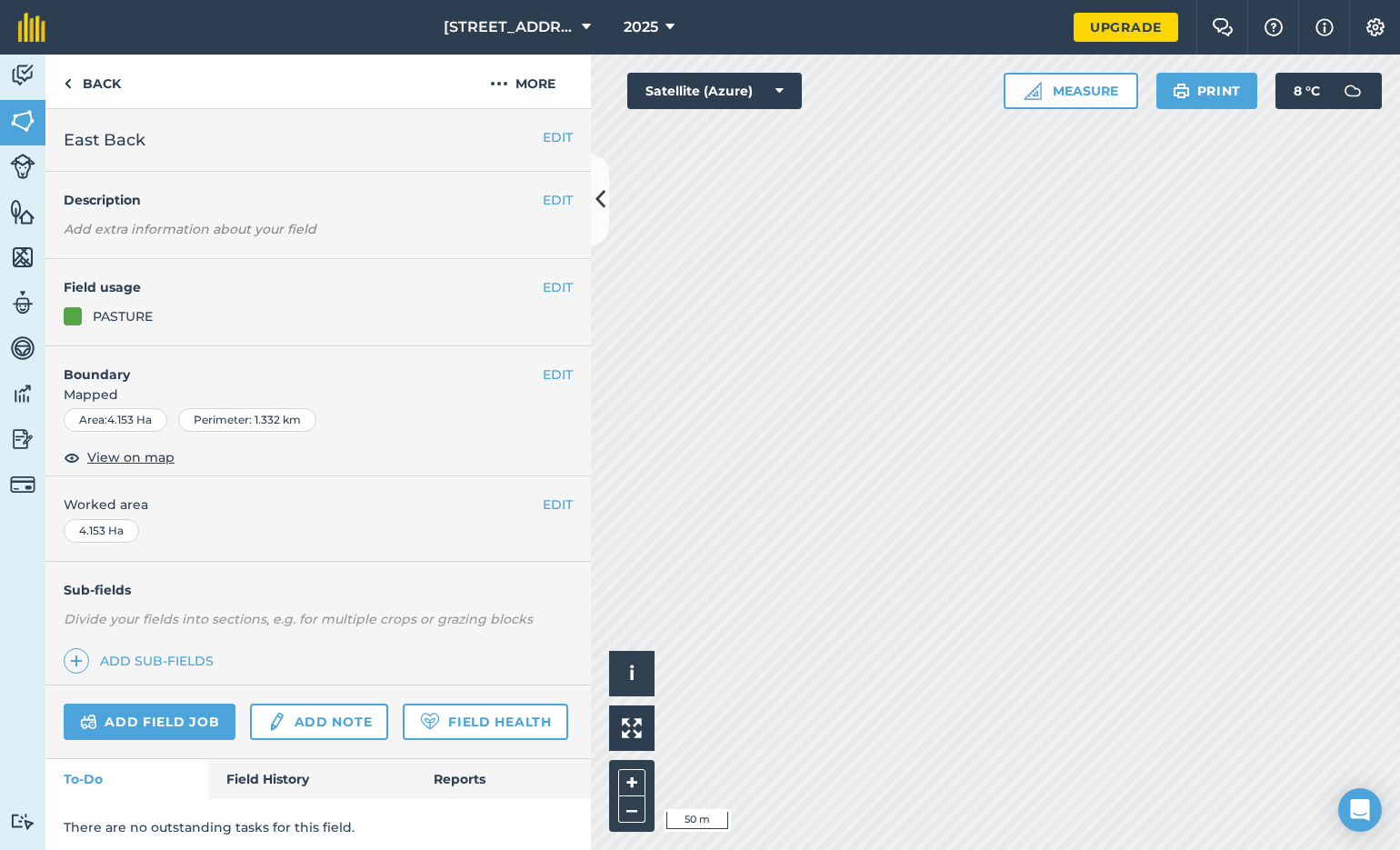 click on "EDIT" at bounding box center (557, 375) 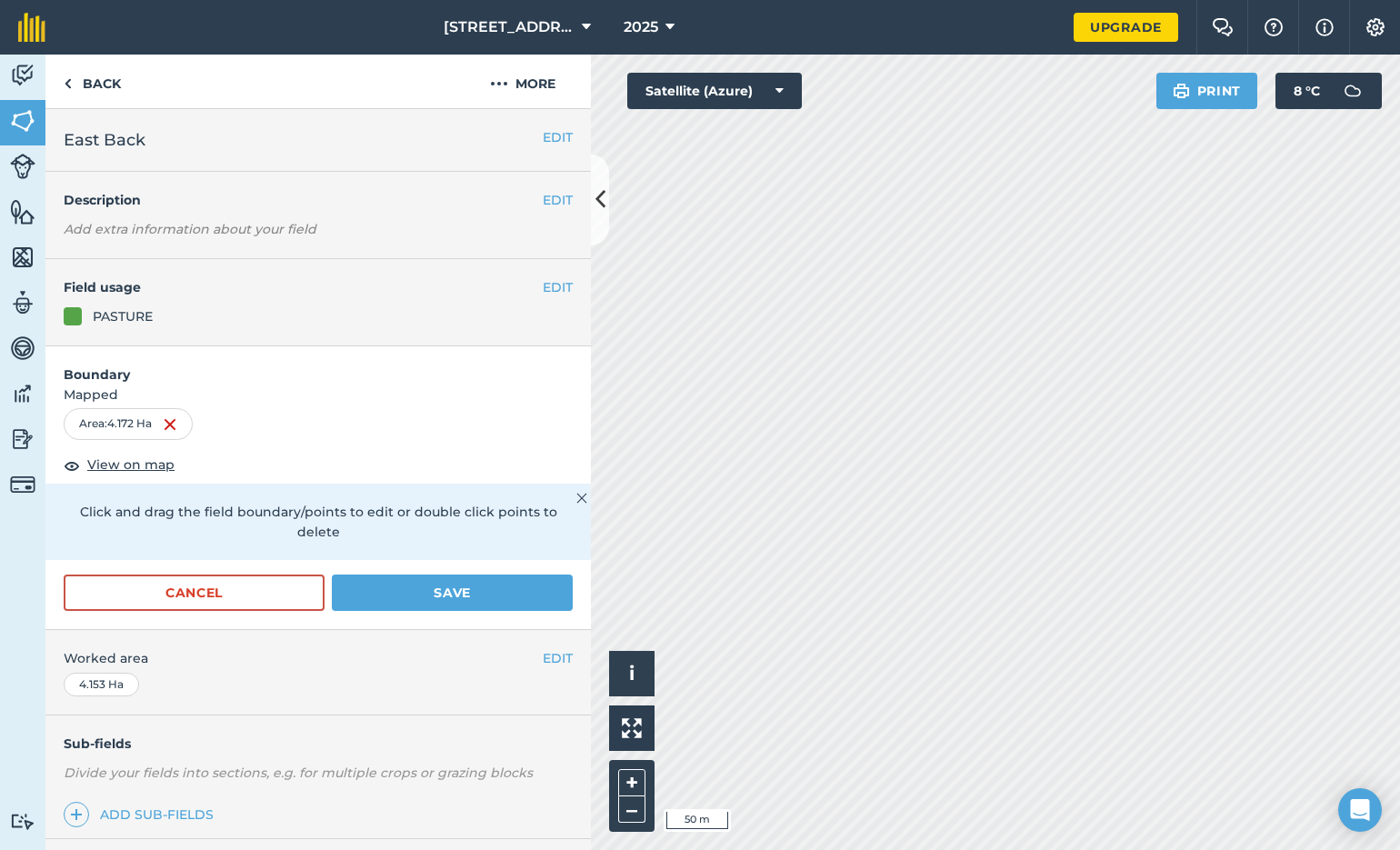 click on "Save" at bounding box center [452, 593] 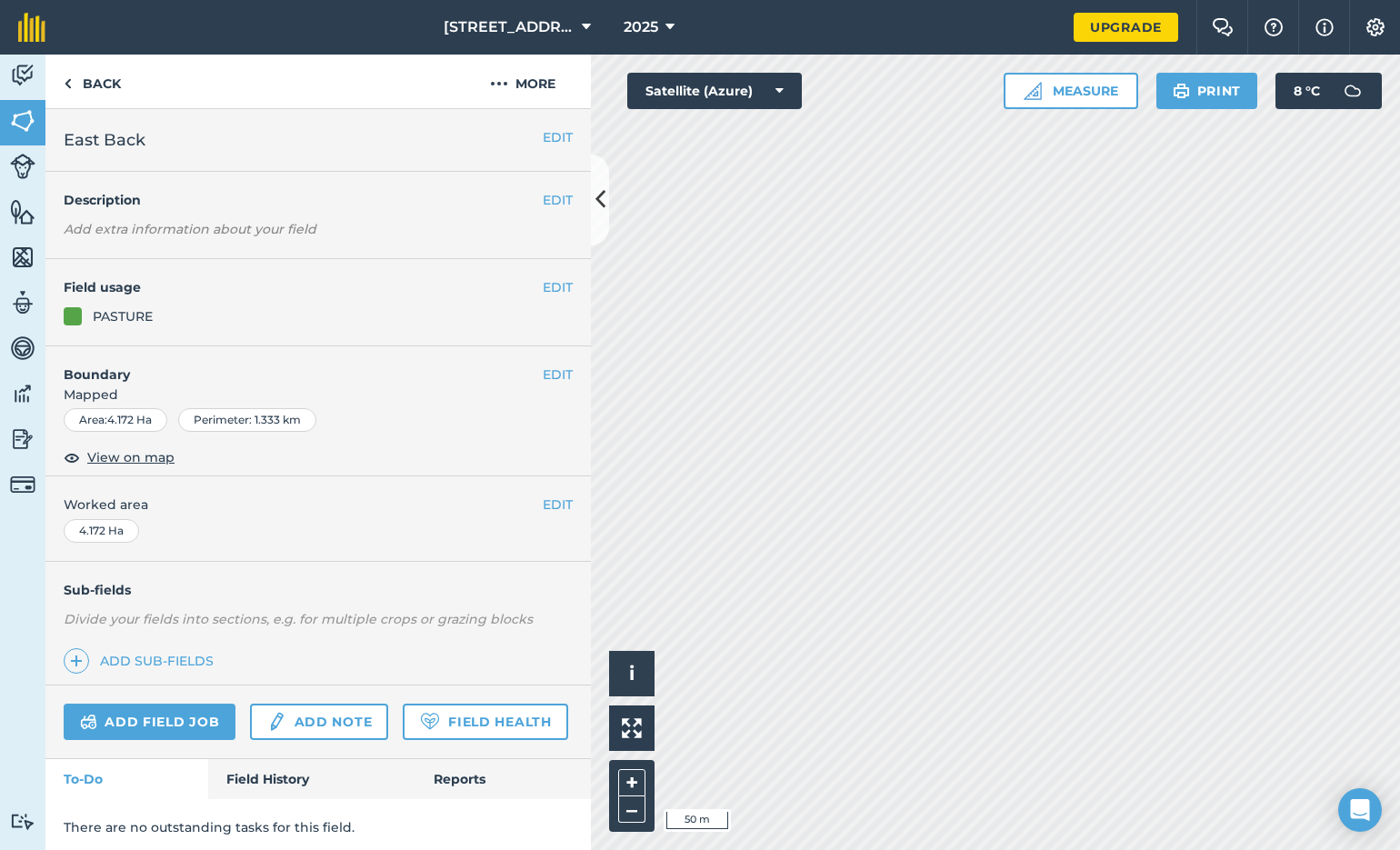 click on "EDIT" at bounding box center (557, 375) 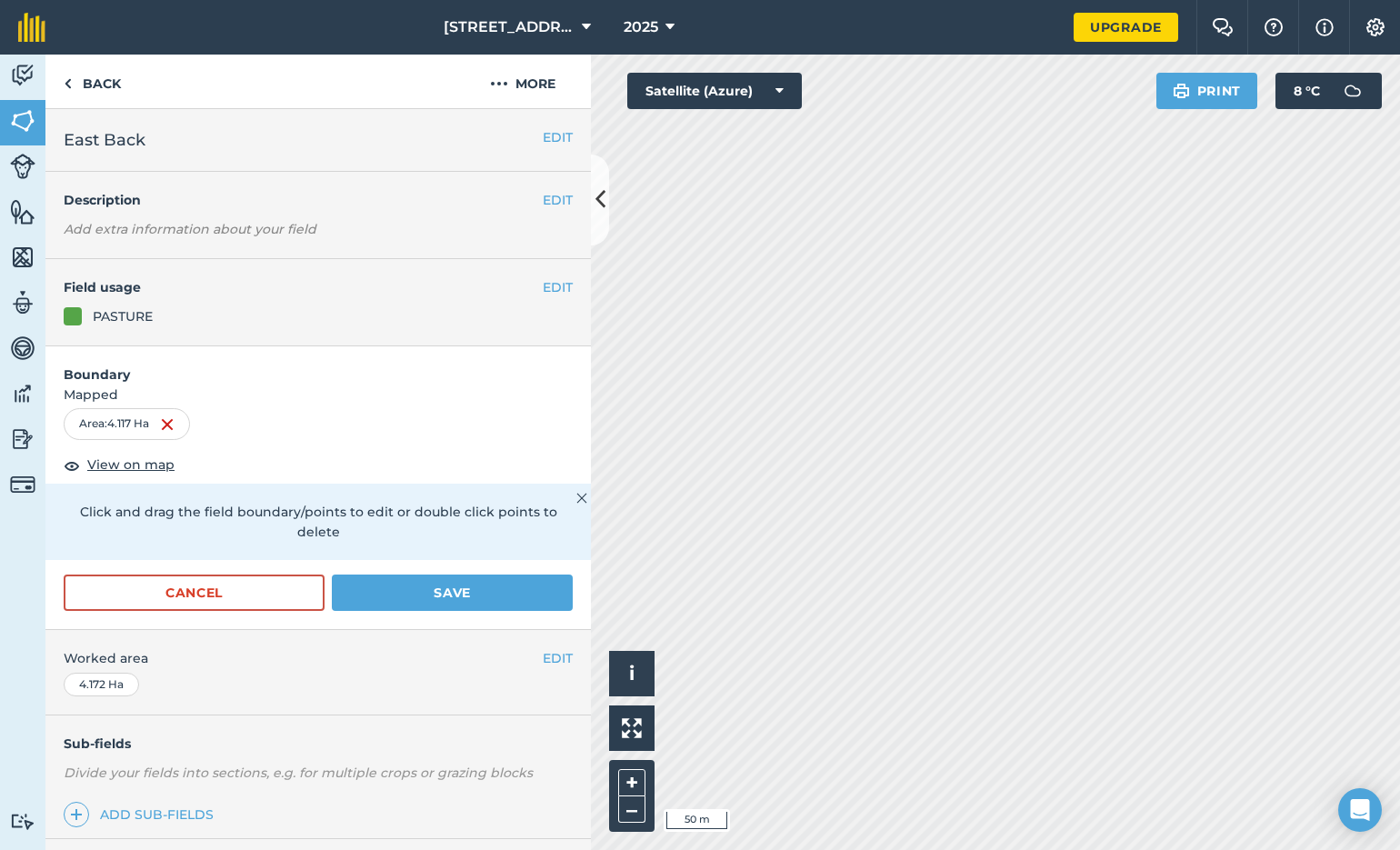 drag, startPoint x: 476, startPoint y: 568, endPoint x: 493, endPoint y: 565, distance: 17.262677 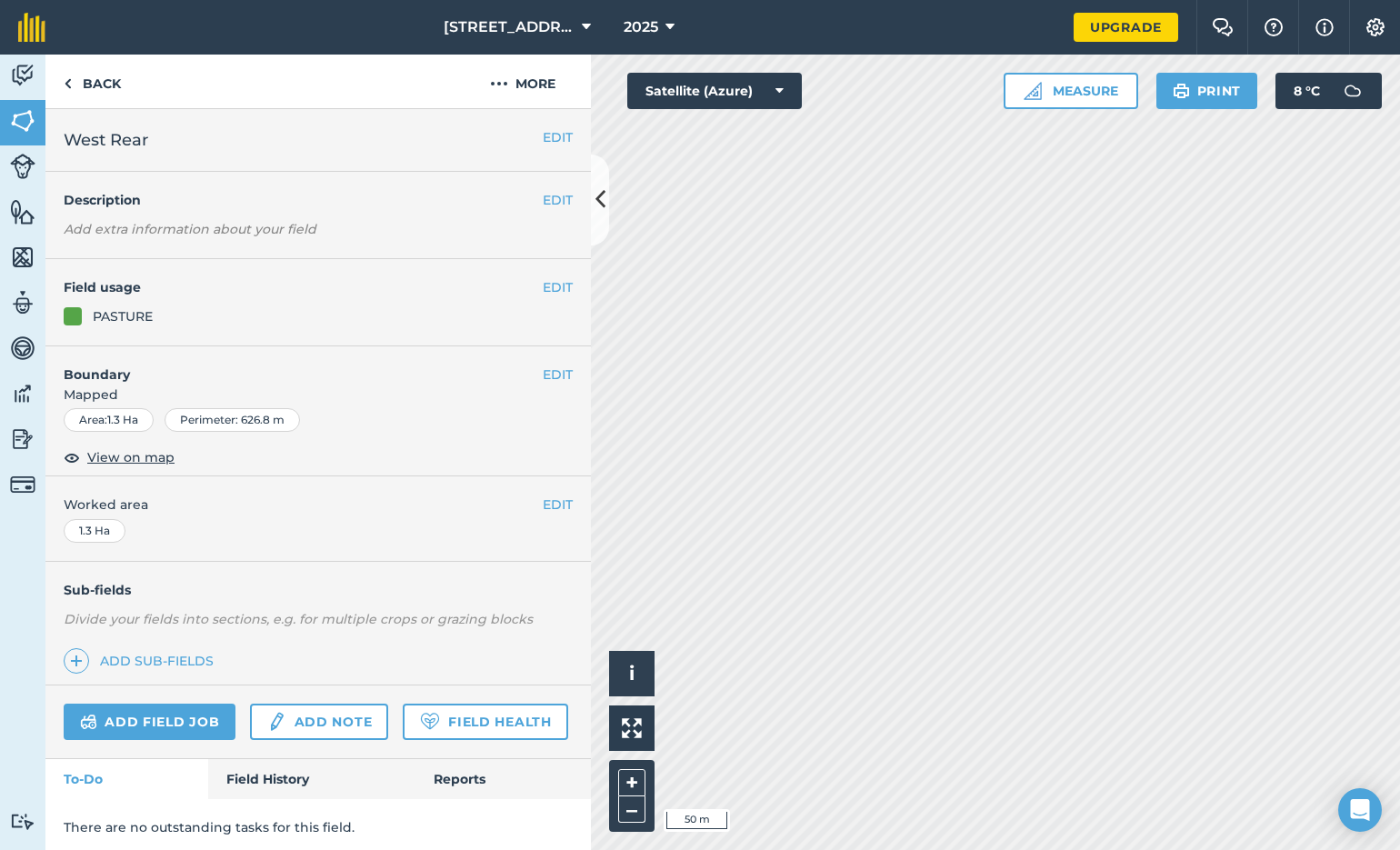 click on "EDIT" at bounding box center [557, 137] 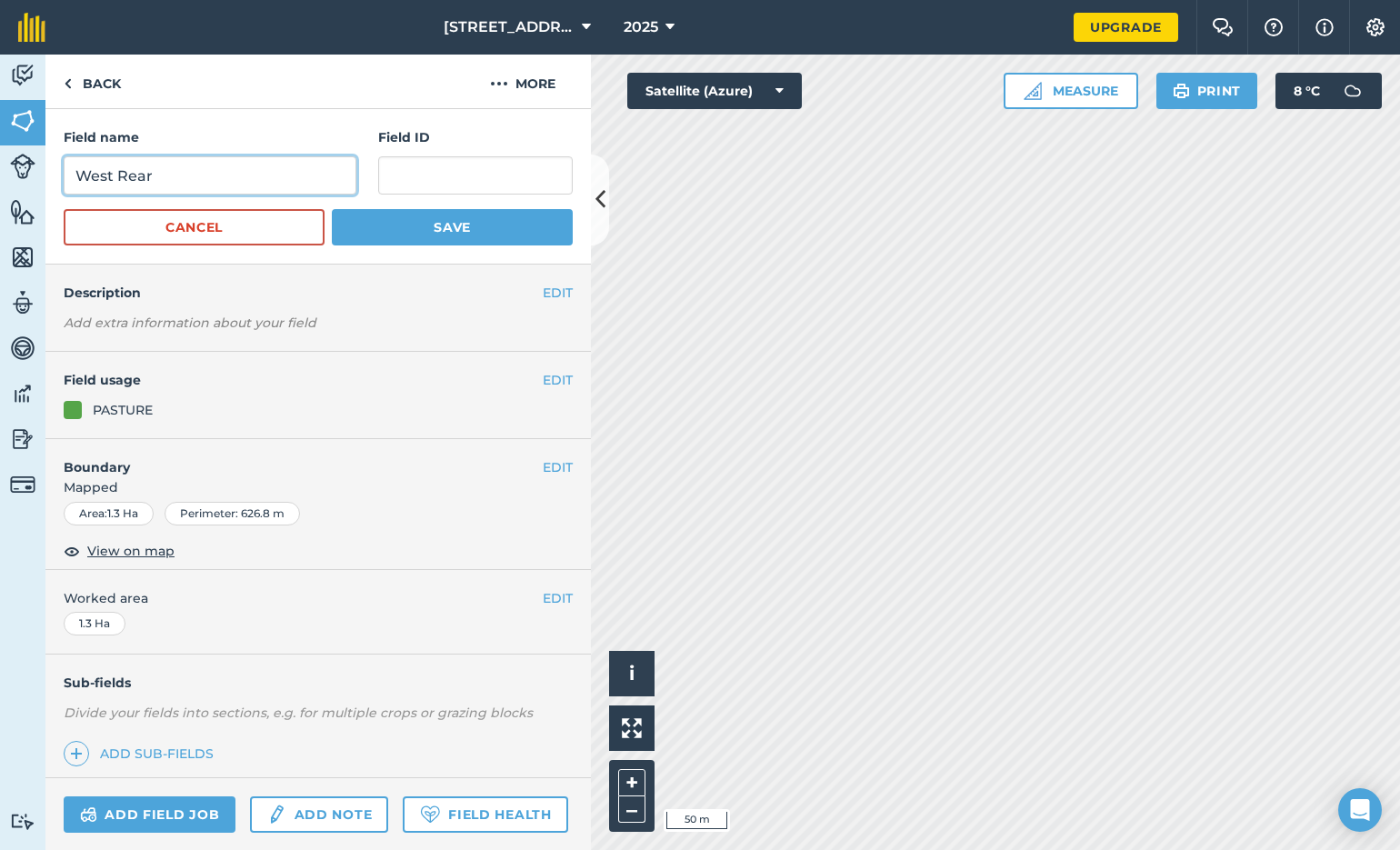 drag, startPoint x: 153, startPoint y: 178, endPoint x: 222, endPoint y: 173, distance: 69.18092 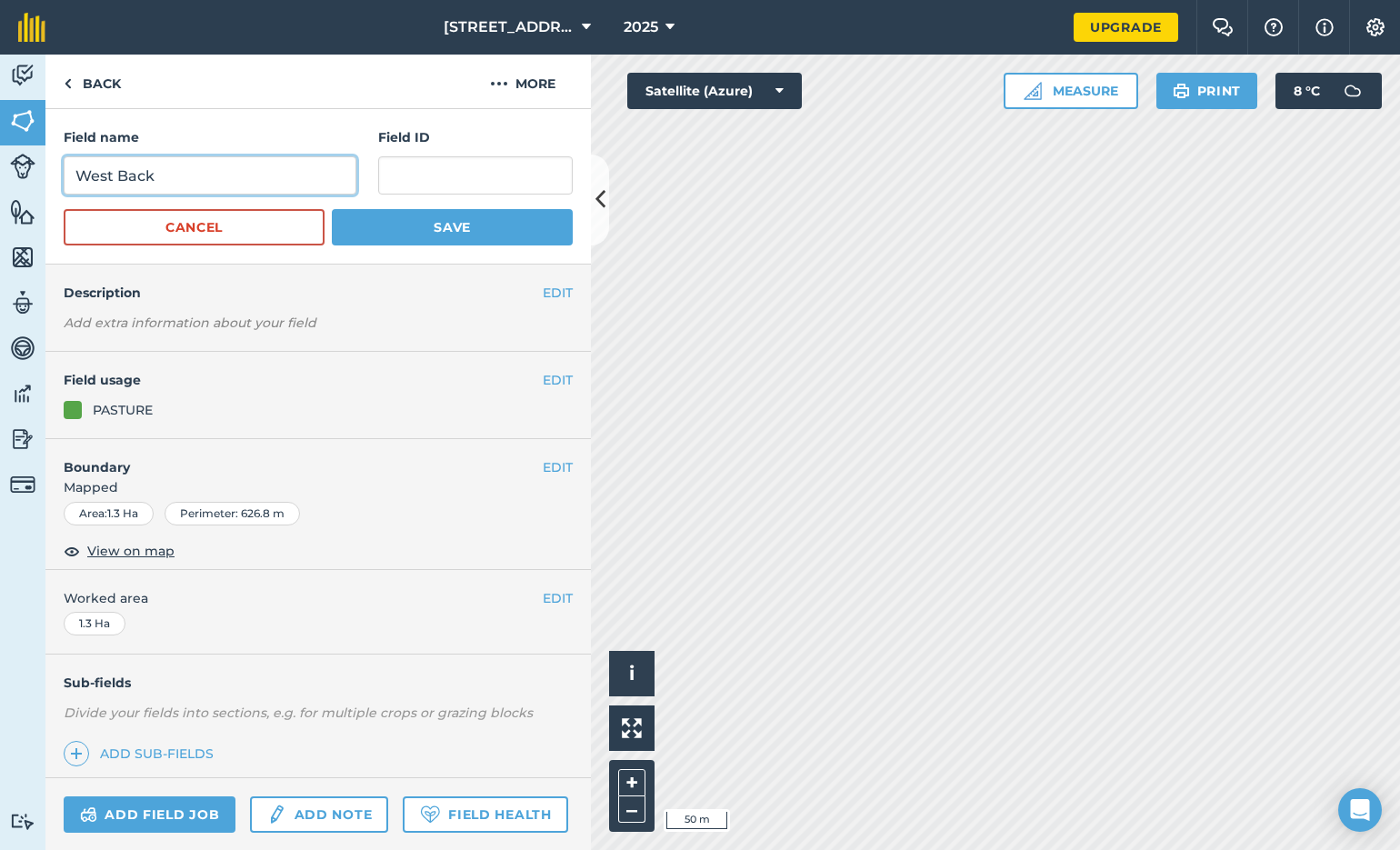 type on "West Back" 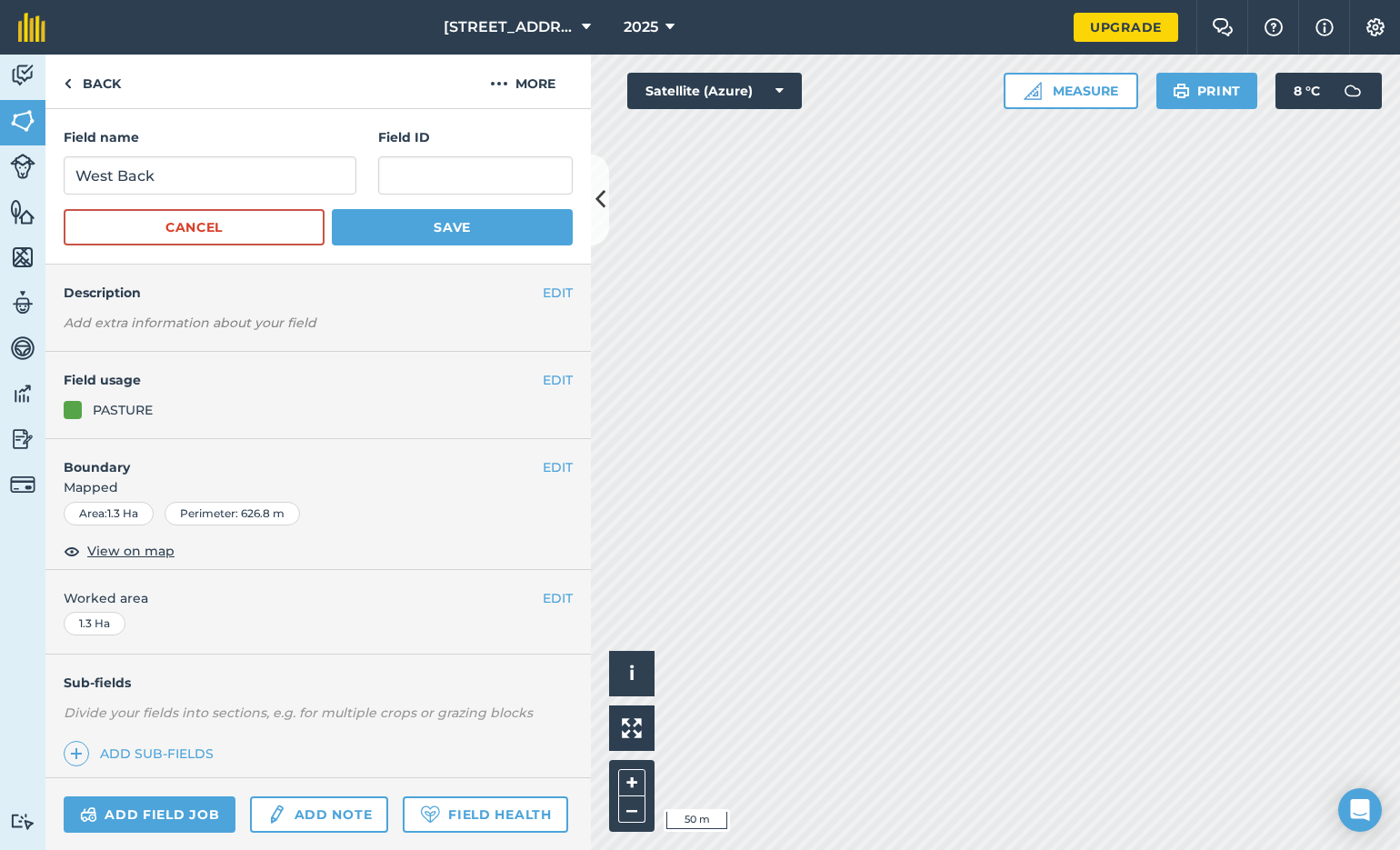click on "Save" at bounding box center [452, 227] 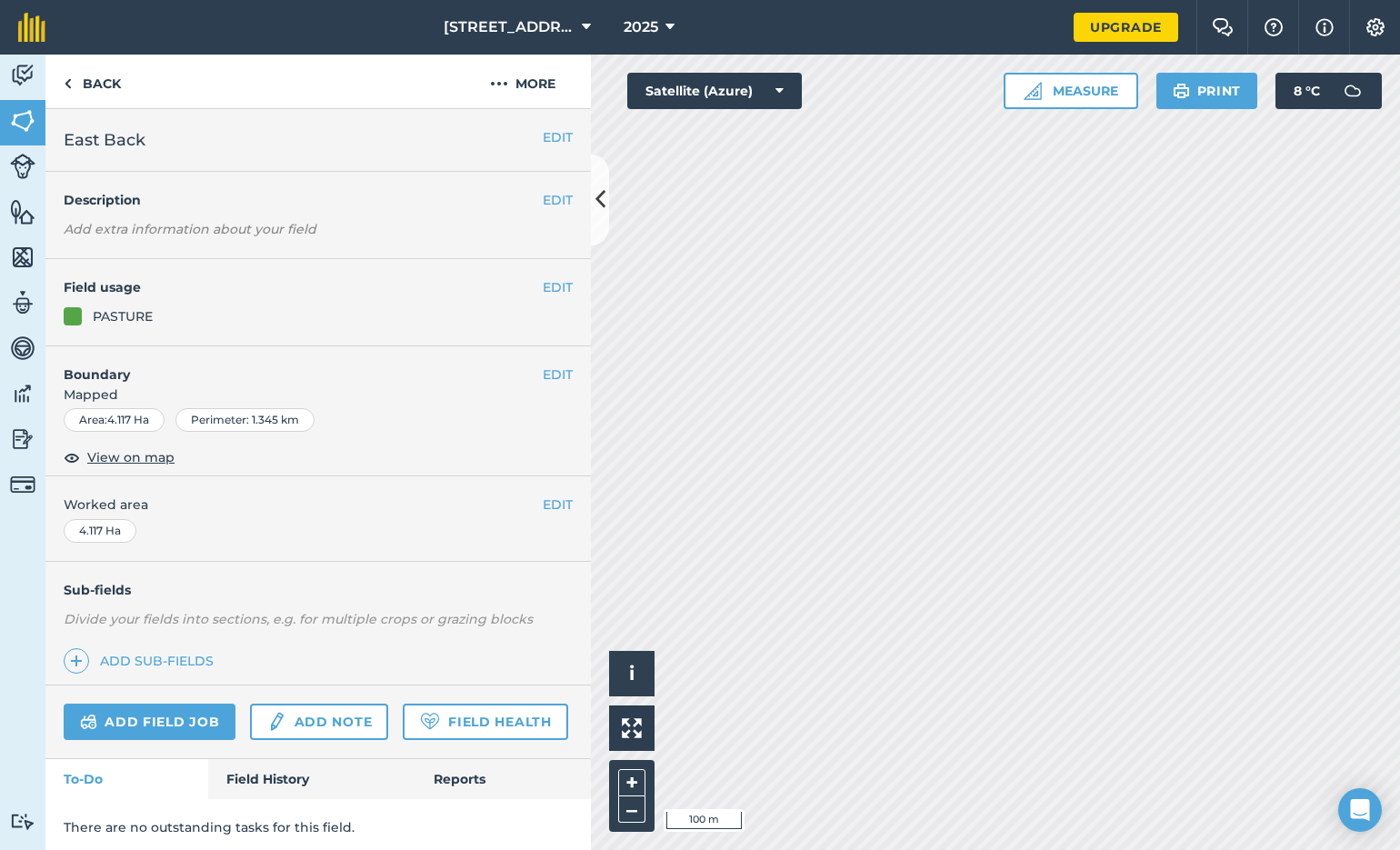 click on "EDIT" at bounding box center (557, 375) 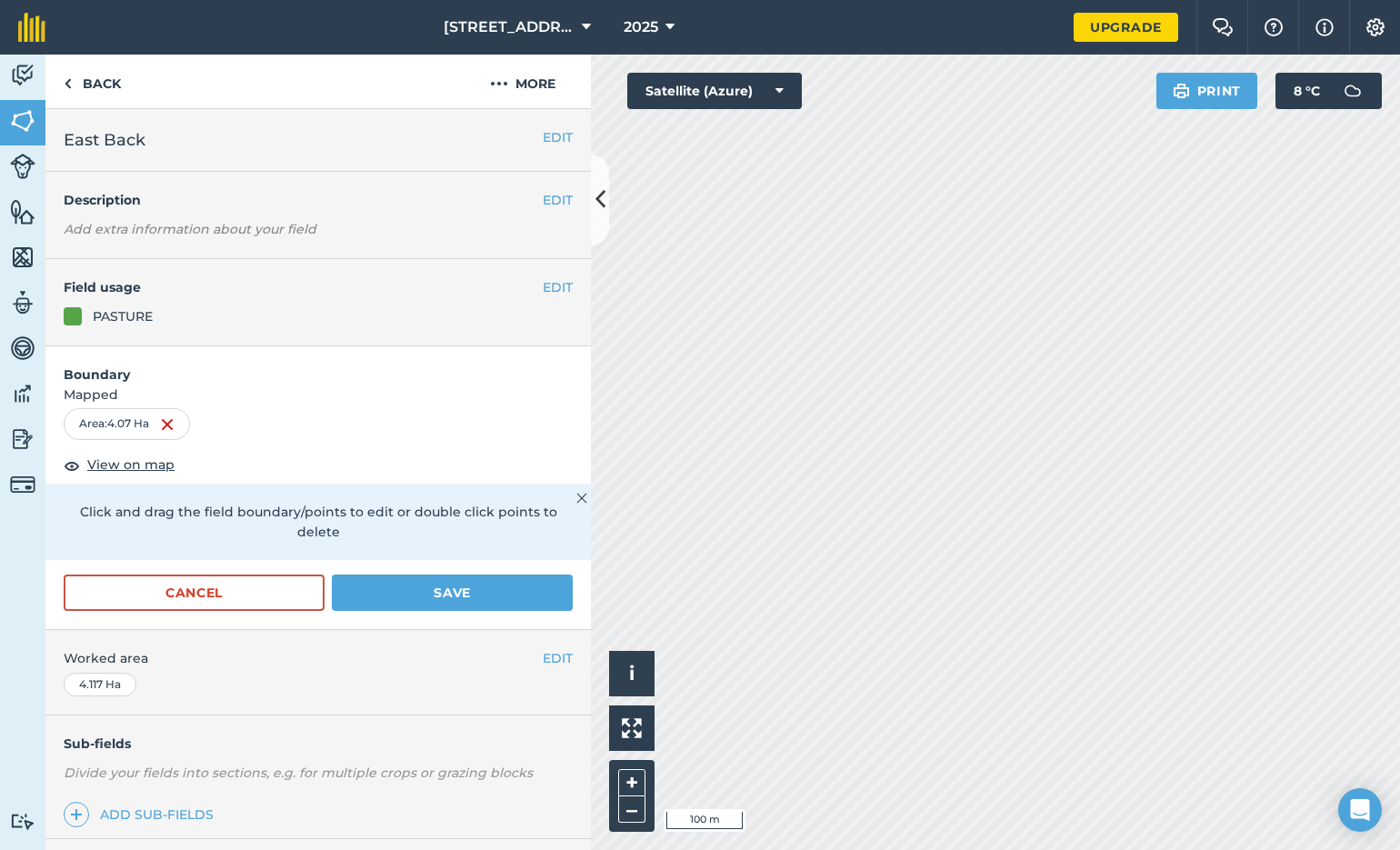 drag, startPoint x: 452, startPoint y: 564, endPoint x: 532, endPoint y: 560, distance: 80.09994 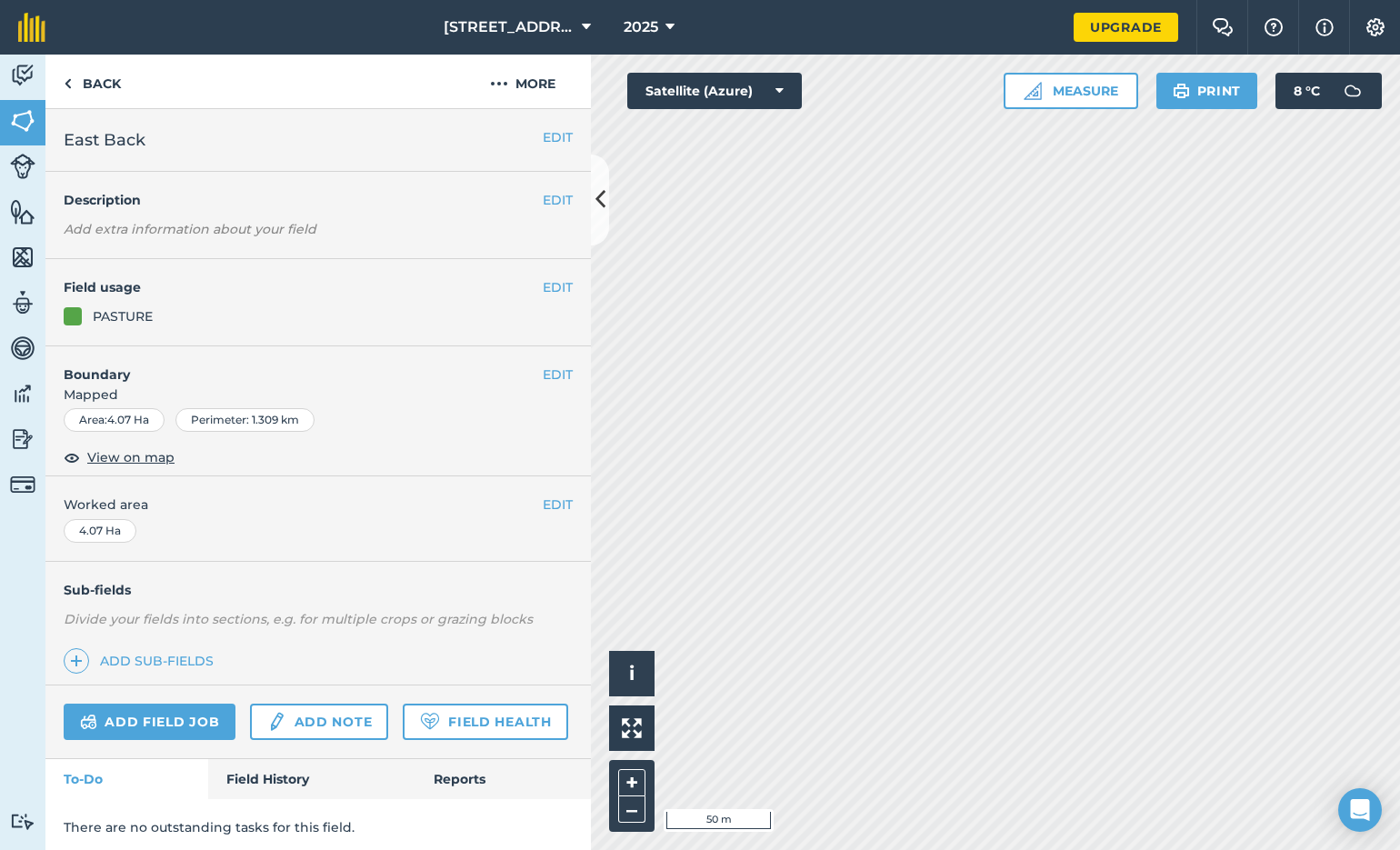 click on "EDIT" at bounding box center [557, 375] 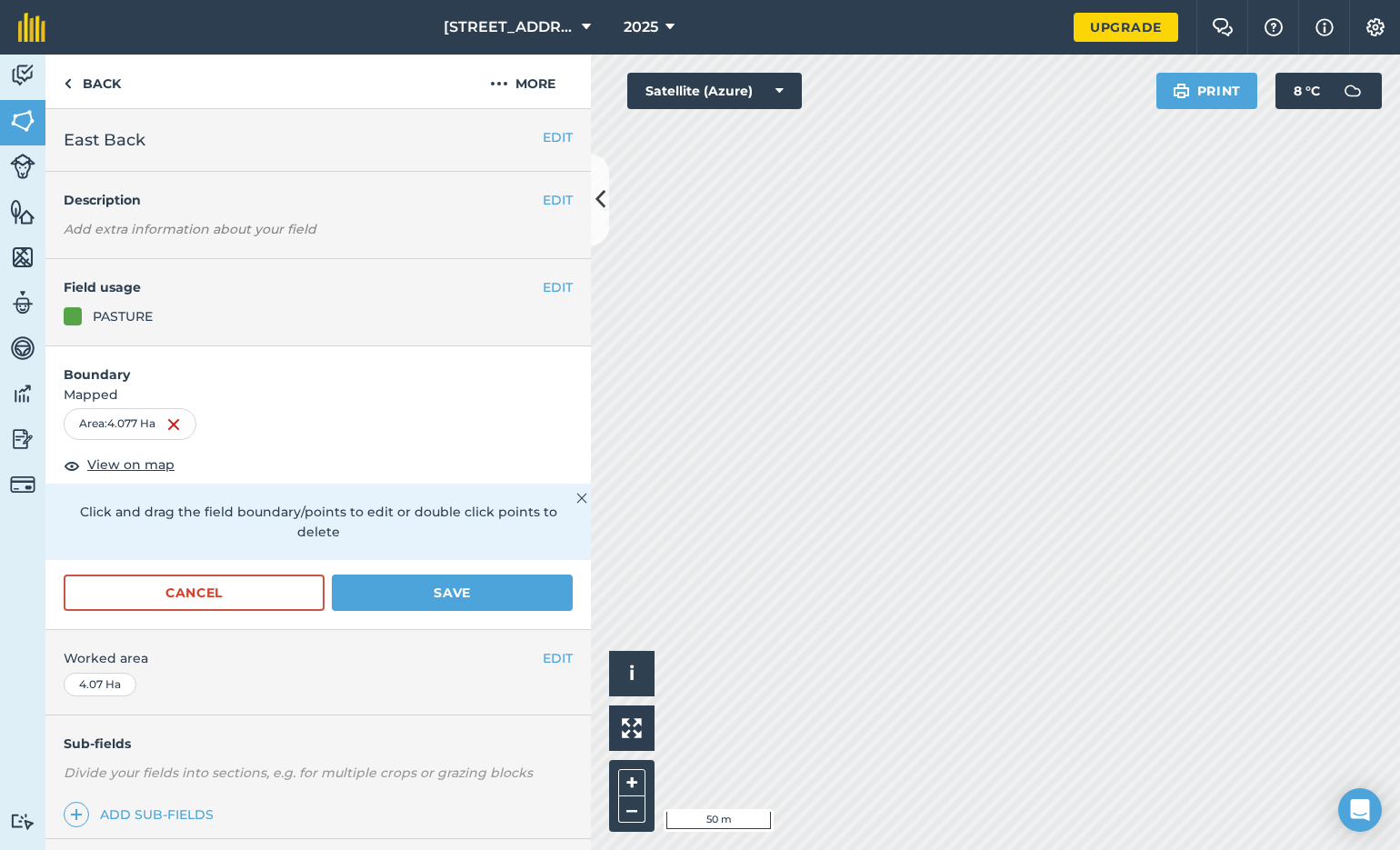 click on "Save" at bounding box center (452, 593) 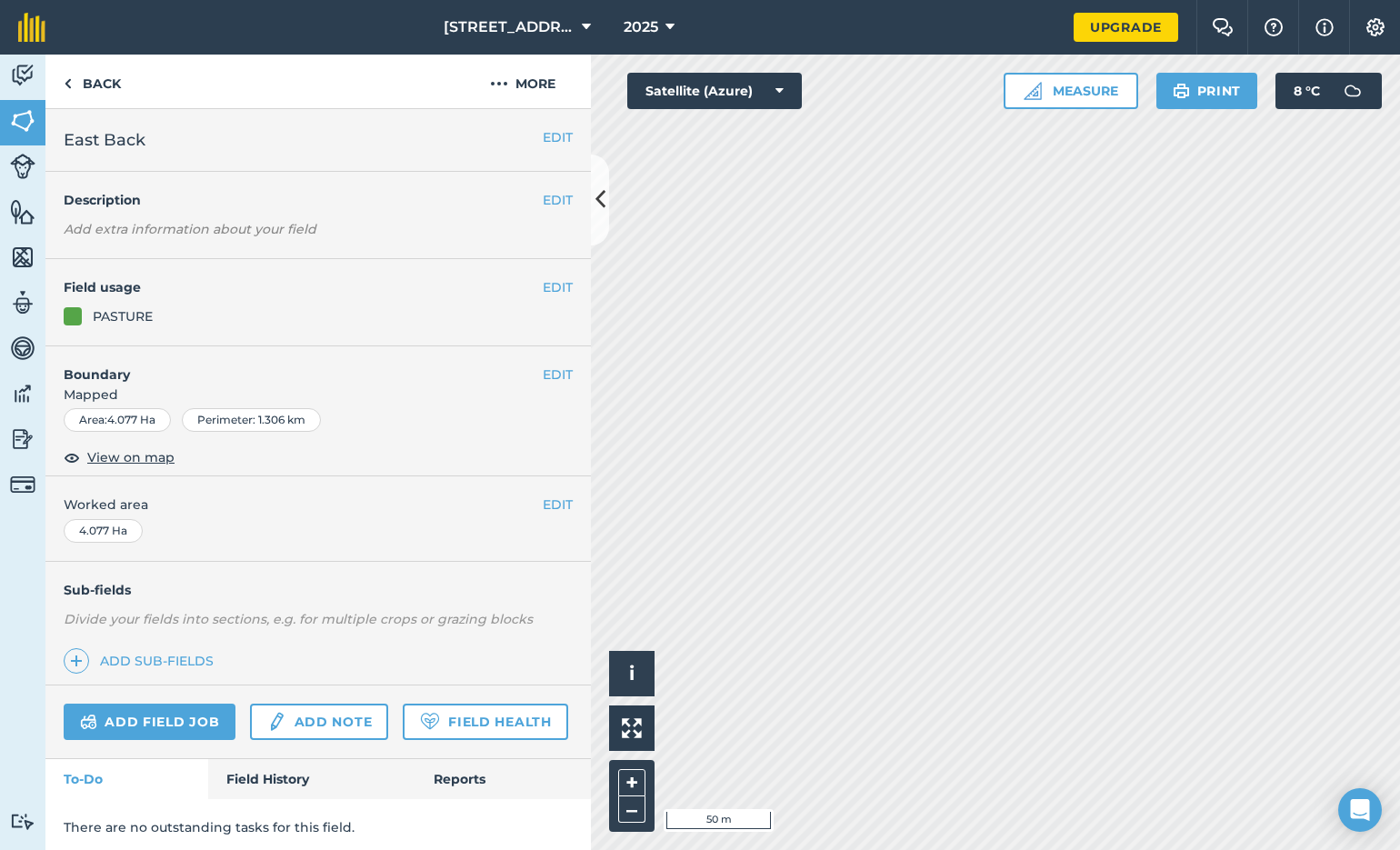 click on "EDIT" at bounding box center [557, 375] 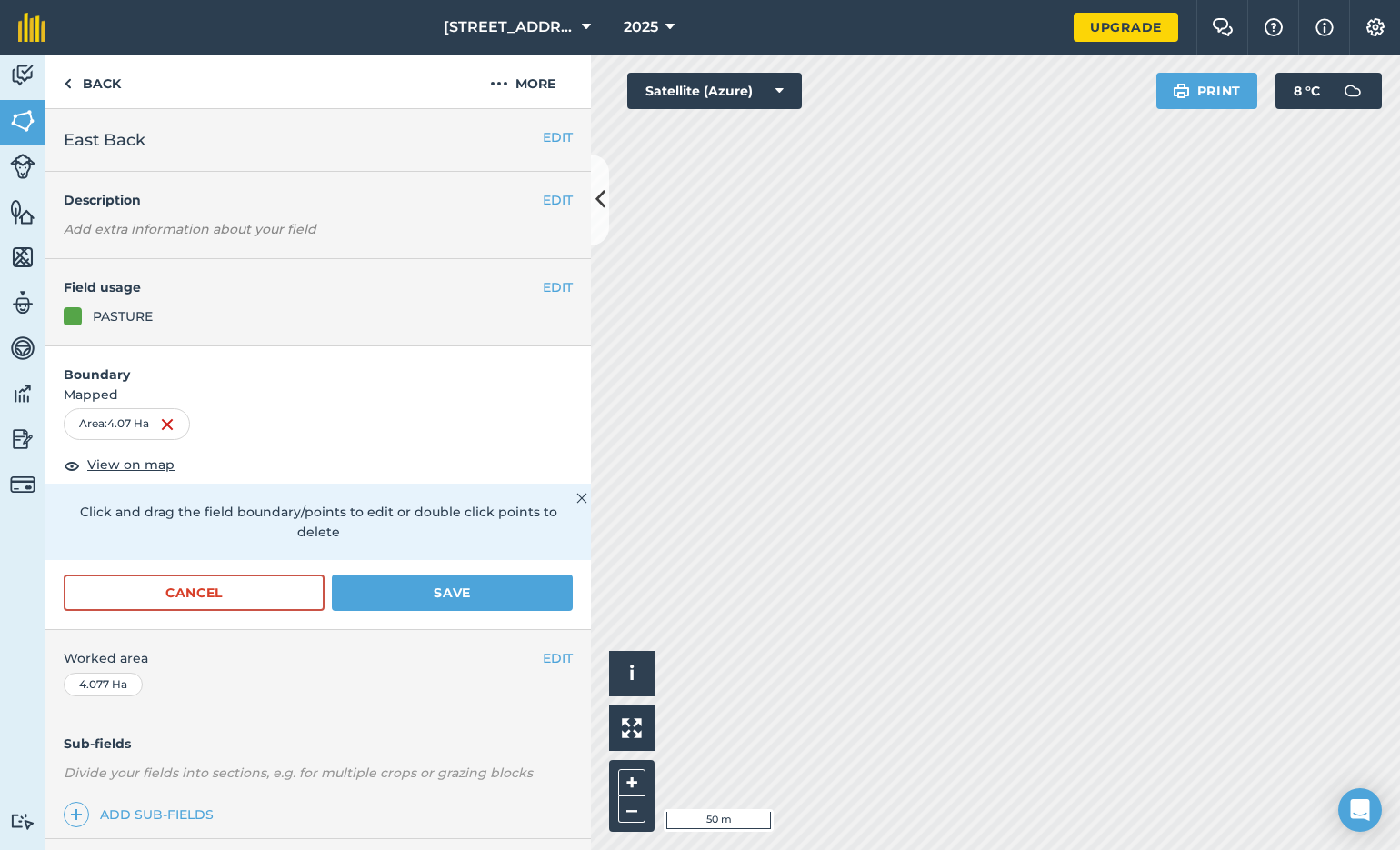 click on "Save" at bounding box center (452, 593) 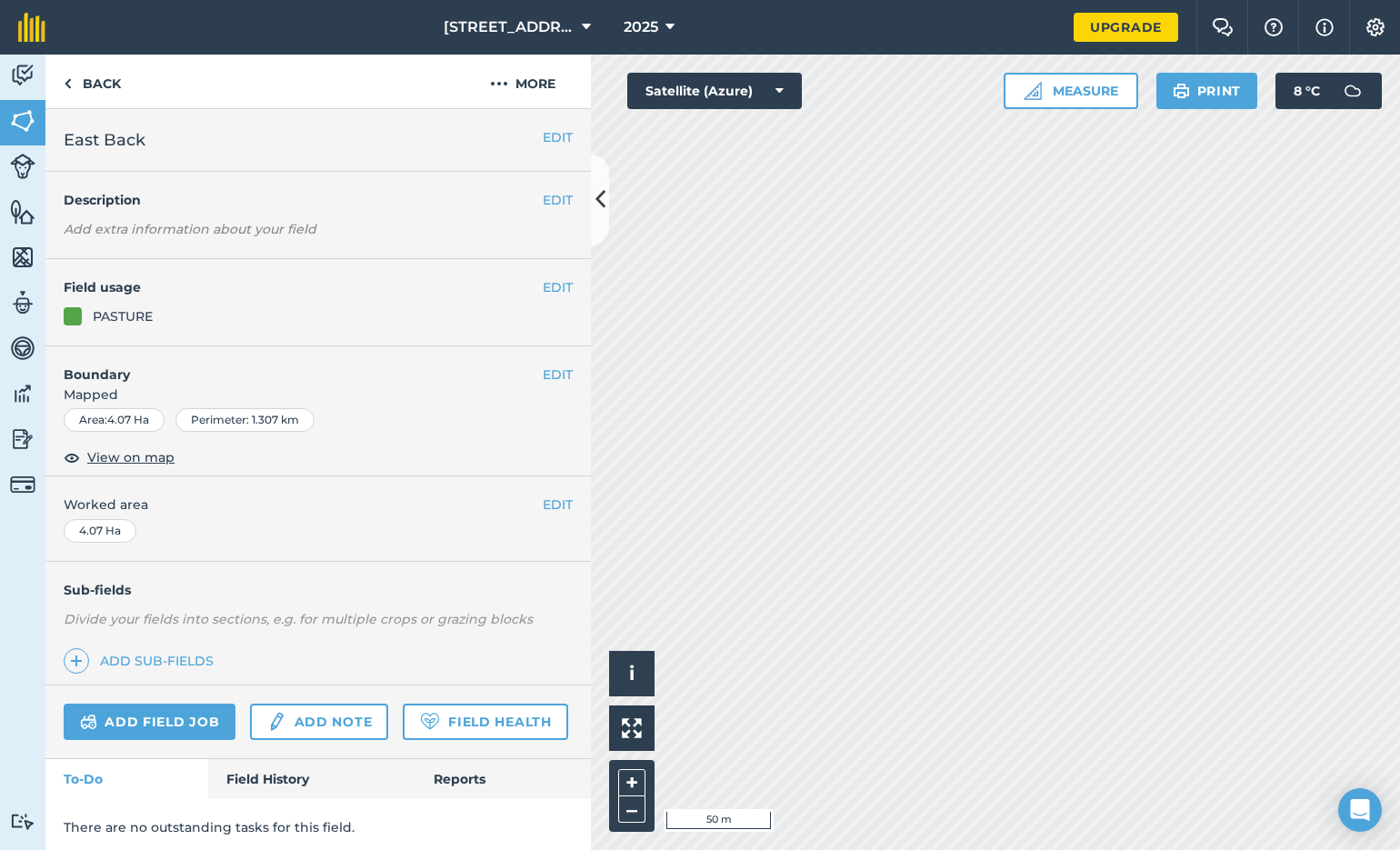 click on "EDIT" at bounding box center [557, 375] 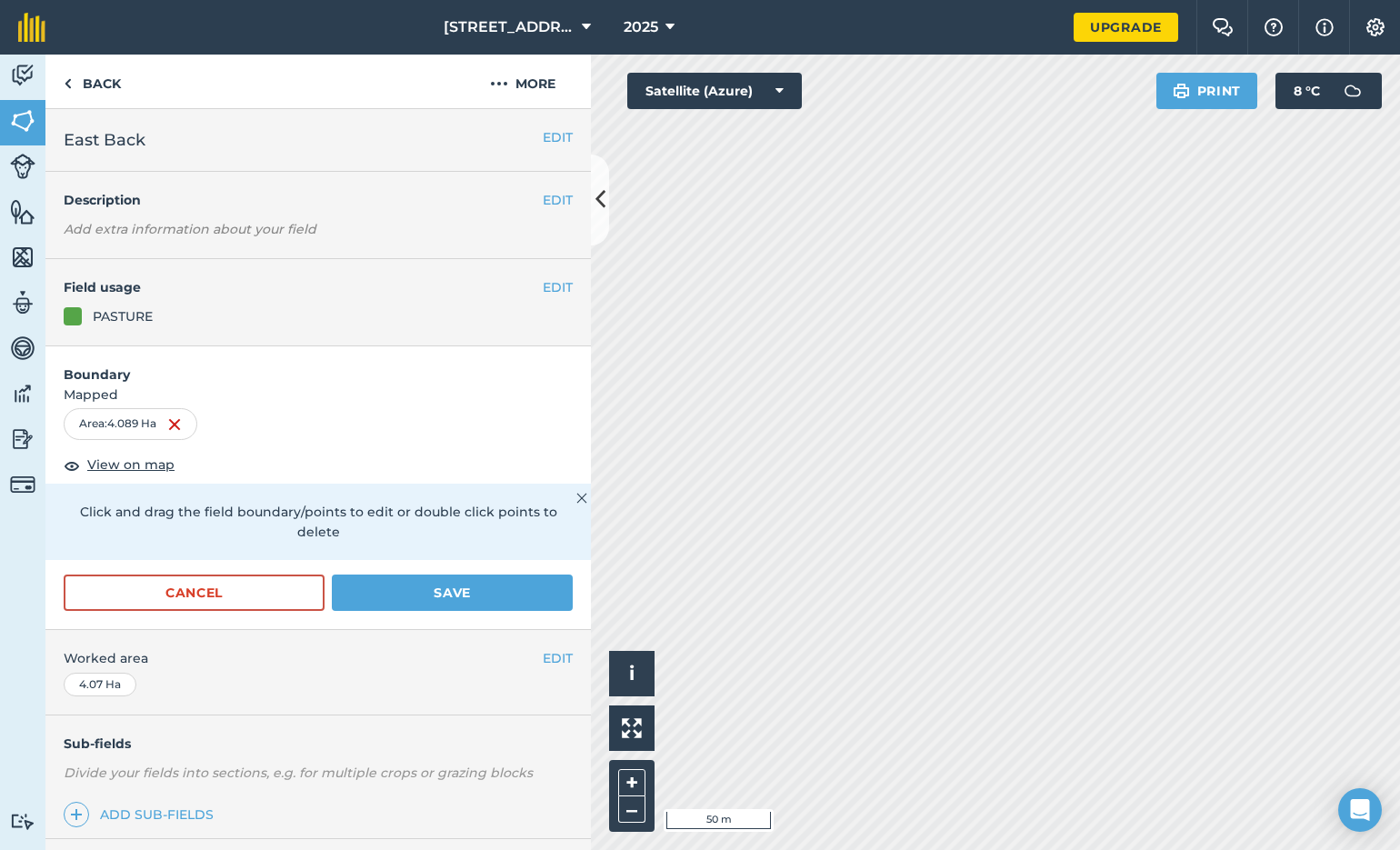 click on "Save" at bounding box center (452, 593) 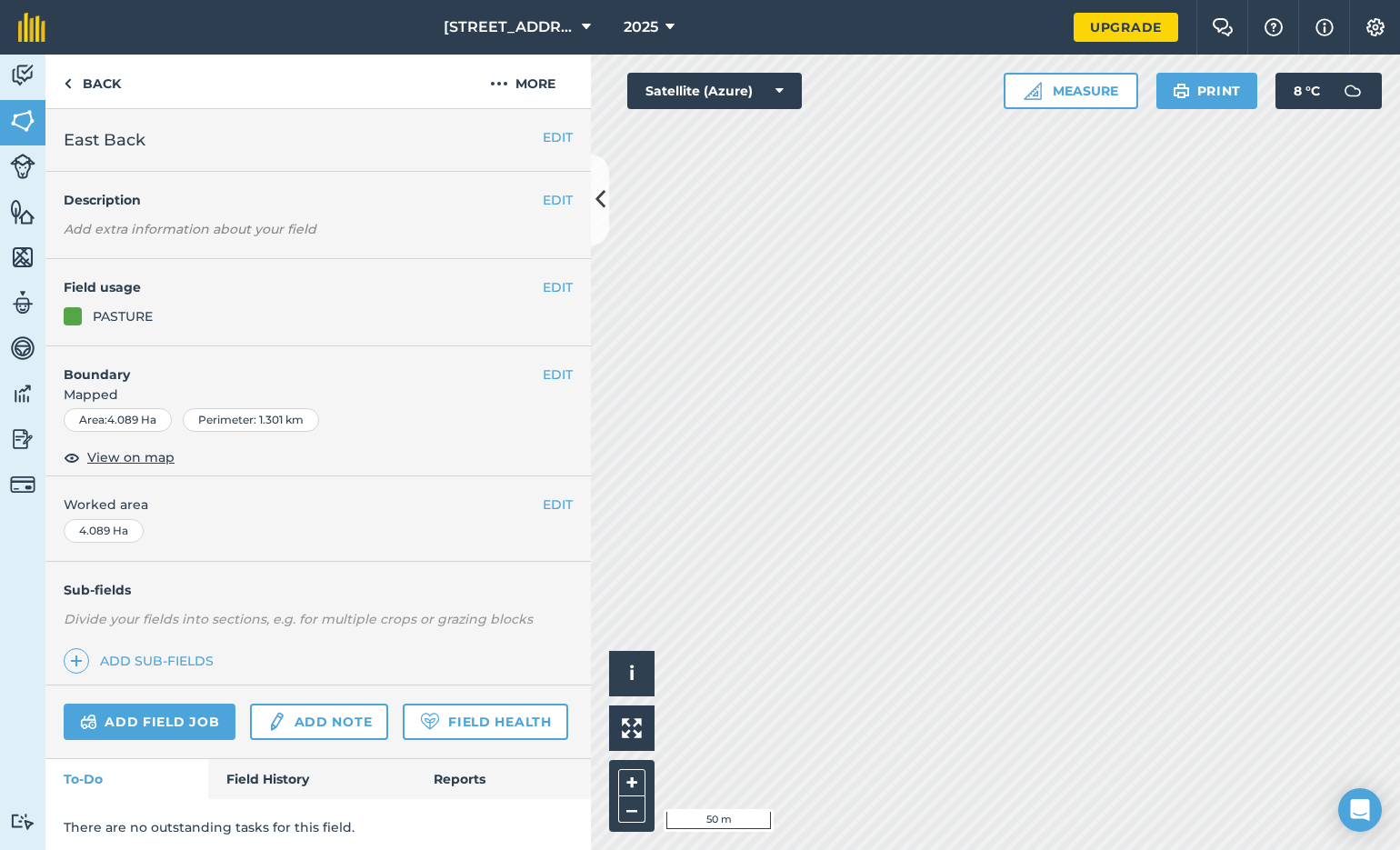 click on "EDIT" at bounding box center (557, 375) 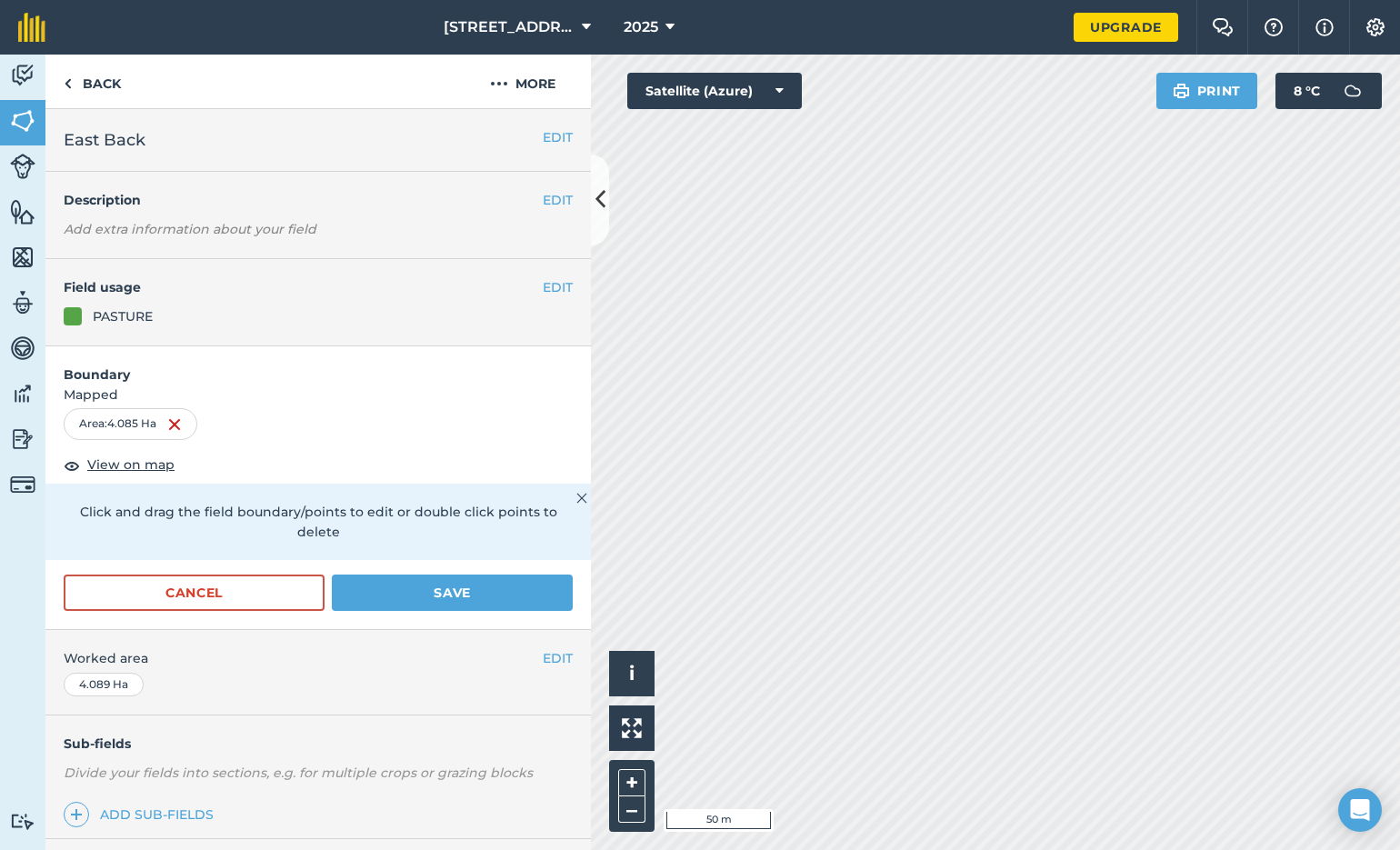 click on "Save" at bounding box center (452, 593) 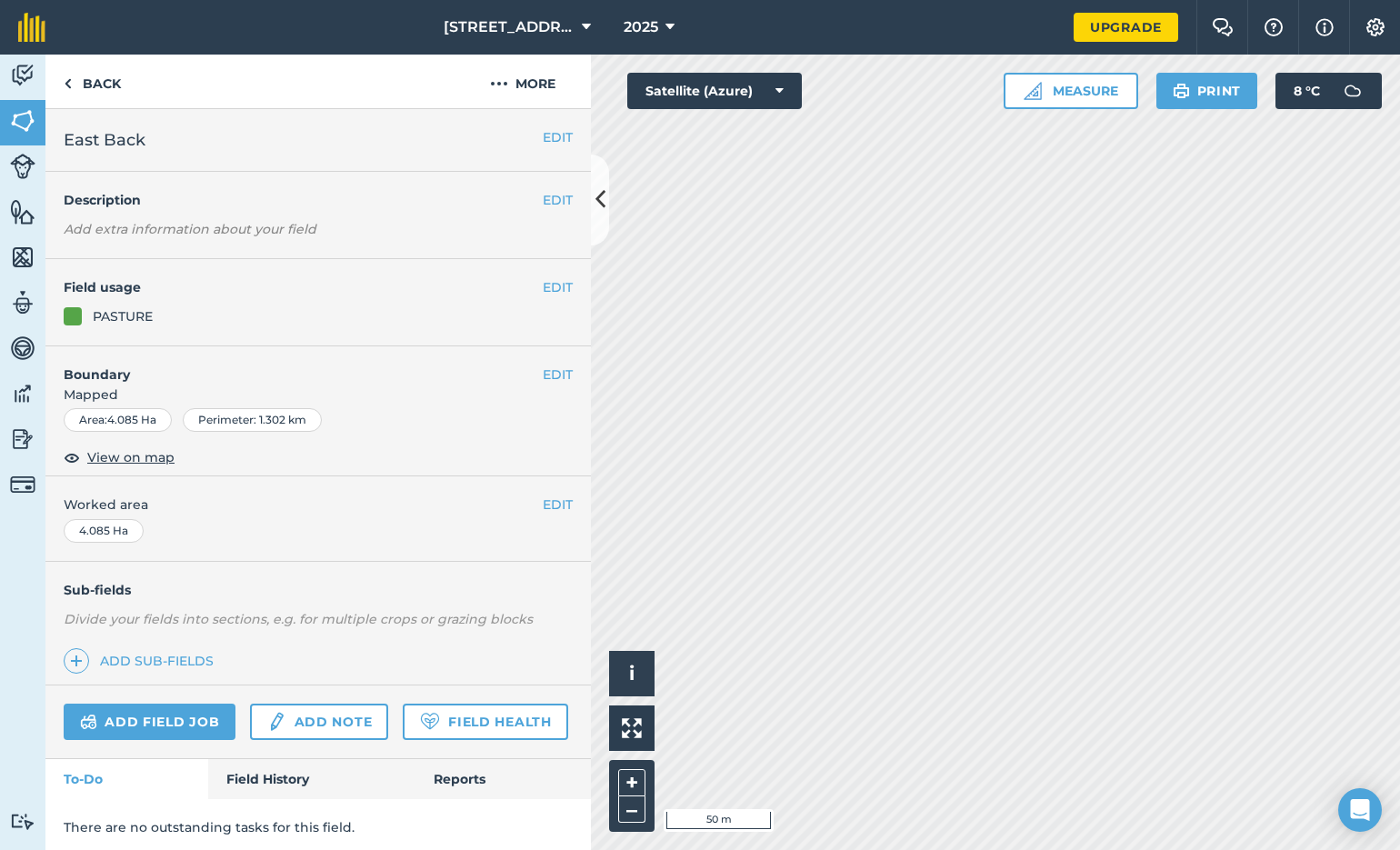 click on "EDIT" at bounding box center (557, 375) 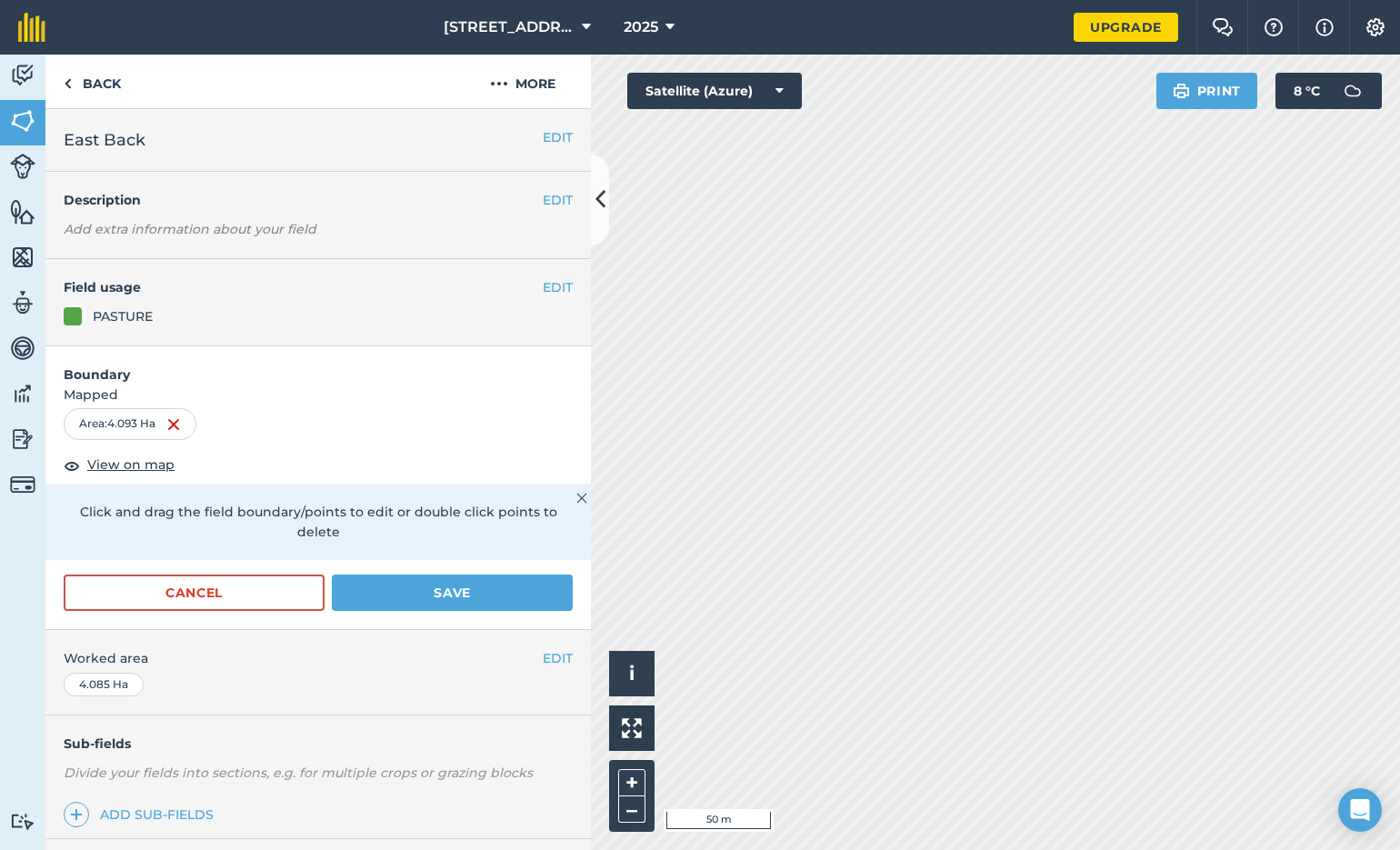 click on "Save" at bounding box center (452, 593) 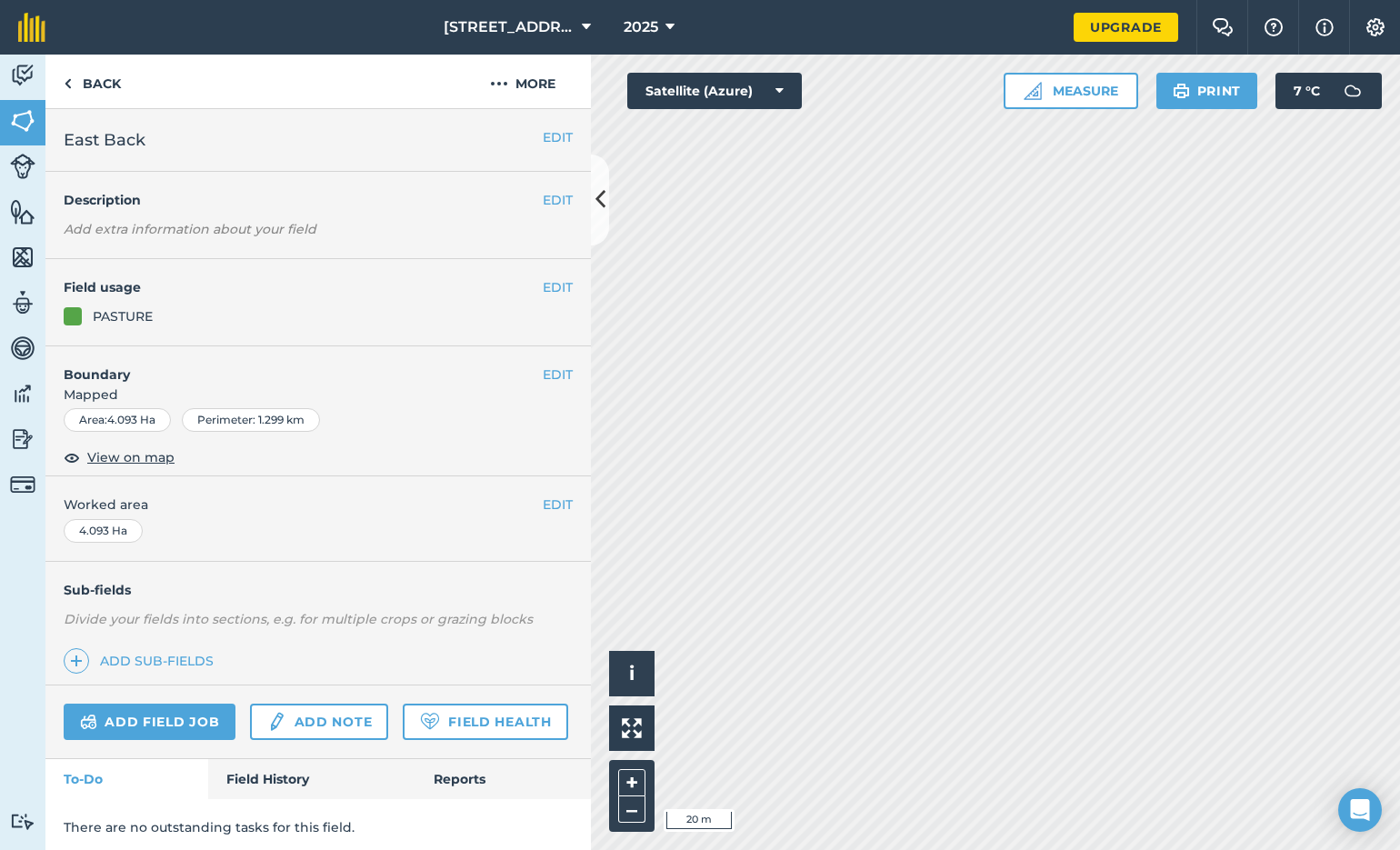 click on "EDIT" at bounding box center [557, 375] 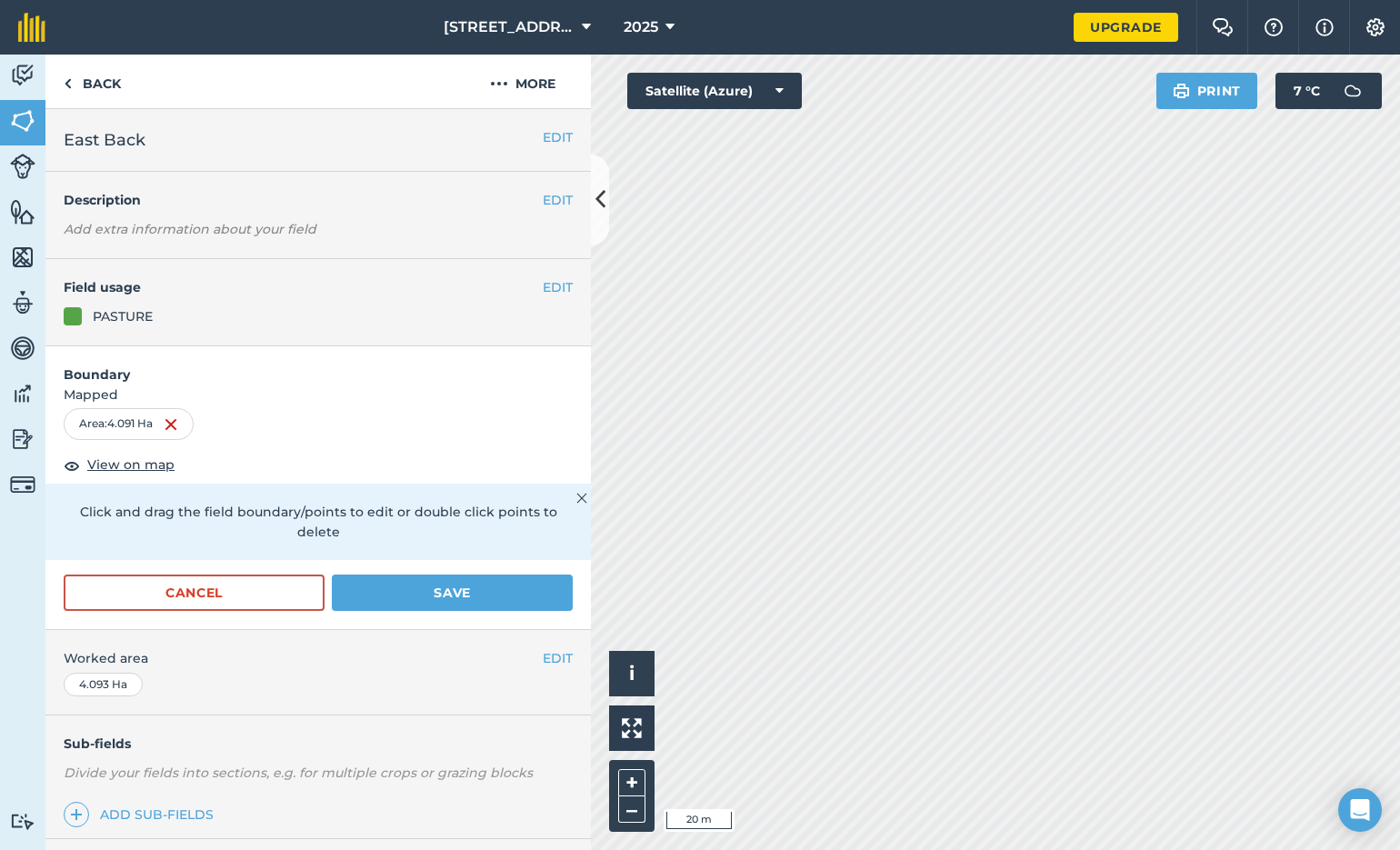 drag, startPoint x: 446, startPoint y: 565, endPoint x: 455, endPoint y: 563, distance: 9.219544 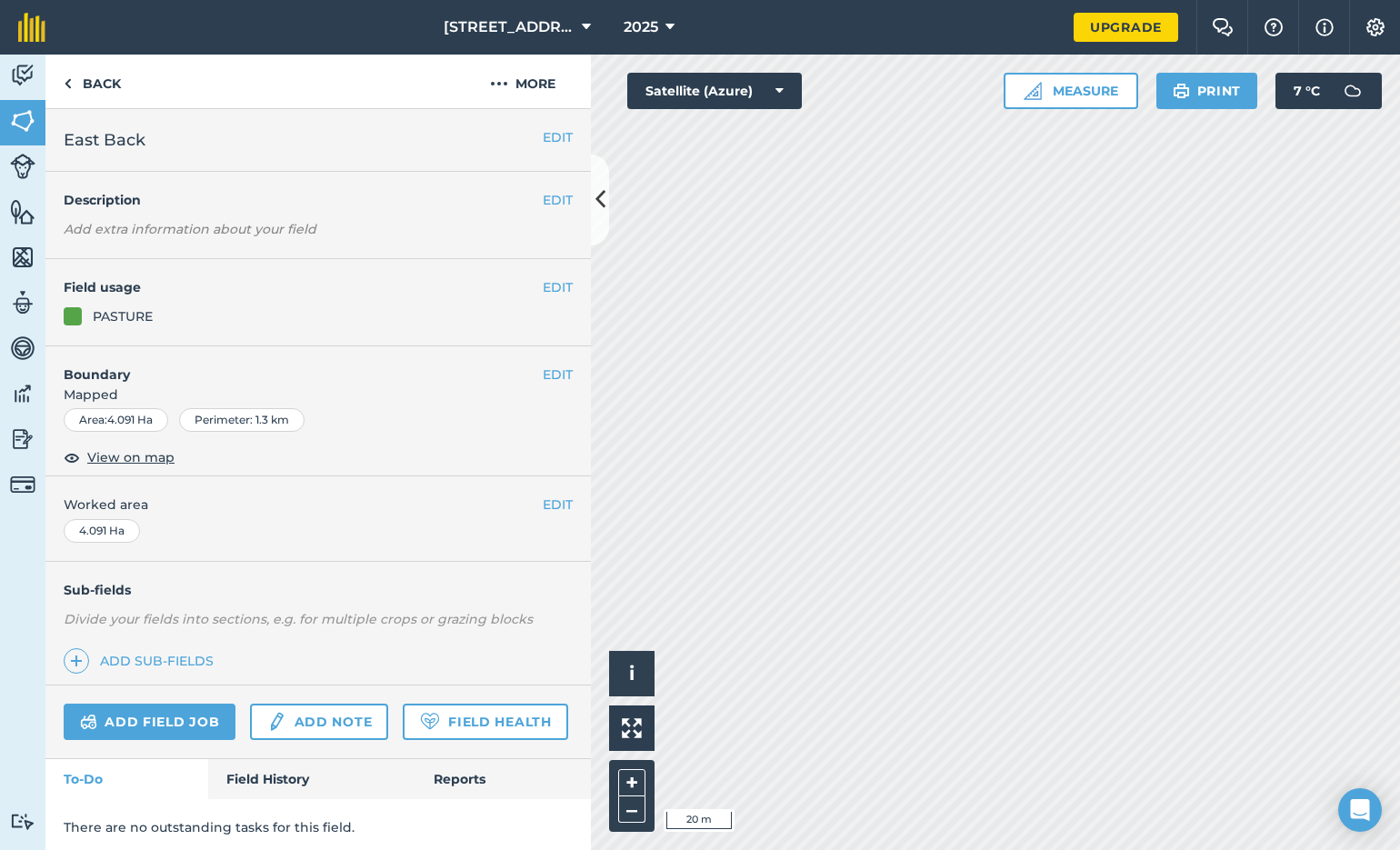 click on "EDIT" at bounding box center [557, 375] 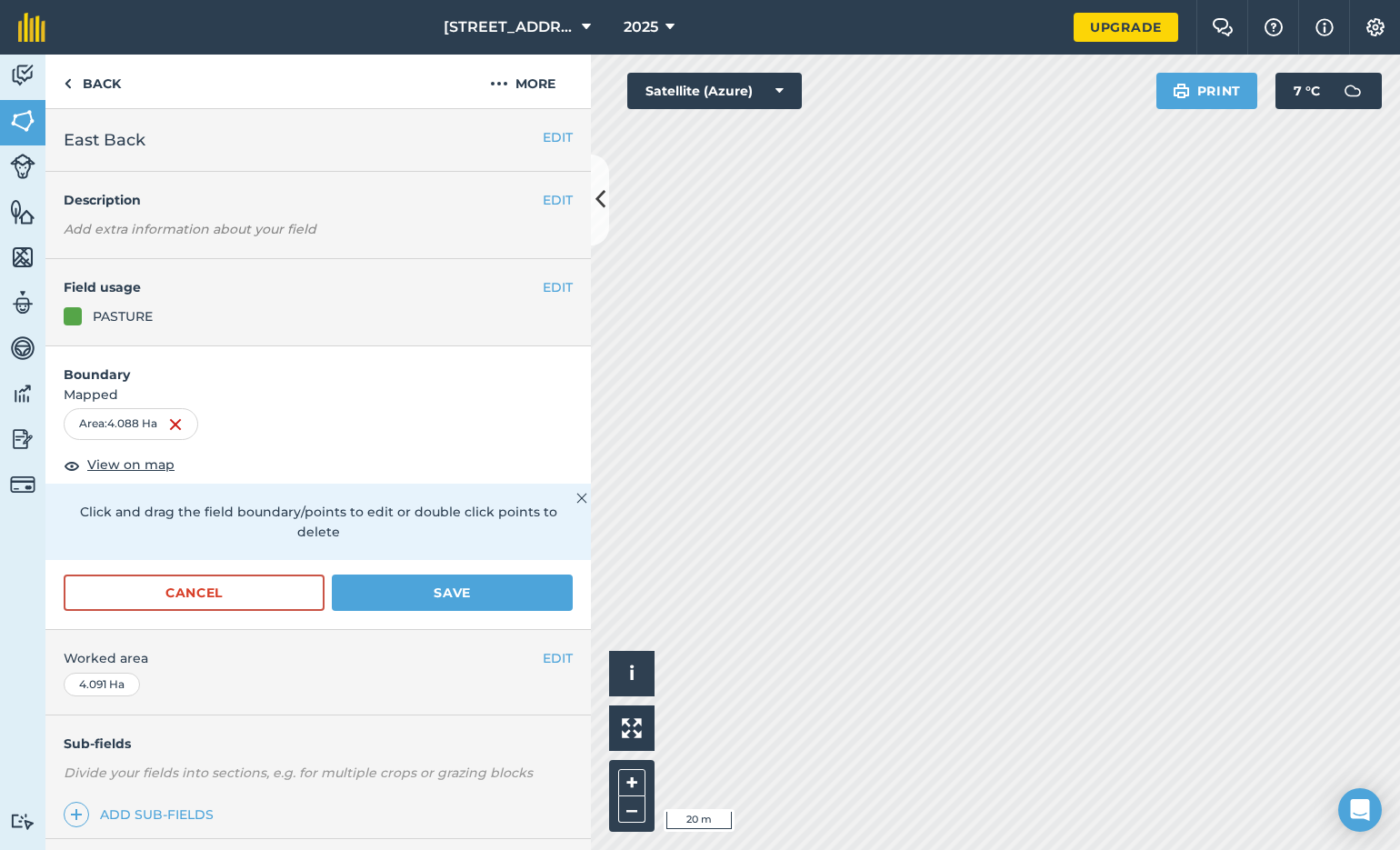 click on "Save" at bounding box center [452, 593] 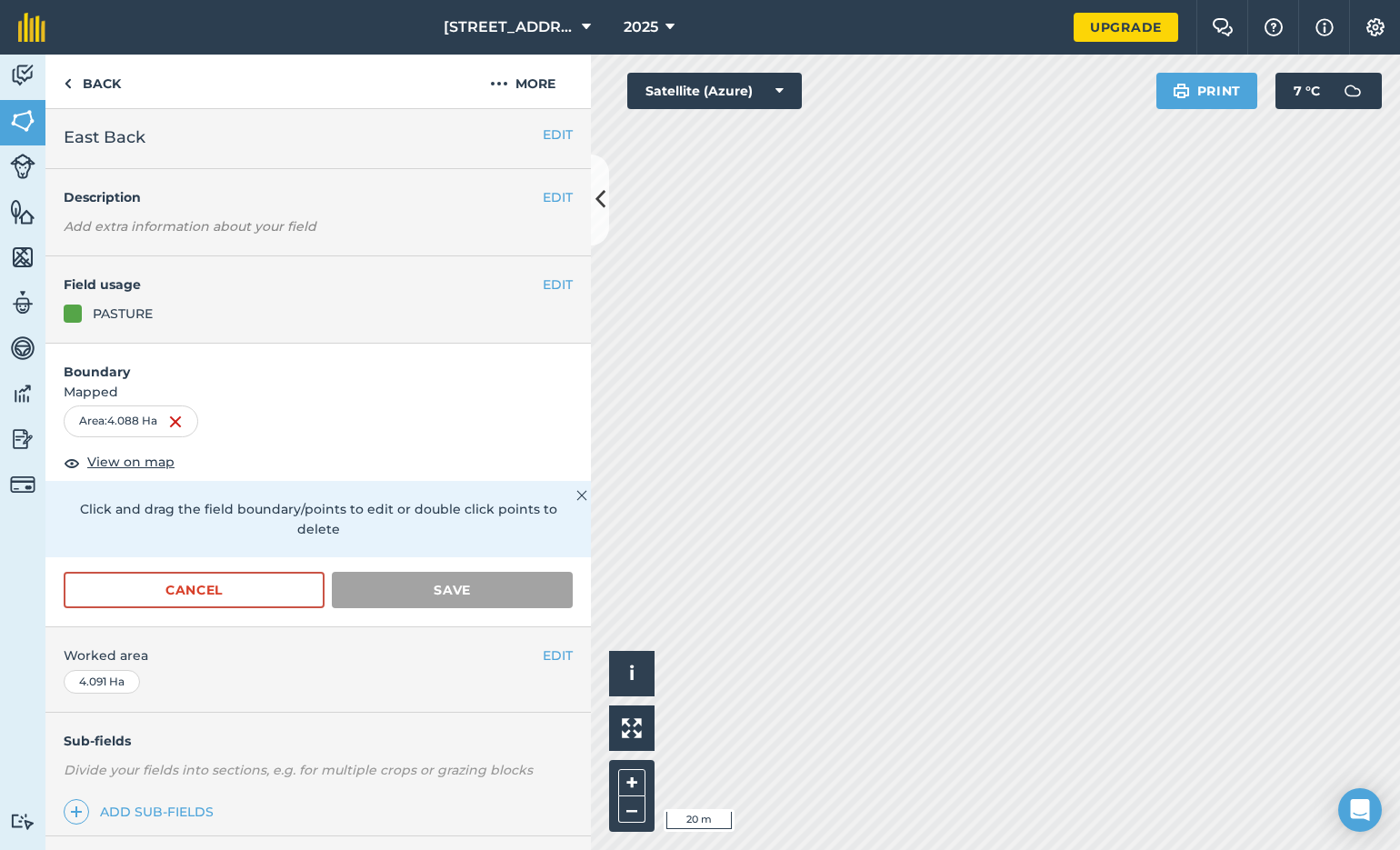 scroll, scrollTop: 2, scrollLeft: 0, axis: vertical 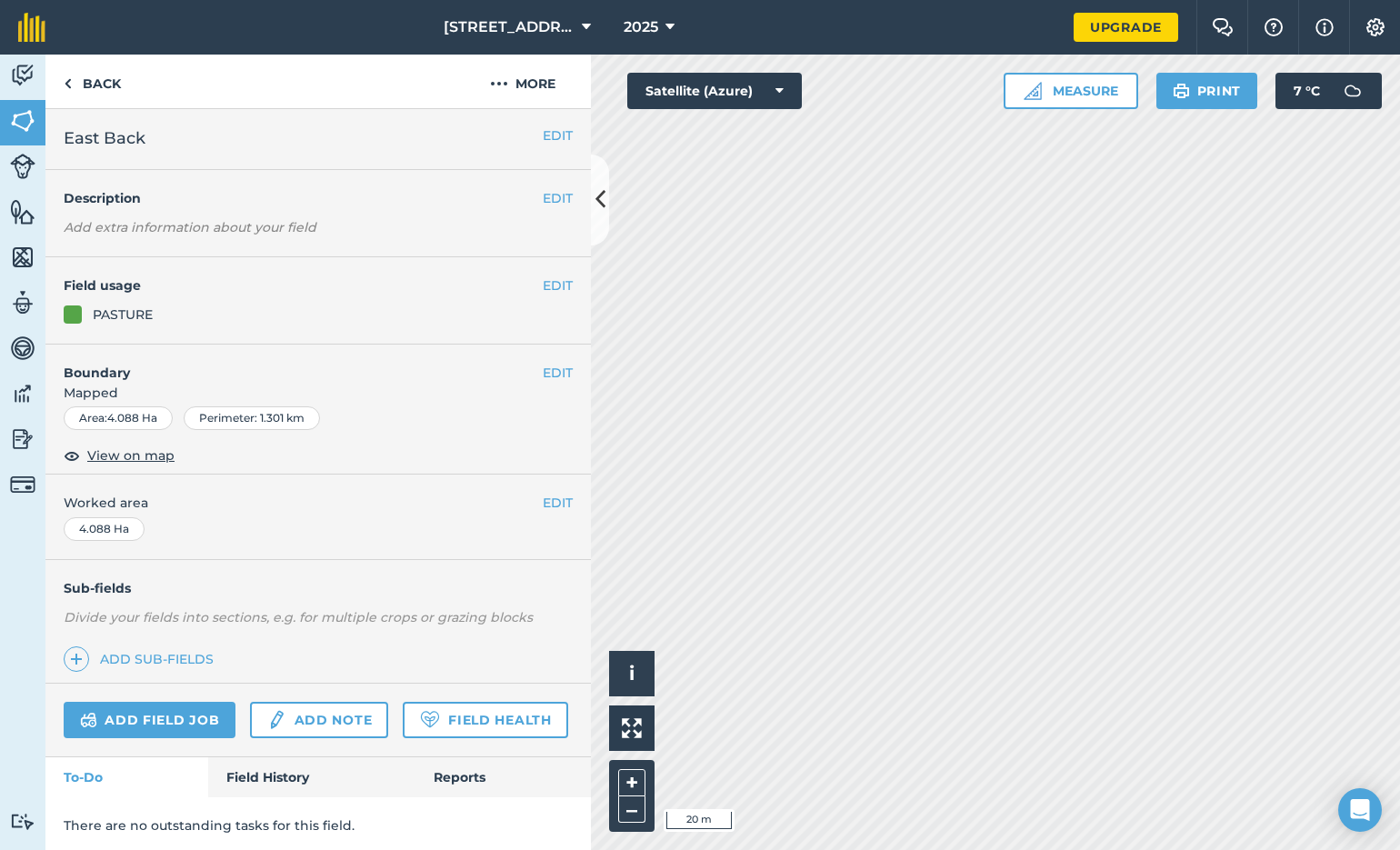 click on "EDIT" at bounding box center (557, 373) 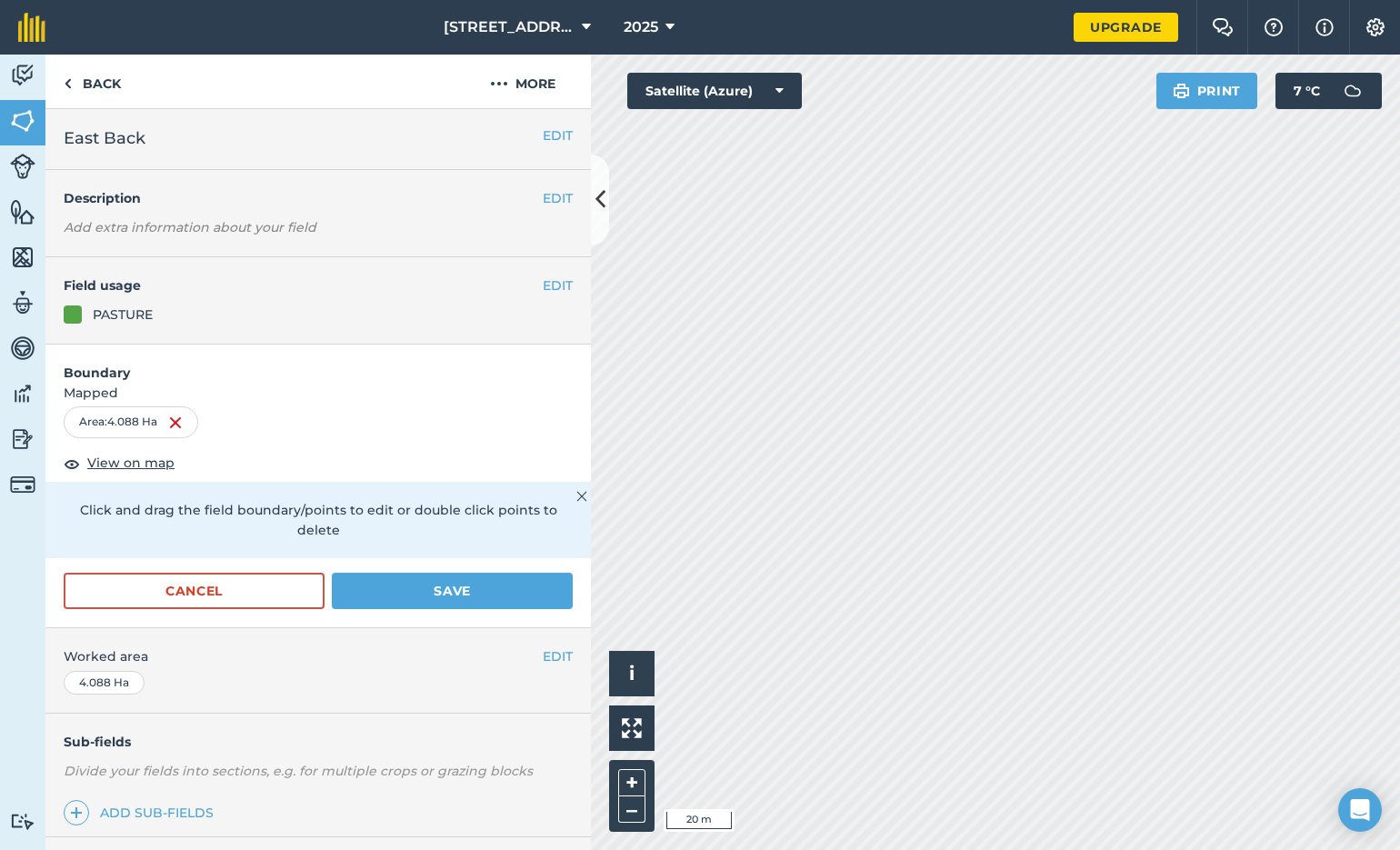 click on "Save" at bounding box center [452, 591] 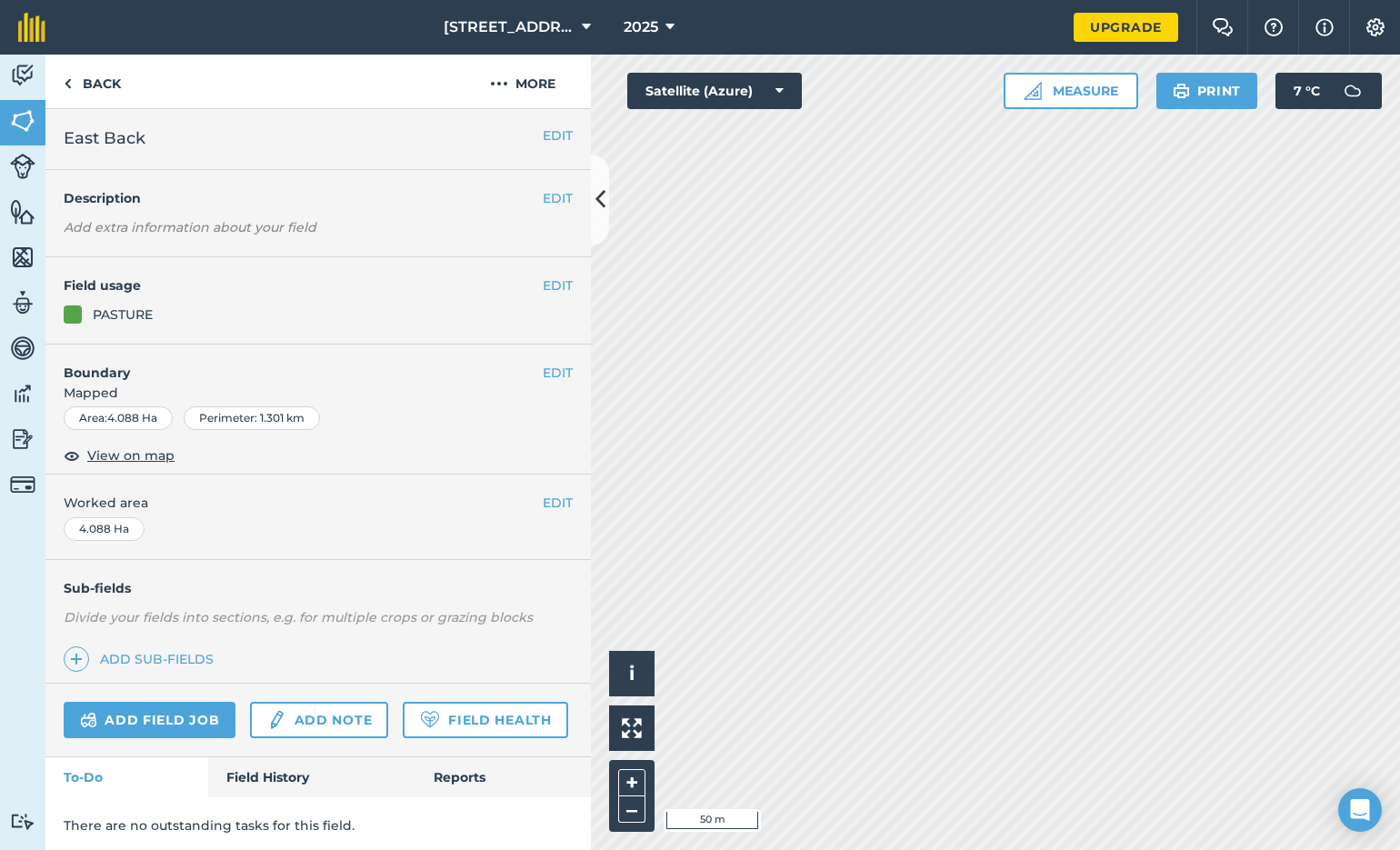 click on "EDIT" at bounding box center (557, 373) 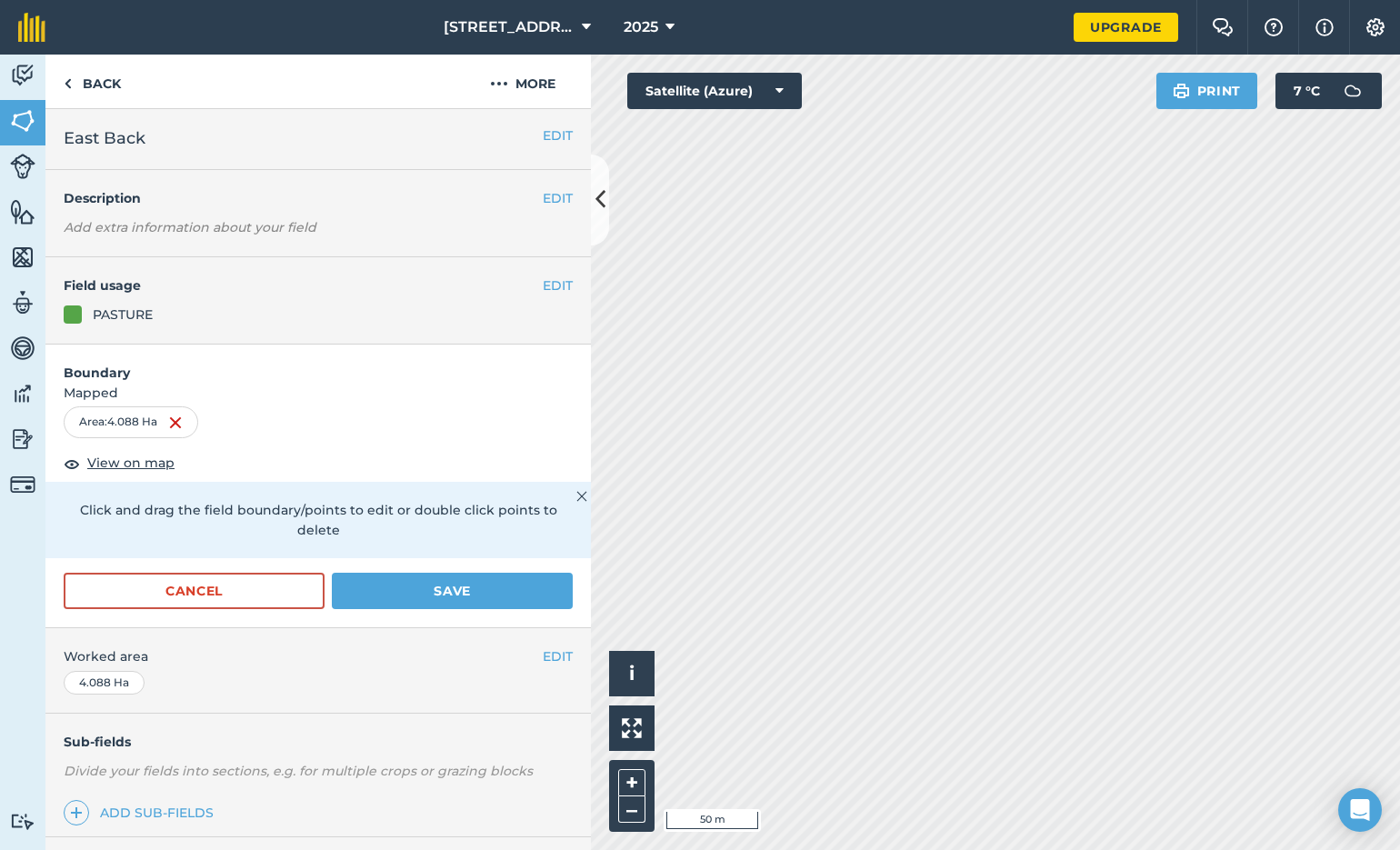 click on "Save" at bounding box center (452, 591) 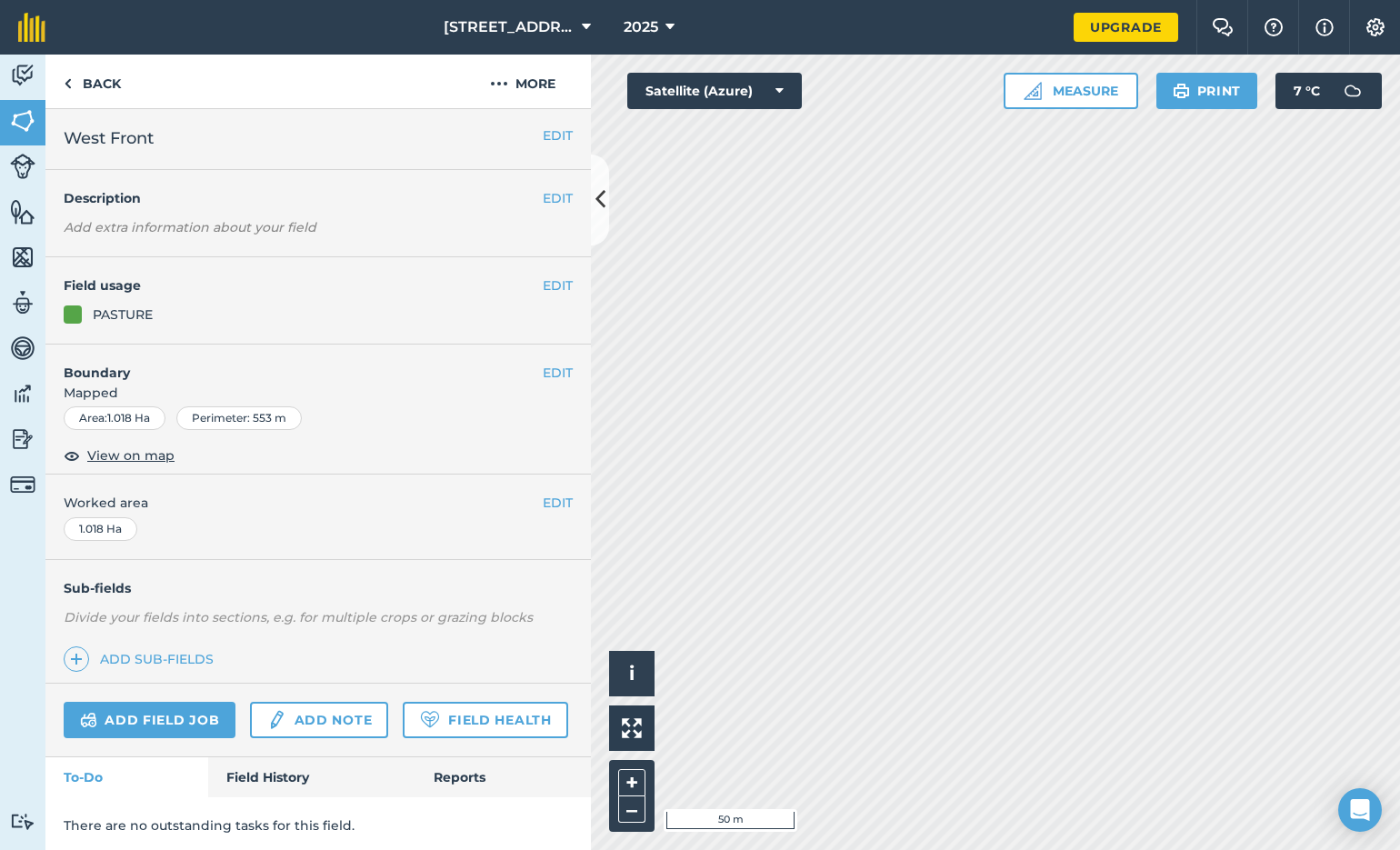click on "EDIT" at bounding box center [557, 373] 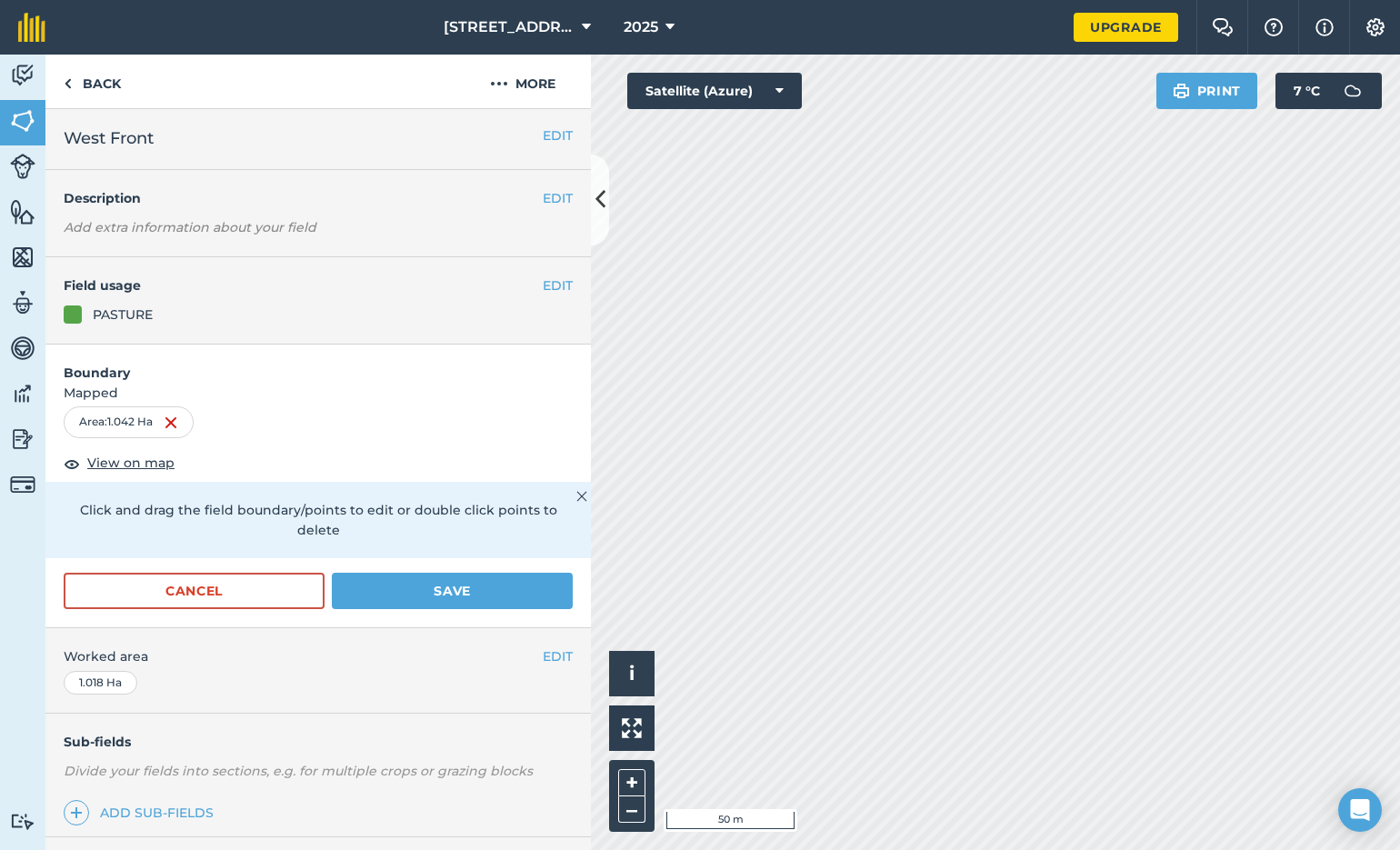 click on "Save" at bounding box center (452, 591) 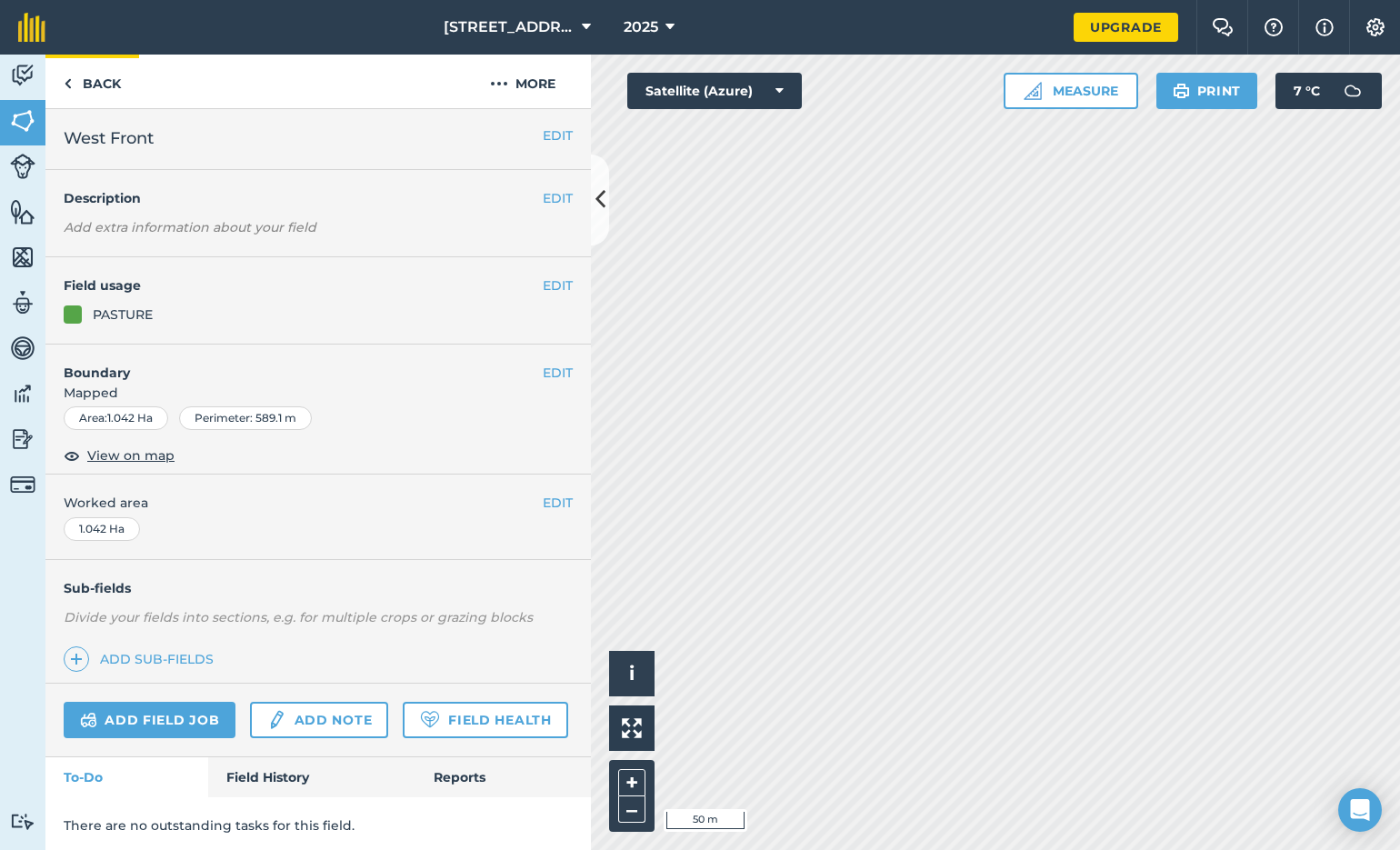 click on "Back" at bounding box center (92, 81) 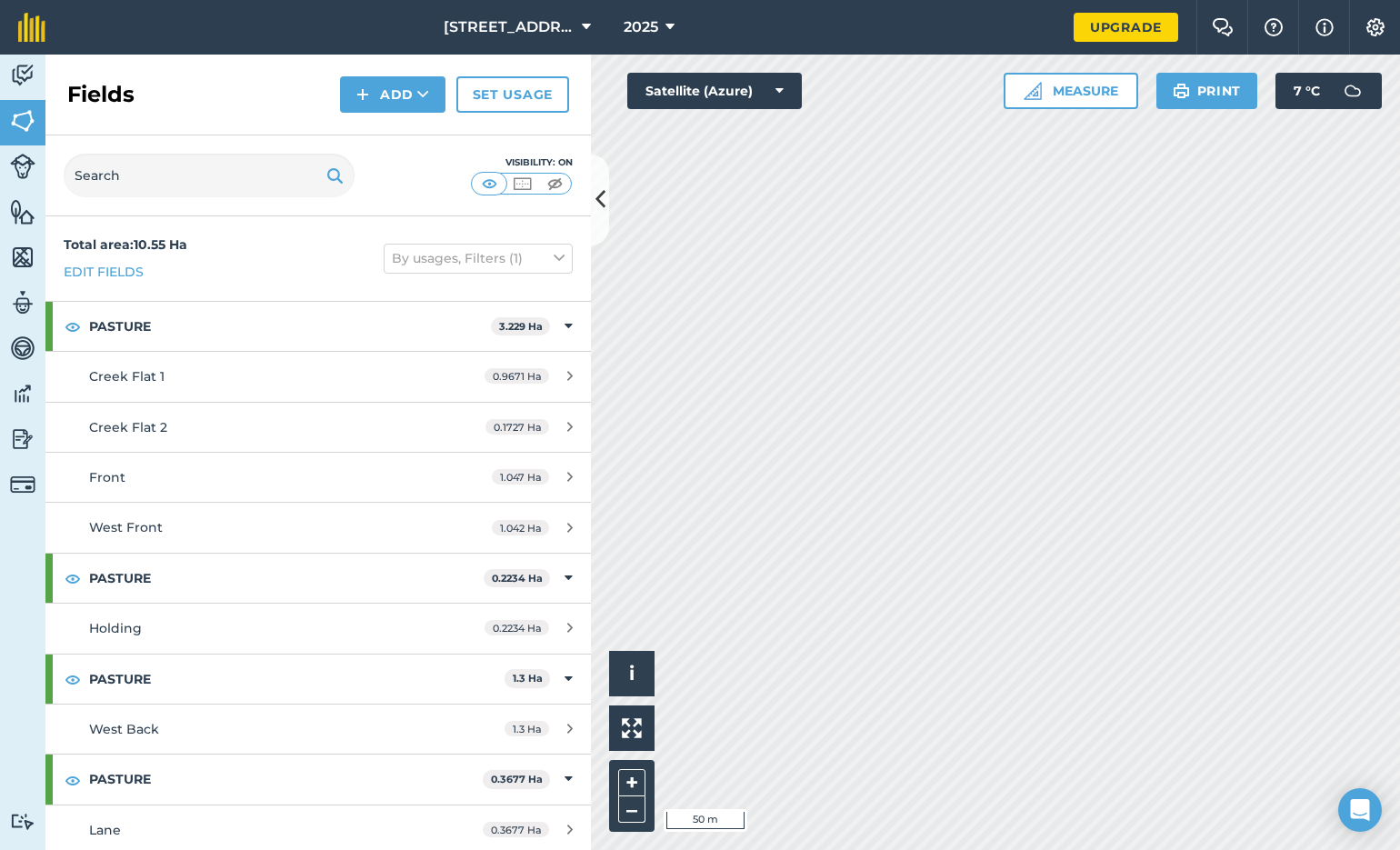 click at bounding box center [423, 95] 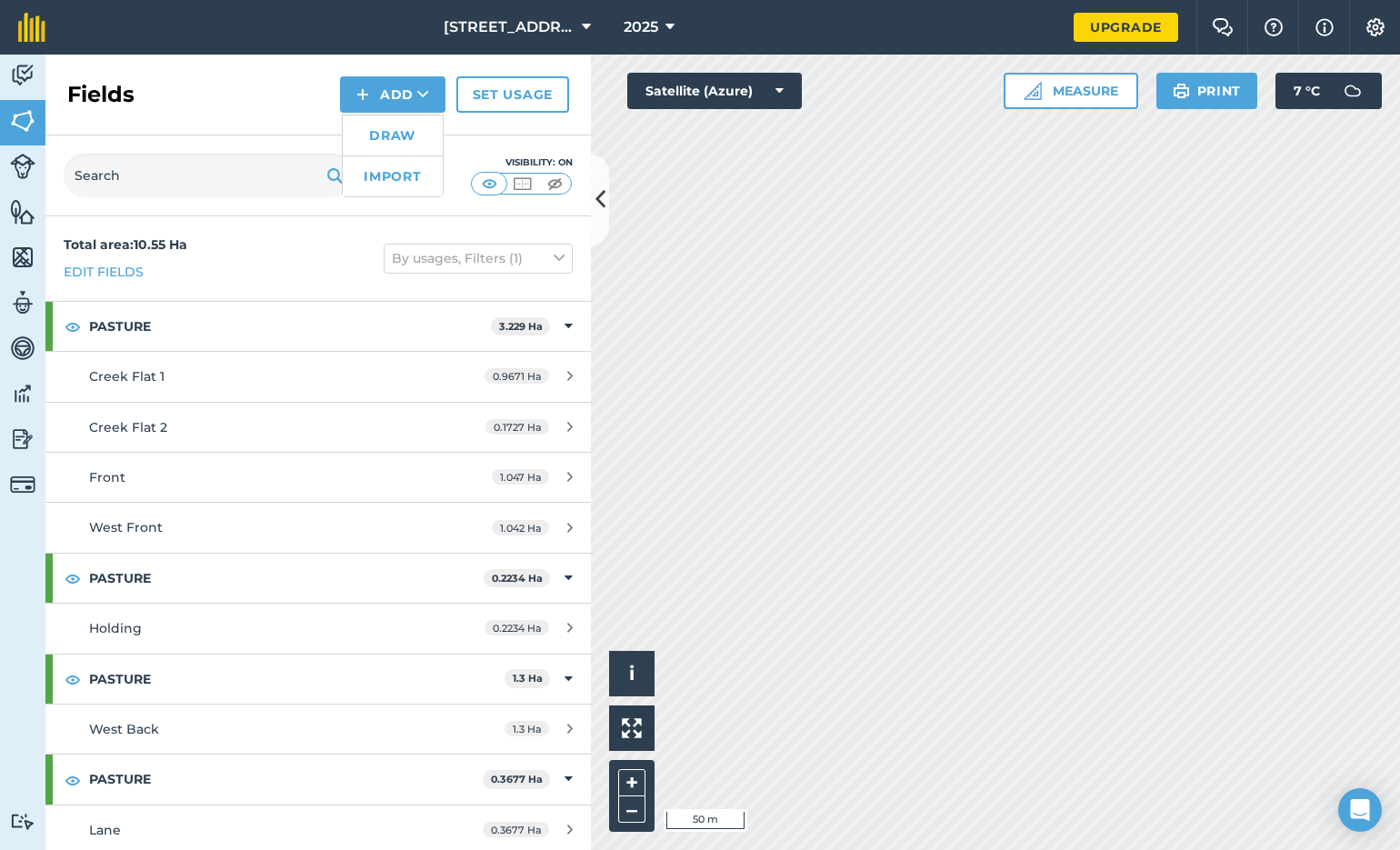 click on "Draw" at bounding box center [393, 135] 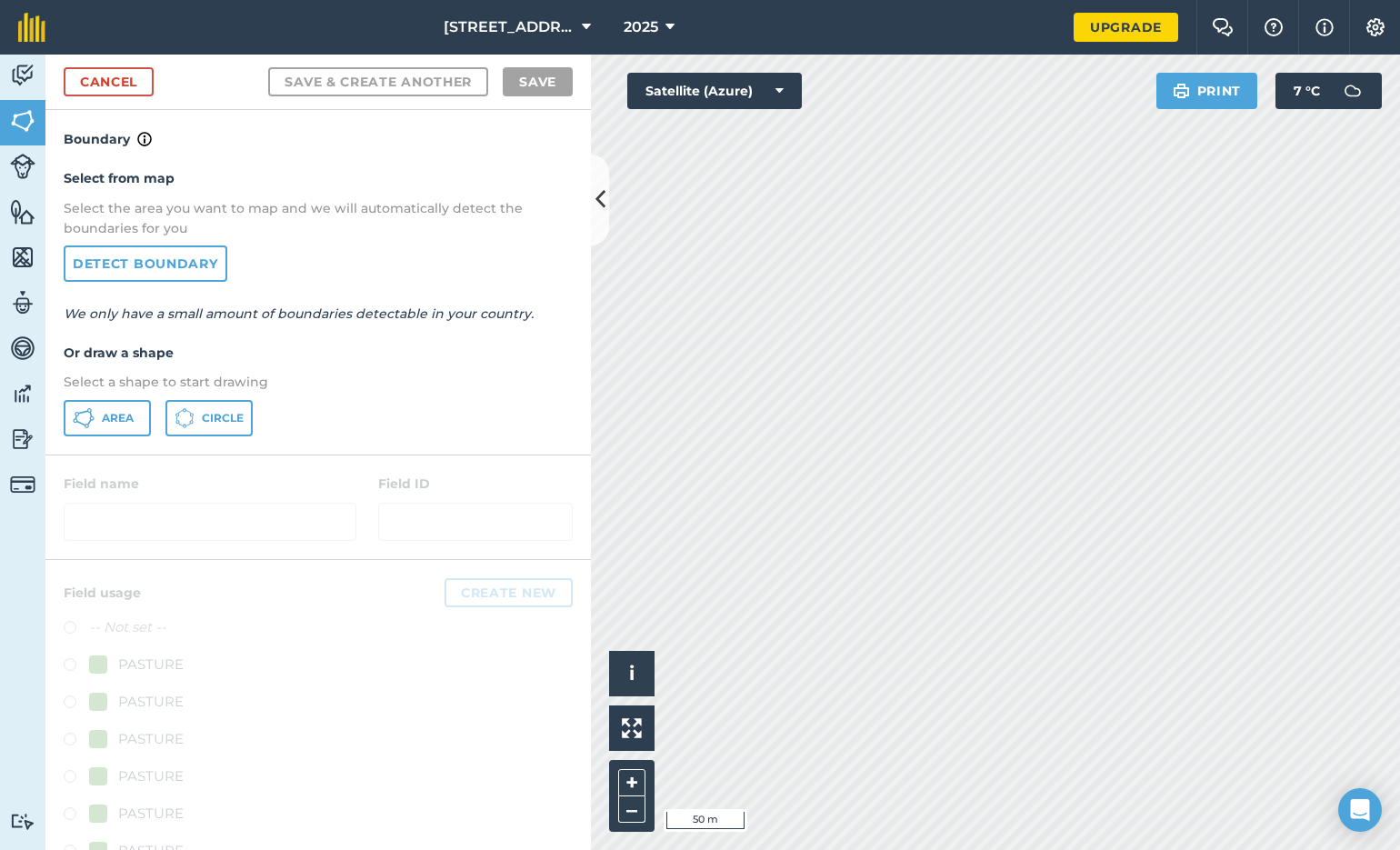 click on "Area" at bounding box center [107, 418] 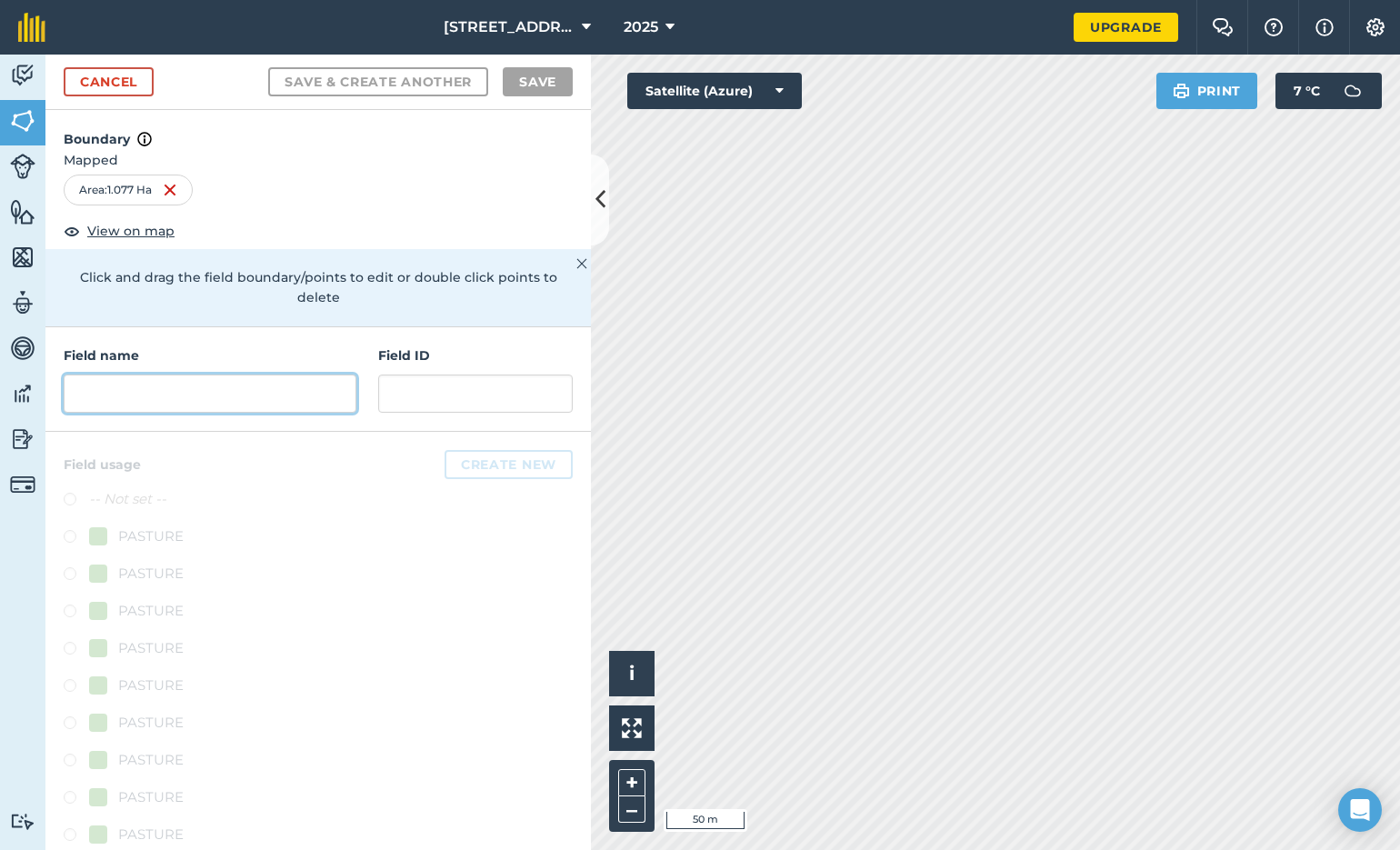 click at bounding box center (210, 394) 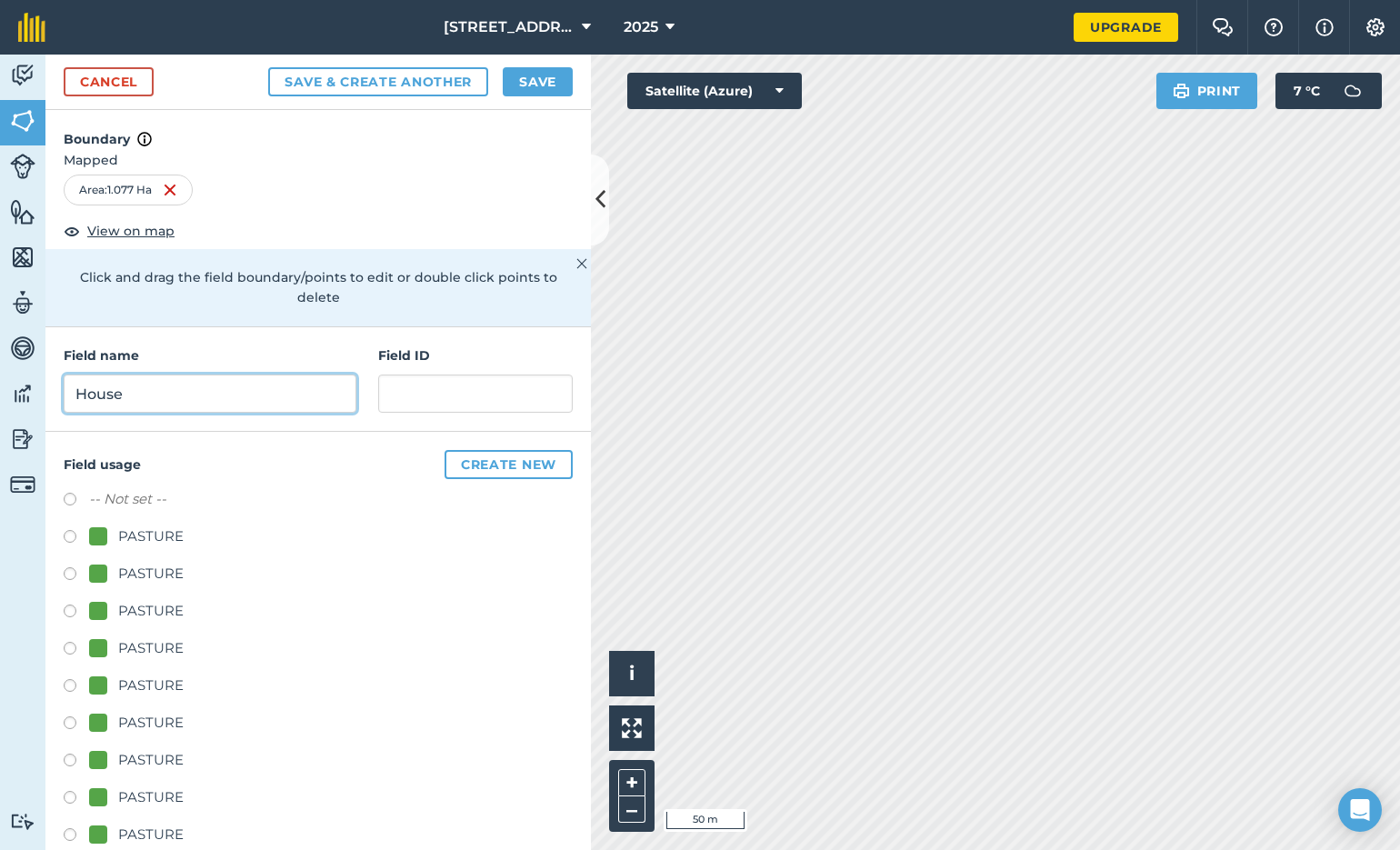 type on "House" 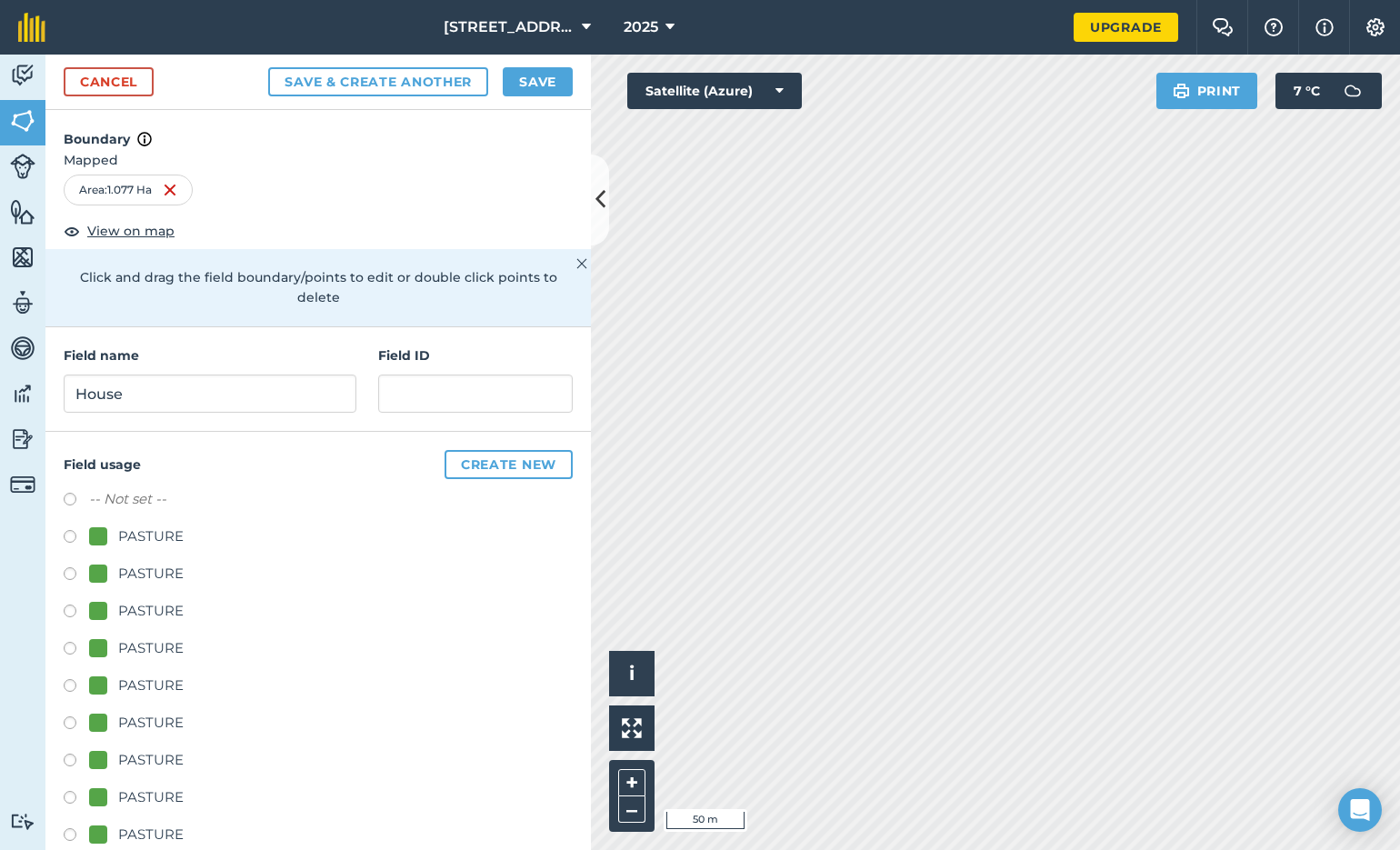 click on "Create new" at bounding box center [508, 465] 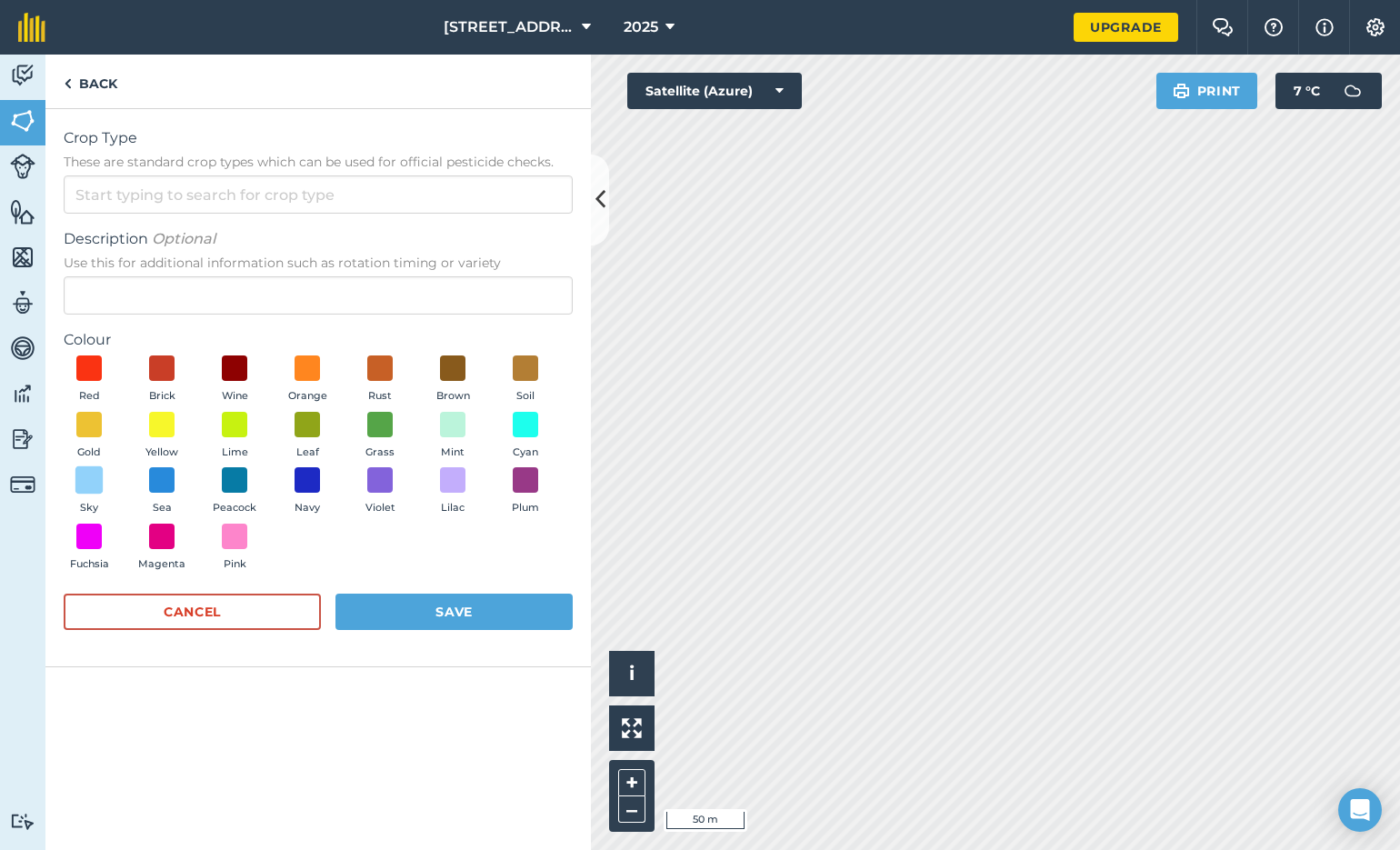 click at bounding box center [89, 480] 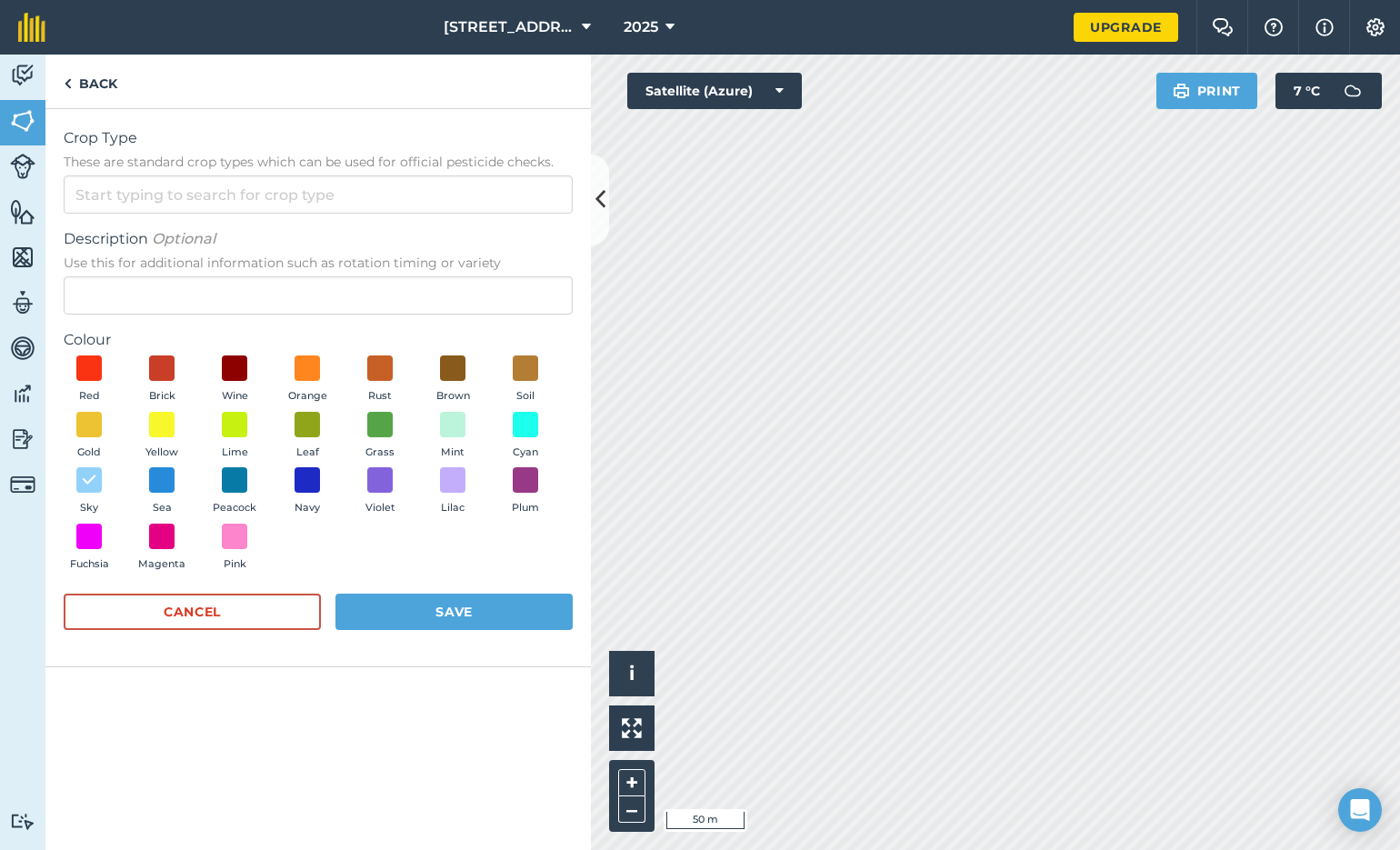 click on "Save" at bounding box center [454, 612] 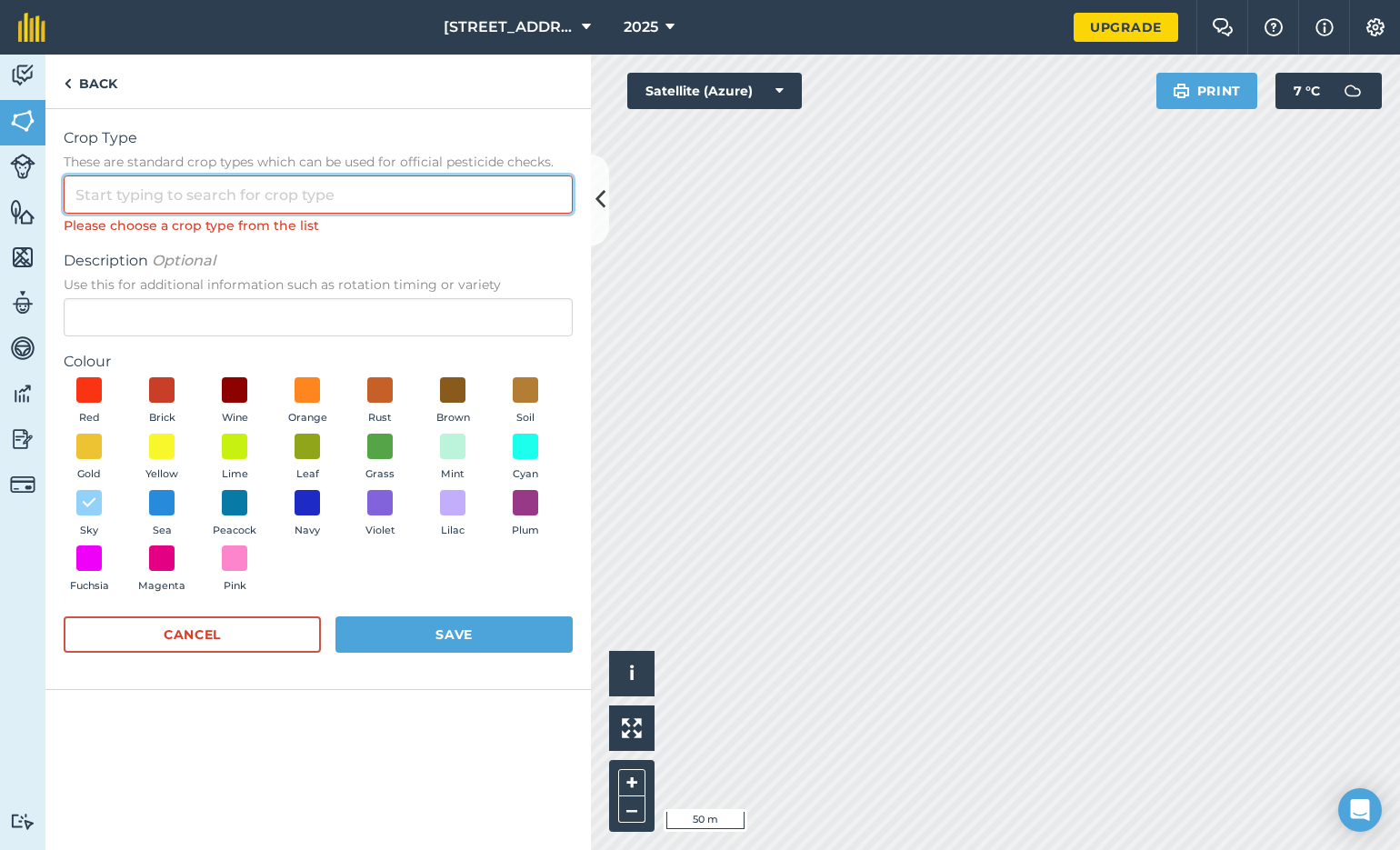 click on "Crop Type These are standard crop types which can be used for official pesticide checks." at bounding box center (318, 195) 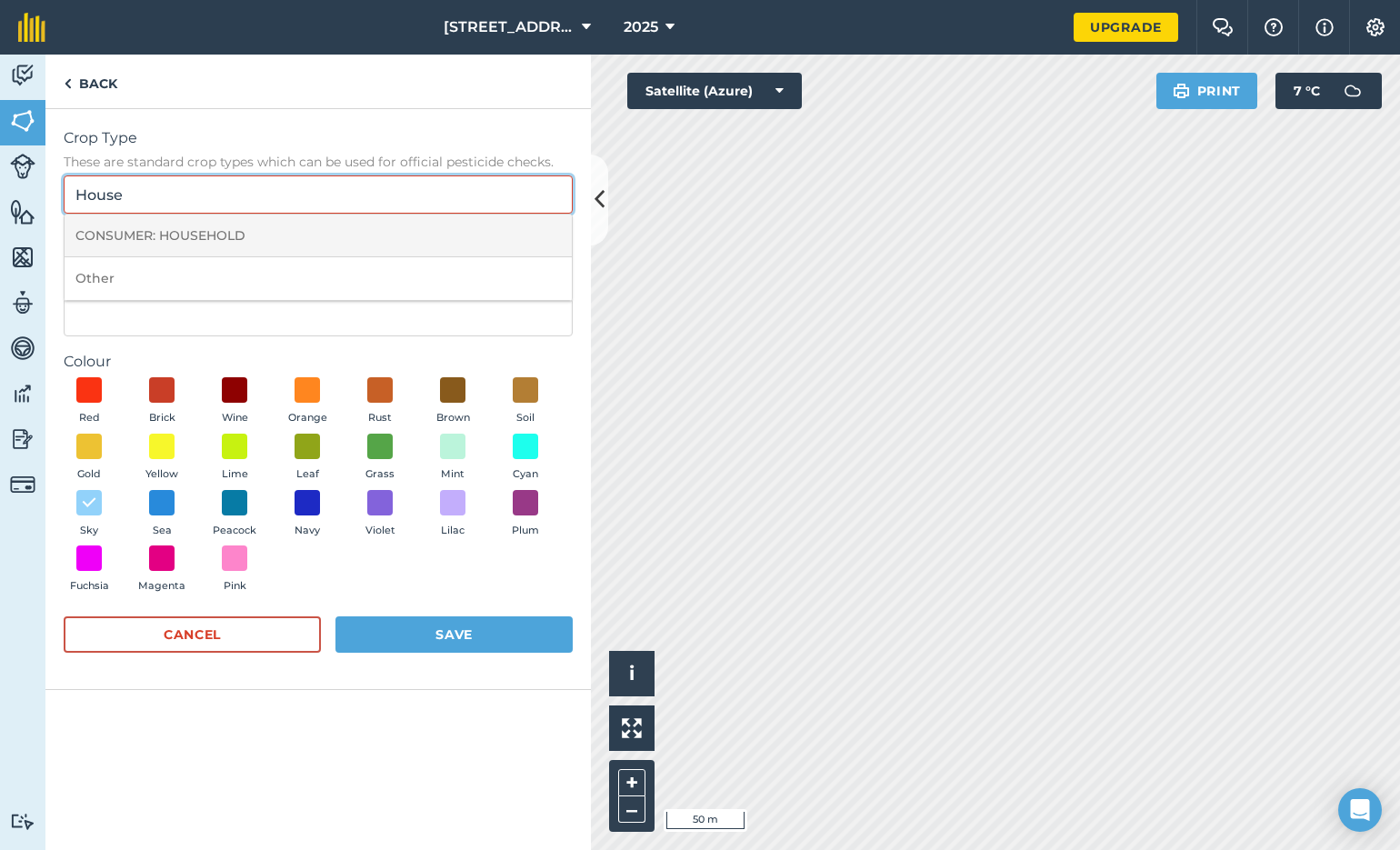 scroll, scrollTop: 0, scrollLeft: 1, axis: horizontal 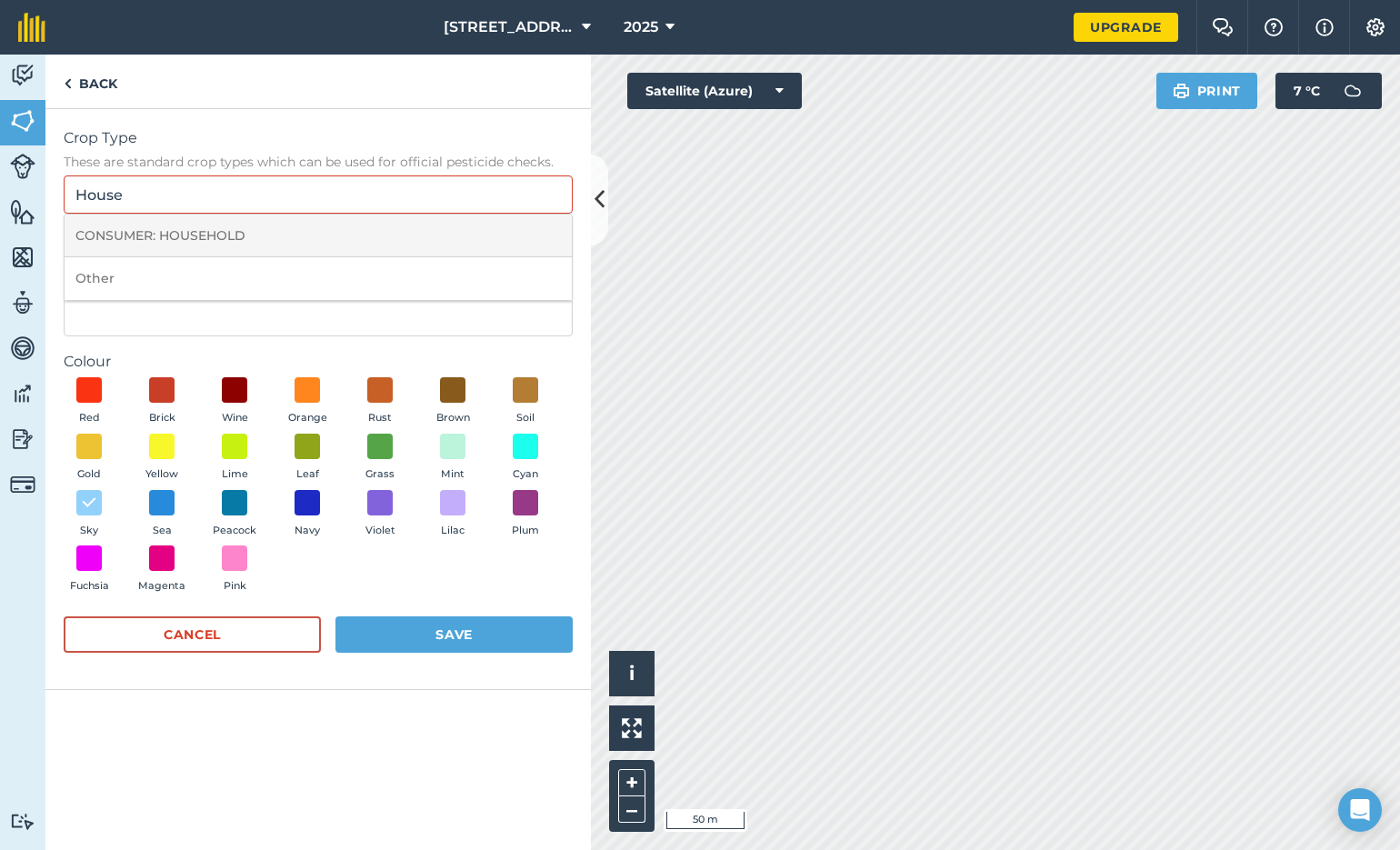 click on "CONSUMER: HOUSEHOLD" at bounding box center (318, 235) 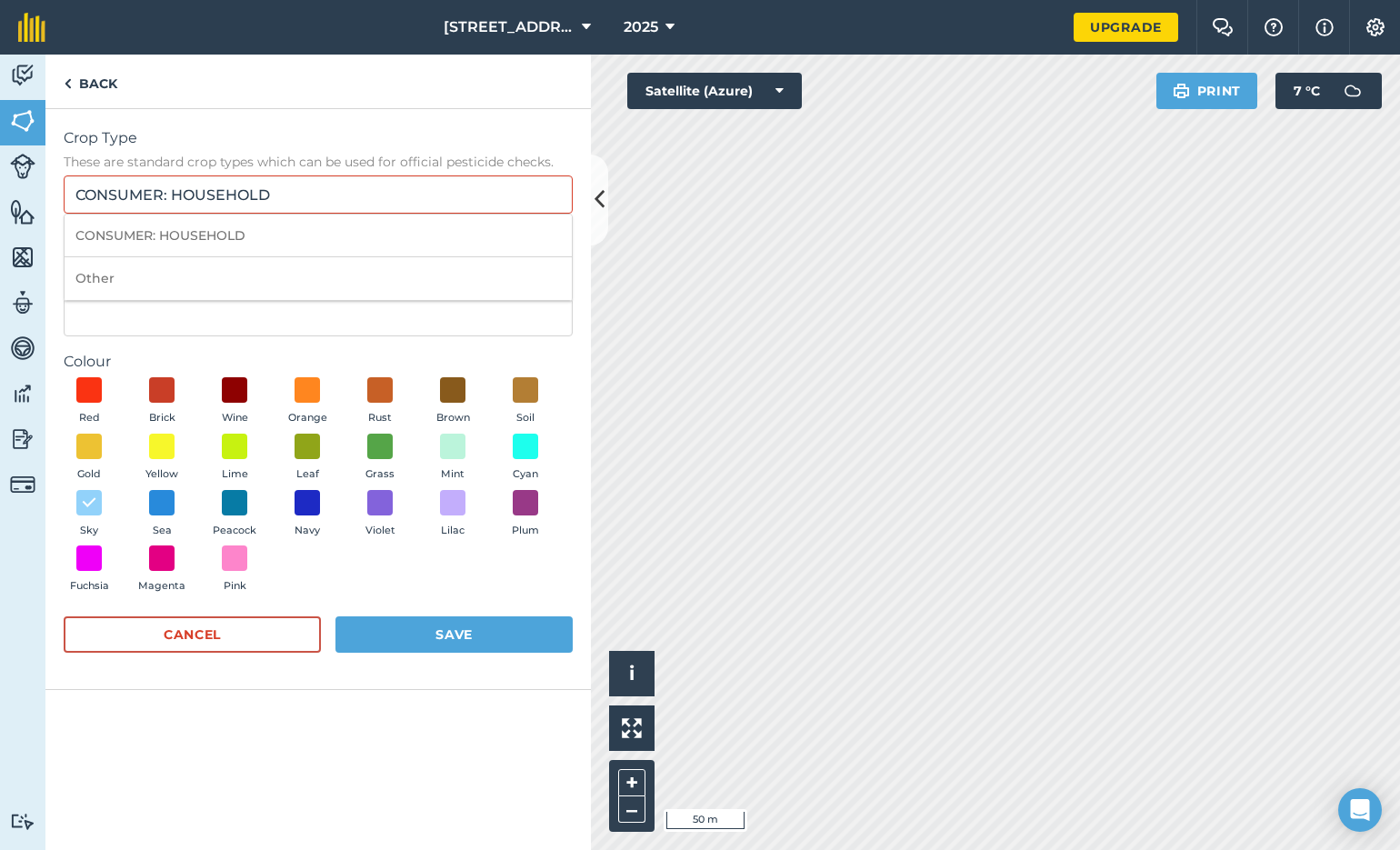 scroll, scrollTop: 0, scrollLeft: 0, axis: both 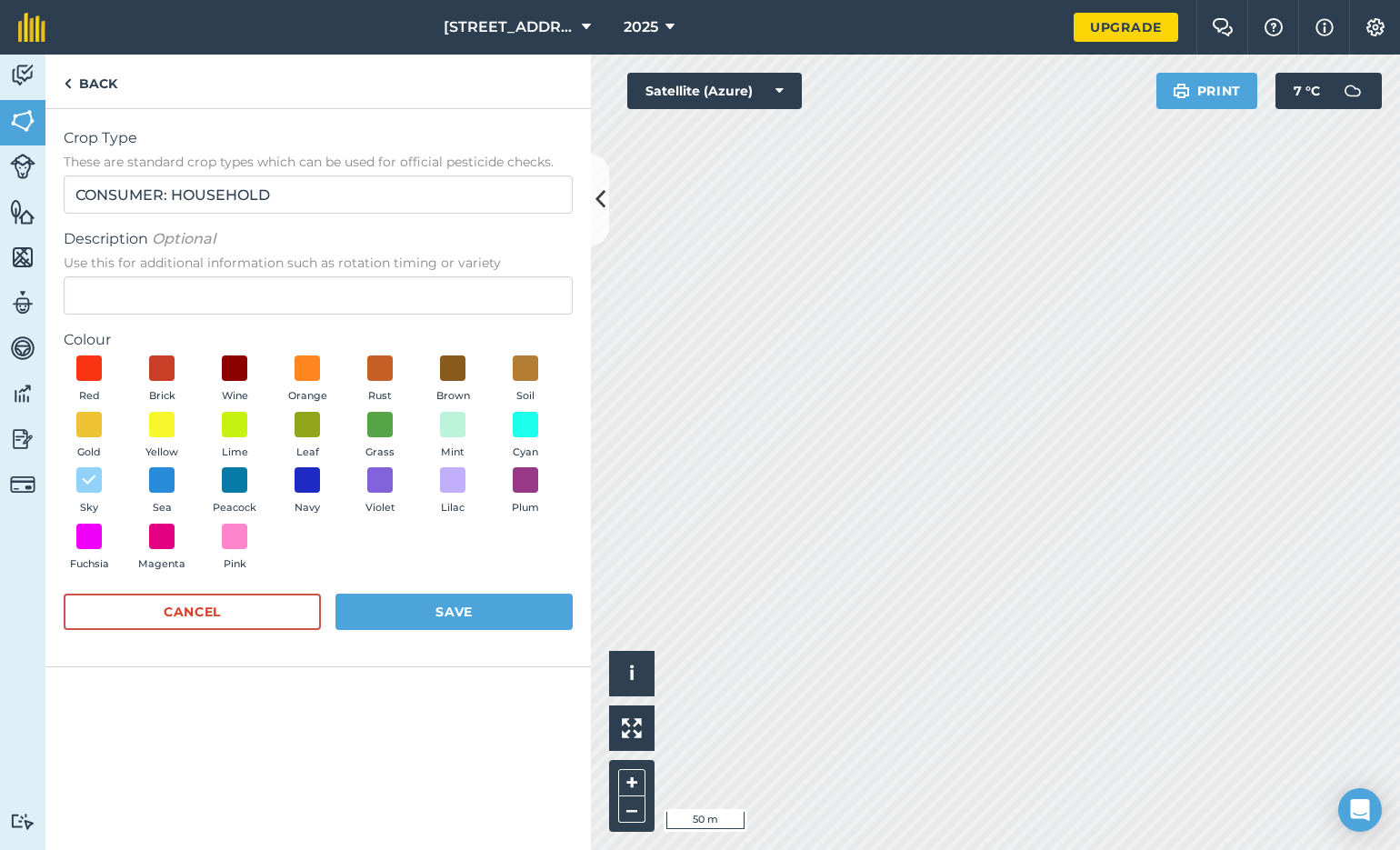 click on "Save" at bounding box center [454, 612] 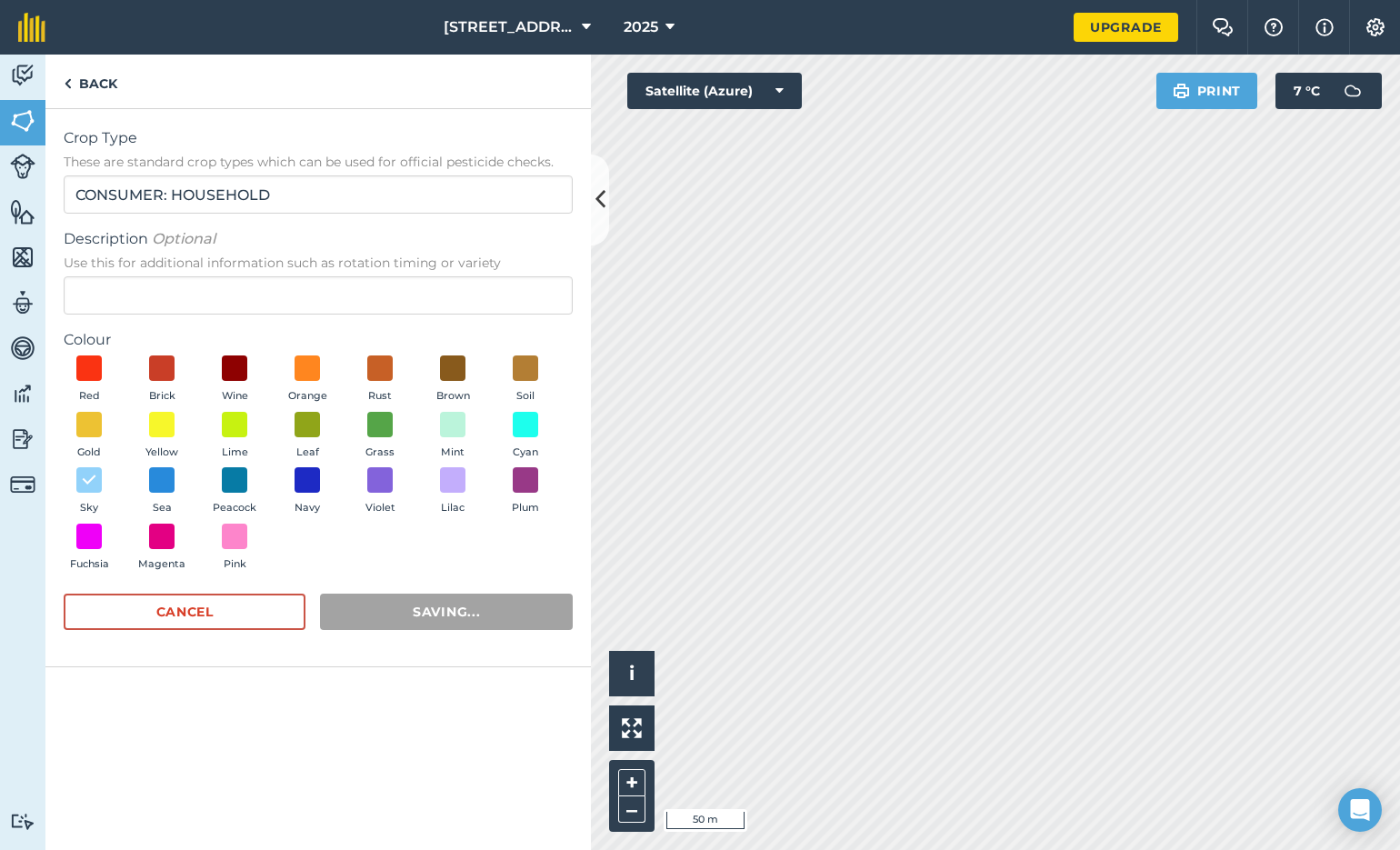 scroll, scrollTop: 0, scrollLeft: 0, axis: both 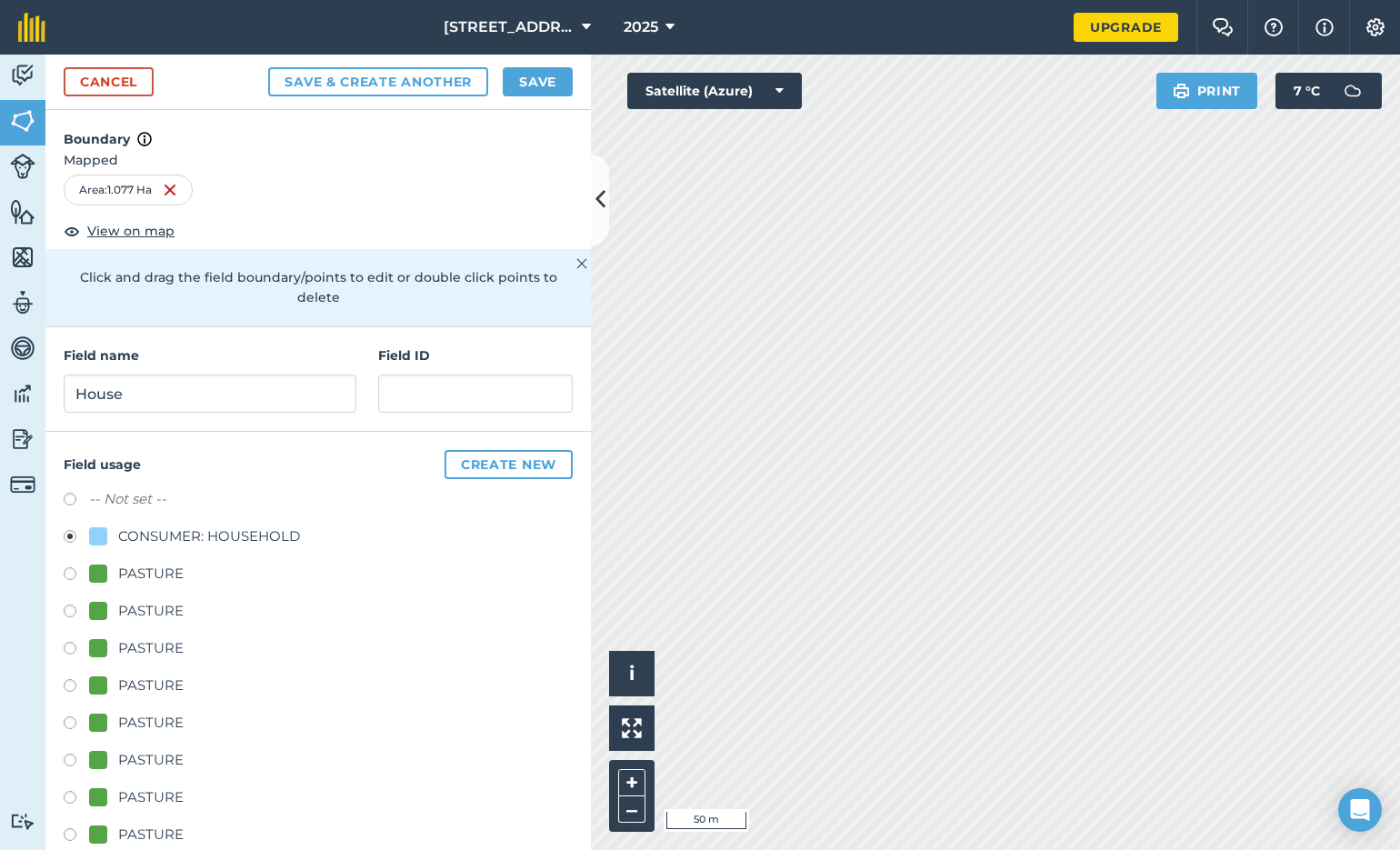 click on "Save" at bounding box center [537, 82] 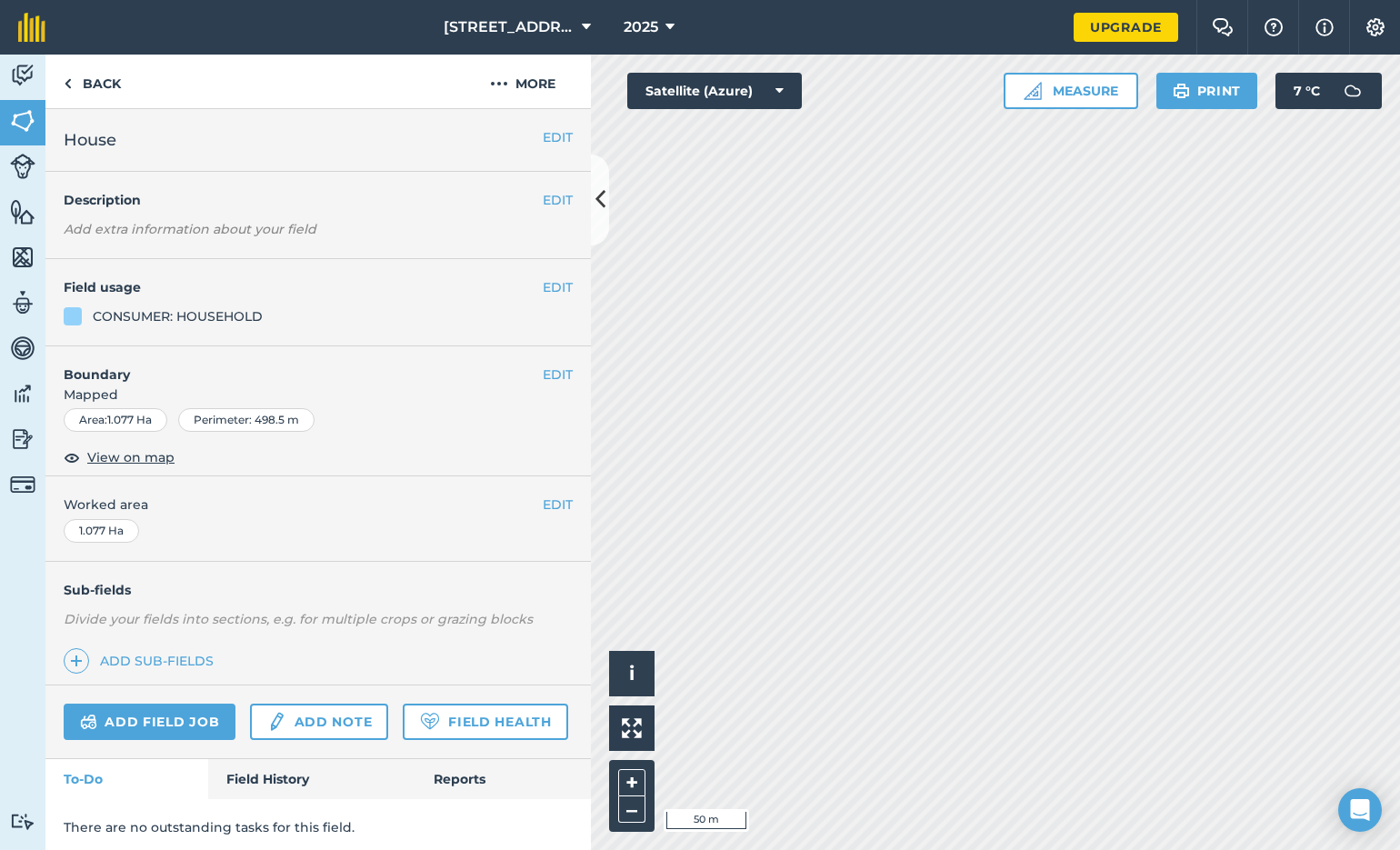 click on "EDIT" at bounding box center (557, 375) 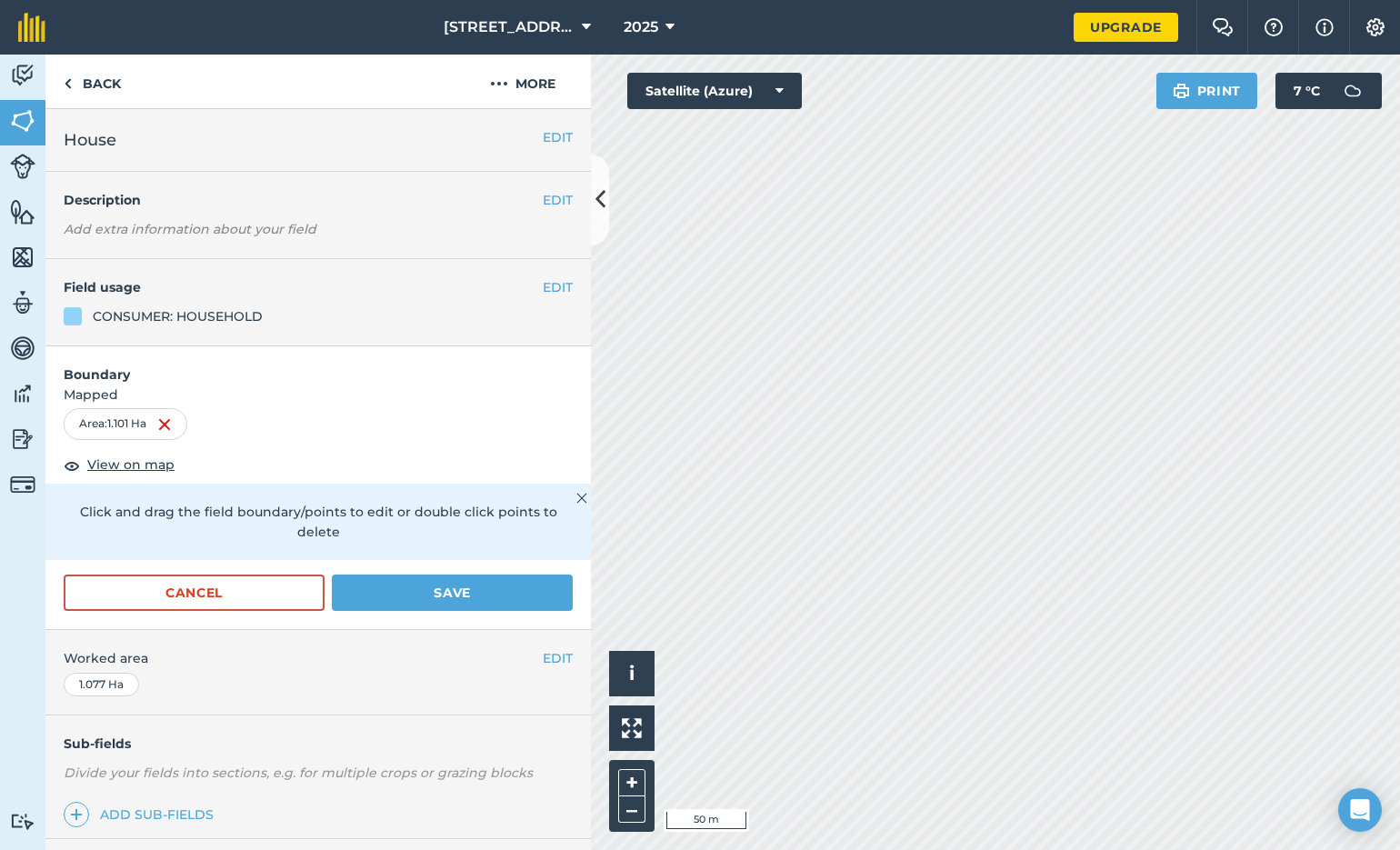 click on "Save" at bounding box center [452, 593] 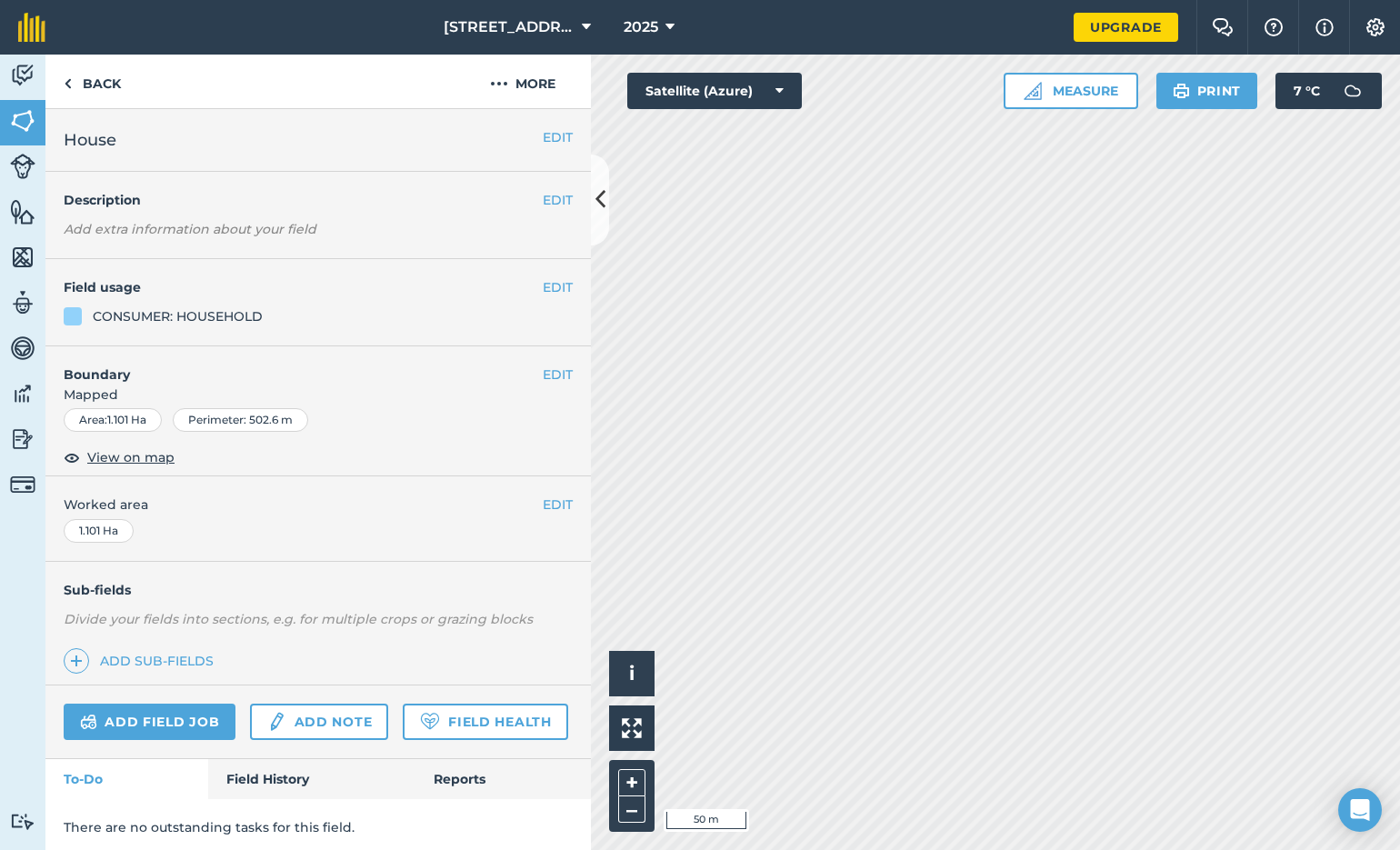 click on "EDIT" at bounding box center [557, 375] 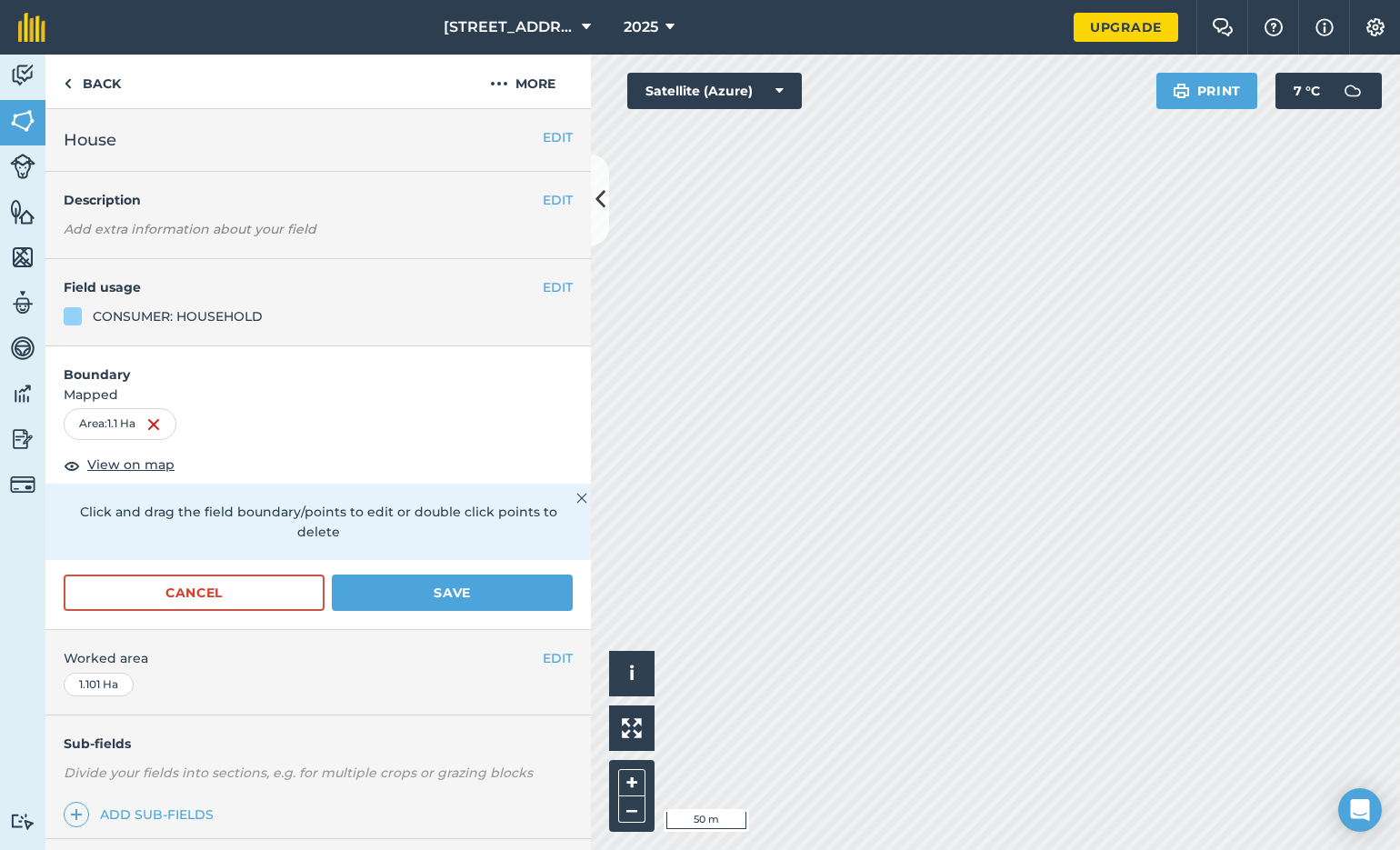 click on "Save" at bounding box center [452, 593] 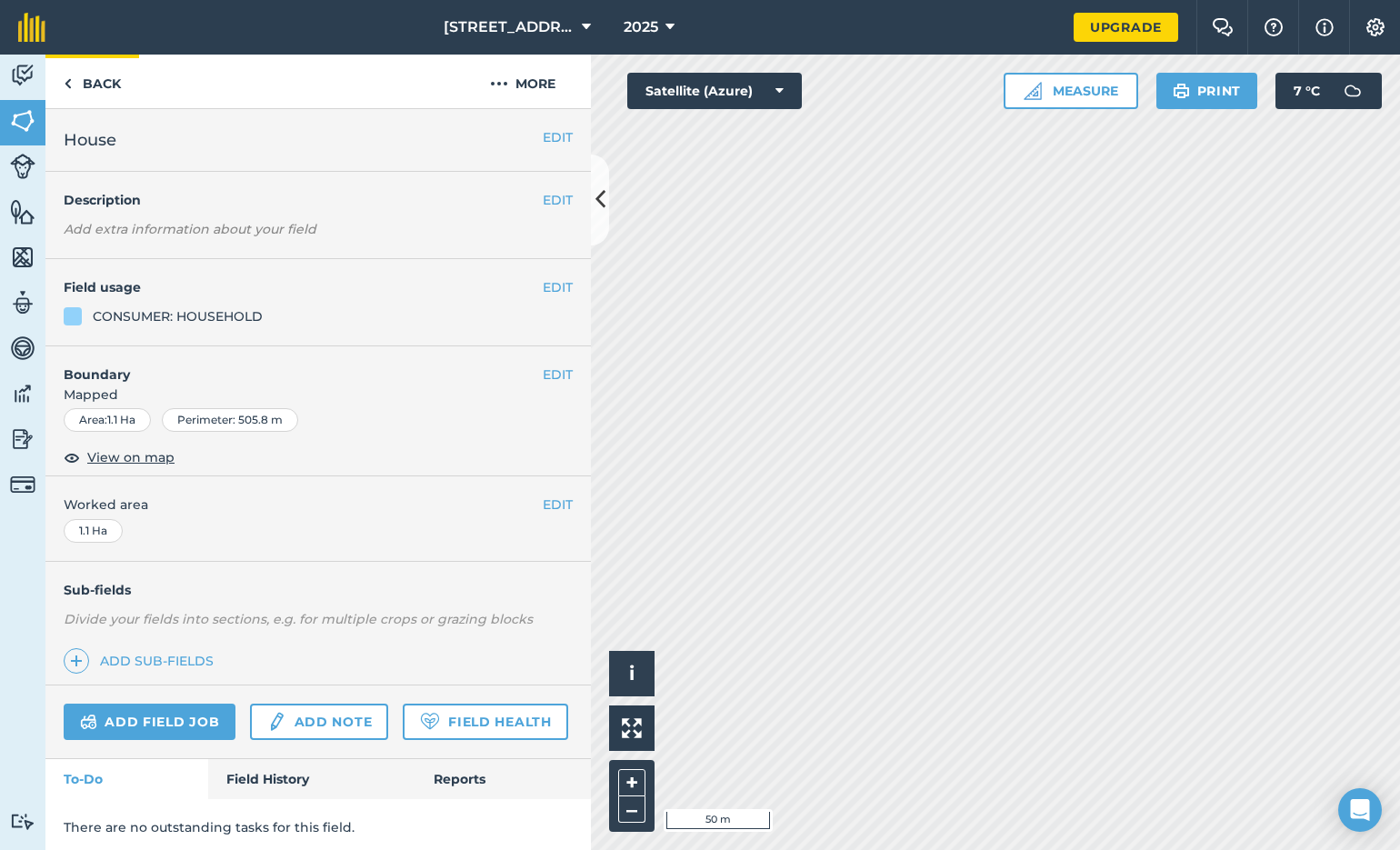 click on "Back" at bounding box center [92, 81] 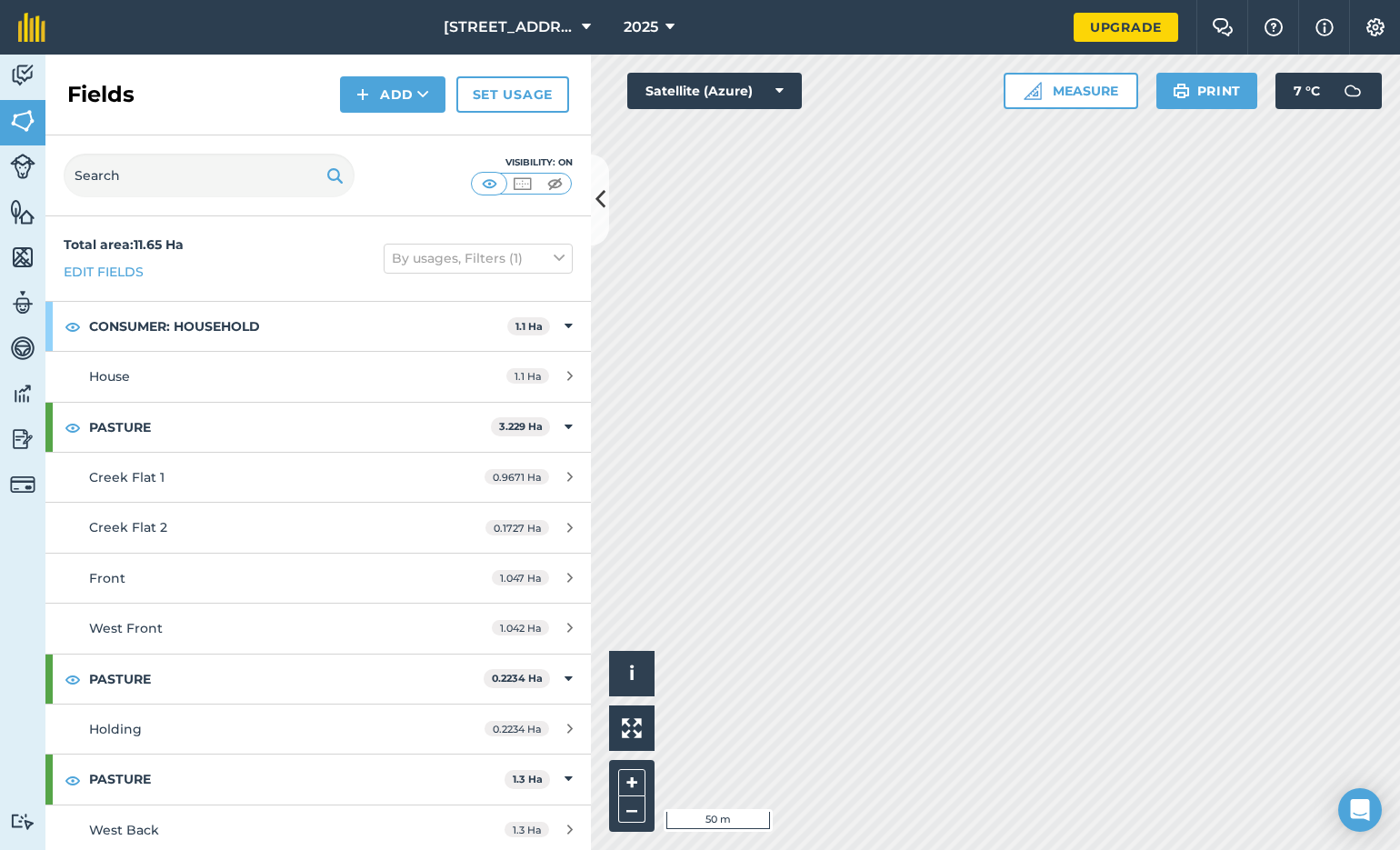 click on "Add" at bounding box center [393, 95] 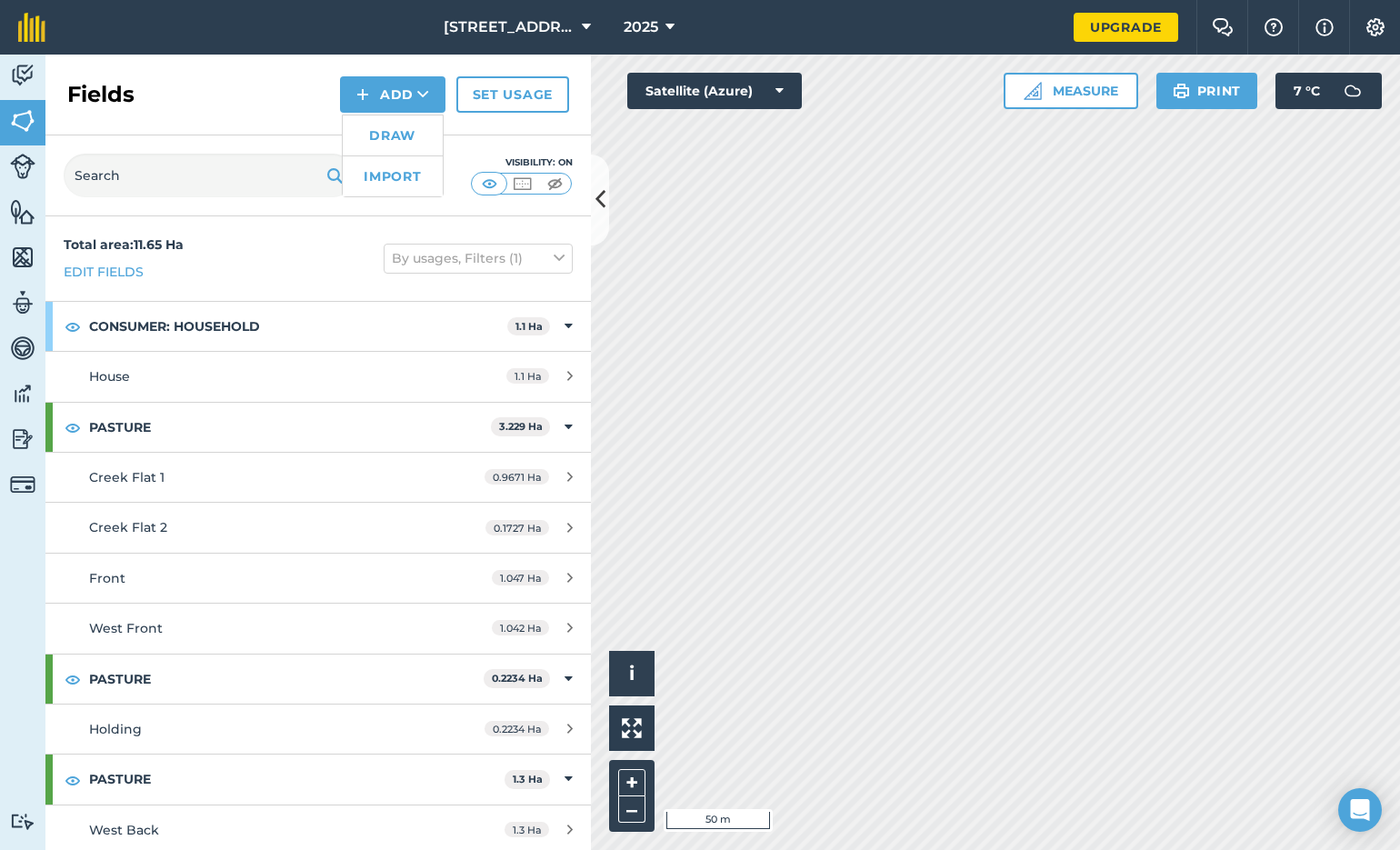 click on "Draw" at bounding box center [393, 135] 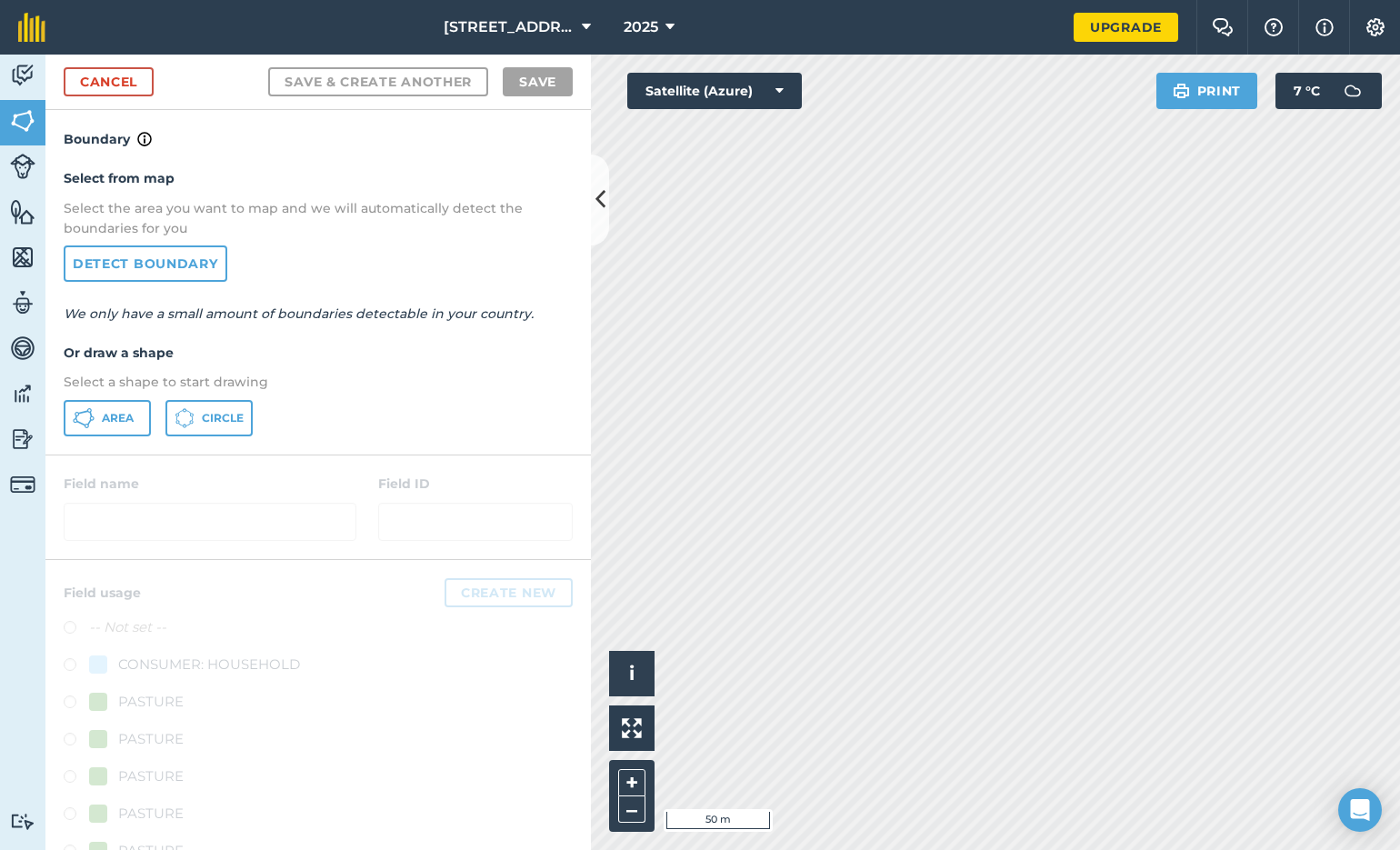drag, startPoint x: 108, startPoint y: 410, endPoint x: 144, endPoint y: 413, distance: 36.124784 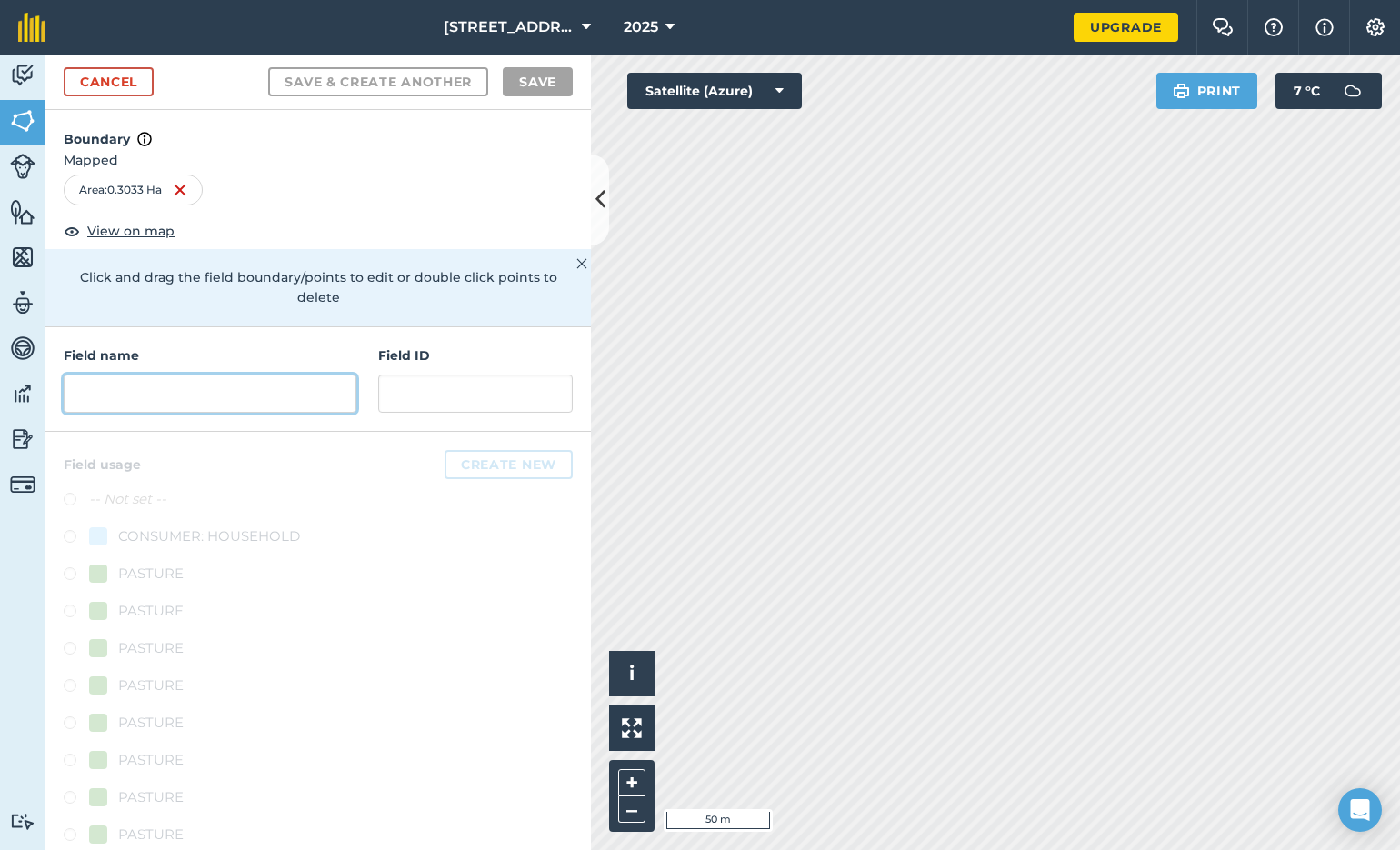click at bounding box center [210, 394] 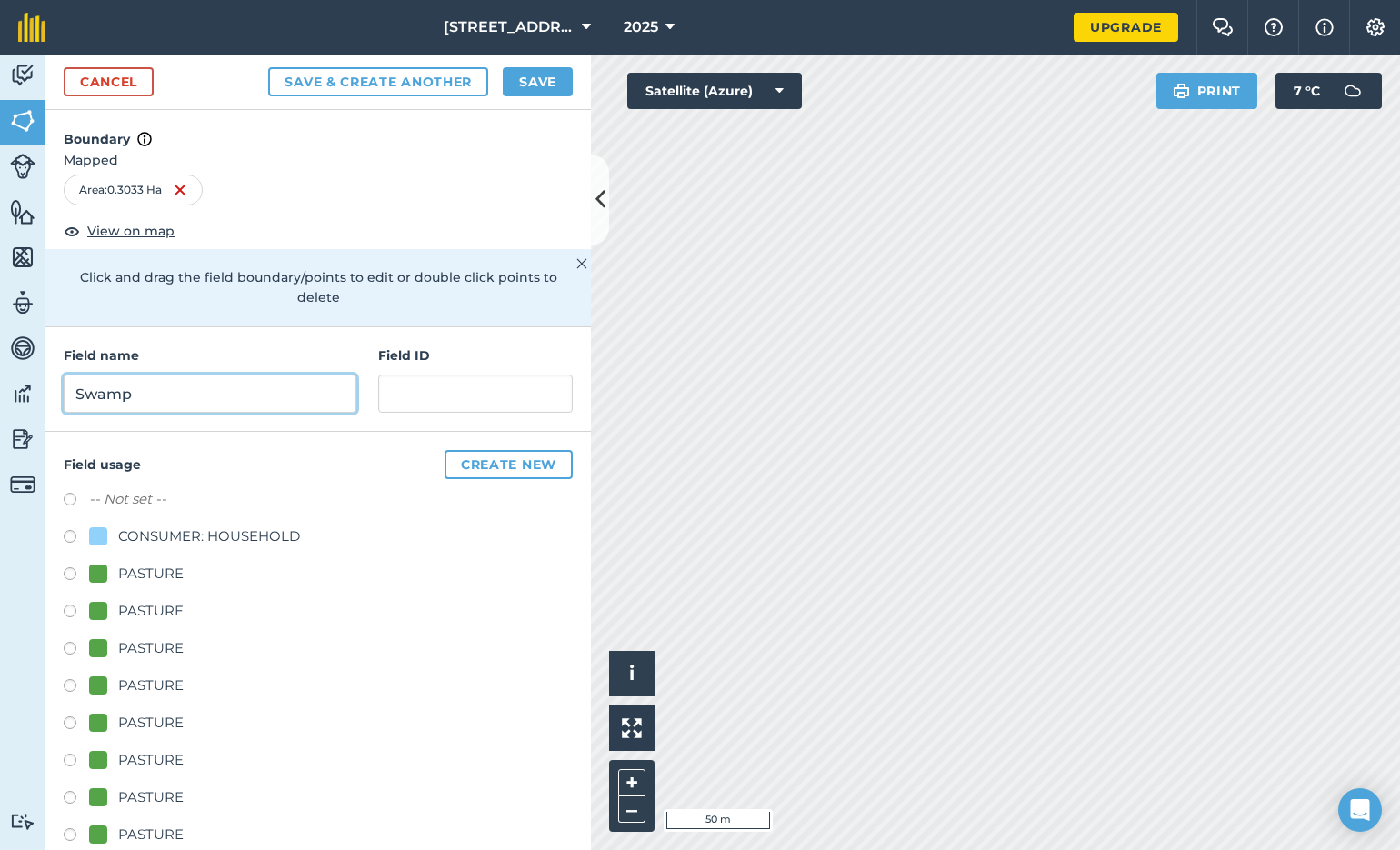 type on "Swamp" 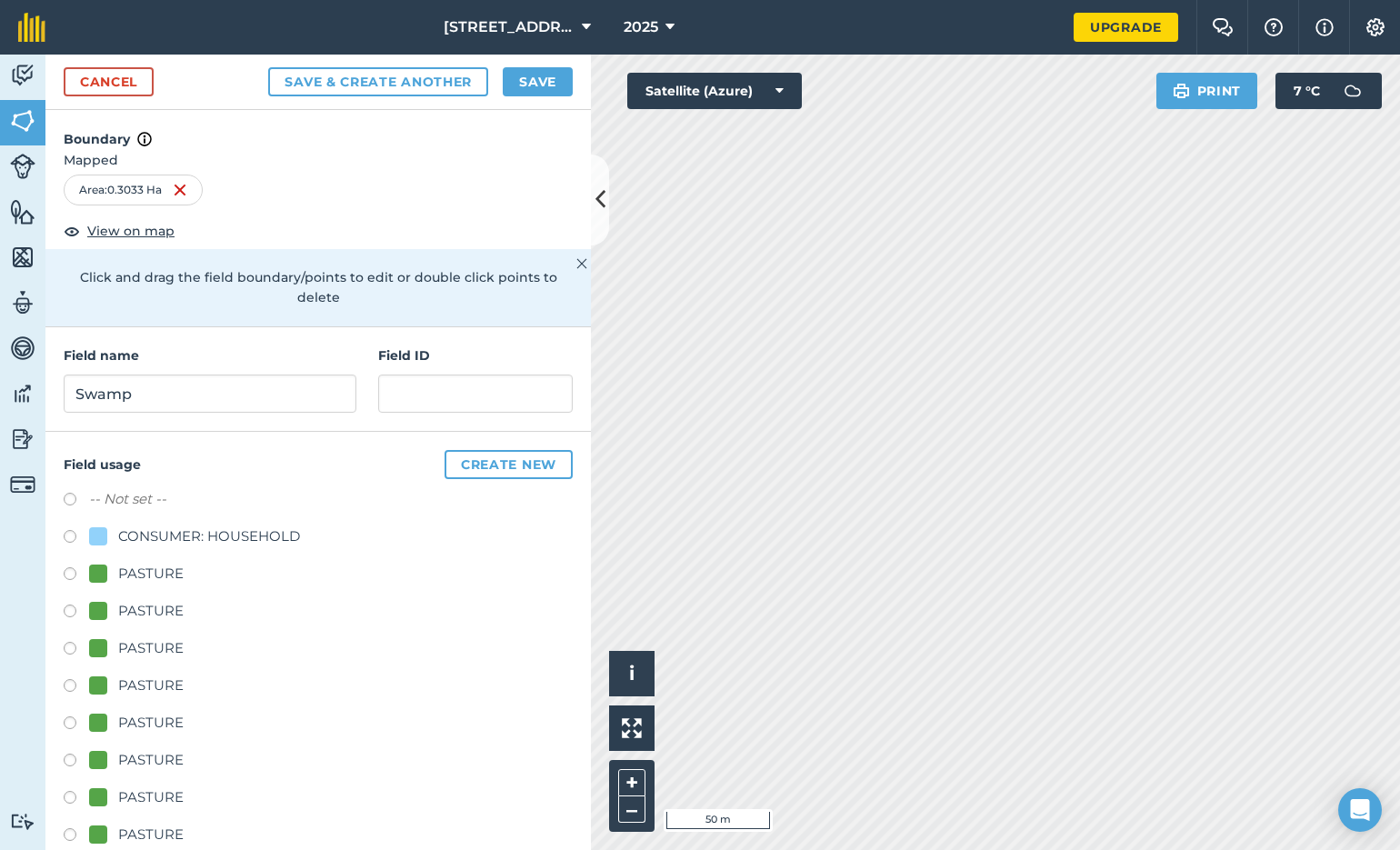 click at bounding box center (76, 576) 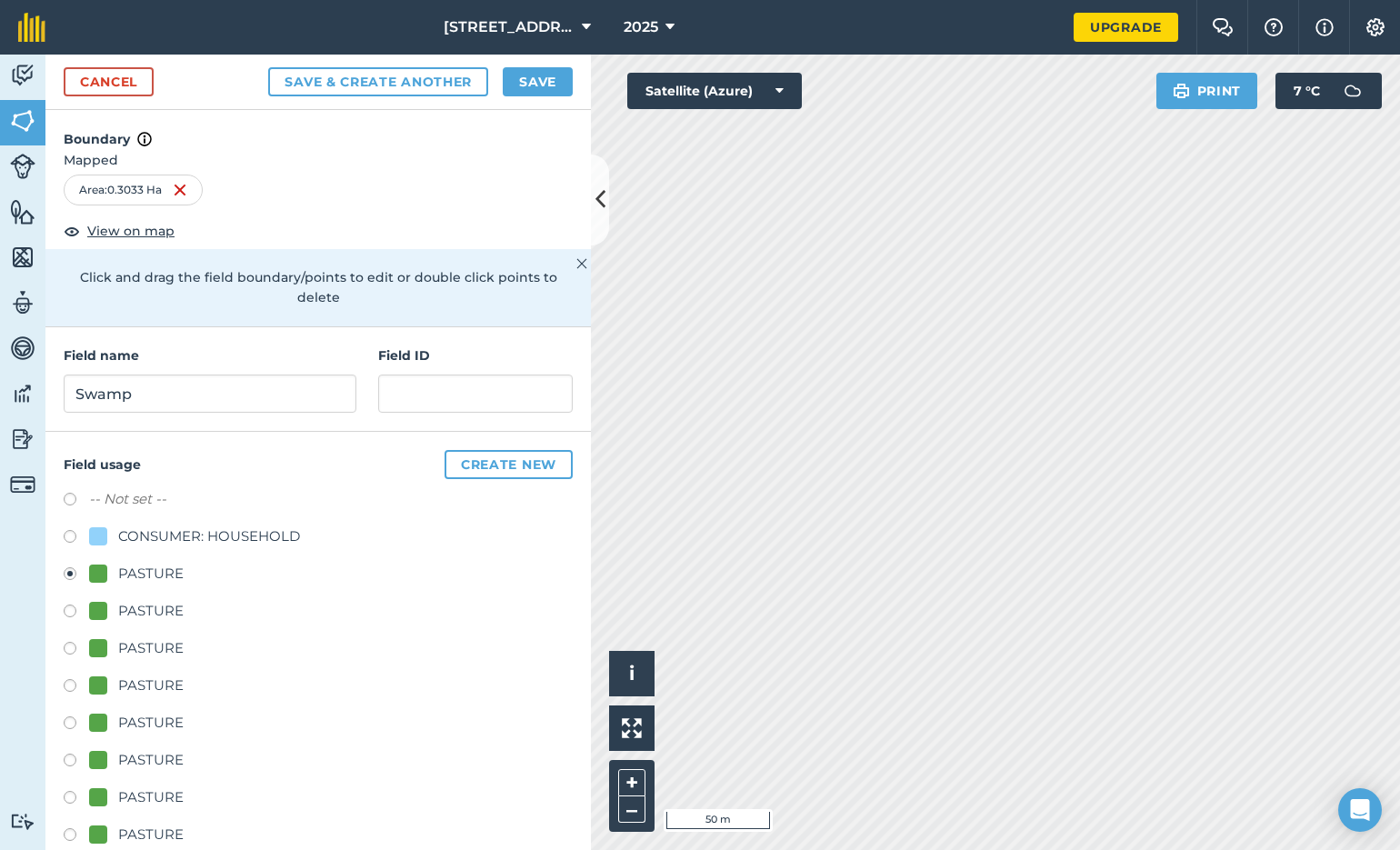 scroll, scrollTop: 0, scrollLeft: 1, axis: horizontal 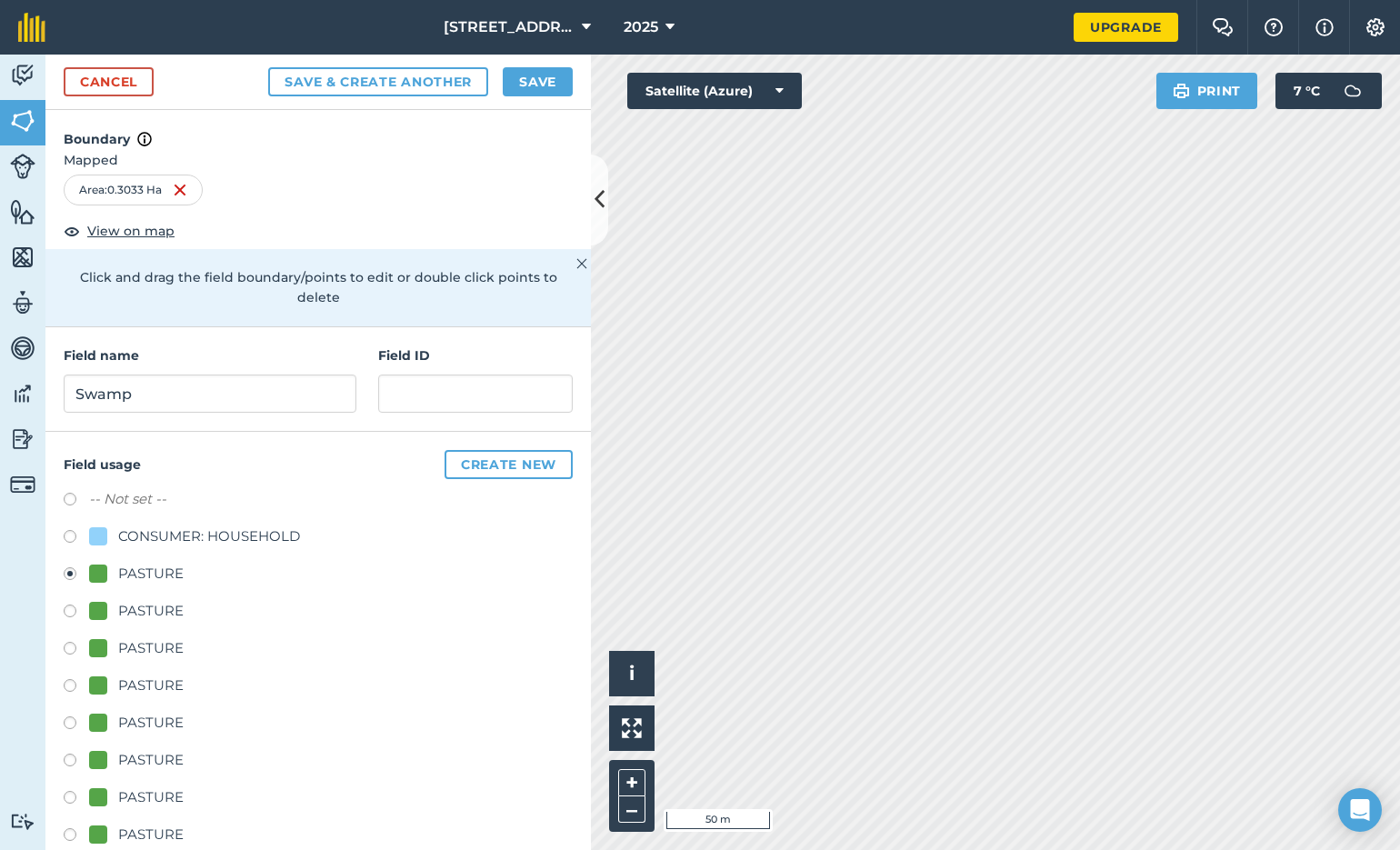 click on "Create new" at bounding box center [508, 465] 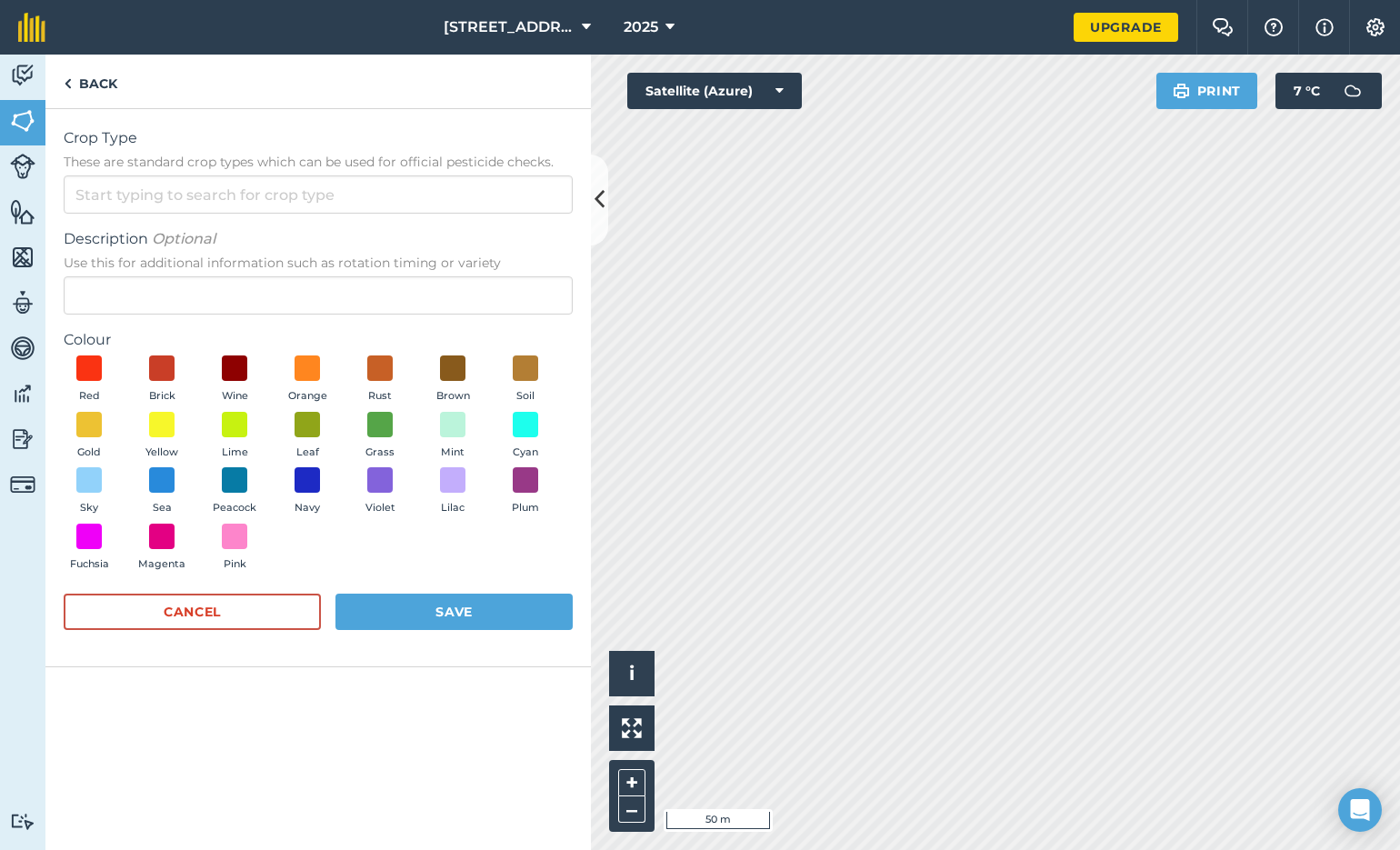 scroll, scrollTop: 0, scrollLeft: 0, axis: both 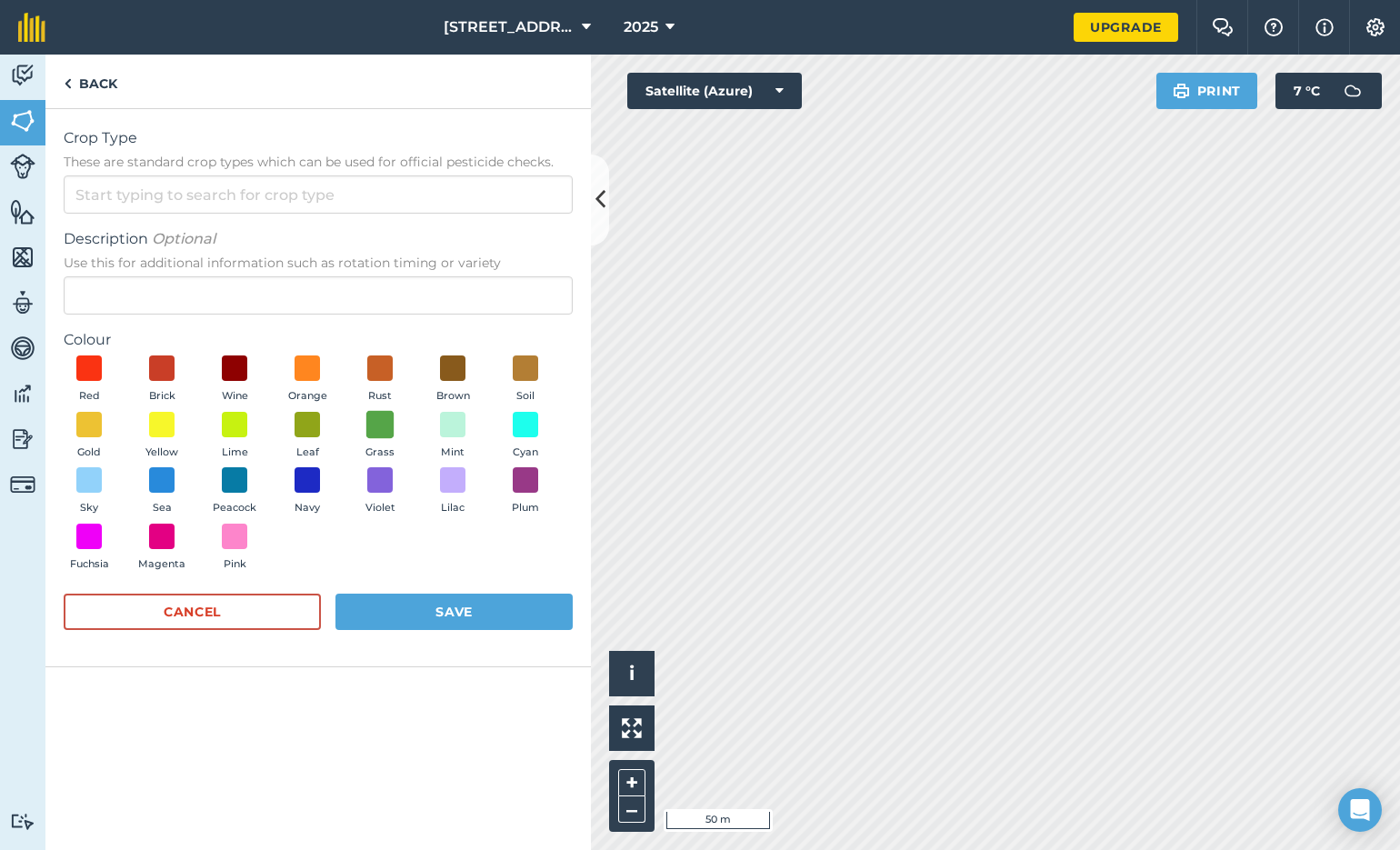 click at bounding box center [380, 424] 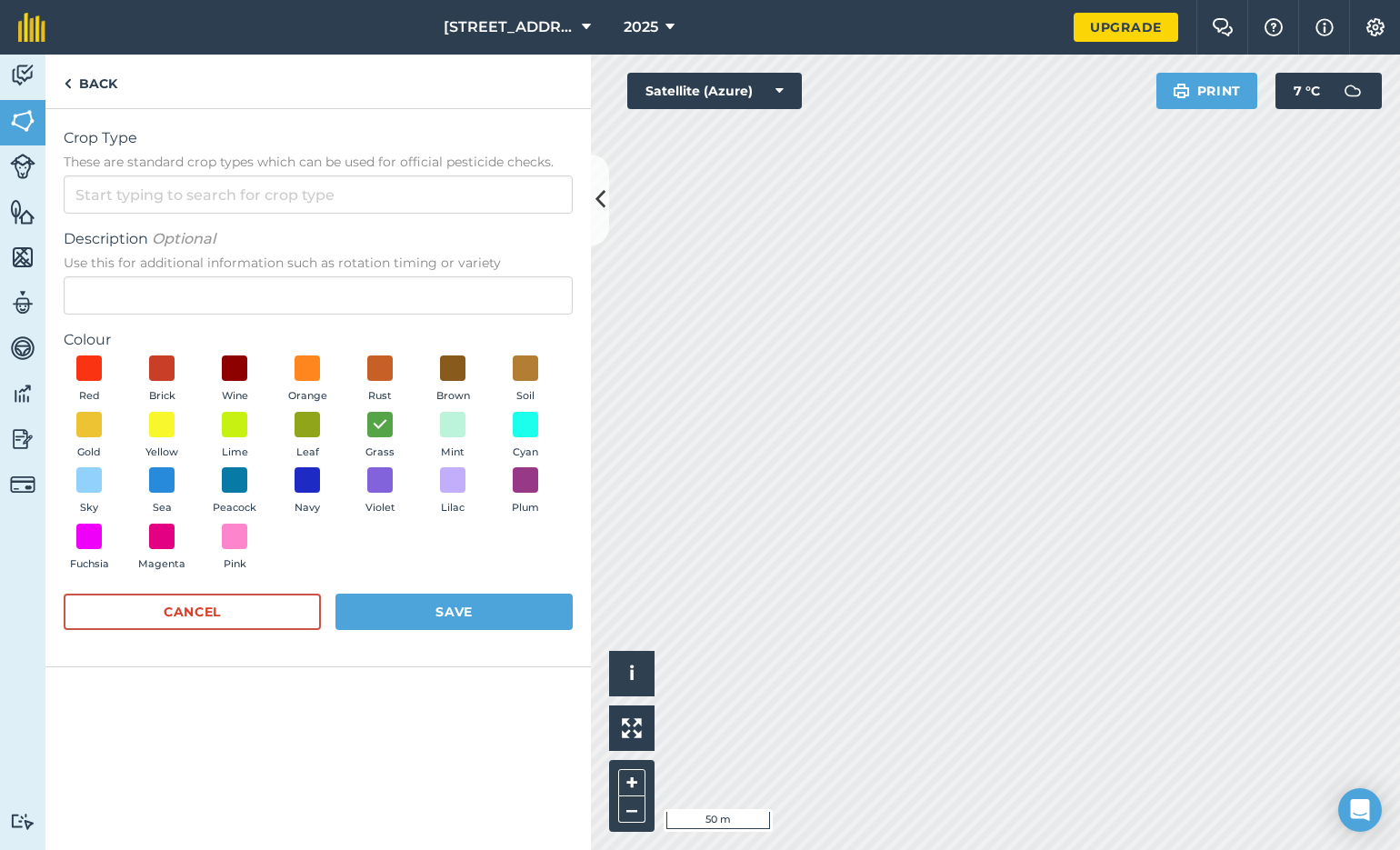 scroll, scrollTop: 0, scrollLeft: 0, axis: both 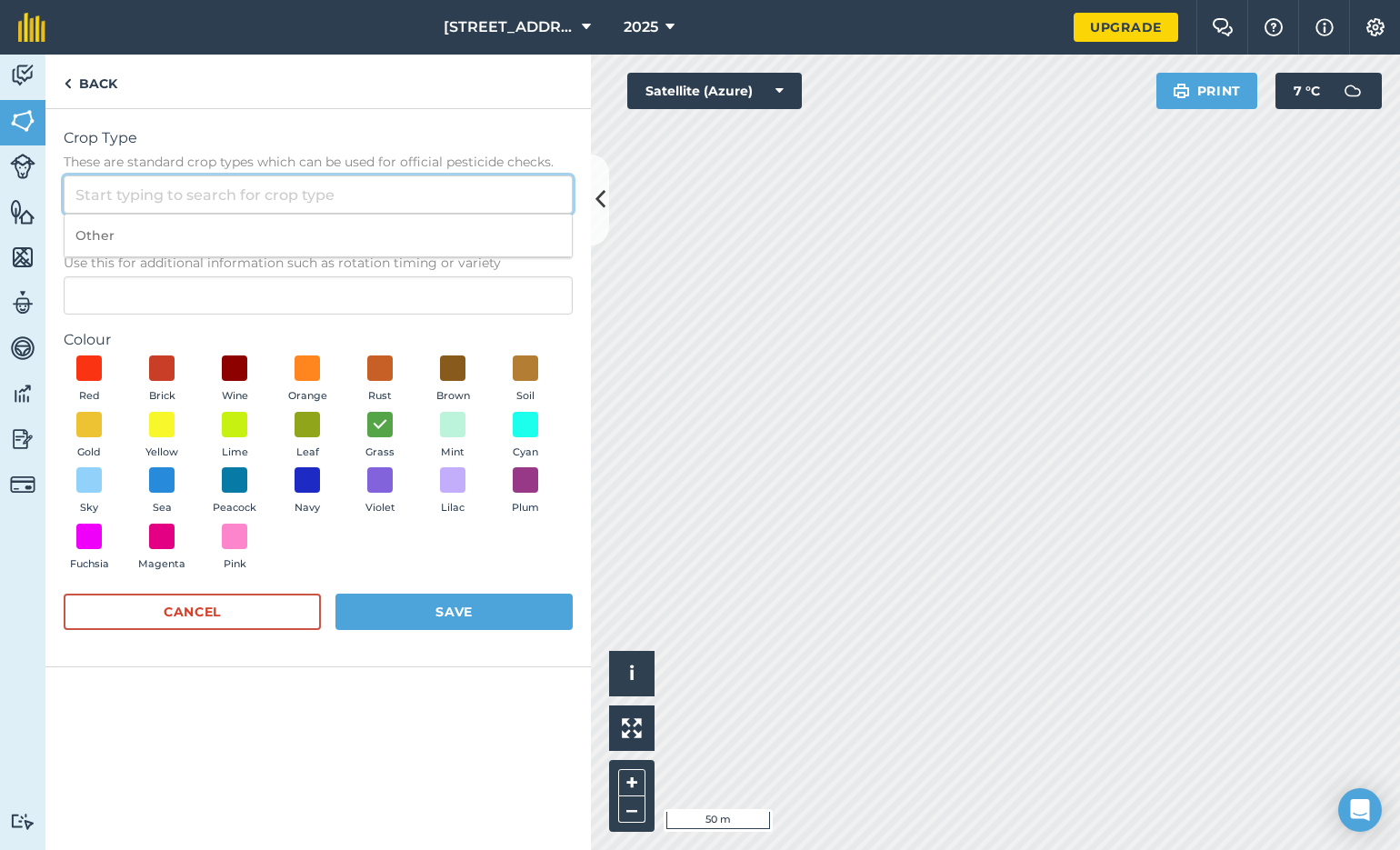 drag, startPoint x: 81, startPoint y: 197, endPoint x: 129, endPoint y: 190, distance: 48.507731 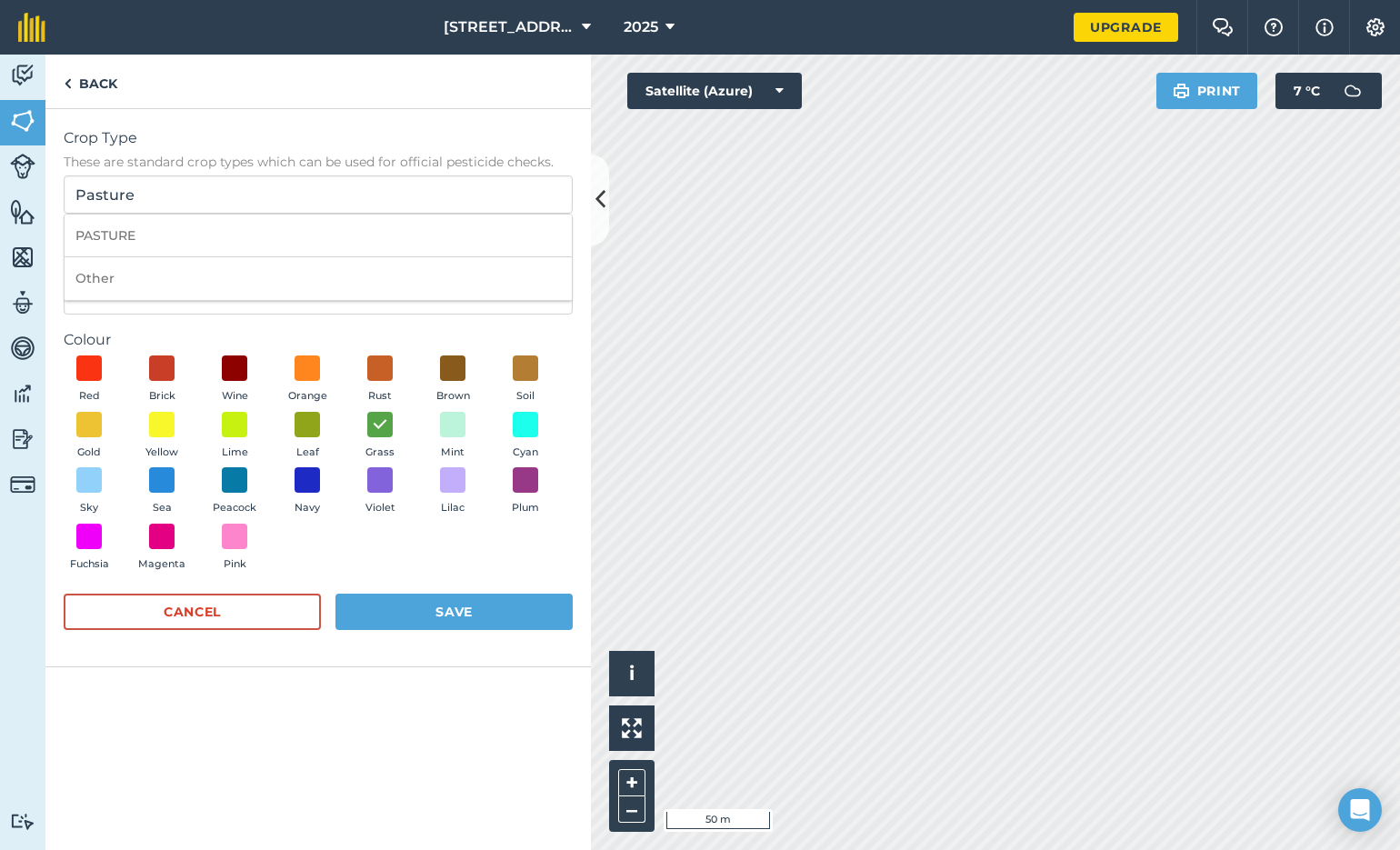 click on "PASTURE" at bounding box center (318, 235) 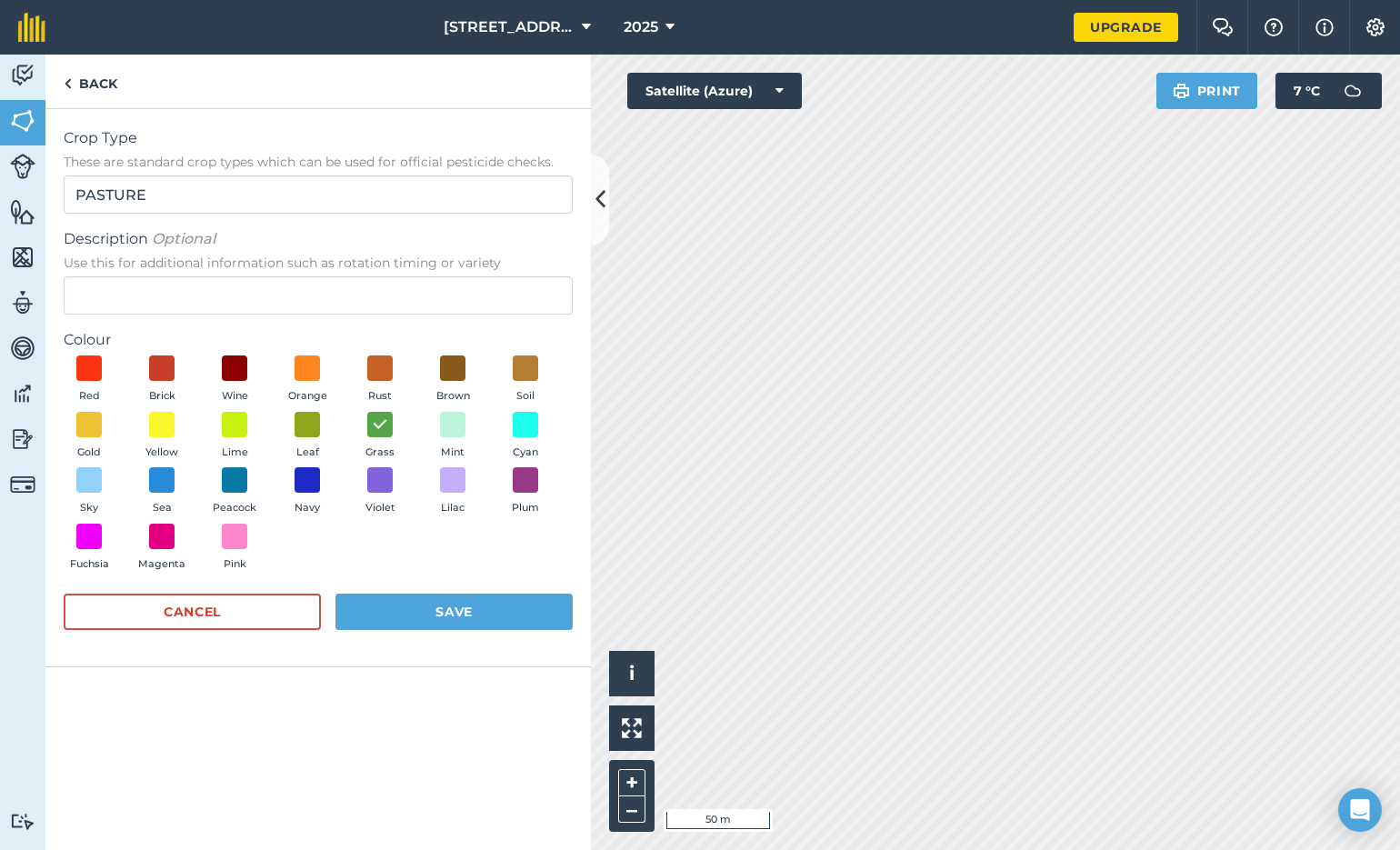 click on "Save" at bounding box center (454, 612) 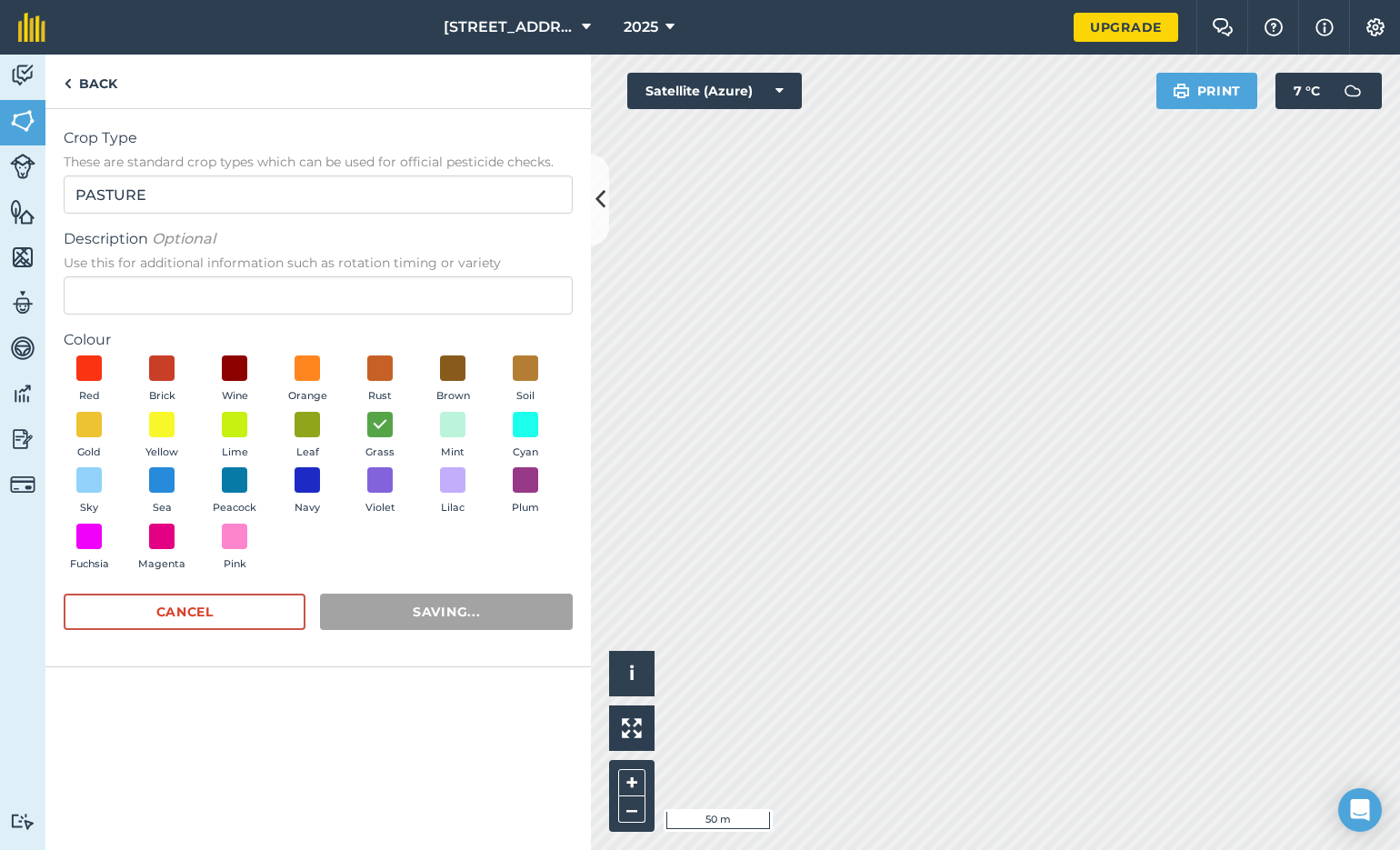 scroll, scrollTop: 0, scrollLeft: 0, axis: both 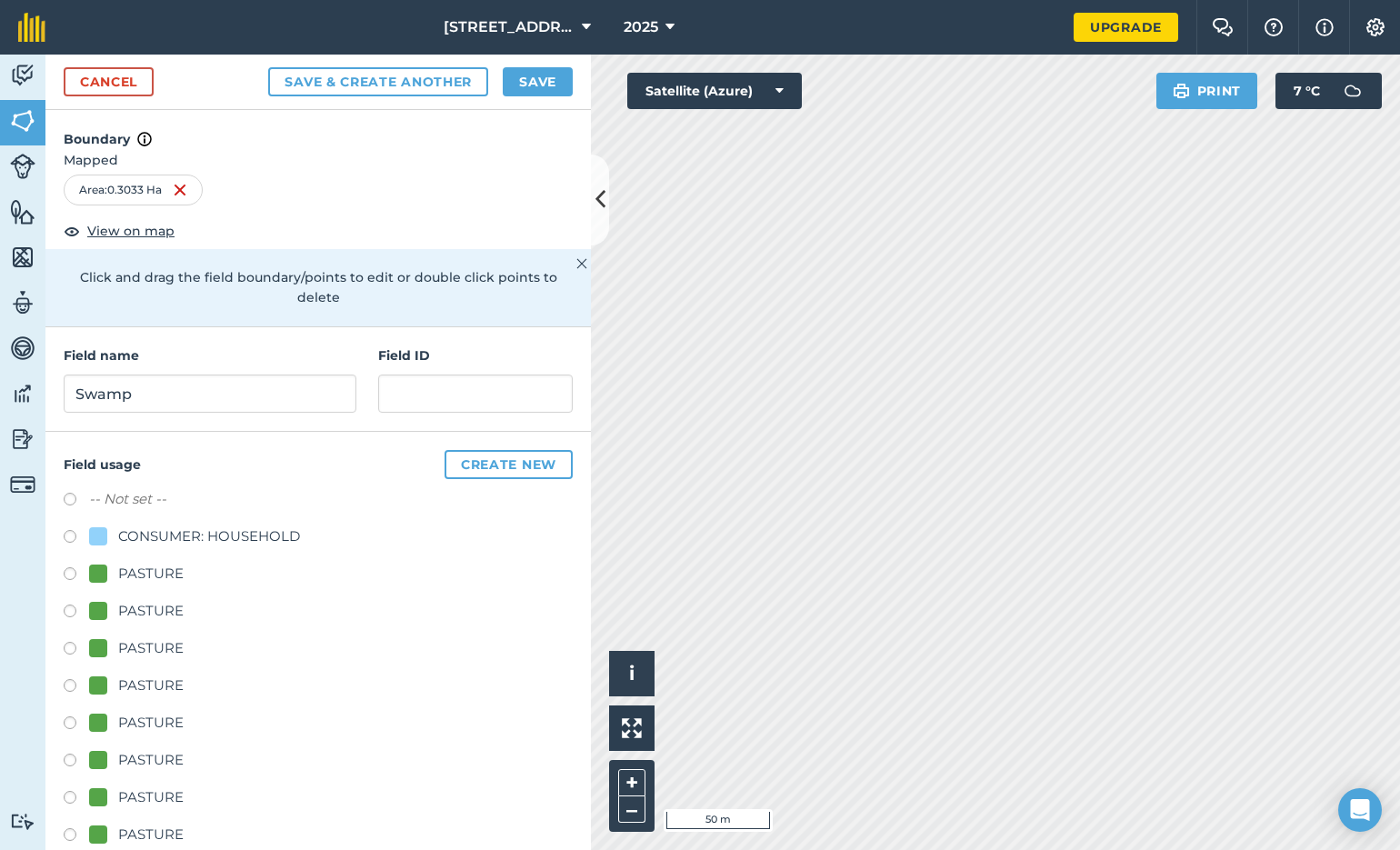 click on "Save" at bounding box center [537, 82] 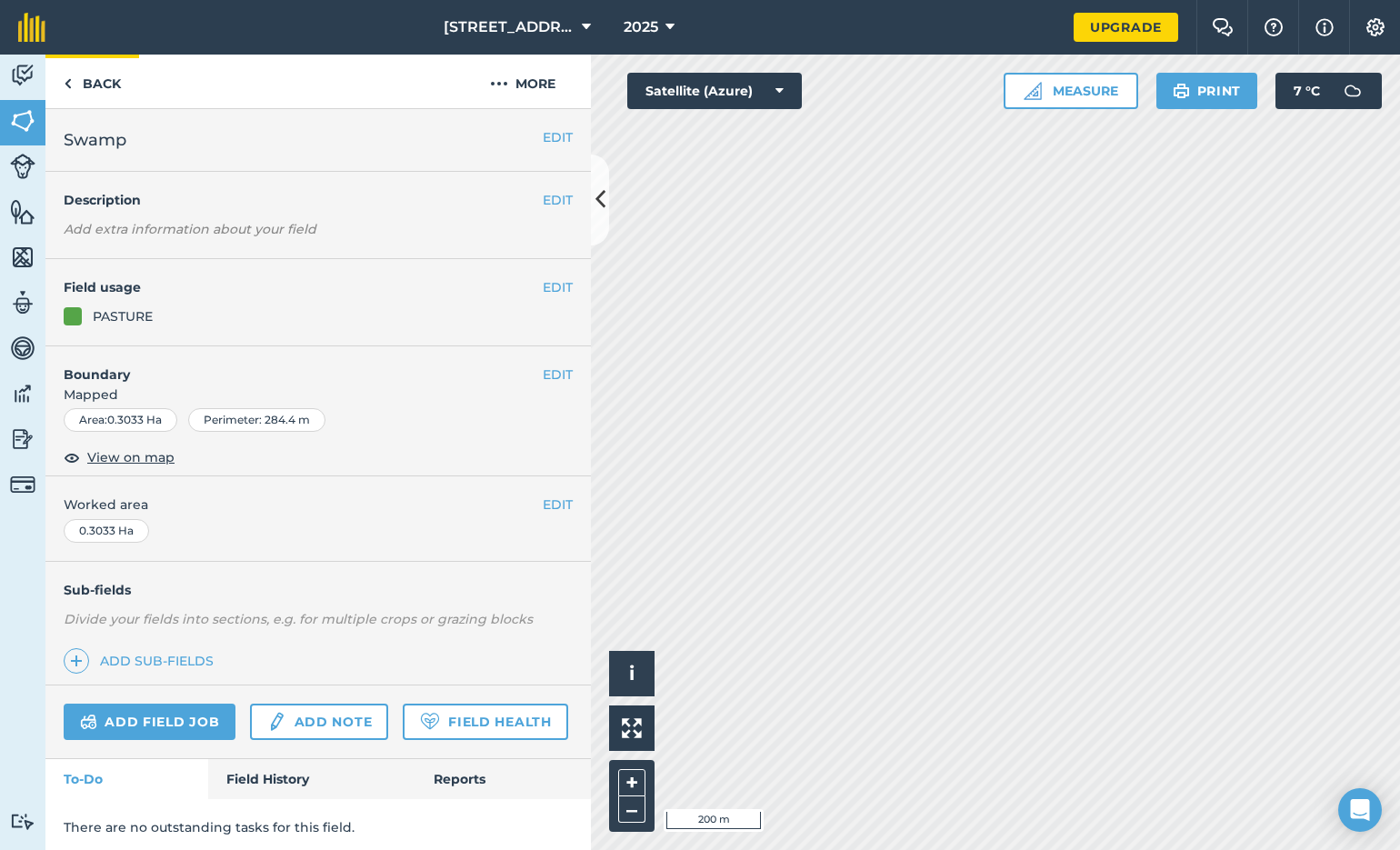 click on "Back" at bounding box center (92, 81) 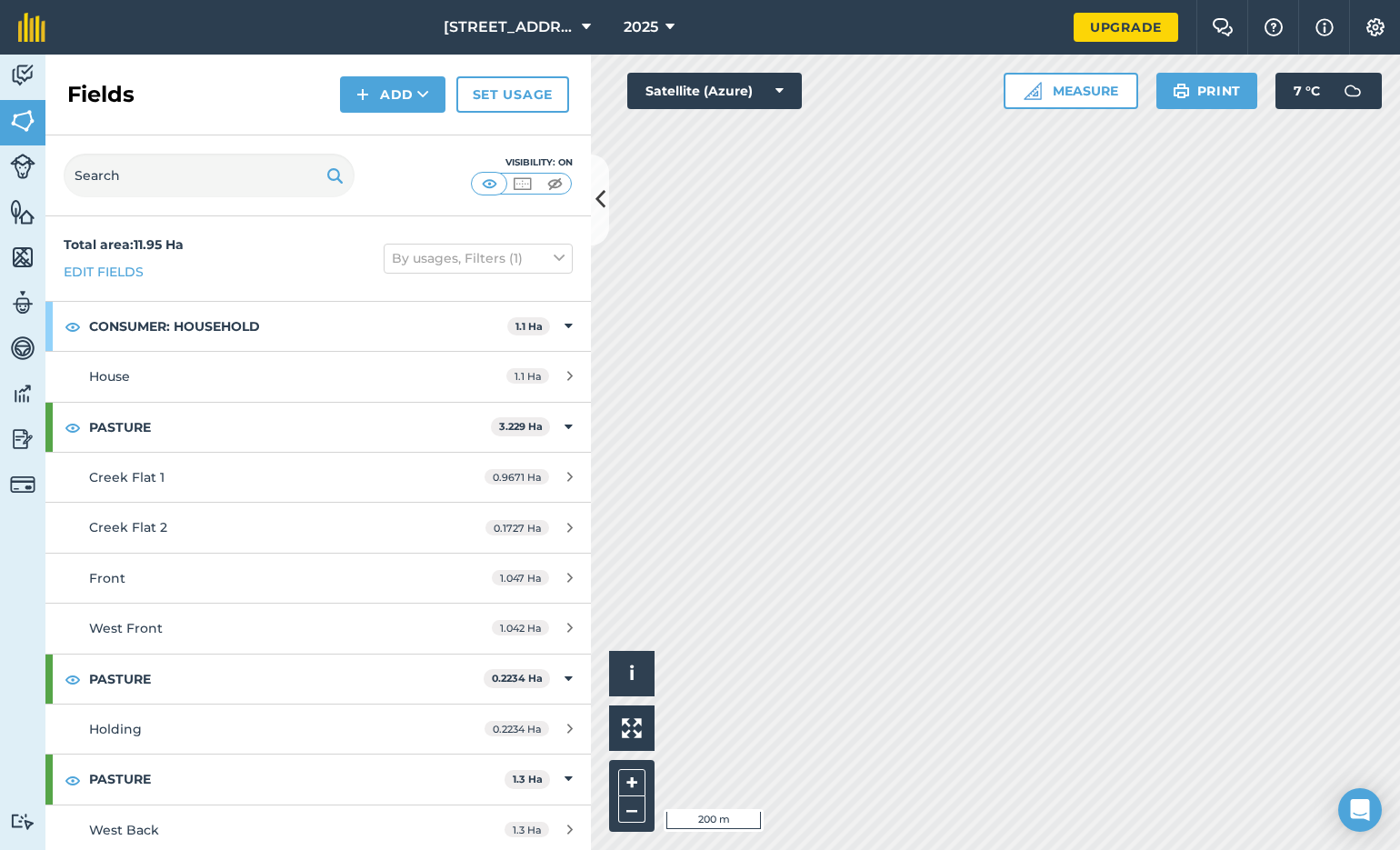 scroll, scrollTop: 0, scrollLeft: 0, axis: both 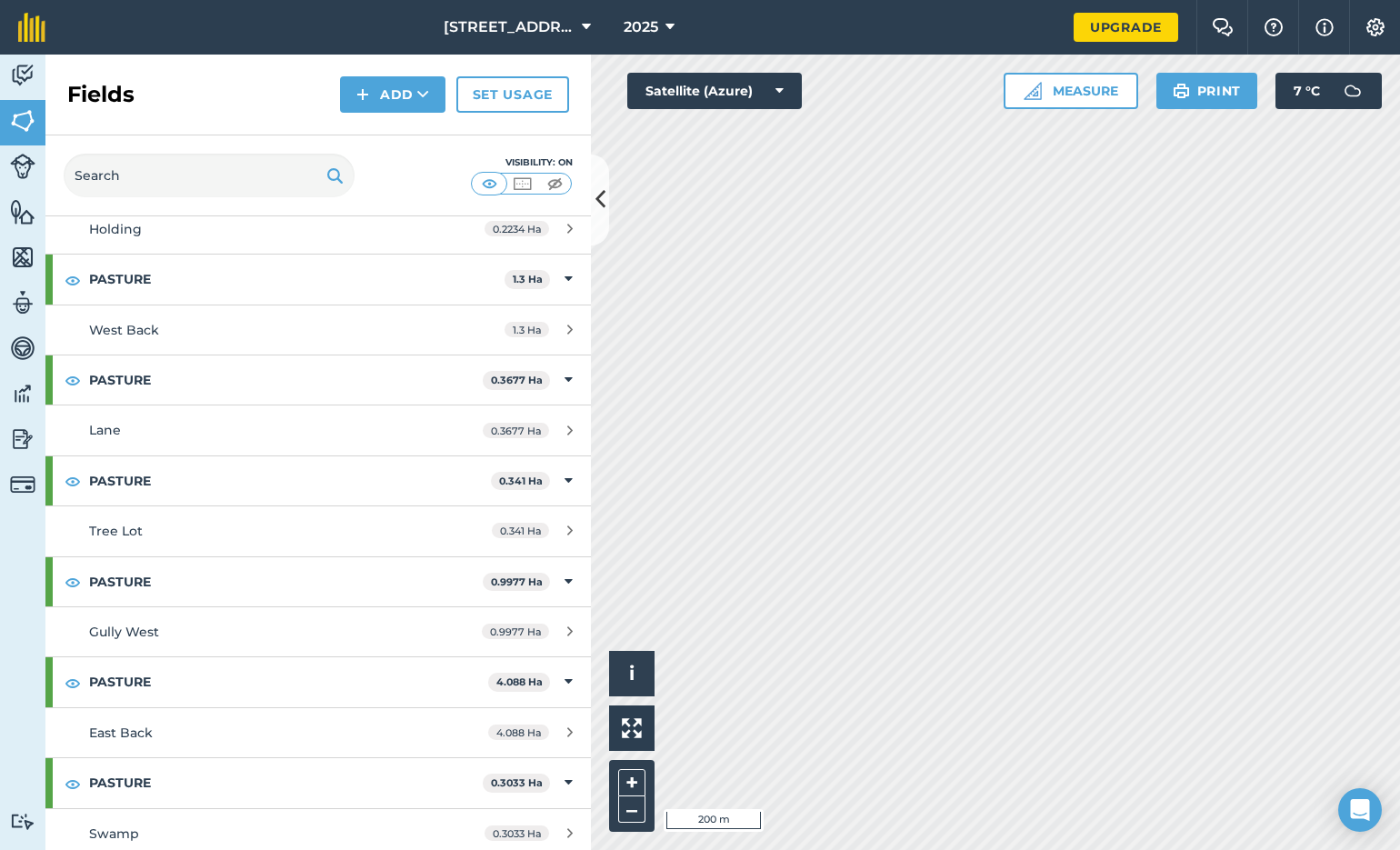 click at bounding box center [570, 631] 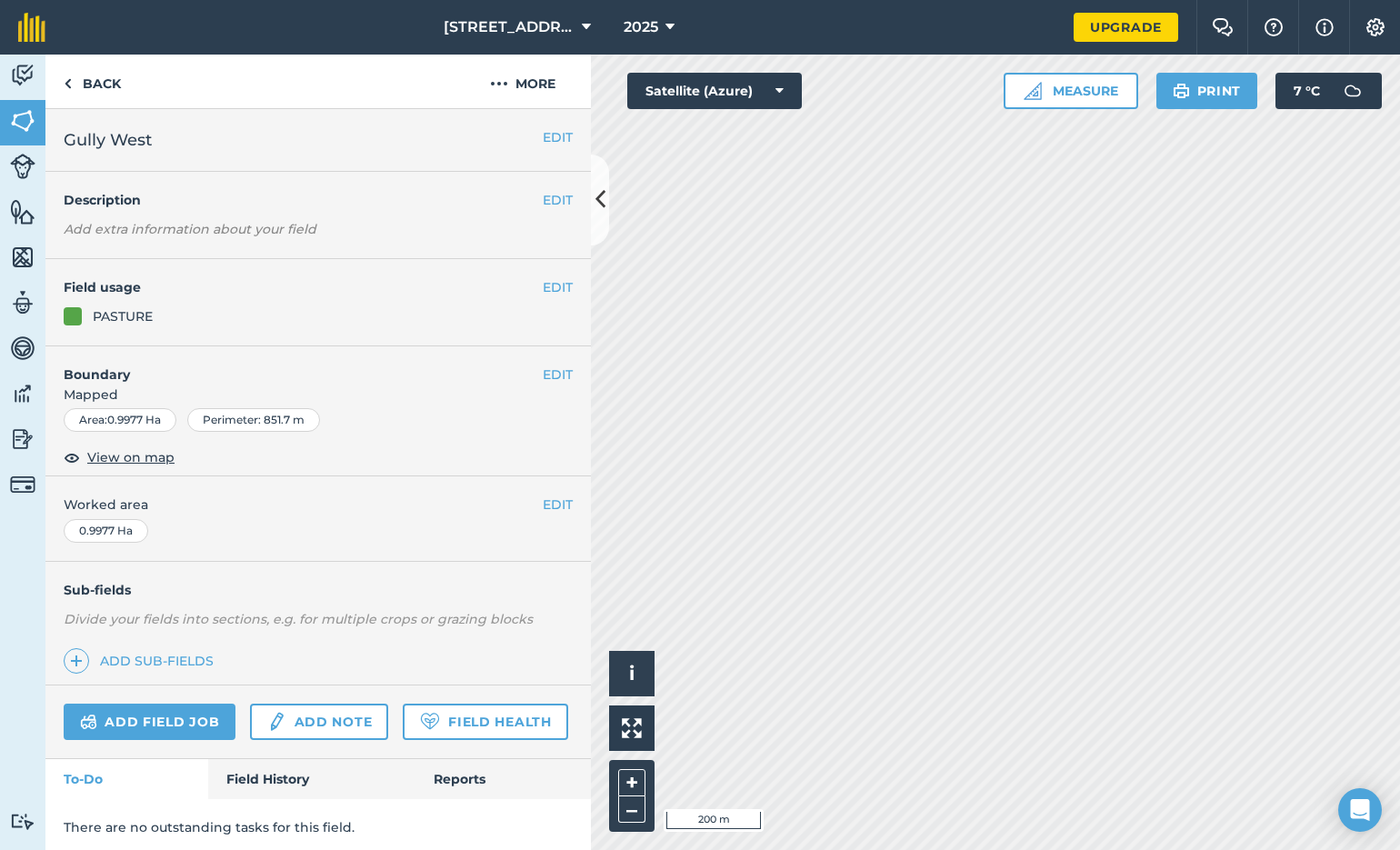 click on "Gully West" at bounding box center (303, 140) 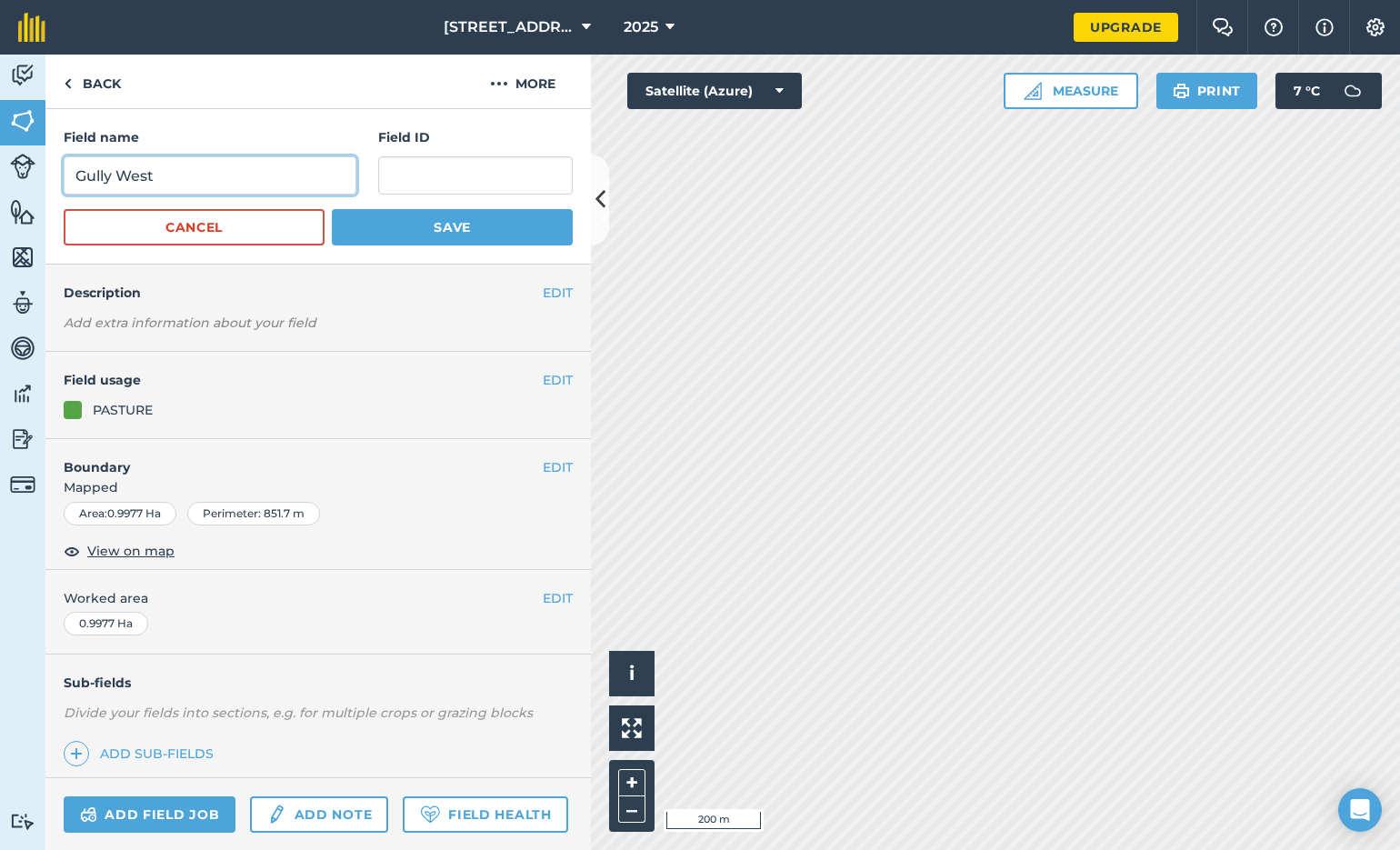 drag, startPoint x: 156, startPoint y: 178, endPoint x: 292, endPoint y: 163, distance: 136.82471 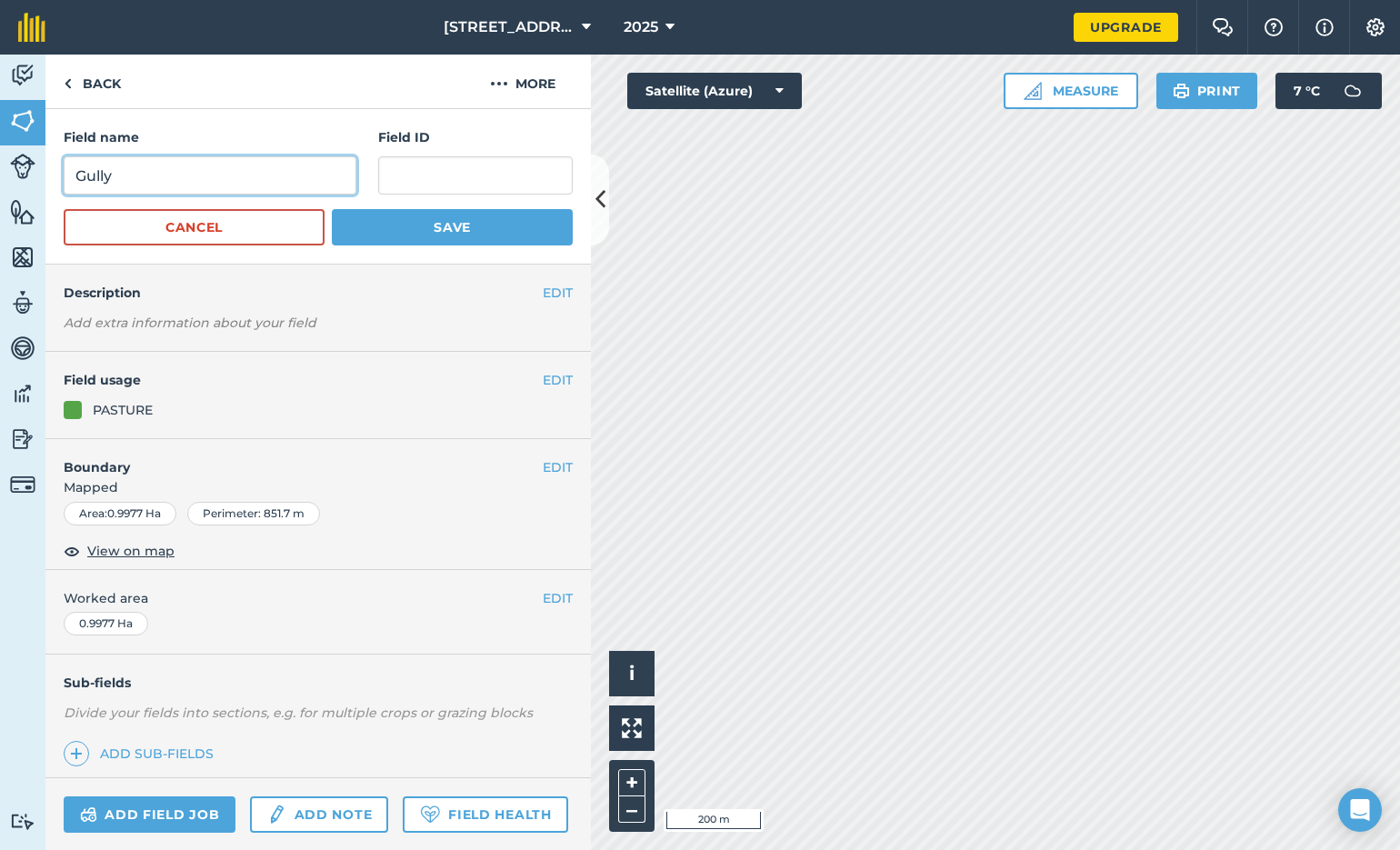 type on "Gully" 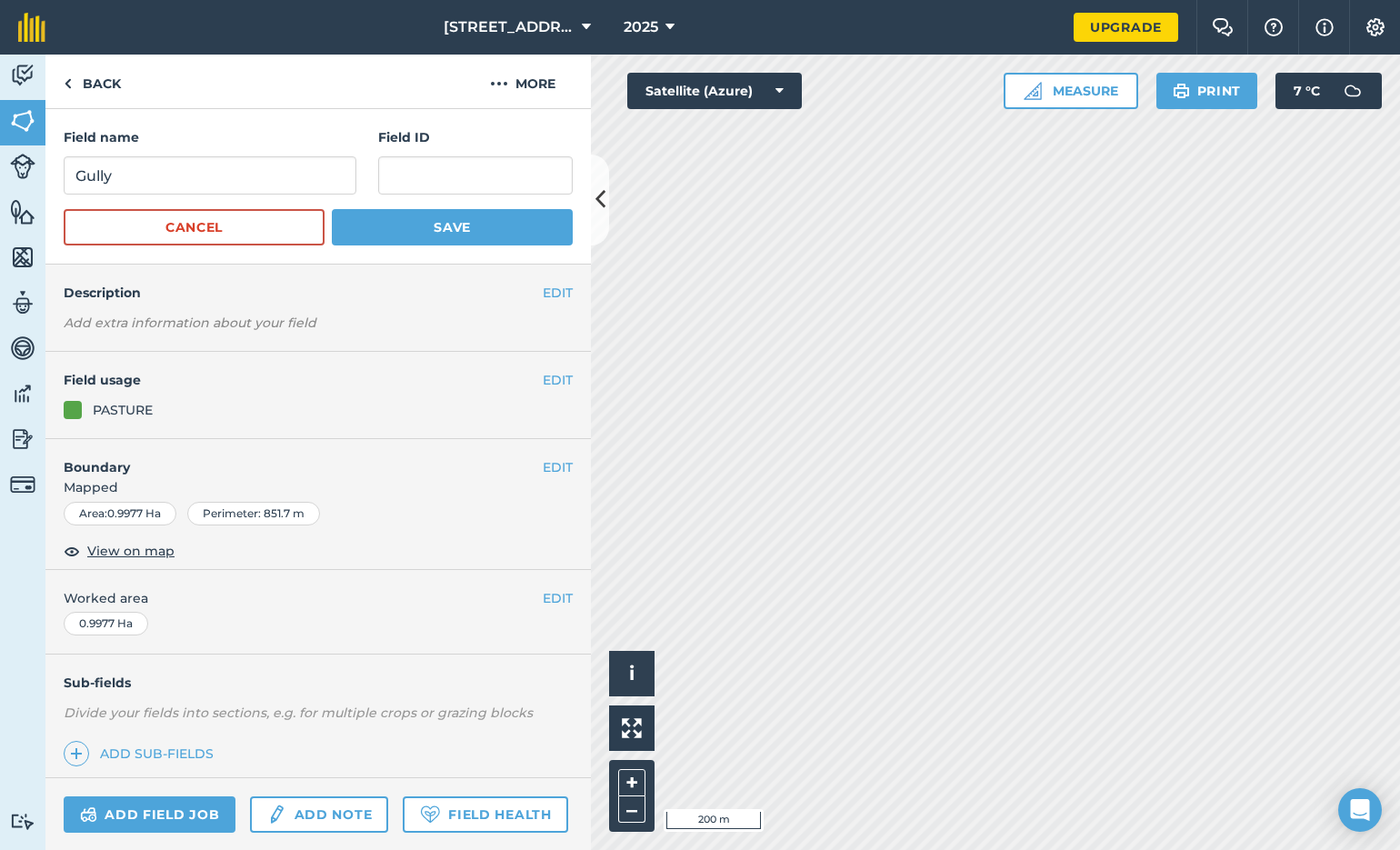 click on "Save" at bounding box center [452, 227] 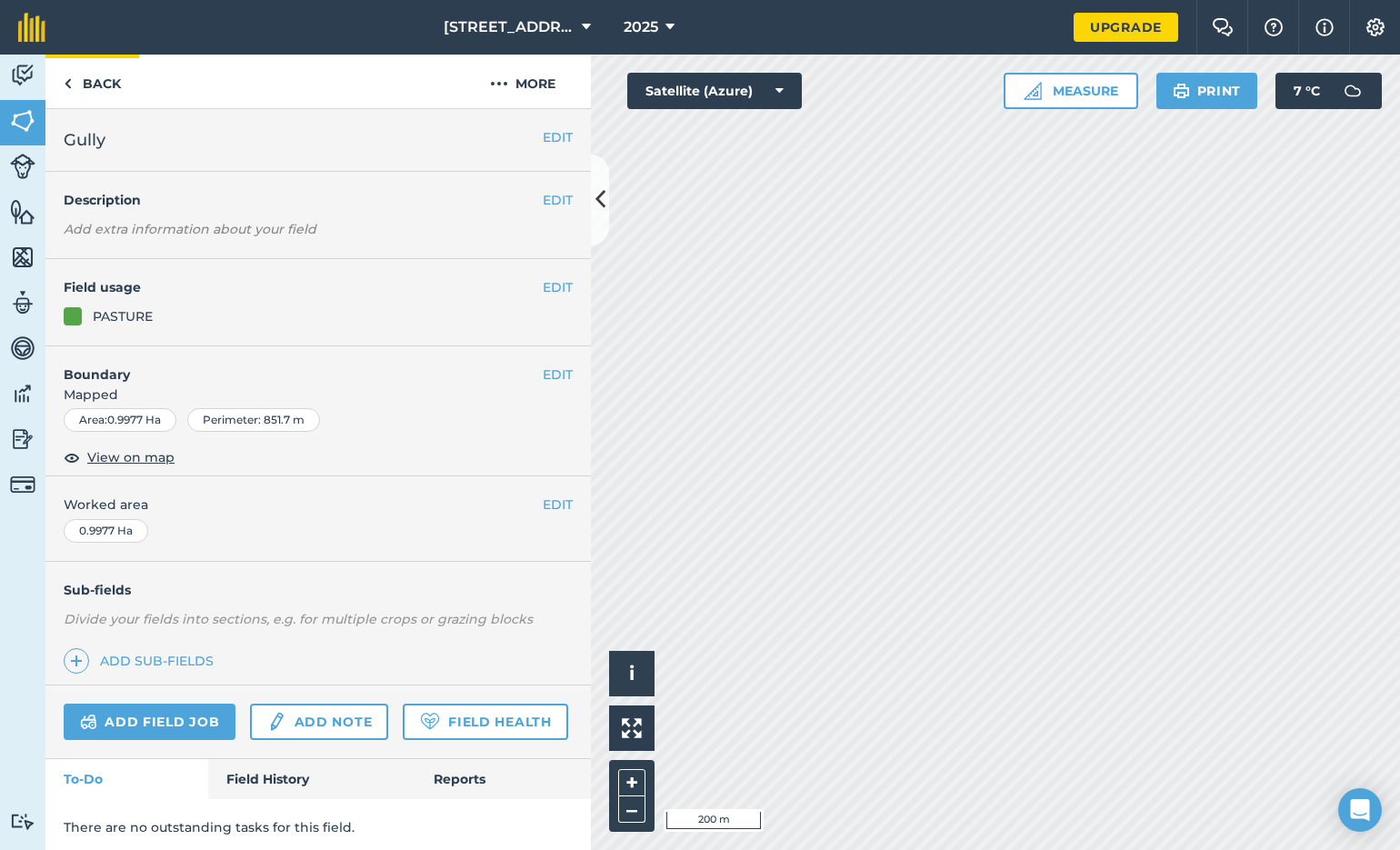 click on "Back" at bounding box center (92, 81) 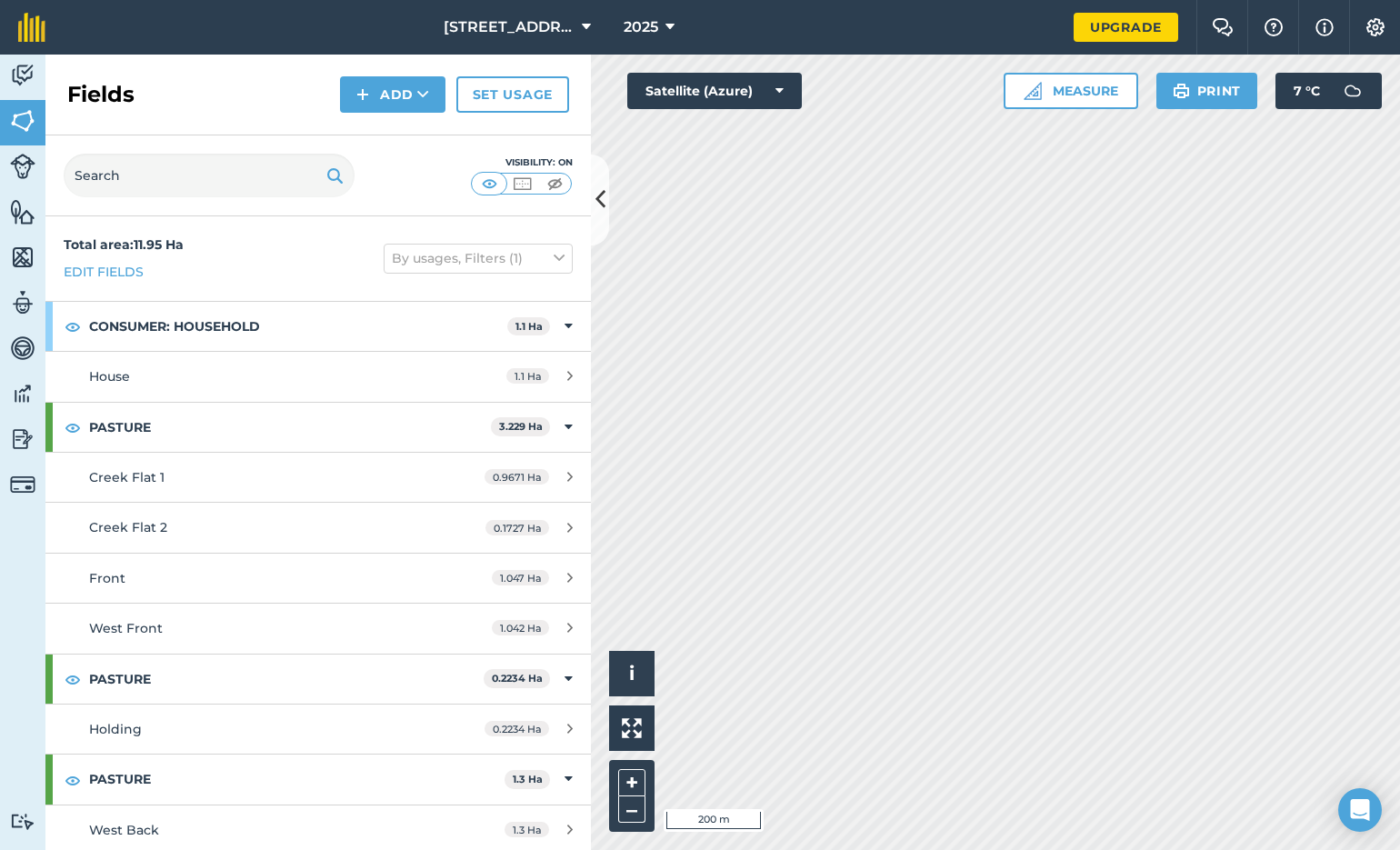 scroll, scrollTop: 0, scrollLeft: 0, axis: both 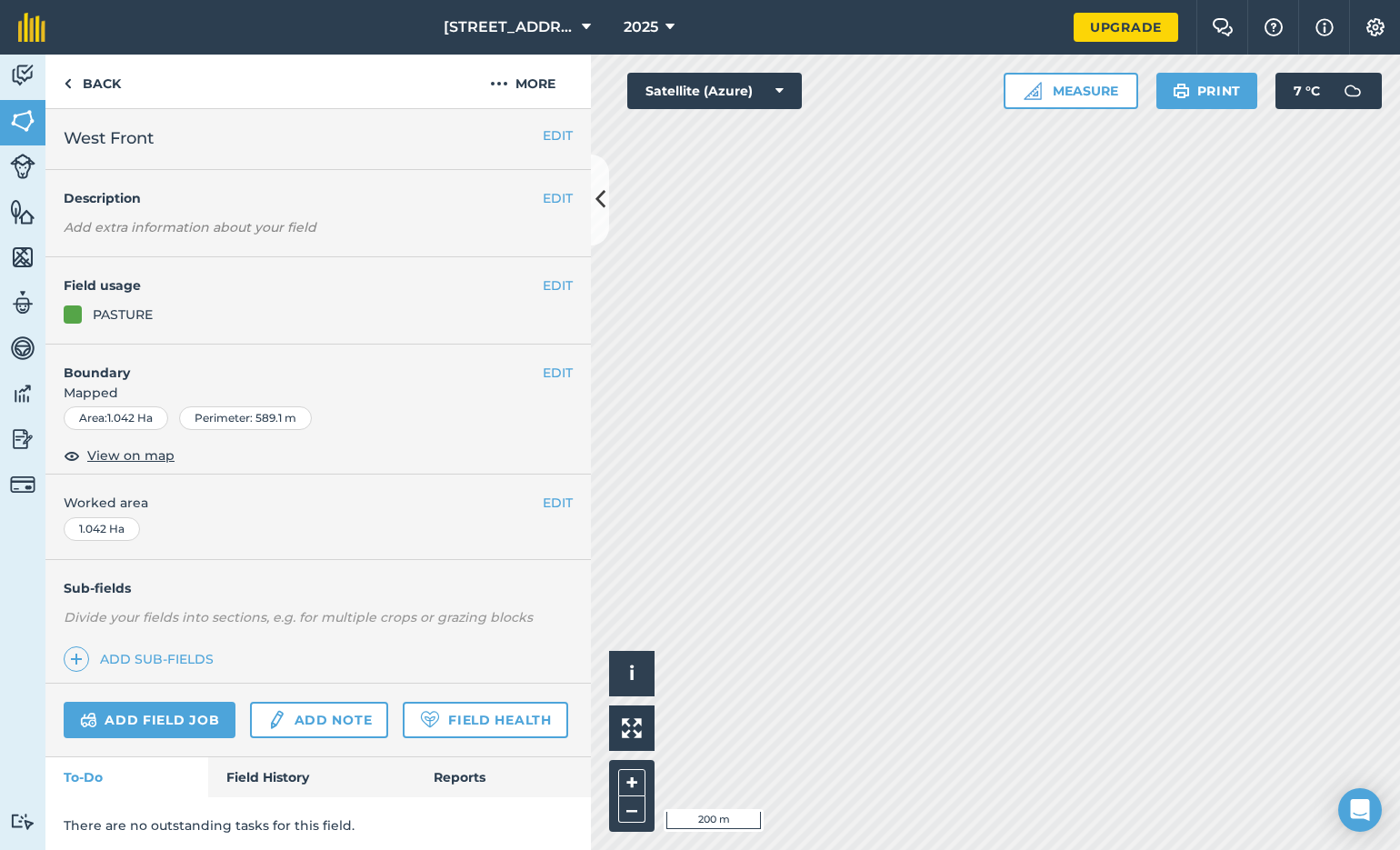 click on "EDIT" at bounding box center [557, 135] 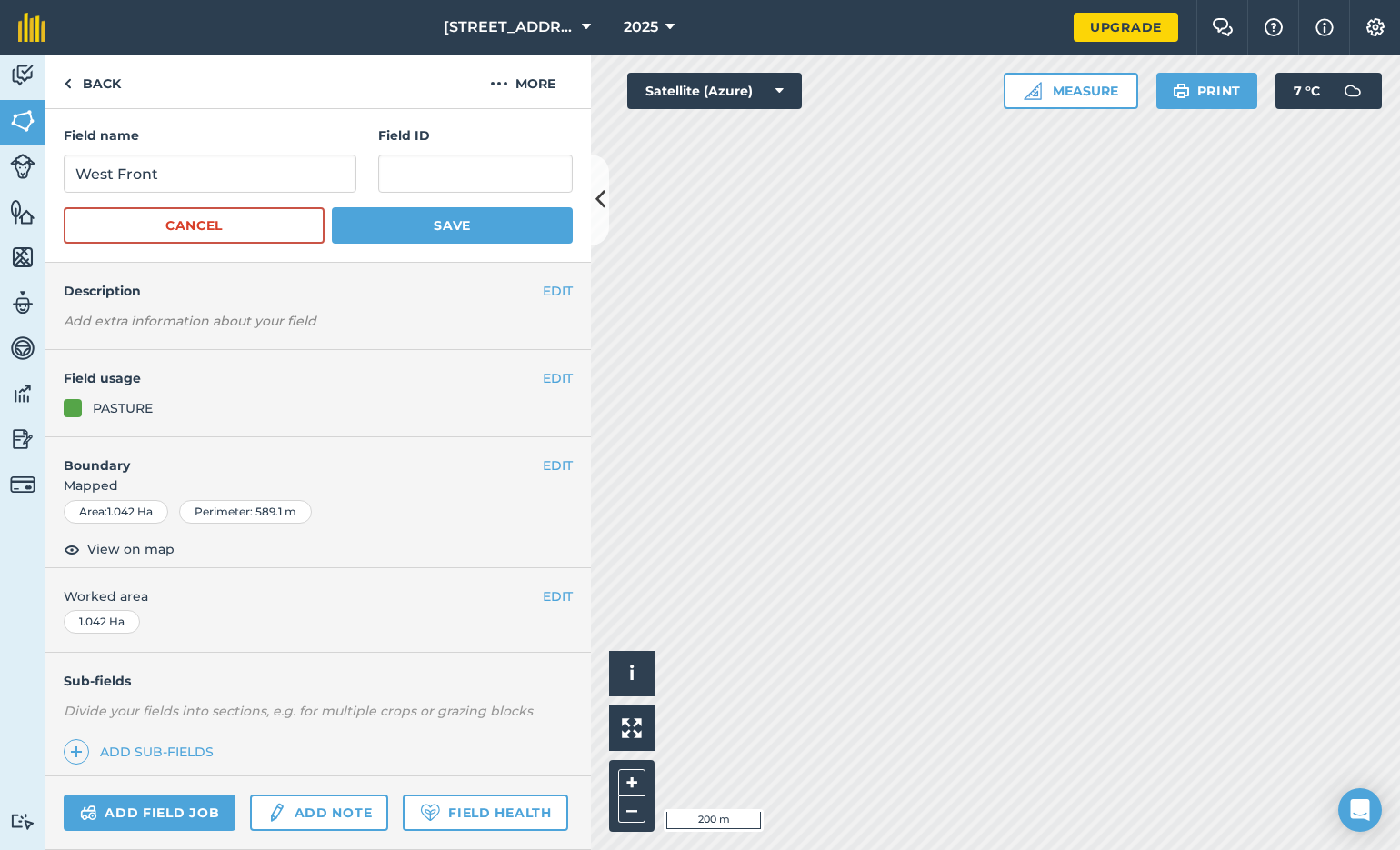 click on "Save" at bounding box center (452, 225) 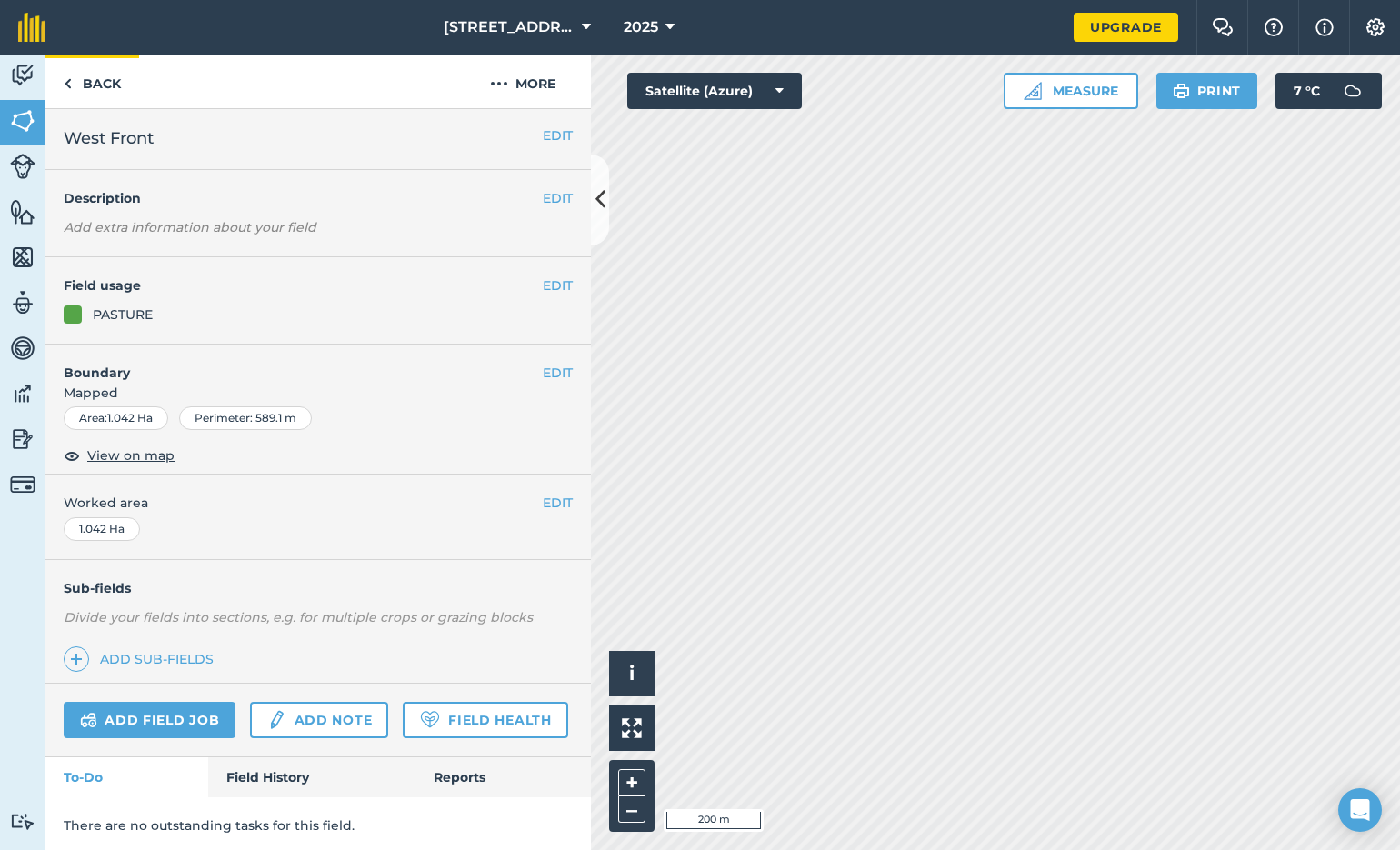 click on "Back" at bounding box center [92, 81] 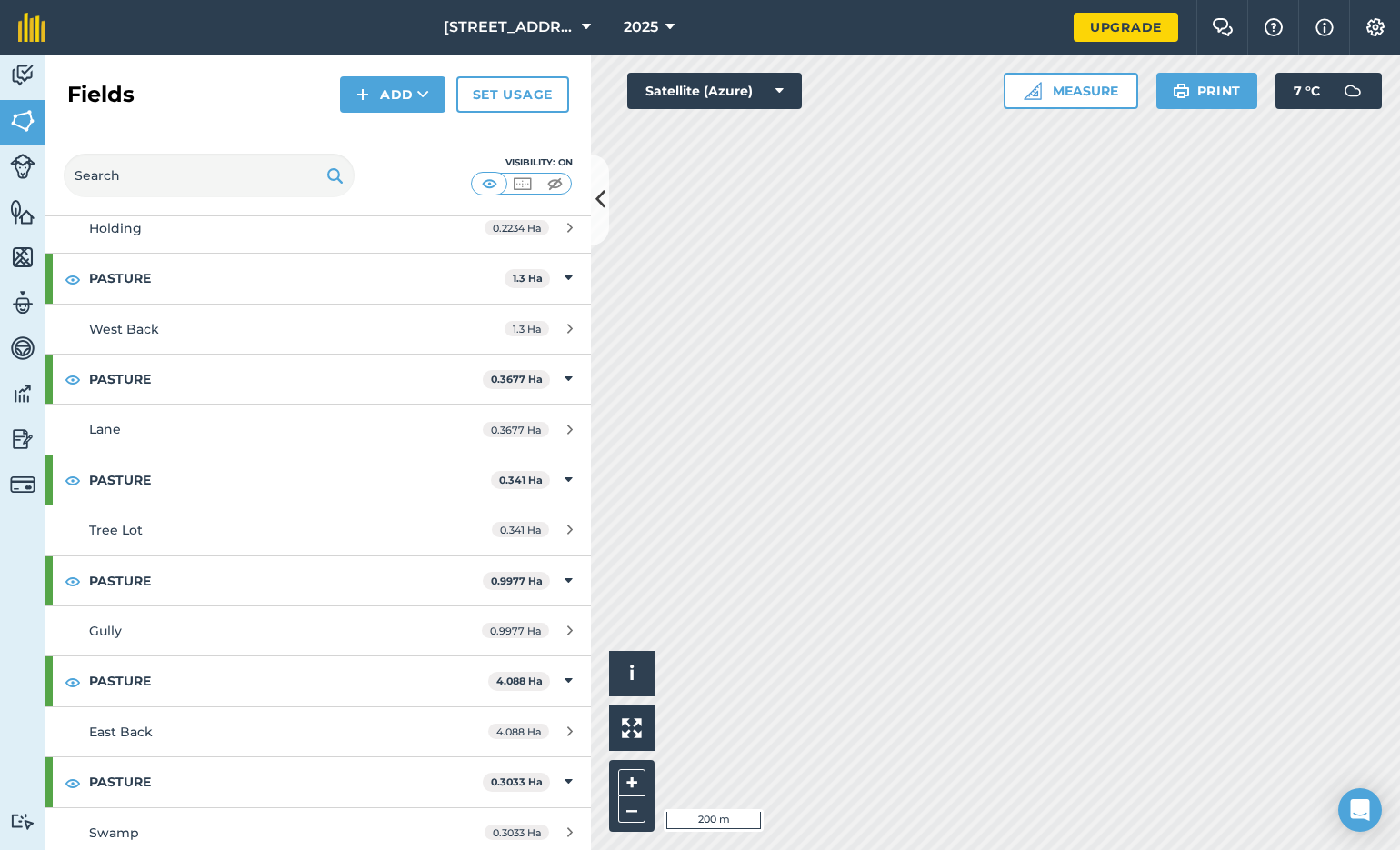 scroll, scrollTop: 500, scrollLeft: 0, axis: vertical 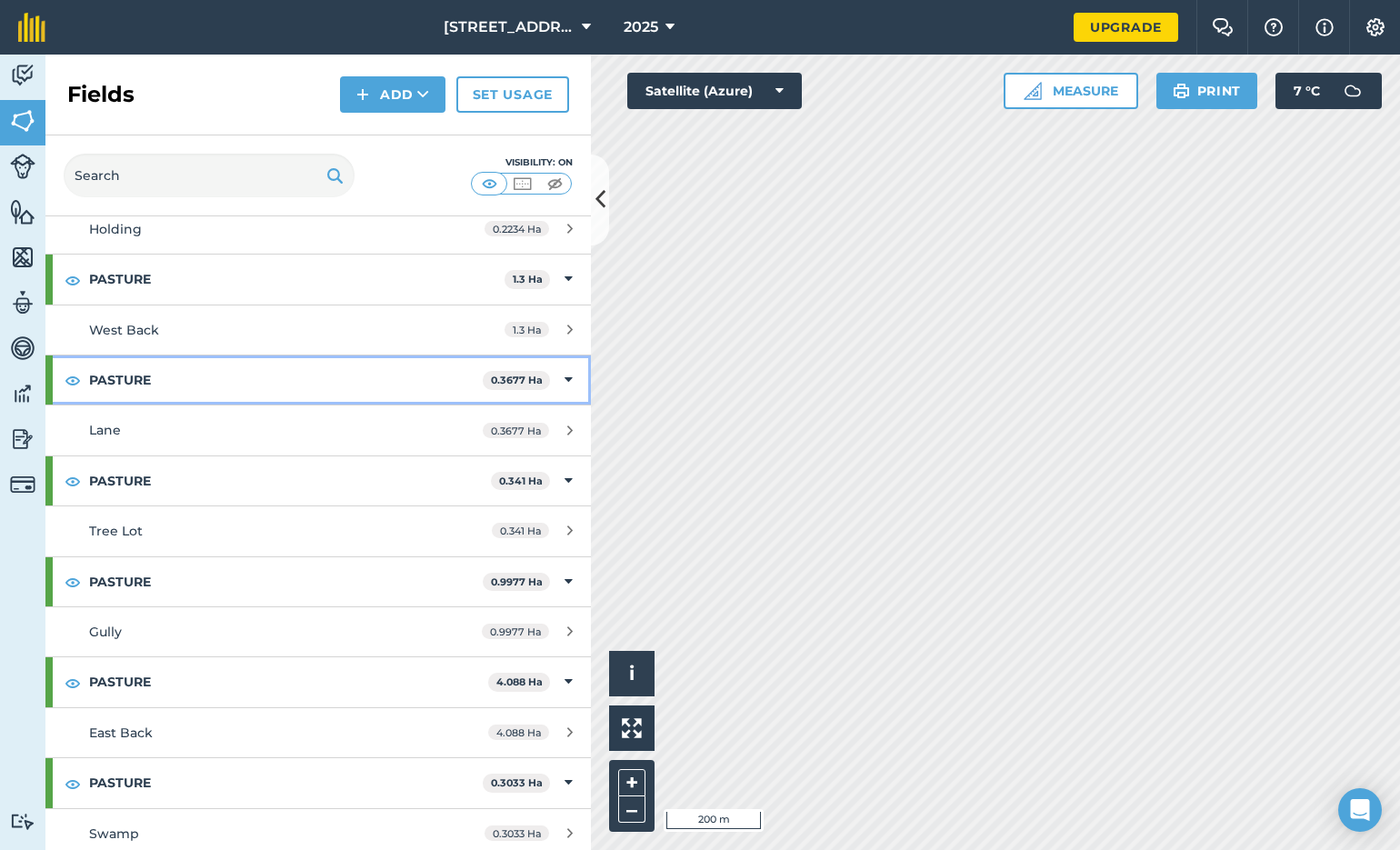click at bounding box center (73, 380) 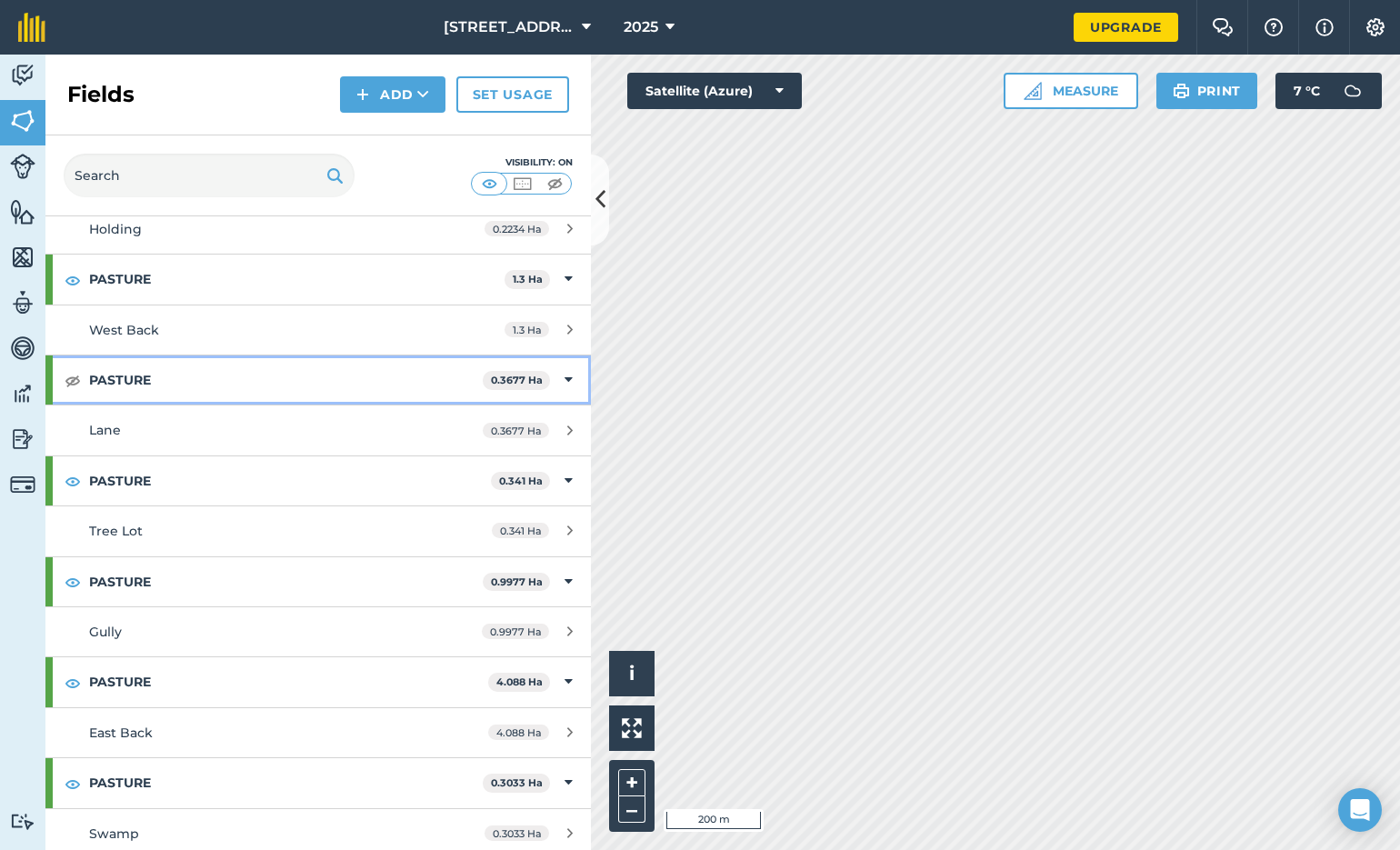 click at bounding box center [73, 380] 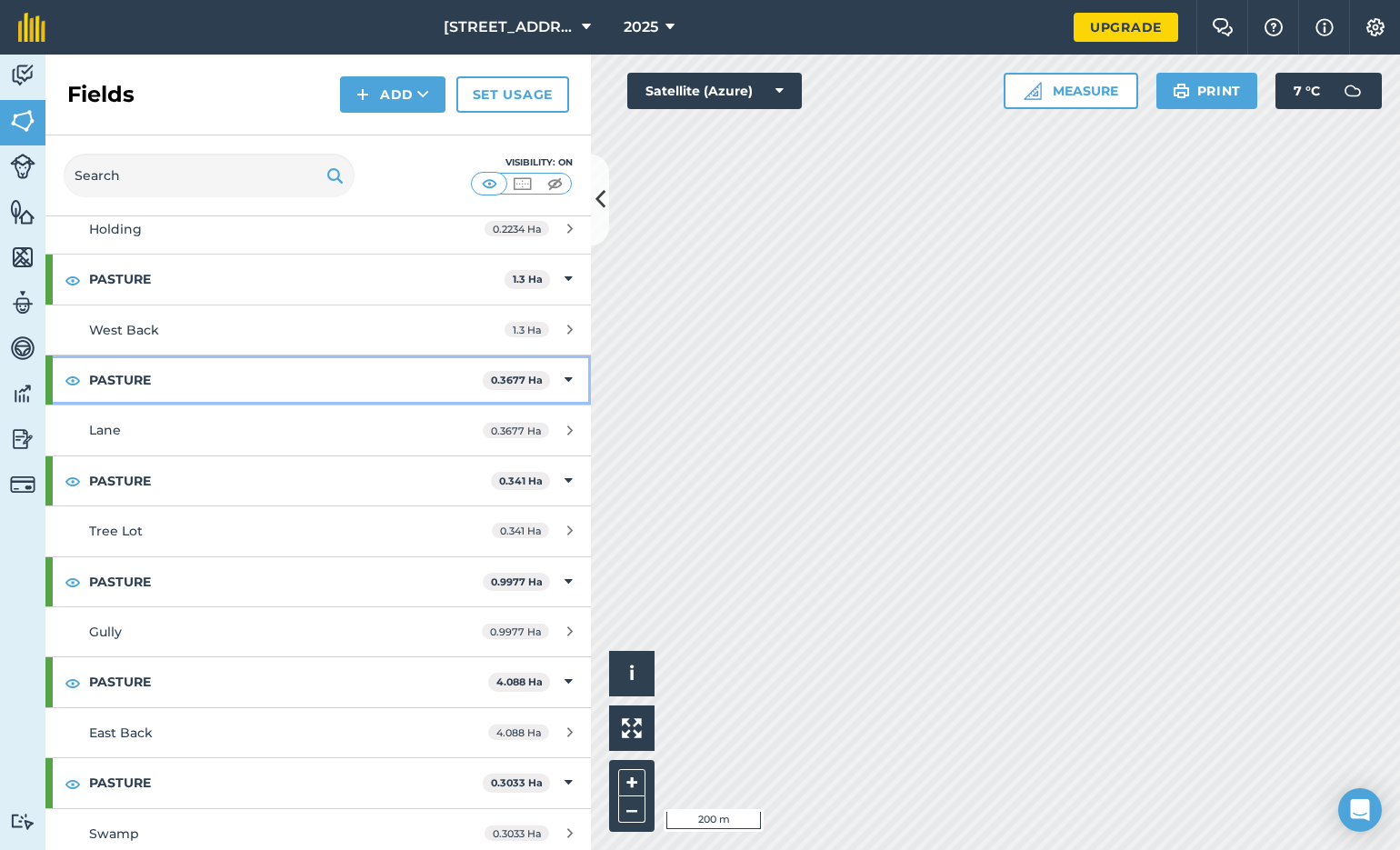 click at bounding box center [73, 380] 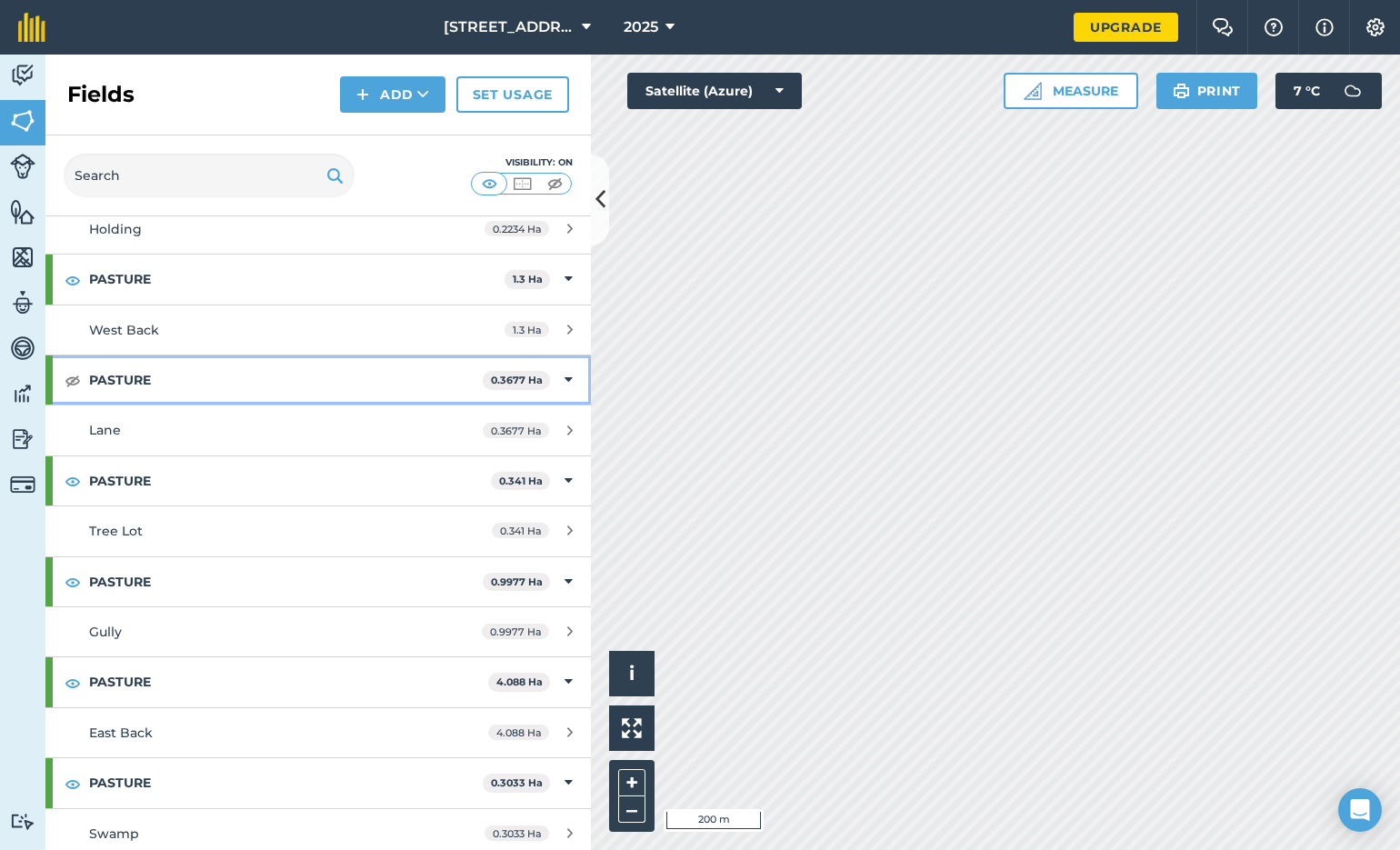 click at bounding box center [73, 380] 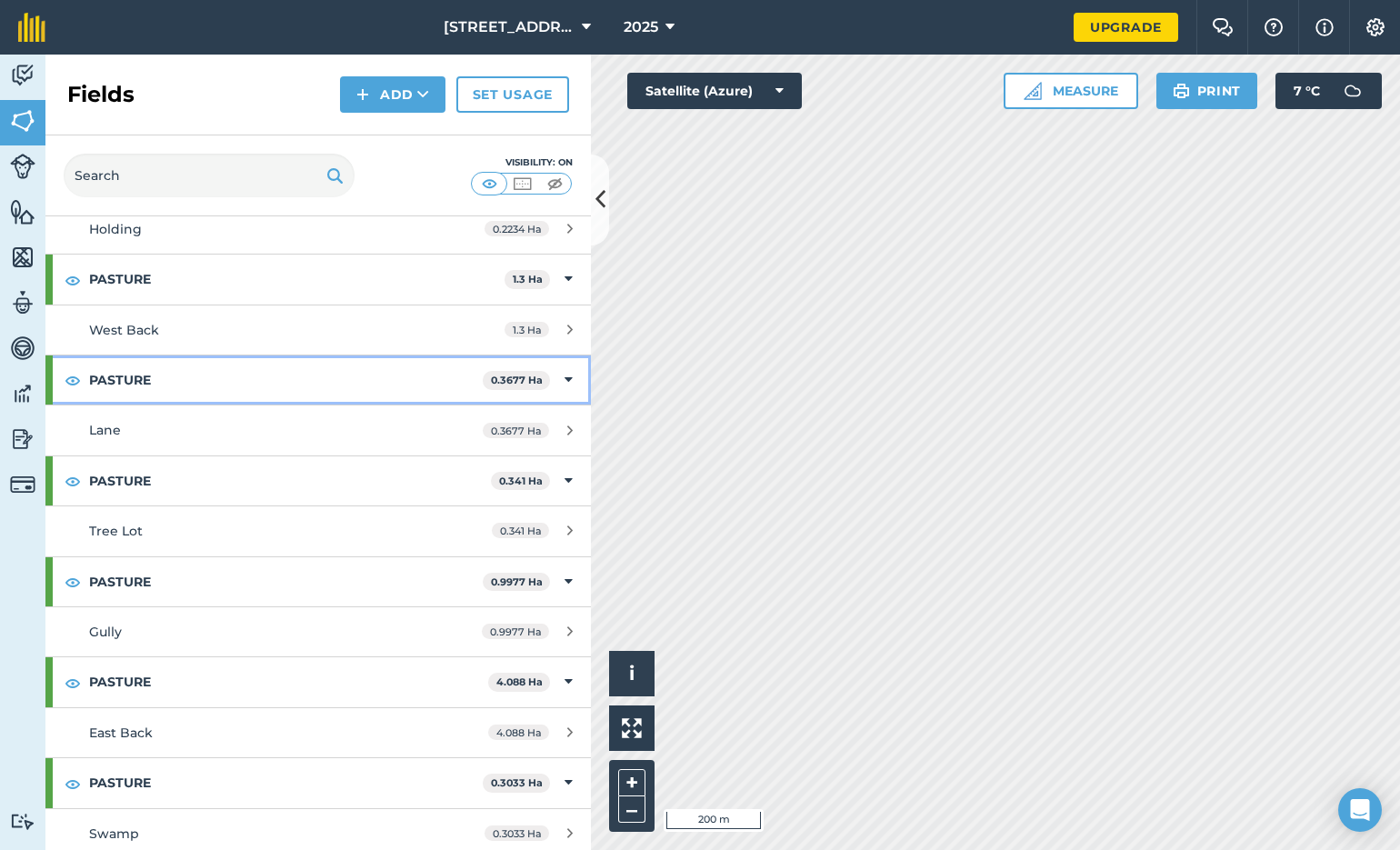 scroll, scrollTop: 0, scrollLeft: 0, axis: both 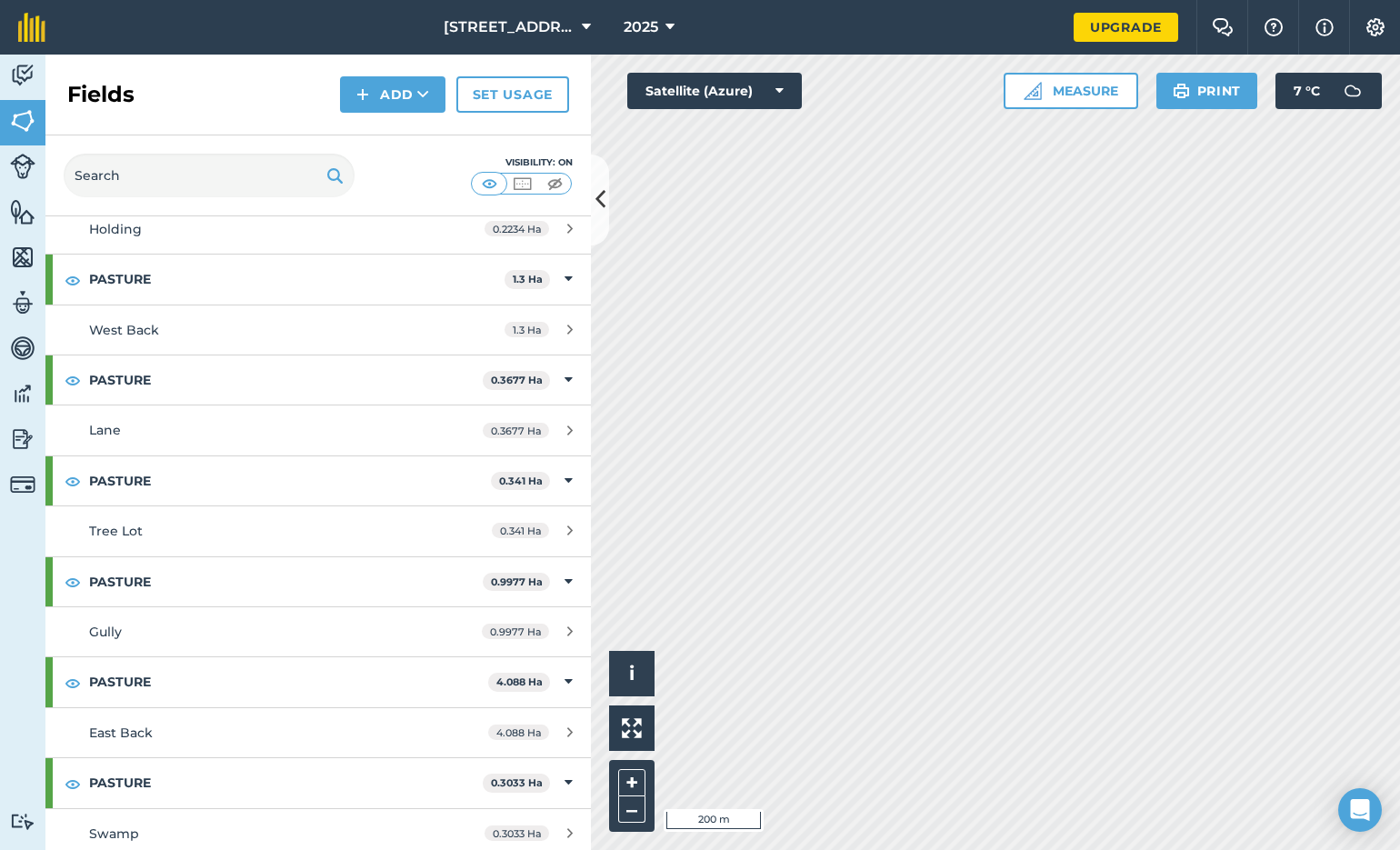 click on "East Back" at bounding box center (121, 733) 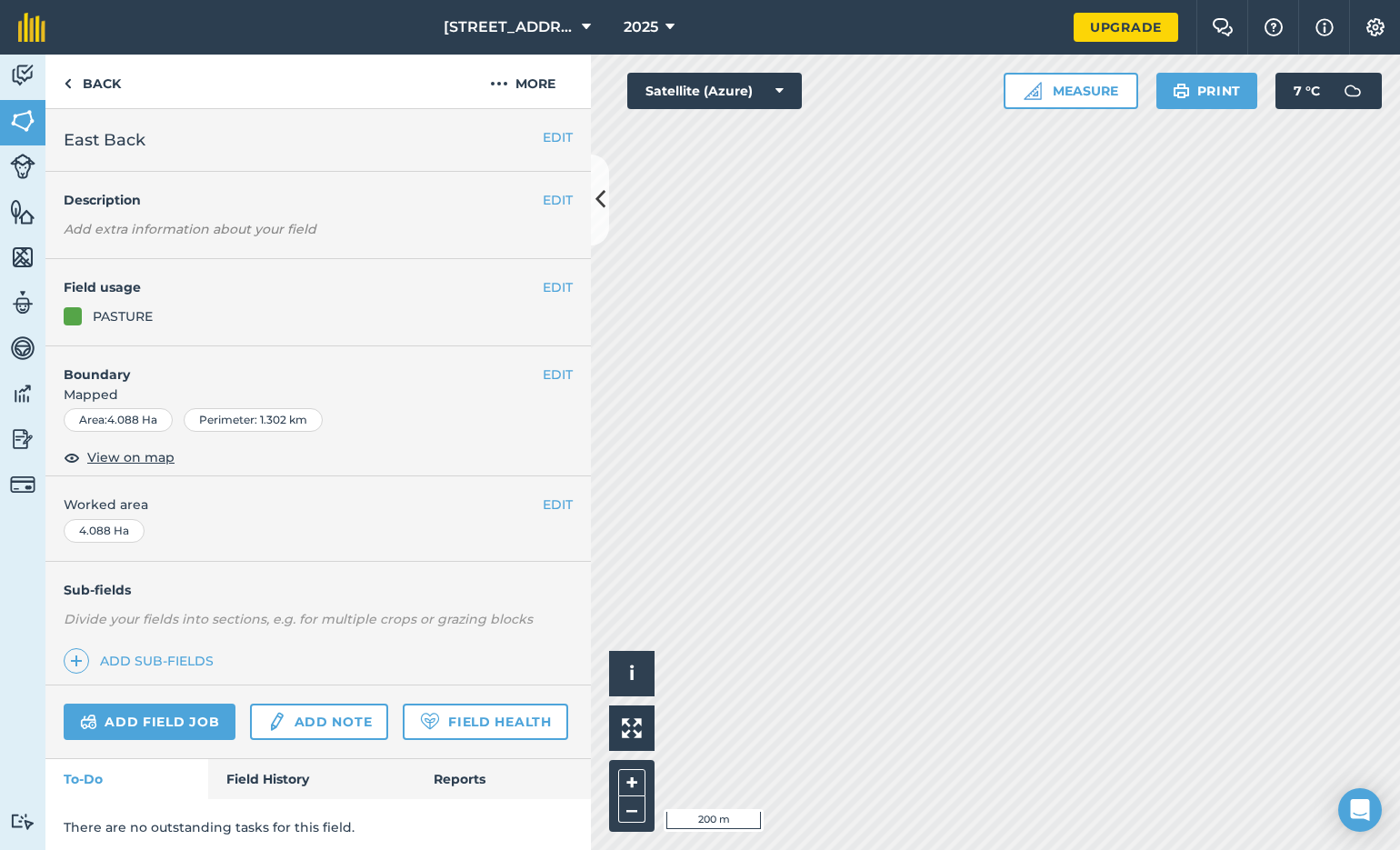 click on "EDIT" at bounding box center (557, 137) 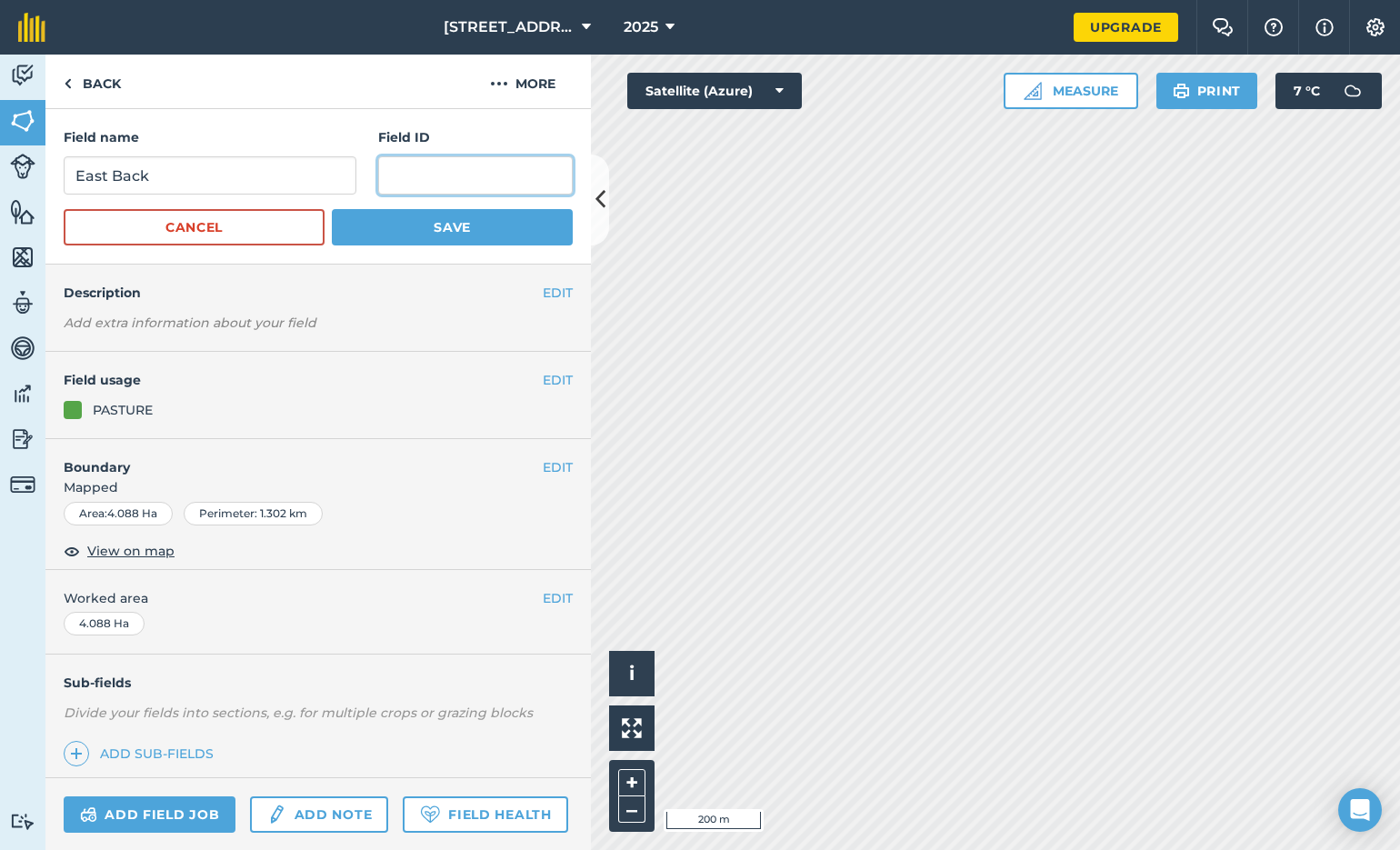 click at bounding box center (475, 175) 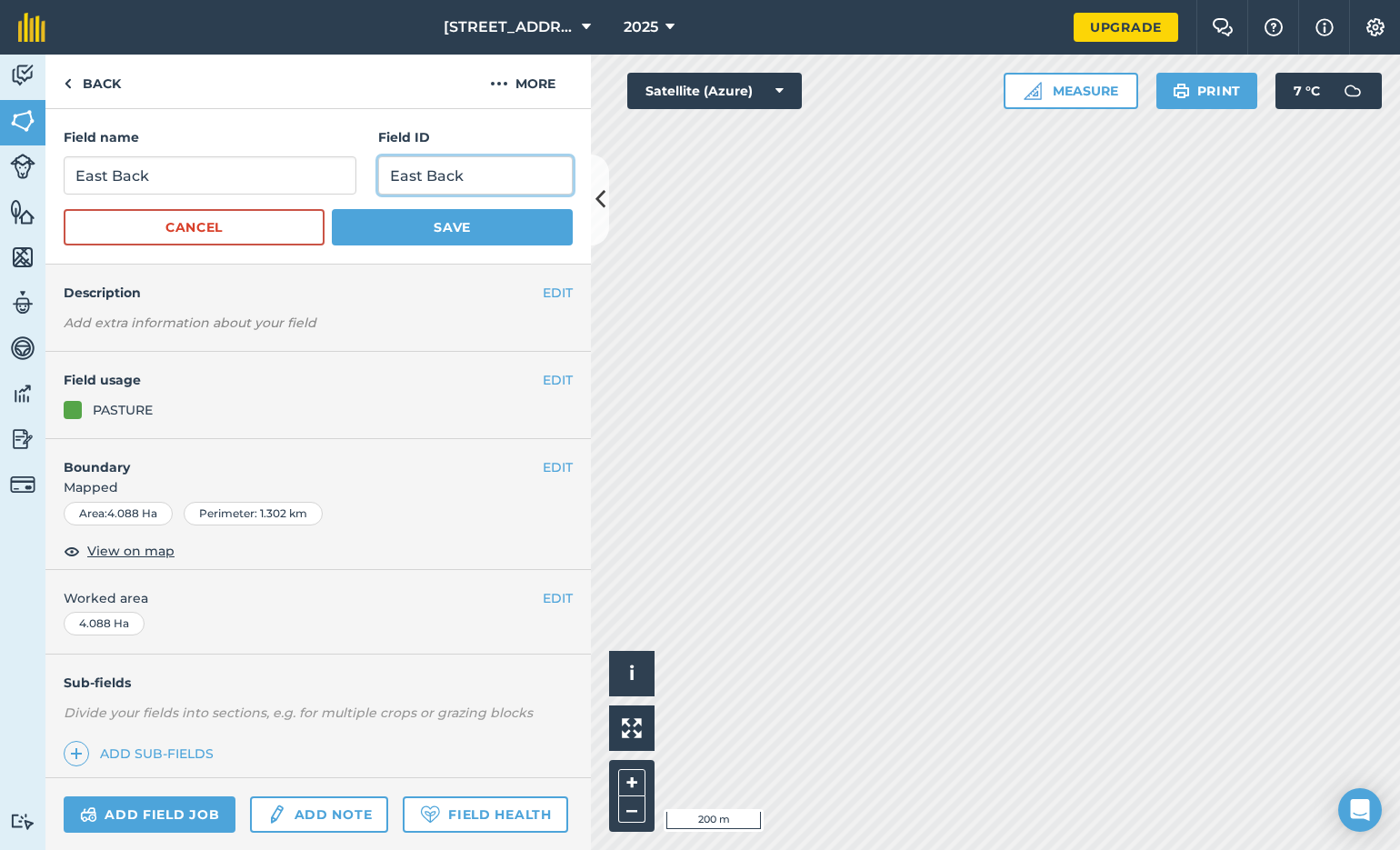 type on "East Back" 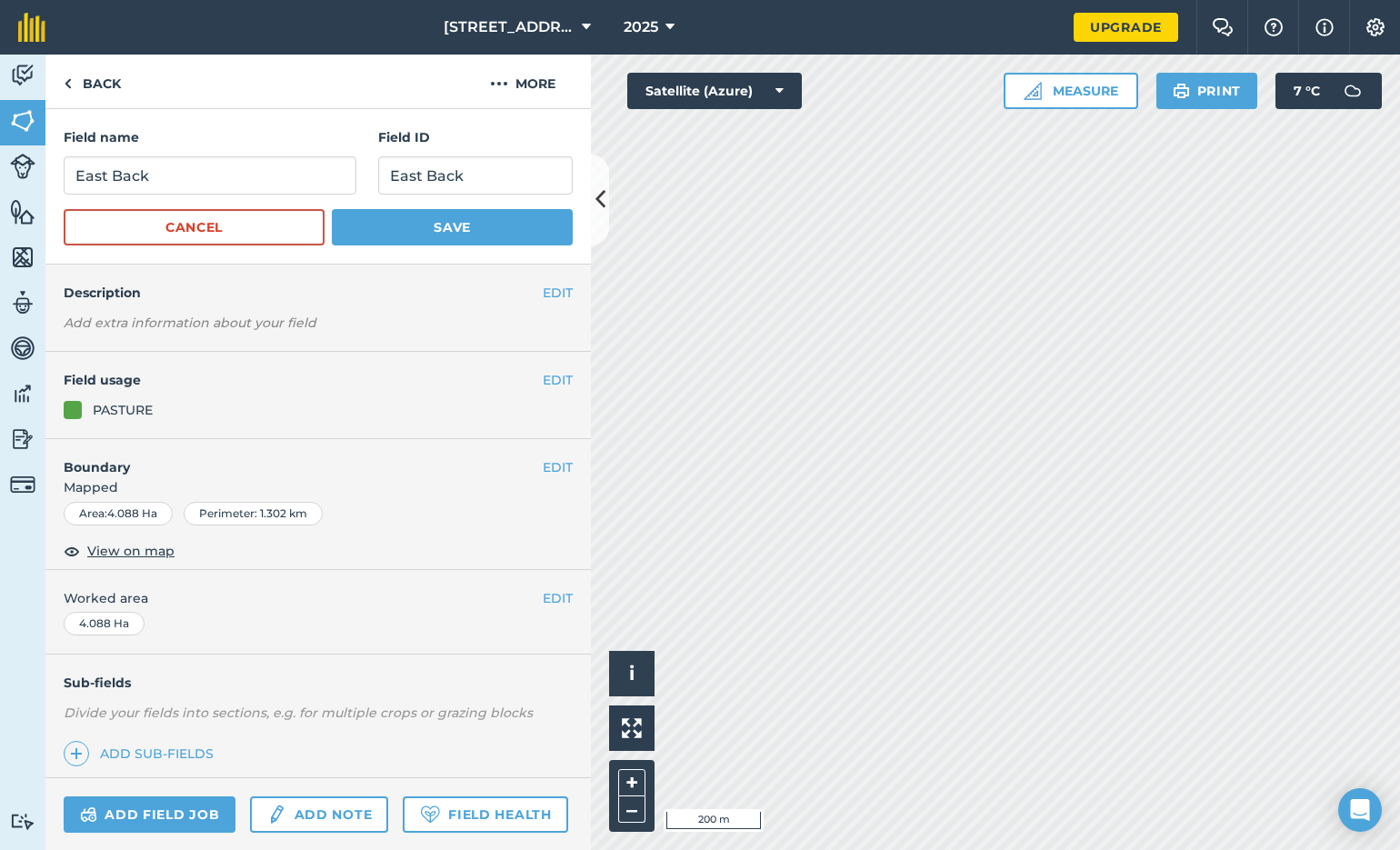 click on "Save" at bounding box center [452, 227] 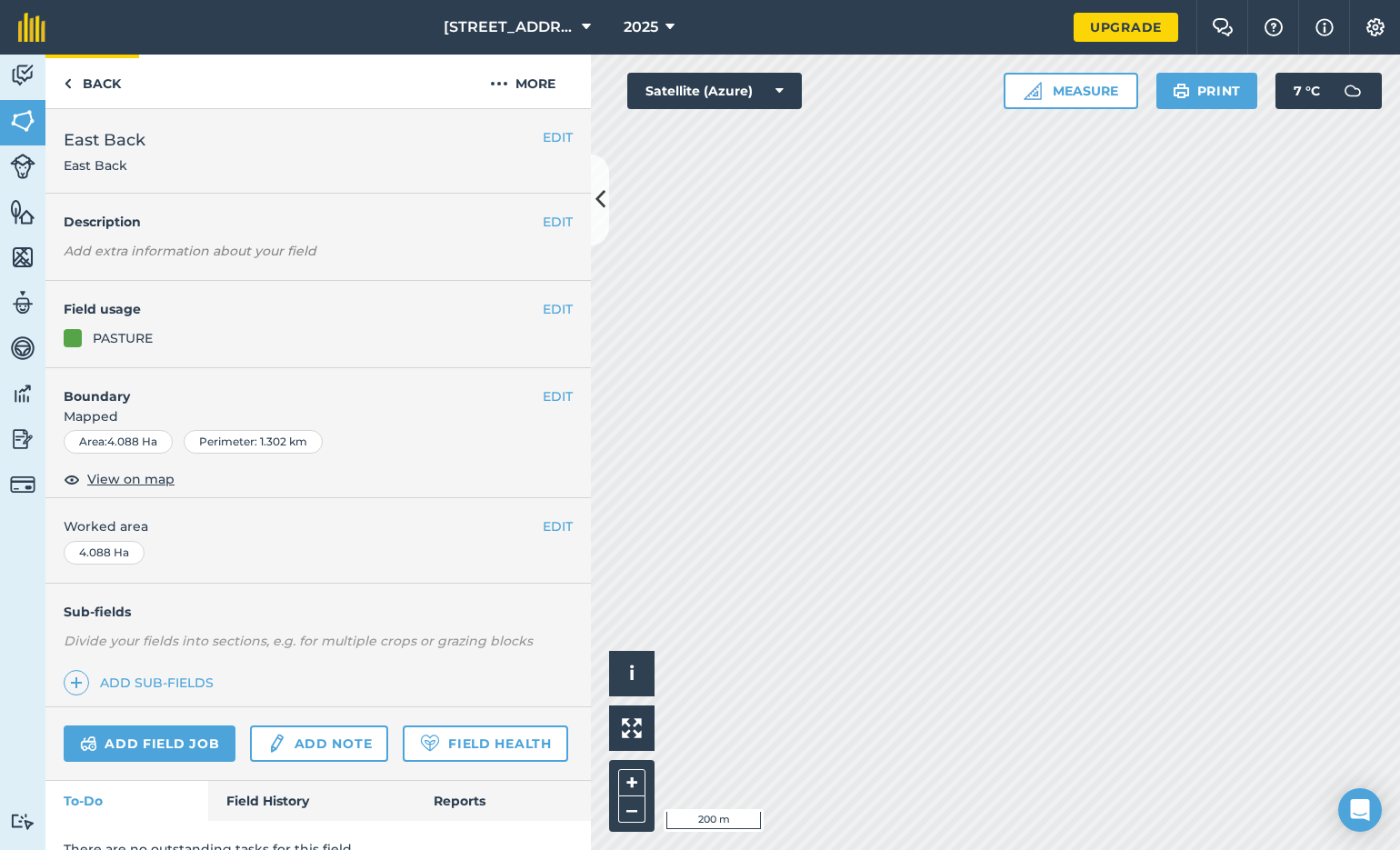 click on "Back" at bounding box center [92, 81] 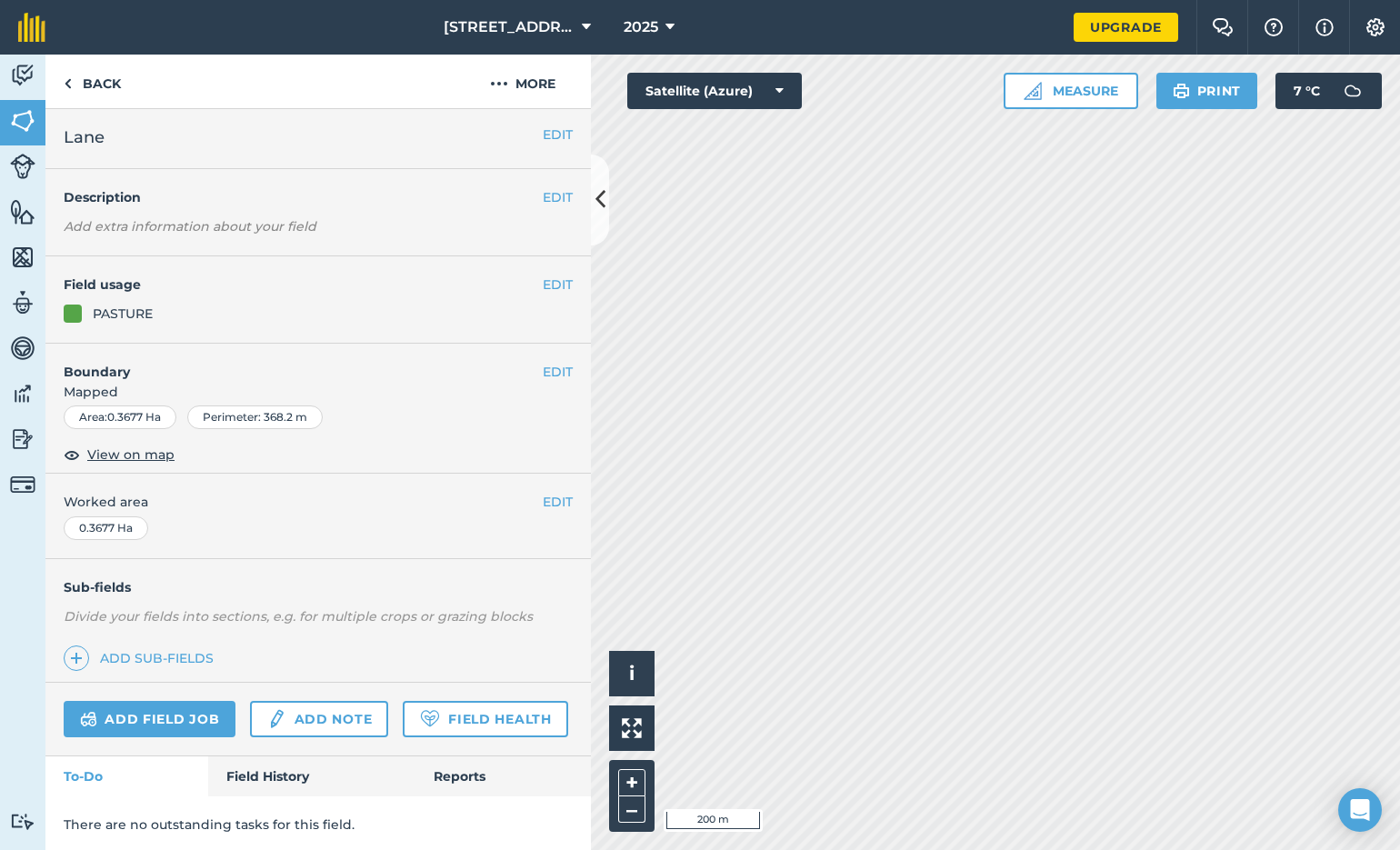 scroll, scrollTop: 2, scrollLeft: 0, axis: vertical 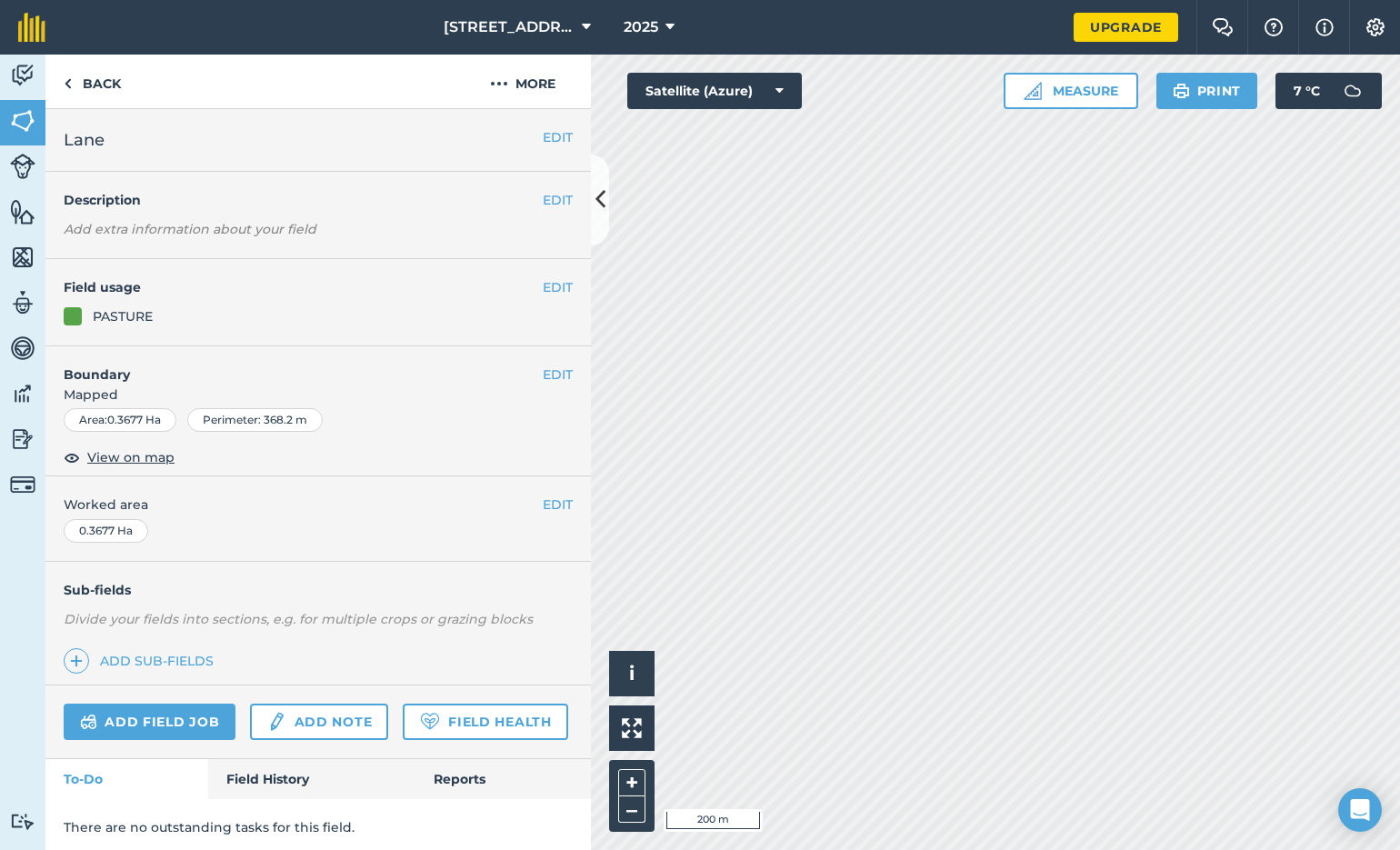 click at bounding box center (23, 166) 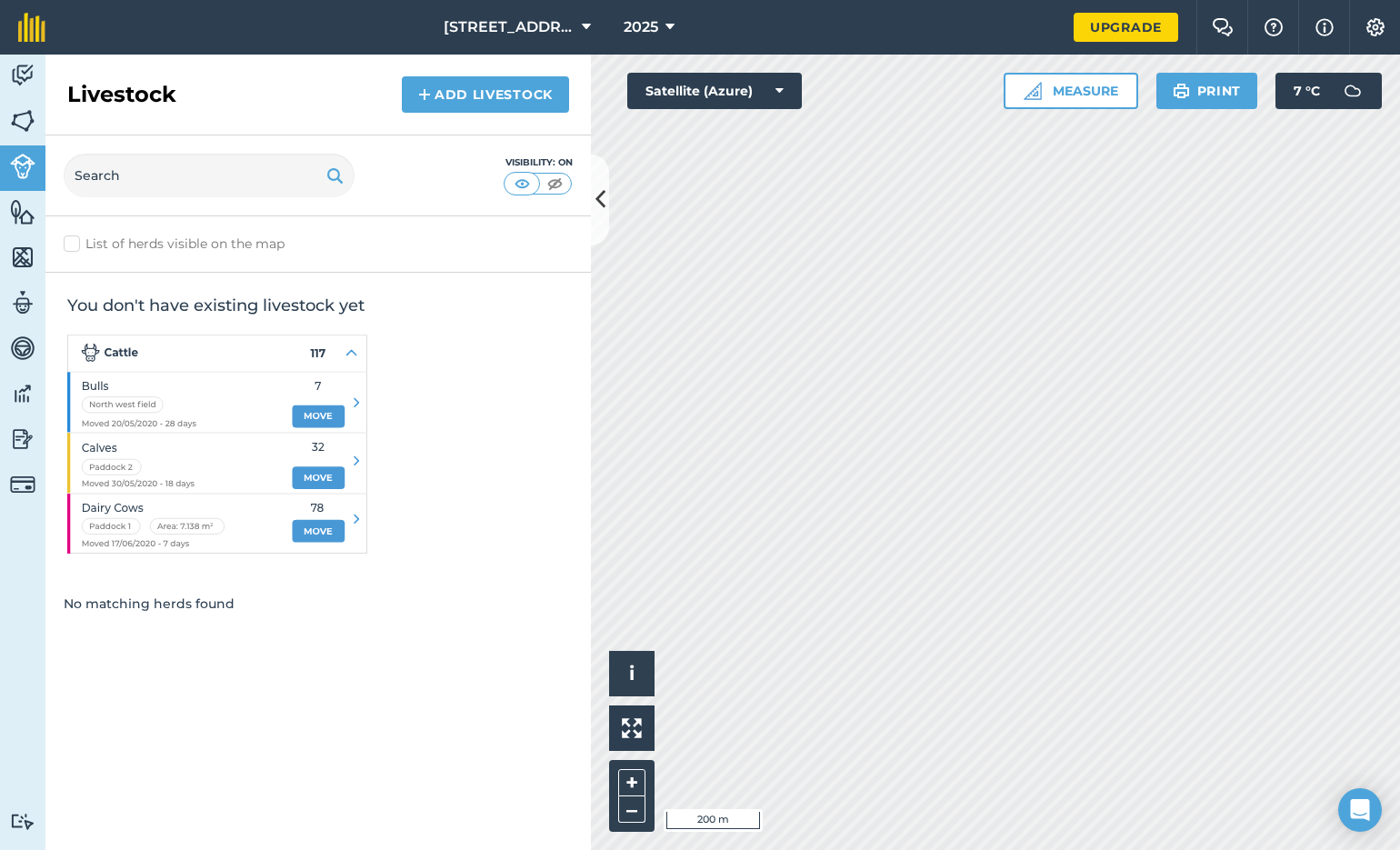 click at bounding box center [23, 75] 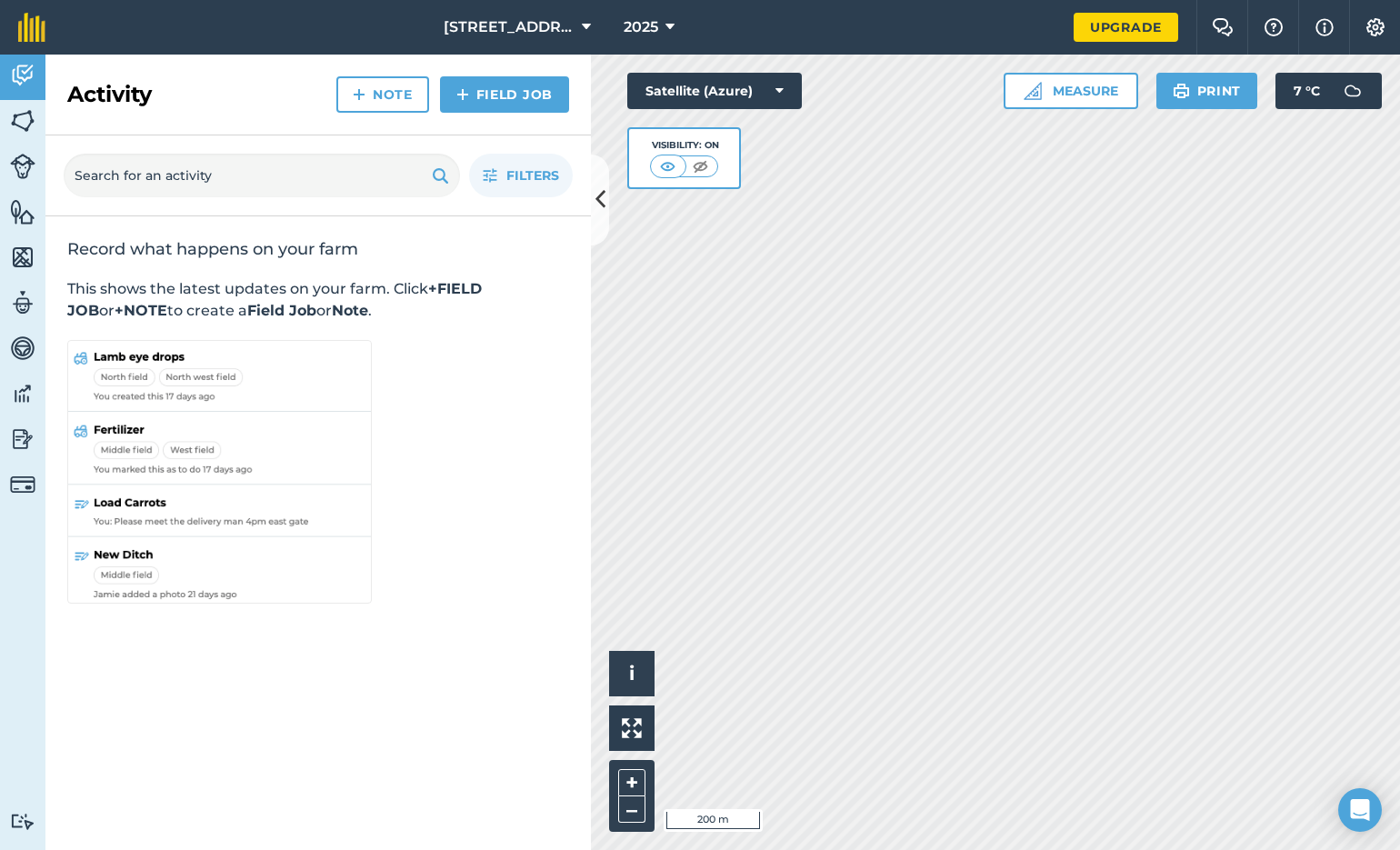 scroll, scrollTop: 1, scrollLeft: 0, axis: vertical 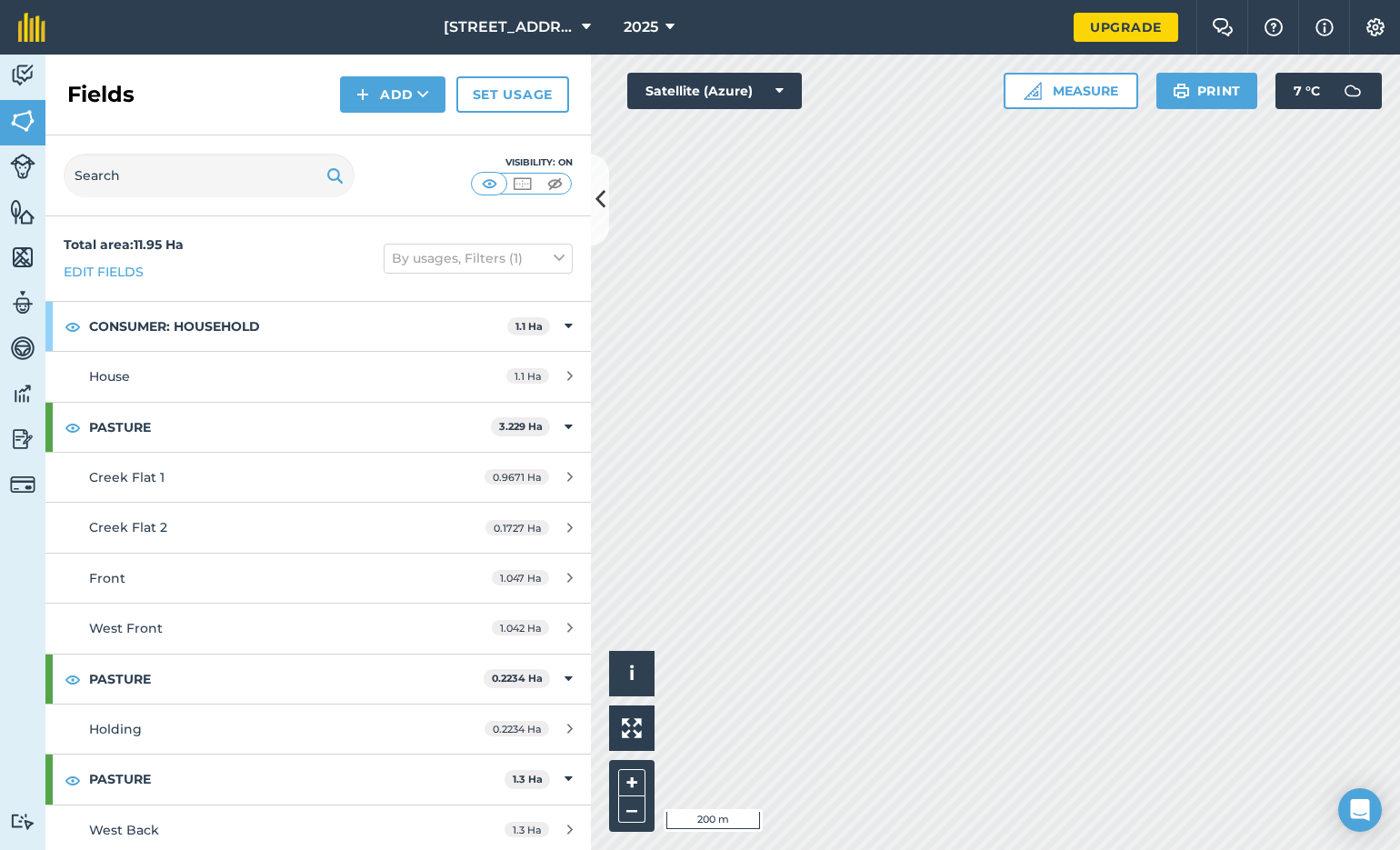 click at bounding box center [23, 166] 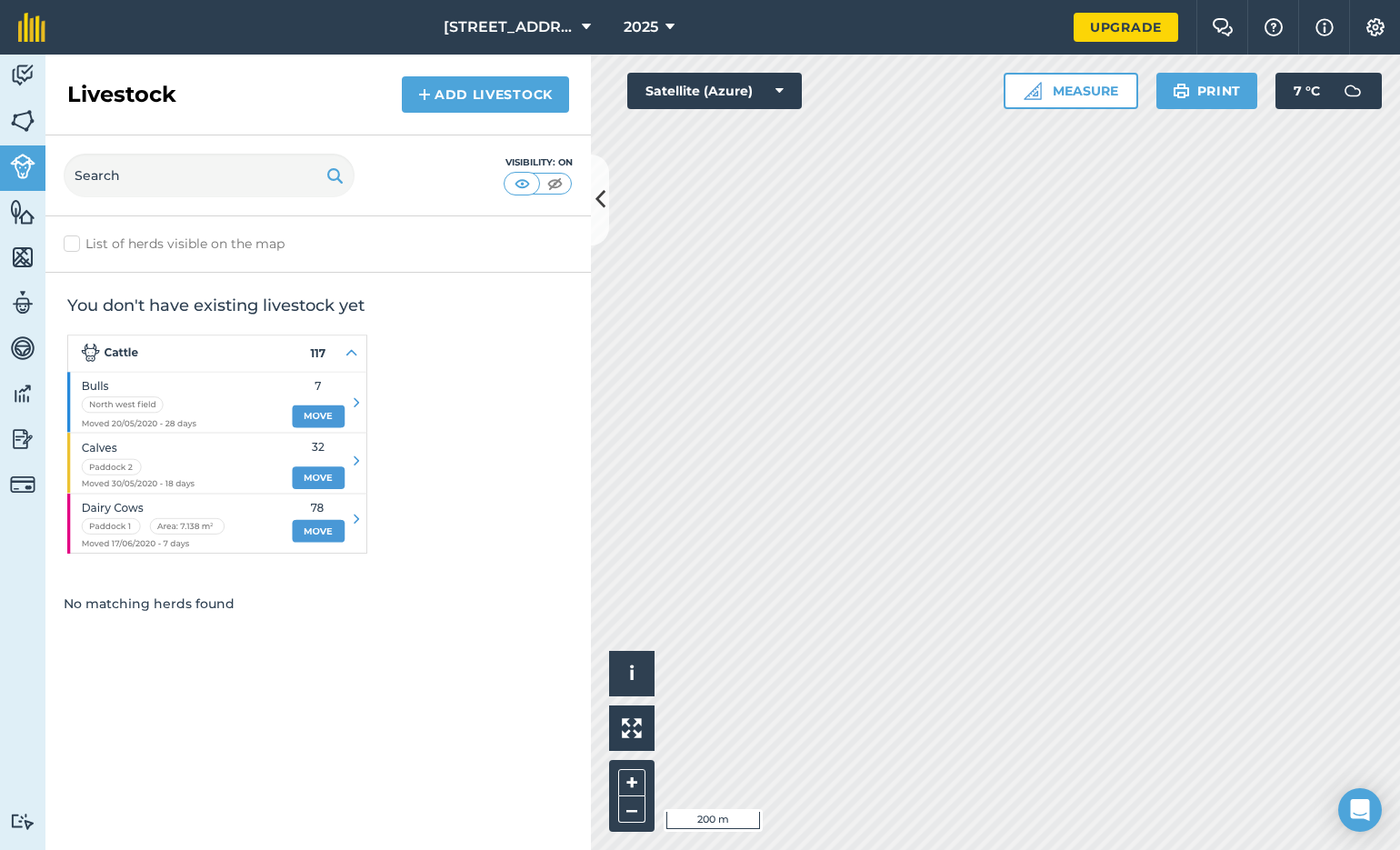 click at bounding box center (23, 212) 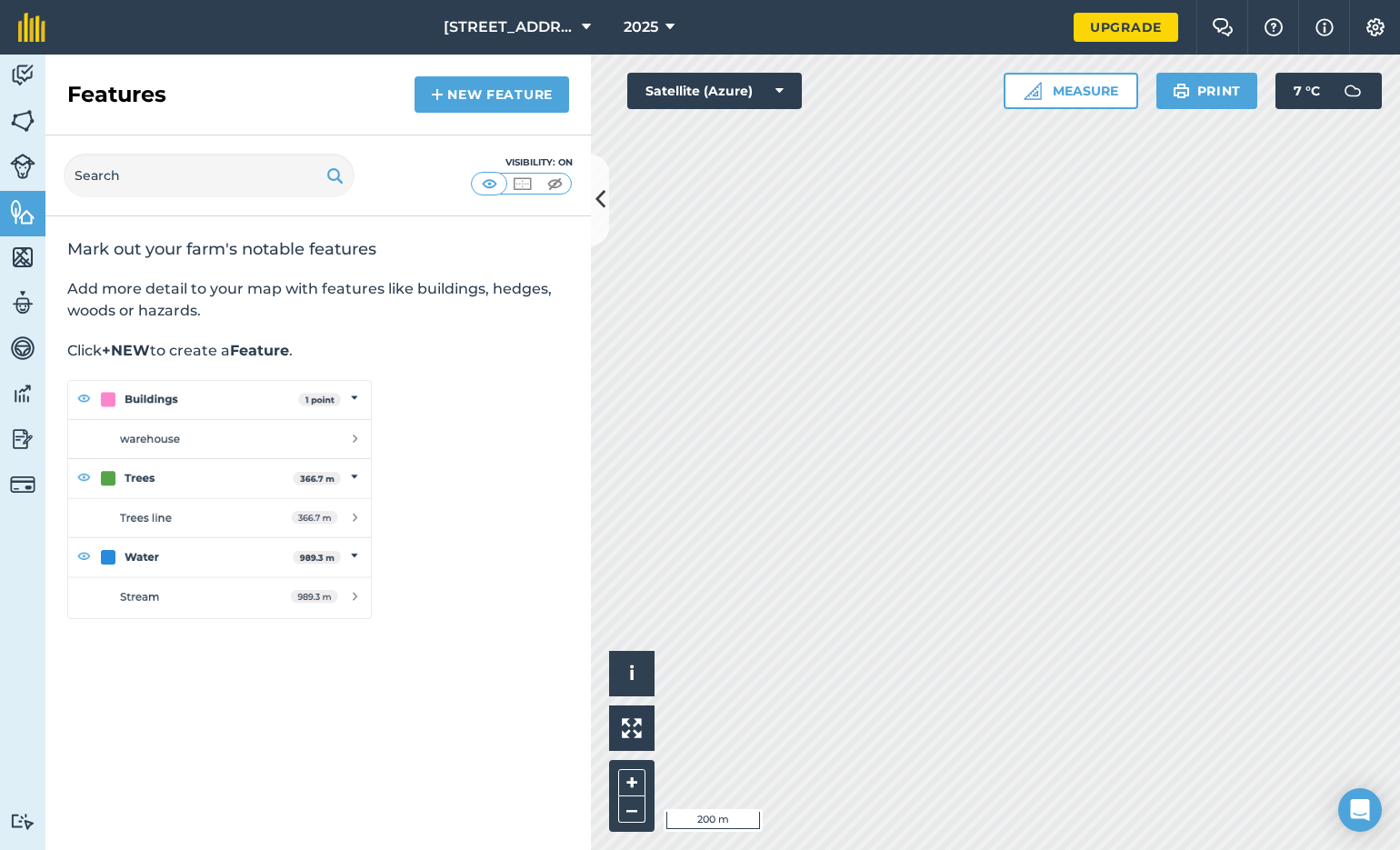 click at bounding box center [23, 257] 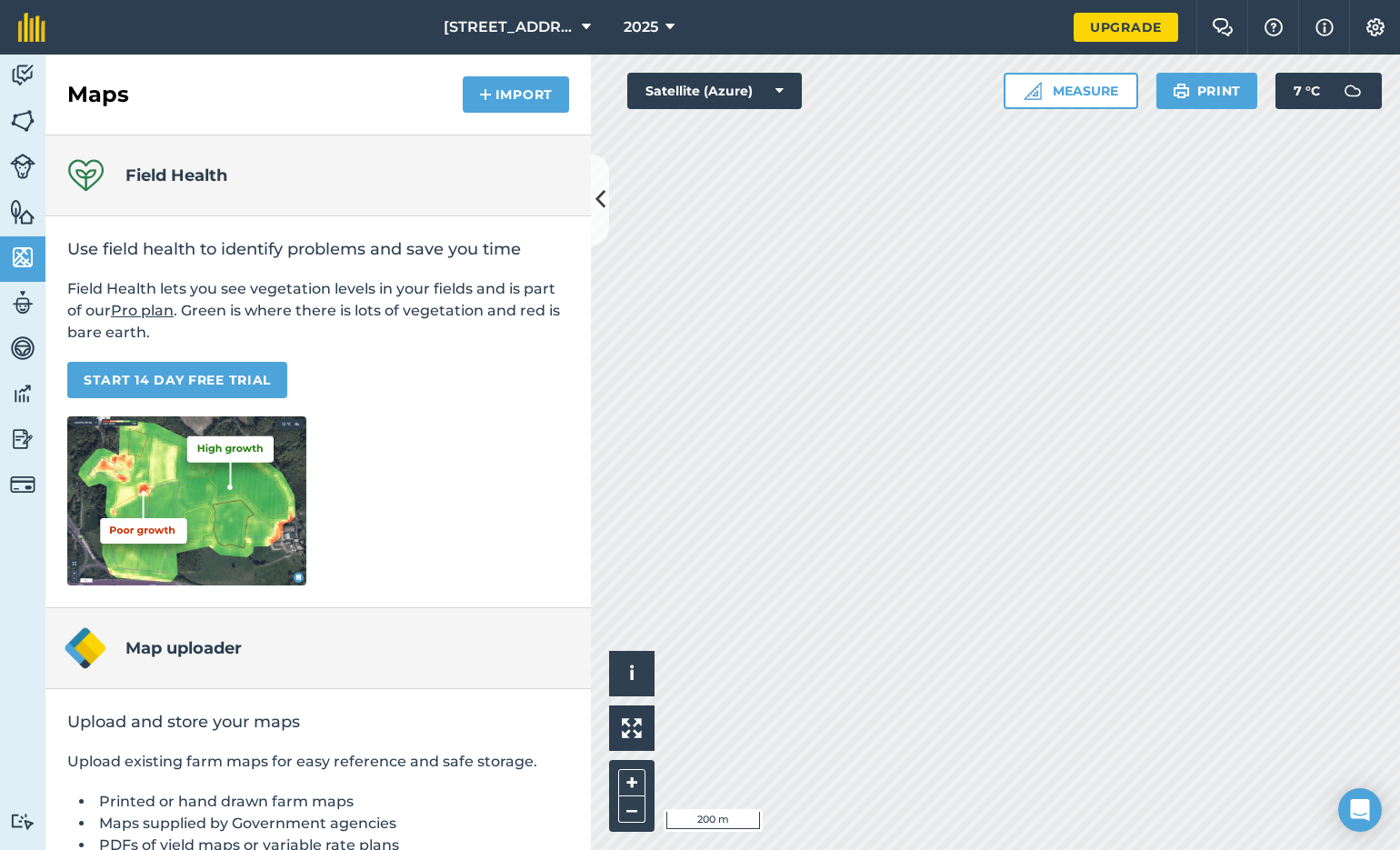 click at bounding box center [23, 303] 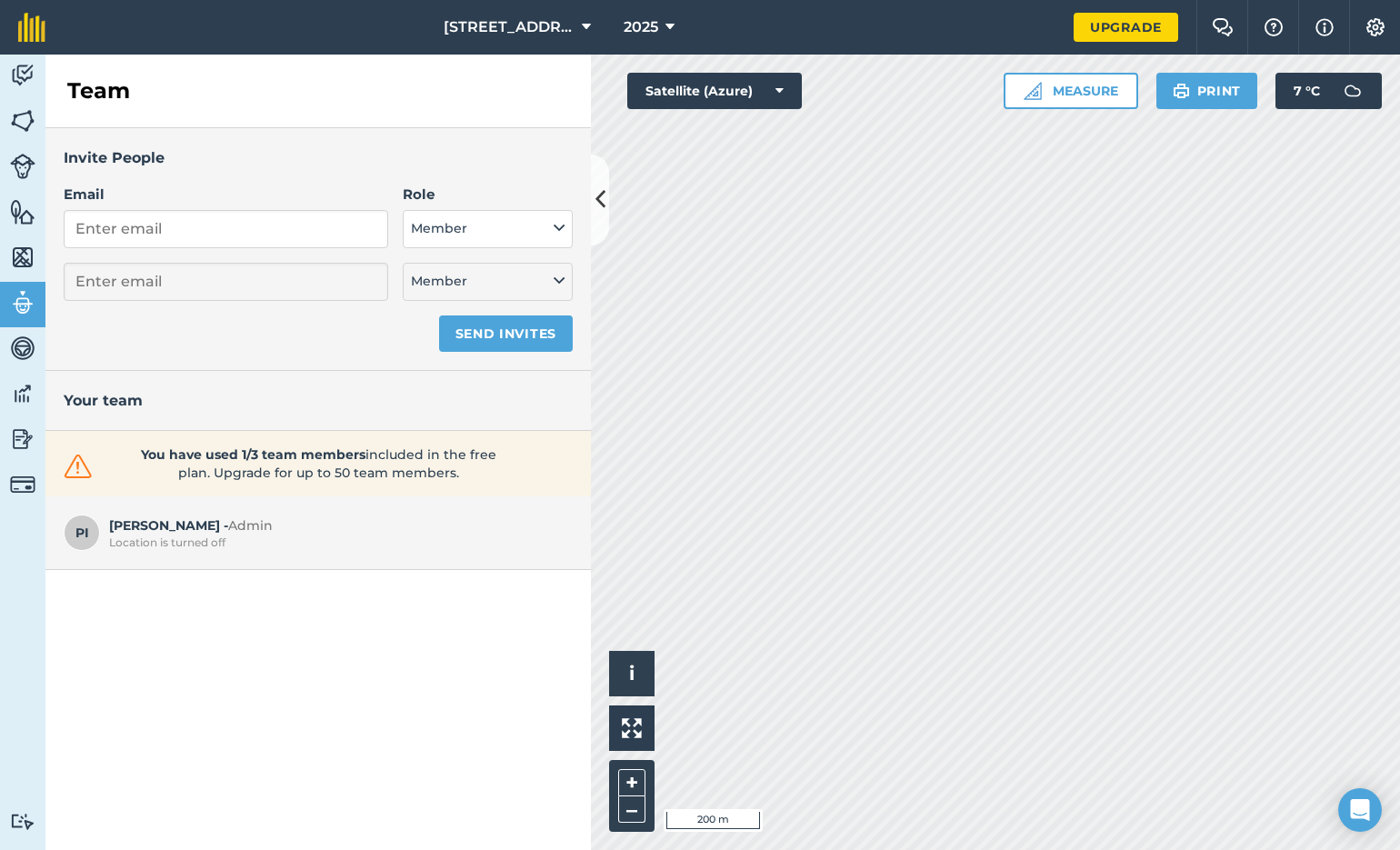 click at bounding box center (23, 348) 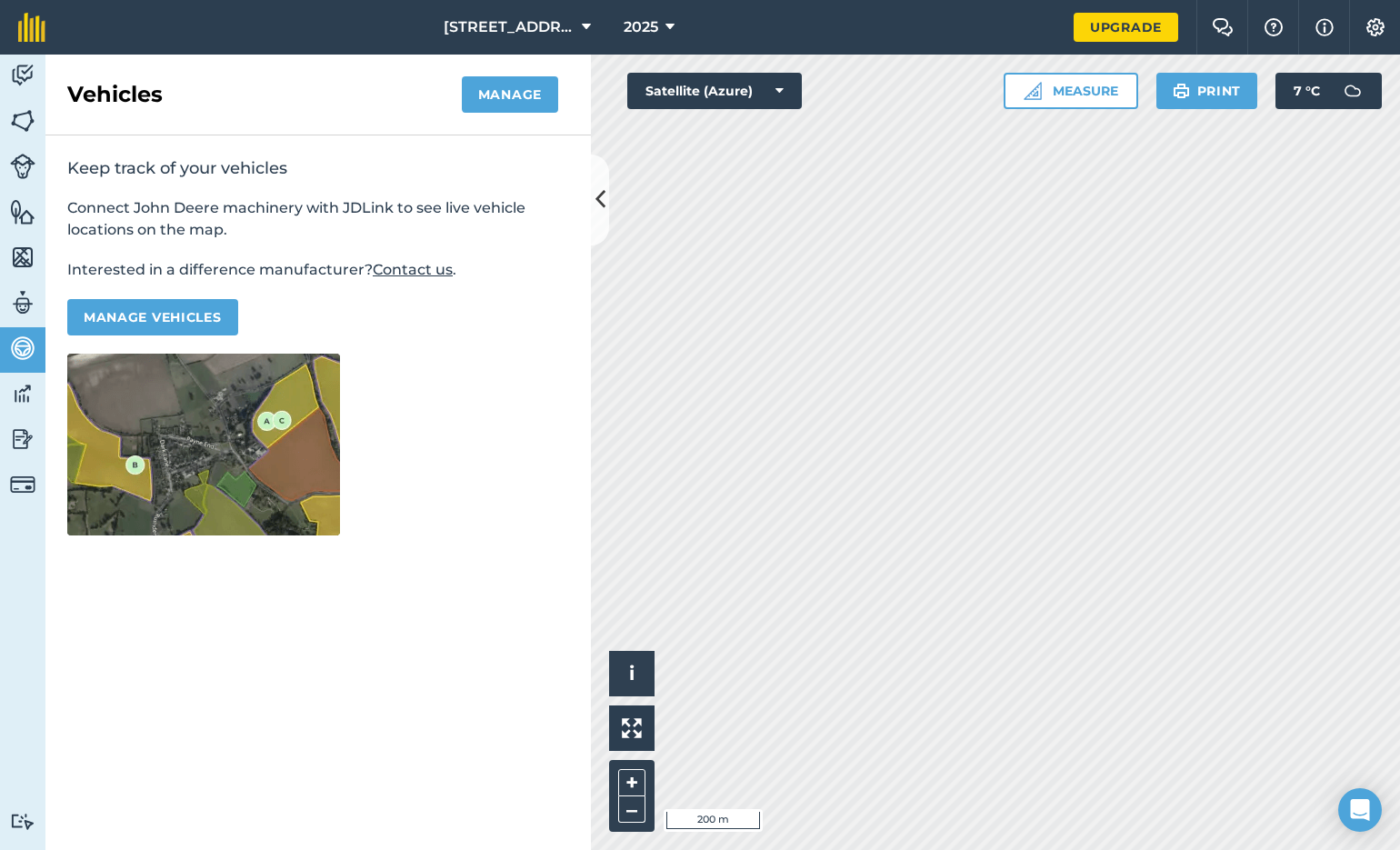 click at bounding box center [23, 394] 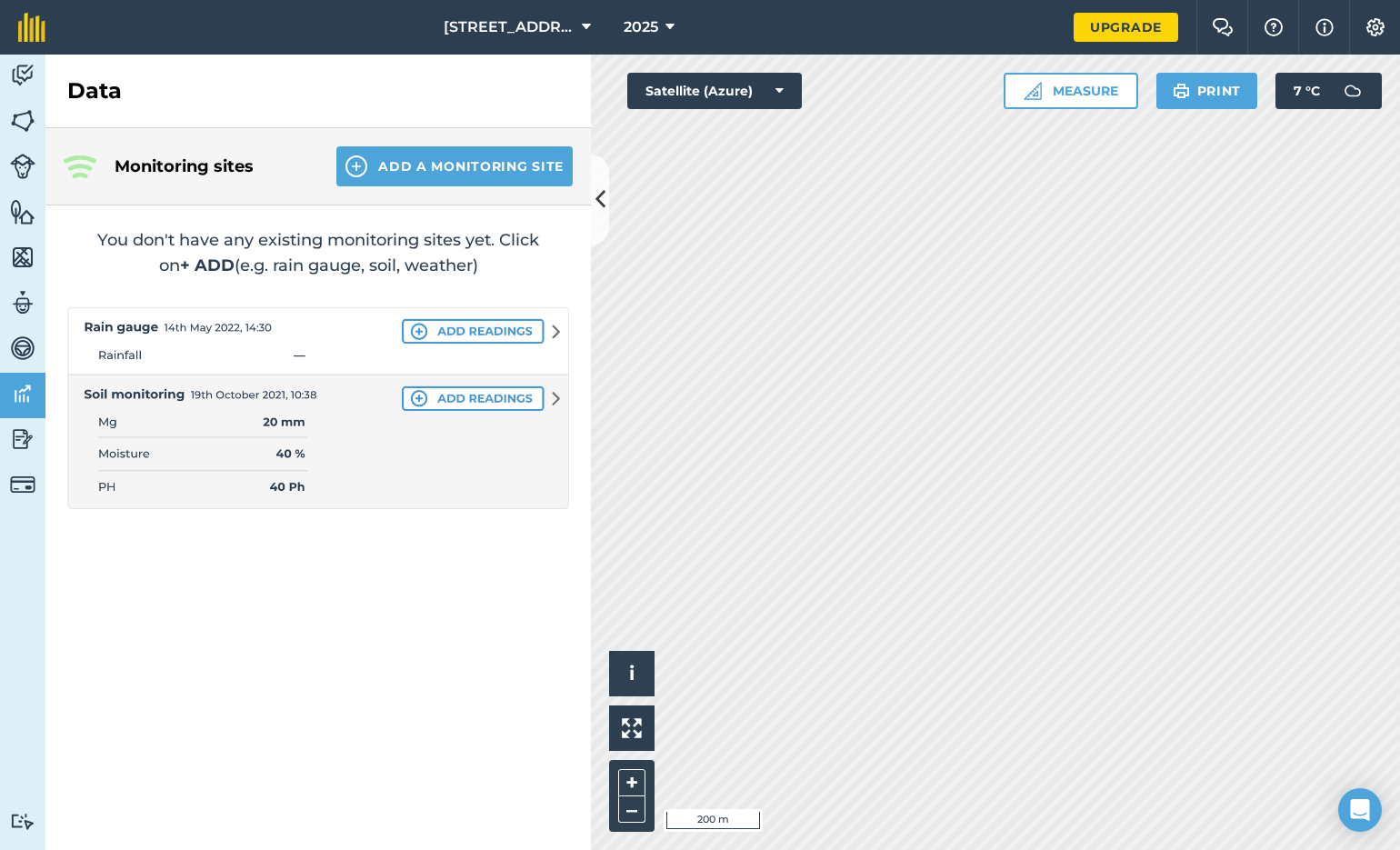 click at bounding box center [23, 439] 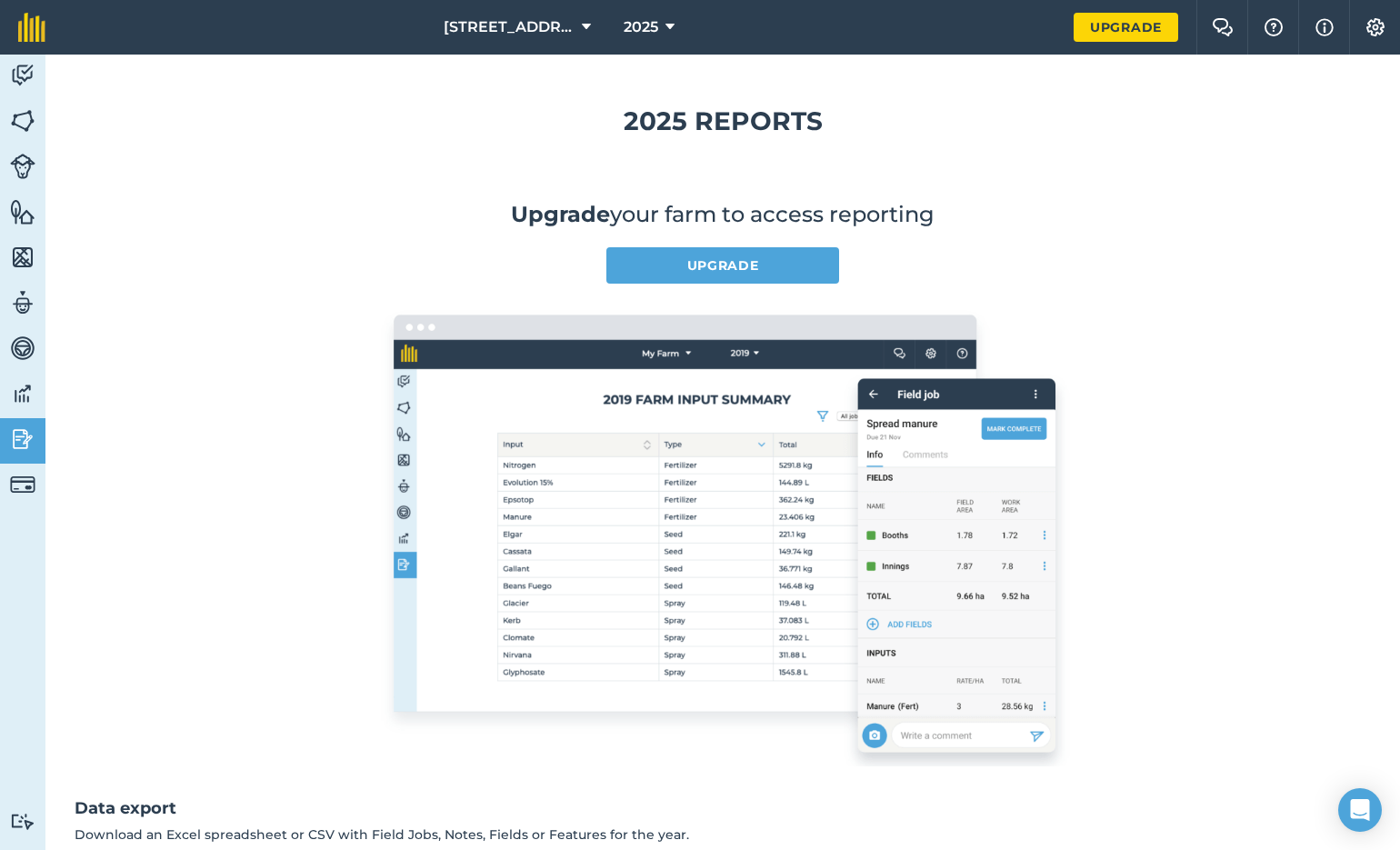 click at bounding box center (23, 485) 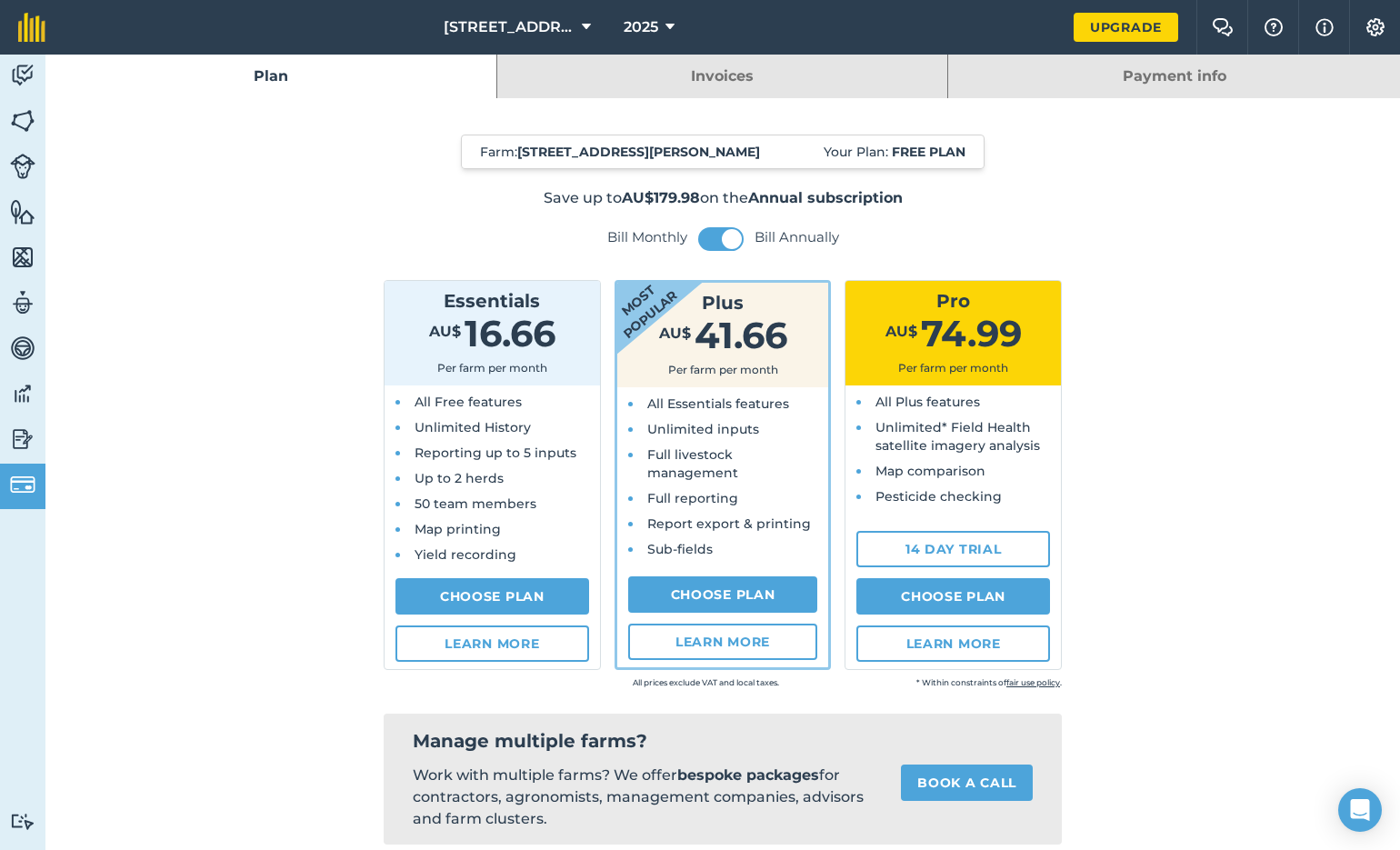 click at bounding box center [23, 121] 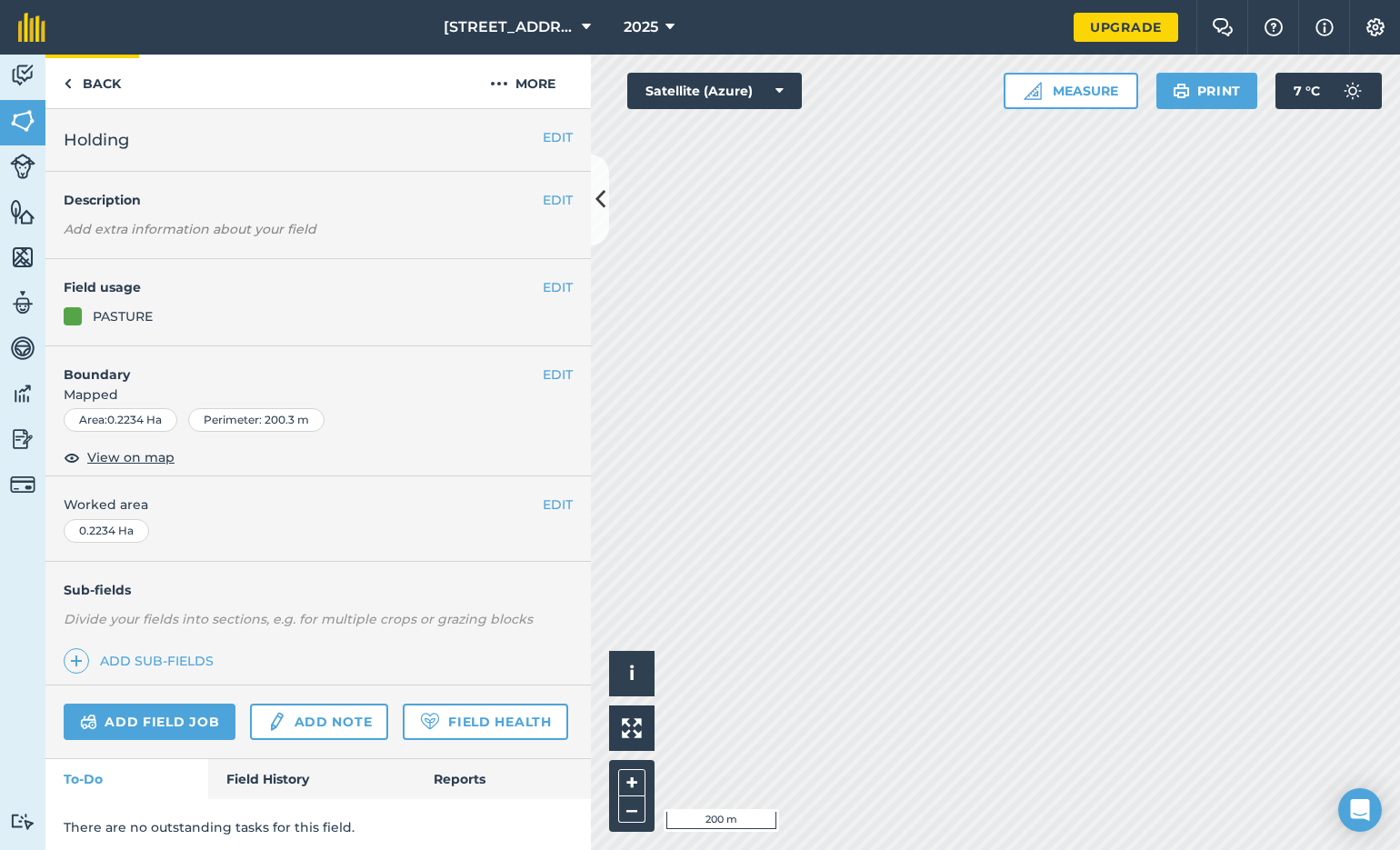 click on "Back" at bounding box center (92, 81) 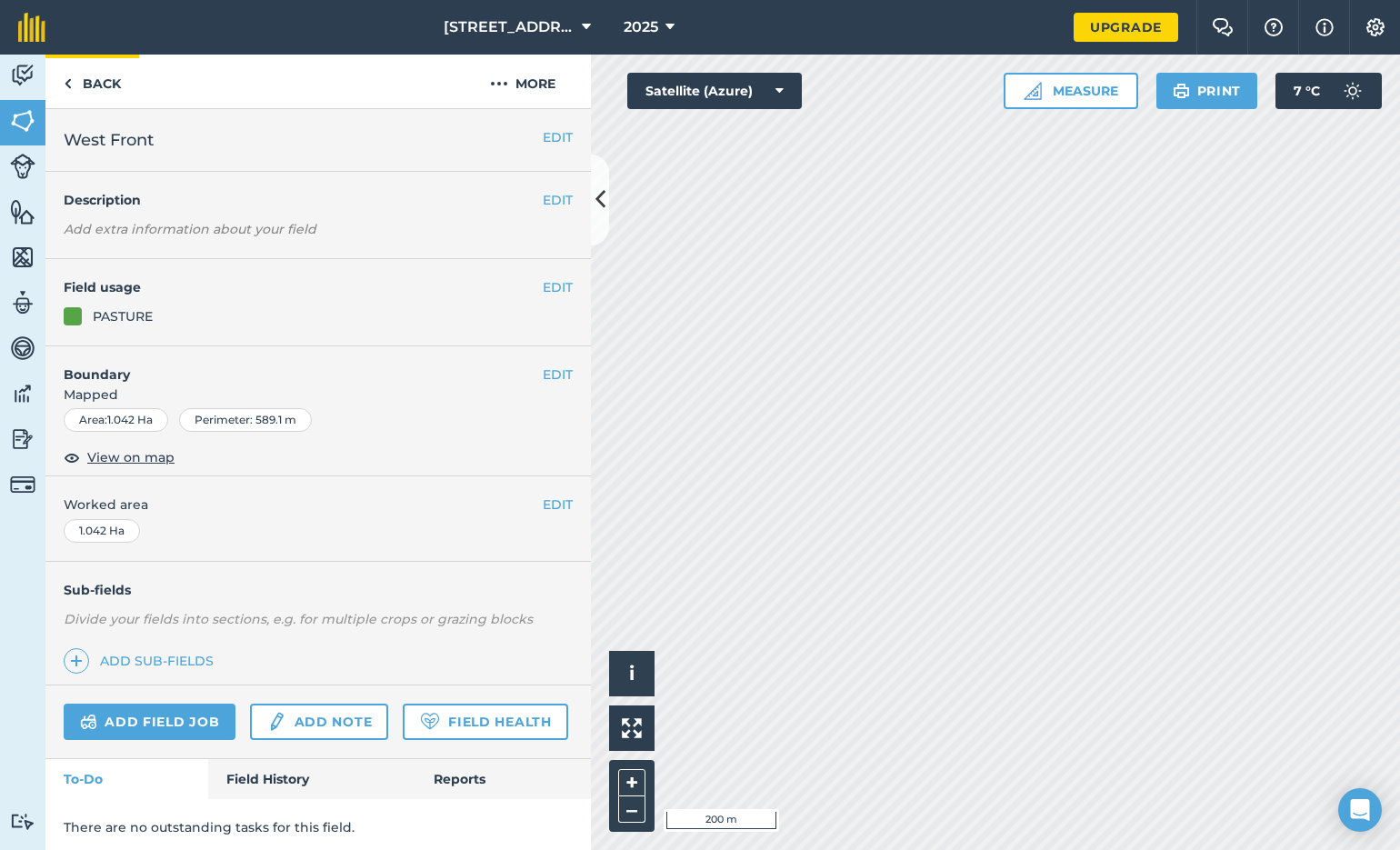 click on "Back" at bounding box center (92, 81) 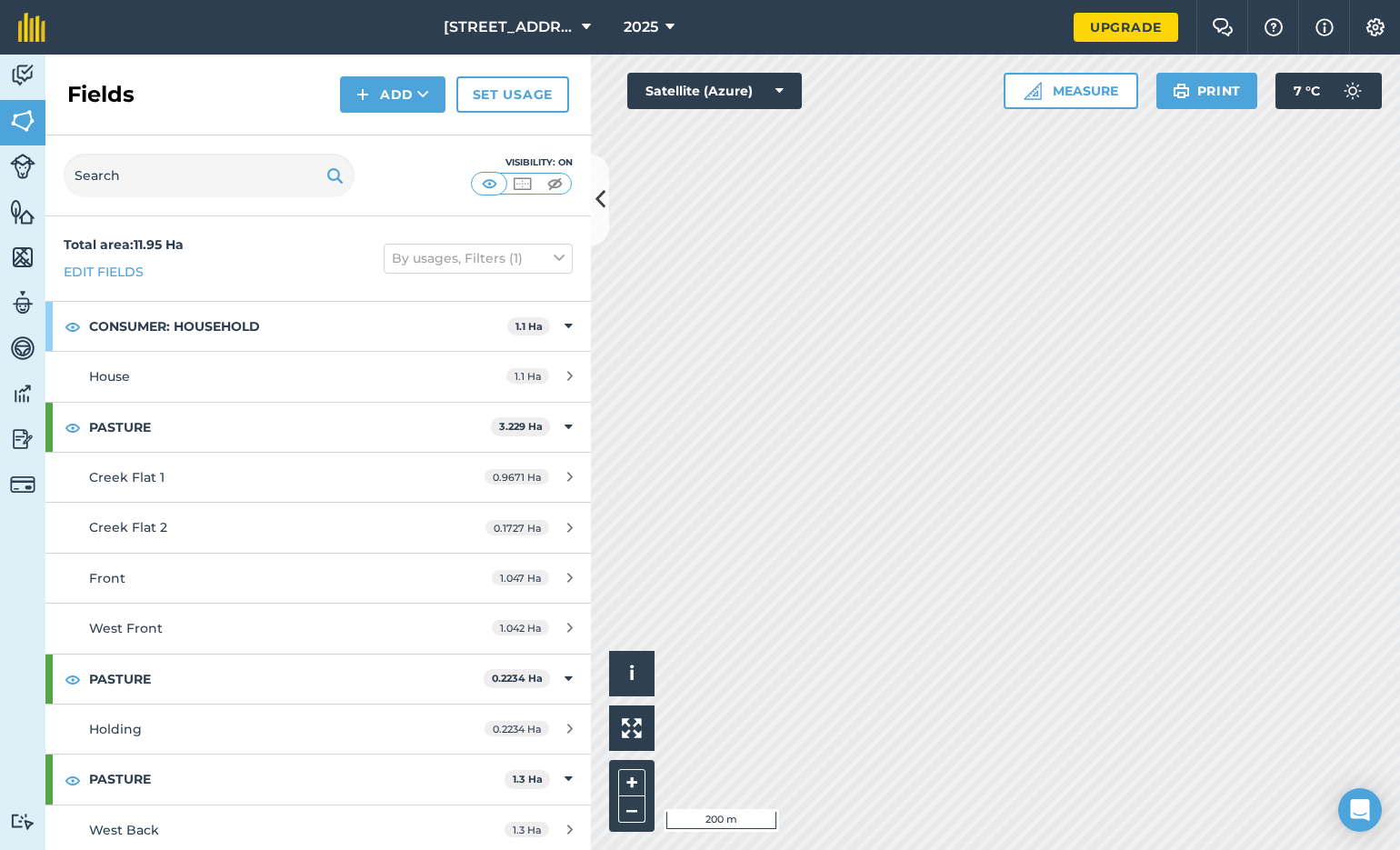 click at bounding box center [522, 184] 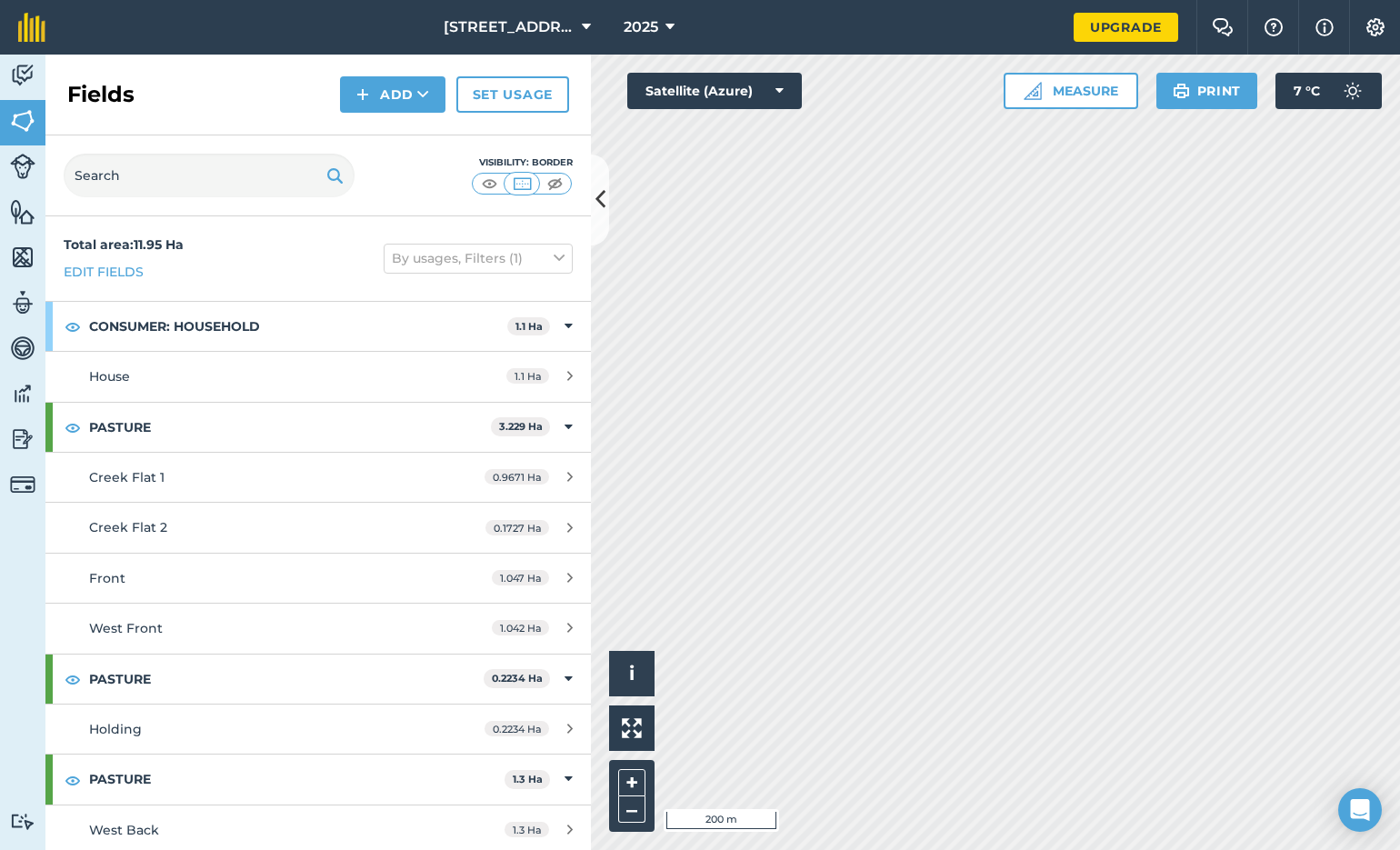 click at bounding box center [555, 184] 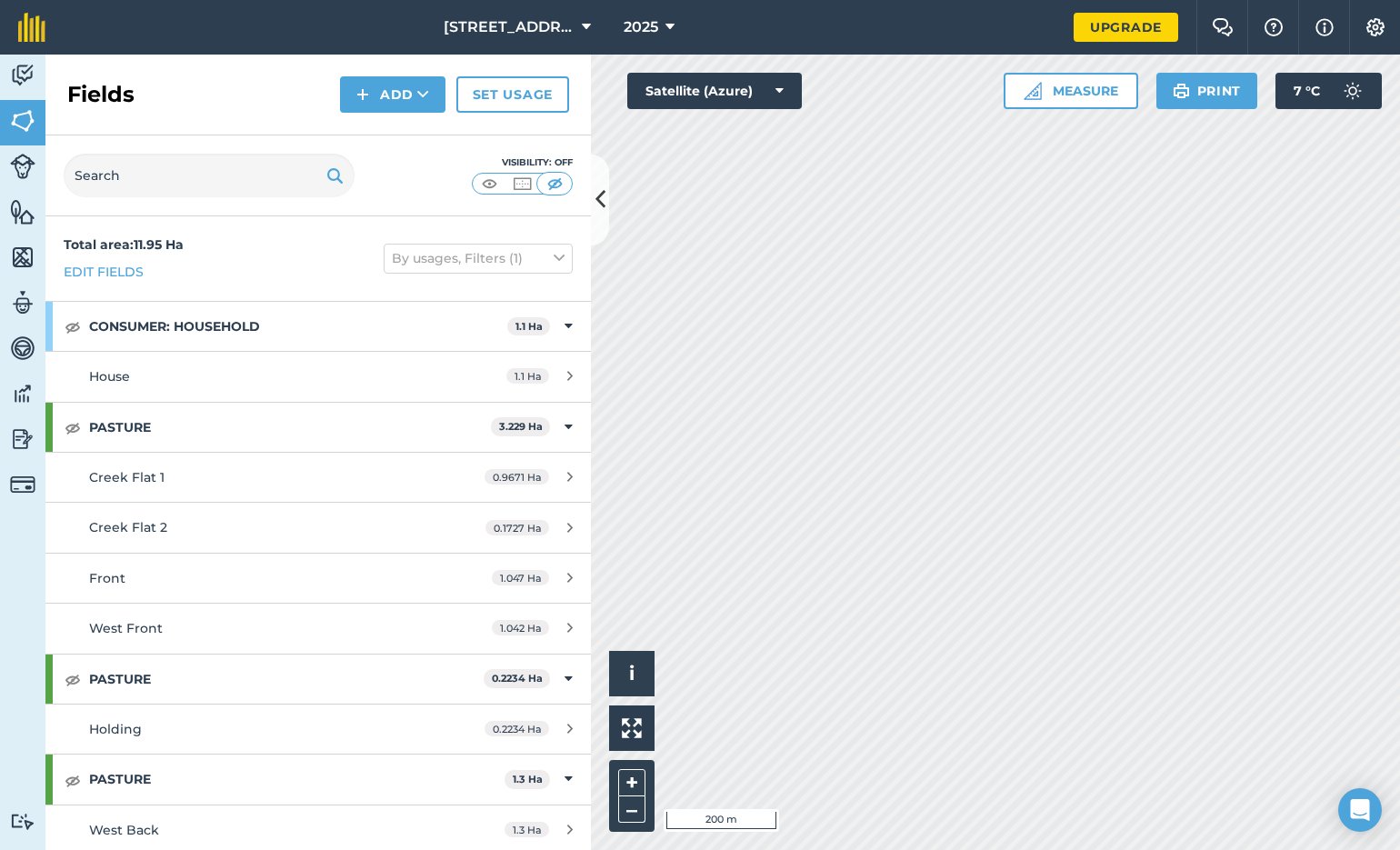 click at bounding box center (555, 184) 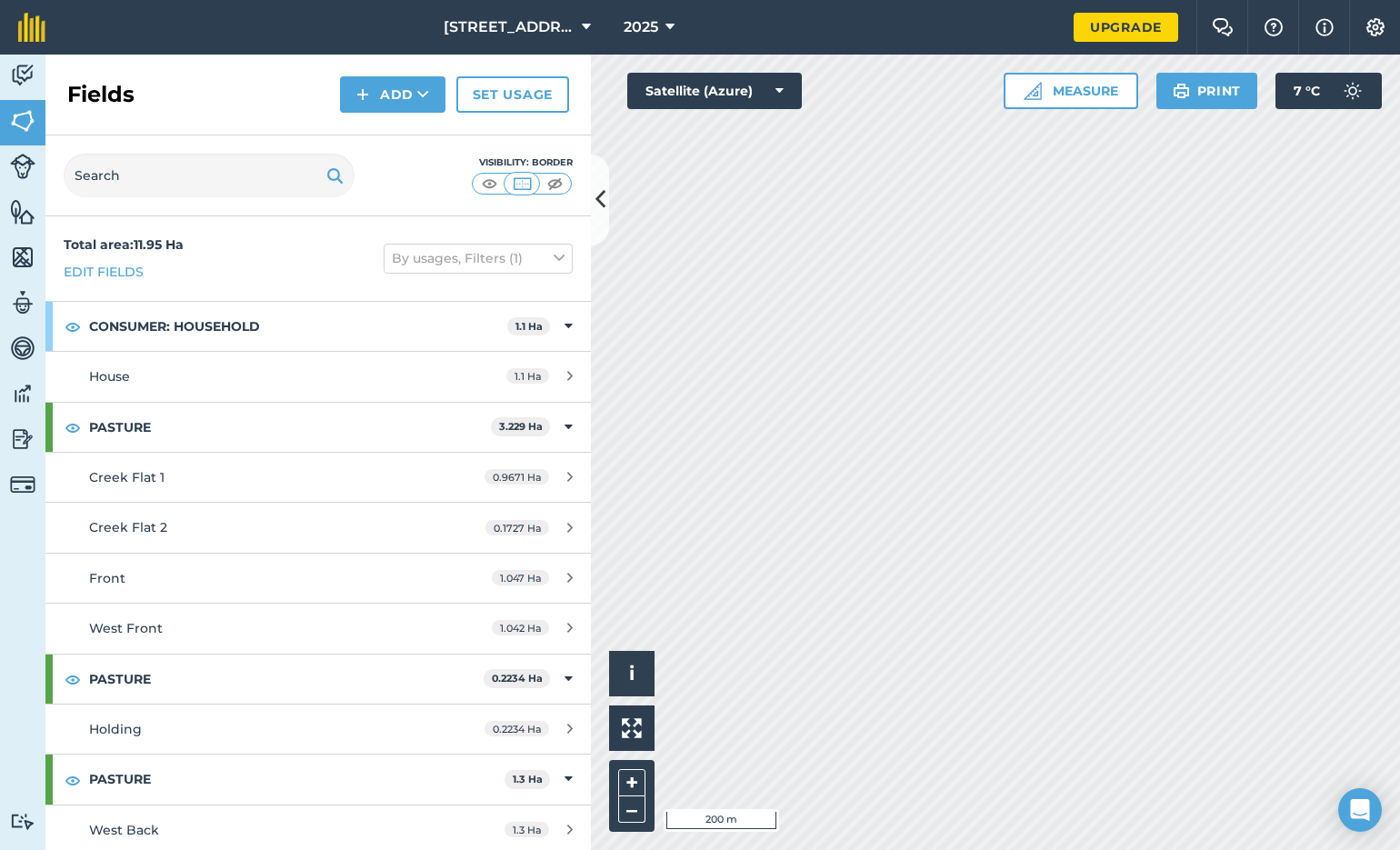 click at bounding box center (489, 184) 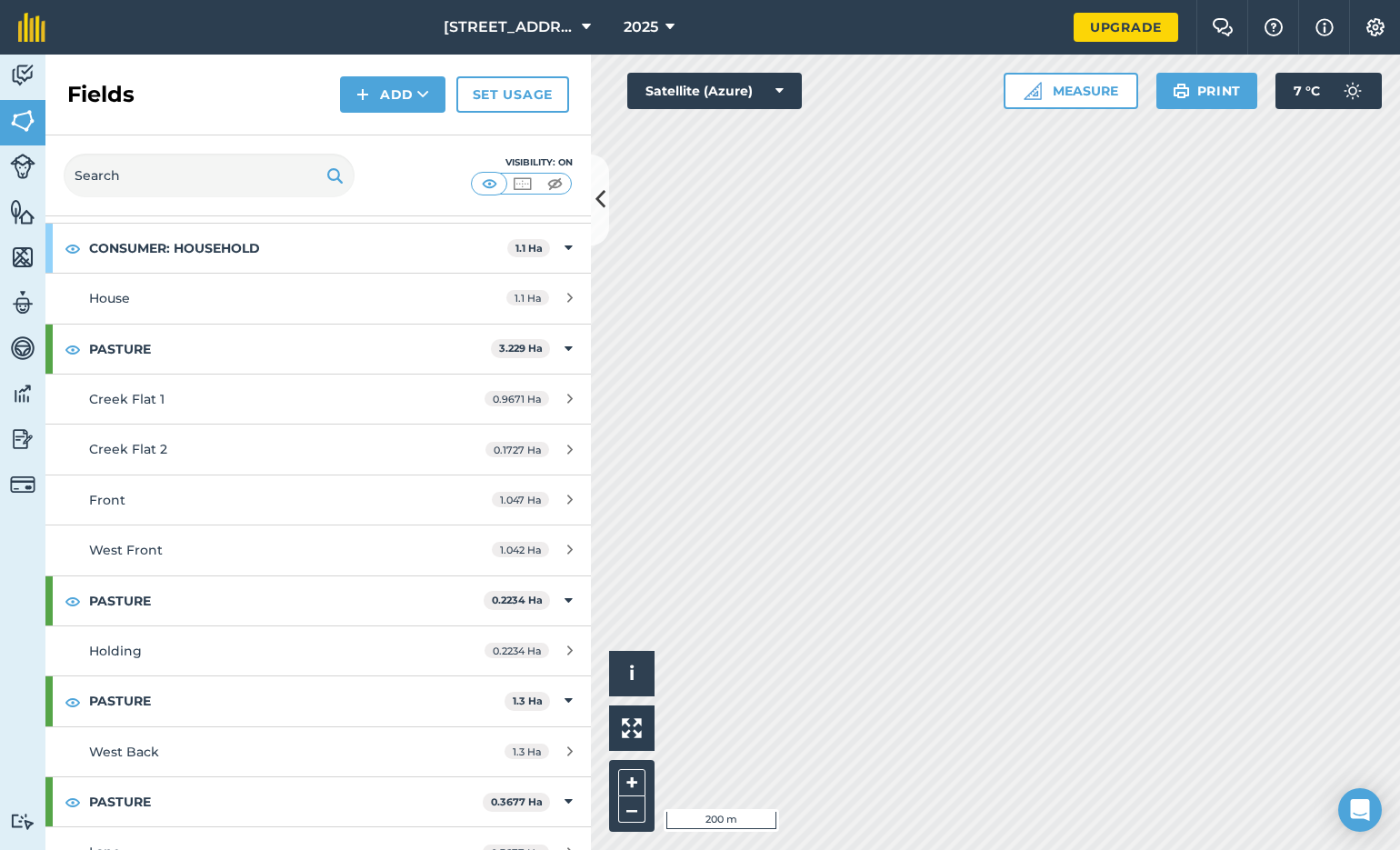 scroll, scrollTop: 79, scrollLeft: 0, axis: vertical 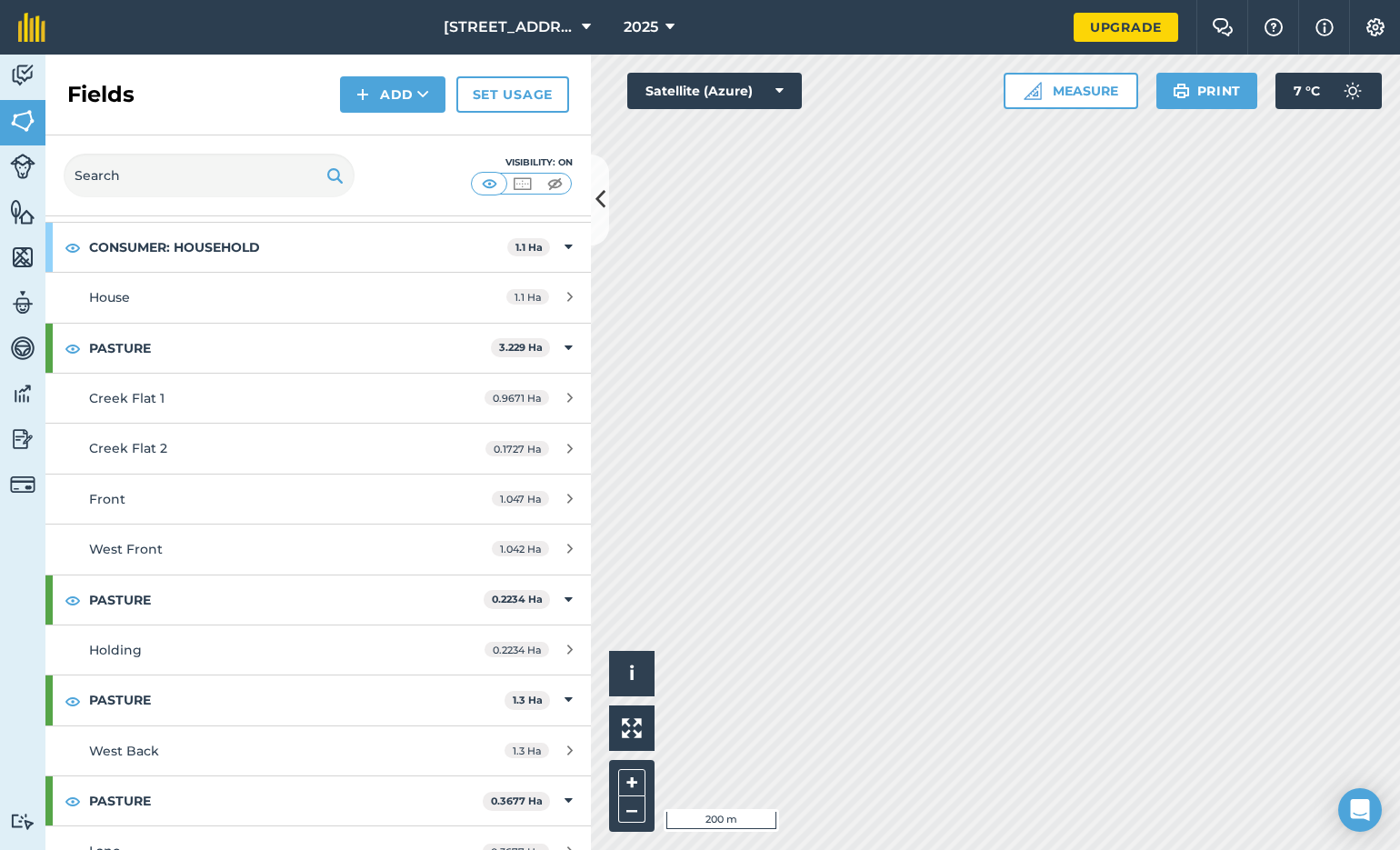 click on "House 1.1   Ha" at bounding box center [318, 297] 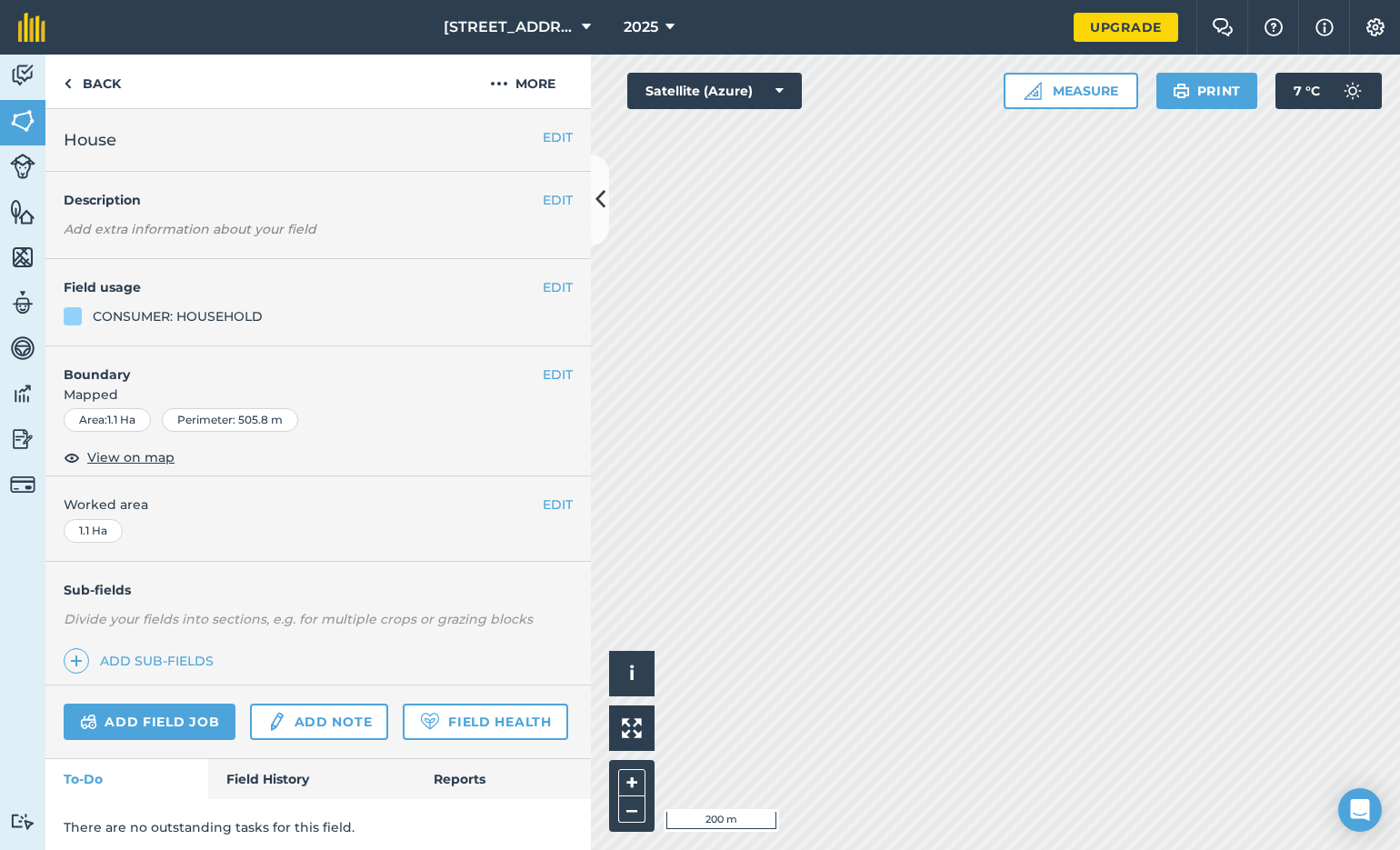 click on "View on map" at bounding box center [131, 457] 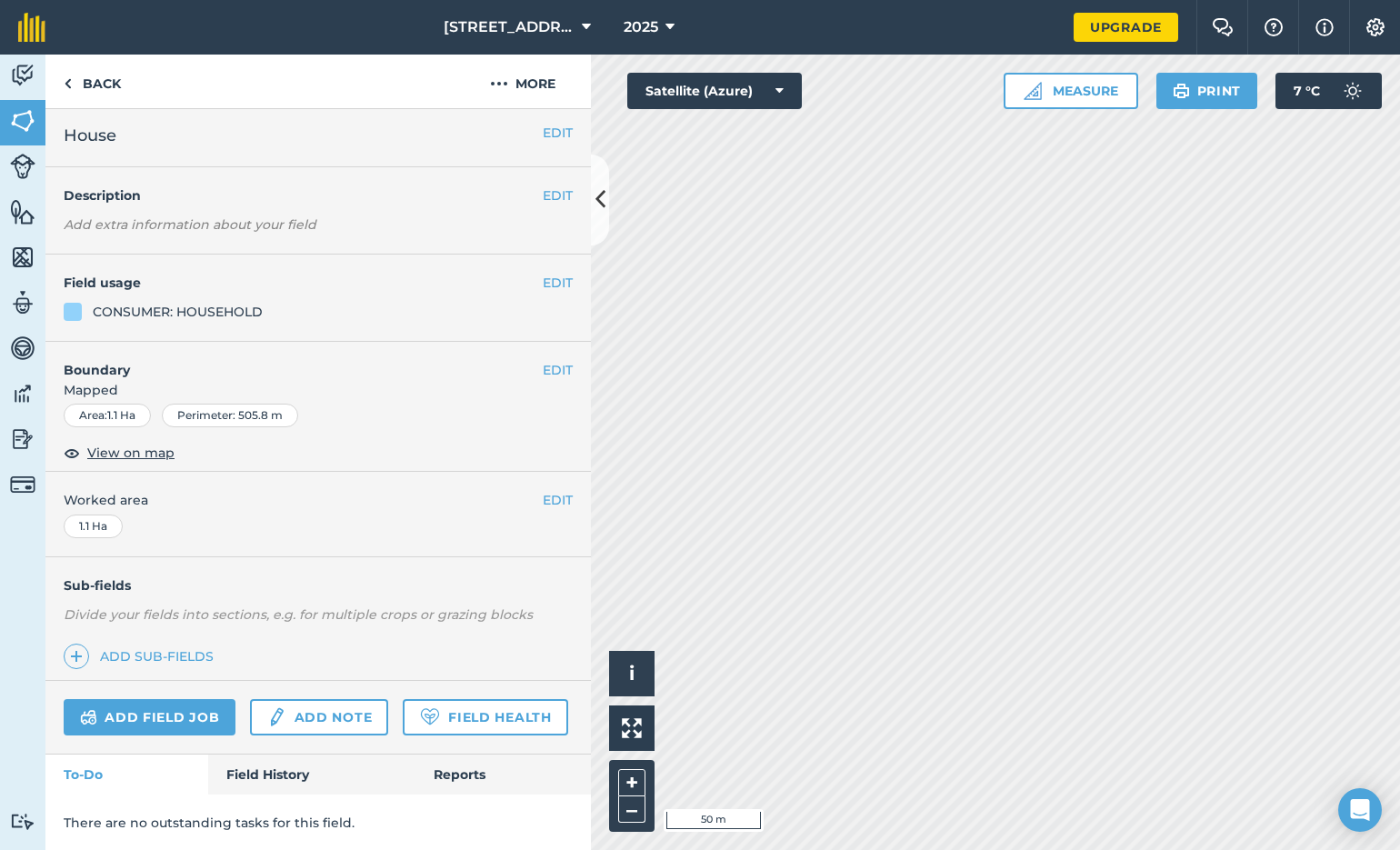 scroll, scrollTop: 2, scrollLeft: 0, axis: vertical 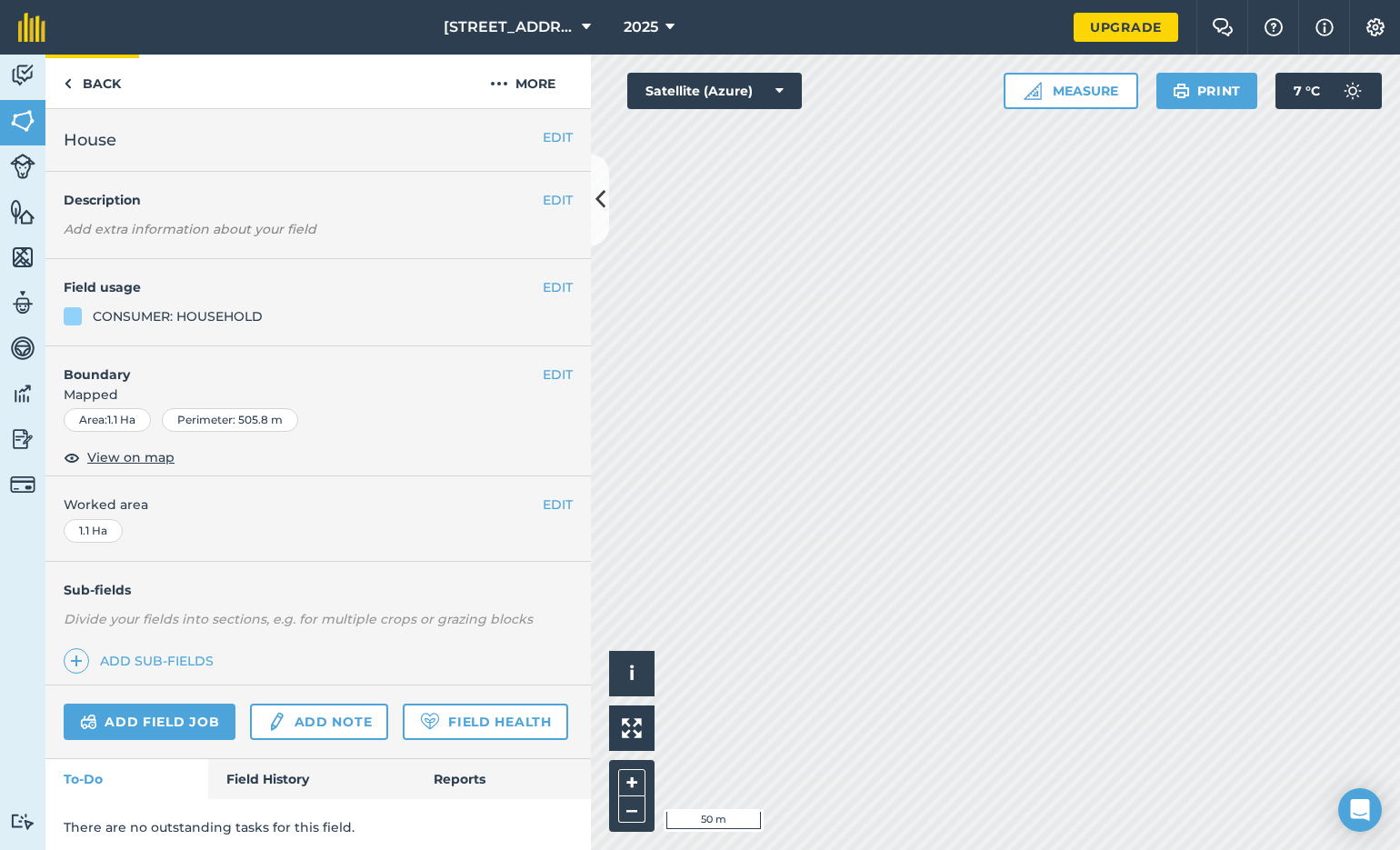 click on "Back" at bounding box center [92, 81] 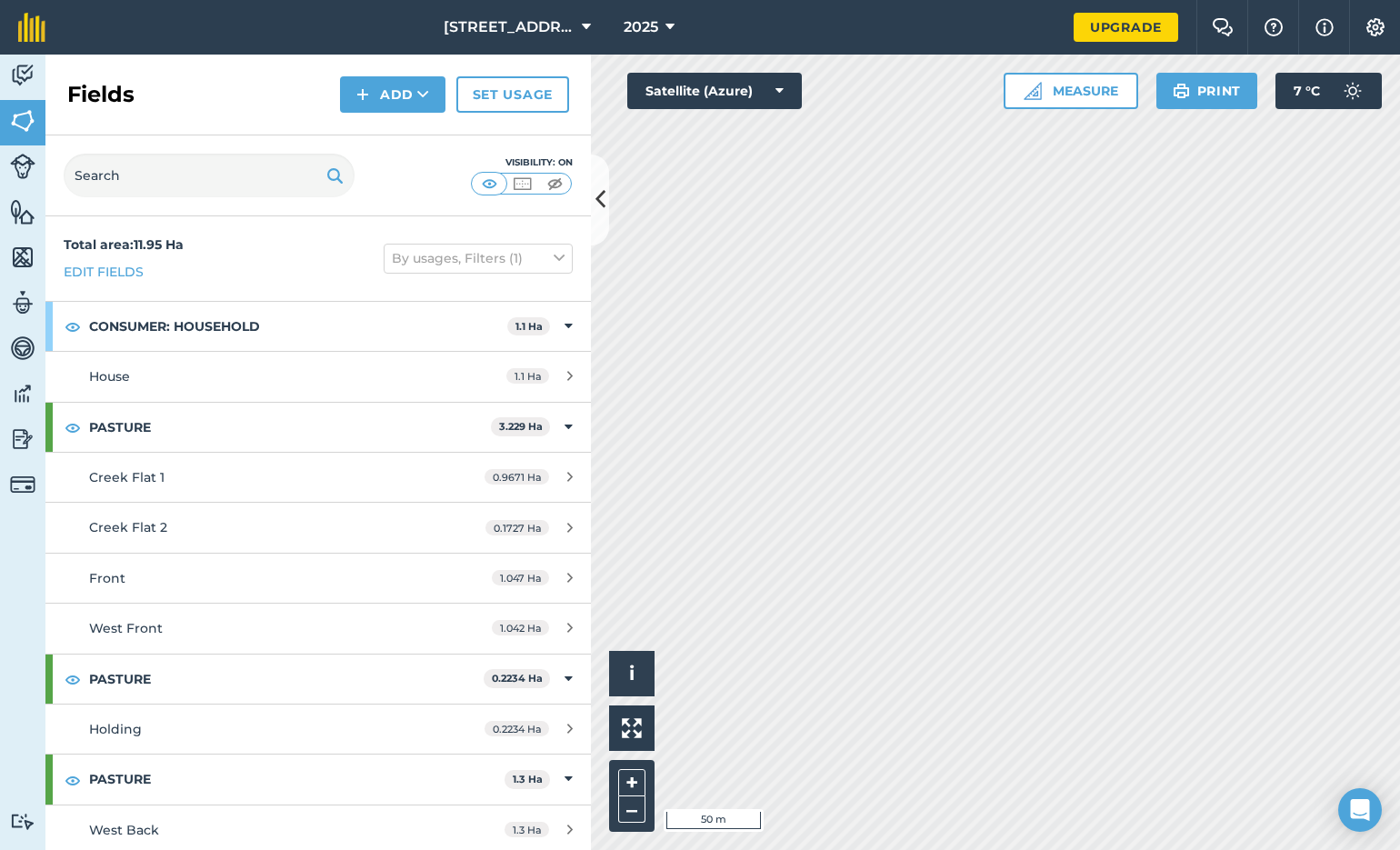 scroll, scrollTop: 0, scrollLeft: 0, axis: both 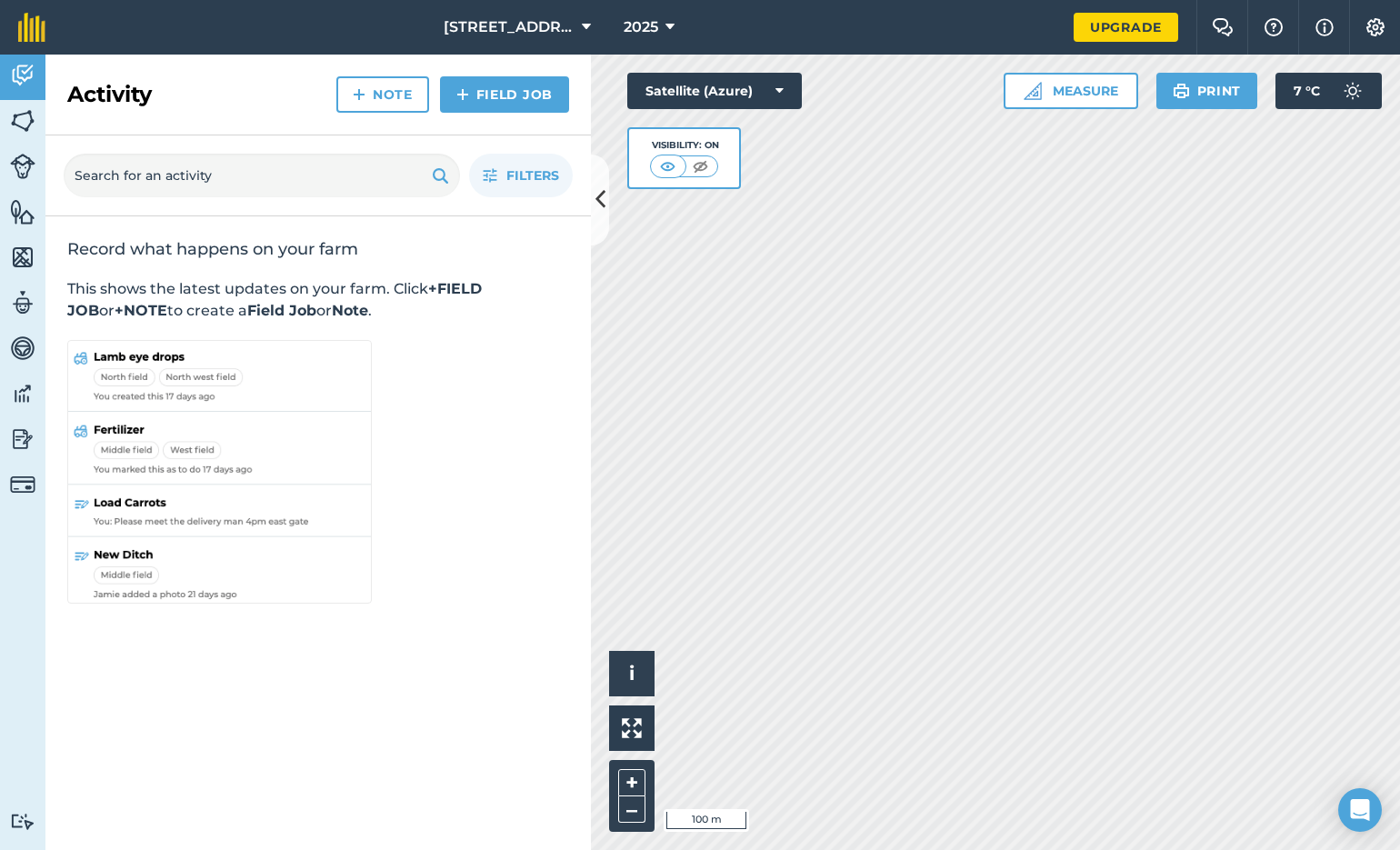 click at bounding box center [23, 121] 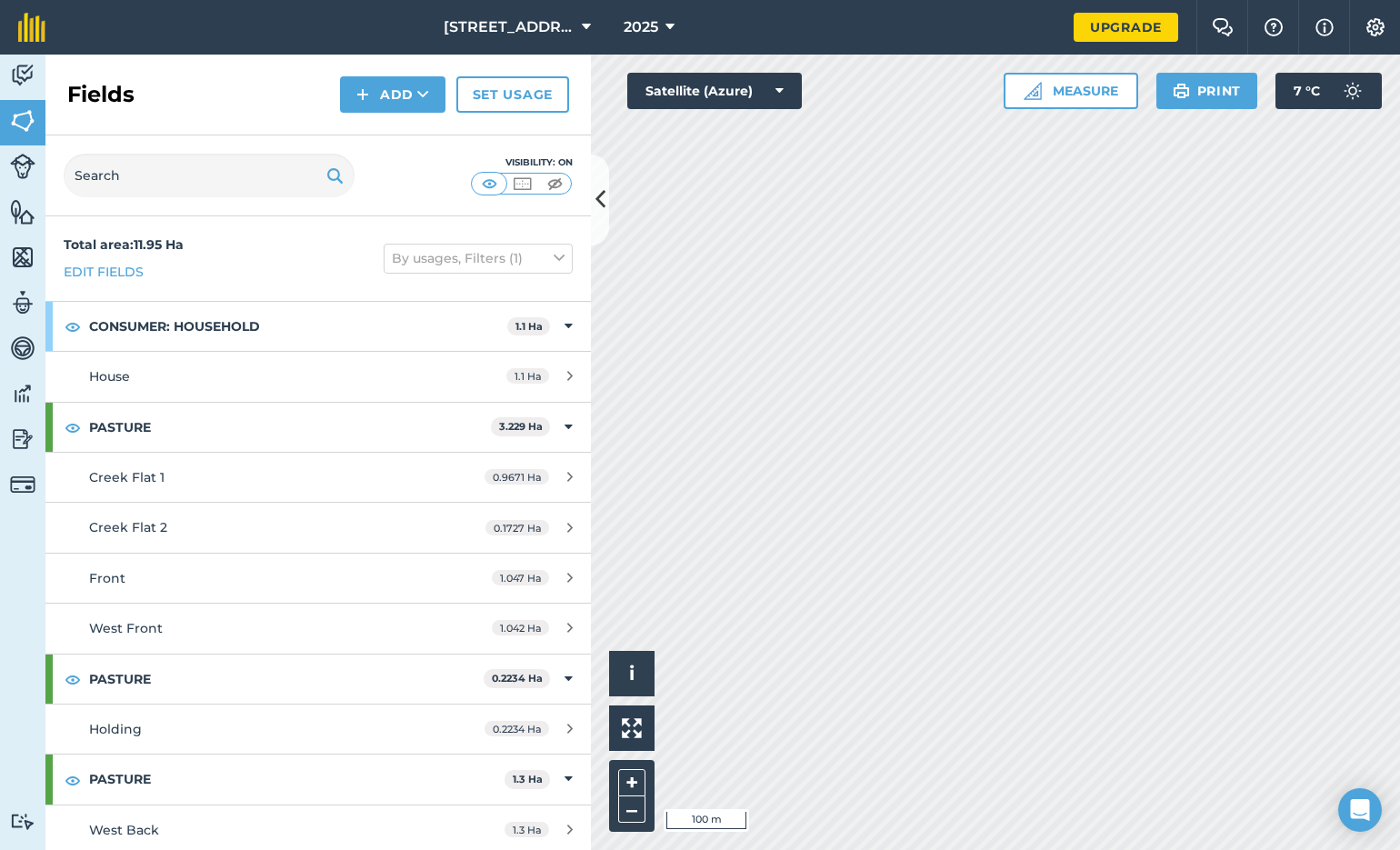 click on "Edit fields" at bounding box center (104, 272) 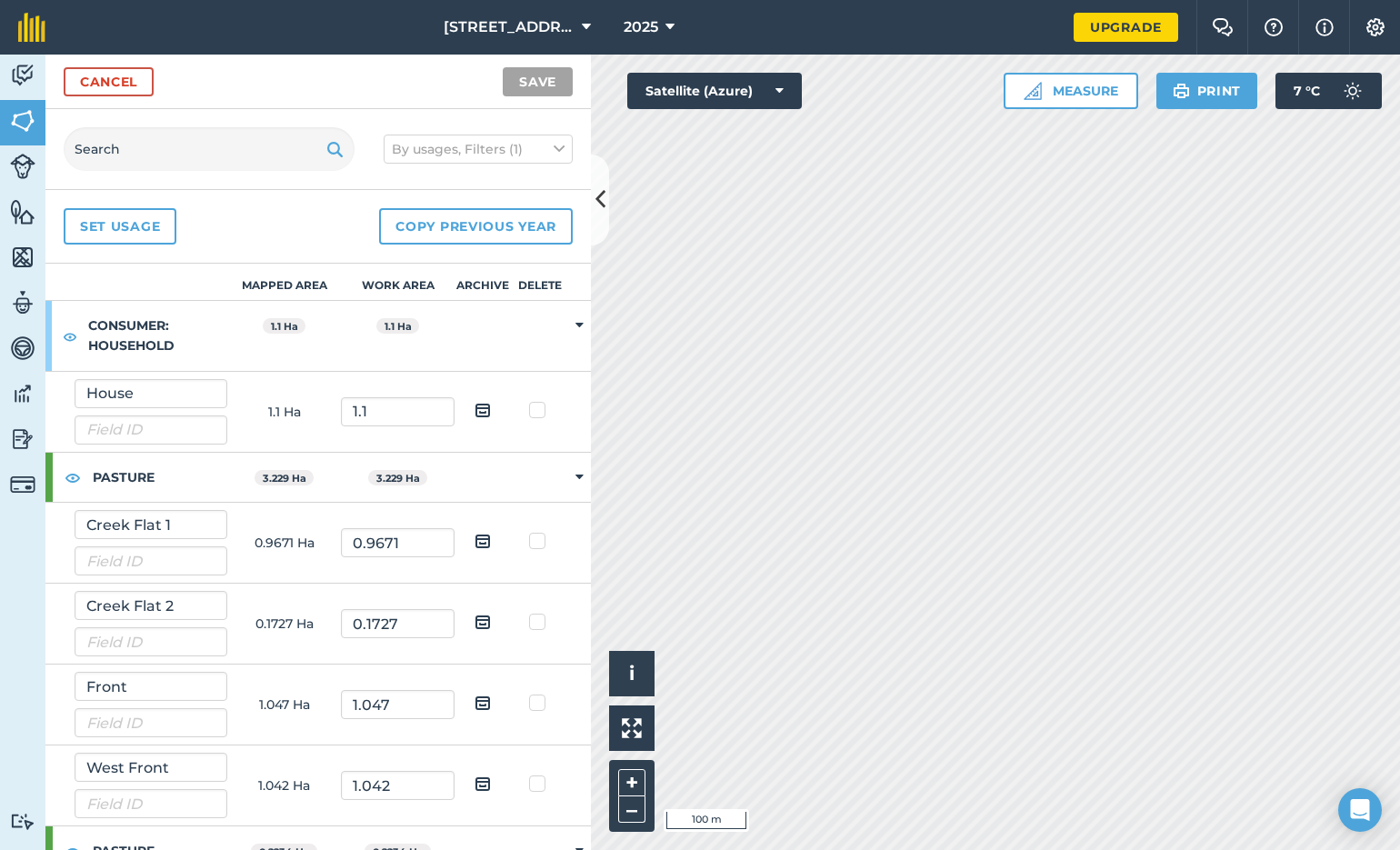 click at bounding box center [579, 325] 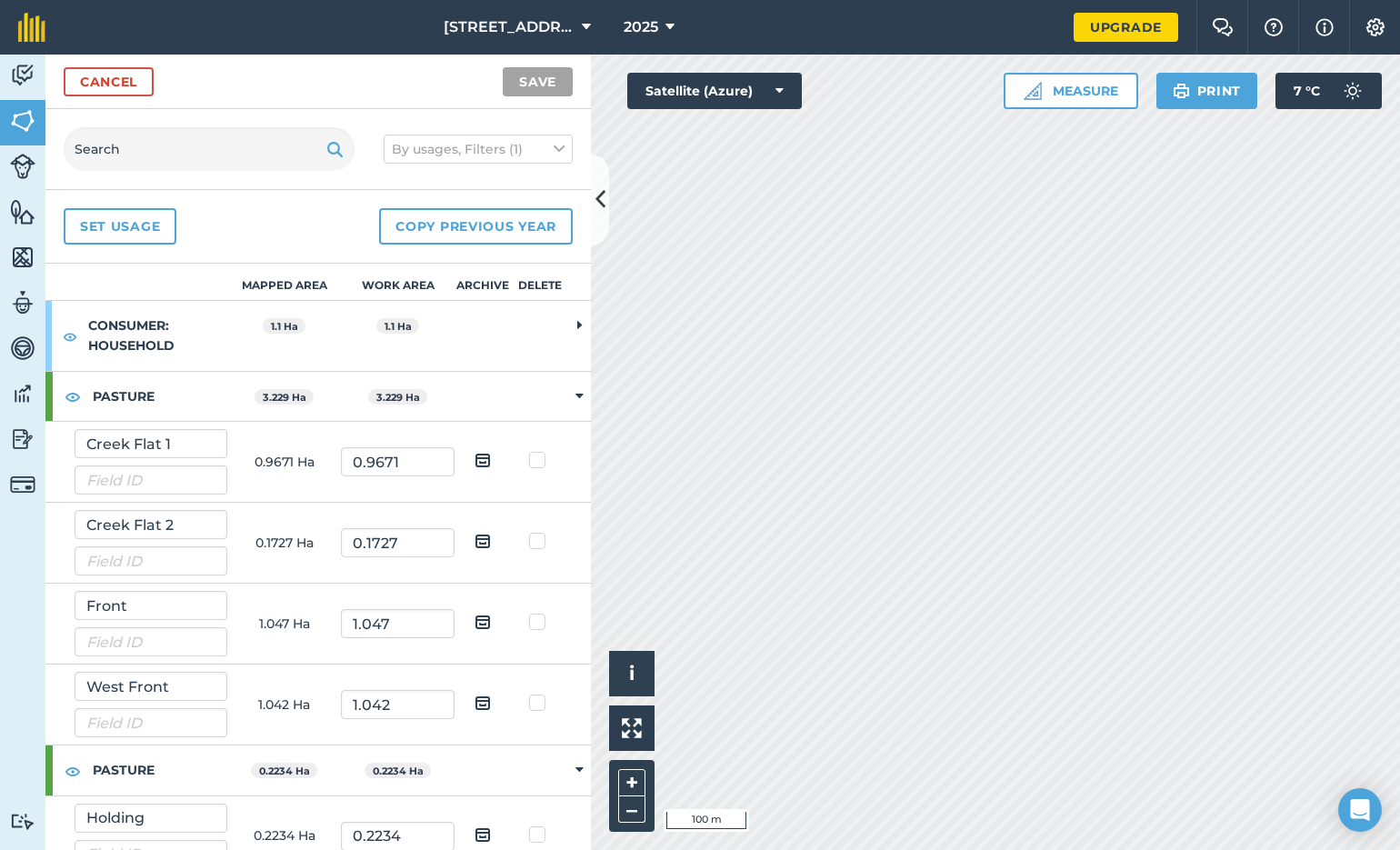 click at bounding box center [579, 325] 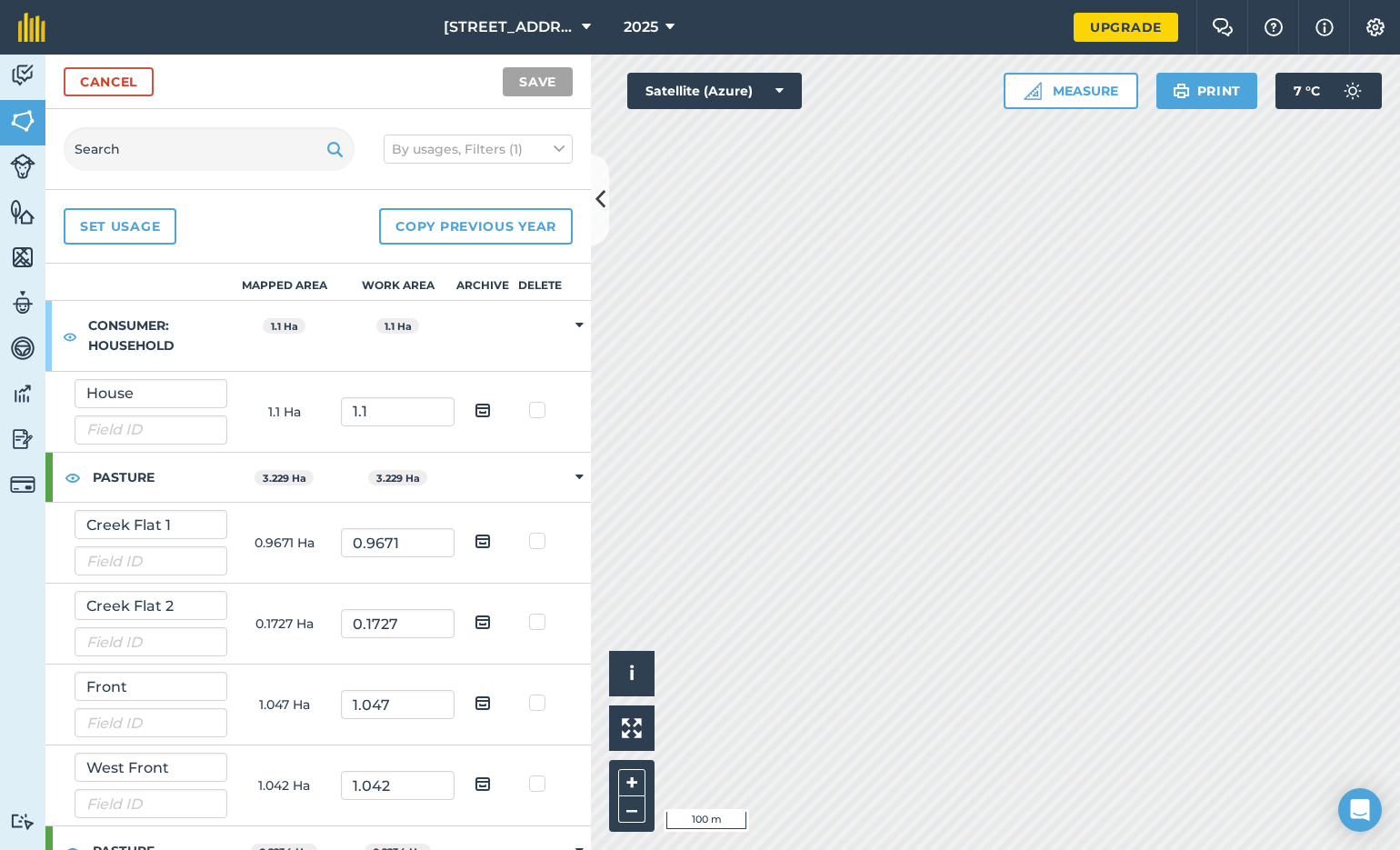 click at bounding box center [579, 325] 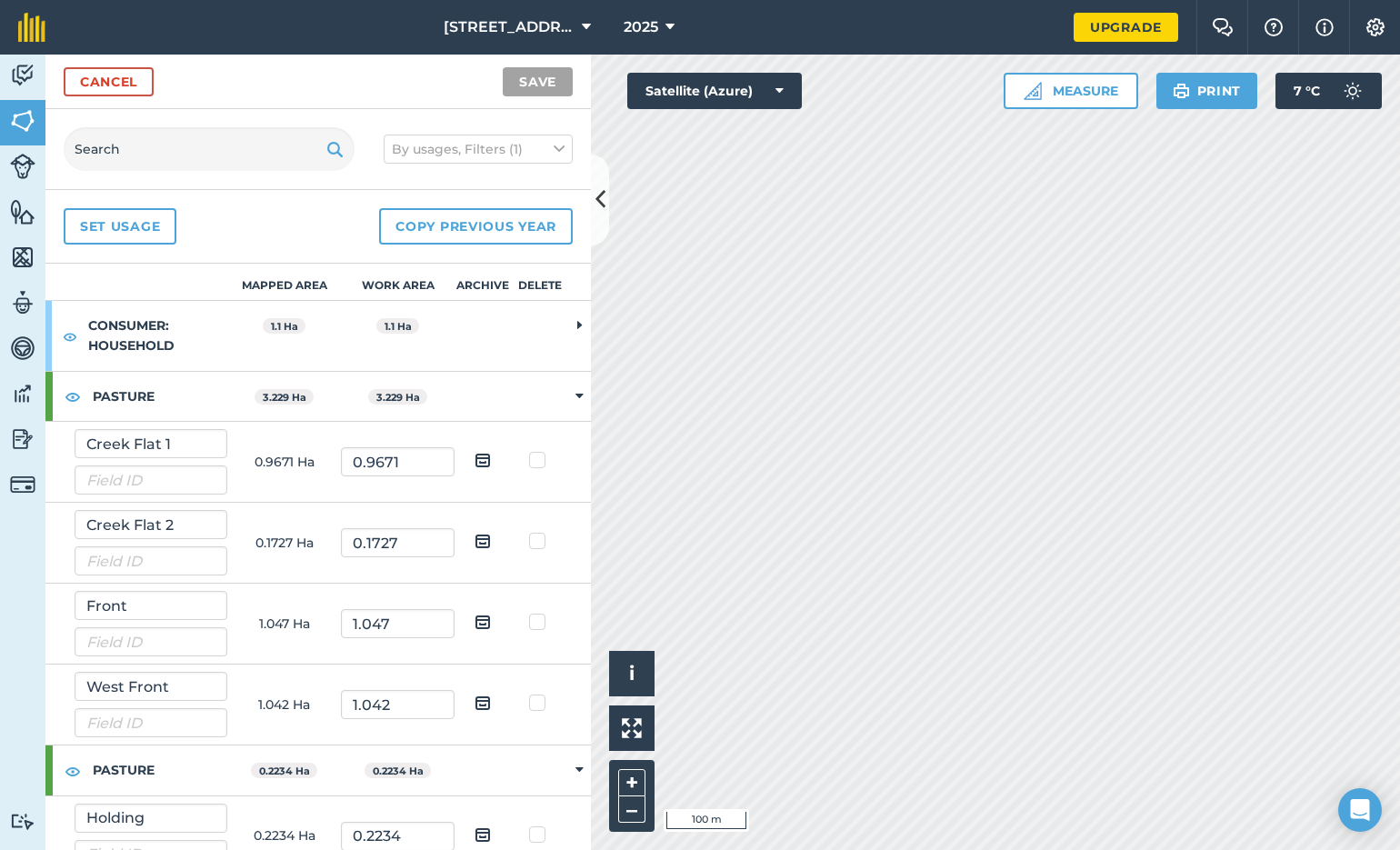 click at bounding box center (579, 325) 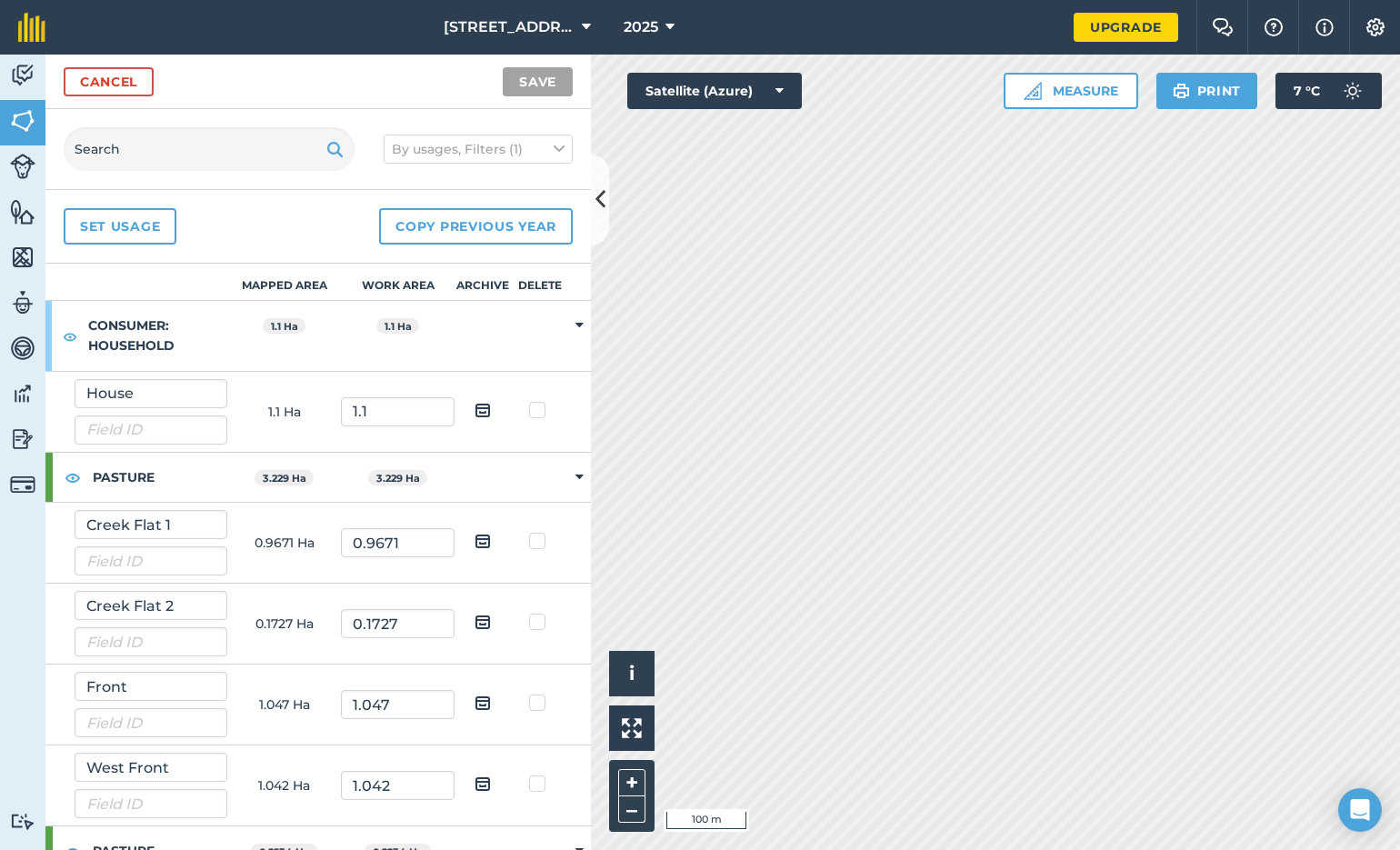 click at bounding box center (579, 325) 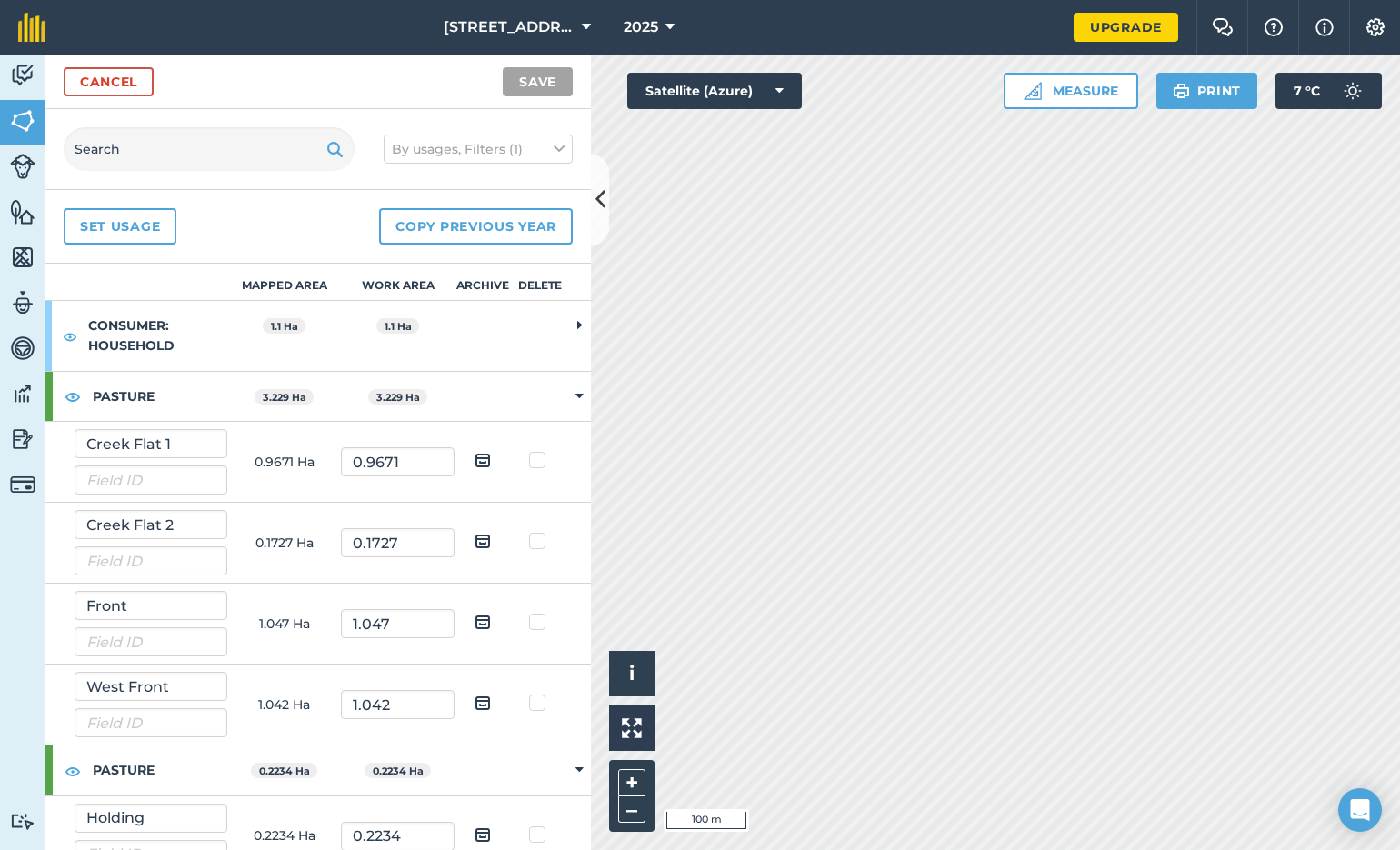 click at bounding box center [579, 396] 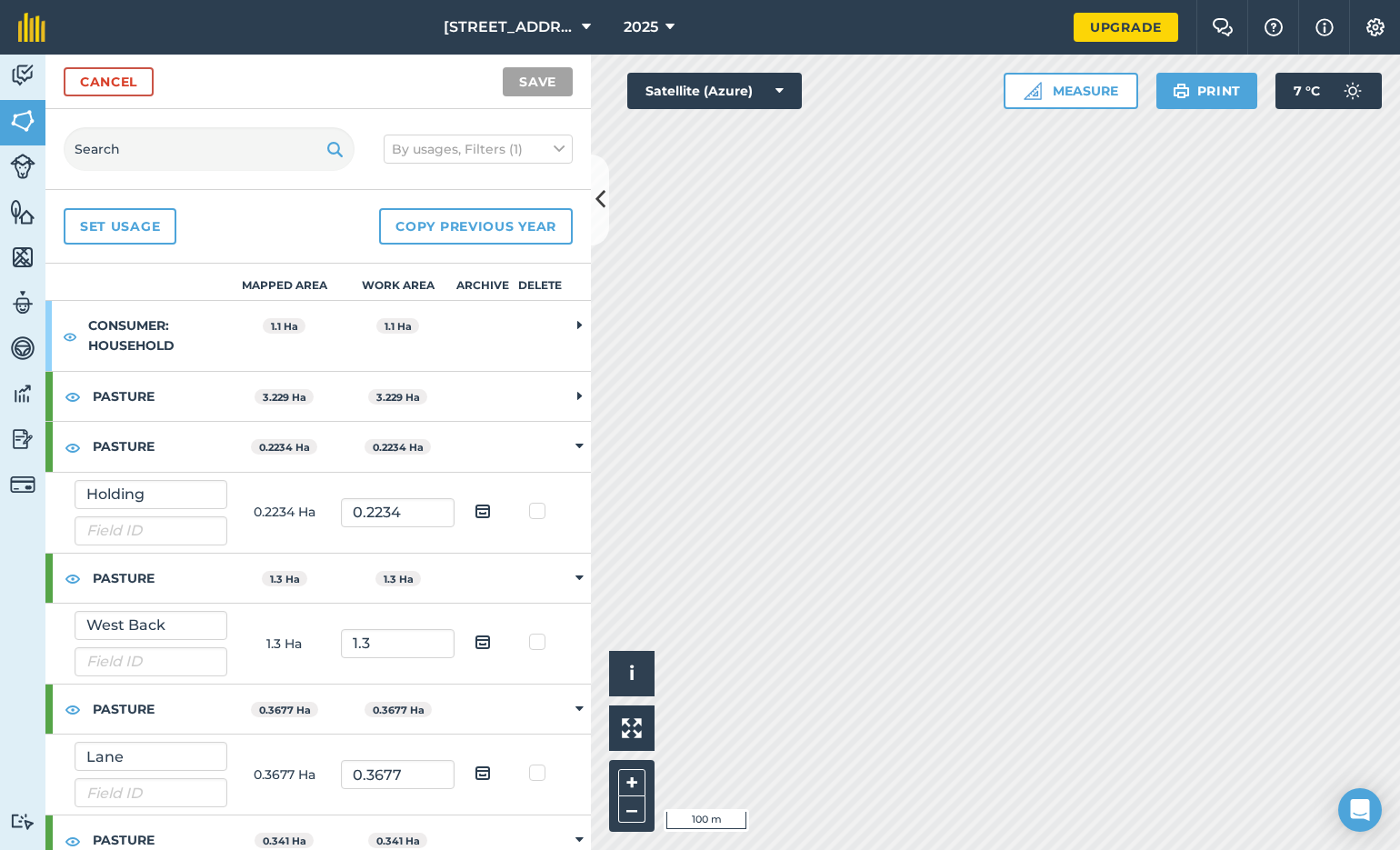 click at bounding box center (579, 396) 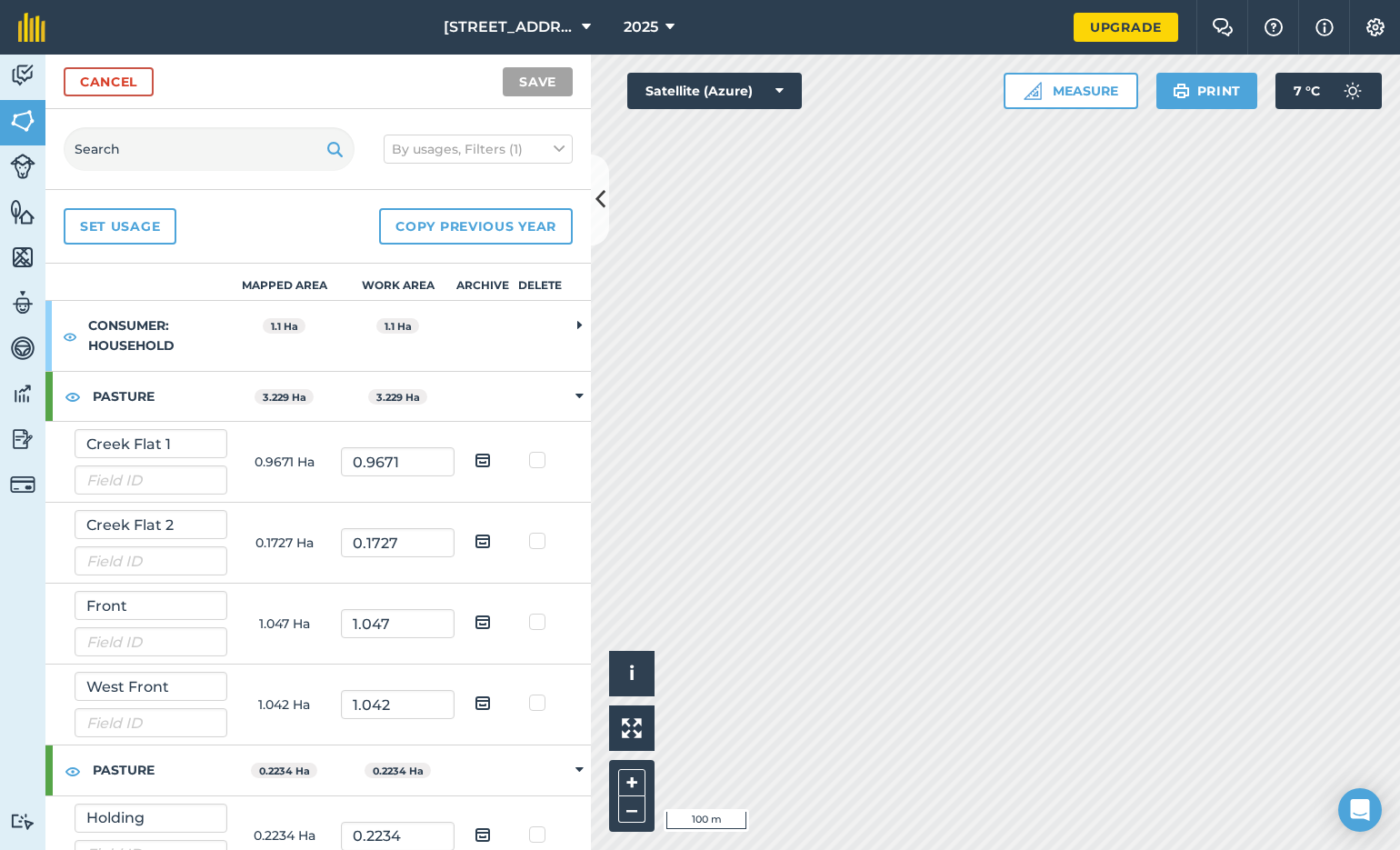 click at bounding box center (579, 396) 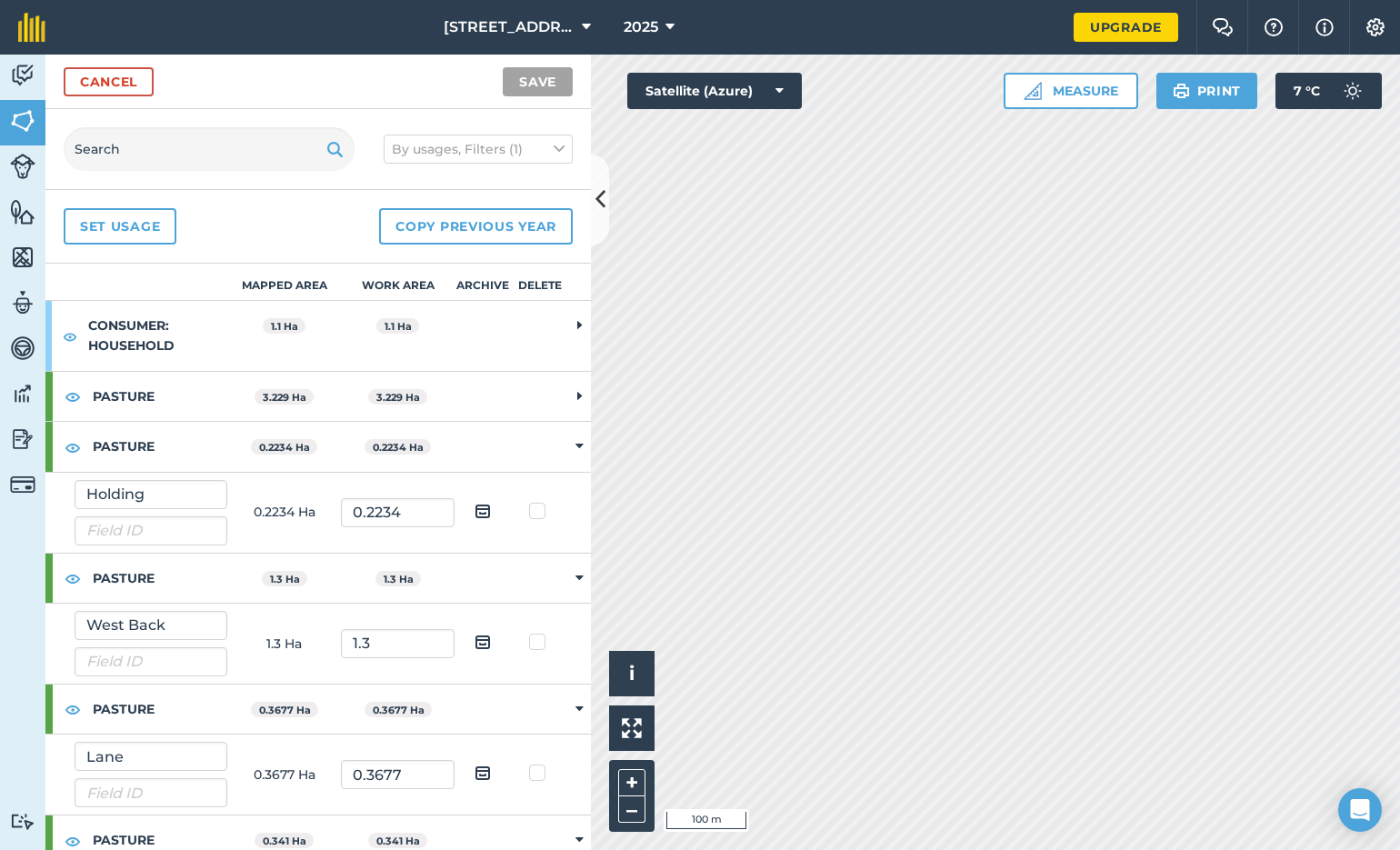 click at bounding box center [579, 446] 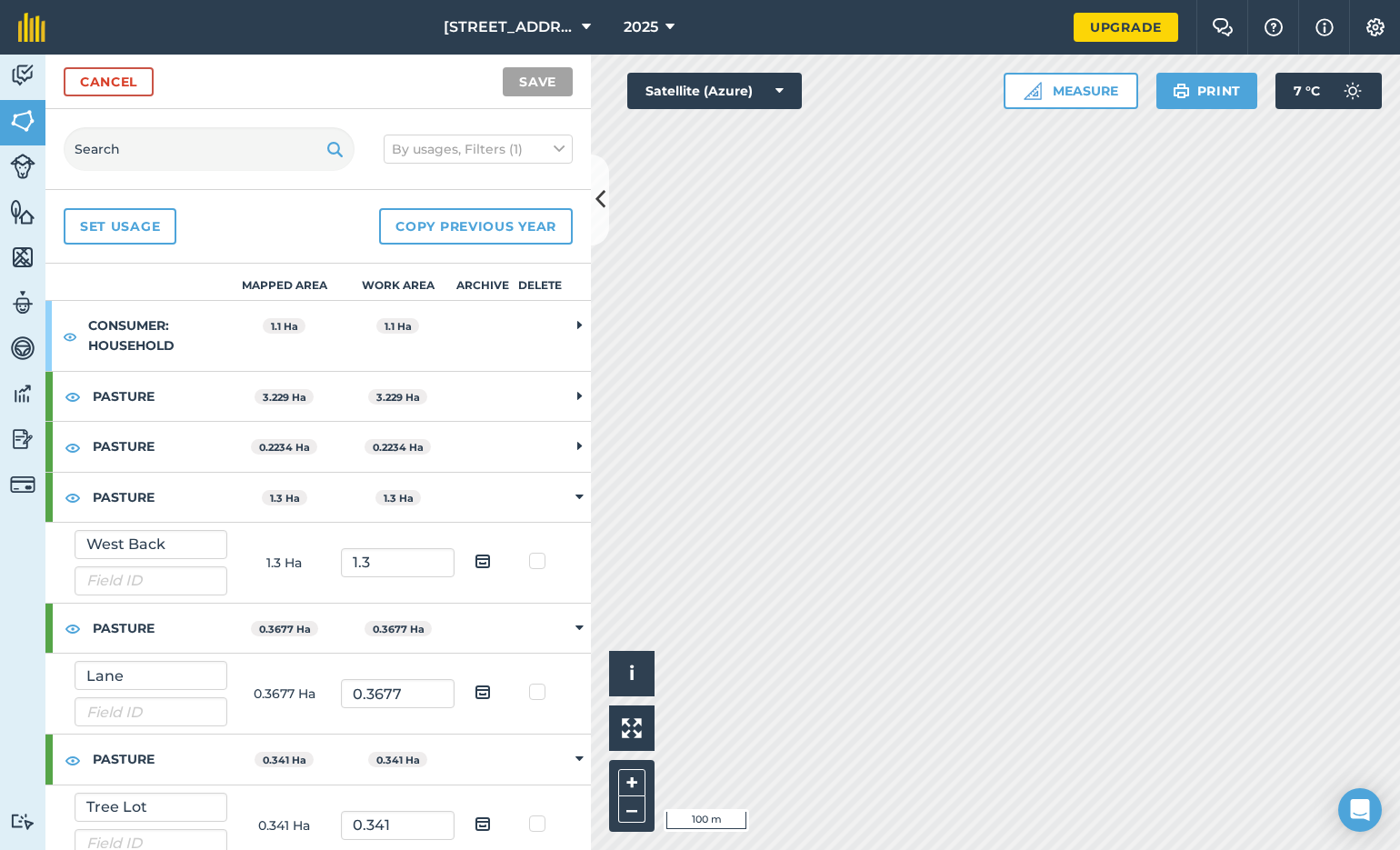 click at bounding box center (579, 497) 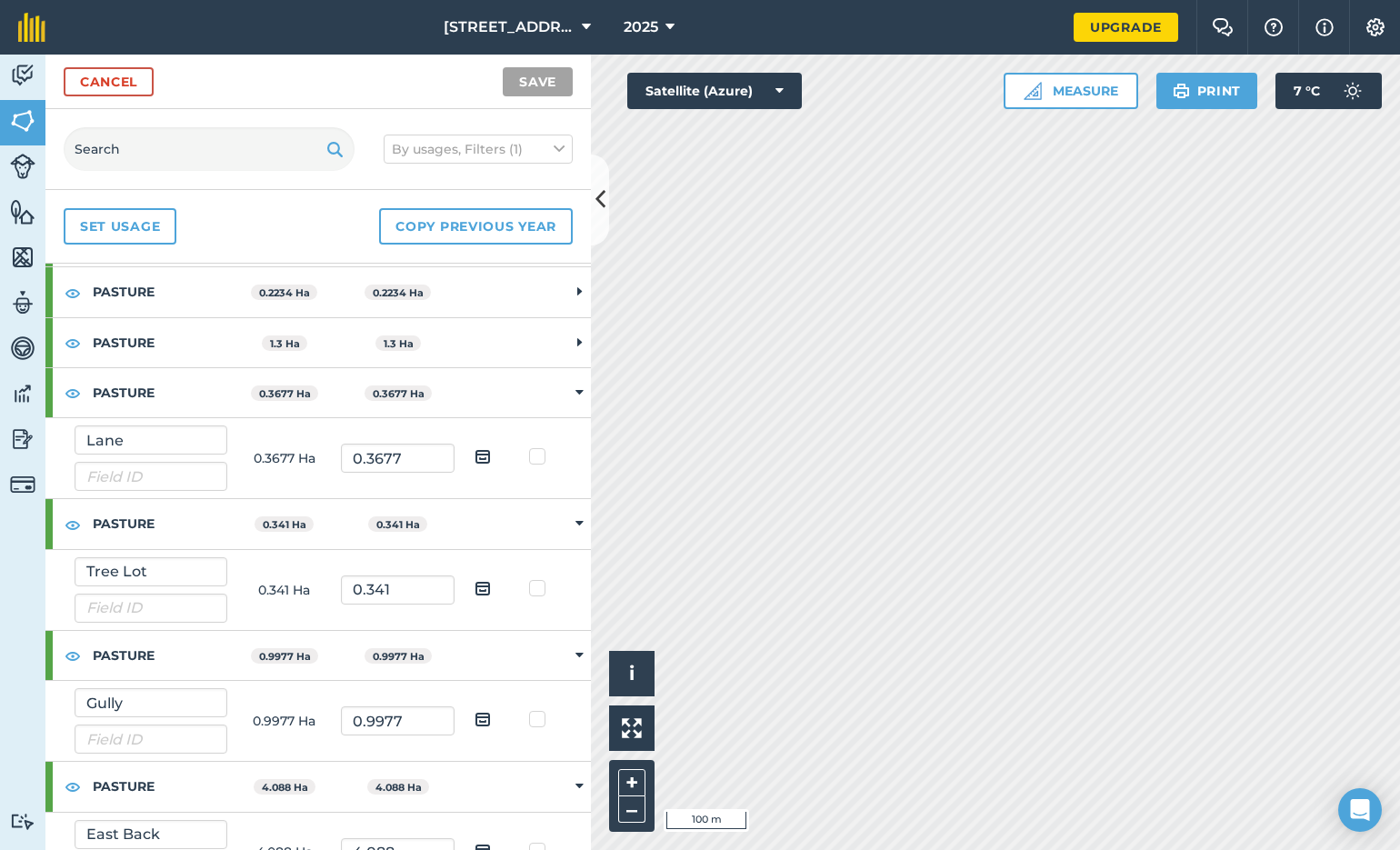scroll, scrollTop: 156, scrollLeft: 0, axis: vertical 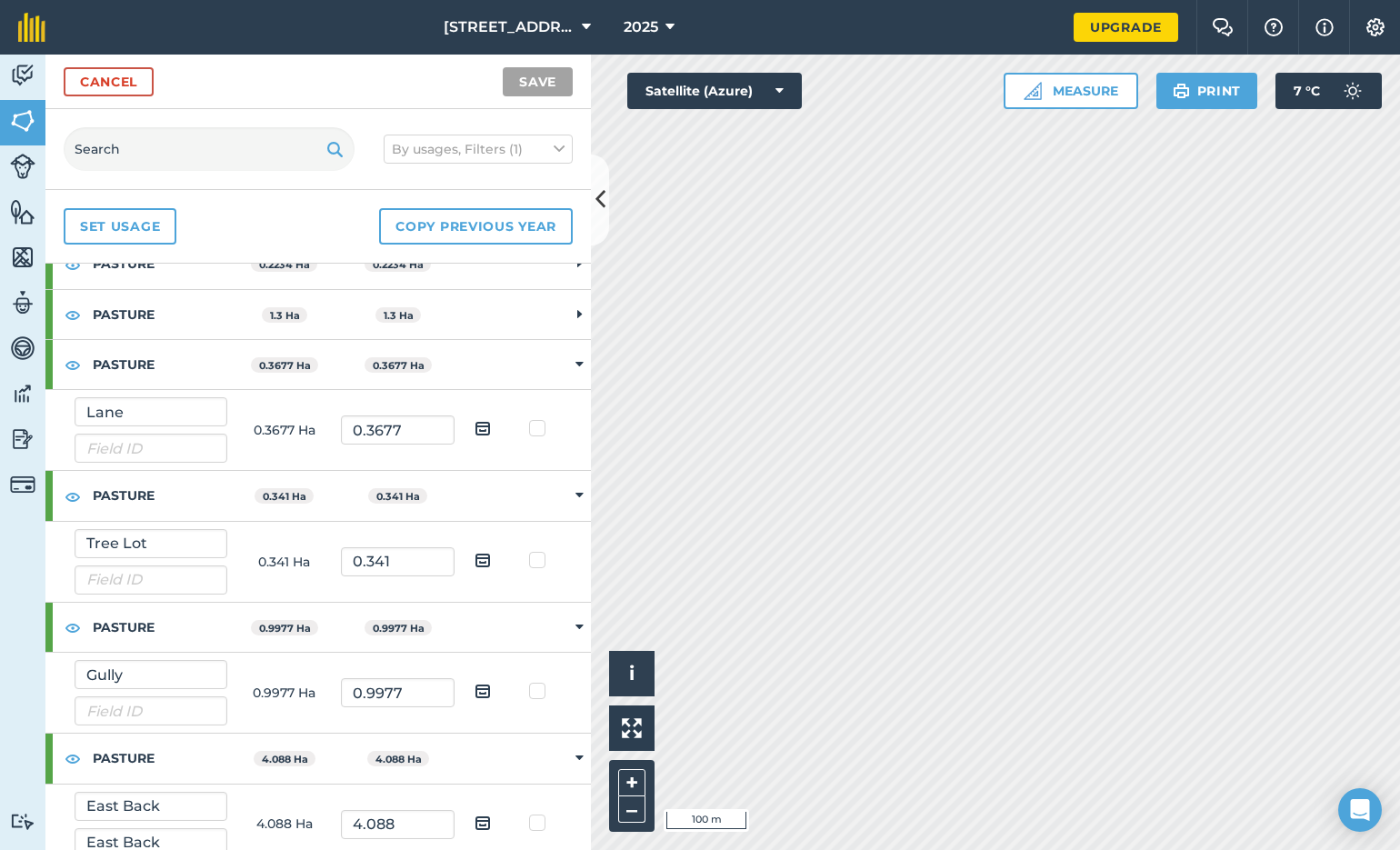 click at bounding box center (579, 495) 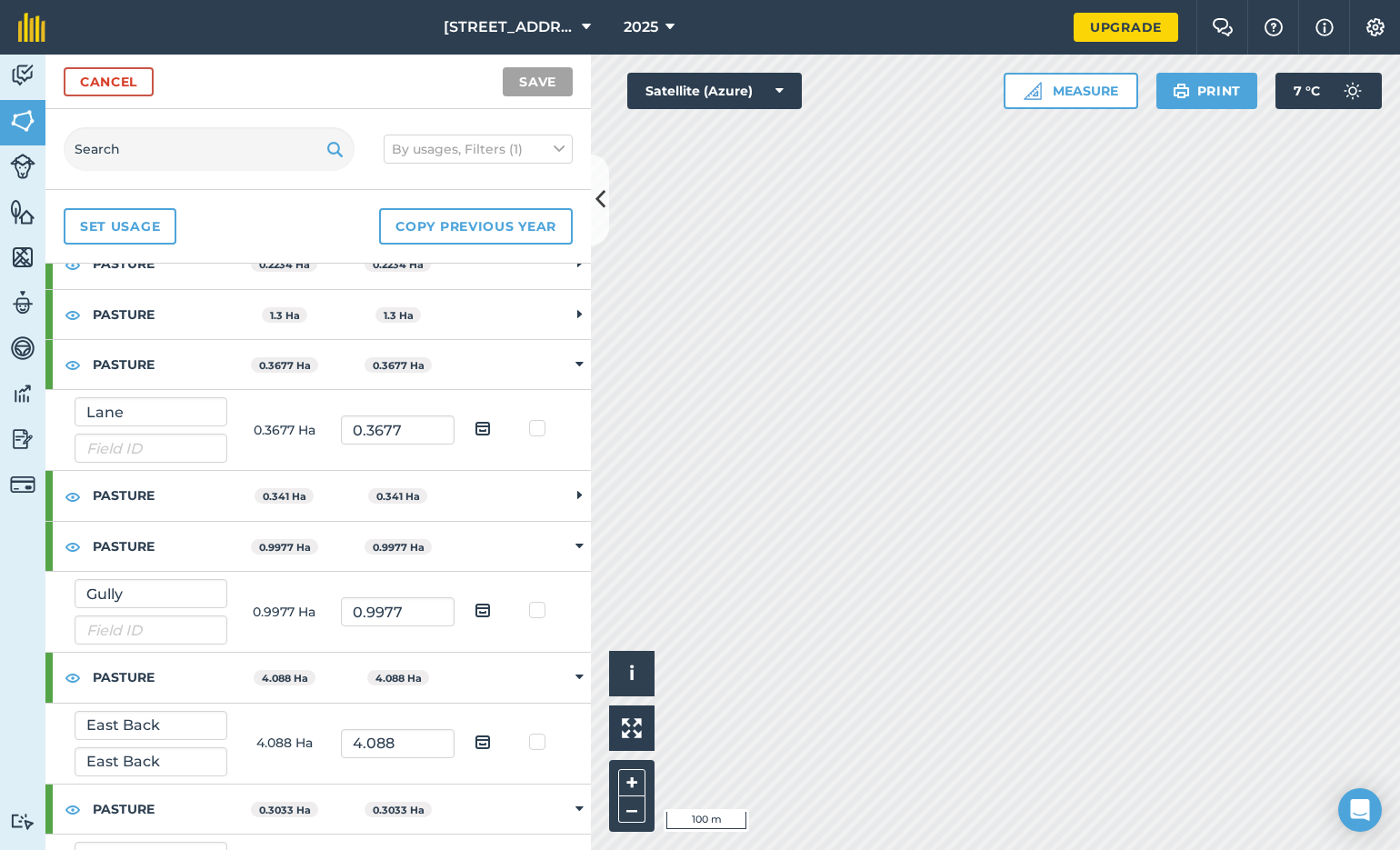 scroll, scrollTop: 180, scrollLeft: 0, axis: vertical 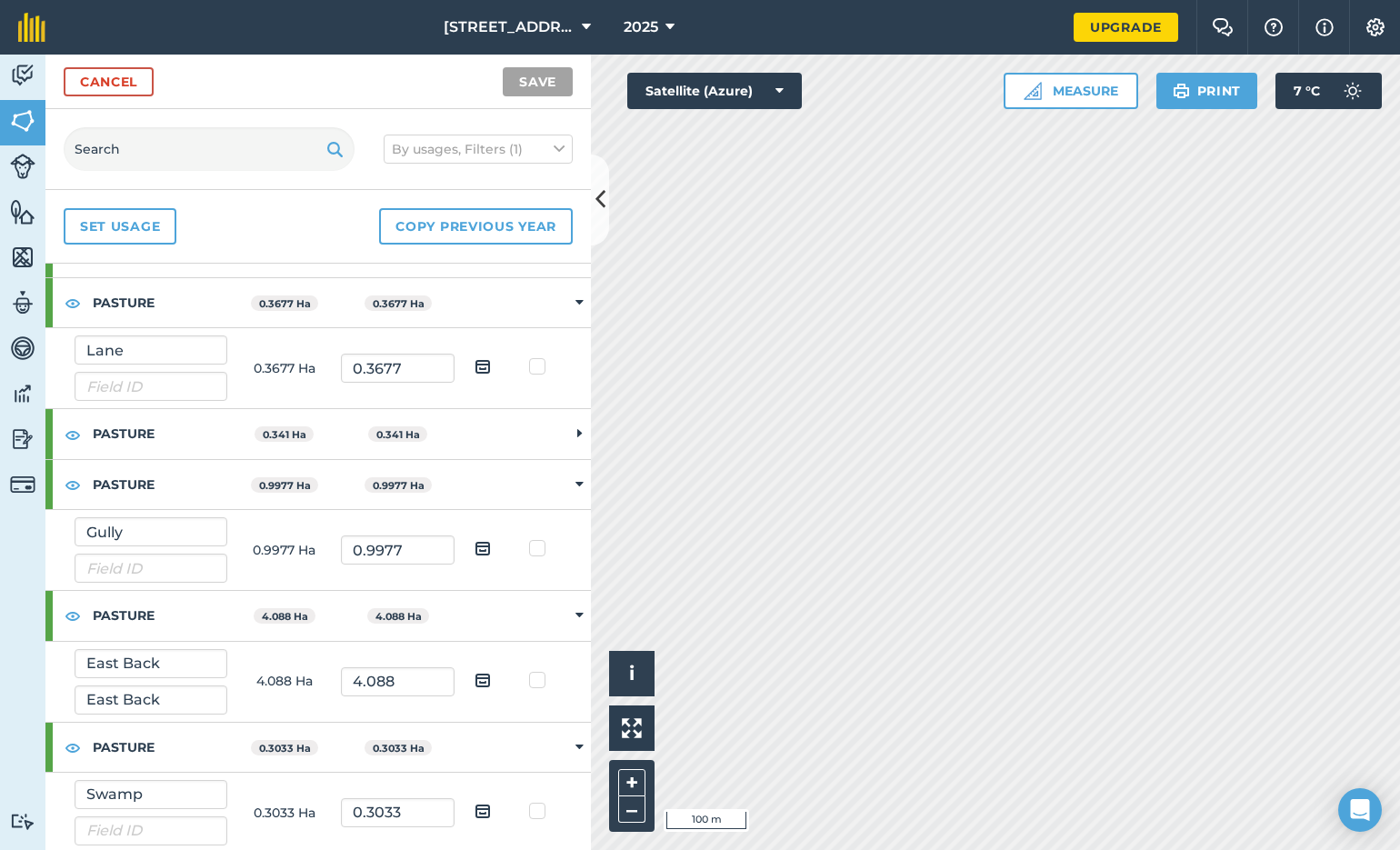 click at bounding box center [579, 747] 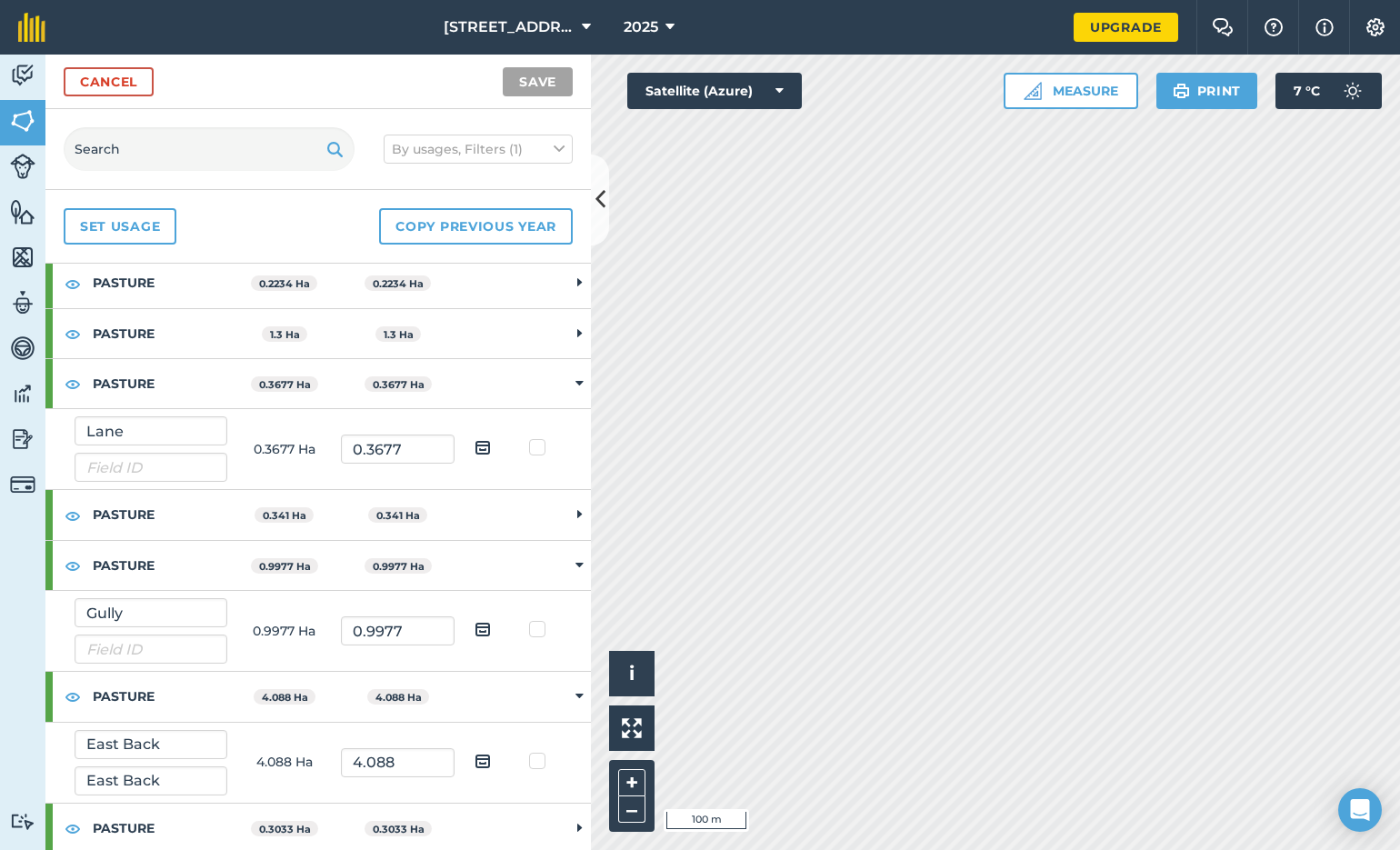 scroll, scrollTop: 0, scrollLeft: 0, axis: both 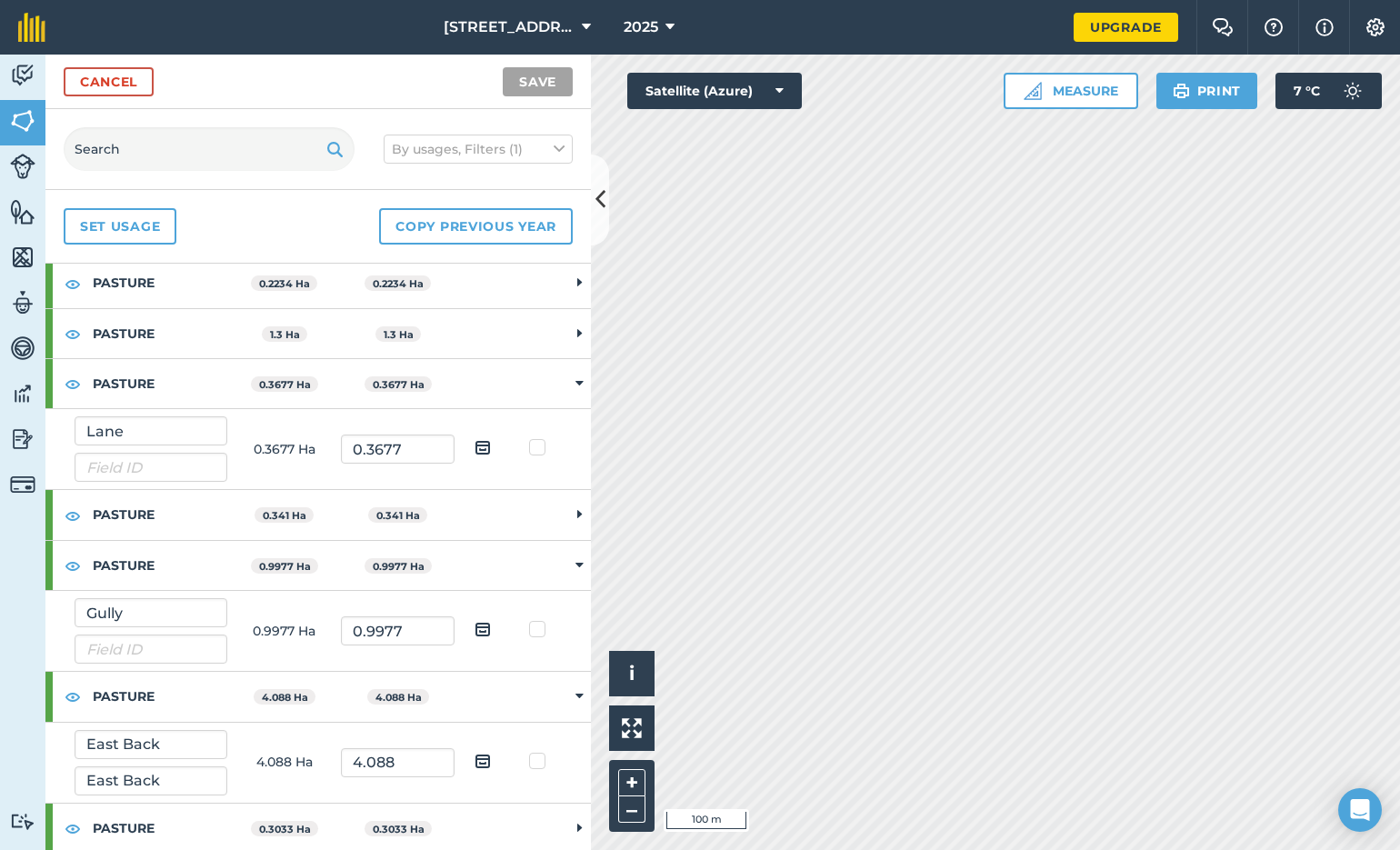 click at bounding box center (579, 828) 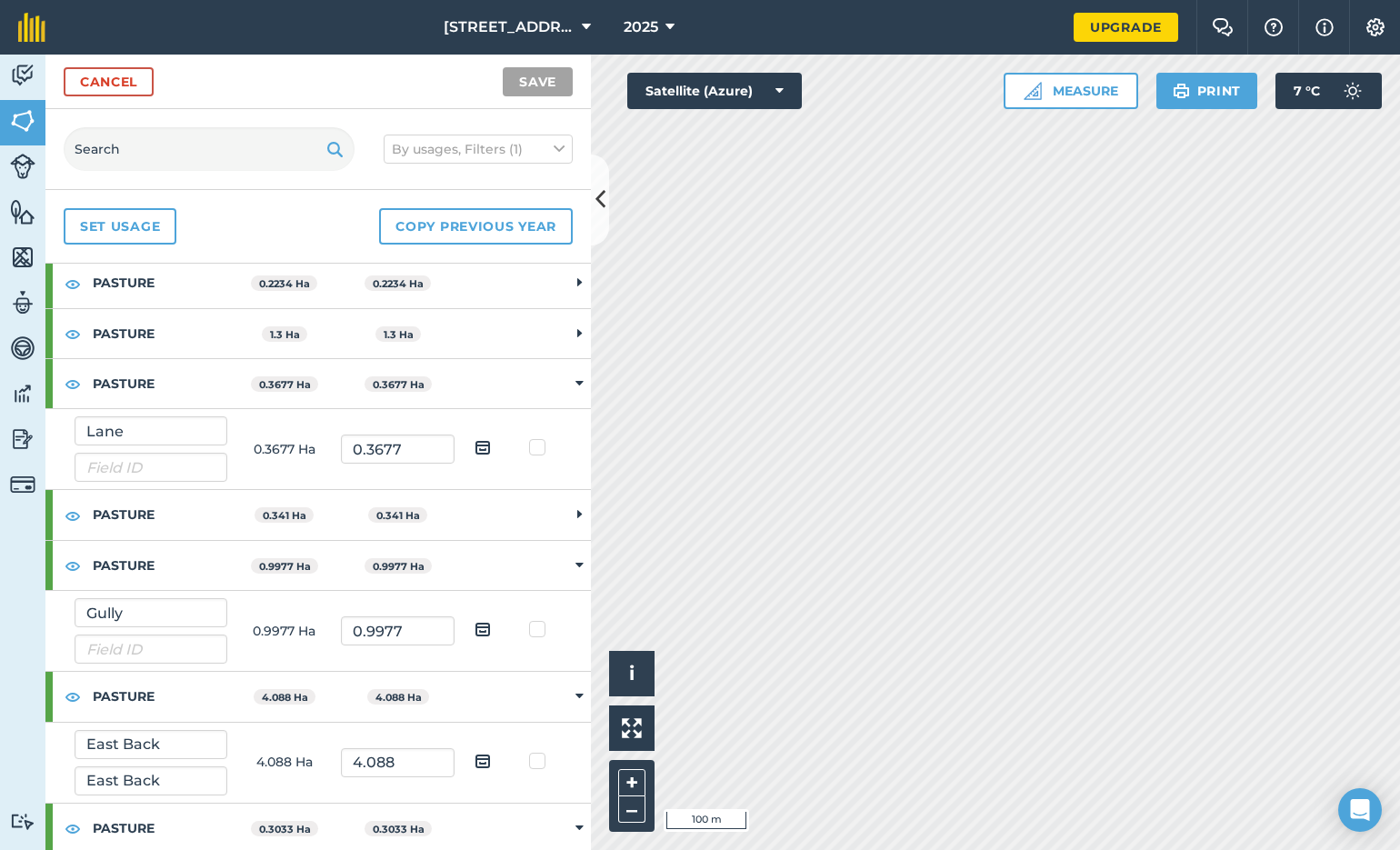 scroll, scrollTop: 0, scrollLeft: 0, axis: both 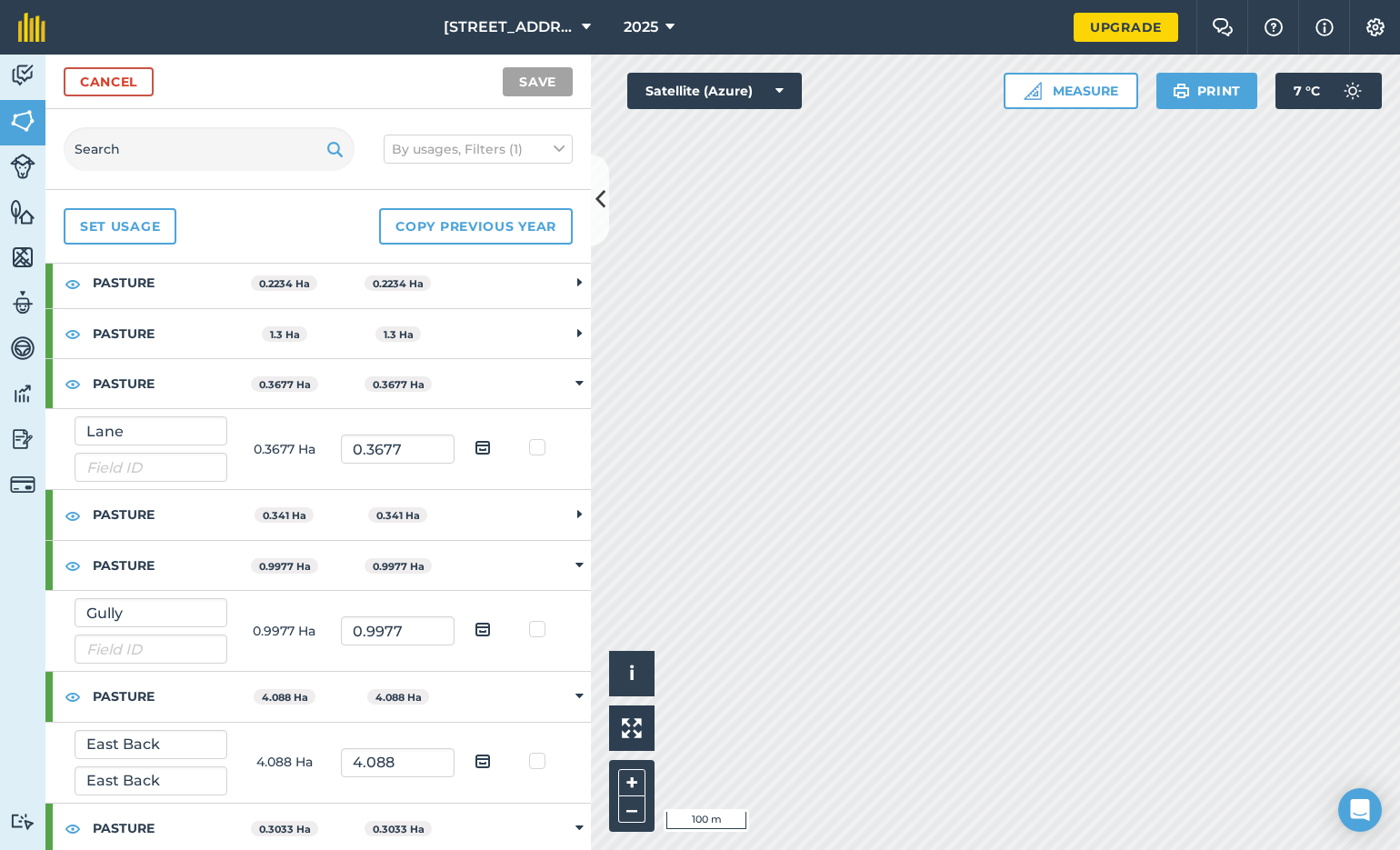 click at bounding box center [579, 696] 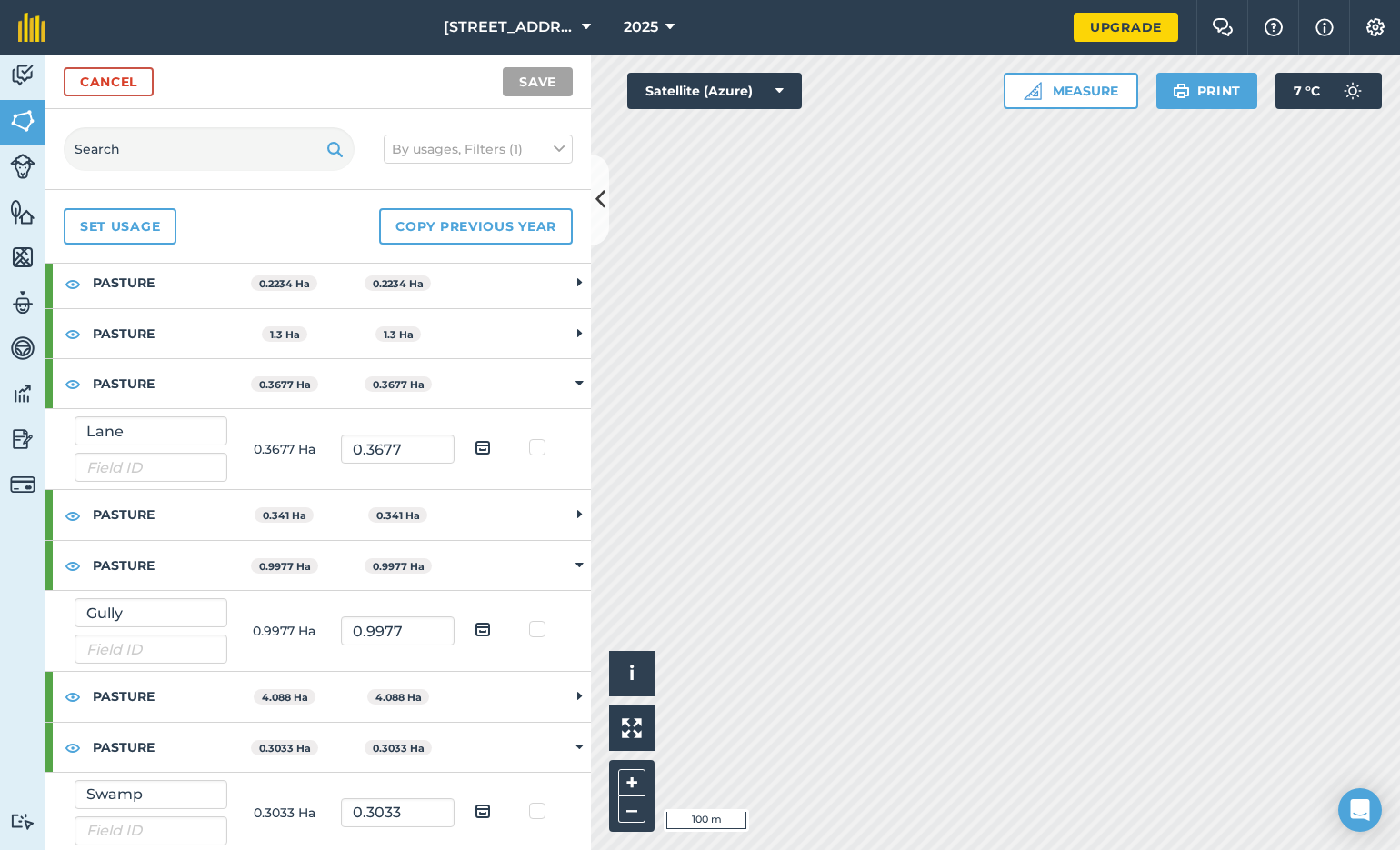 click at bounding box center (579, 747) 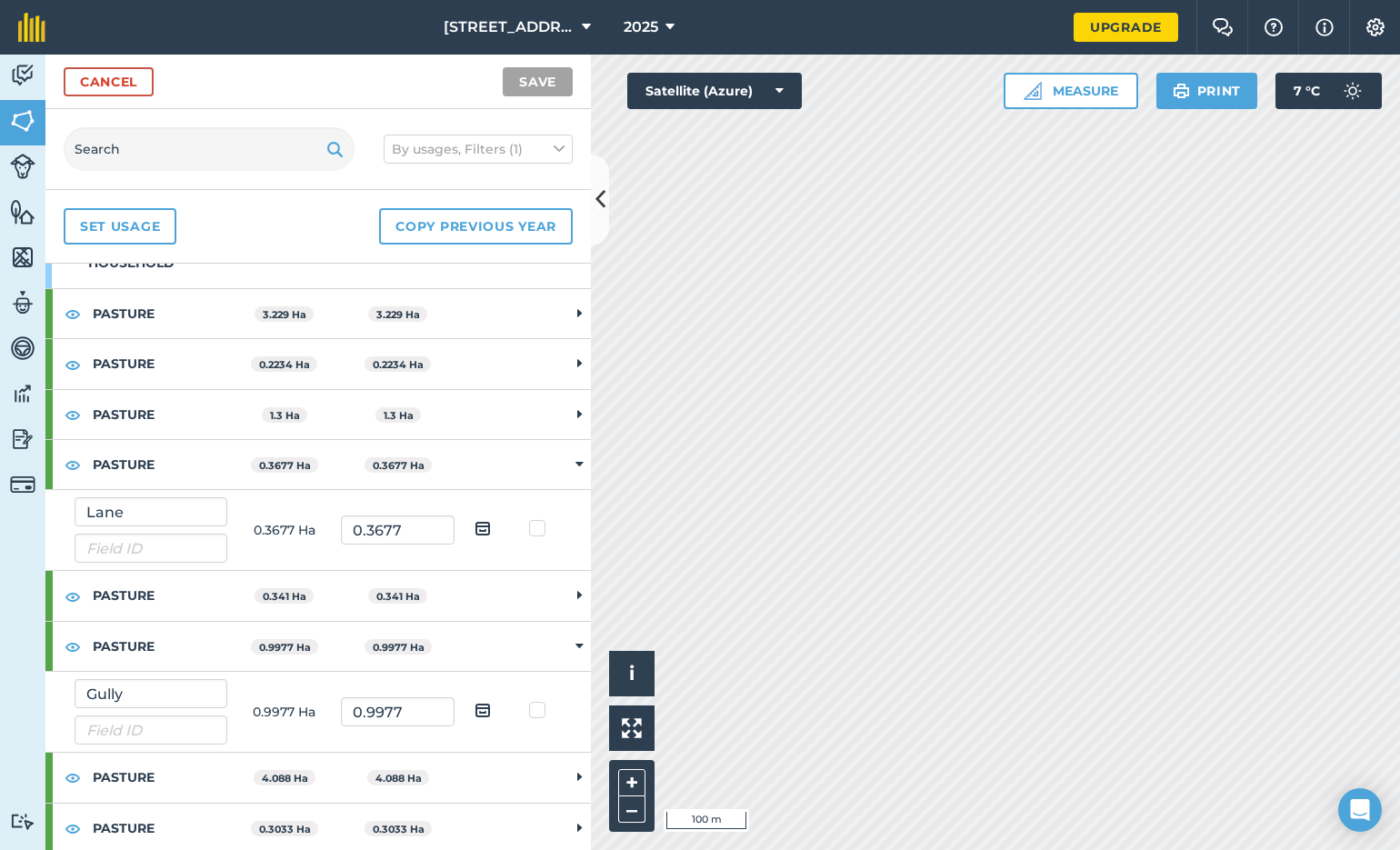 click at bounding box center (579, 646) 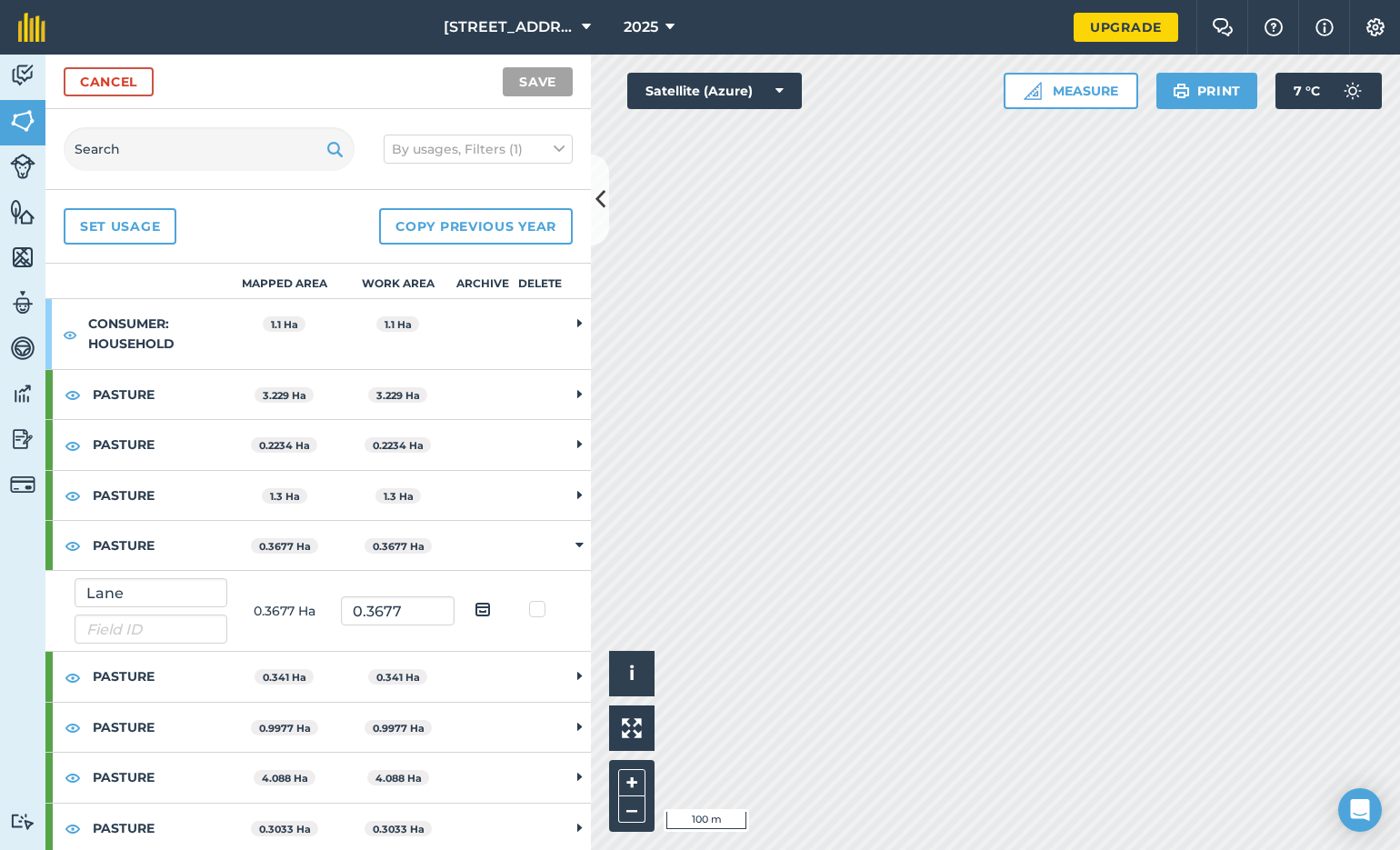 click at bounding box center (579, 545) 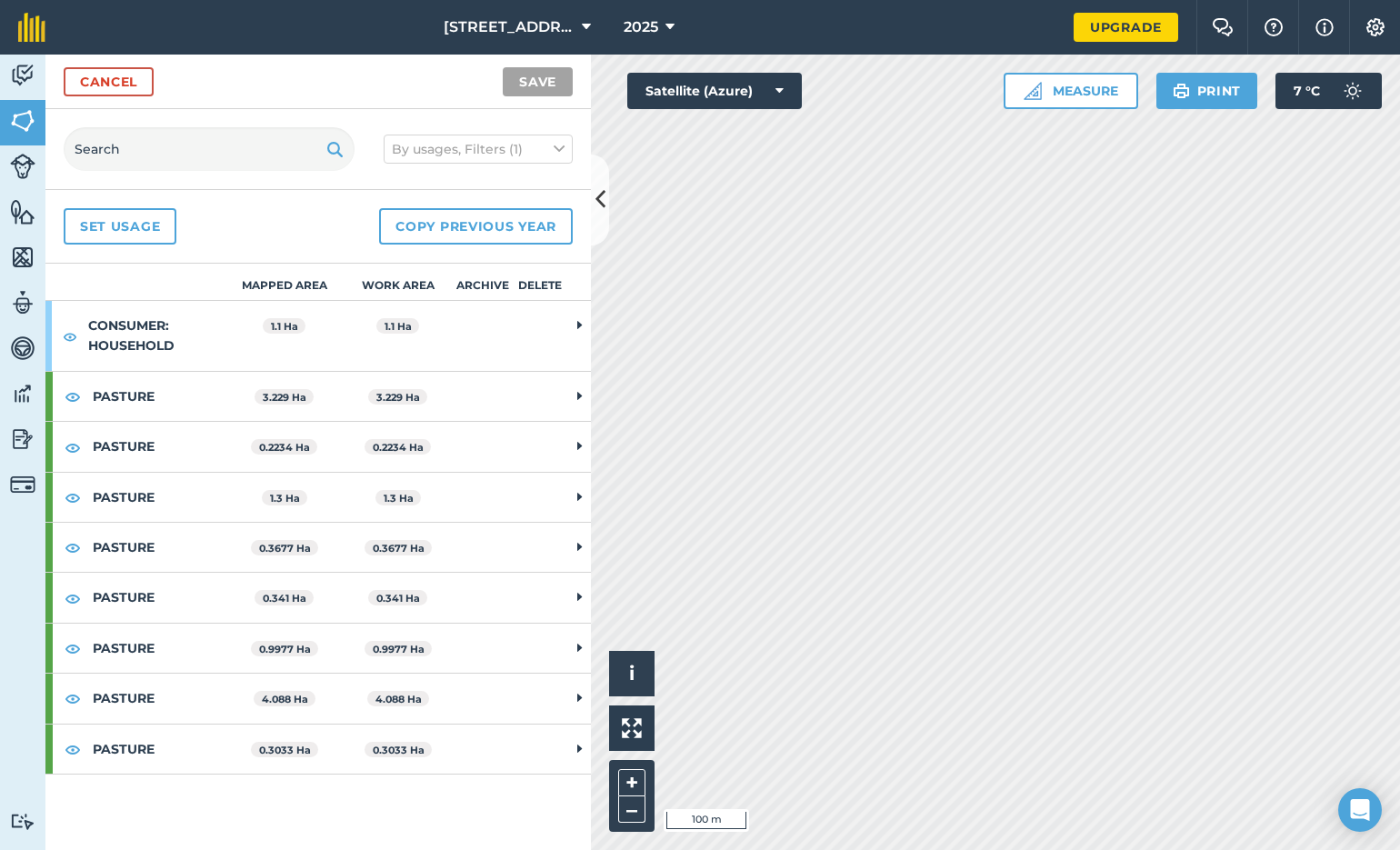 scroll, scrollTop: 0, scrollLeft: 0, axis: both 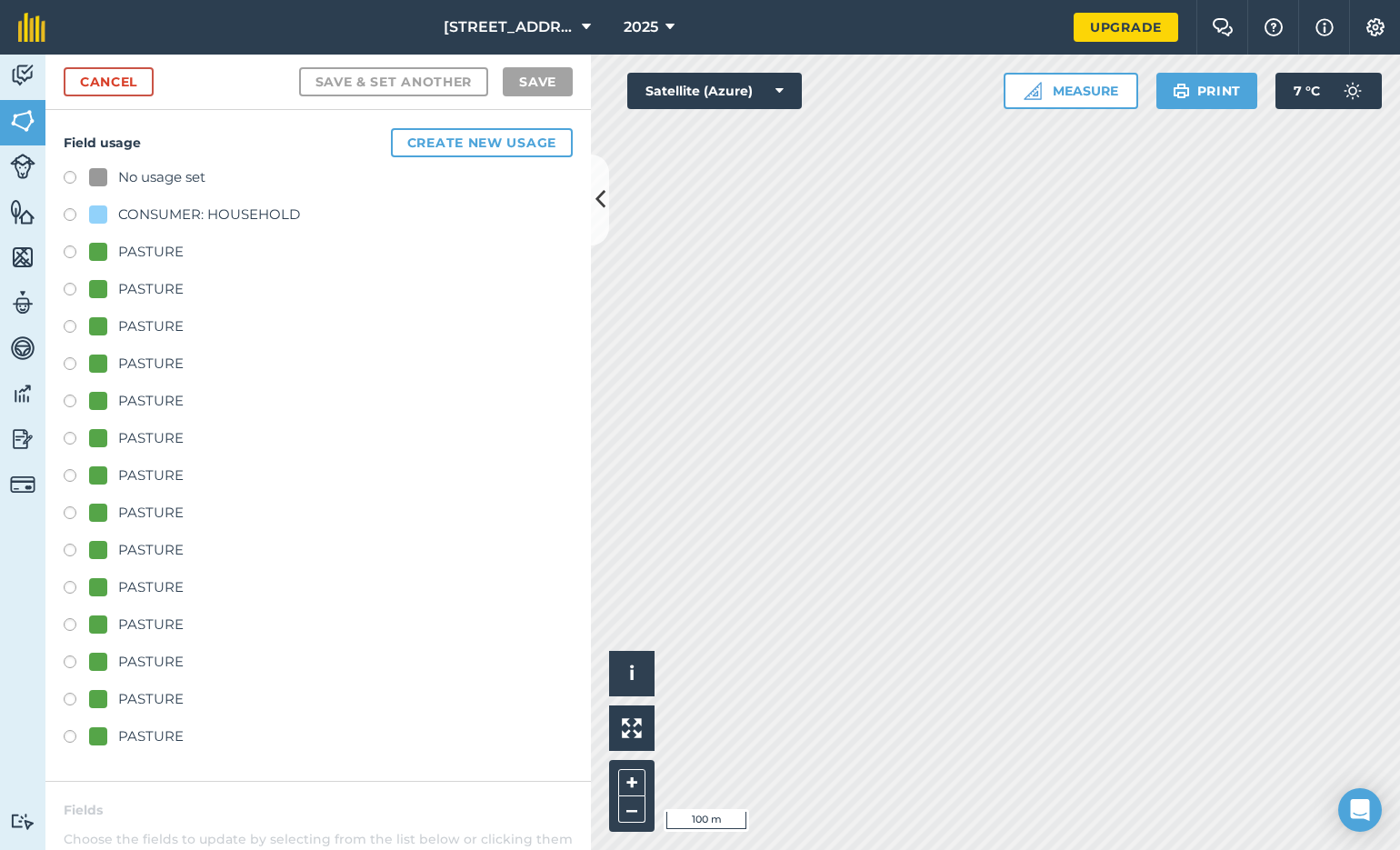 click on "Cancel" at bounding box center [108, 82] 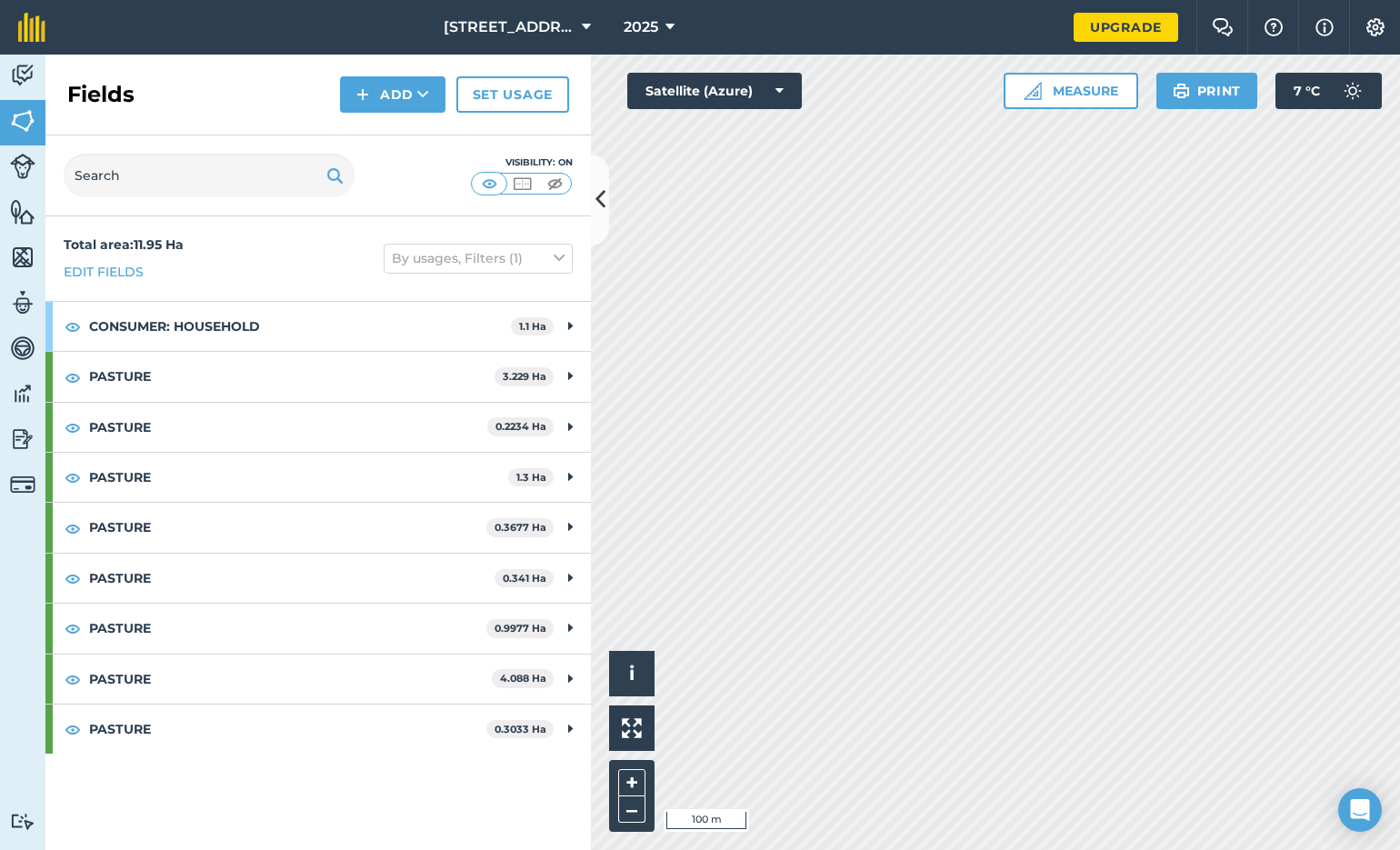 click on "Print" at bounding box center (1207, 91) 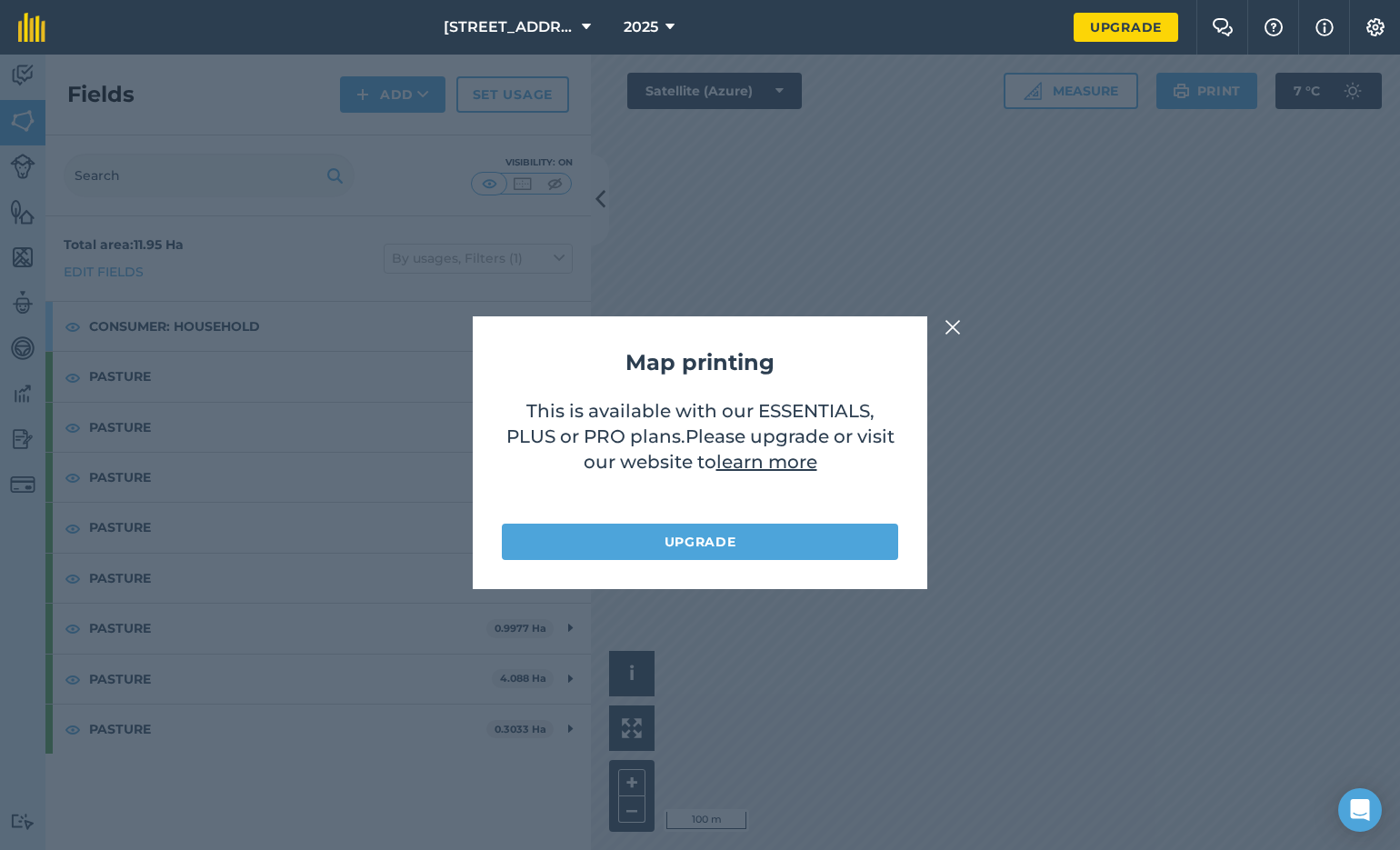 click at bounding box center (953, 327) 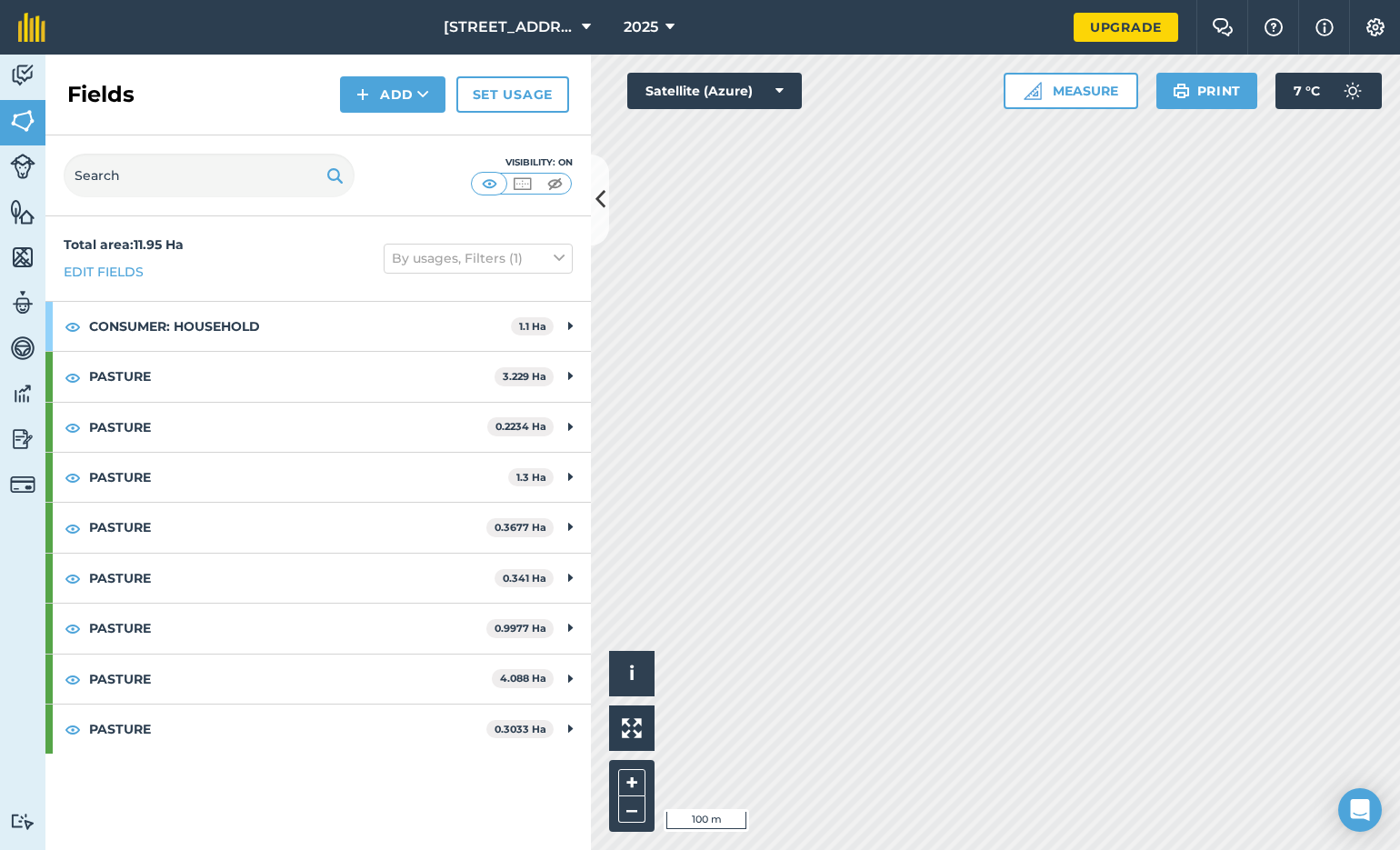 click at bounding box center (23, 121) 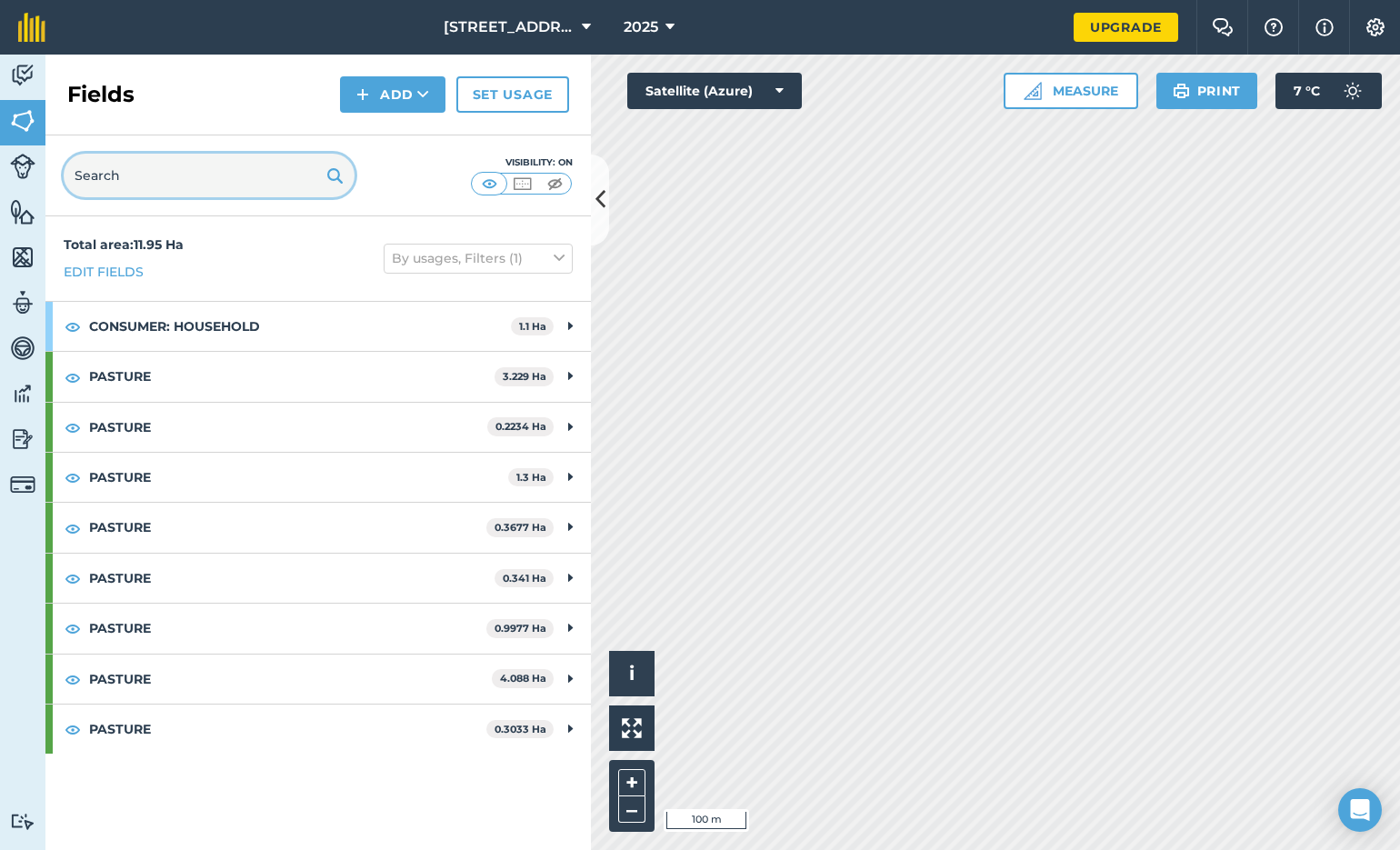 click at bounding box center [209, 175] 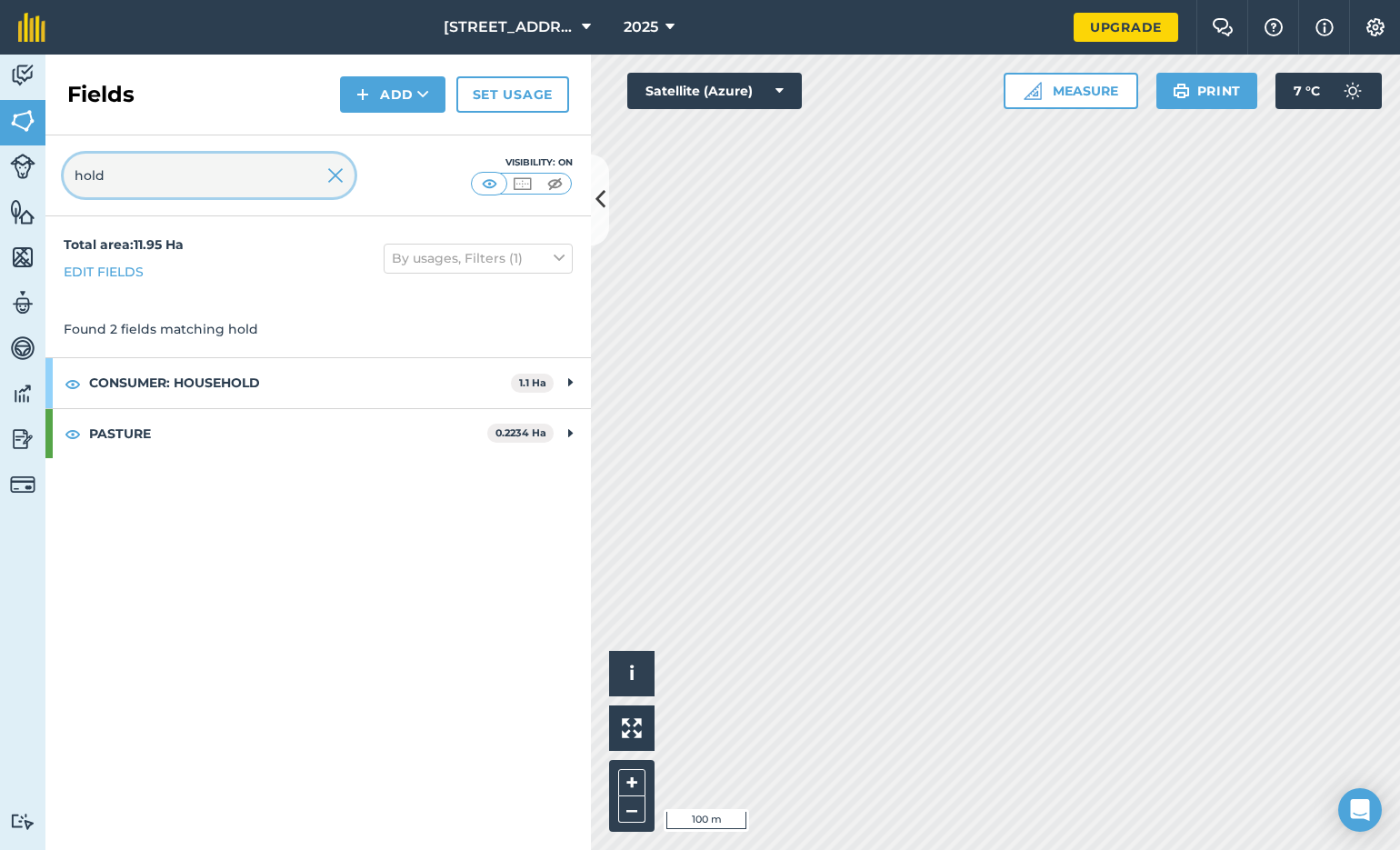 type on "hold" 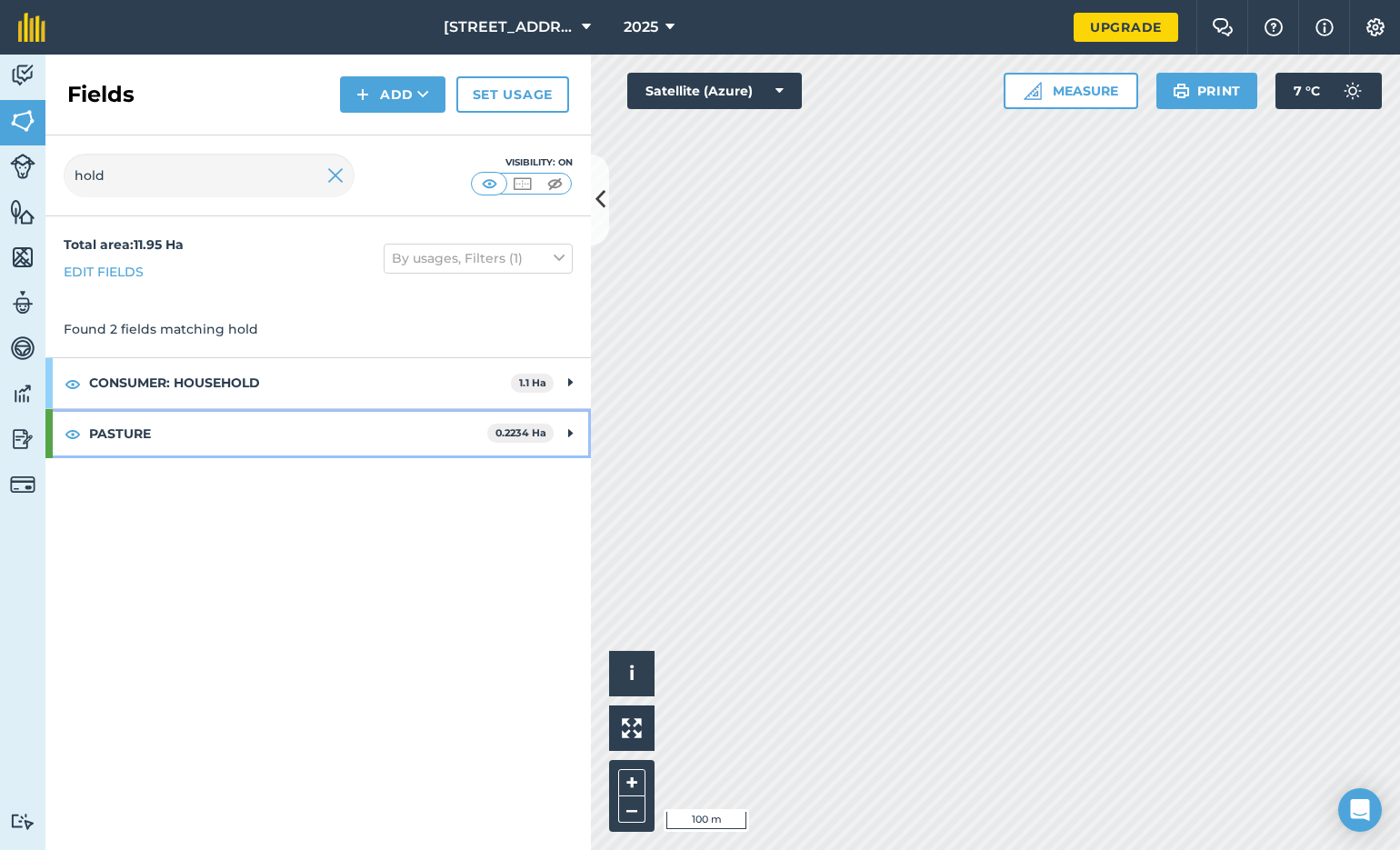 click on "PASTURE 0.2234   Ha" at bounding box center (318, 434) 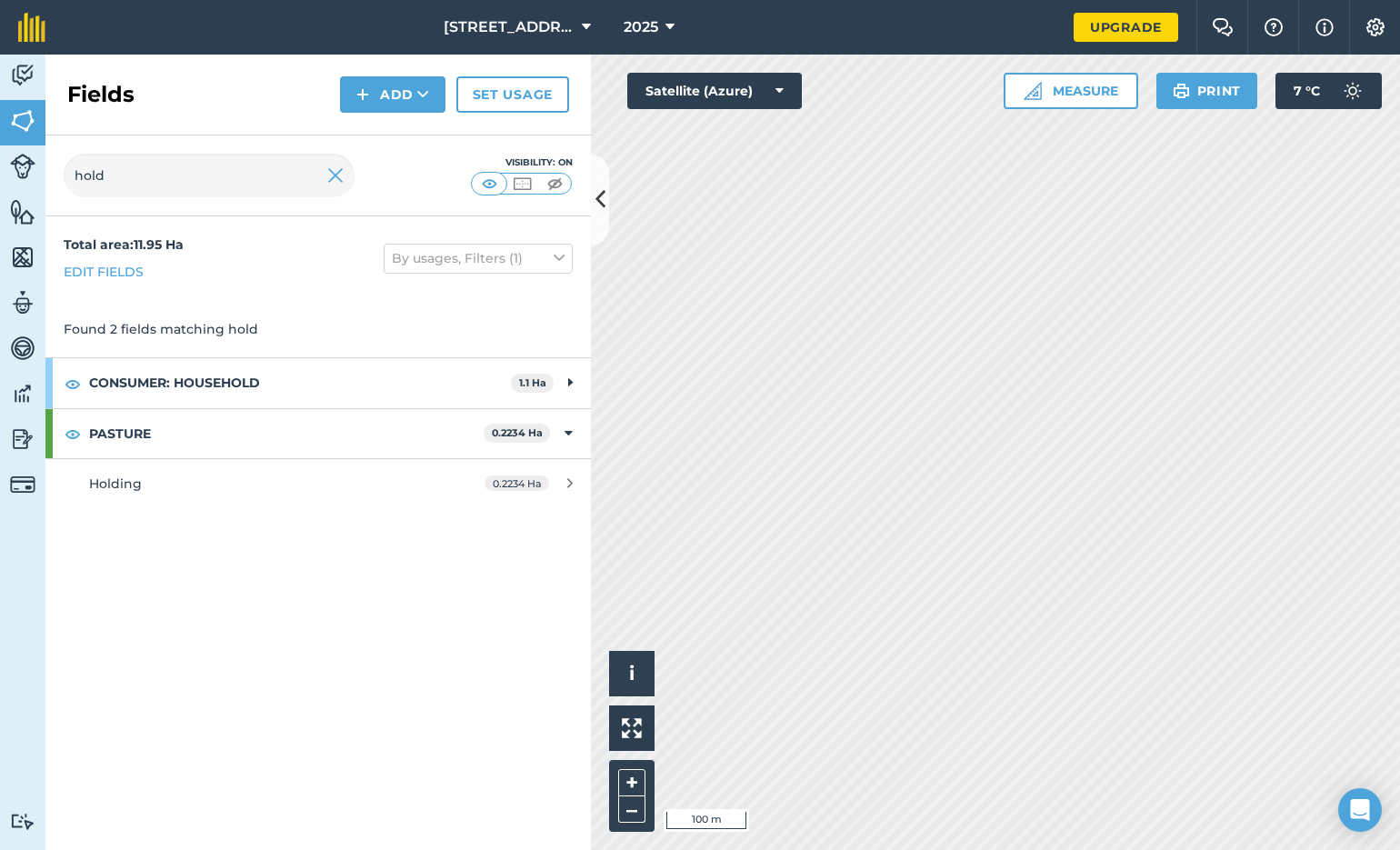 click on "Holding" at bounding box center [260, 484] 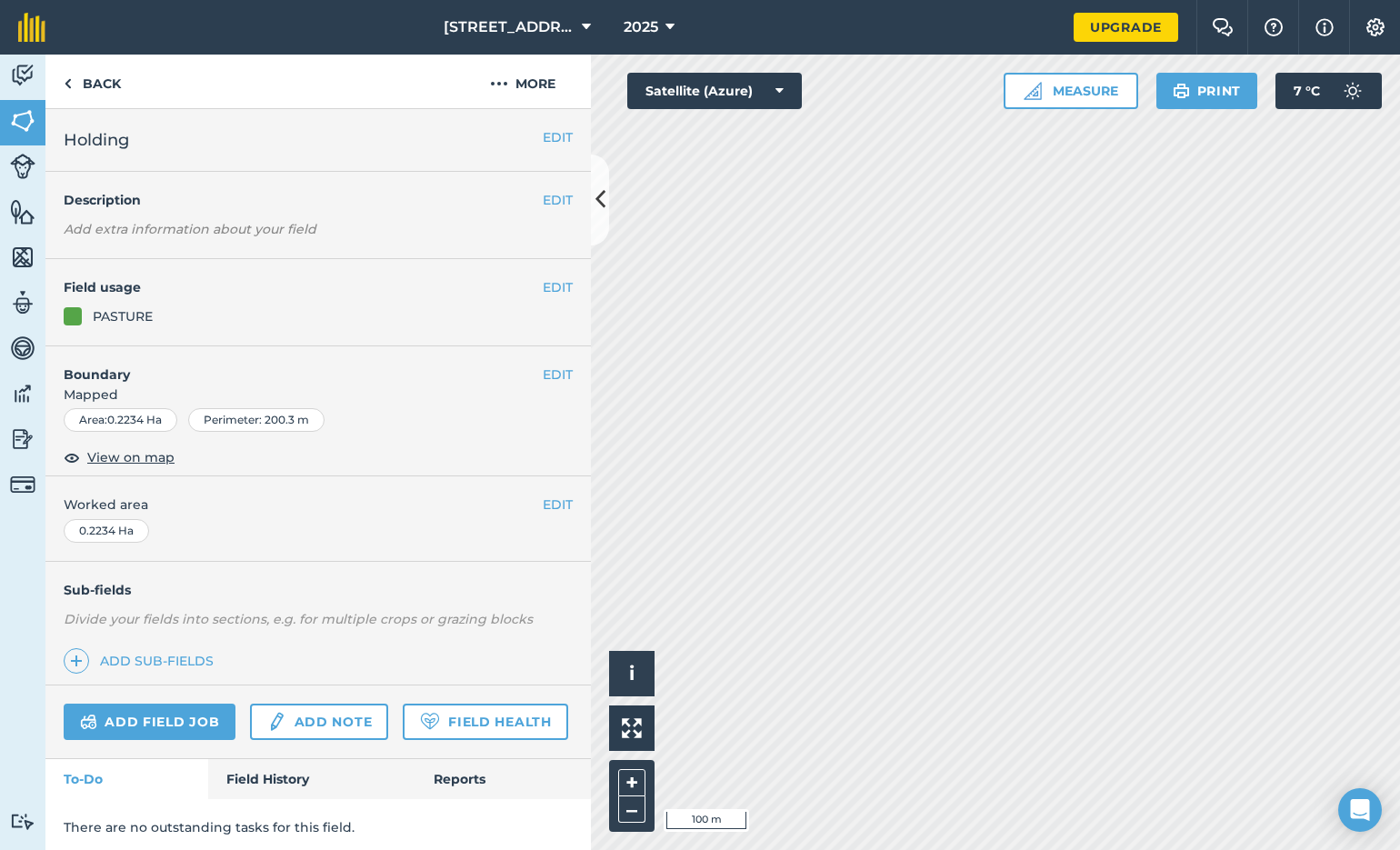 click on "EDIT" at bounding box center (557, 137) 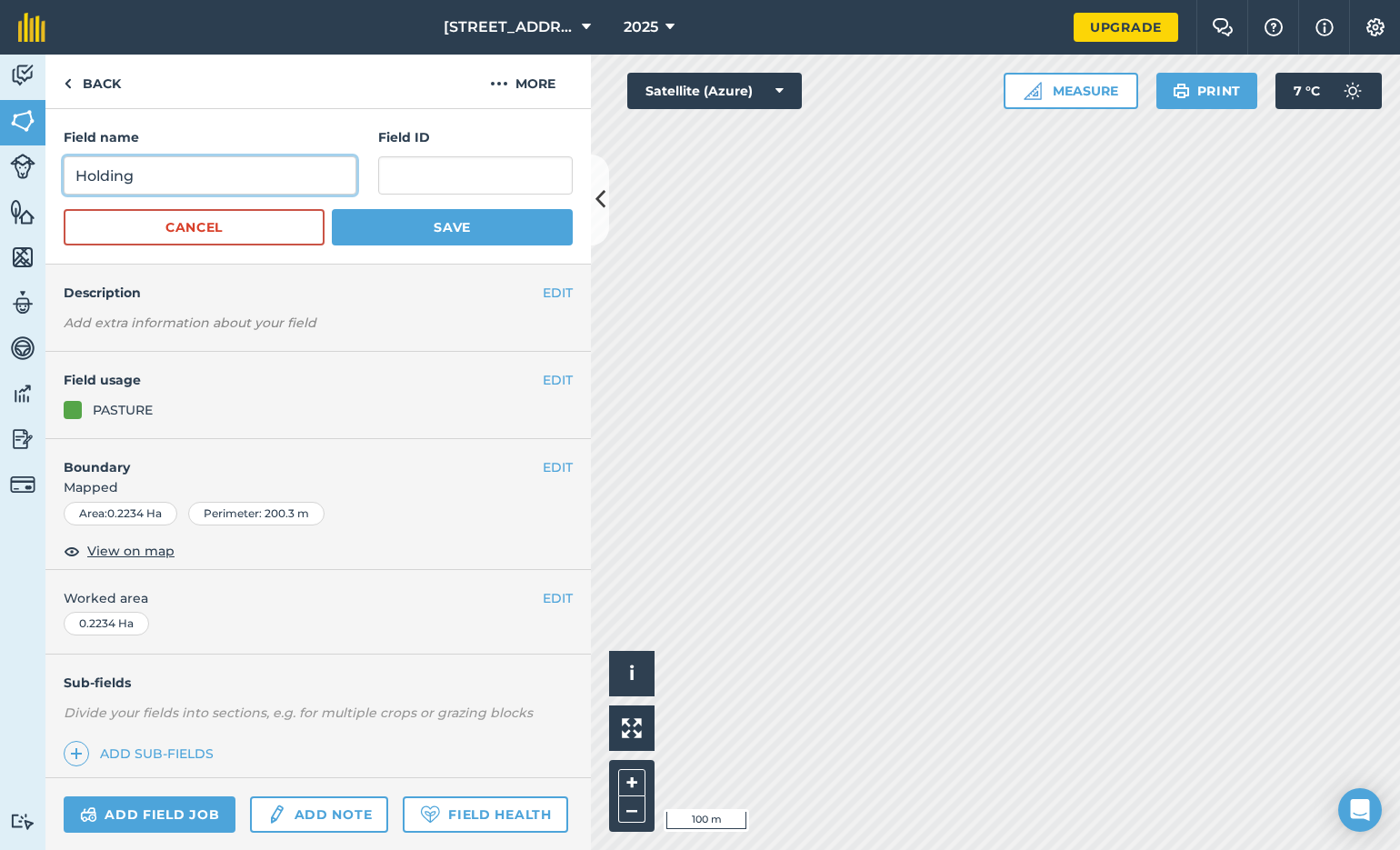 click on "Holding" at bounding box center (210, 175) 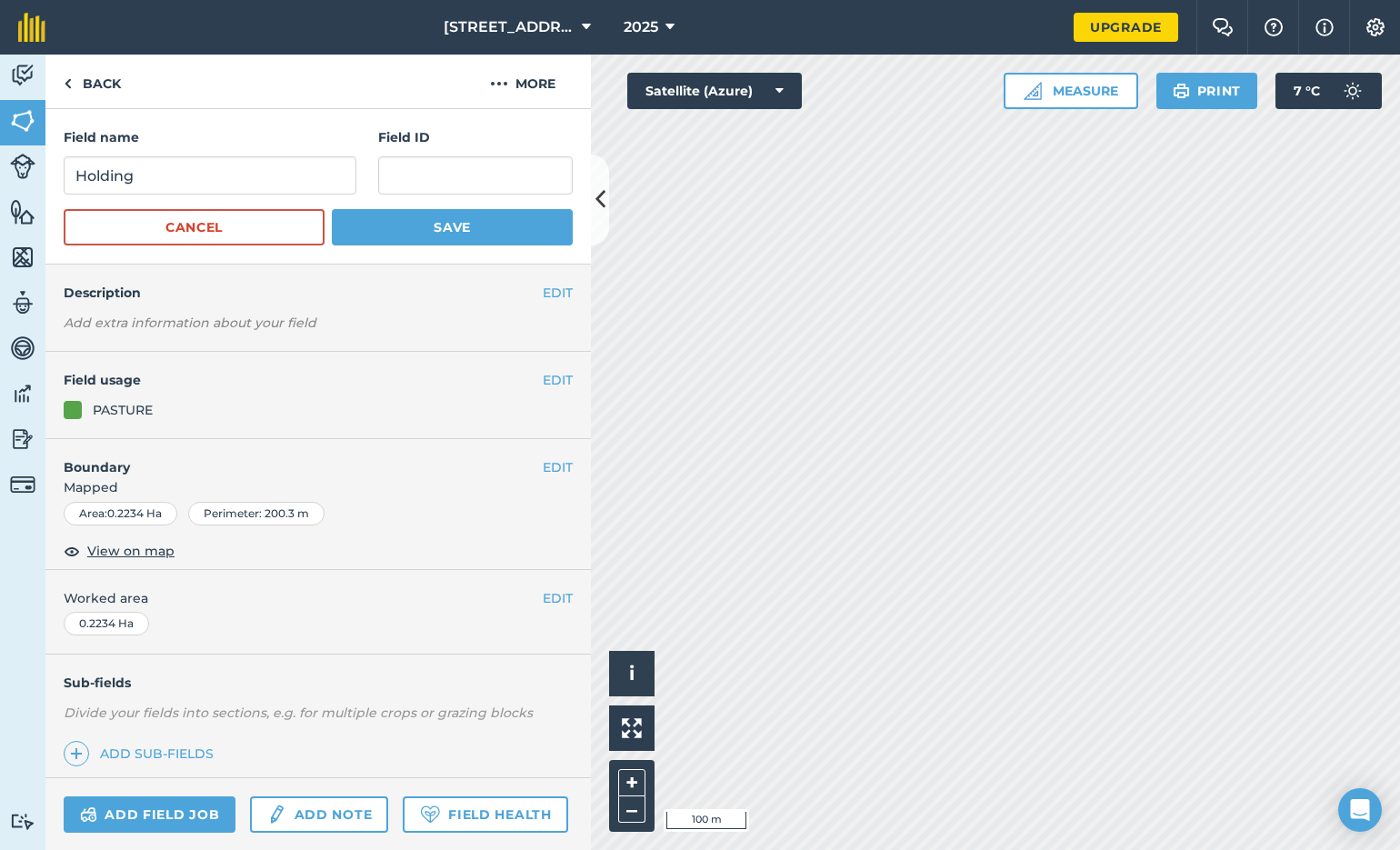 click on "Save" at bounding box center (452, 227) 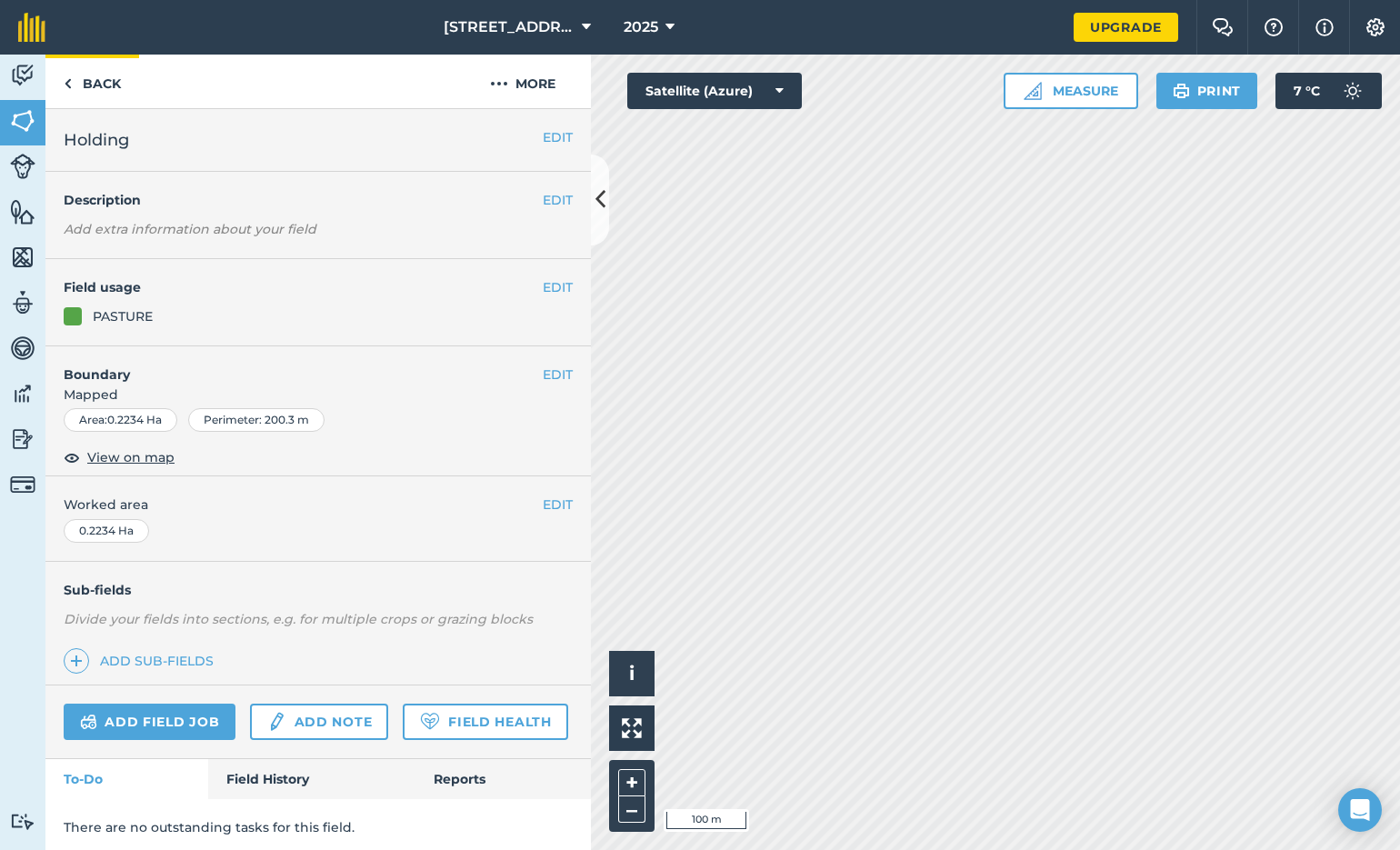 click on "Back" at bounding box center [92, 81] 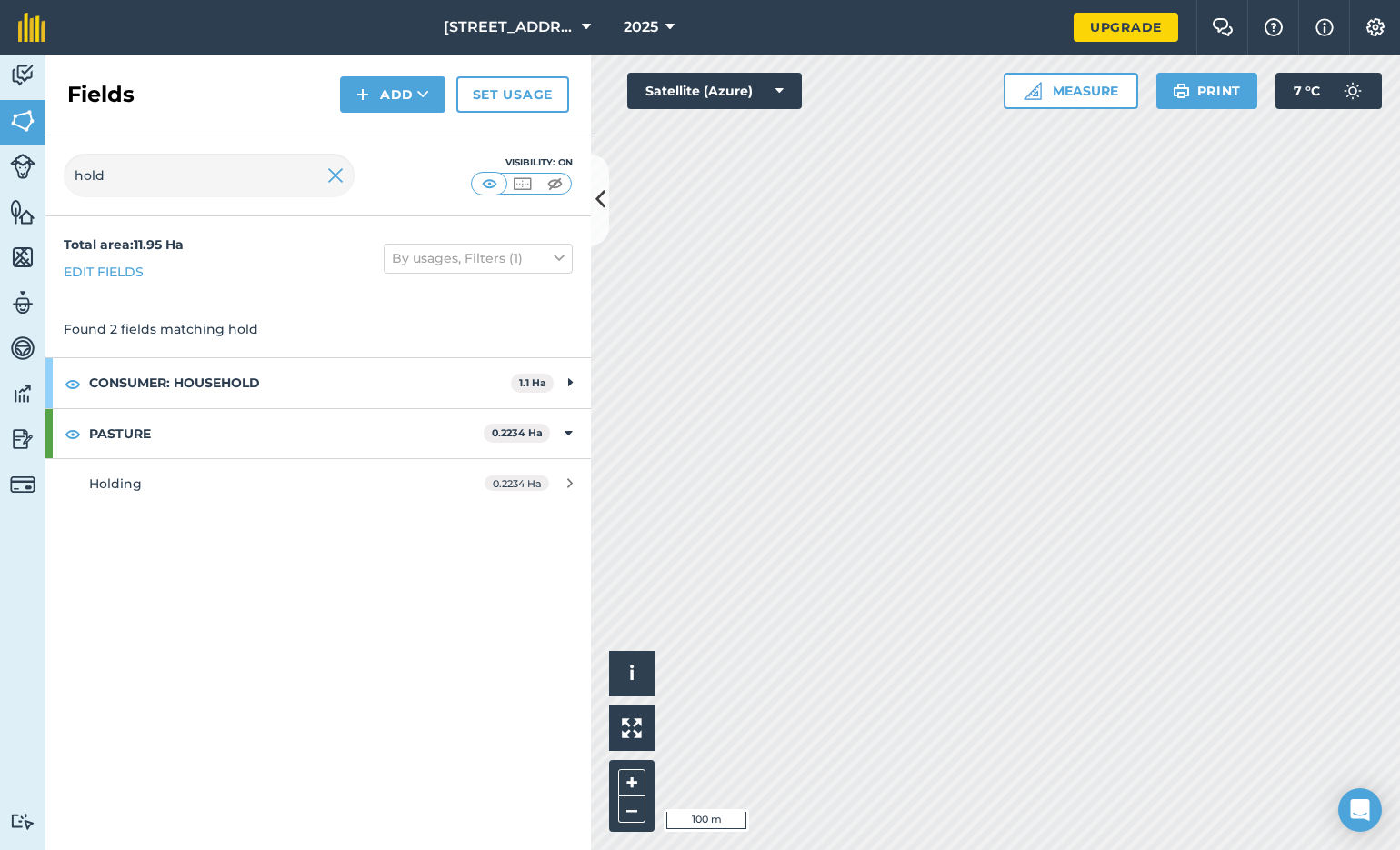 scroll, scrollTop: 0, scrollLeft: 1, axis: horizontal 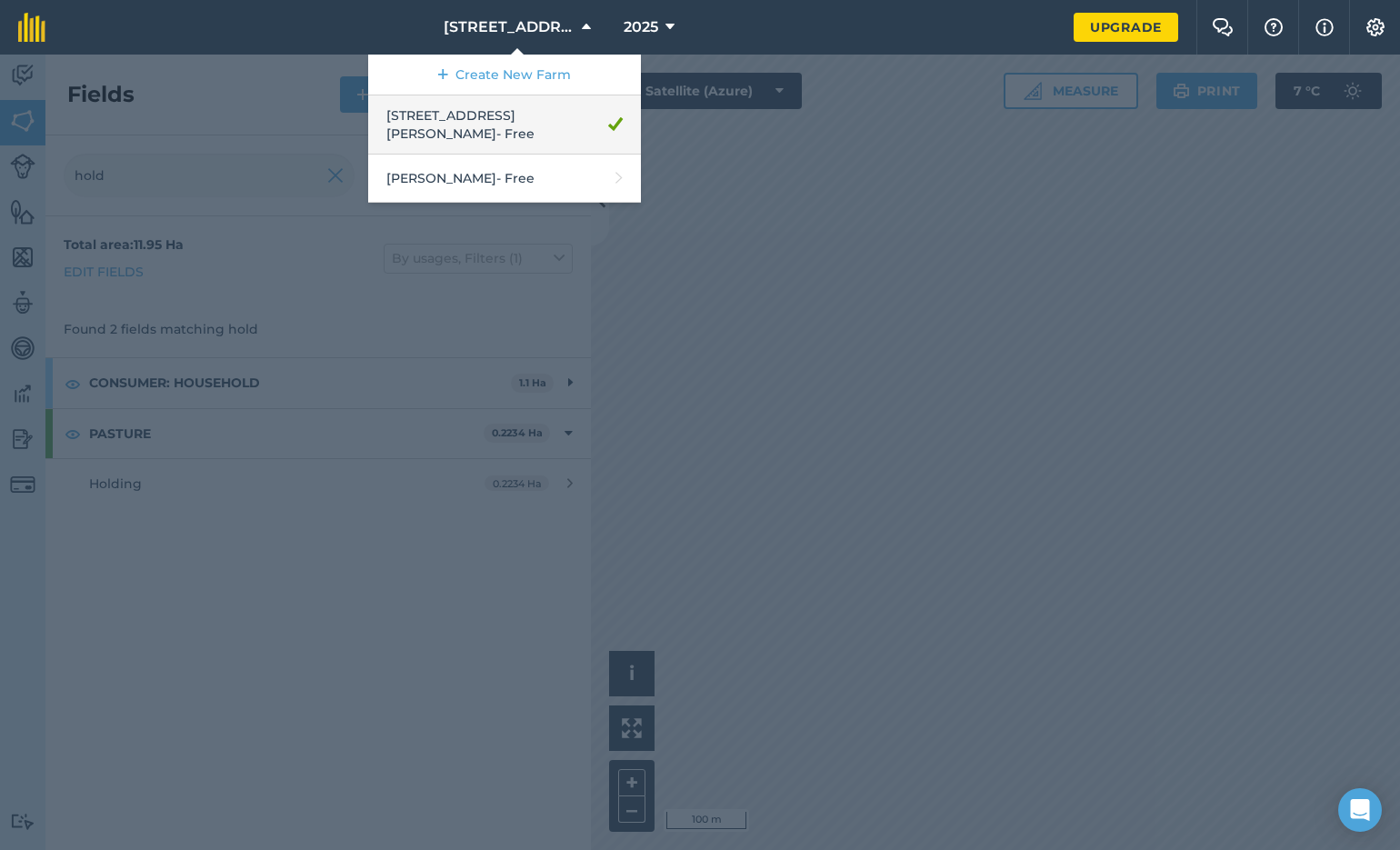 click on "[STREET_ADDRESS][PERSON_NAME]  - Free" at bounding box center (505, 125) 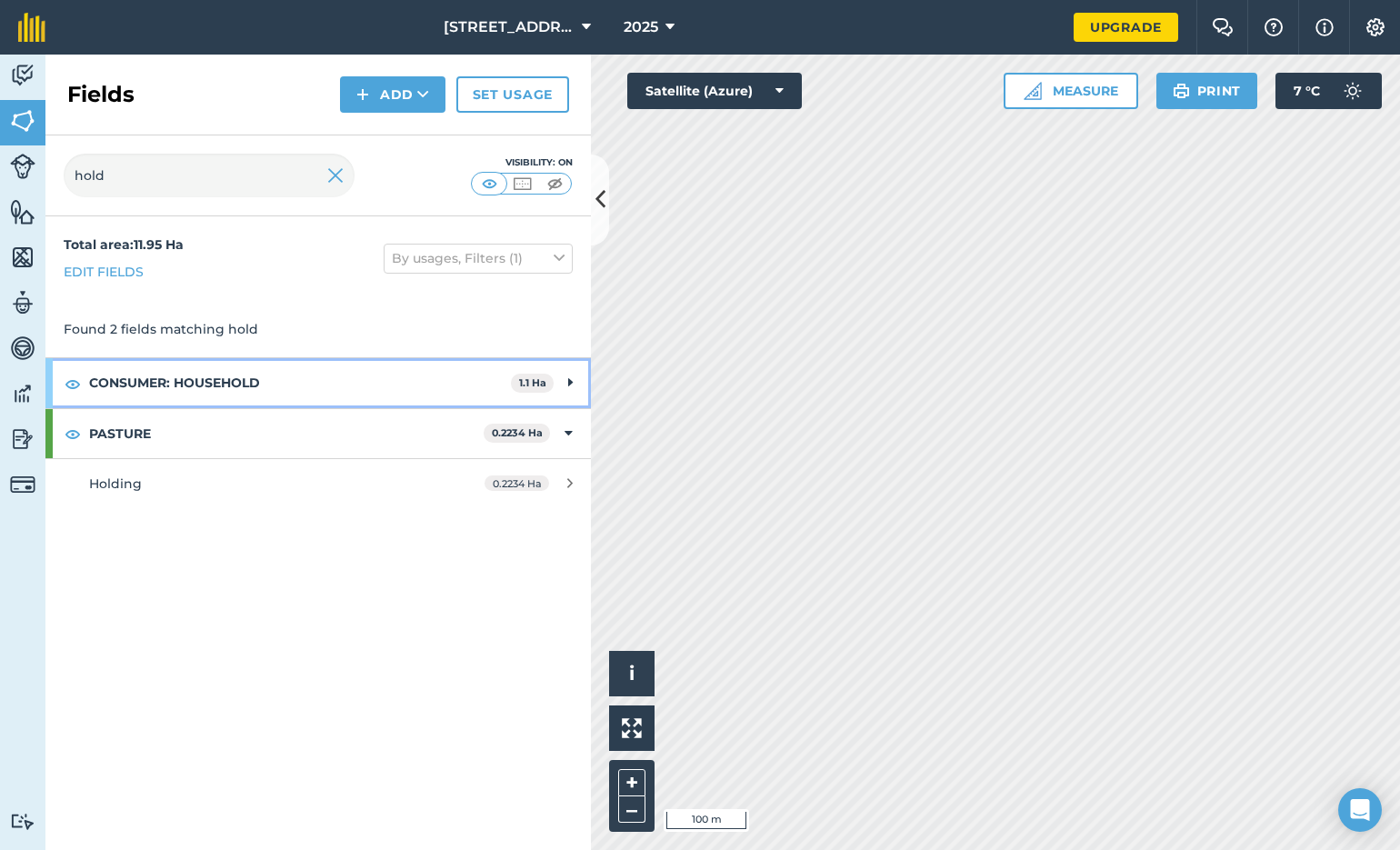 click at bounding box center [570, 383] 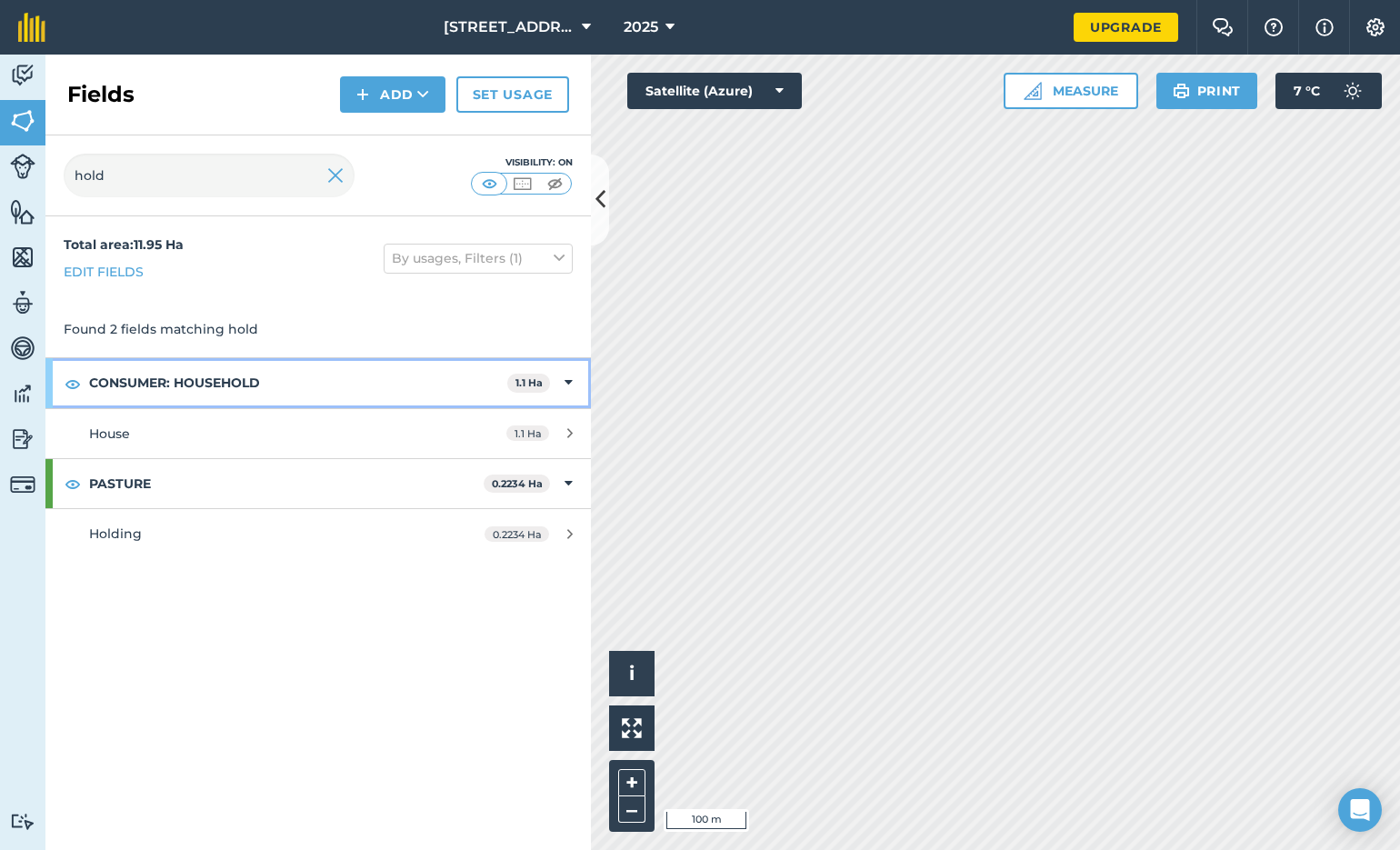 scroll, scrollTop: 0, scrollLeft: 0, axis: both 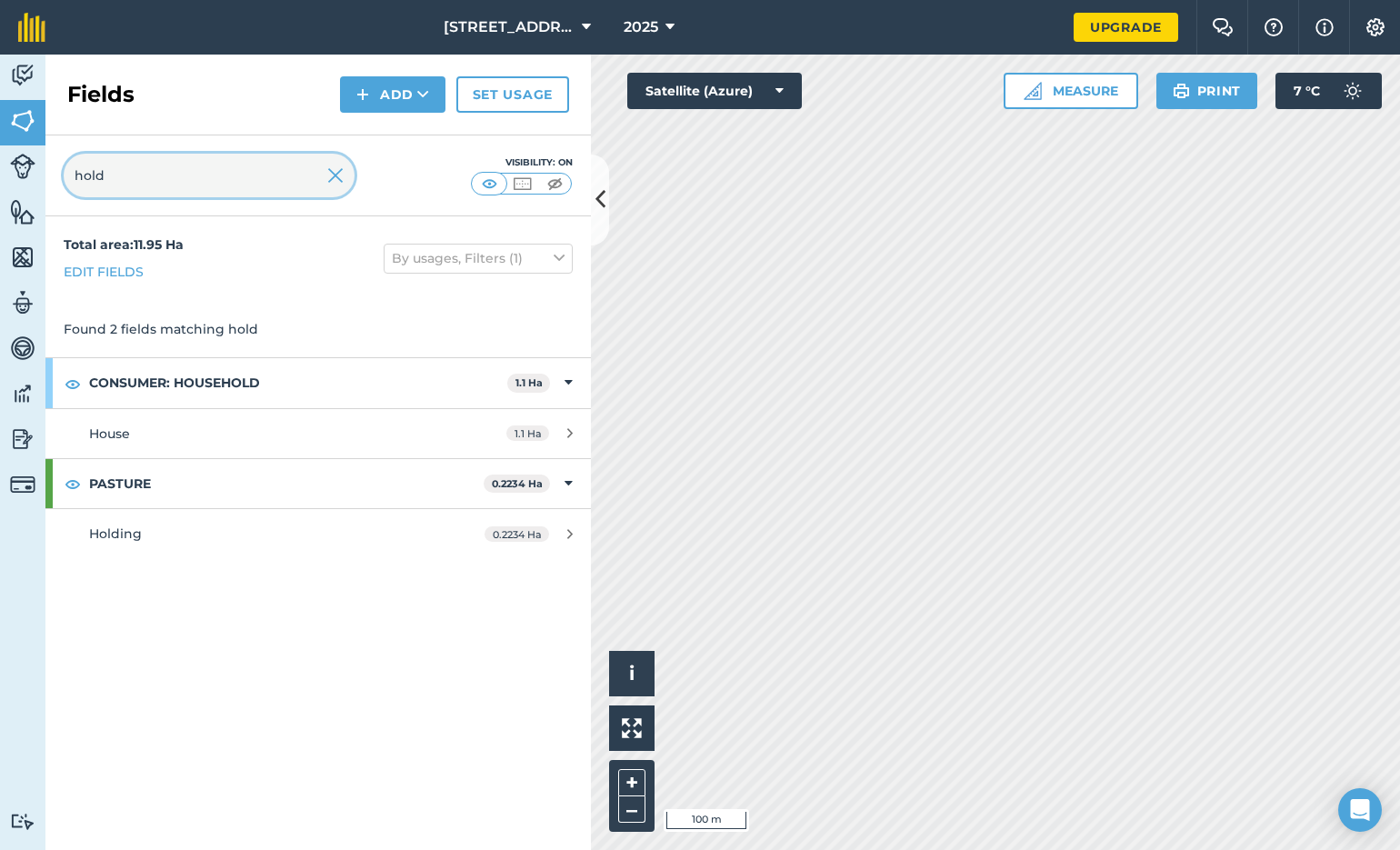 drag, startPoint x: 108, startPoint y: 175, endPoint x: 69, endPoint y: 171, distance: 39.204592 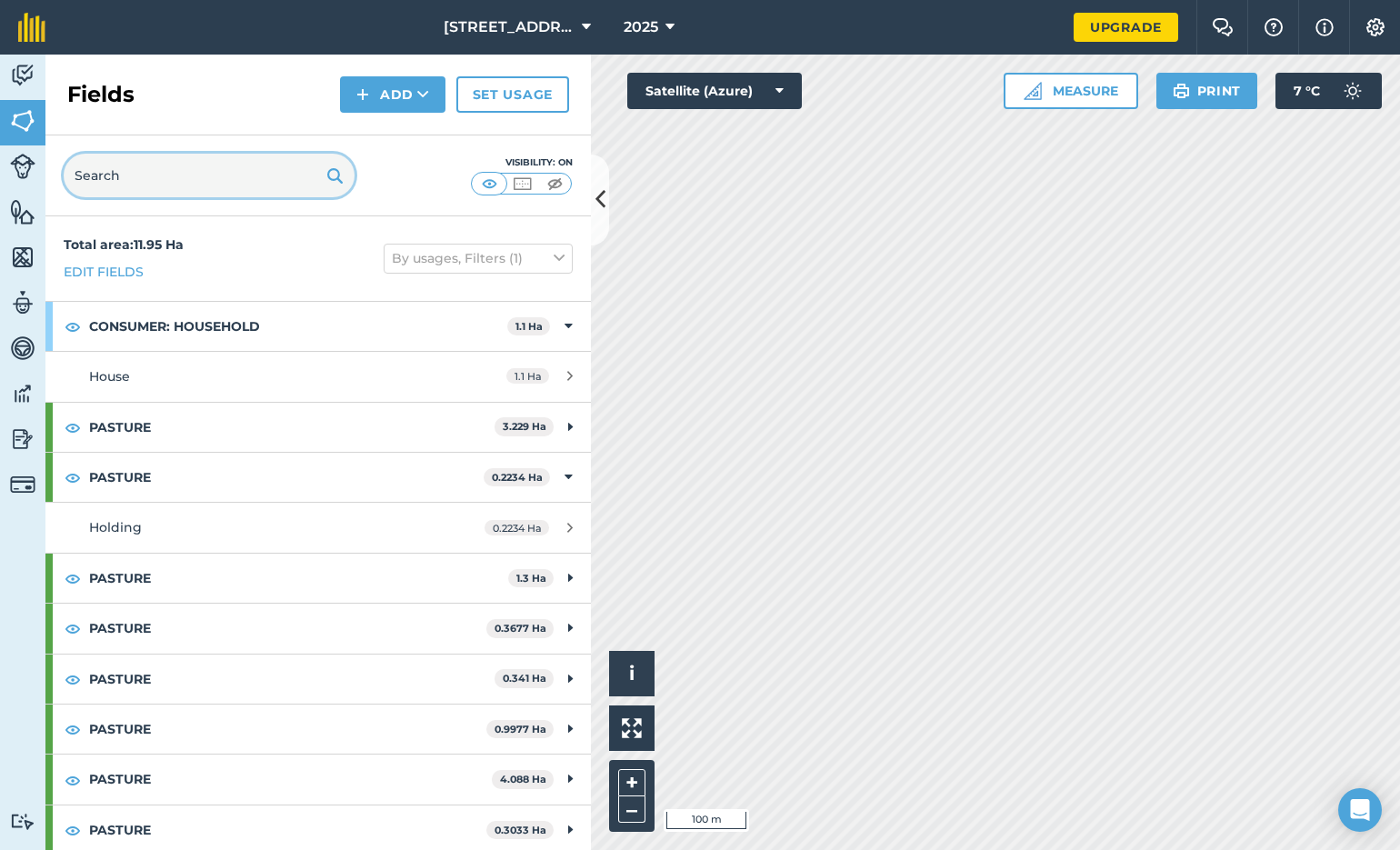 type 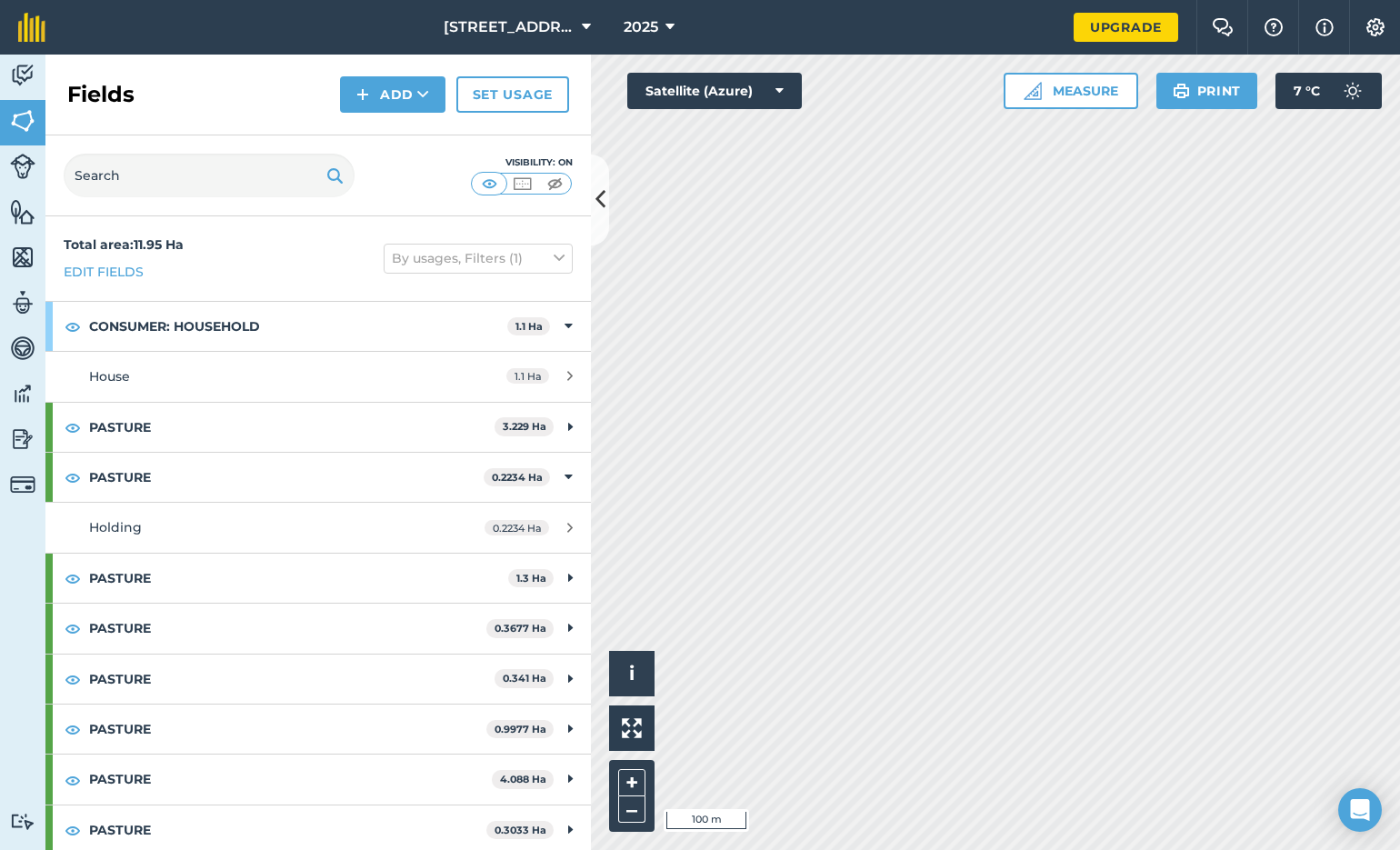 click at bounding box center (570, 375) 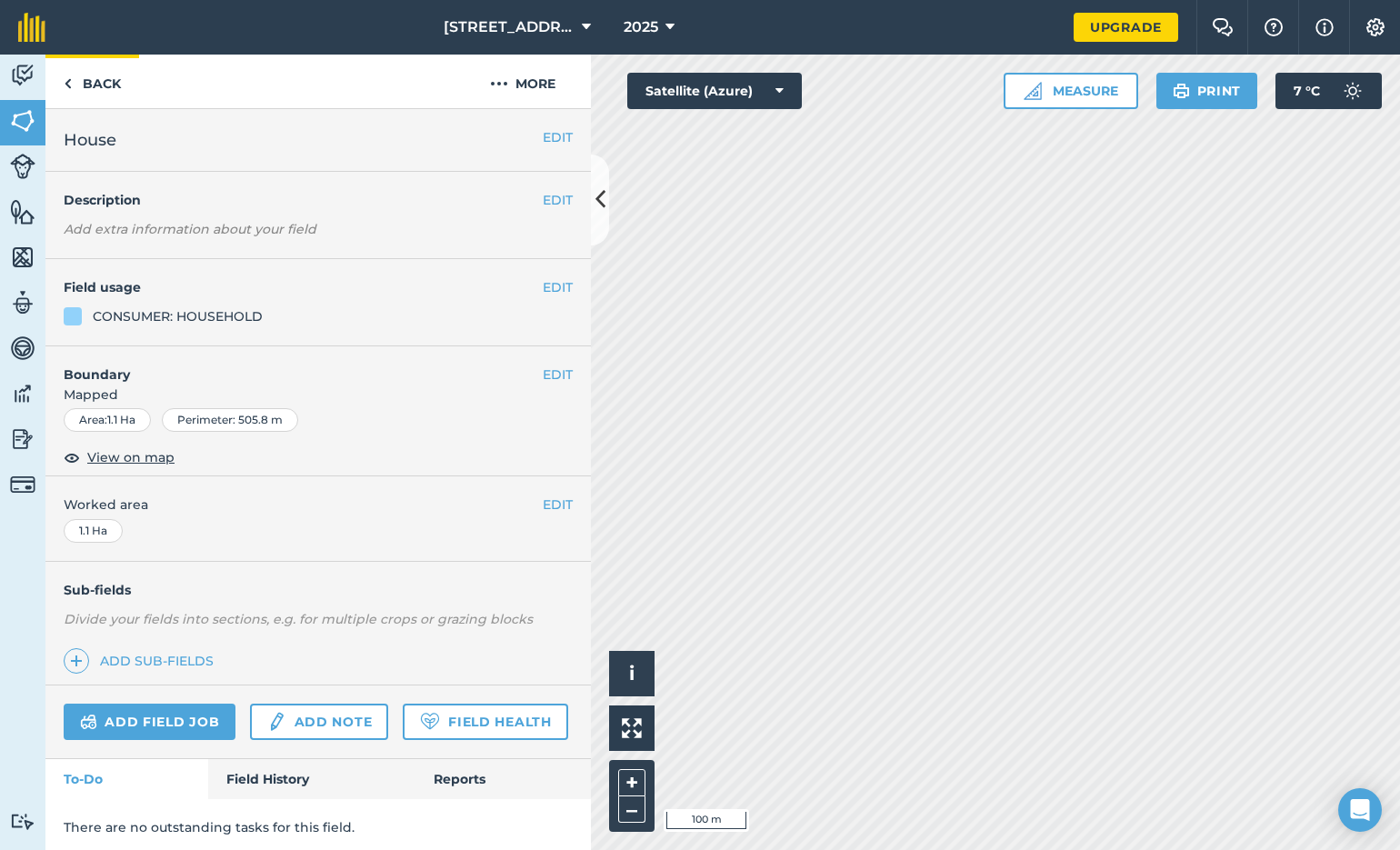 click at bounding box center (67, 84) 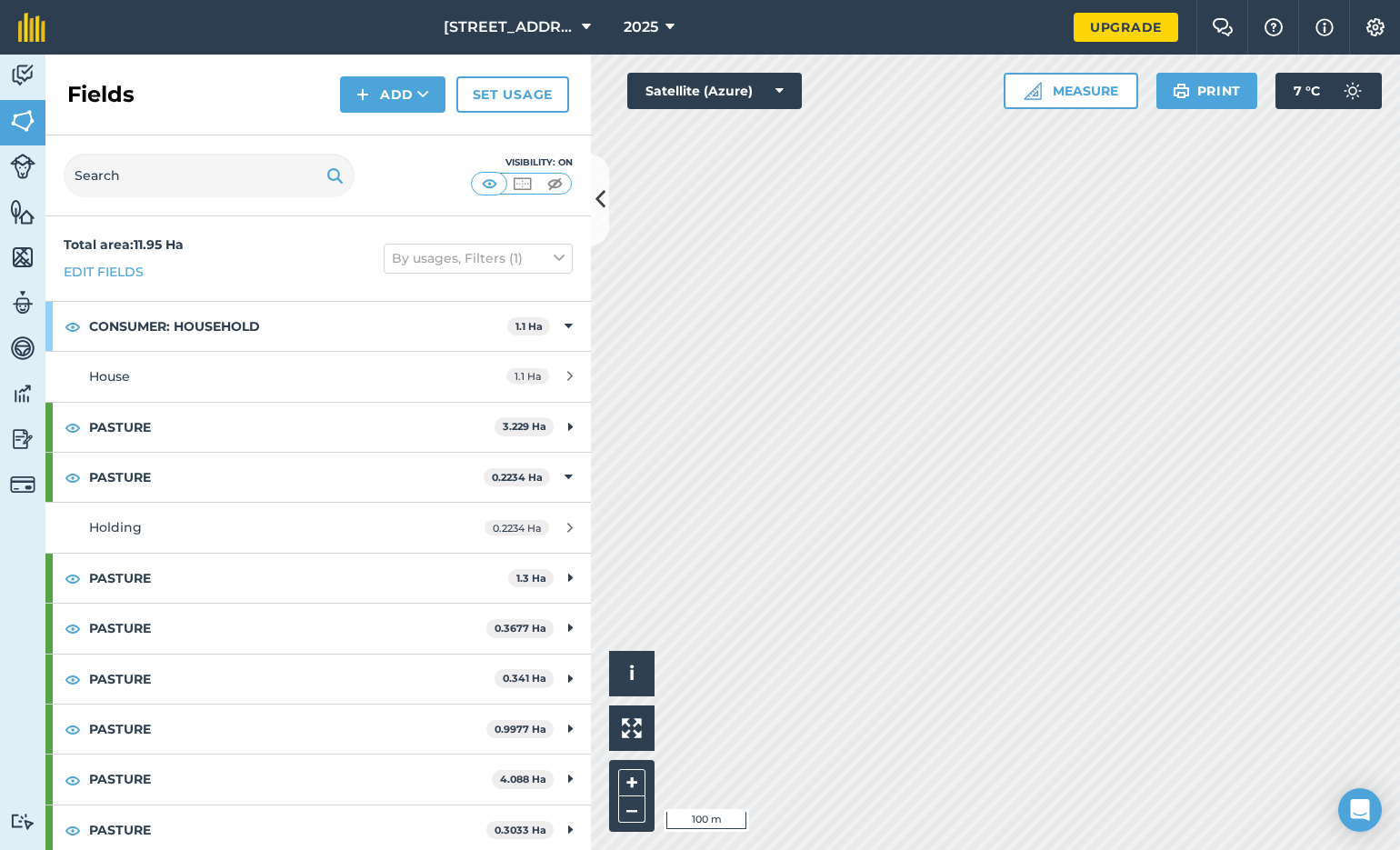 click at bounding box center [570, 527] 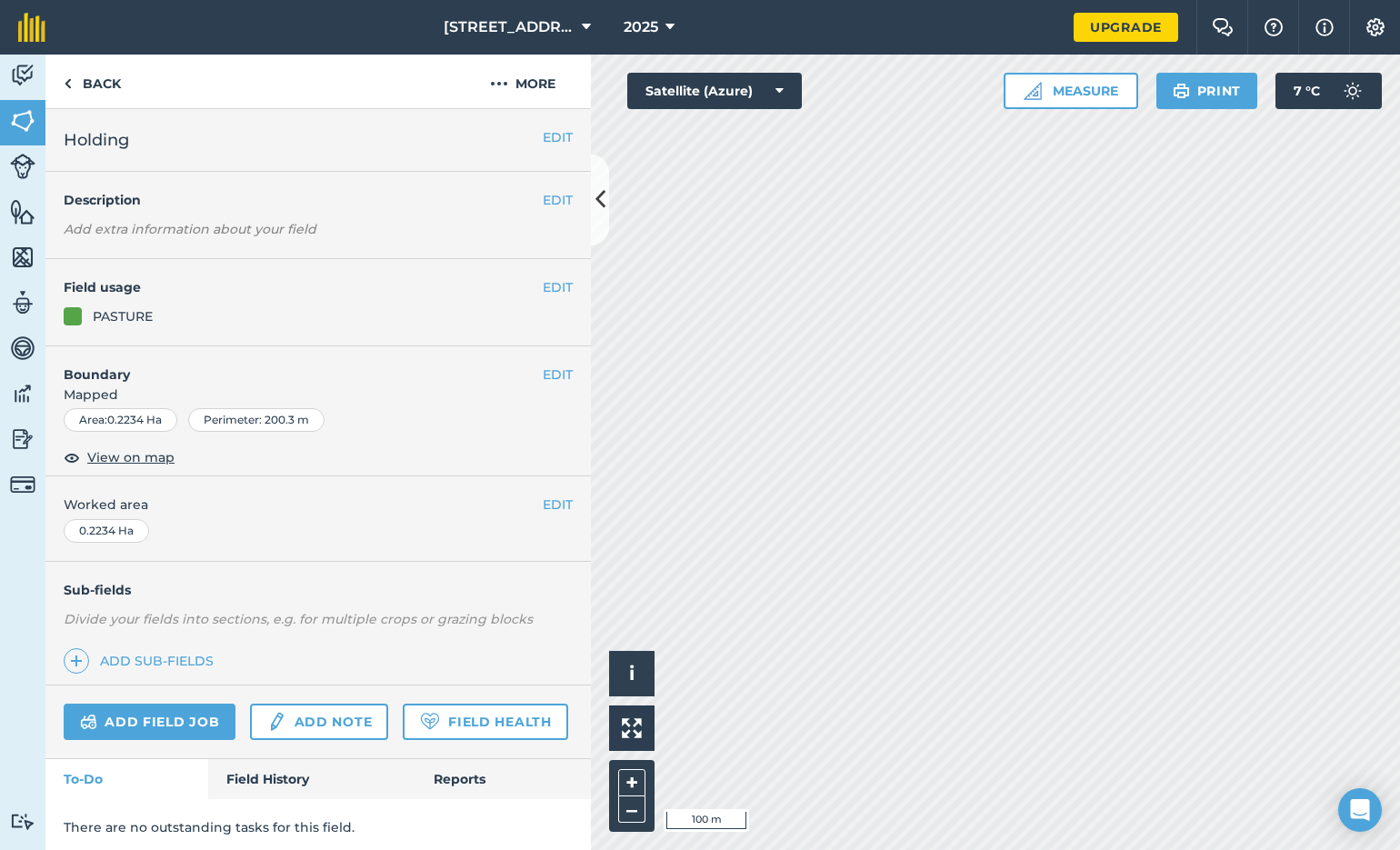 click on "EDIT" at bounding box center [557, 137] 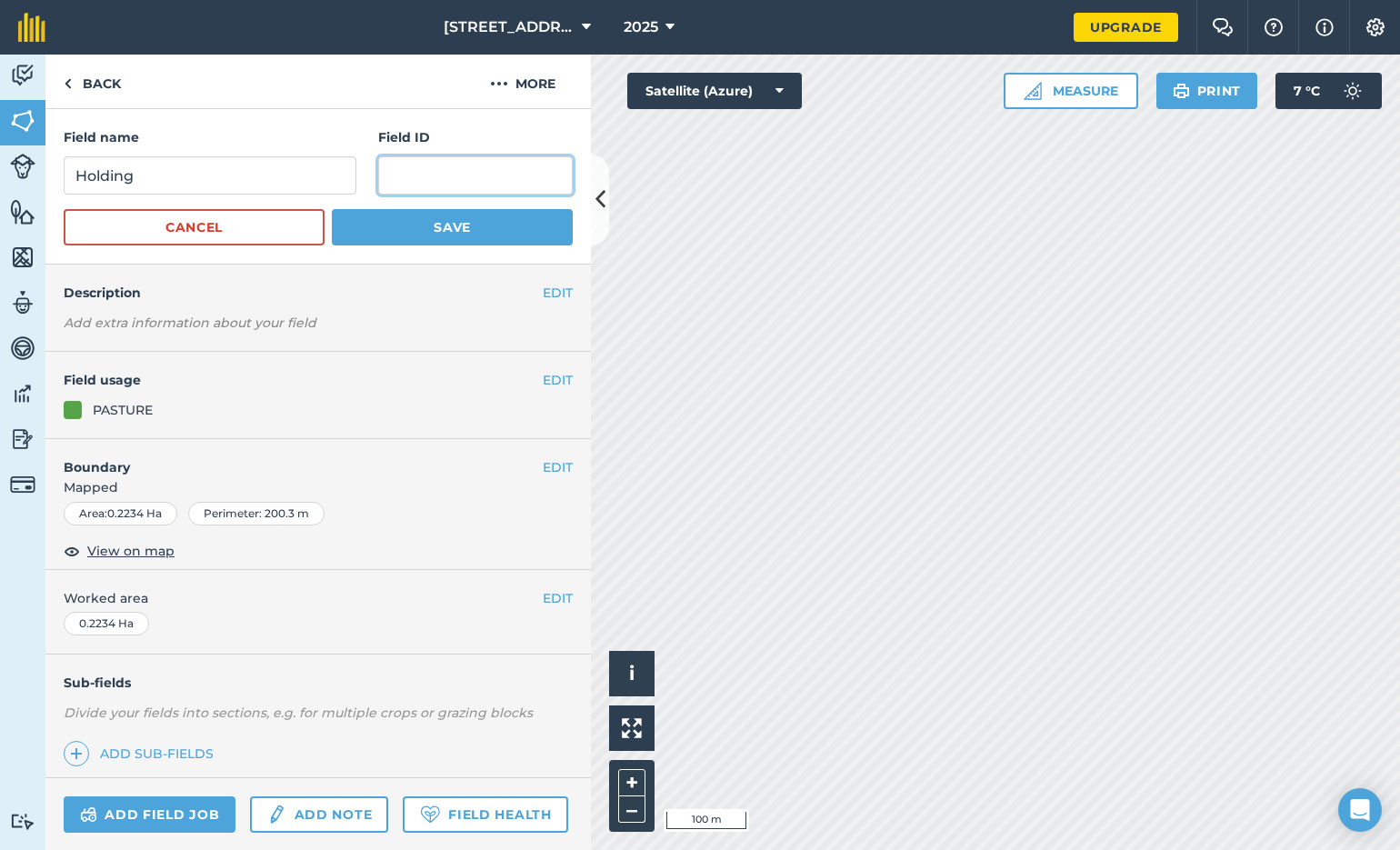 drag, startPoint x: 392, startPoint y: 175, endPoint x: 444, endPoint y: 175, distance: 52 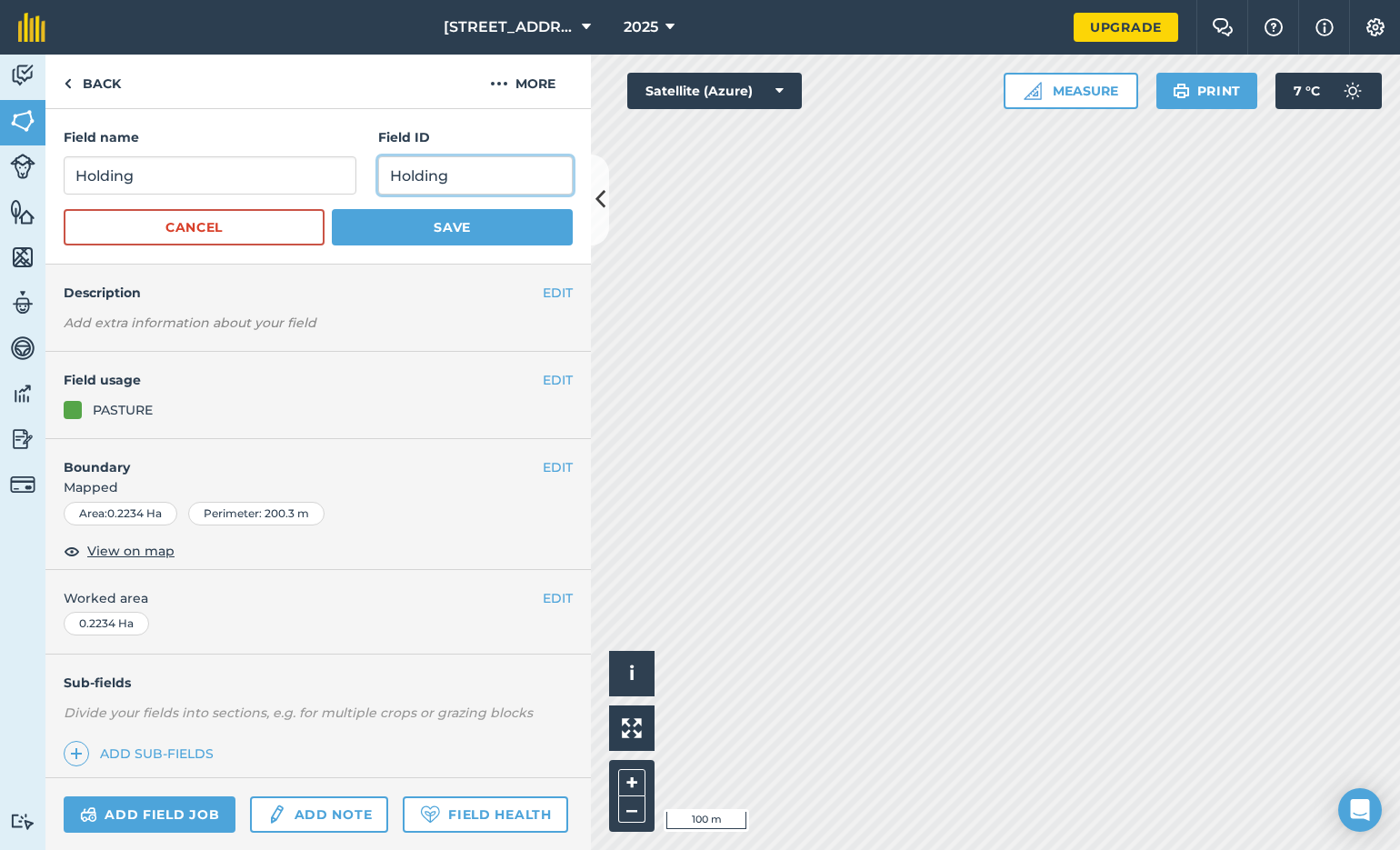 type on "Holding" 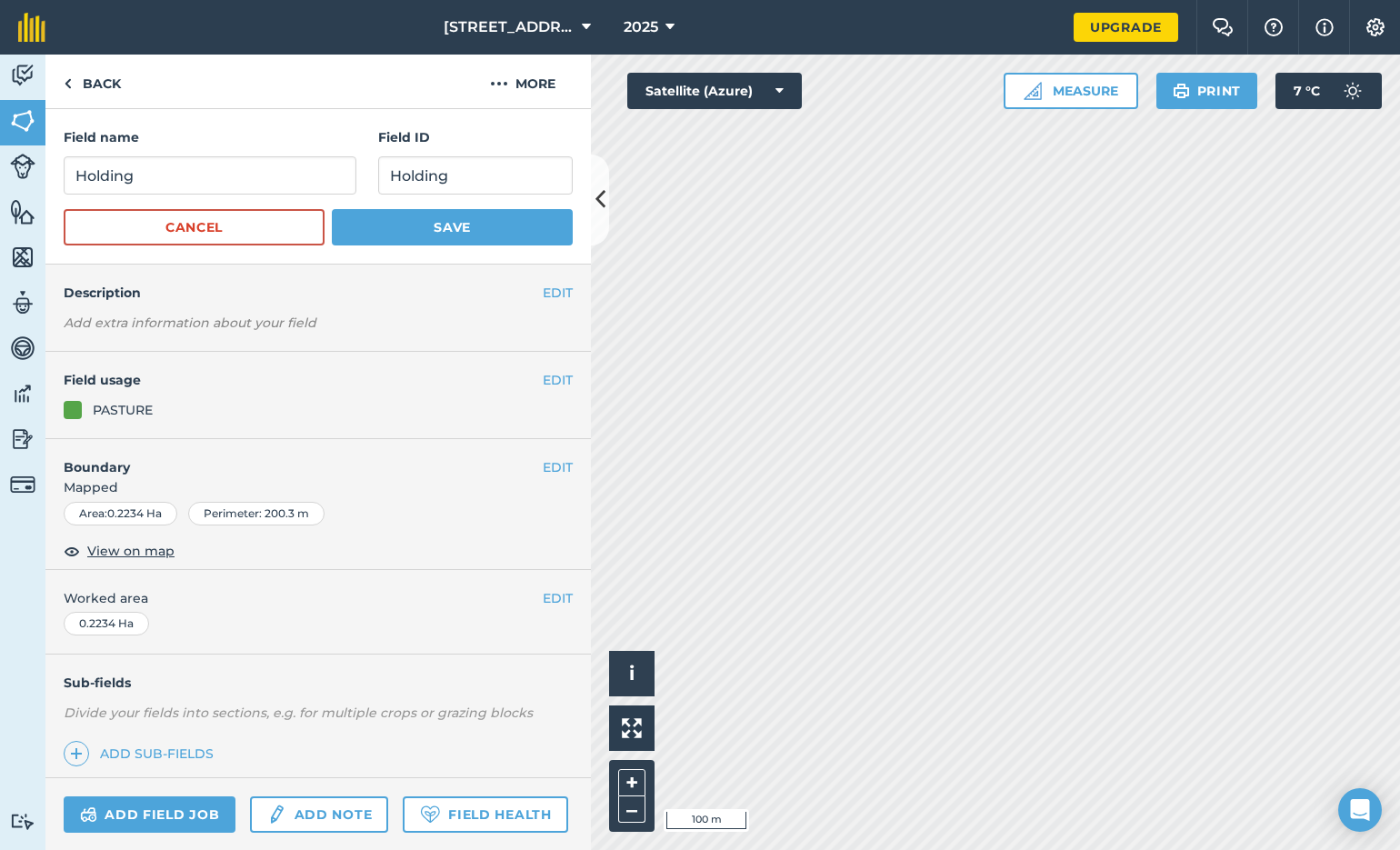 click on "Save" at bounding box center [452, 227] 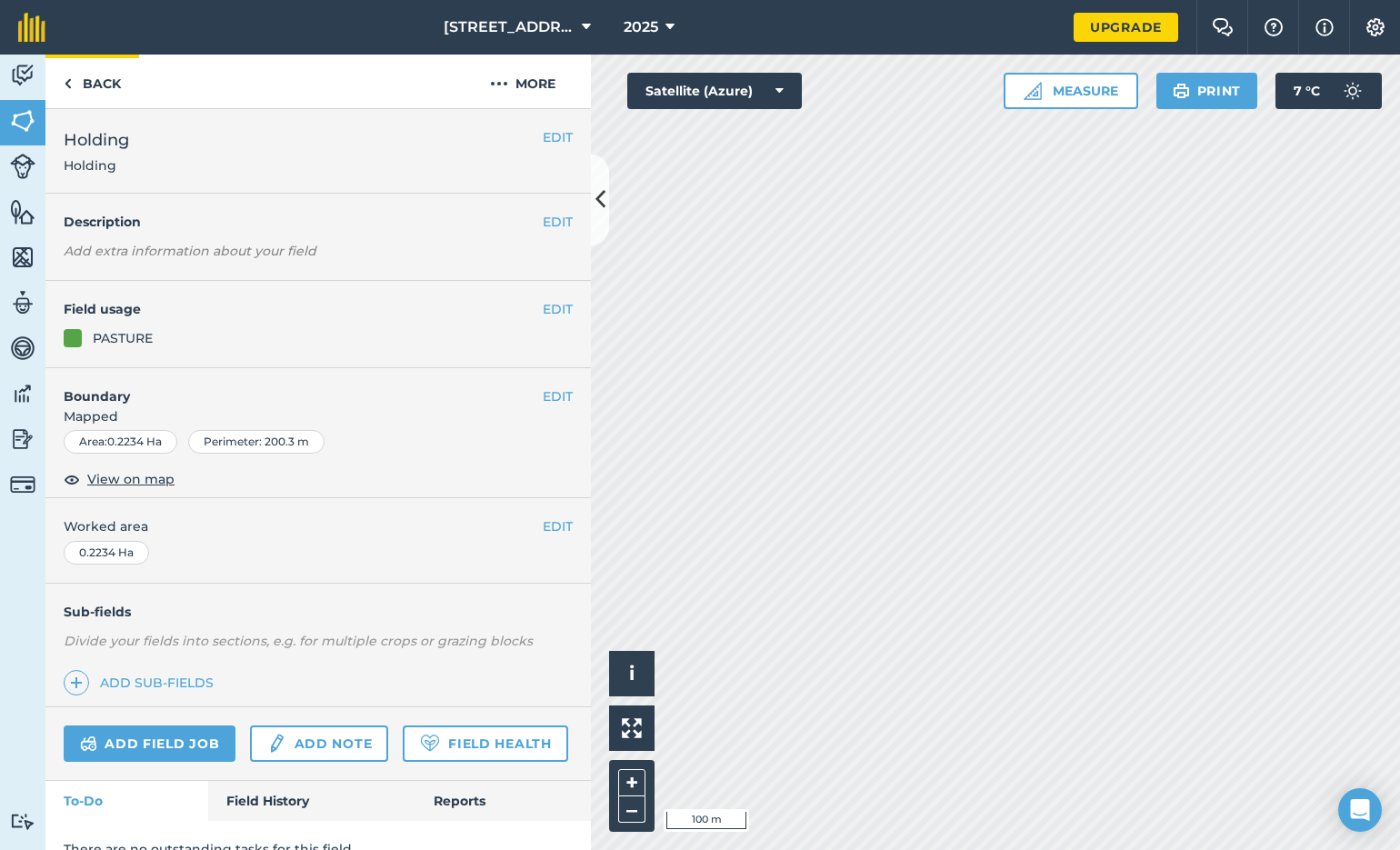 click on "Back" at bounding box center [92, 81] 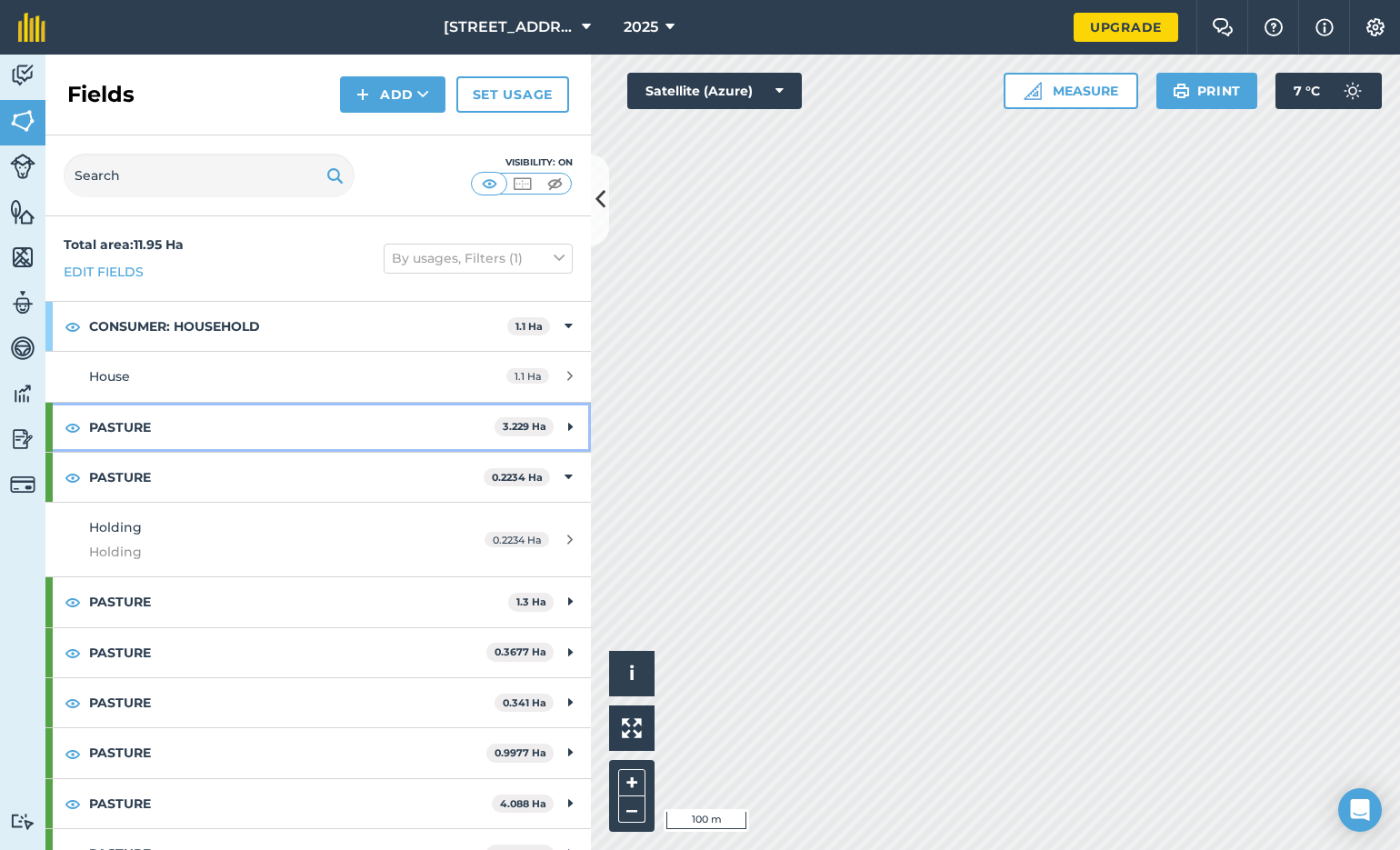 click at bounding box center [570, 427] 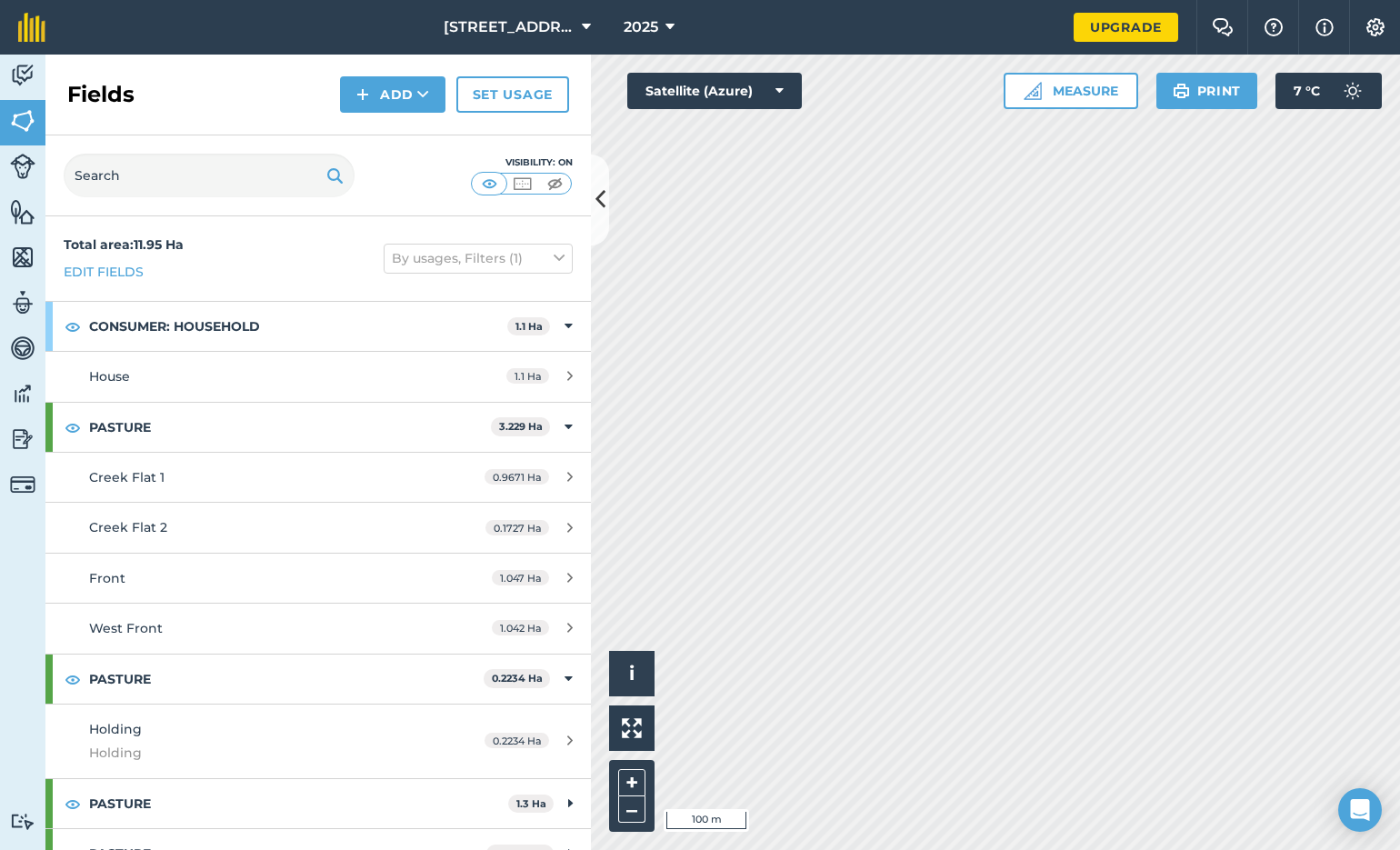 click at bounding box center [570, 740] 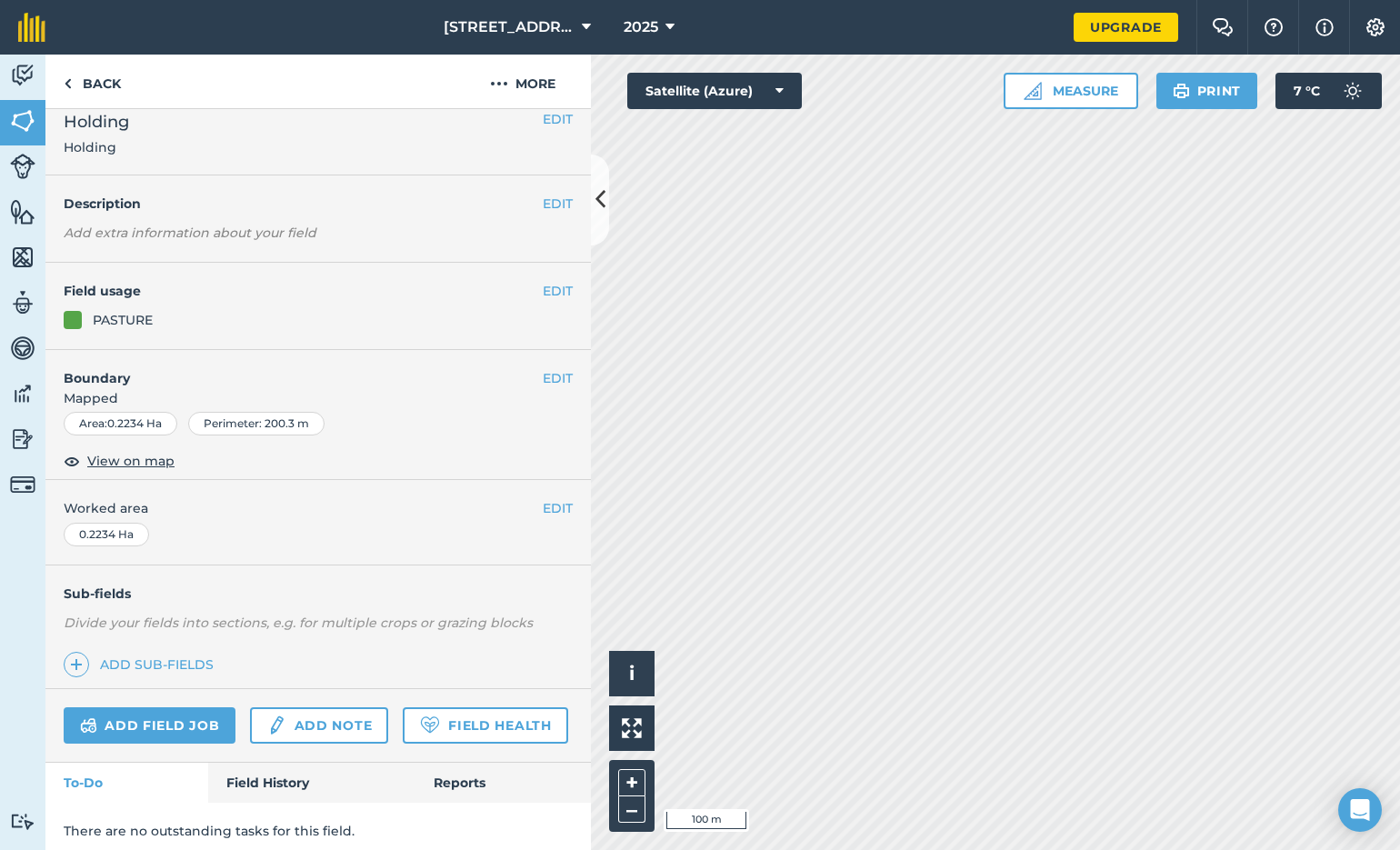 scroll, scrollTop: 0, scrollLeft: 0, axis: both 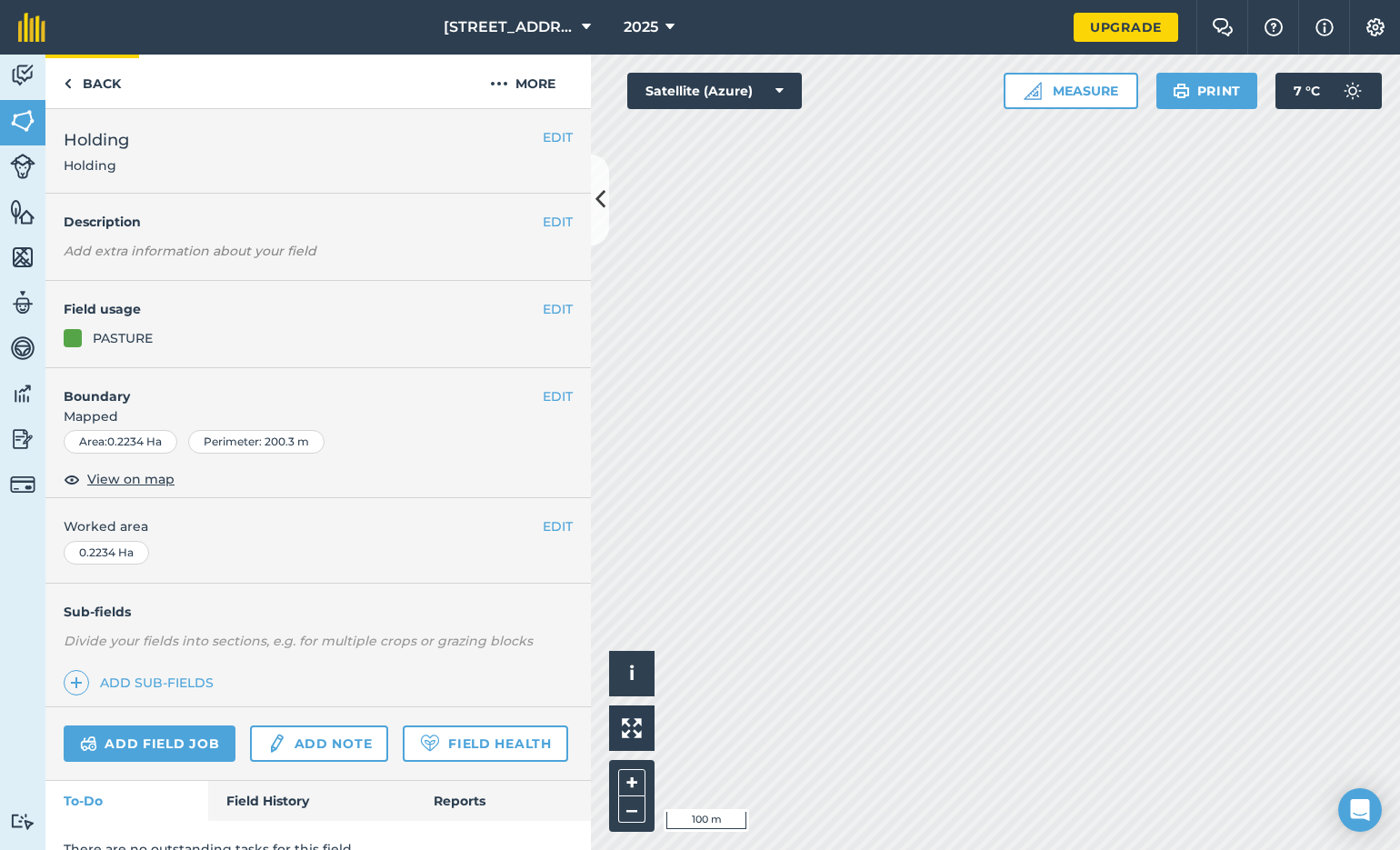 click on "Back" at bounding box center (92, 81) 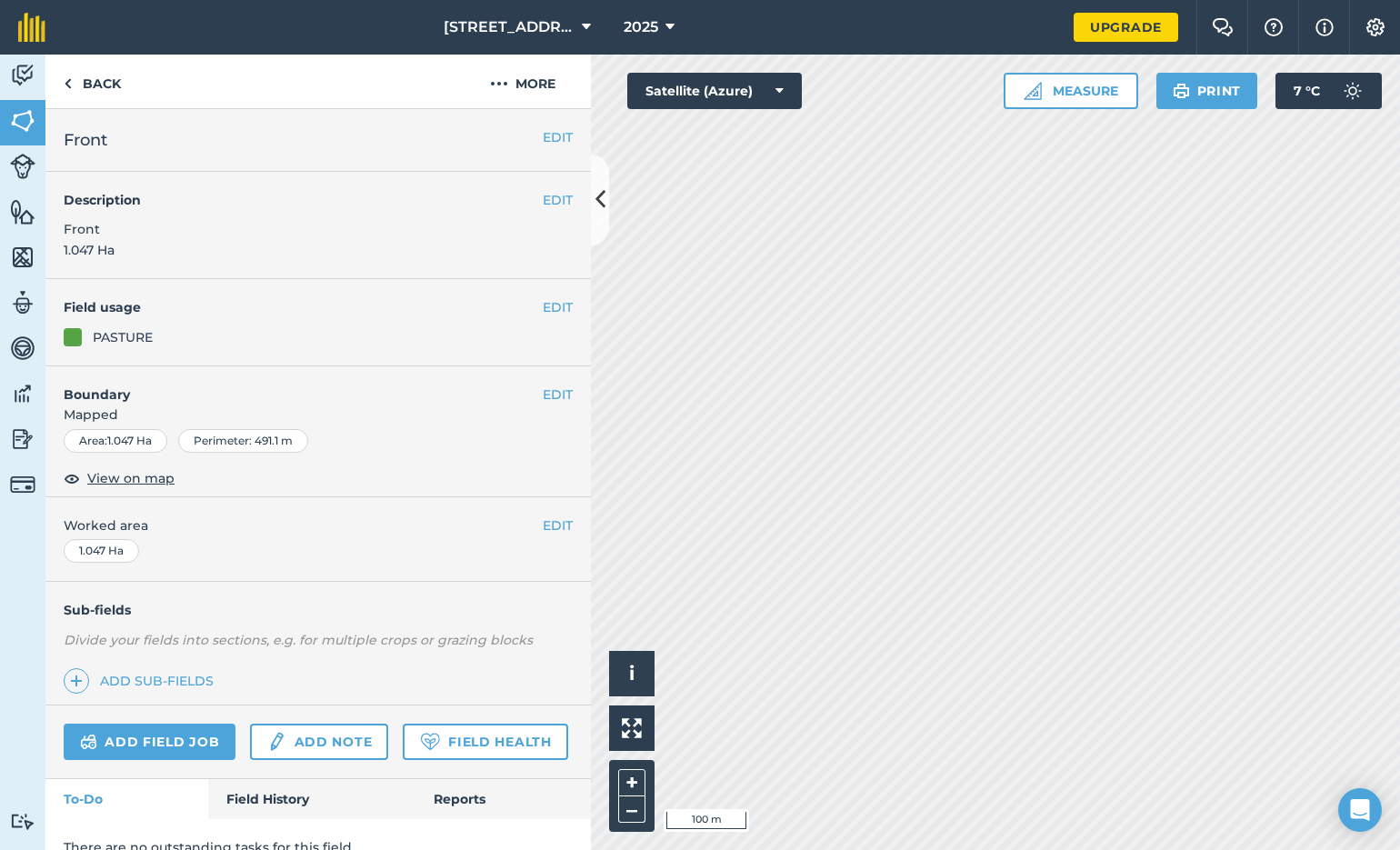 click on "EDIT" at bounding box center [557, 395] 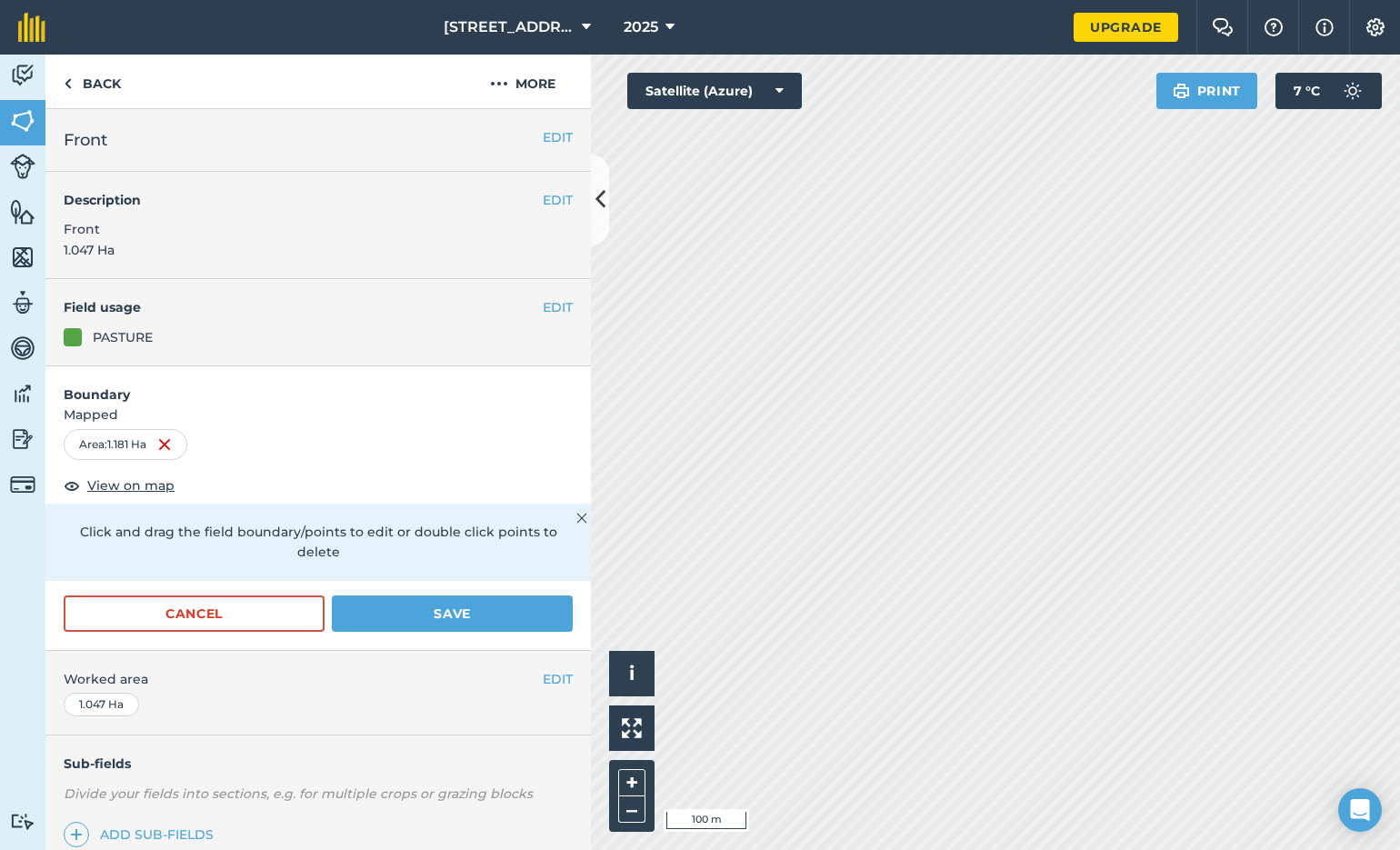 click on "Save" at bounding box center (452, 614) 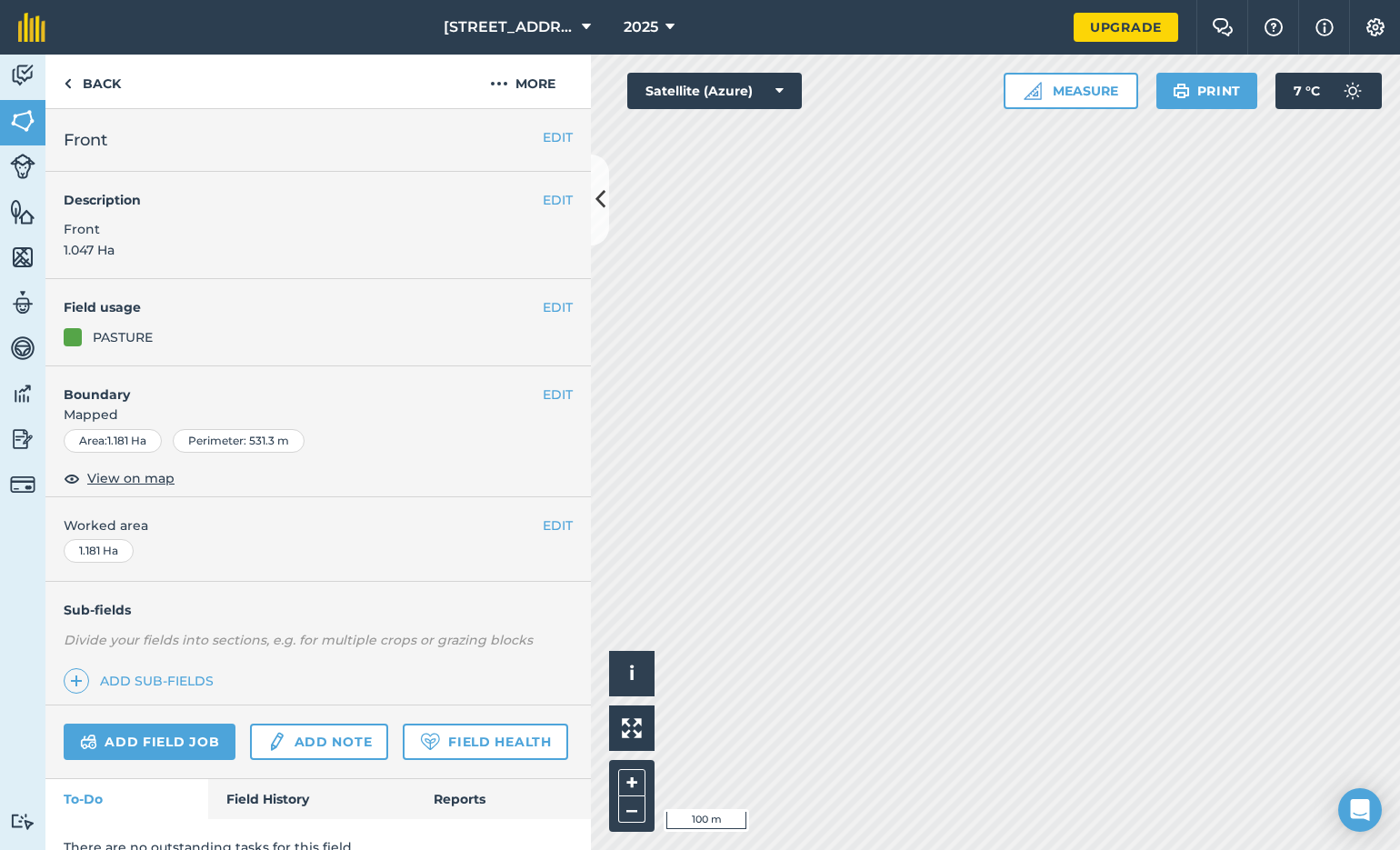 click on "EDIT" at bounding box center (557, 395) 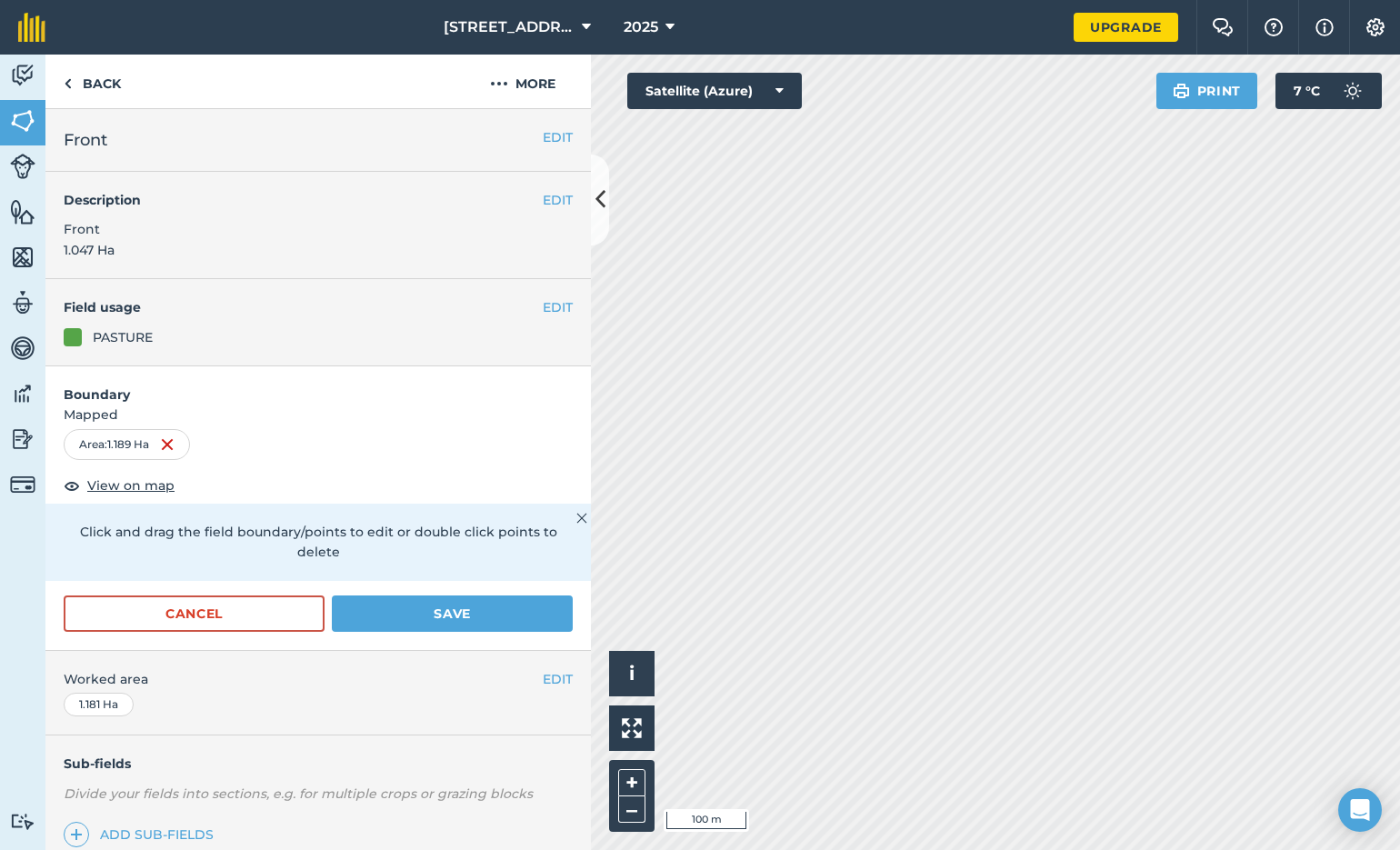 drag, startPoint x: 472, startPoint y: 585, endPoint x: 485, endPoint y: 578, distance: 14.764823 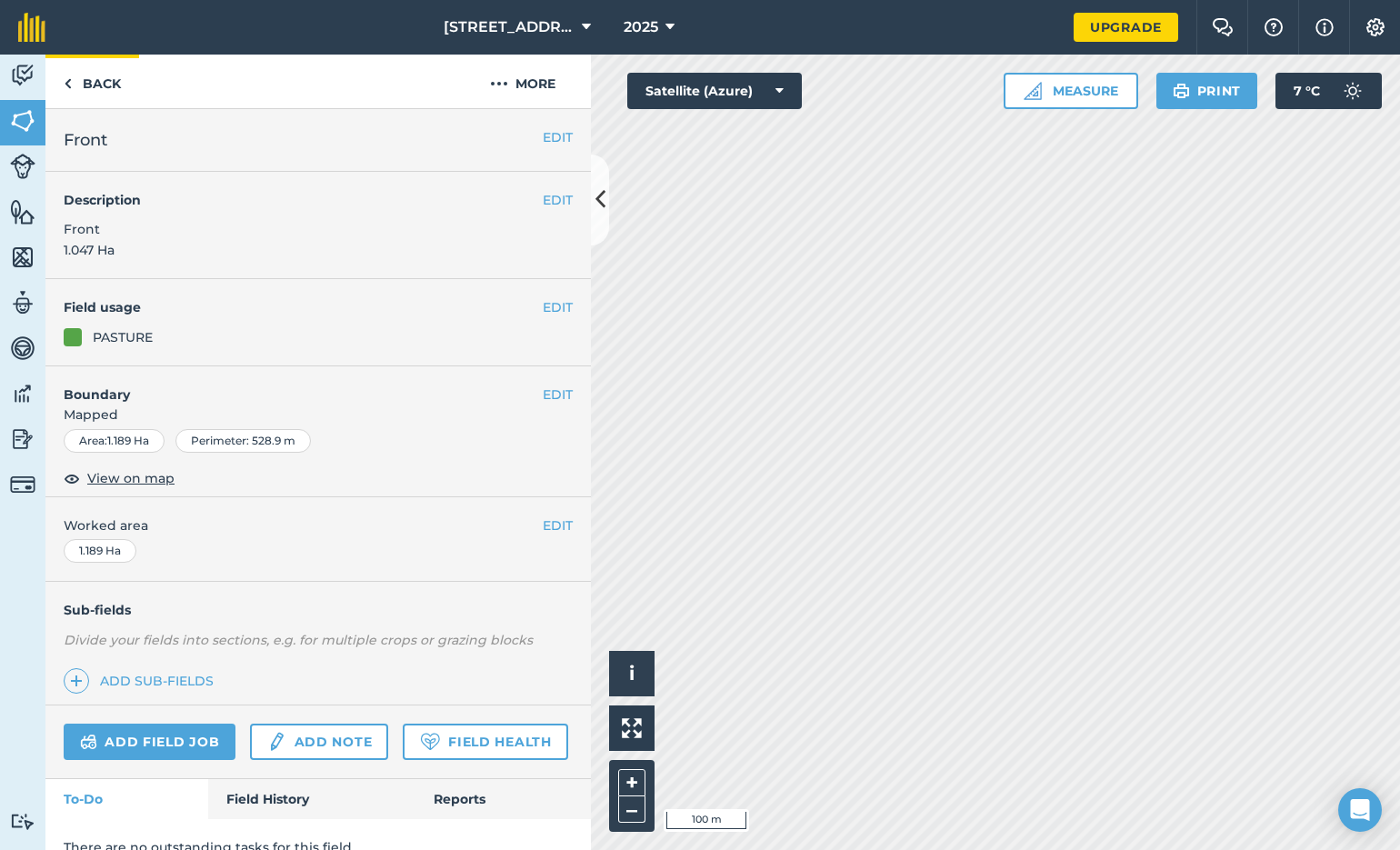 click on "Back" at bounding box center [92, 81] 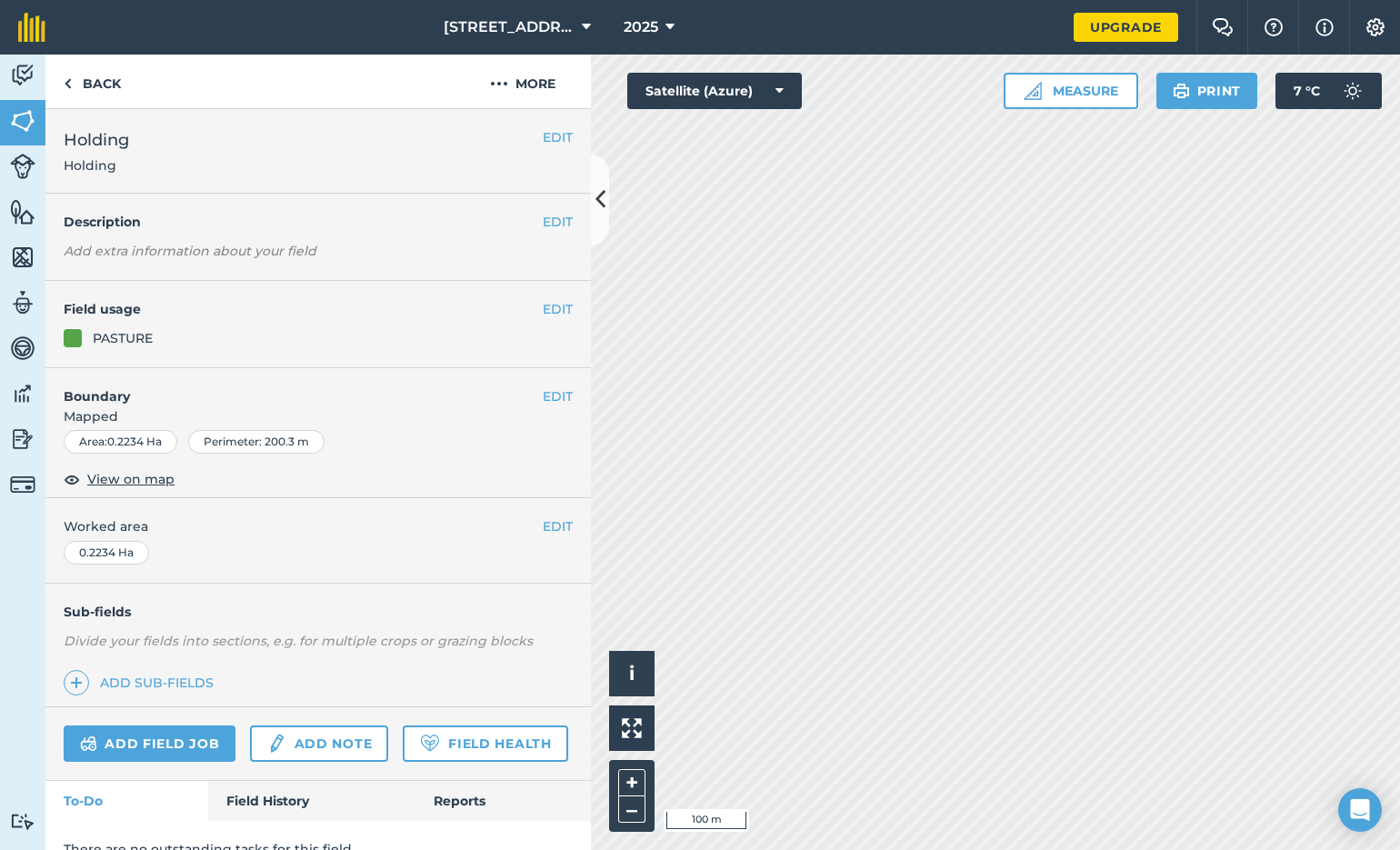 click on "EDIT" at bounding box center (557, 222) 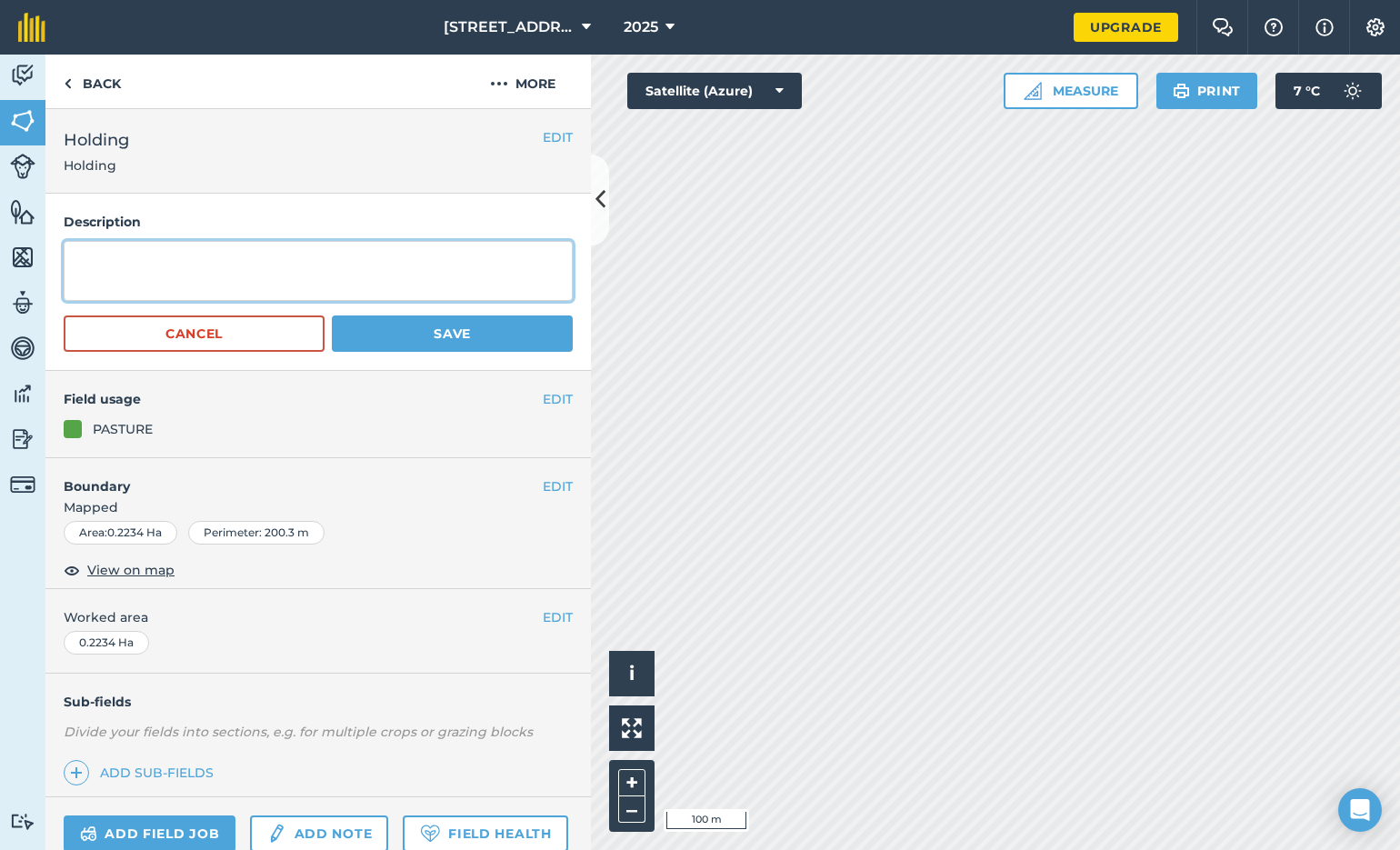 drag, startPoint x: 75, startPoint y: 272, endPoint x: 165, endPoint y: 268, distance: 90.0888 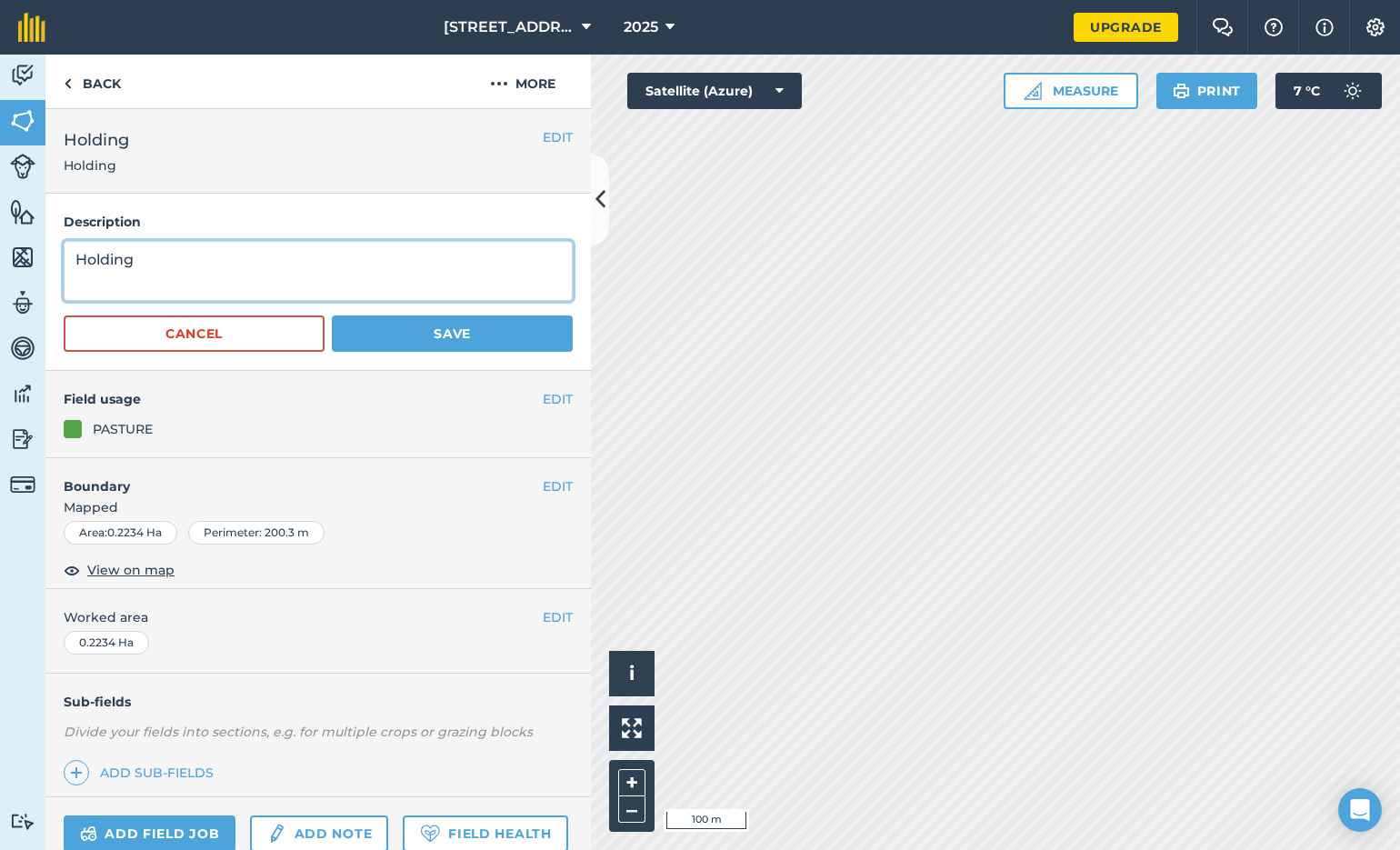 type on "Holding" 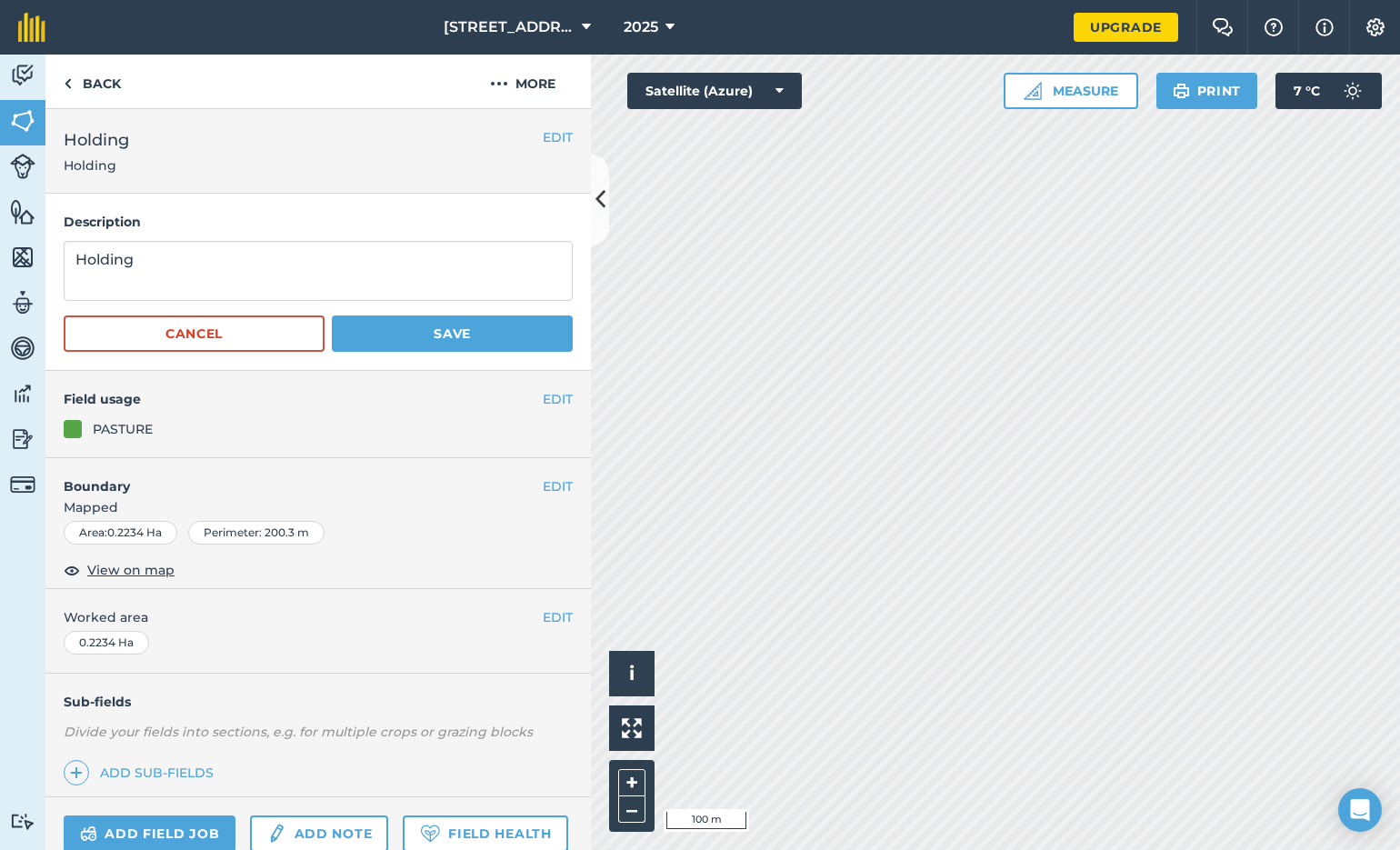 click on "Save" at bounding box center [452, 334] 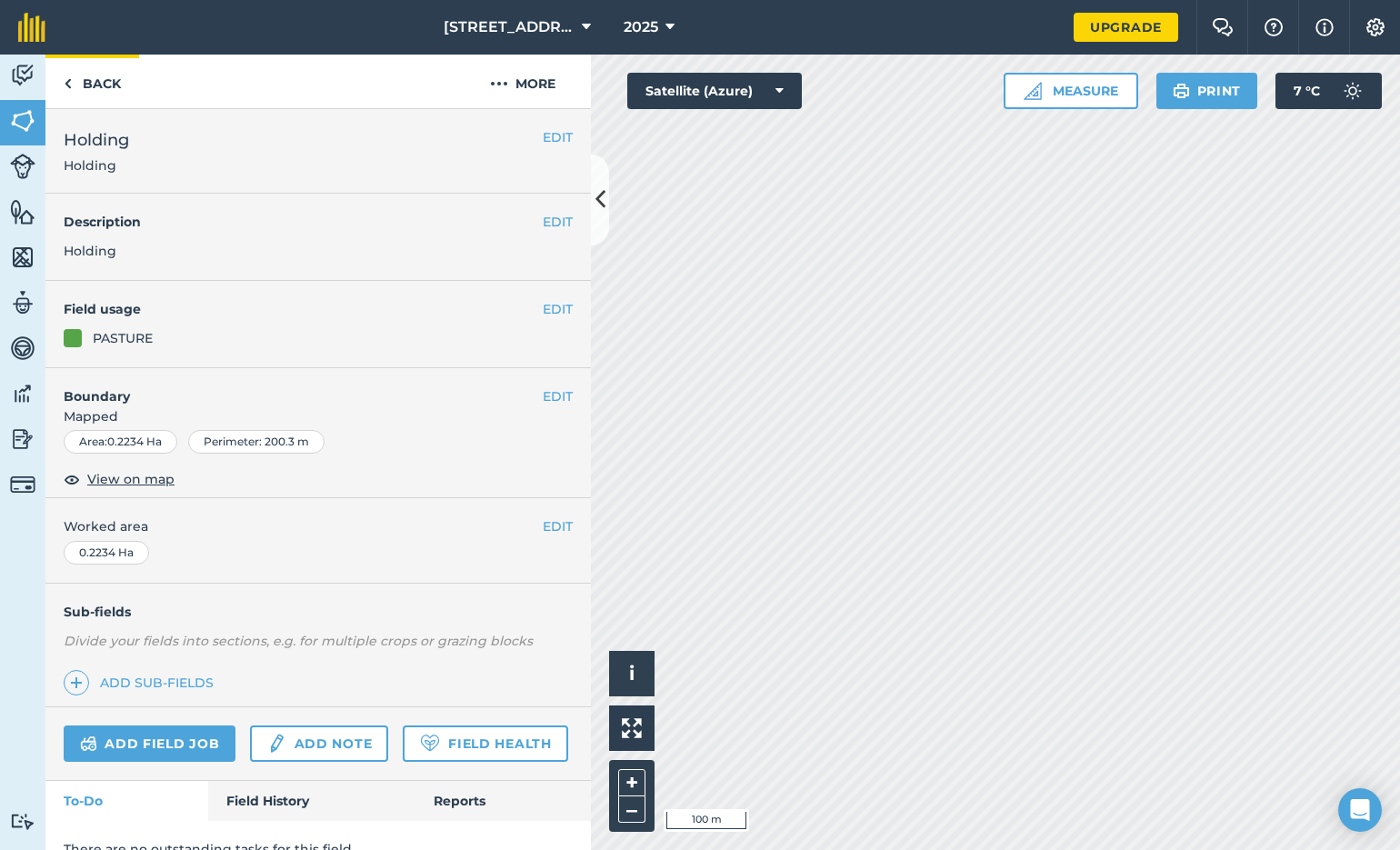 click on "Back" at bounding box center (92, 81) 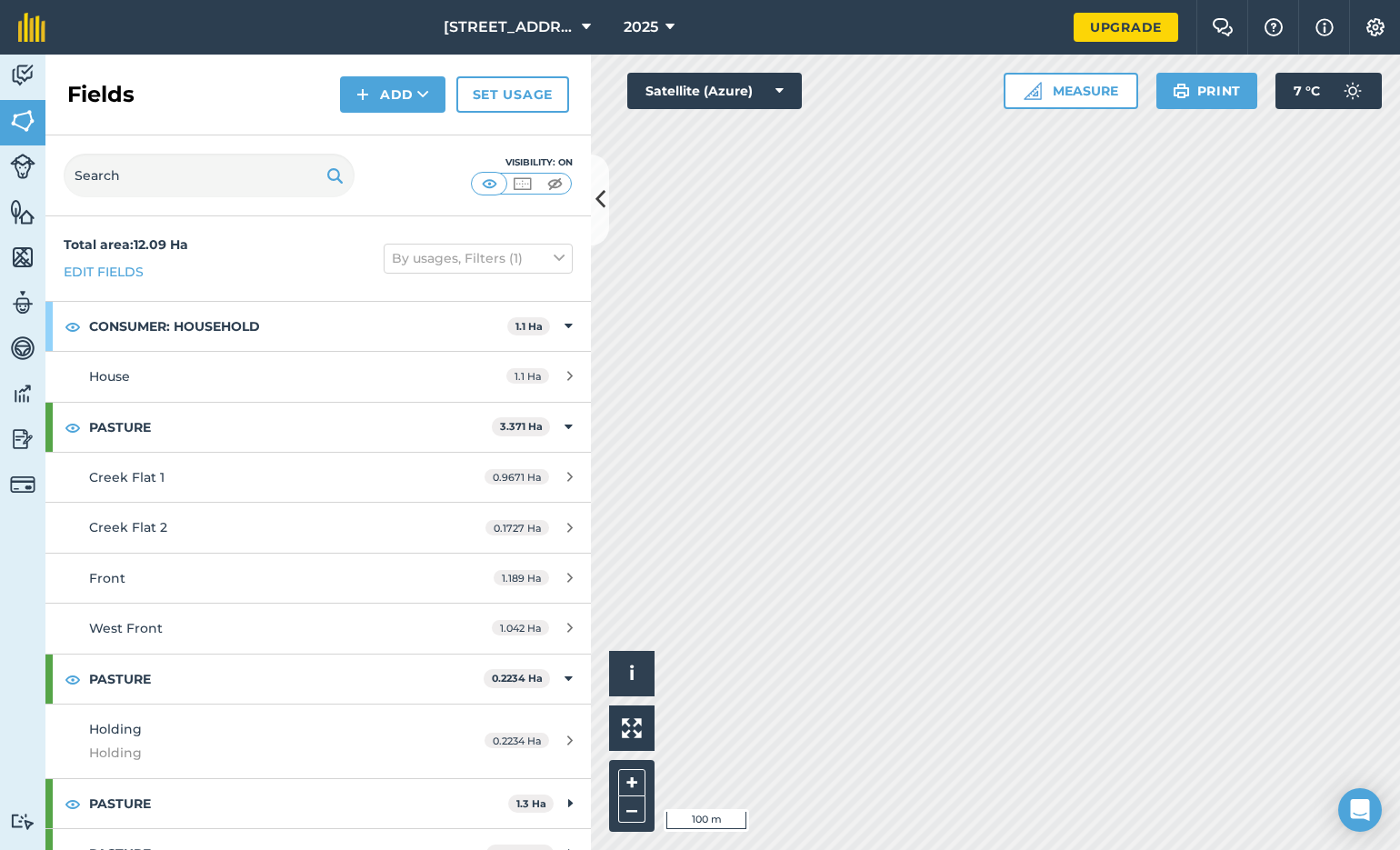 click on "Fields   Add   Set usage" at bounding box center (318, 95) 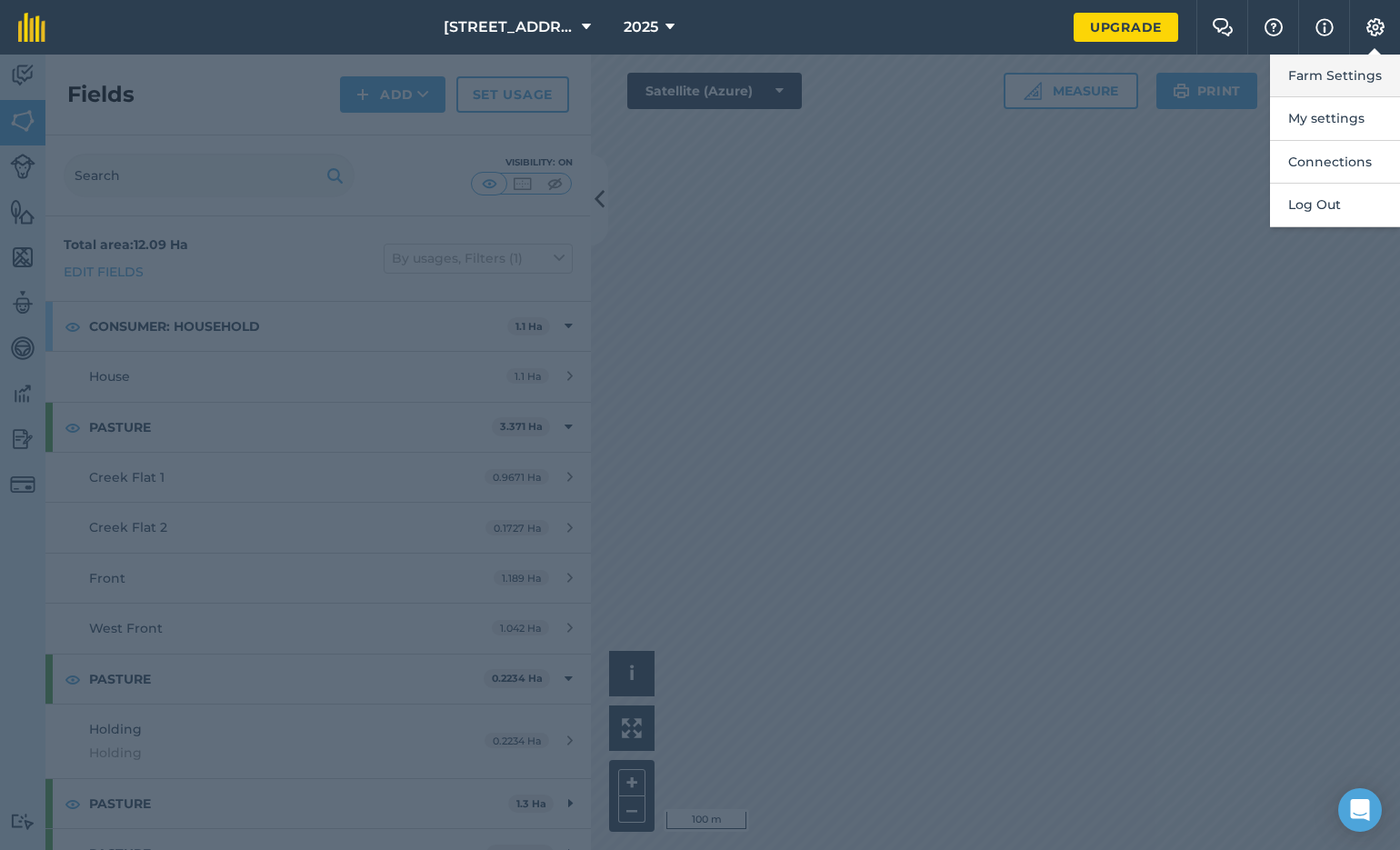 scroll, scrollTop: 0, scrollLeft: 0, axis: both 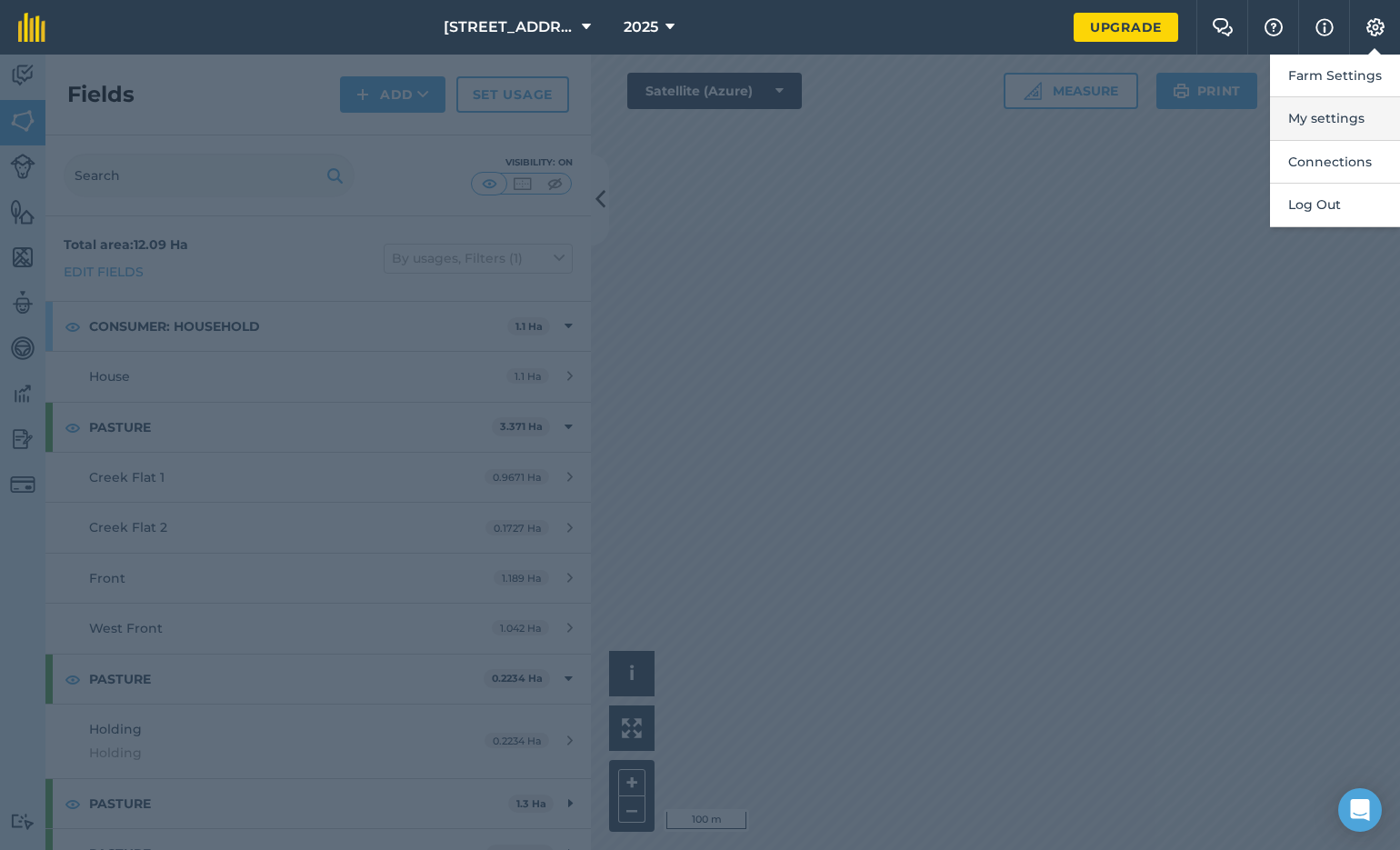 click on "My settings" at bounding box center [1335, 118] 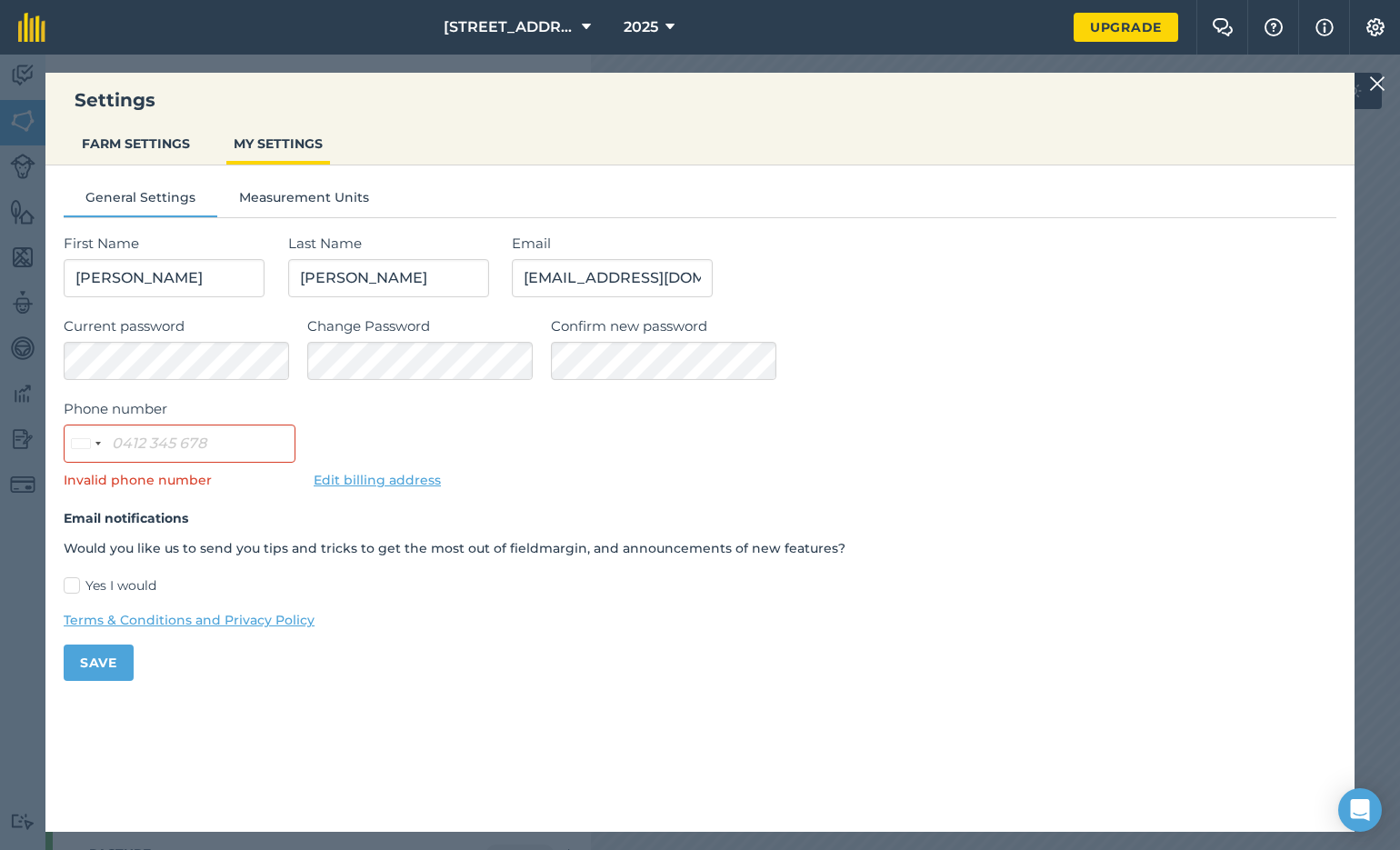 scroll, scrollTop: 0, scrollLeft: 0, axis: both 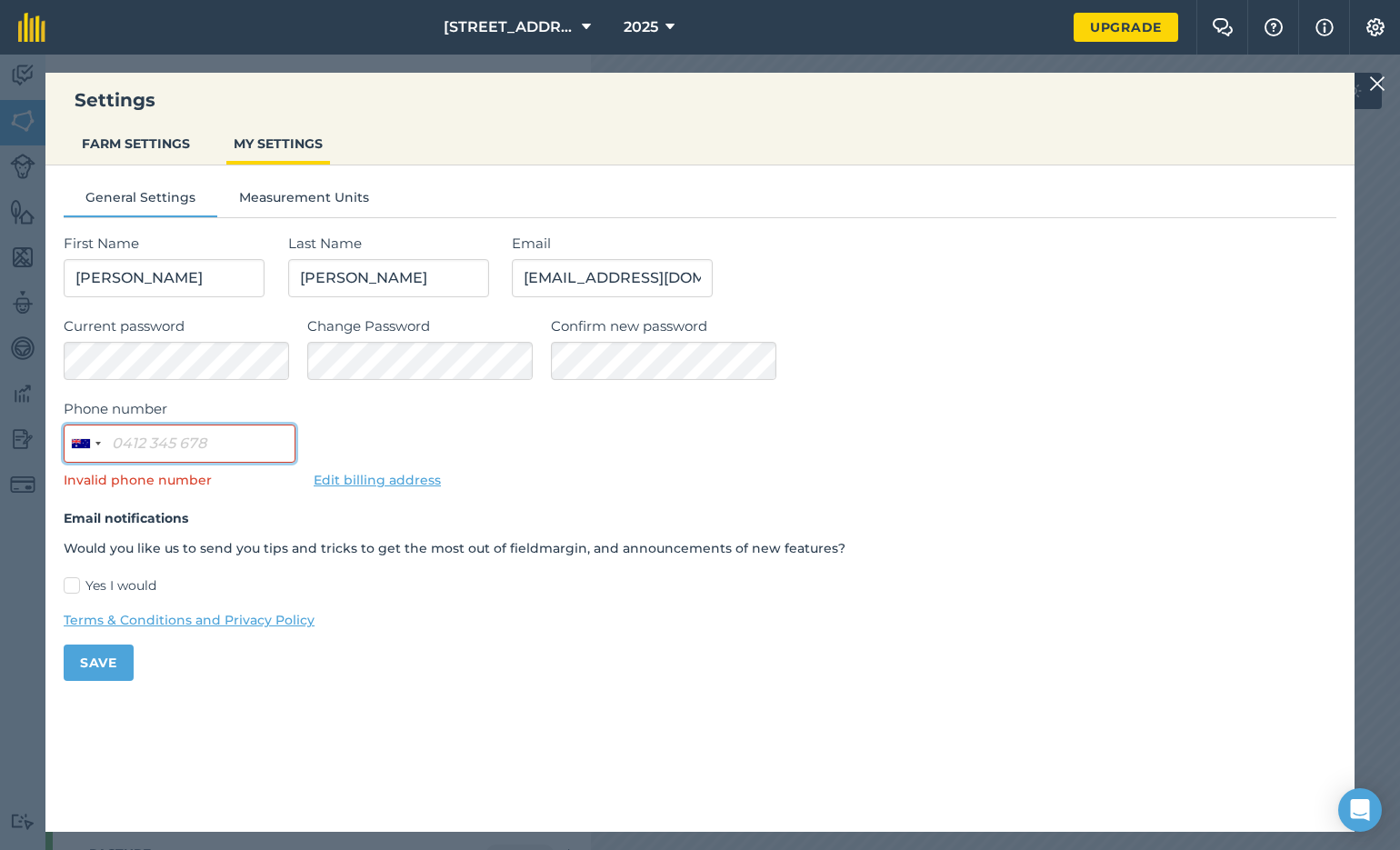drag, startPoint x: 185, startPoint y: 445, endPoint x: 215, endPoint y: 440, distance: 30.41381 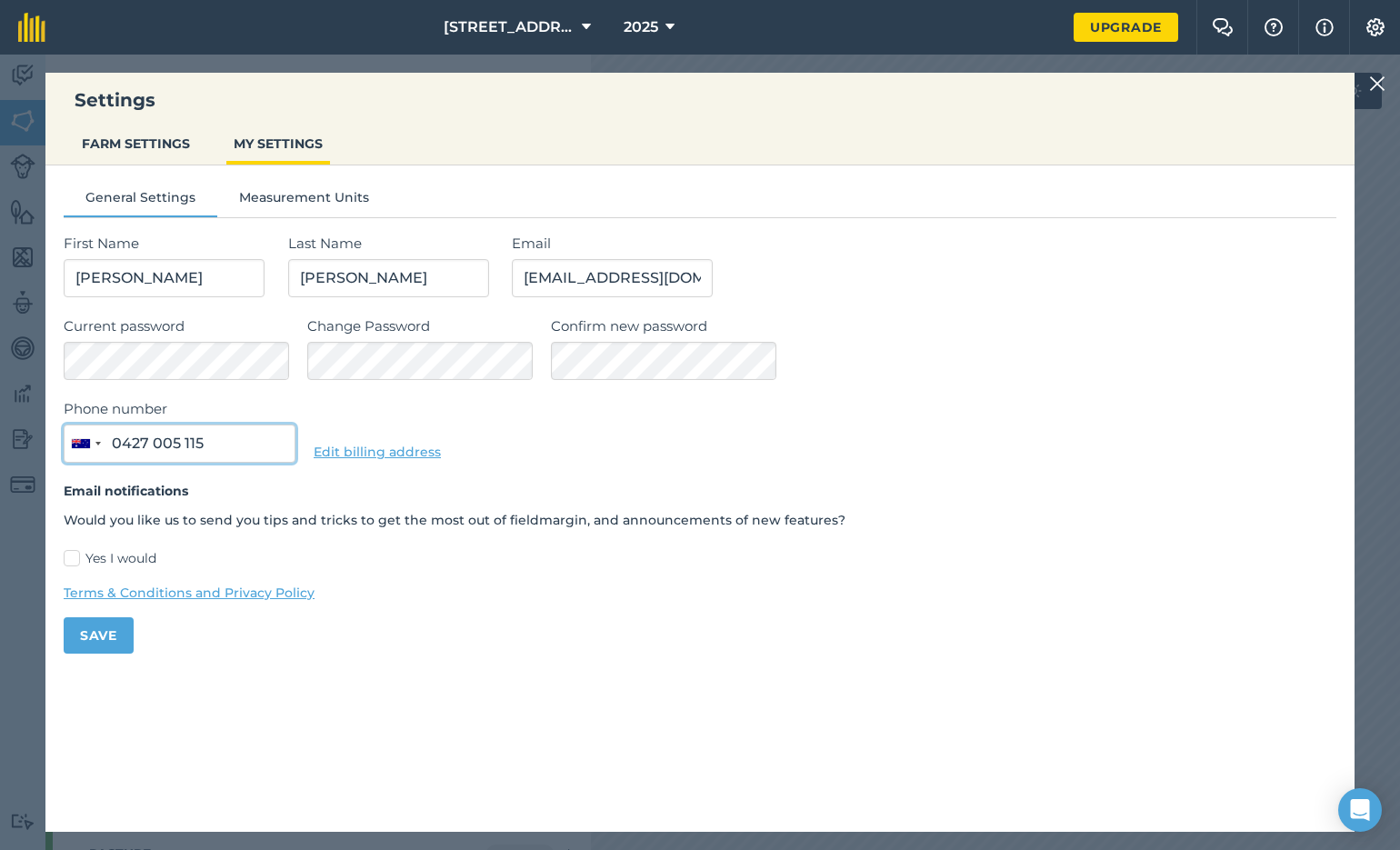 type on "0427 005 115" 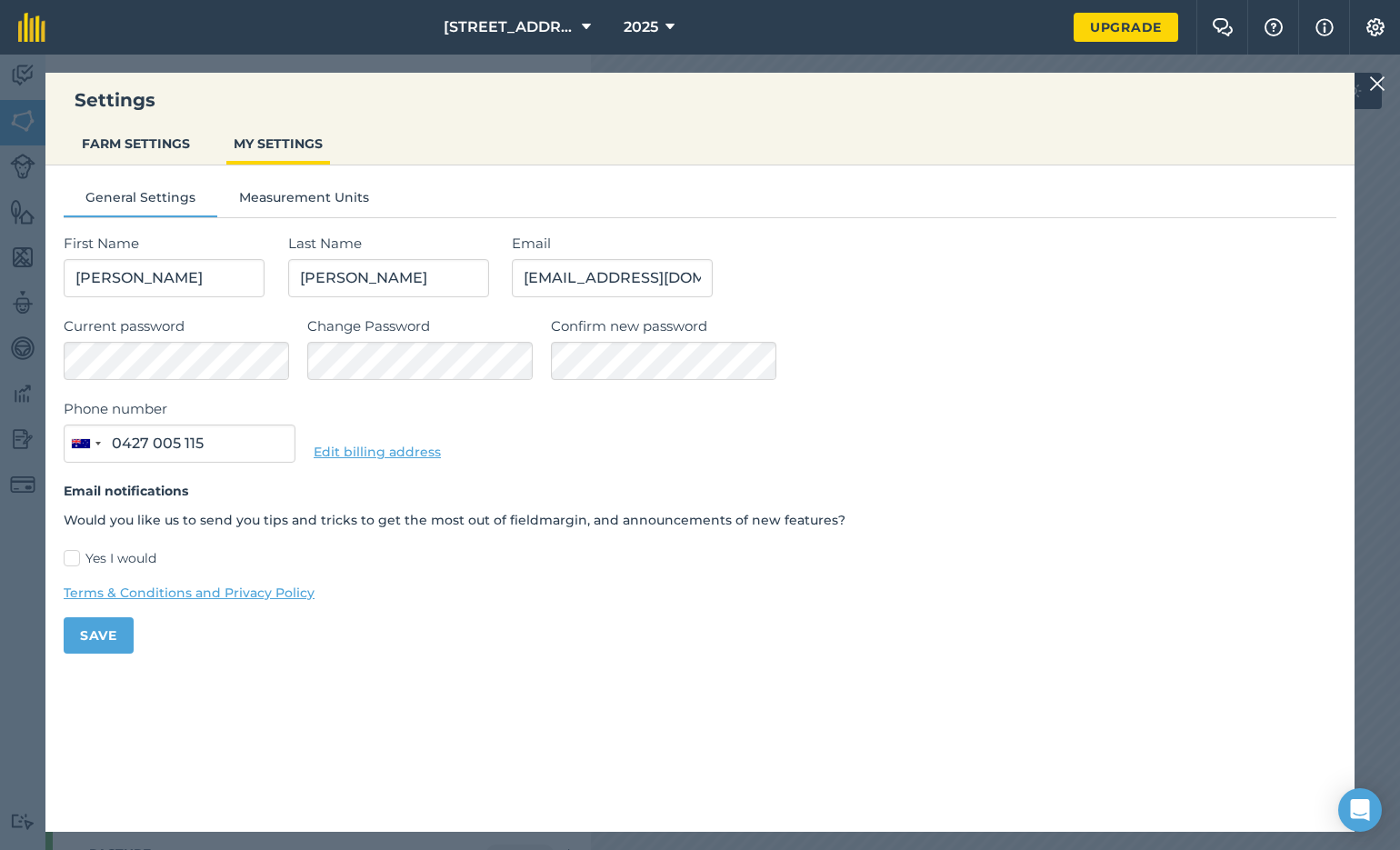 click on "Save" at bounding box center (98, 635) 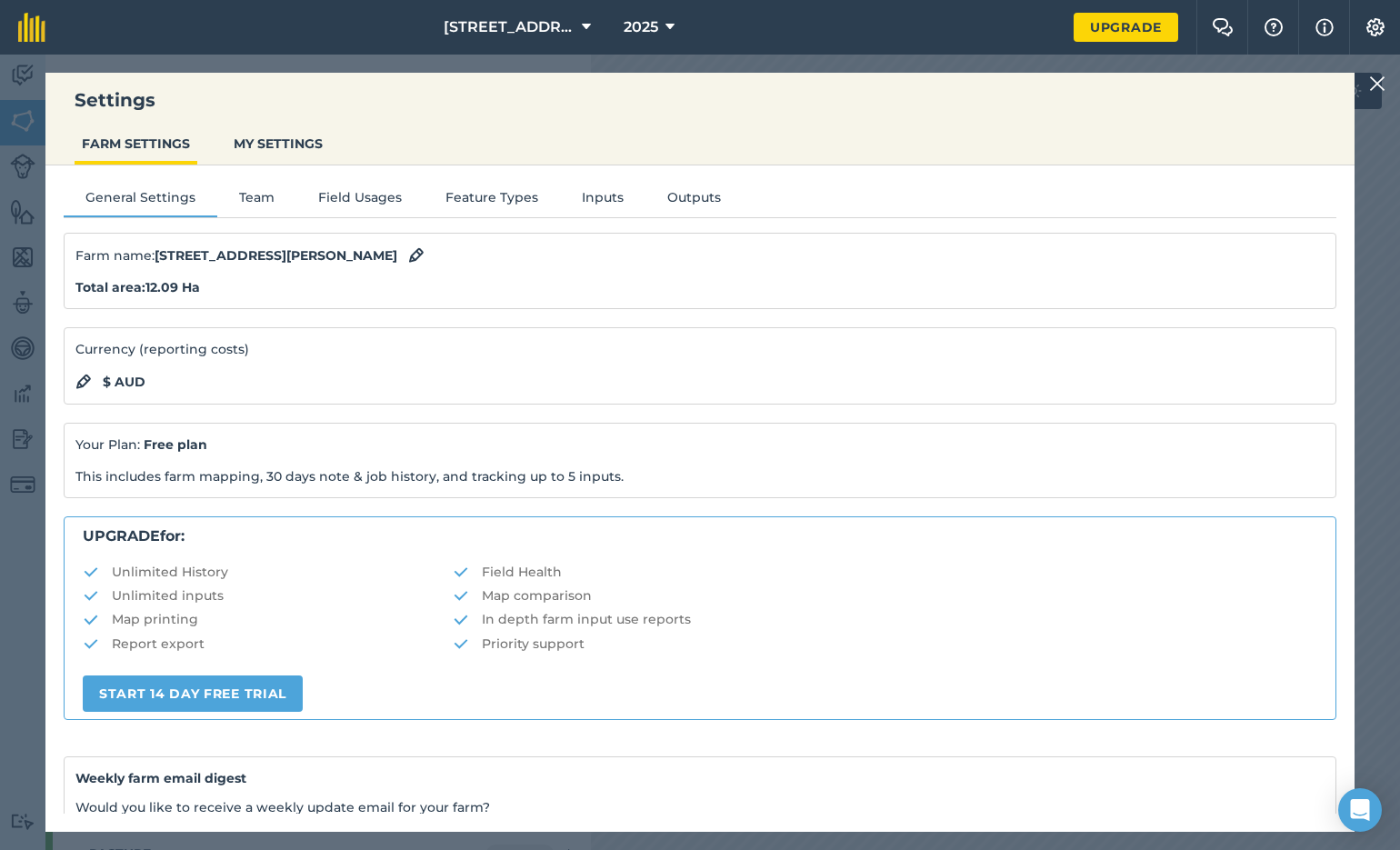 click on "Outputs" at bounding box center [694, 201] 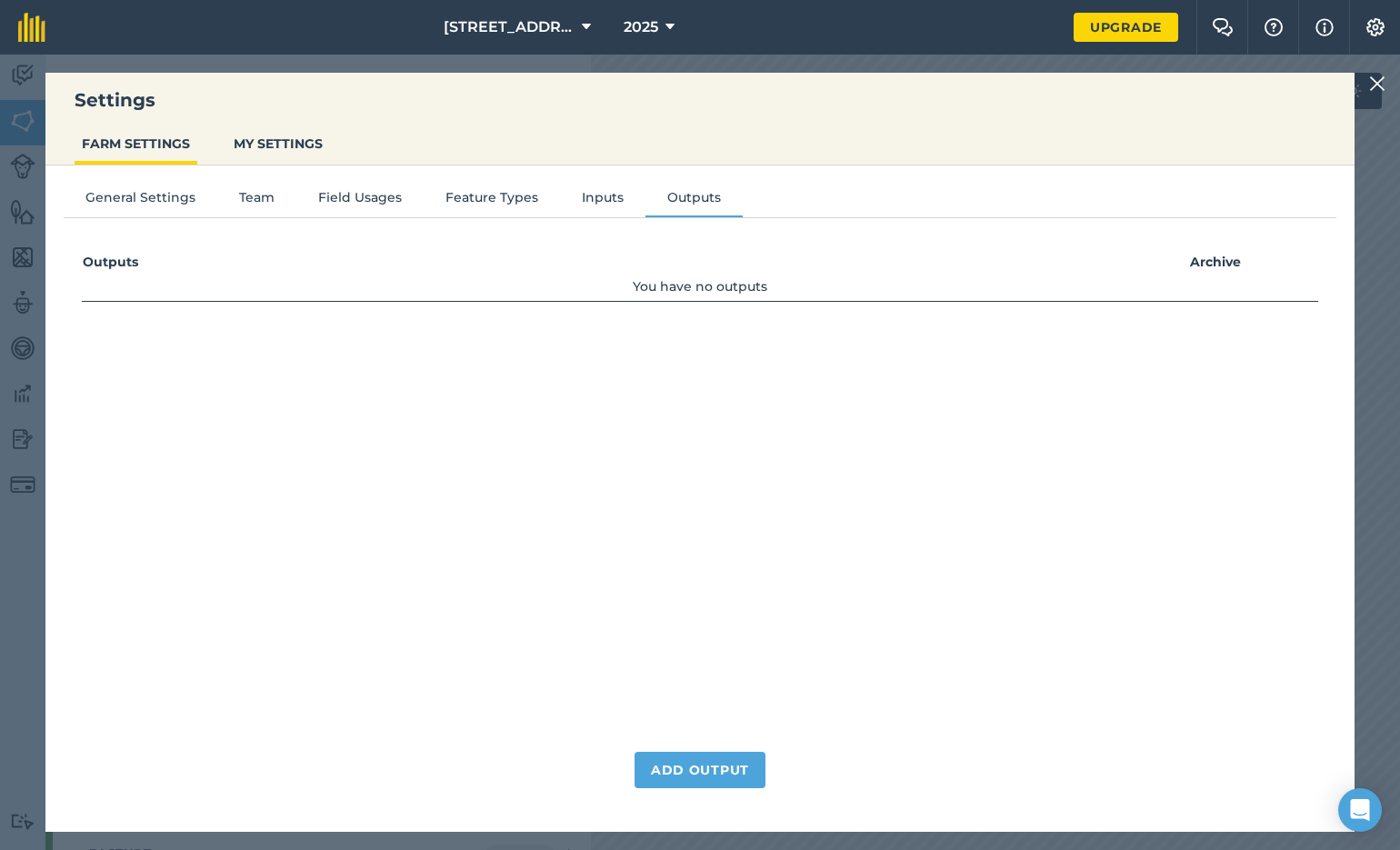 click on "Inputs" at bounding box center [603, 201] 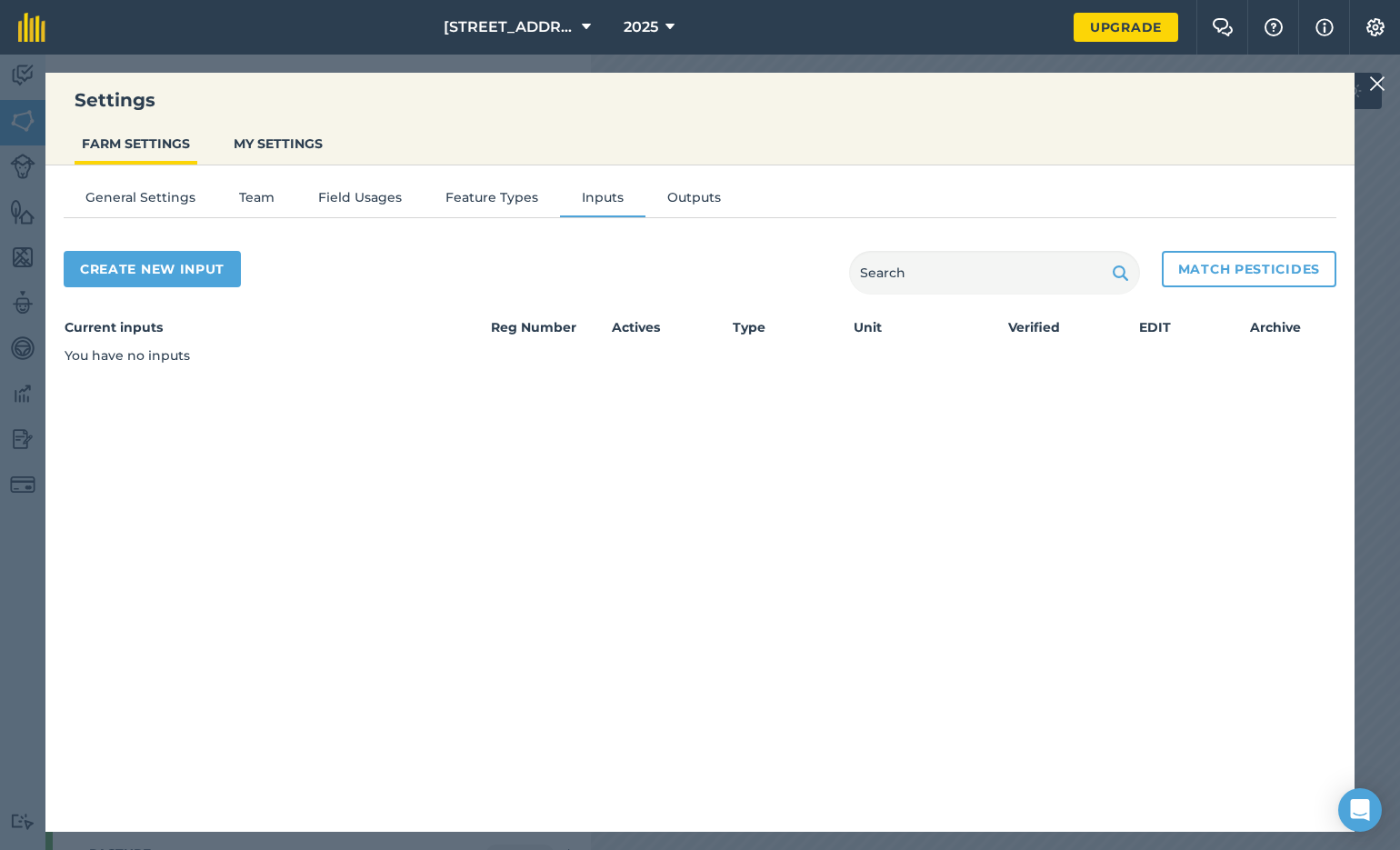 click on "Feature Types" at bounding box center (492, 201) 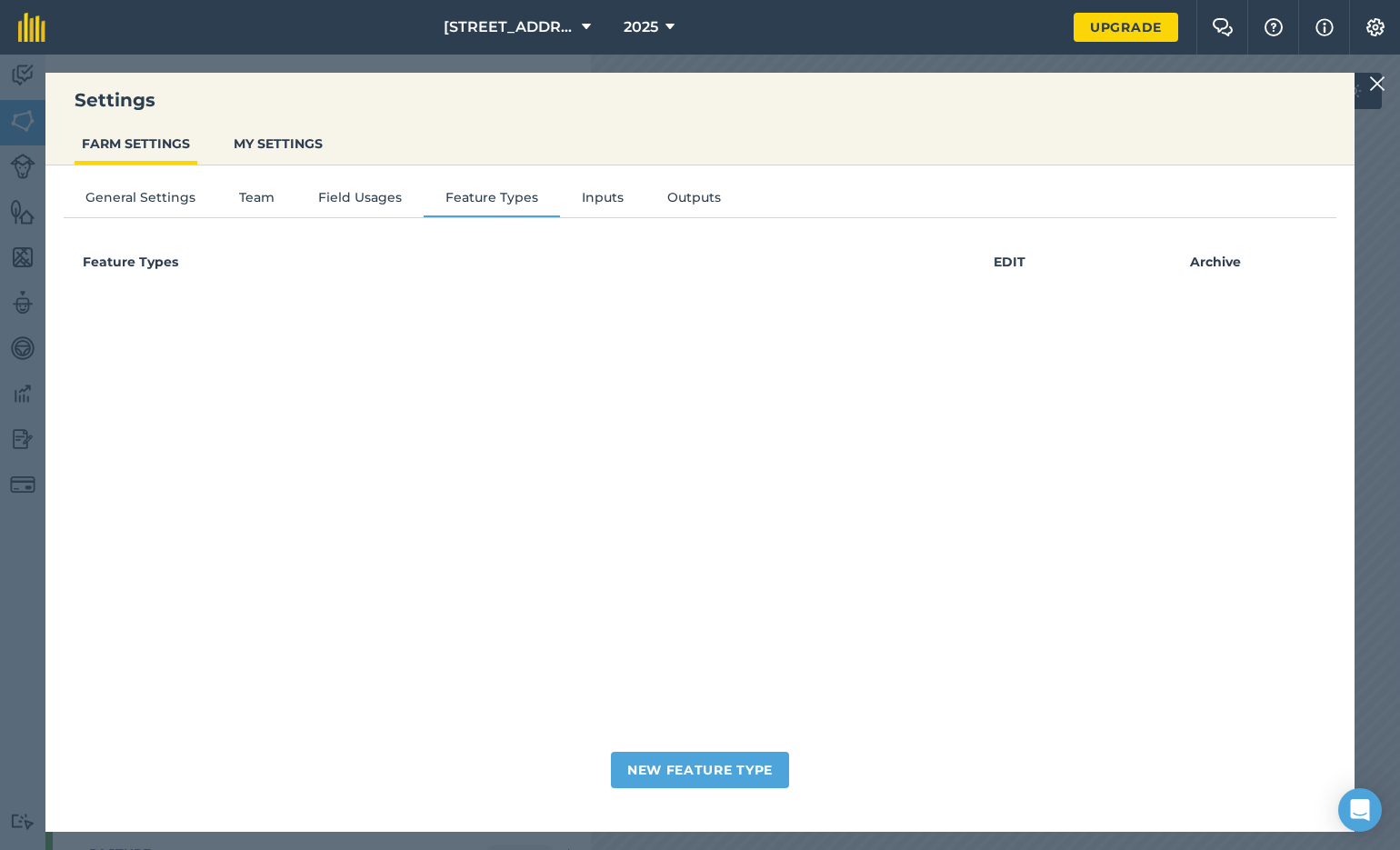 click on "Field Usages" at bounding box center (360, 201) 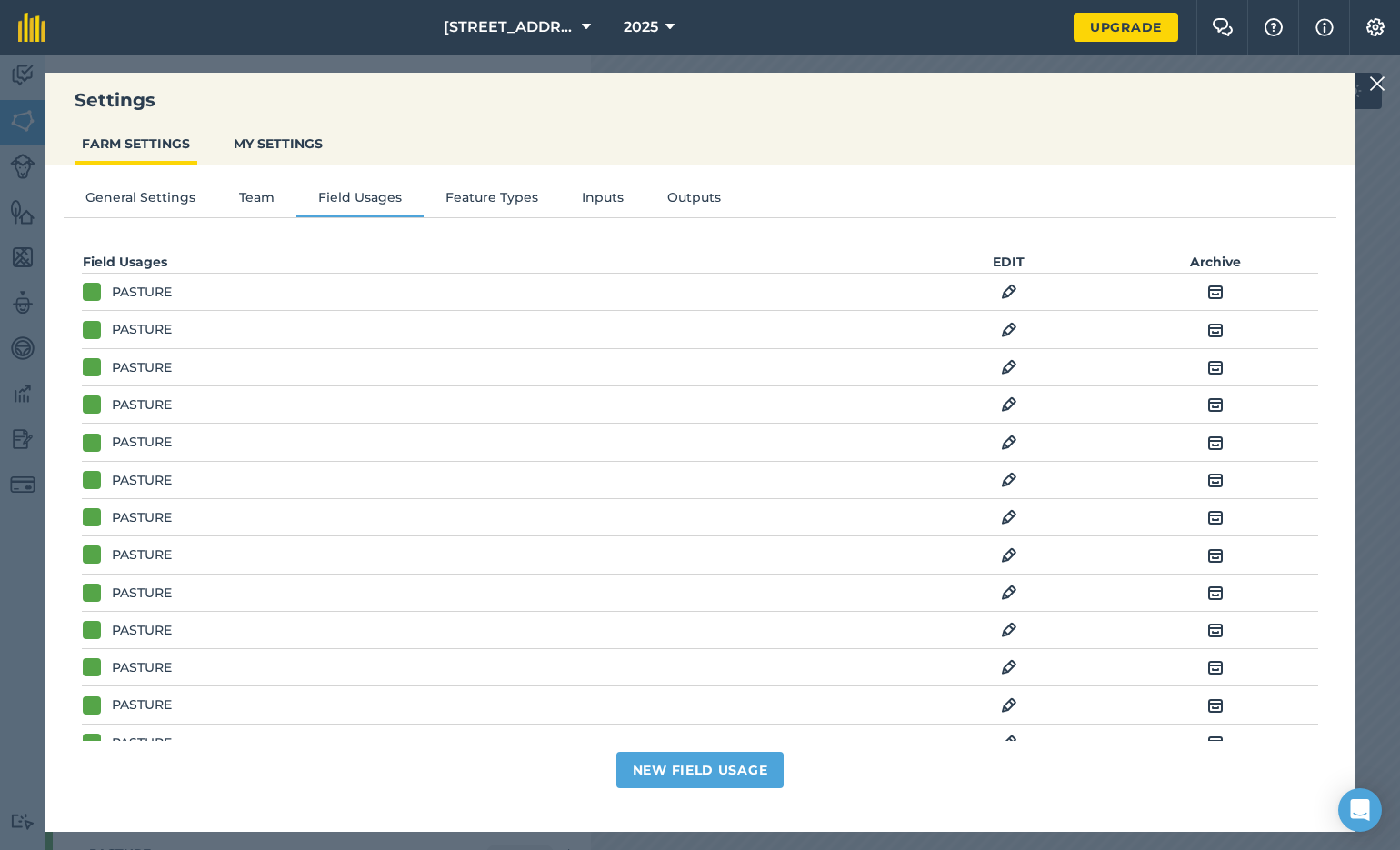 click at bounding box center [1215, 292] 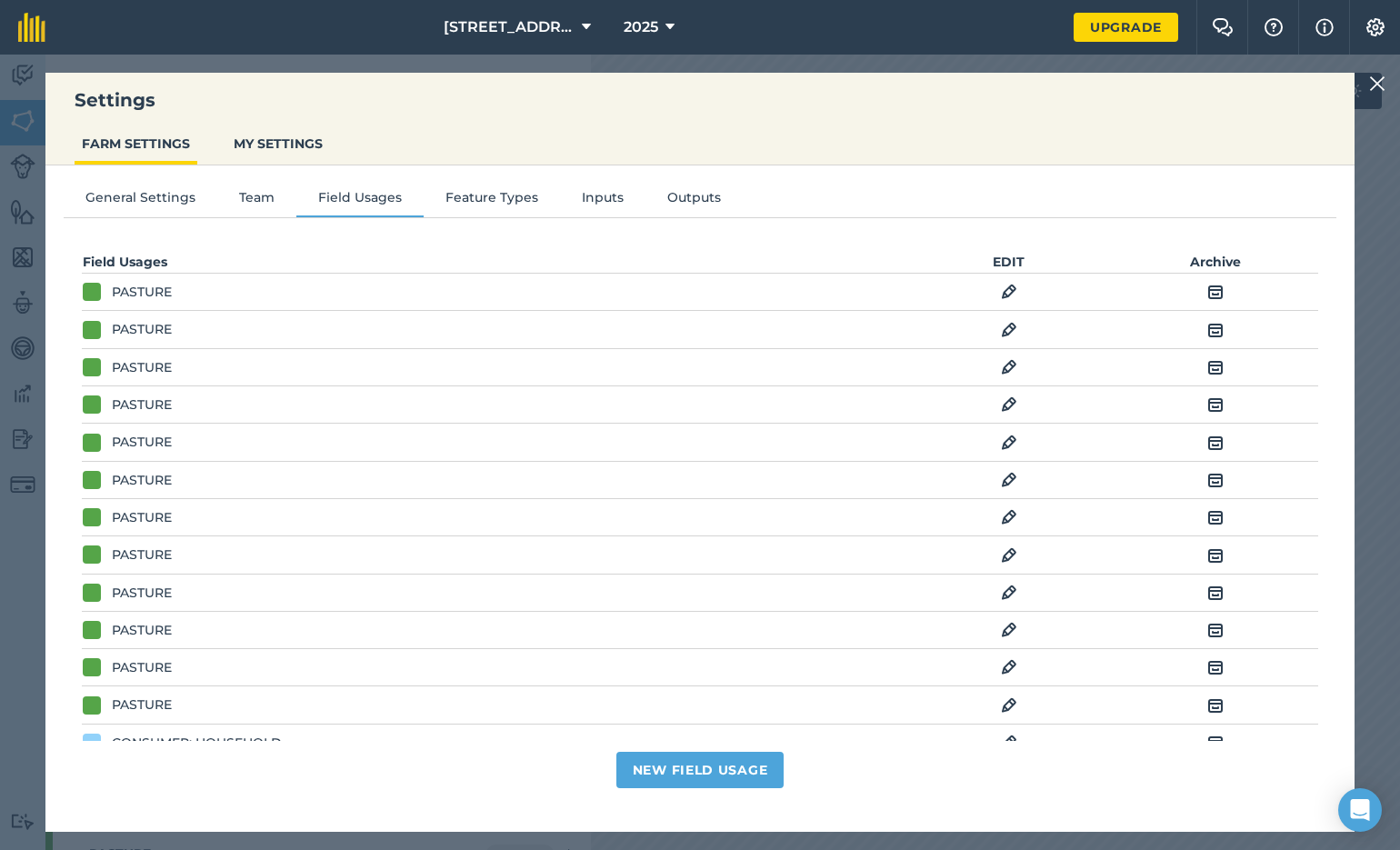 click at bounding box center [1215, 330] 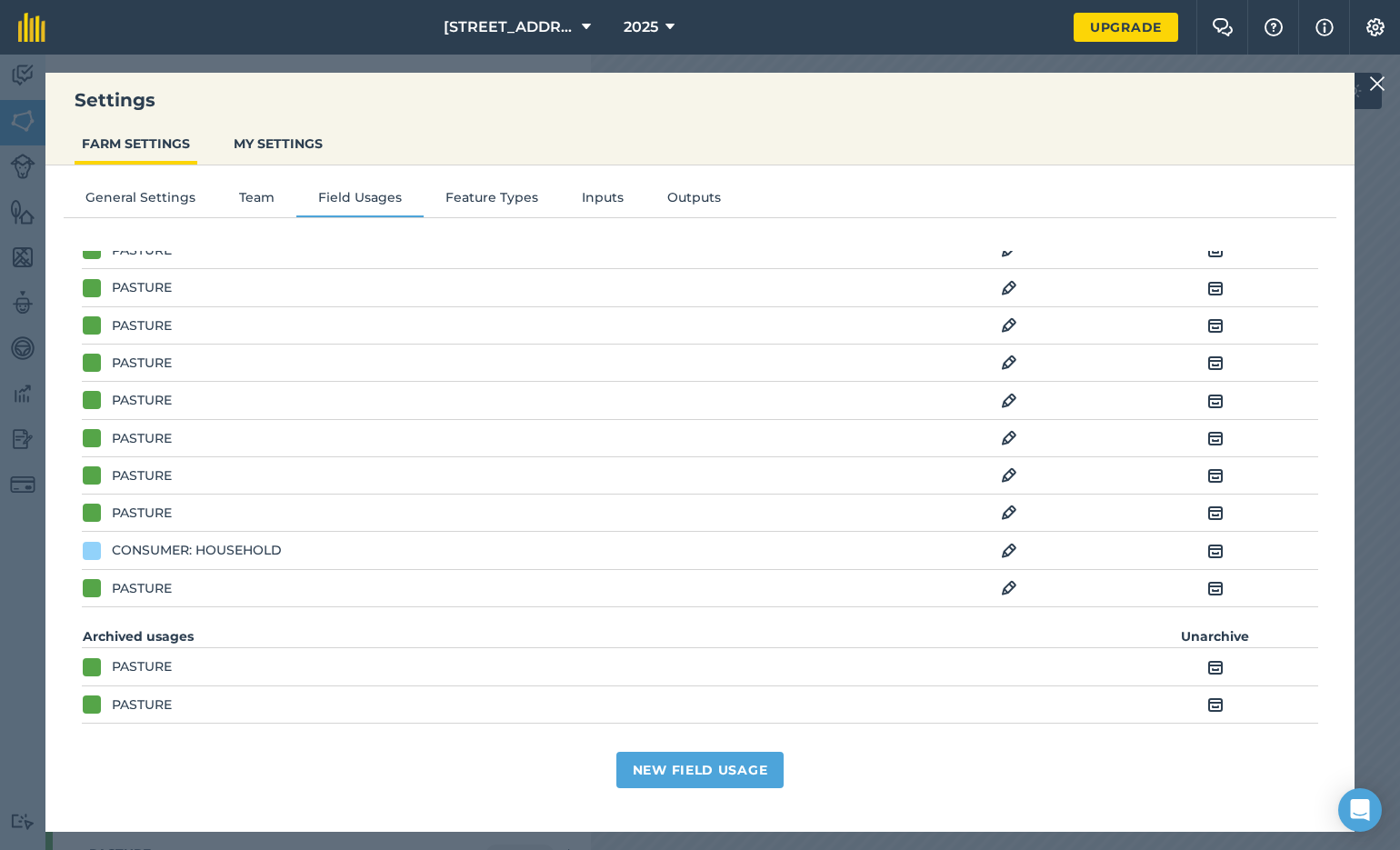 scroll, scrollTop: 154, scrollLeft: 0, axis: vertical 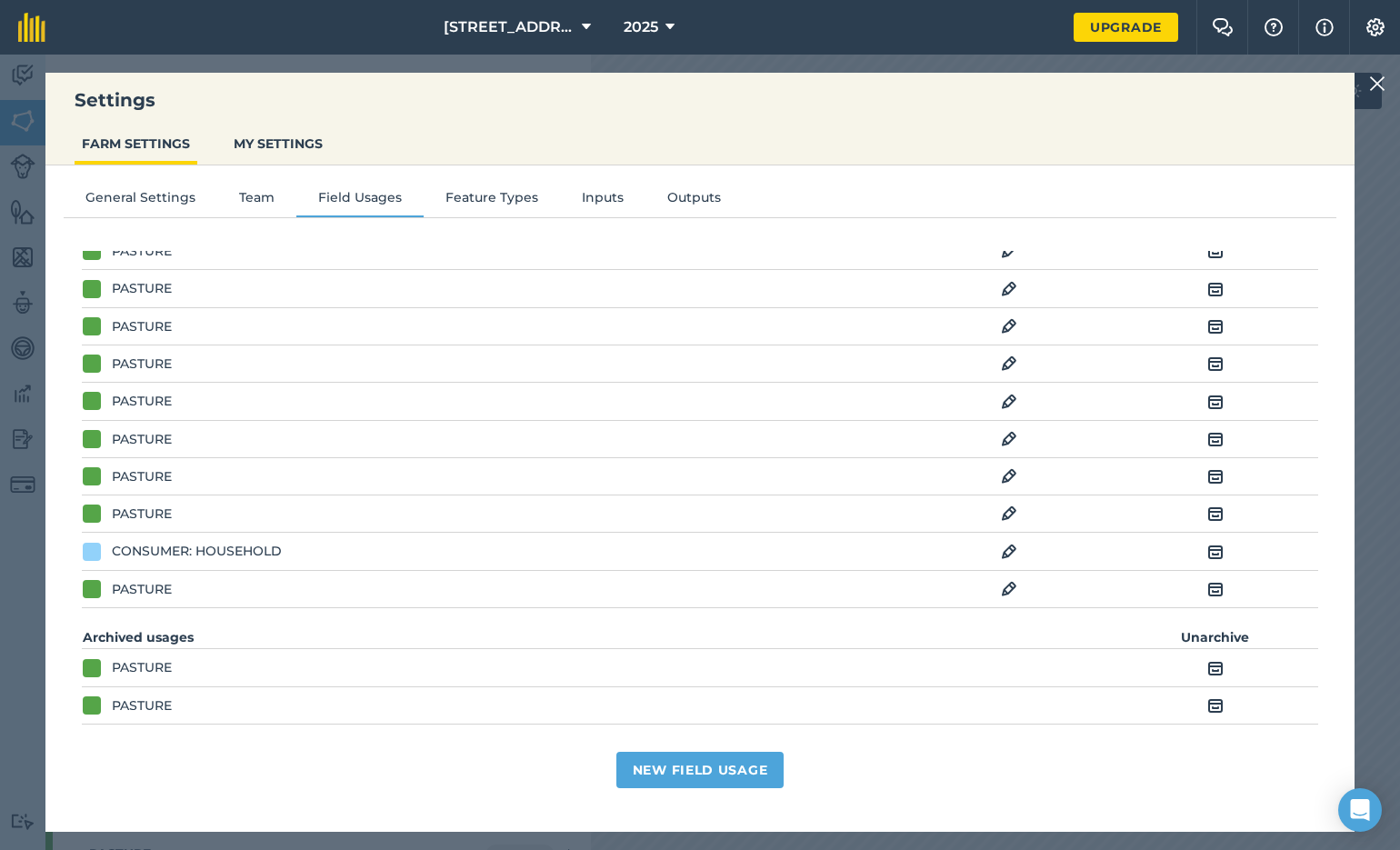 click at bounding box center (1215, 668) 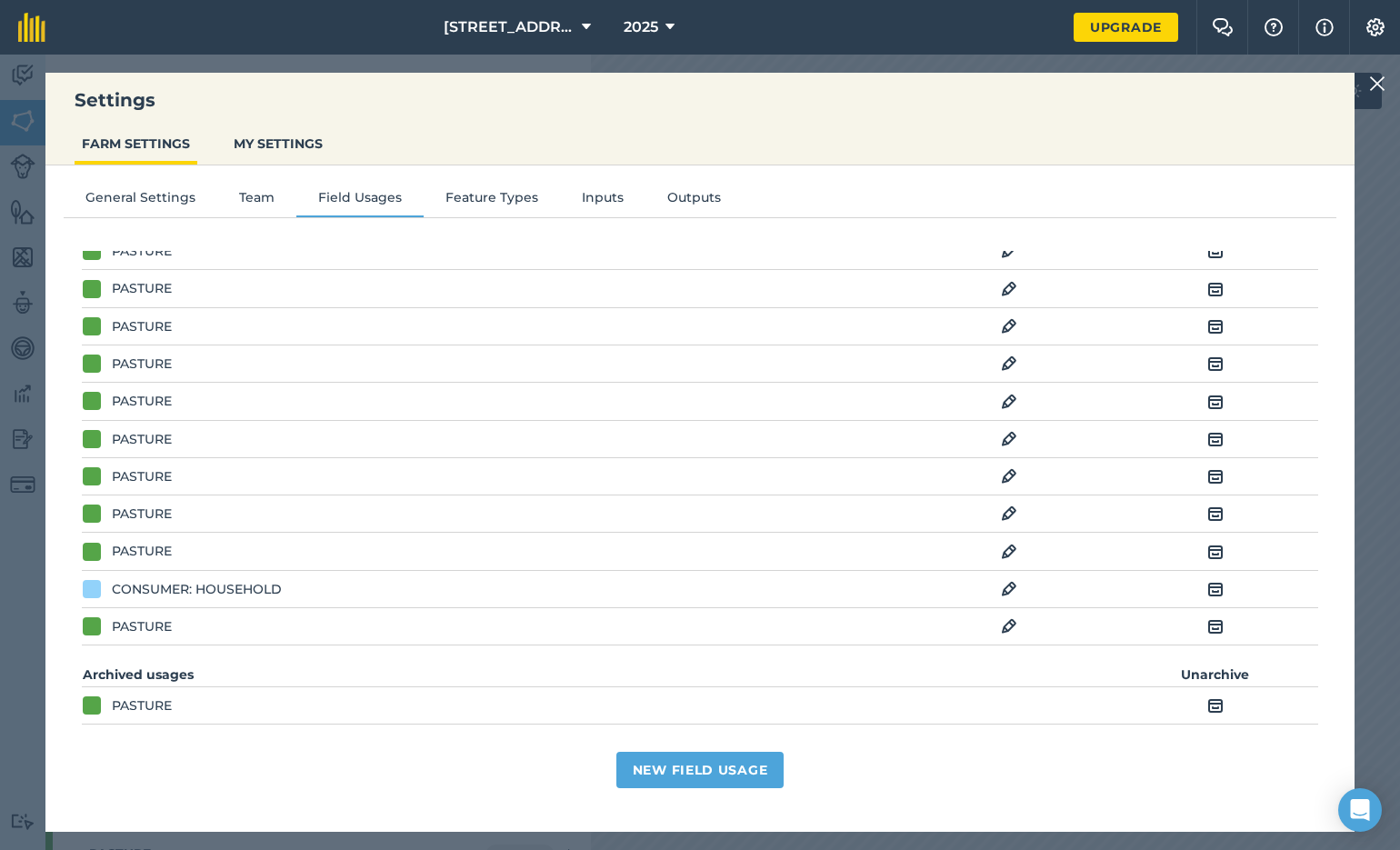 click at bounding box center [1215, 705] 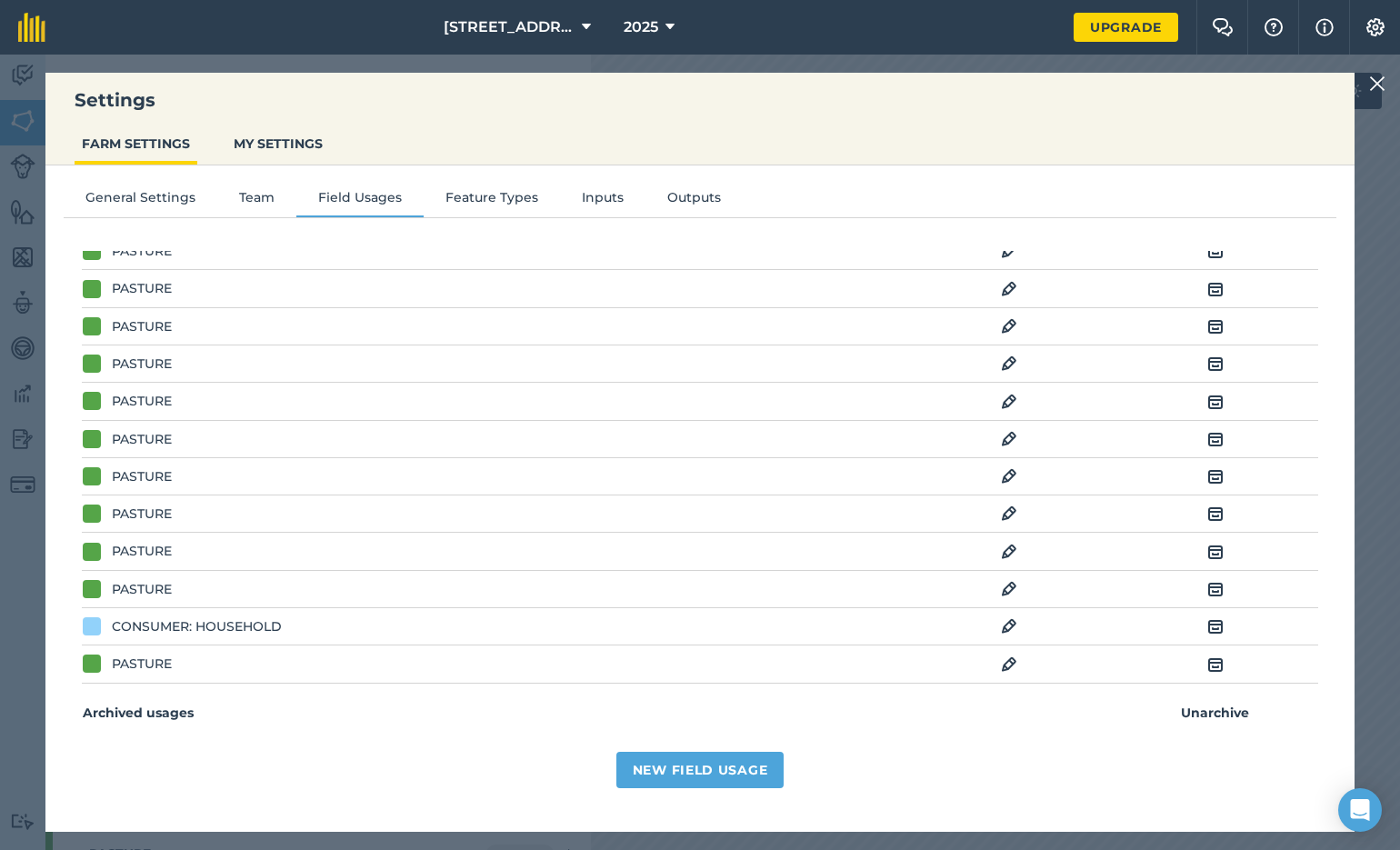 scroll, scrollTop: 0, scrollLeft: 0, axis: both 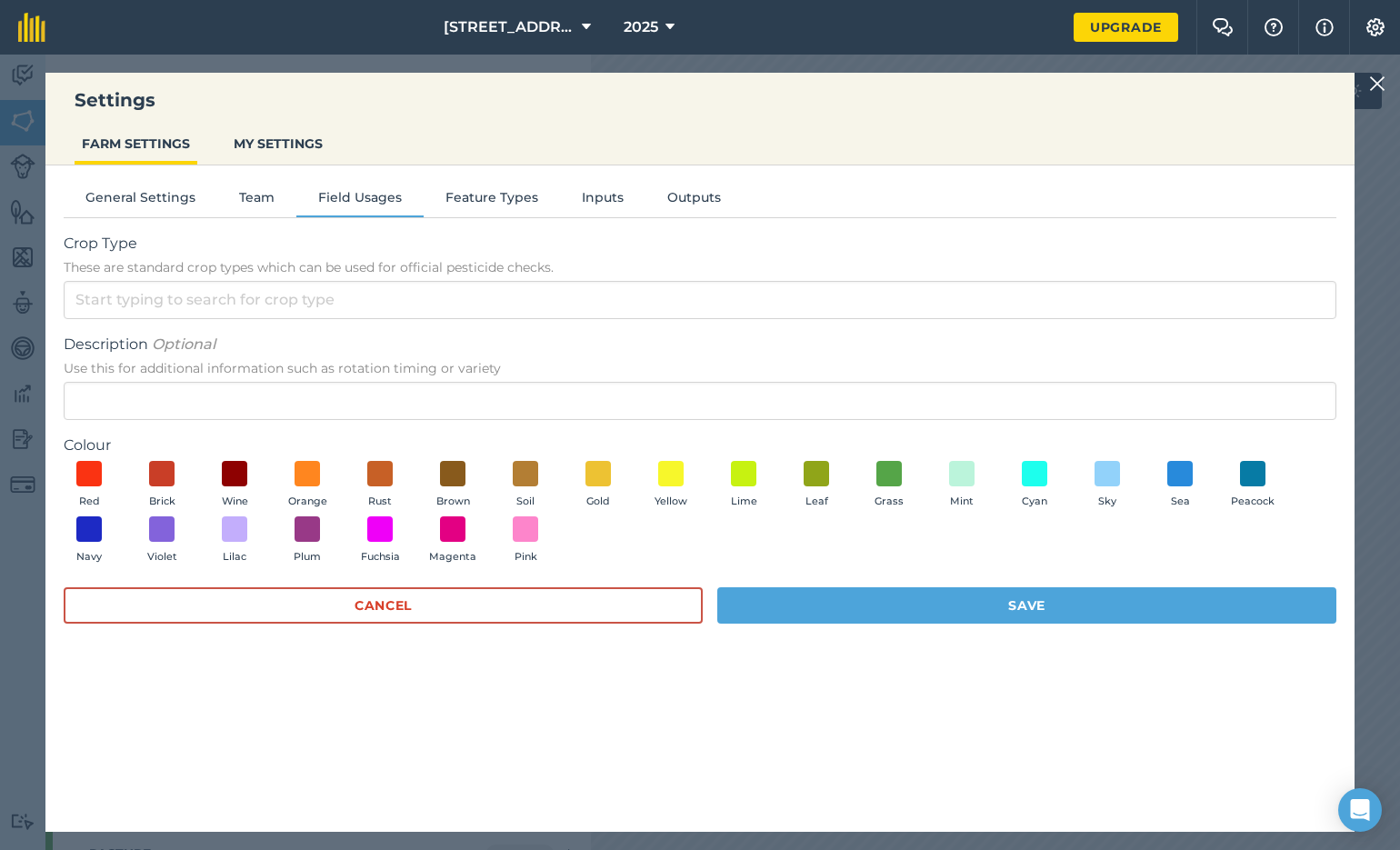 click on "General Settings" at bounding box center (140, 201) 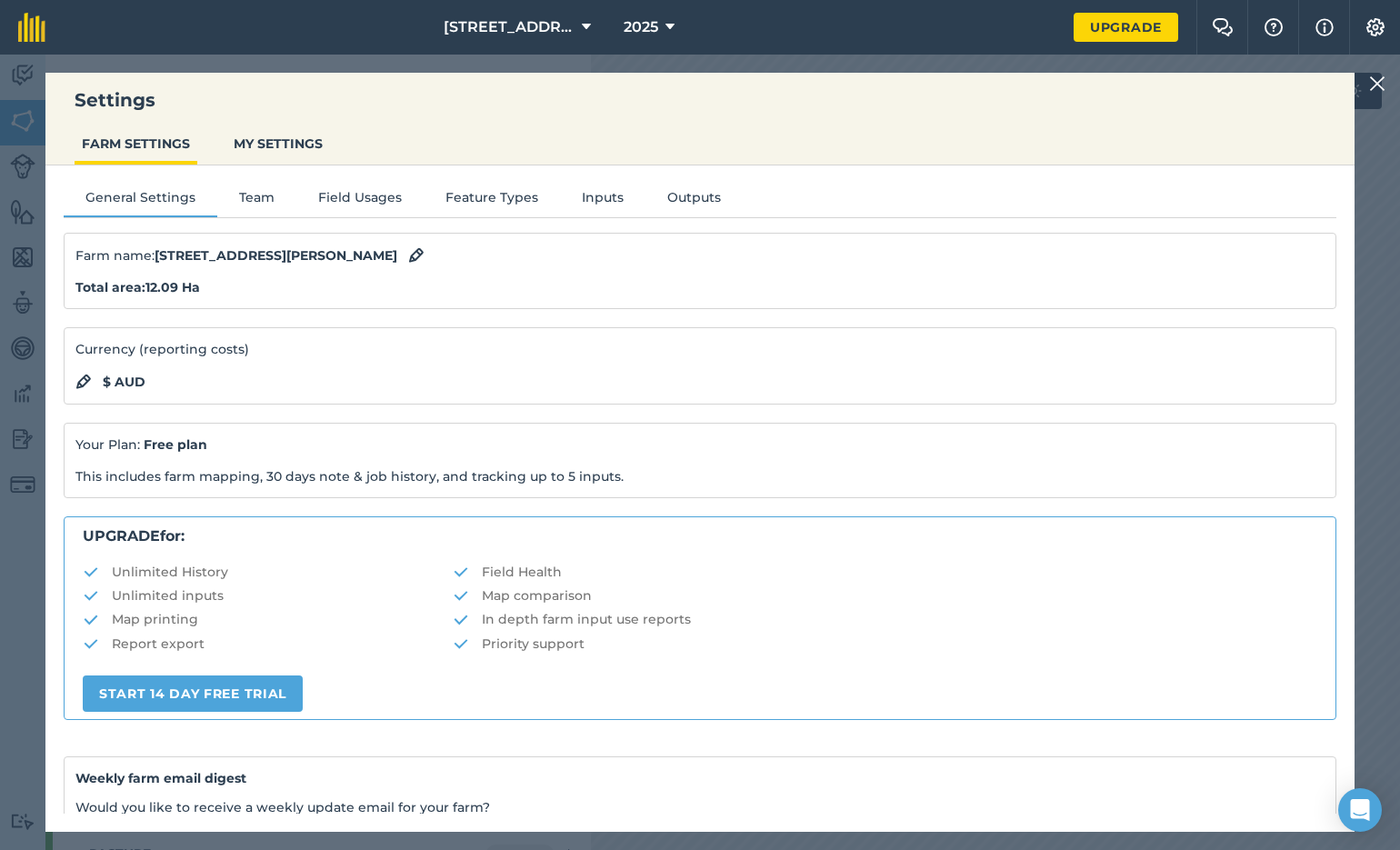 click on "Field Usages" at bounding box center (360, 201) 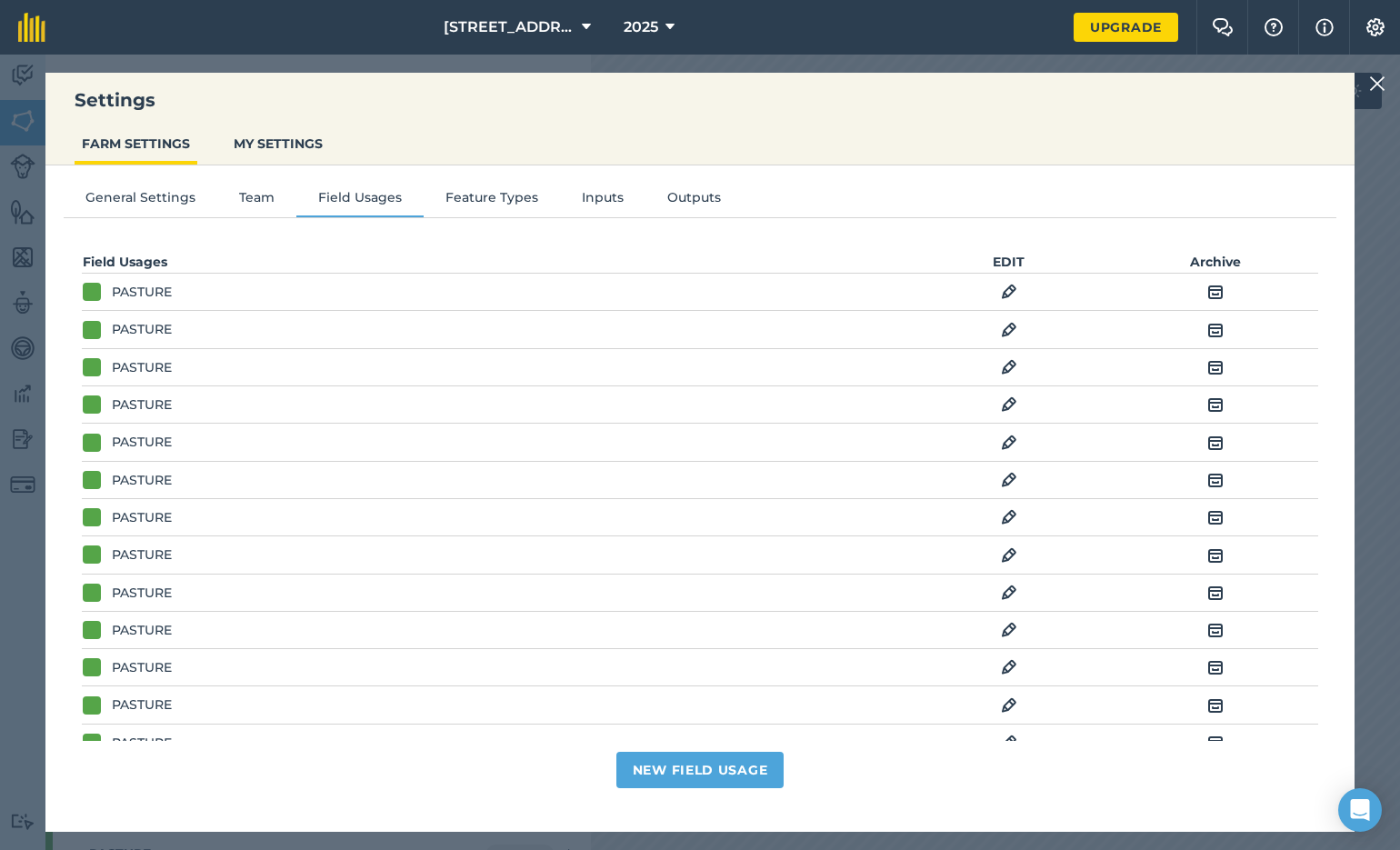 click at bounding box center [1377, 84] 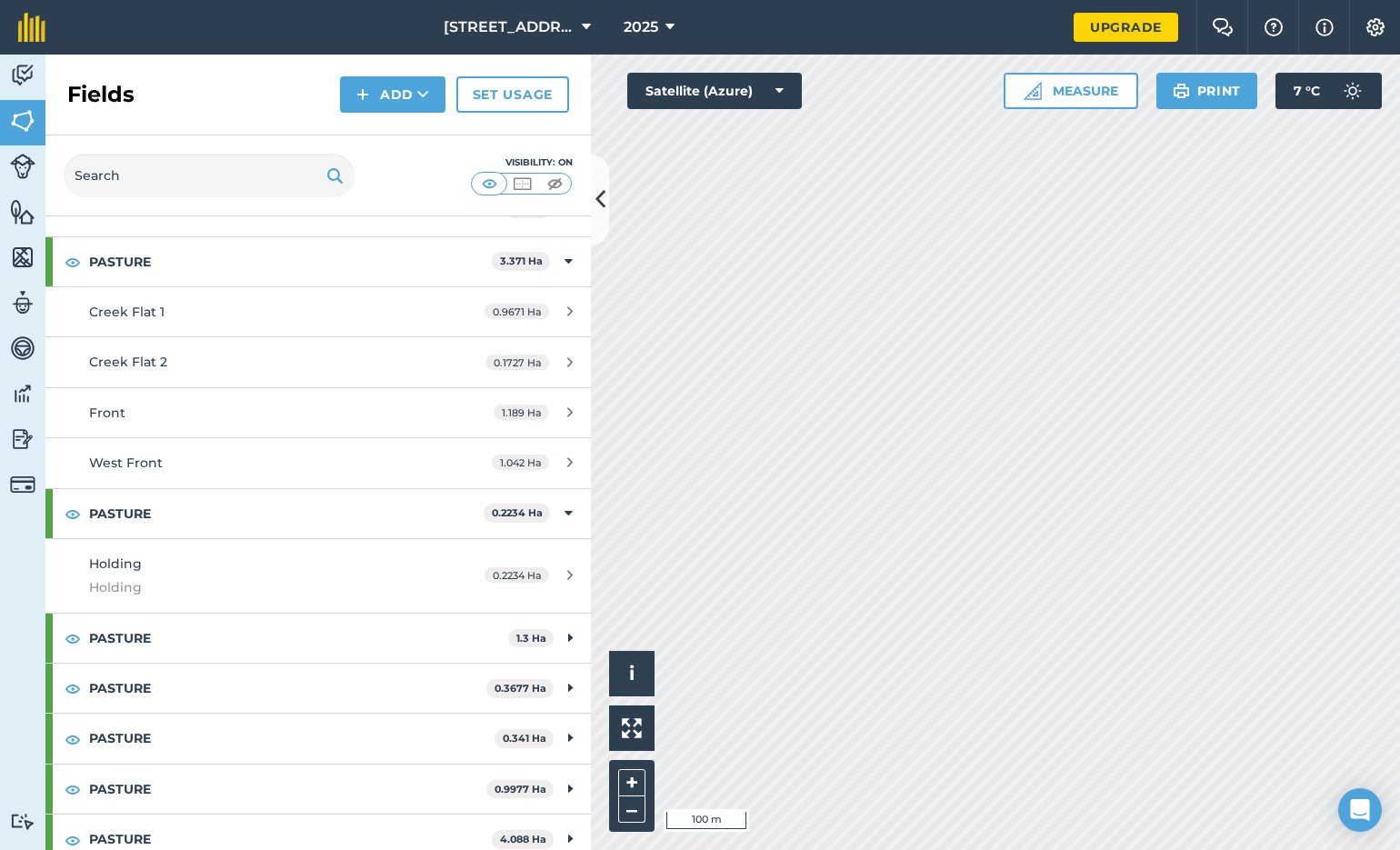 scroll, scrollTop: 196, scrollLeft: 0, axis: vertical 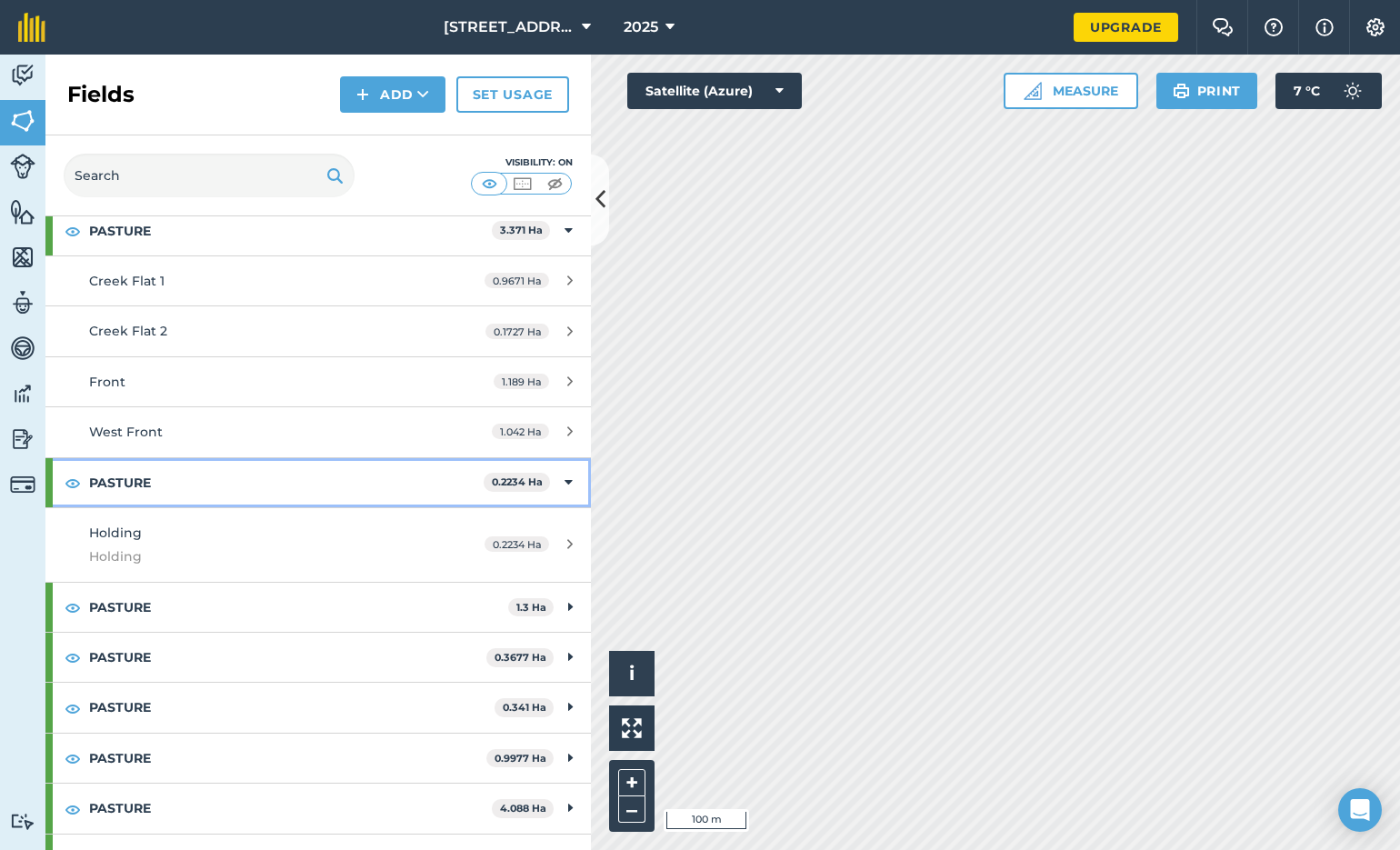 click at bounding box center (73, 483) 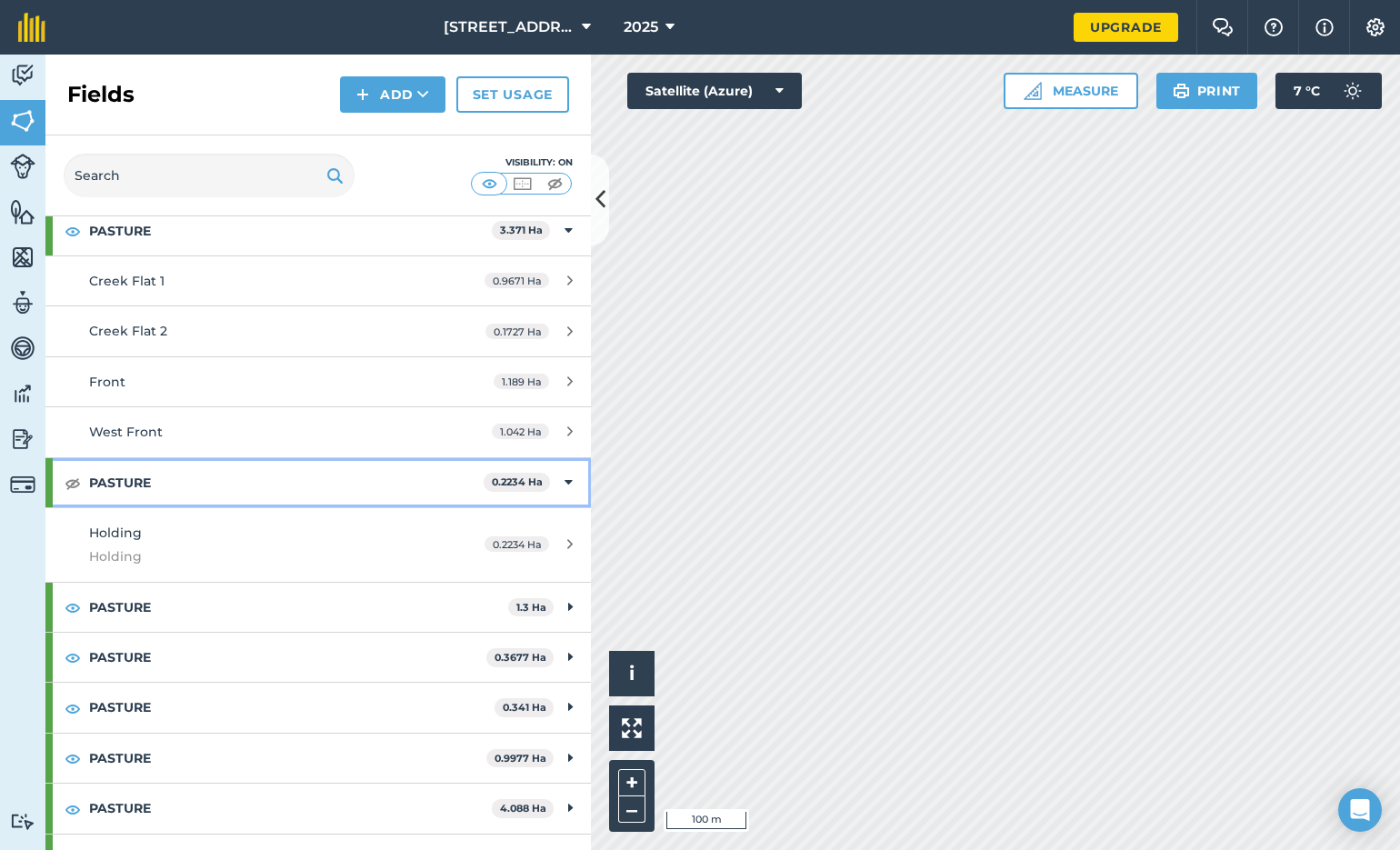 click at bounding box center [73, 483] 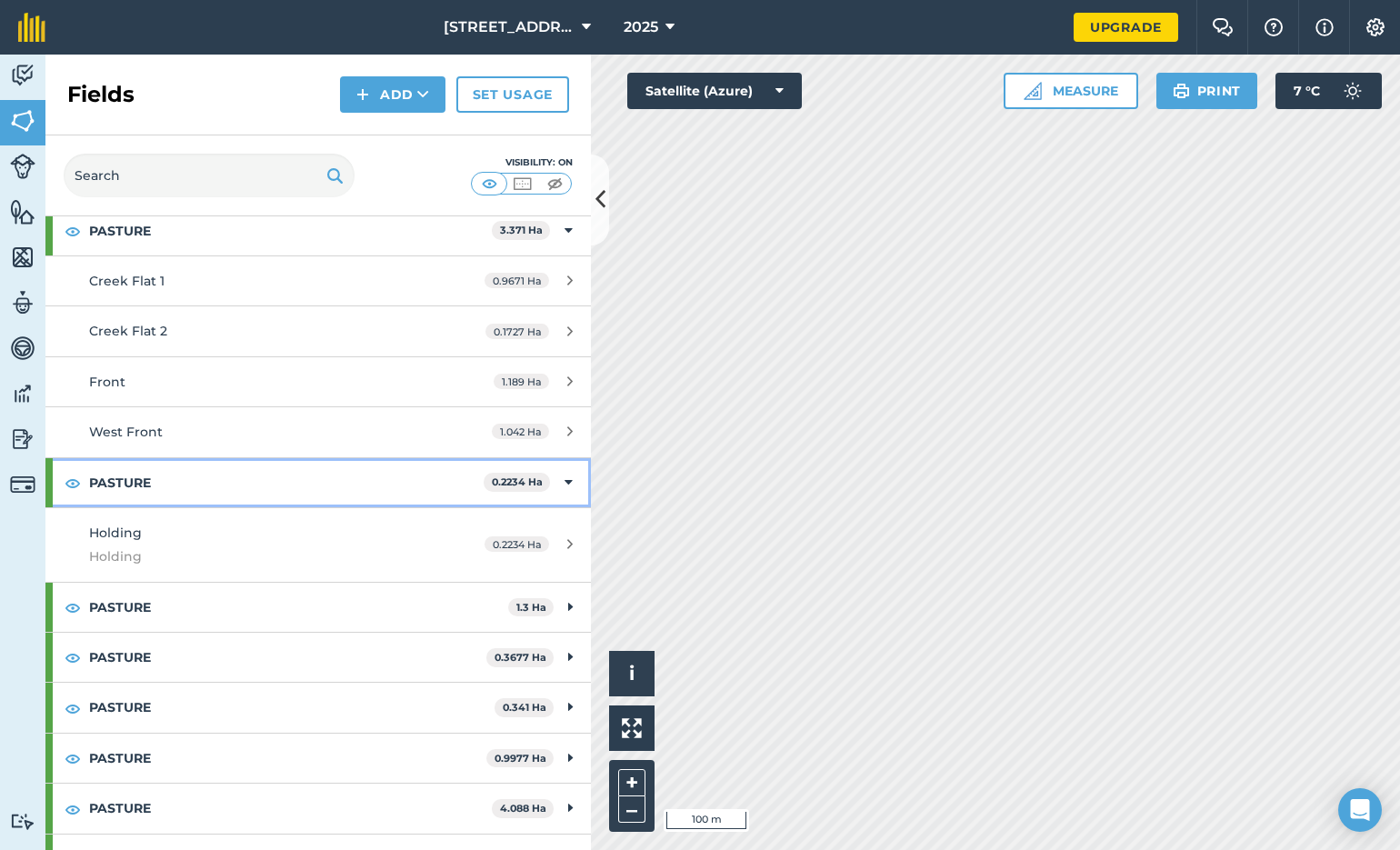 click on "0.2234   Ha" at bounding box center [517, 482] 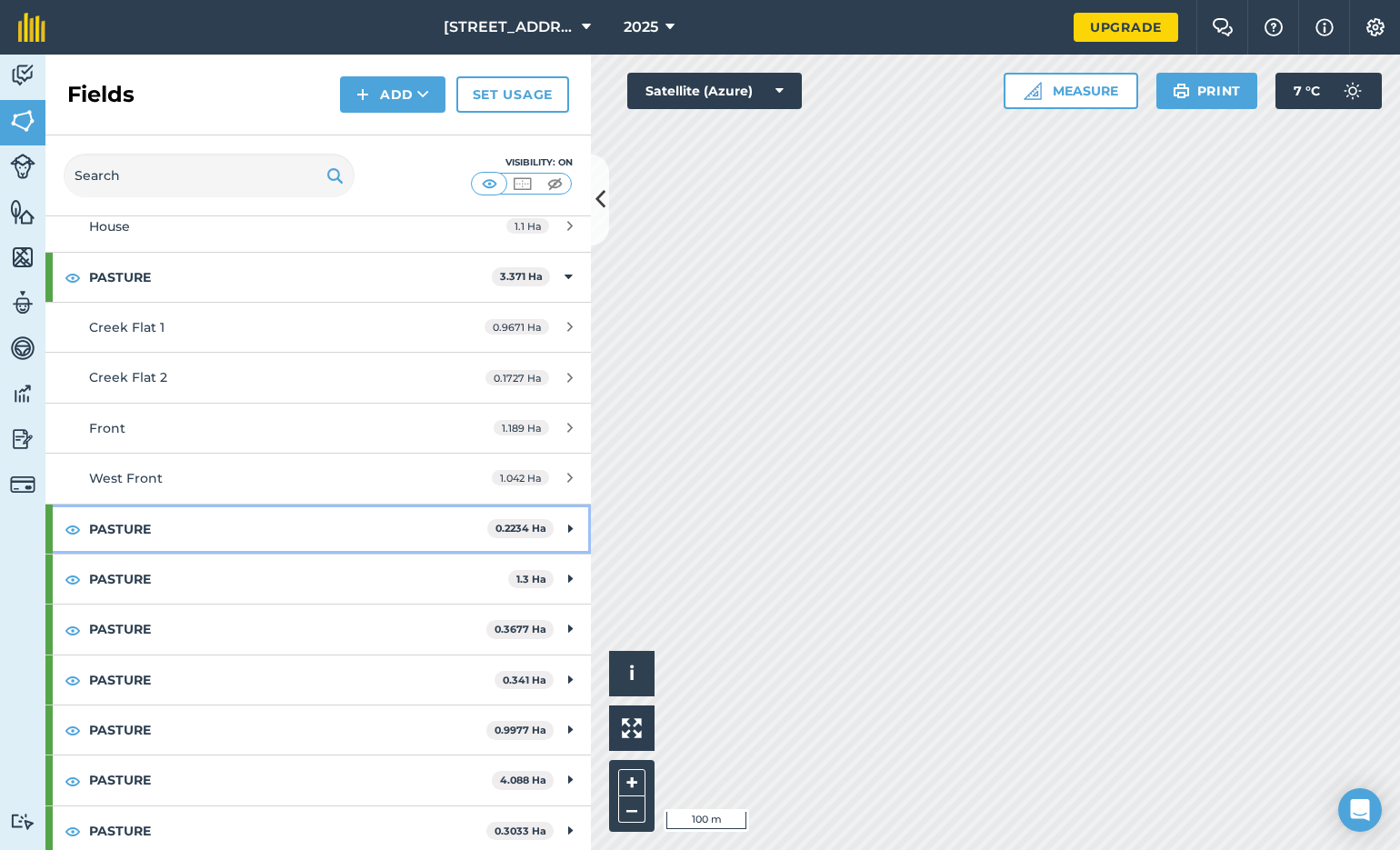 scroll, scrollTop: 0, scrollLeft: 0, axis: both 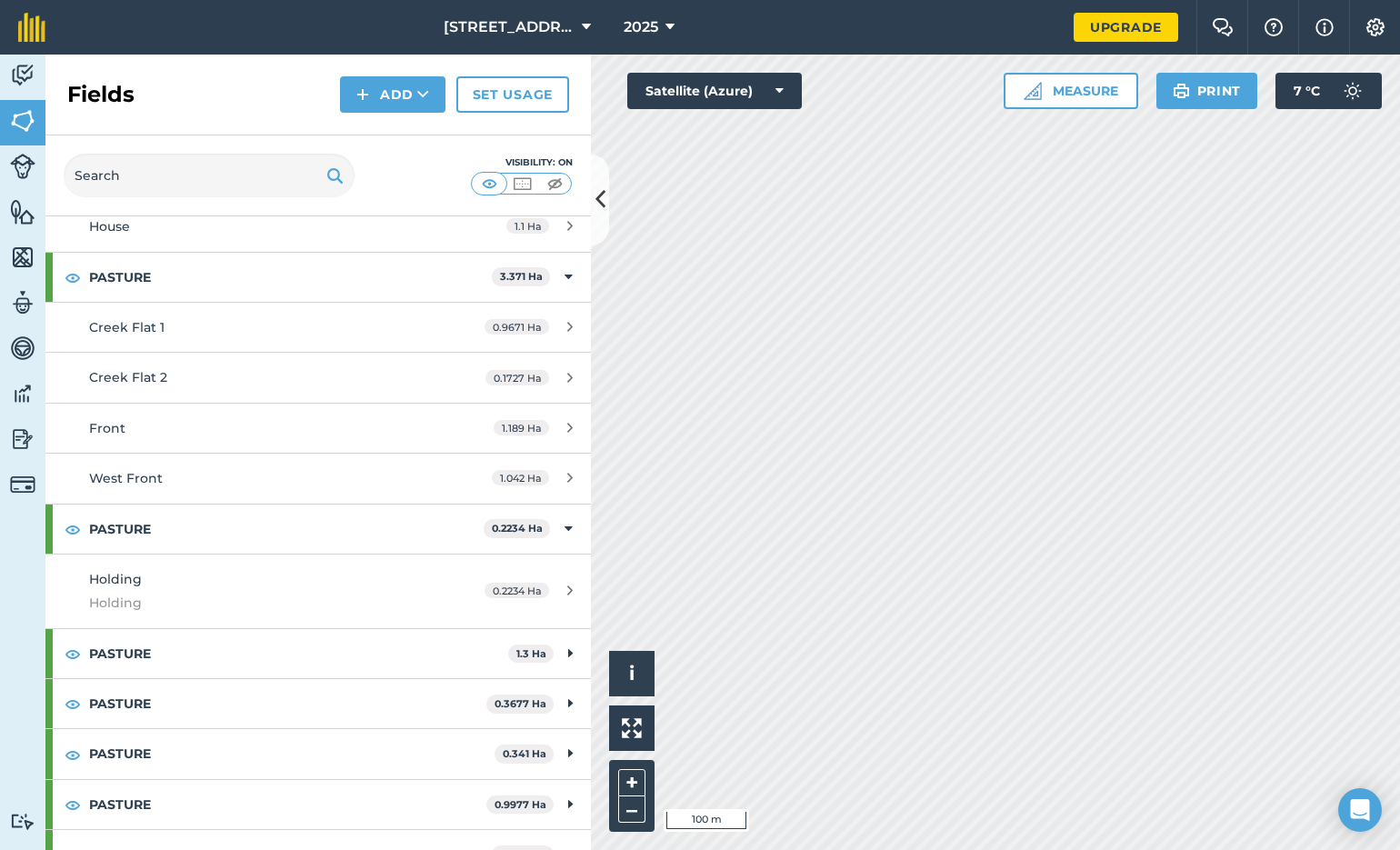 click at bounding box center [570, 590] 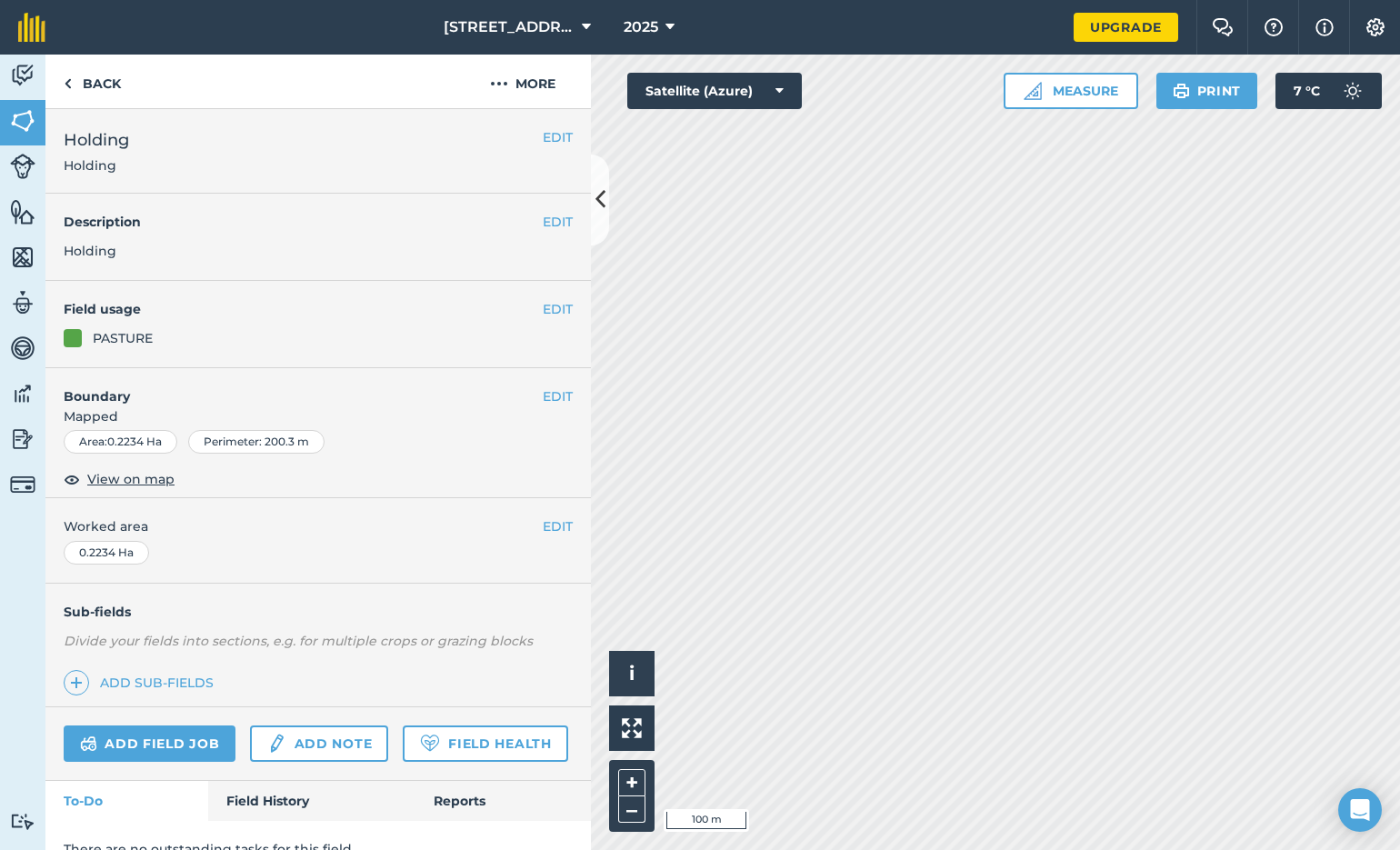 scroll, scrollTop: 0, scrollLeft: 0, axis: both 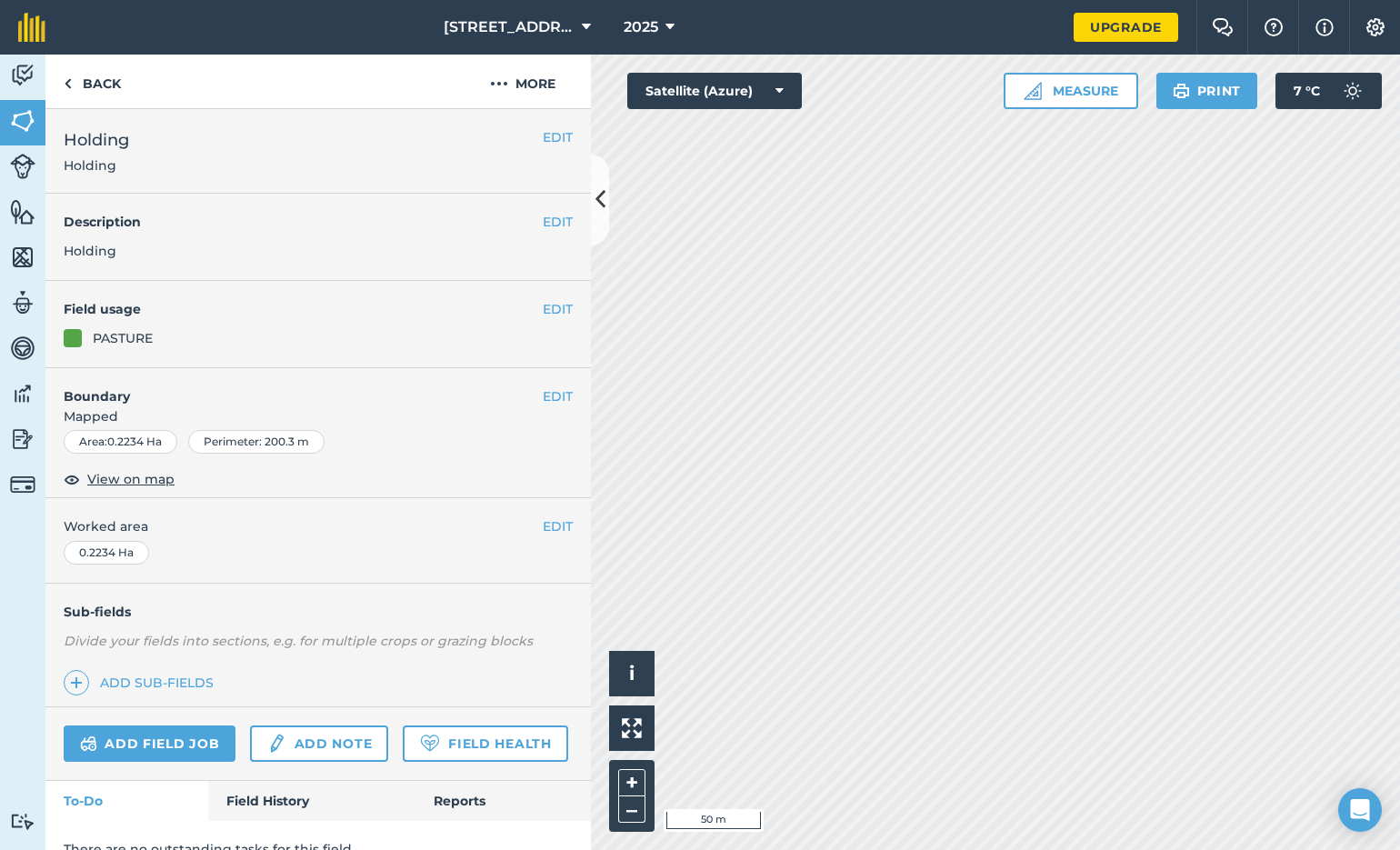click on "EDIT" at bounding box center [557, 137] 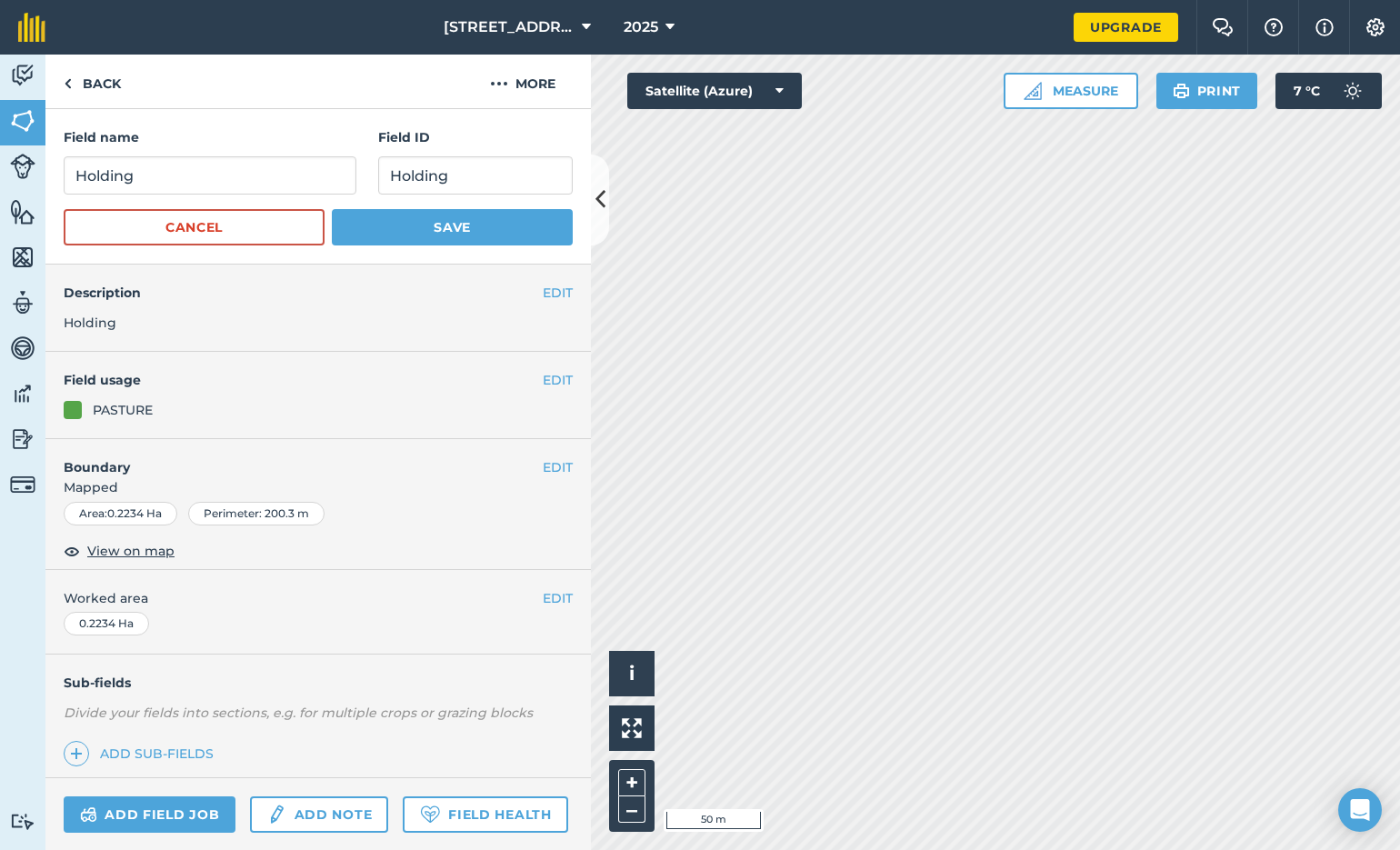 click on "Cancel" at bounding box center [194, 227] 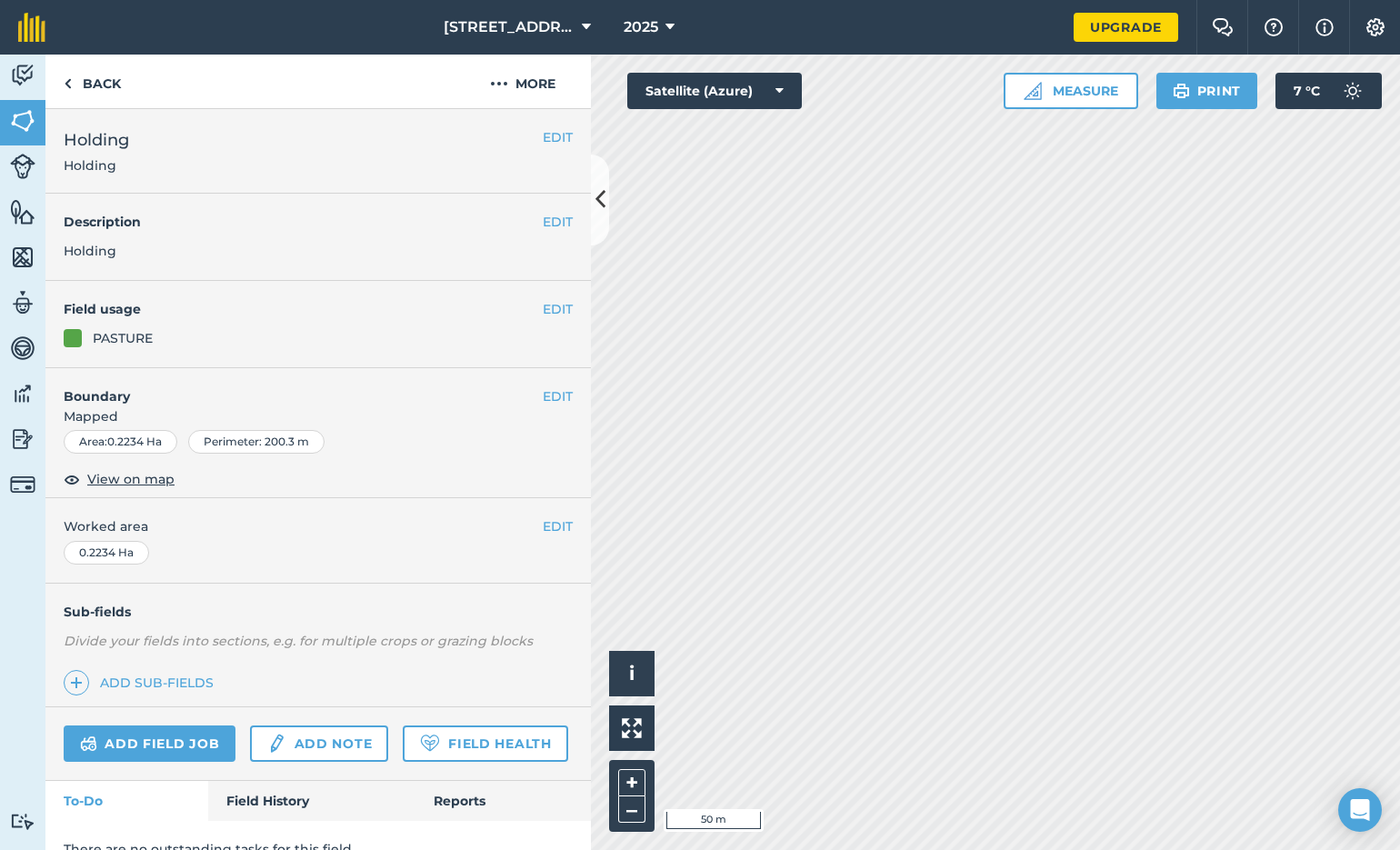 click at bounding box center [779, 91] 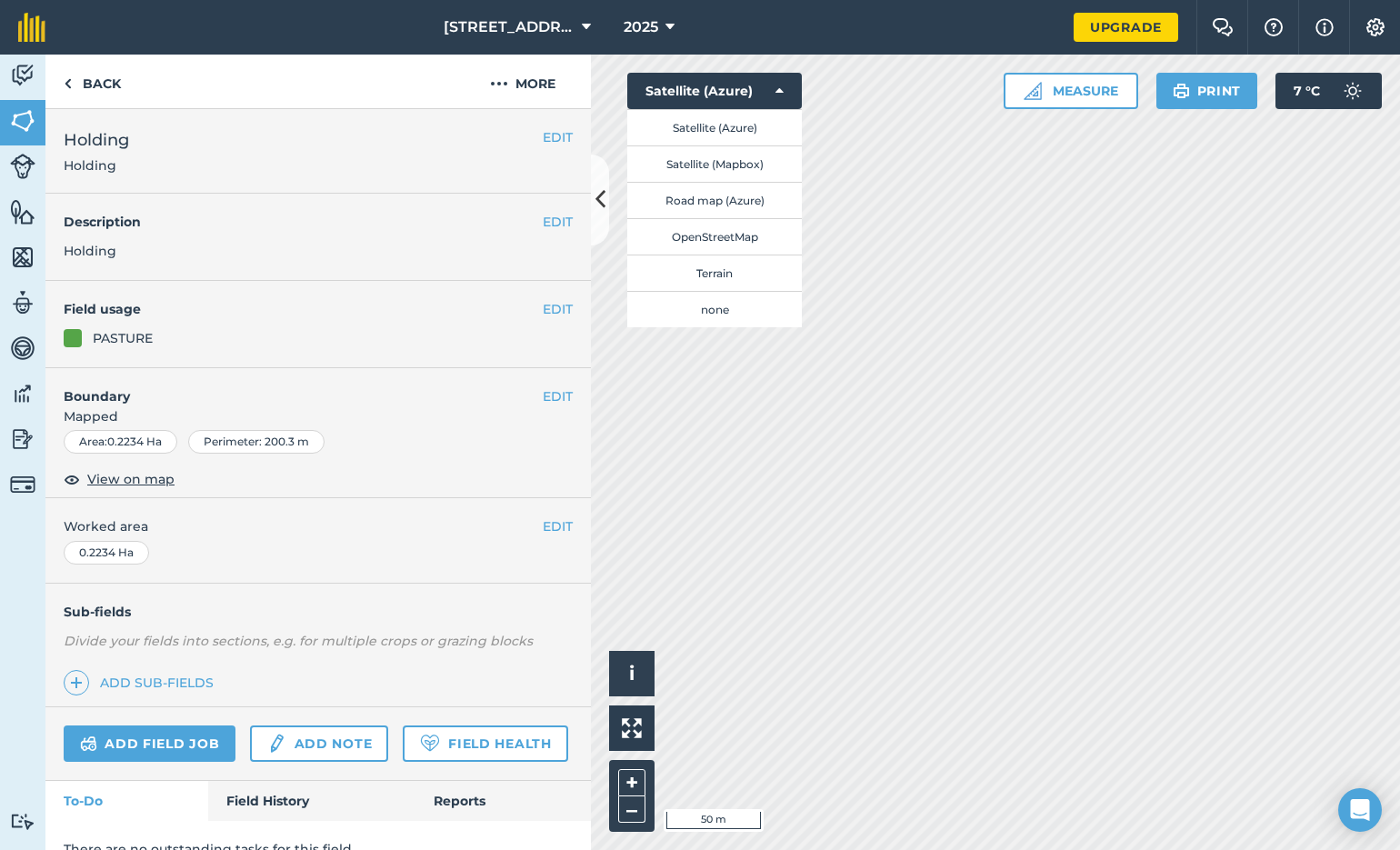 click on "Satellite (Mapbox)" at bounding box center [715, 164] 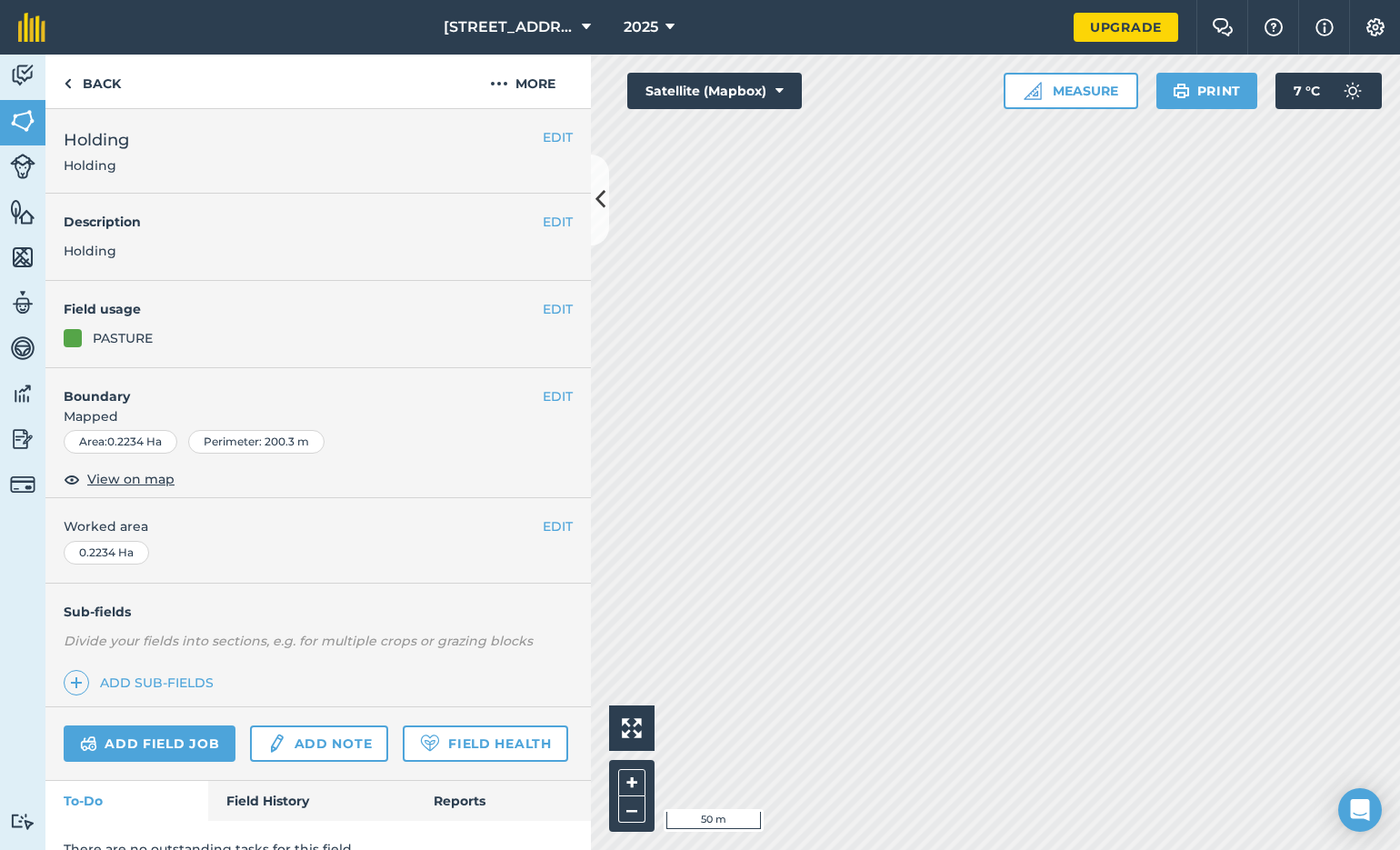 click on "Satellite (Mapbox)" at bounding box center [715, 91] 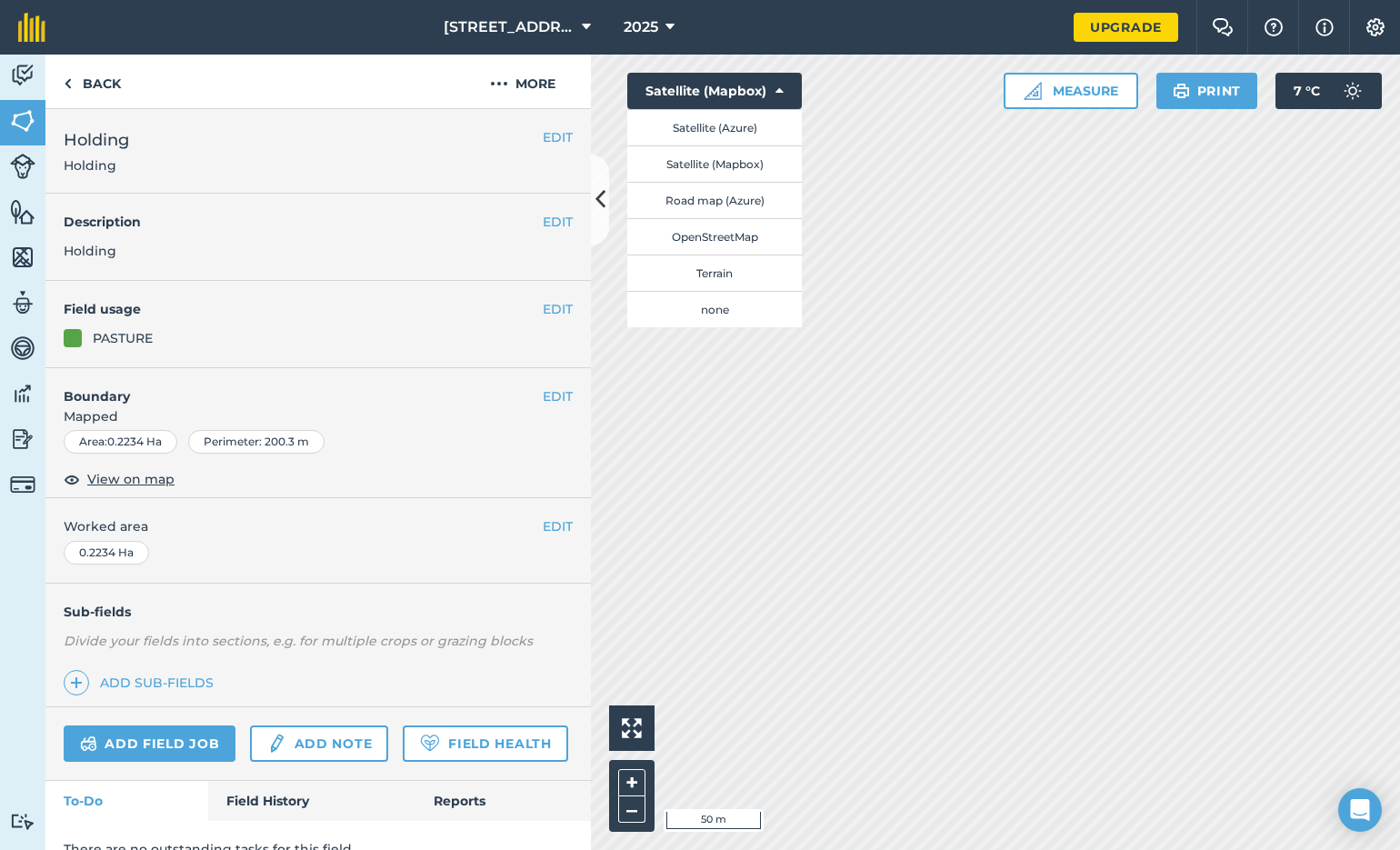 click on "Terrain" at bounding box center [715, 273] 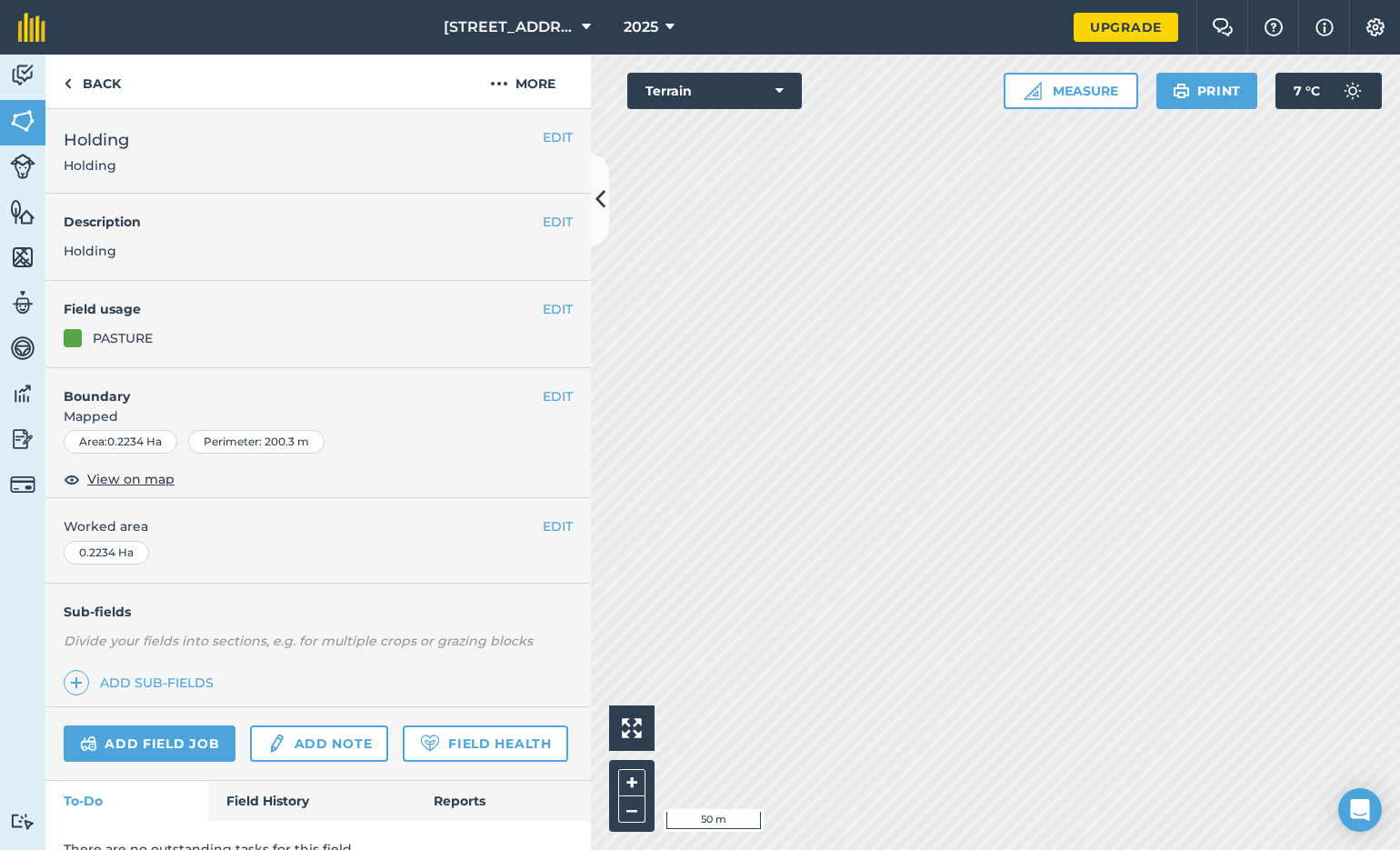 click at bounding box center [779, 91] 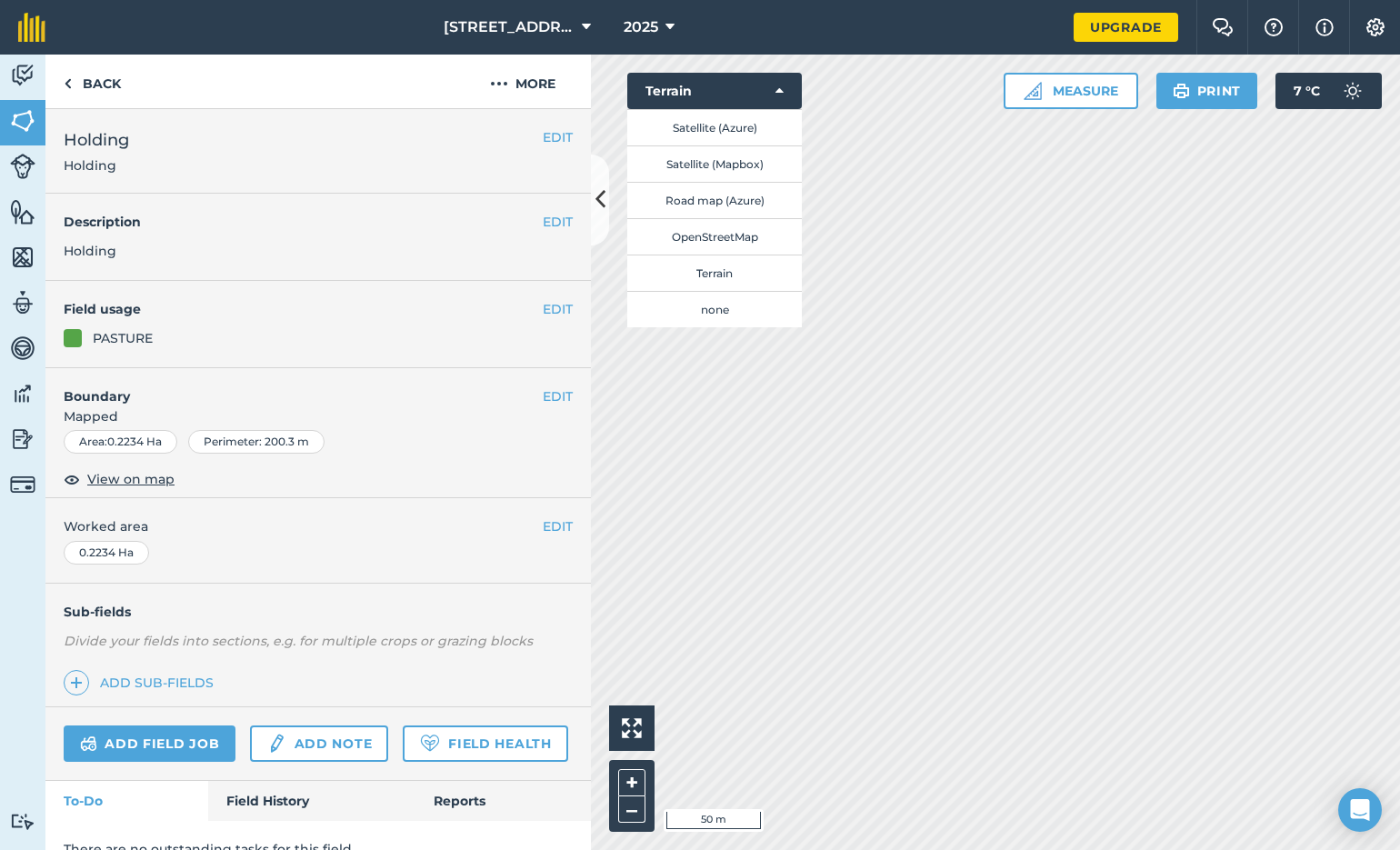 click on "Road map (Azure)" at bounding box center [715, 200] 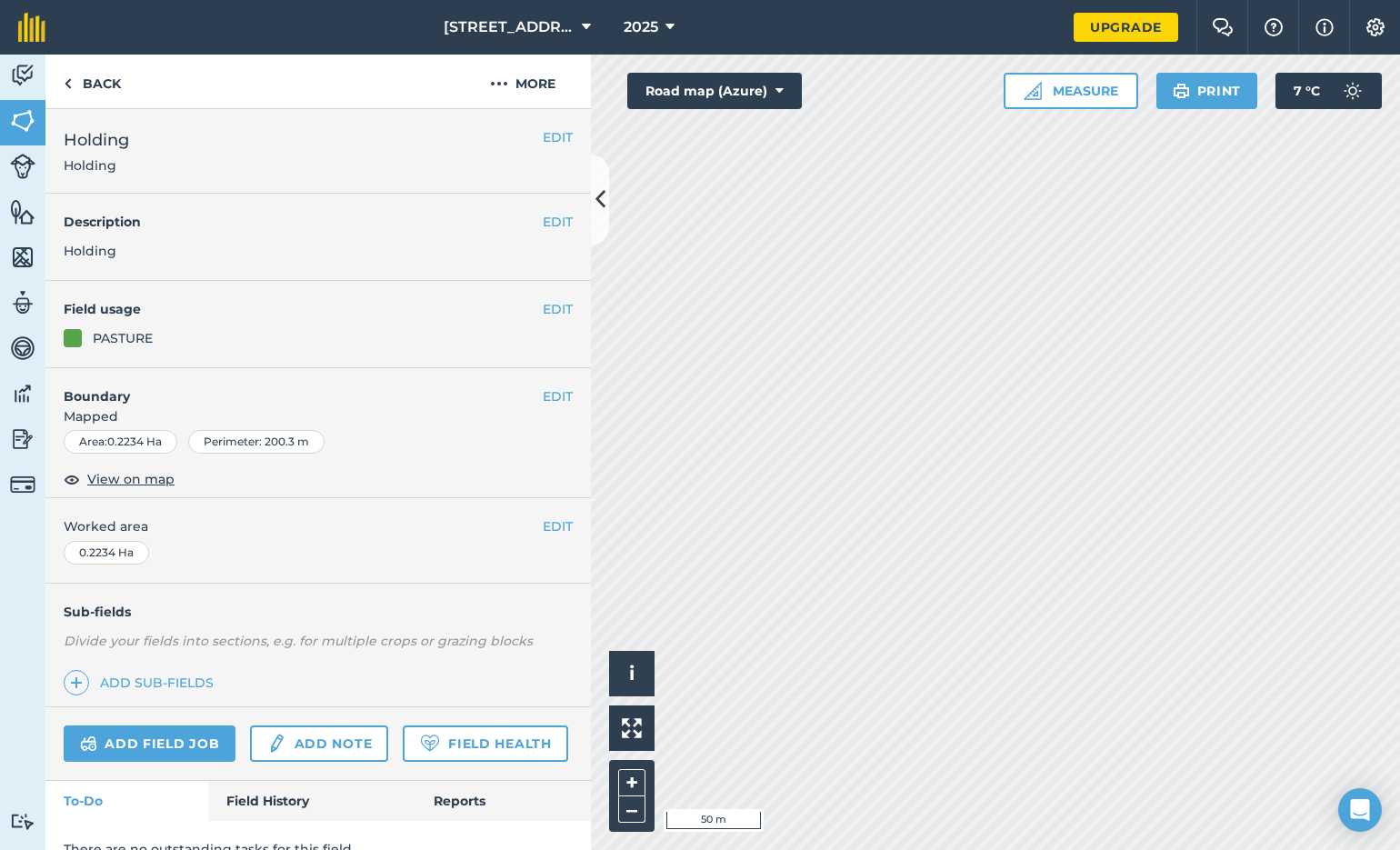 click at bounding box center (779, 91) 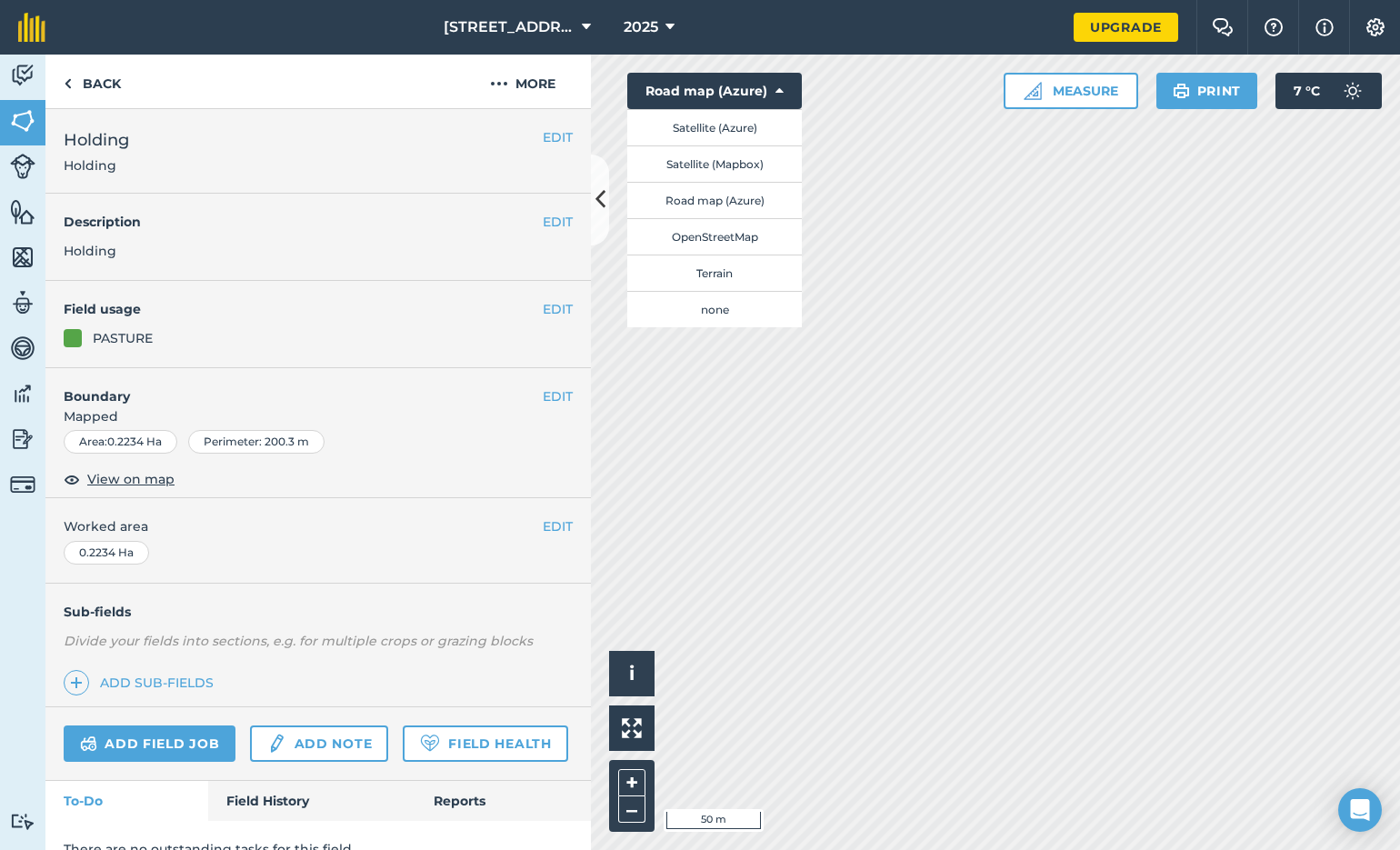 click on "Satellite (Azure)" at bounding box center [715, 127] 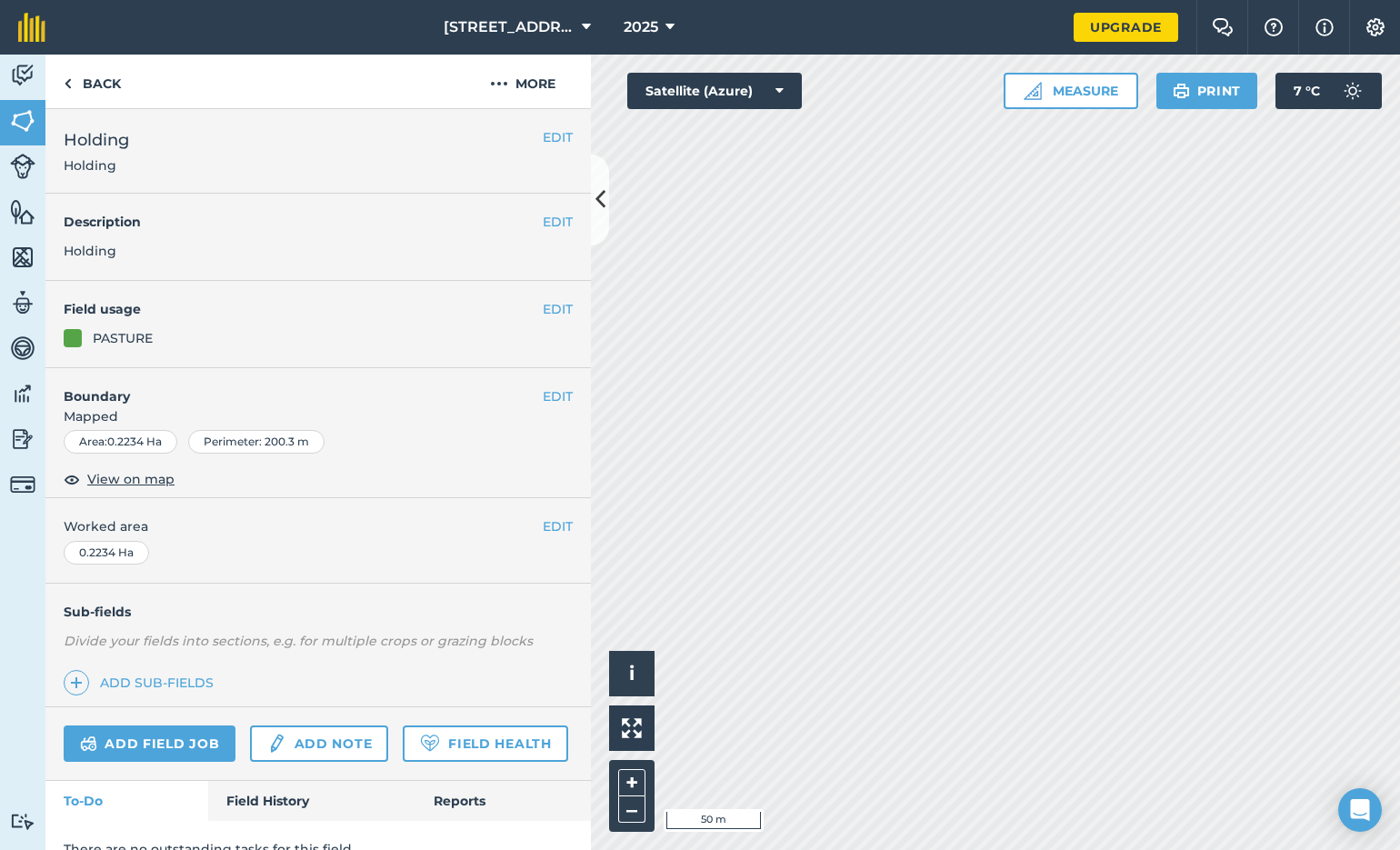 click at bounding box center [779, 91] 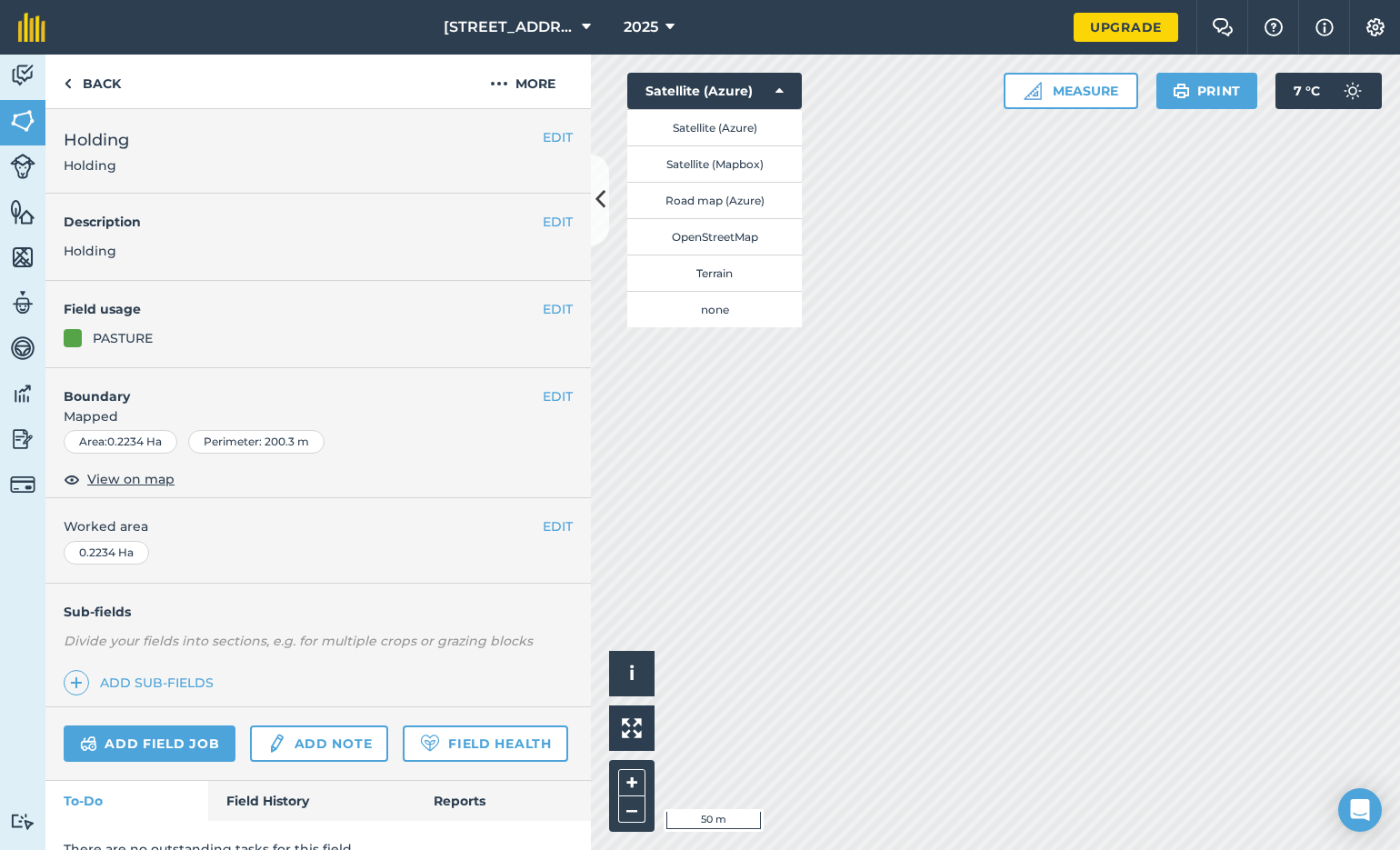 click on "Satellite (Mapbox)" at bounding box center (715, 164) 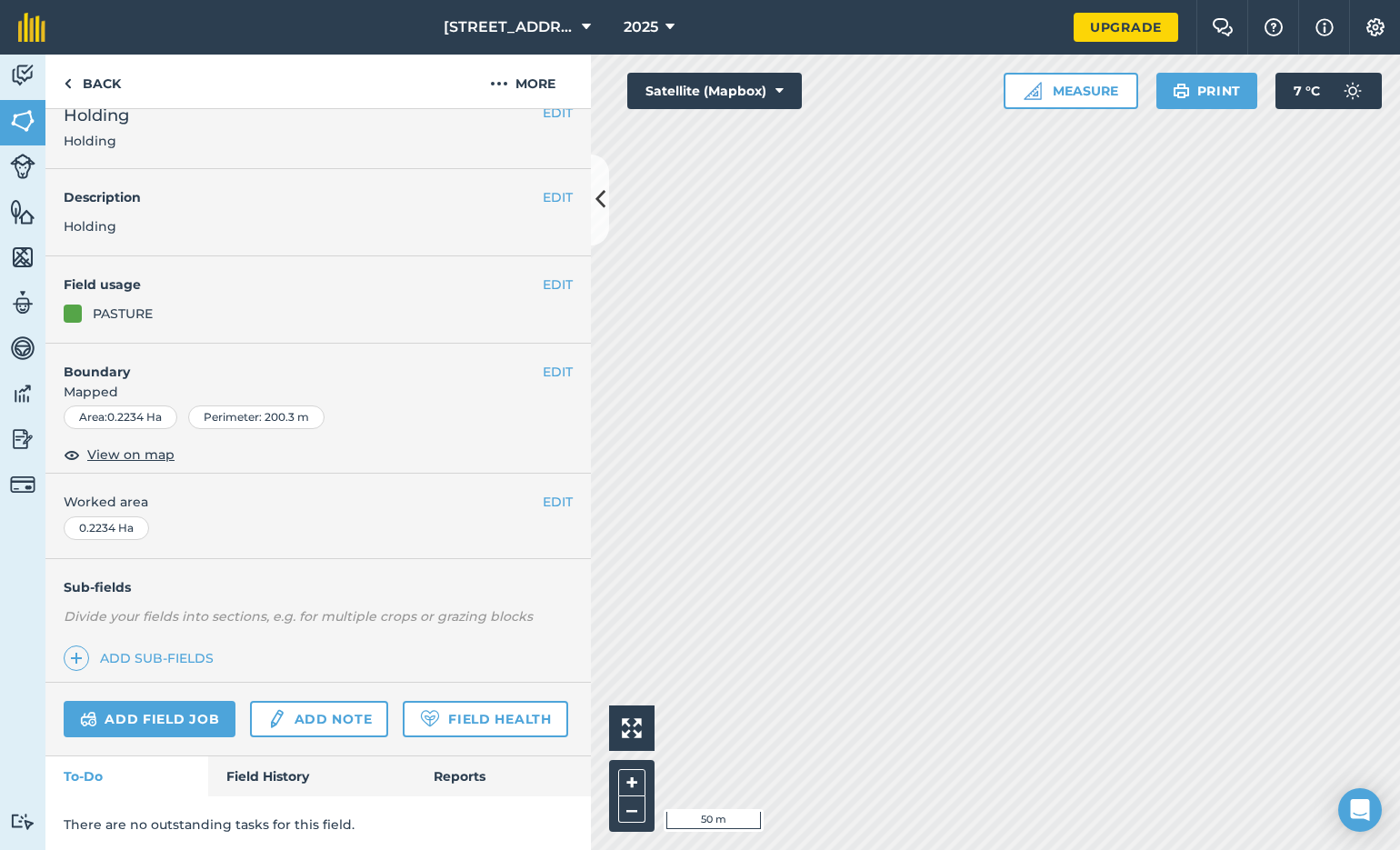 scroll, scrollTop: 24, scrollLeft: 0, axis: vertical 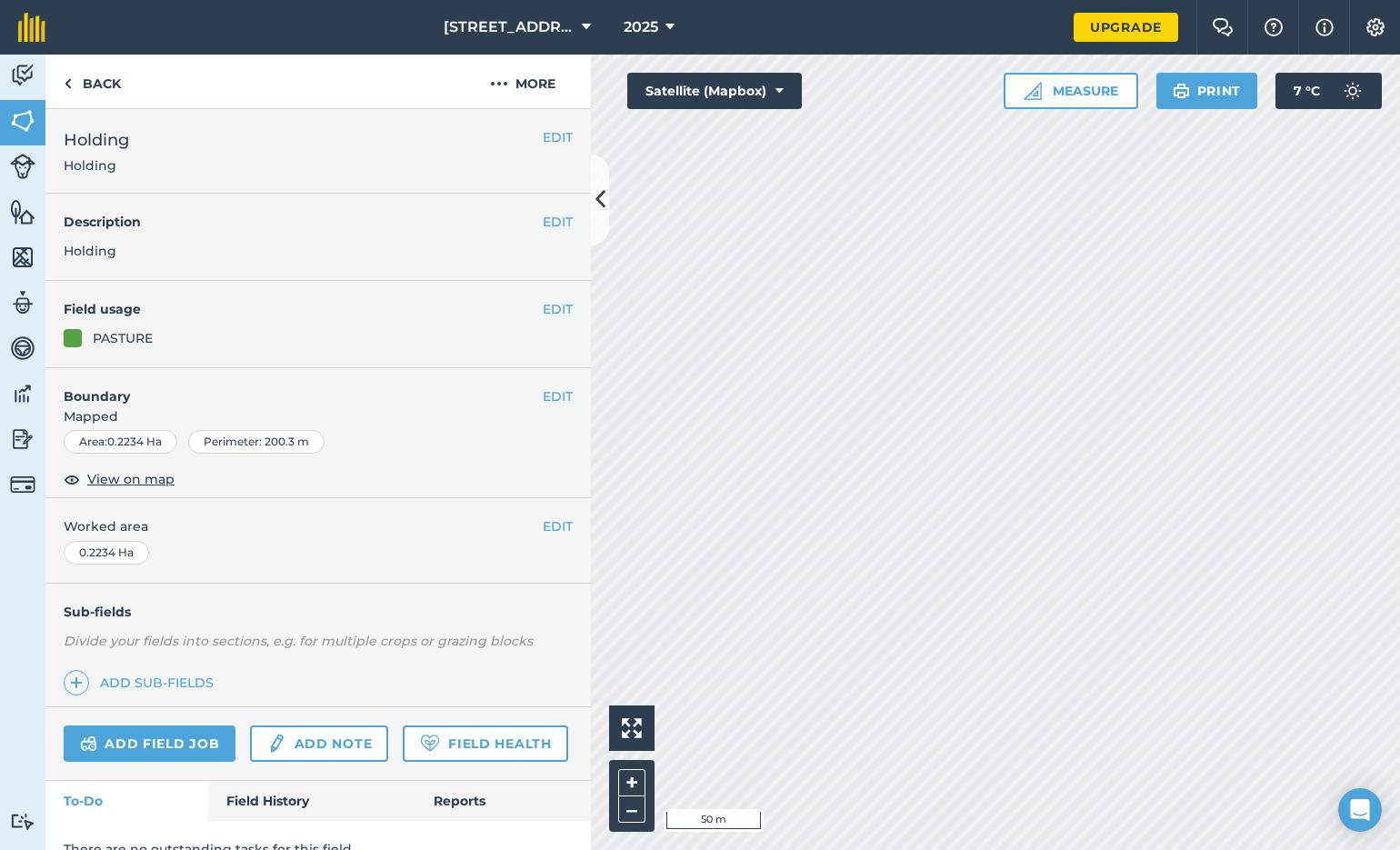 click at bounding box center (1223, 27) 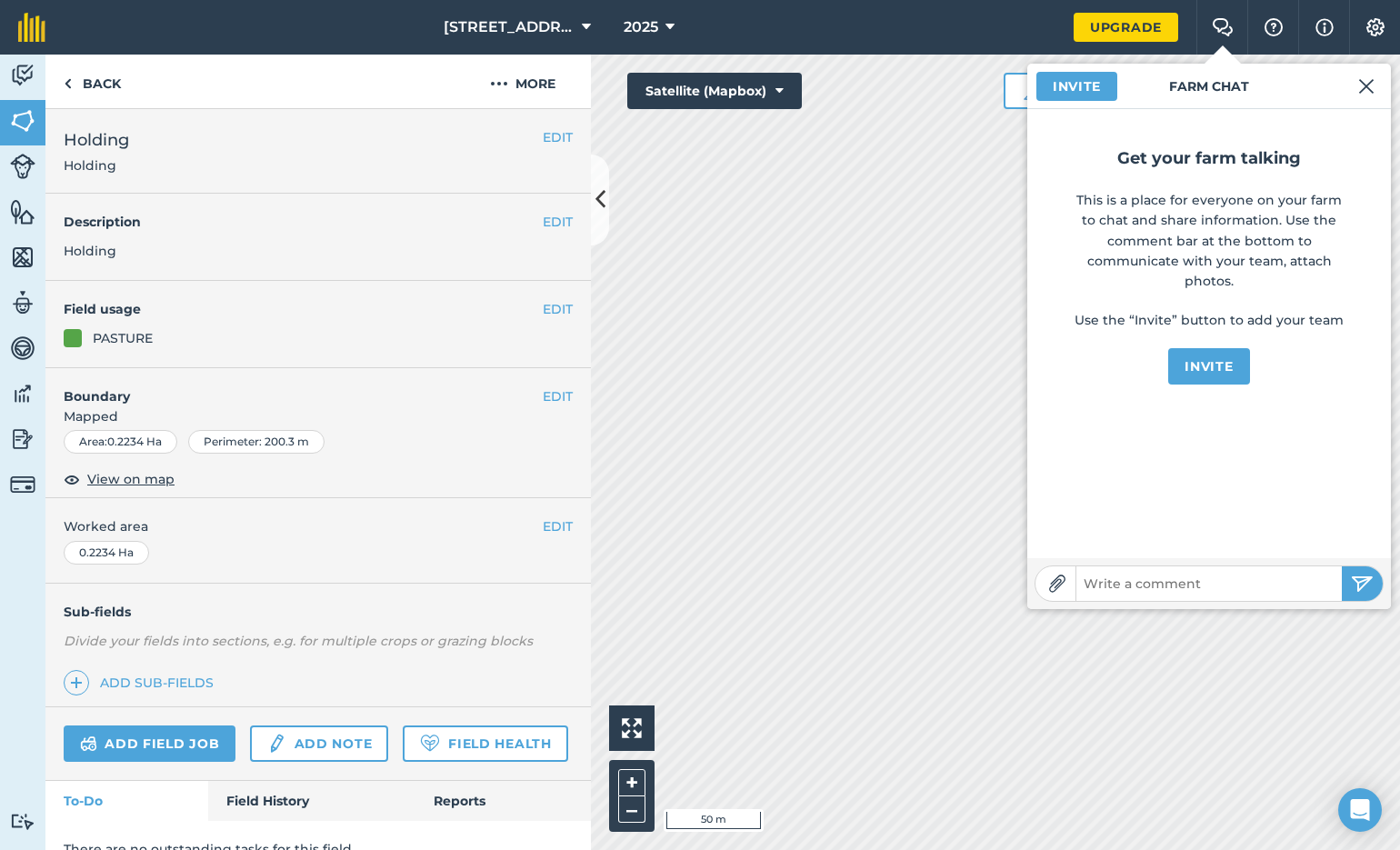 click at bounding box center [1223, 27] 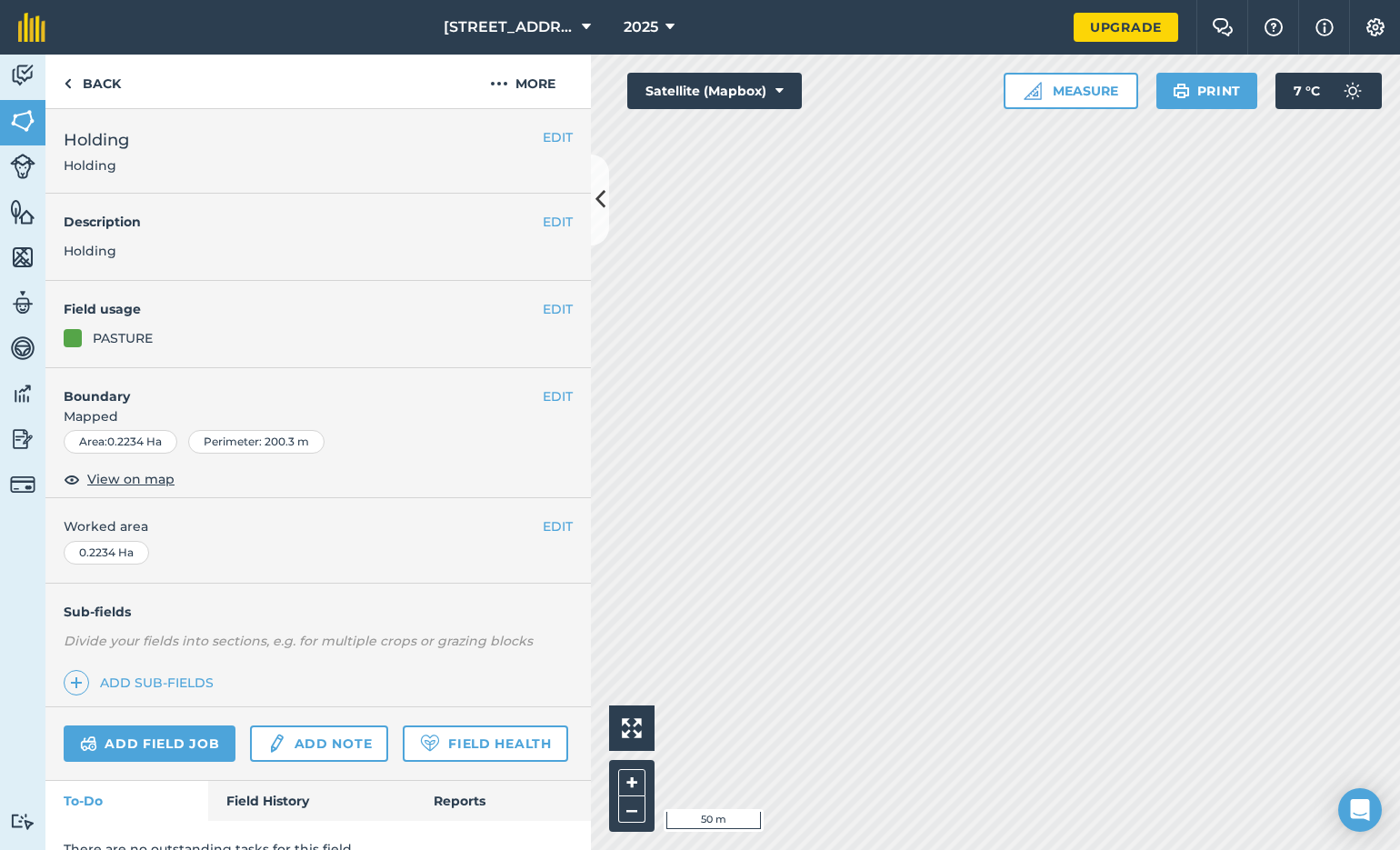 click at bounding box center (1274, 27) 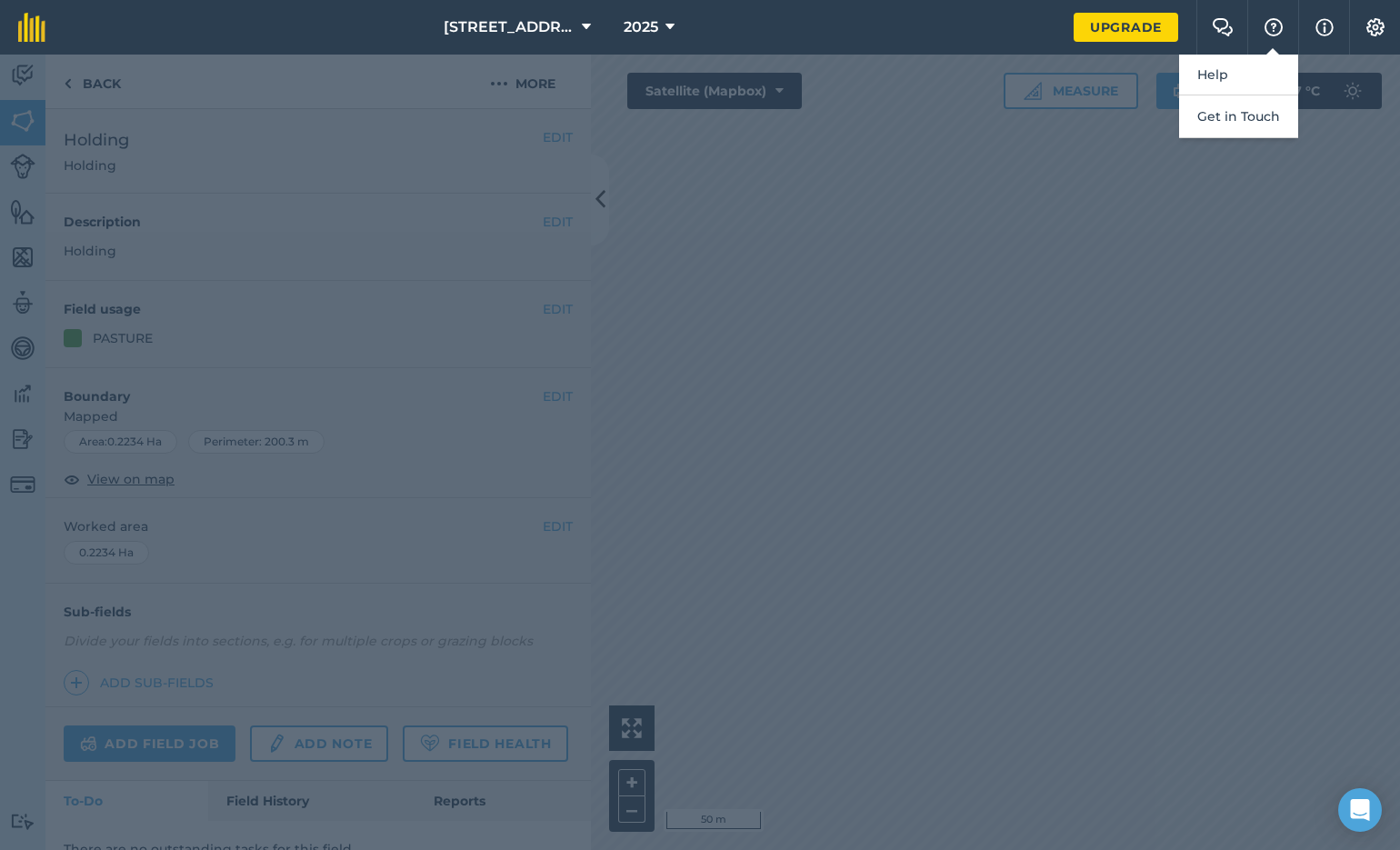 click at bounding box center (1274, 27) 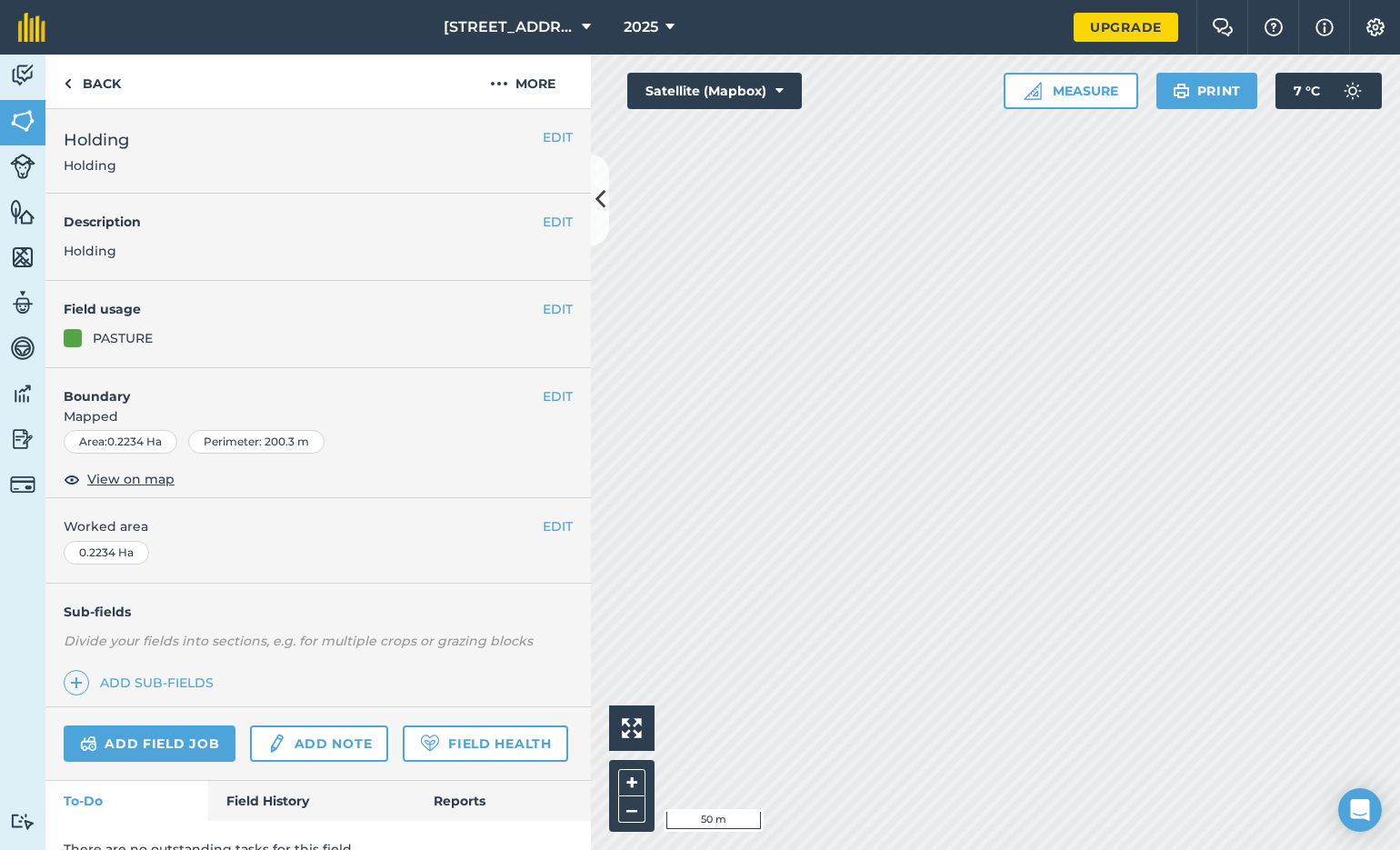 click at bounding box center [1325, 27] 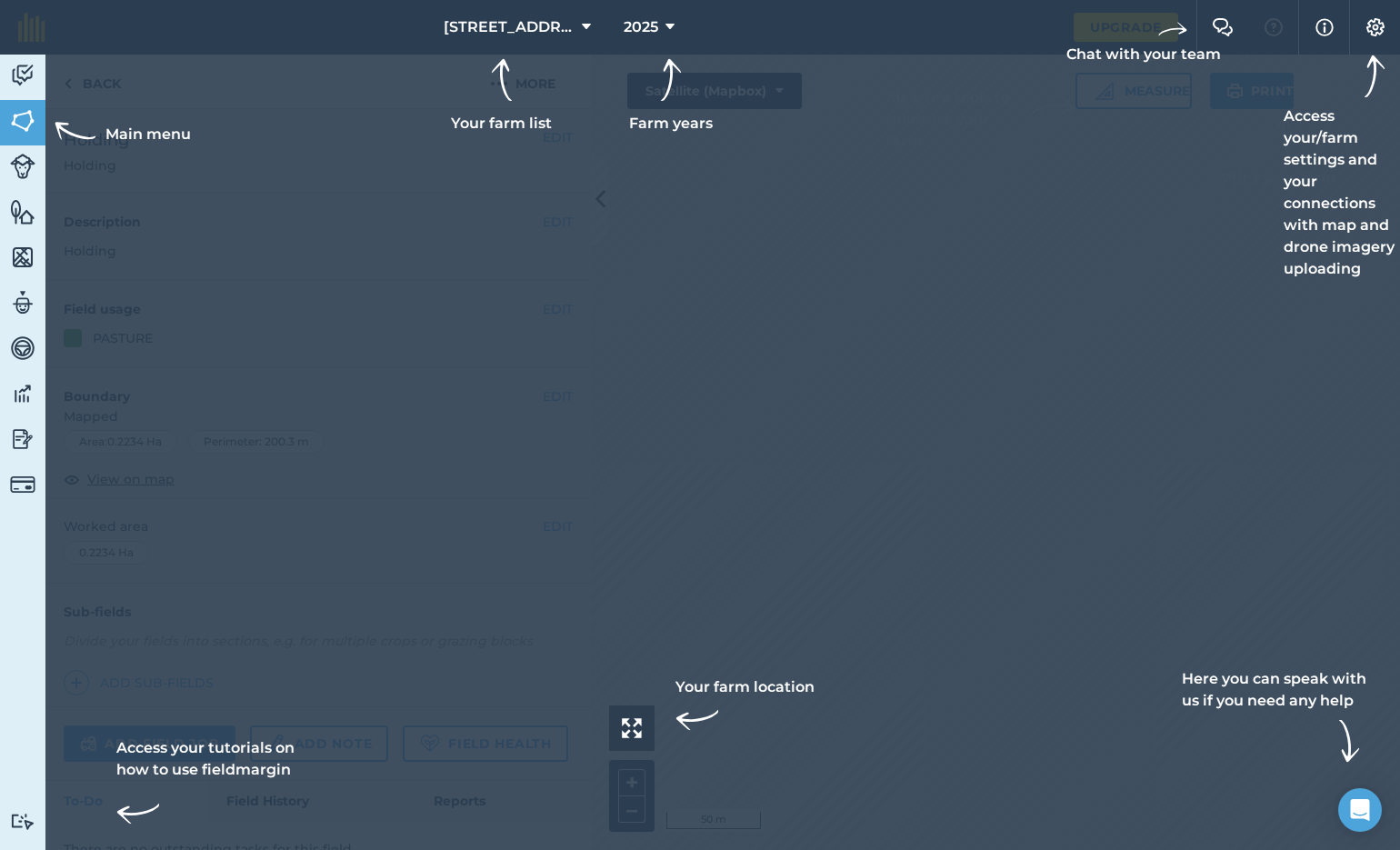 click at bounding box center [1325, 27] 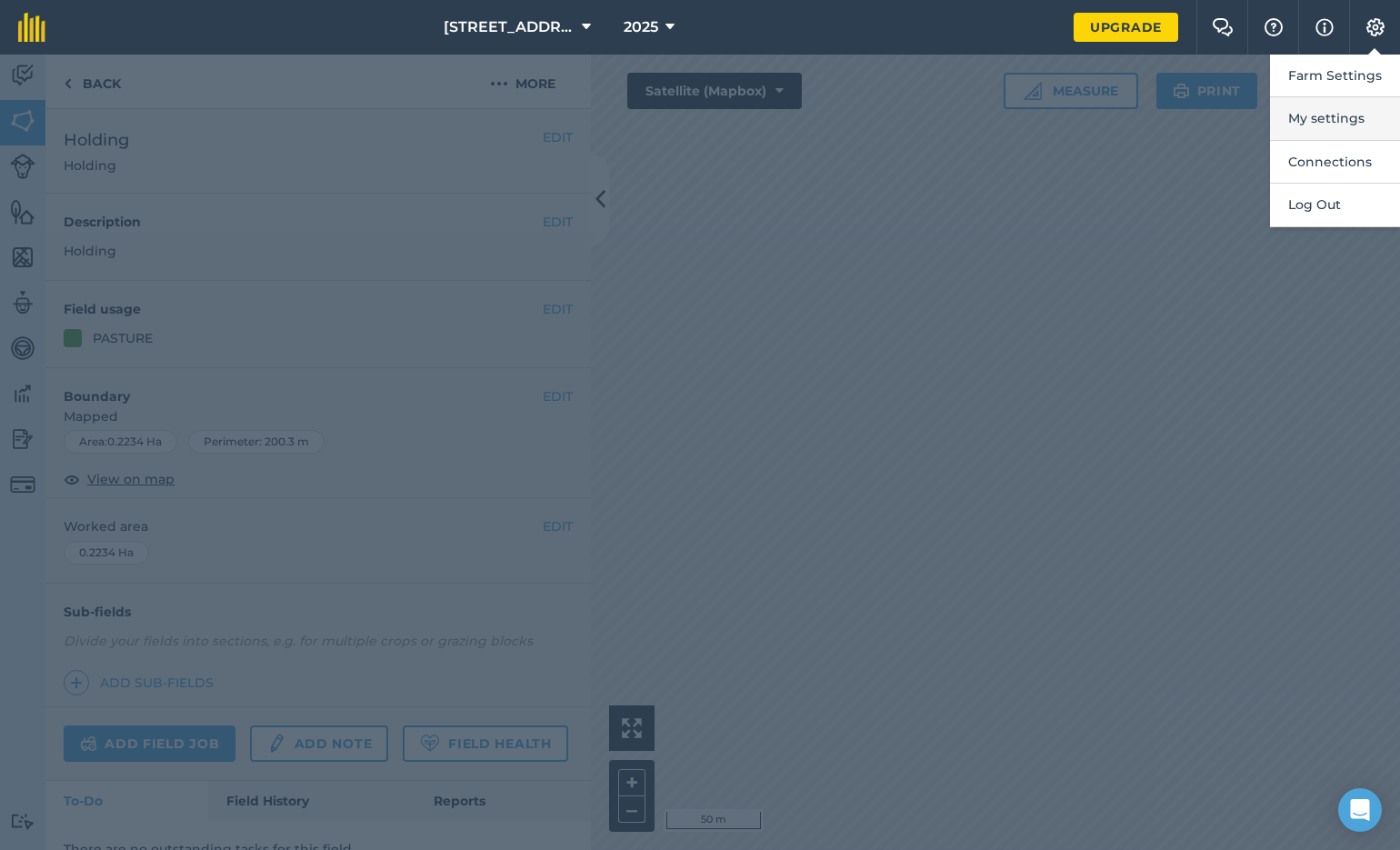 click on "My settings" at bounding box center (1335, 118) 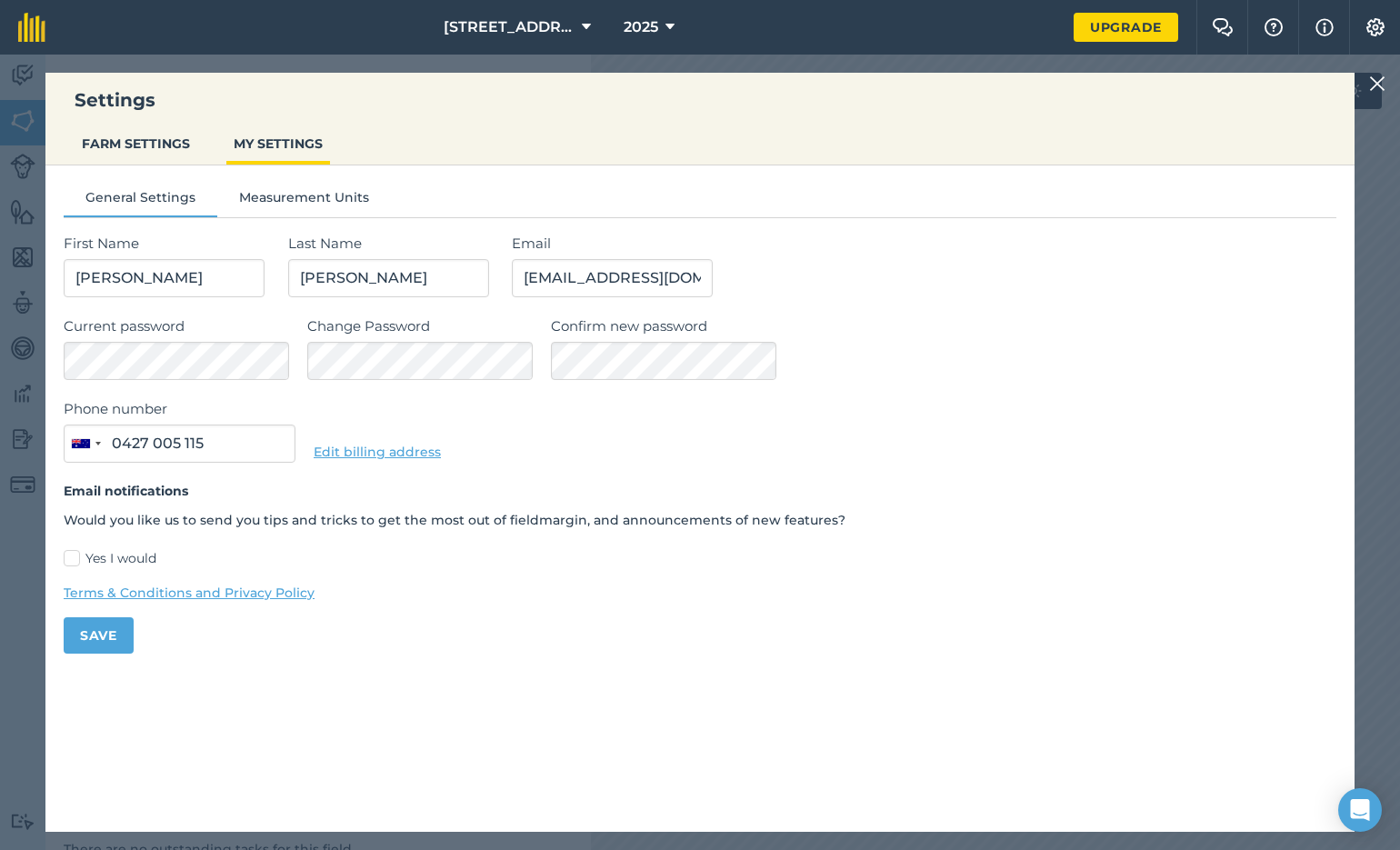 click at bounding box center (1375, 27) 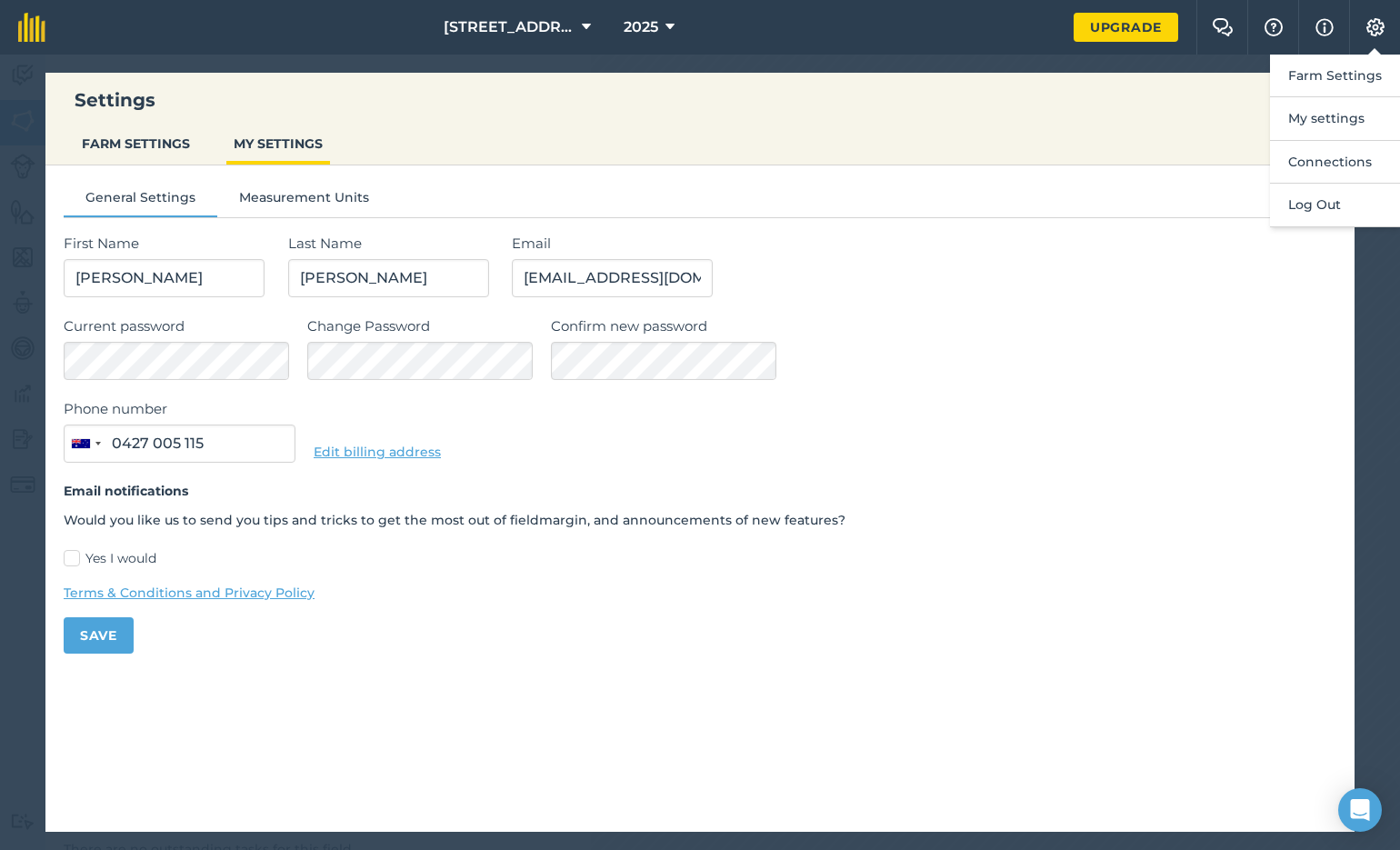 click on "Farm Settings" at bounding box center (1335, 75) 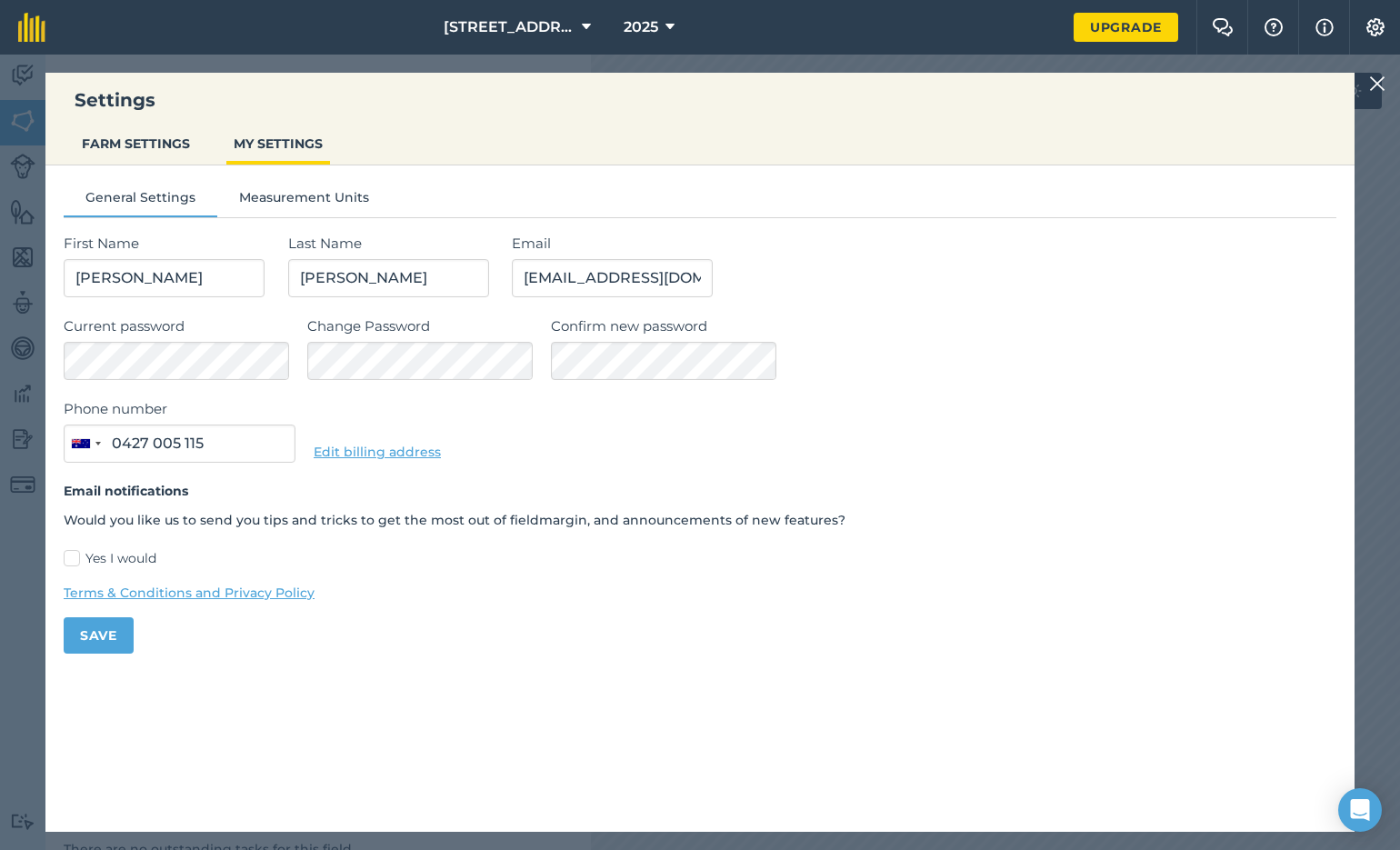 click at bounding box center [1375, 27] 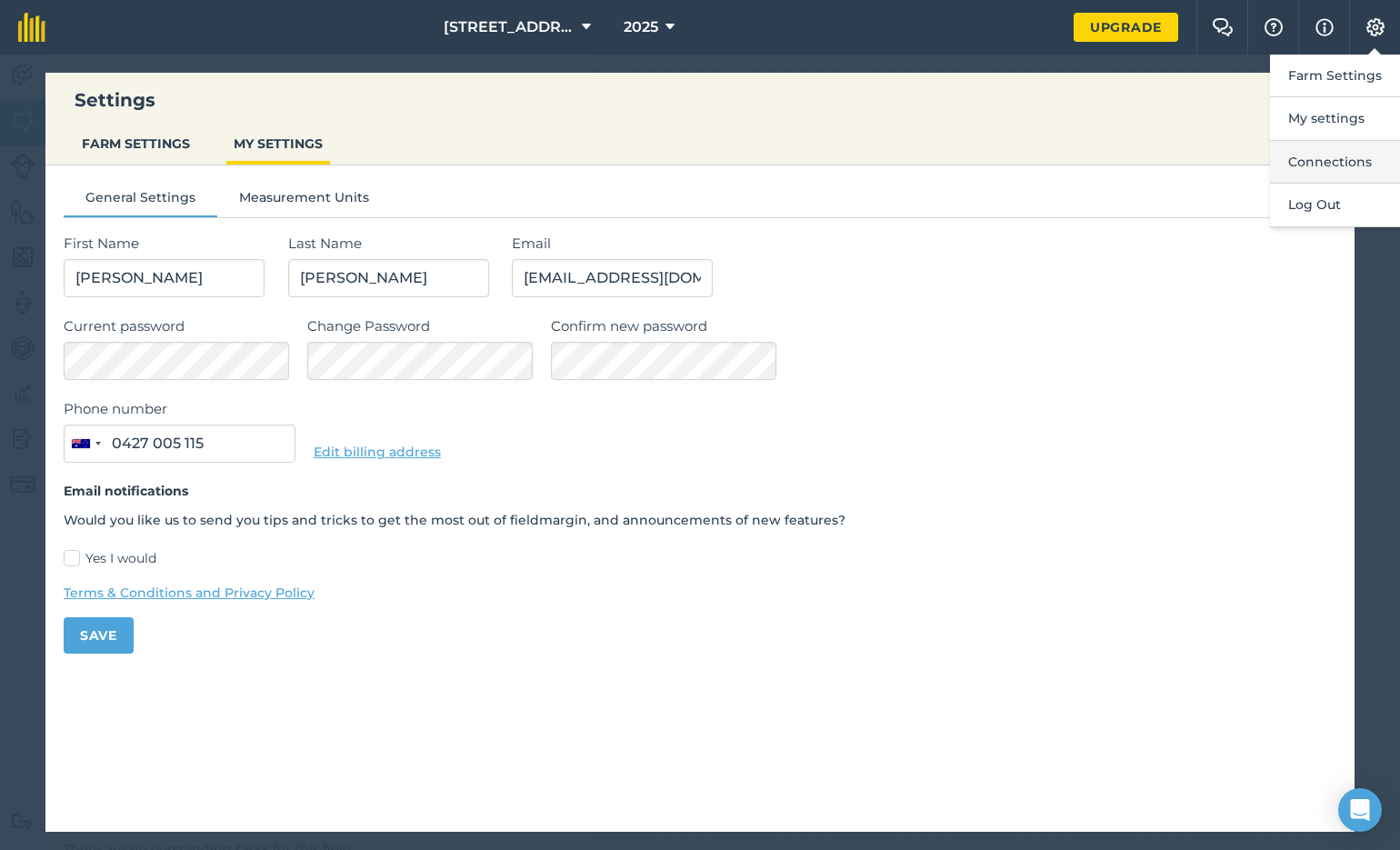 click on "Connections" at bounding box center (1335, 162) 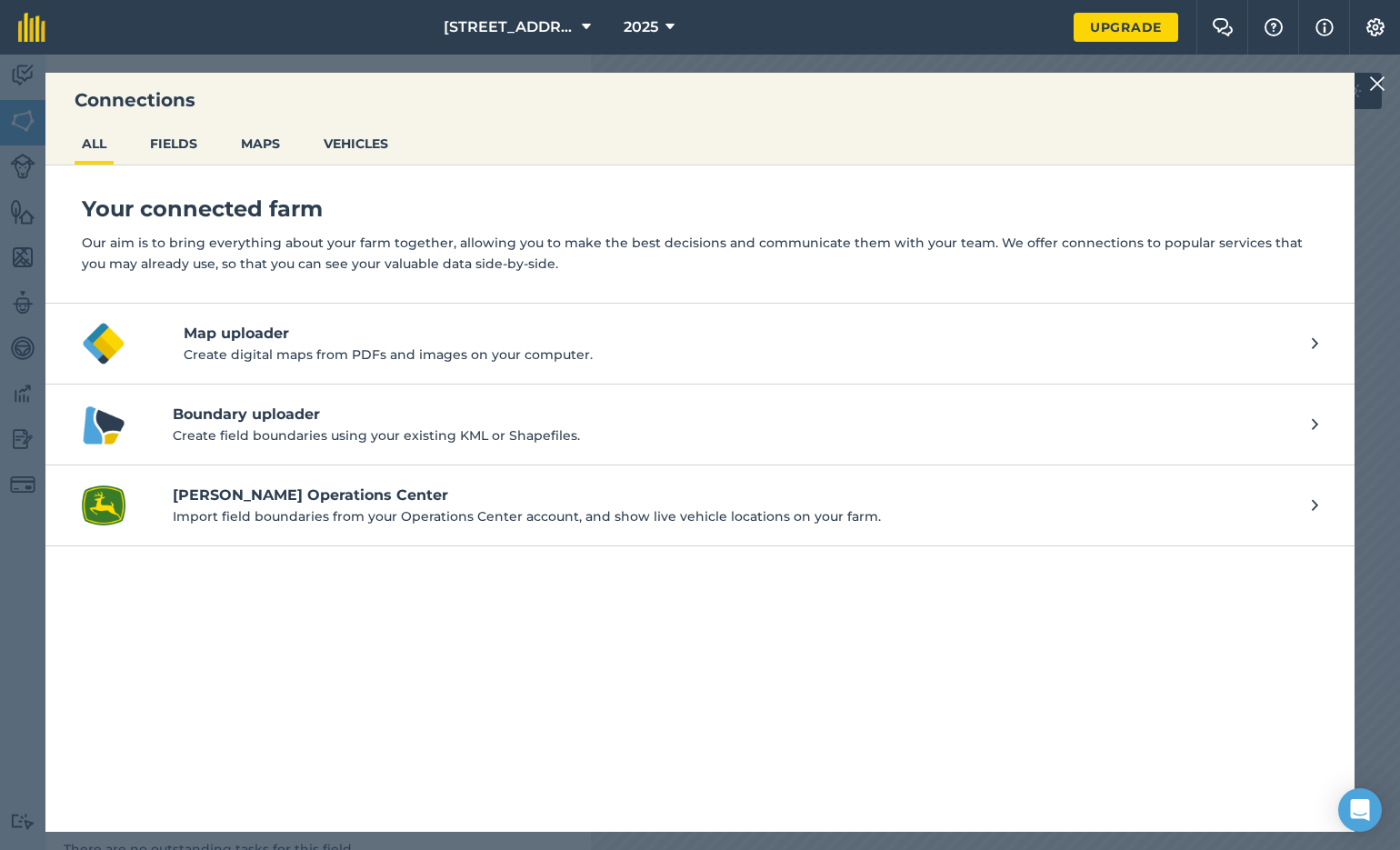 click on "Create digital maps from PDFs and images on your computer." at bounding box center (747, 355) 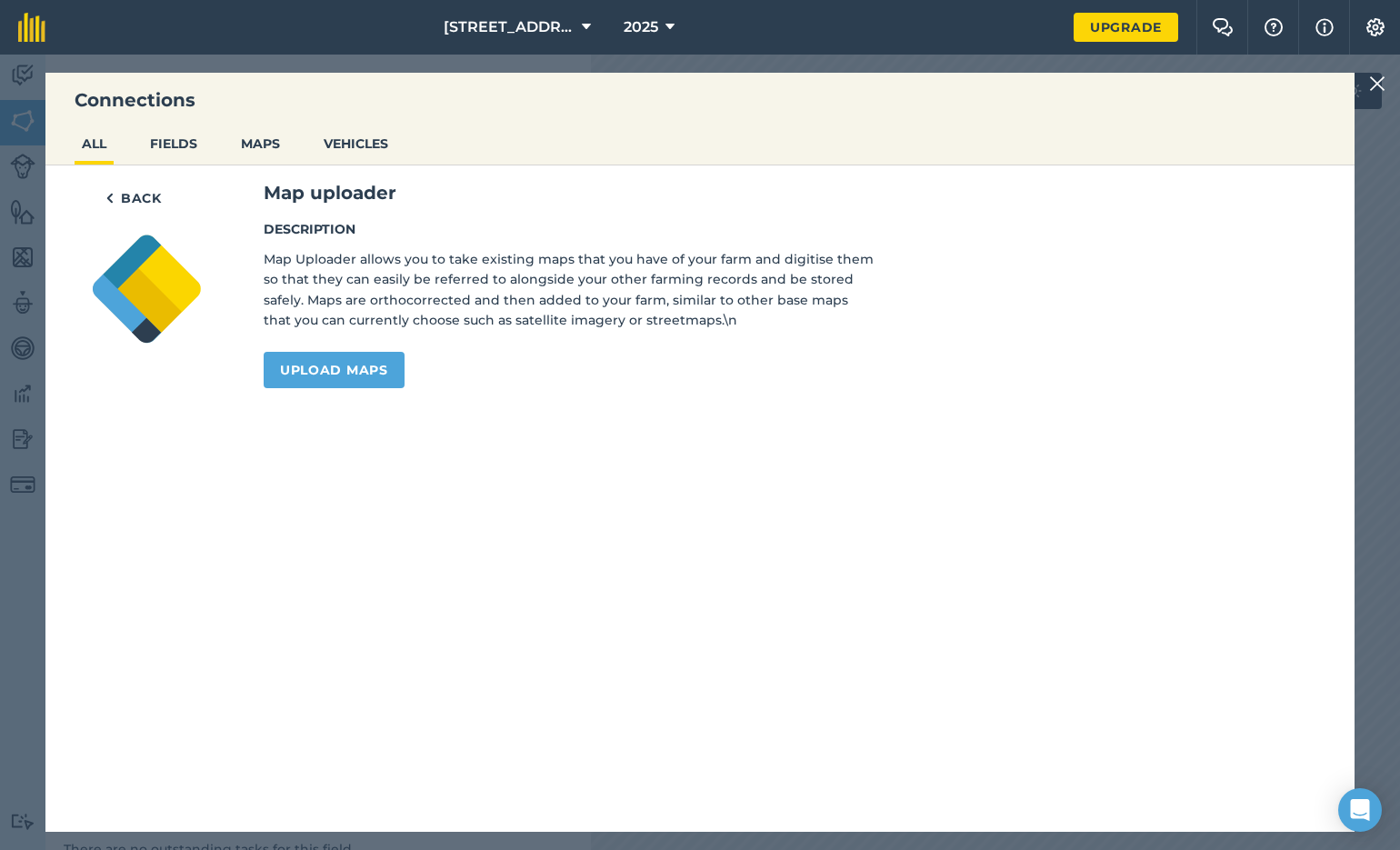 click on "Upload maps" at bounding box center [334, 370] 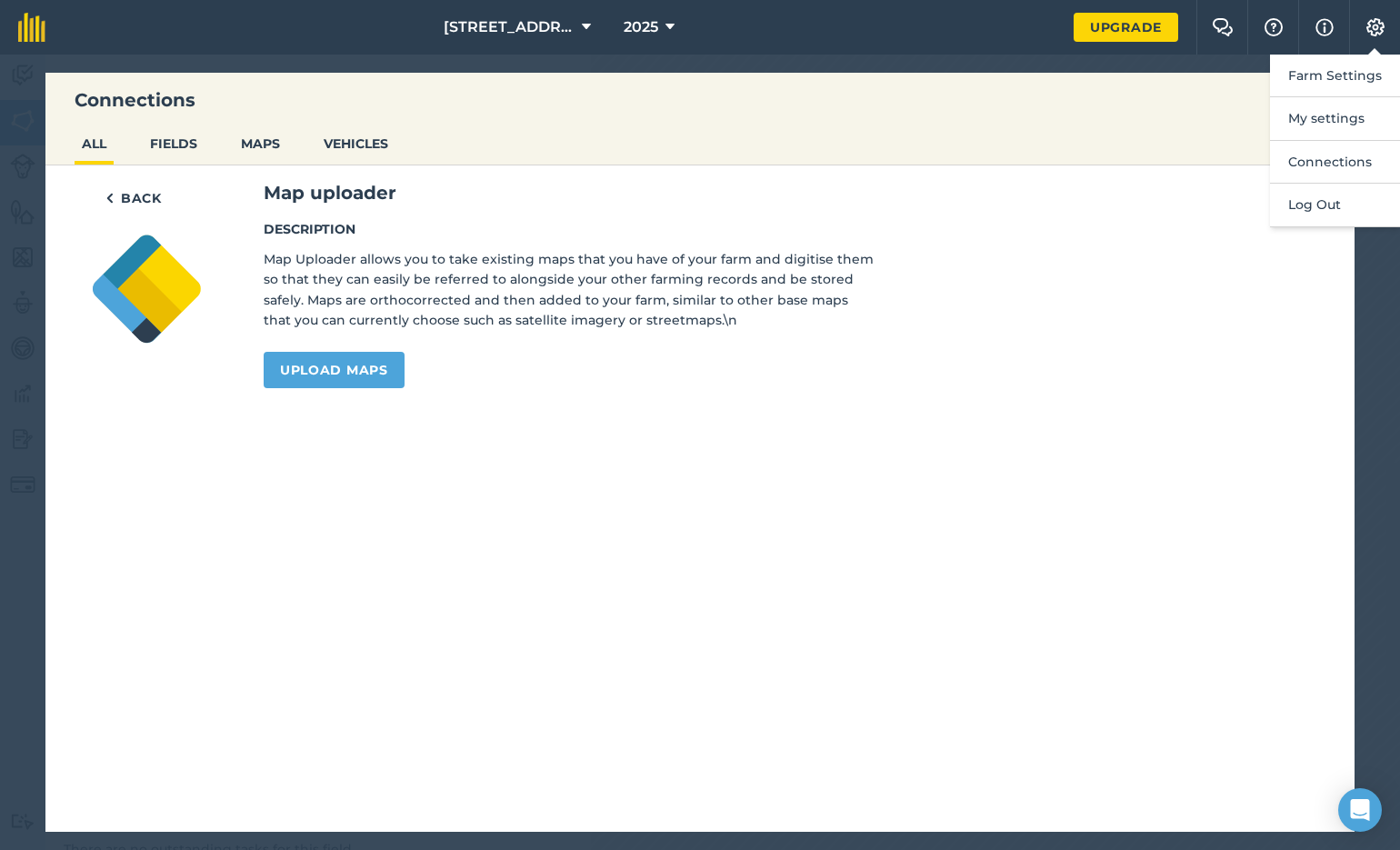 click on "Connections" at bounding box center [700, 100] 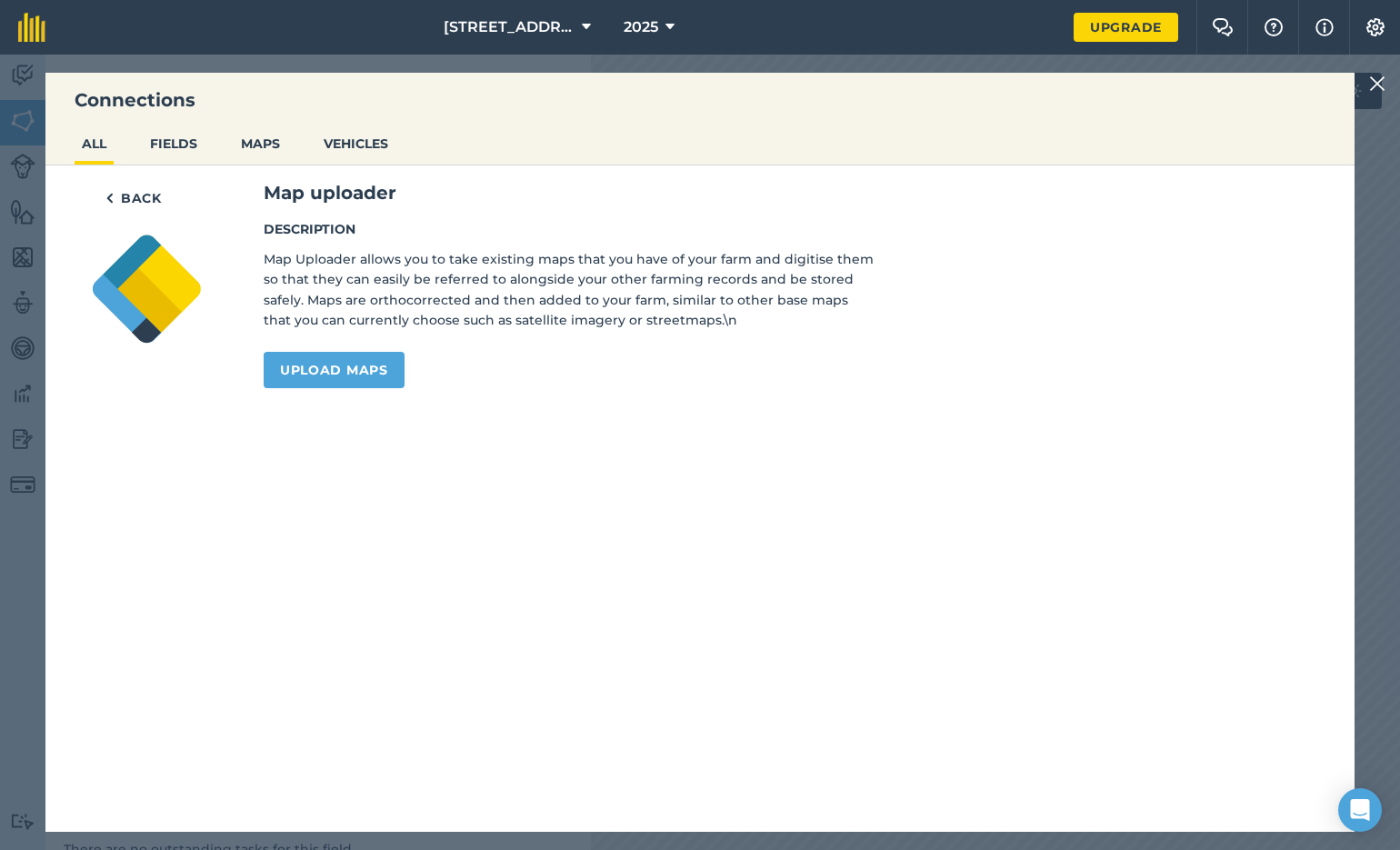click at bounding box center [1377, 84] 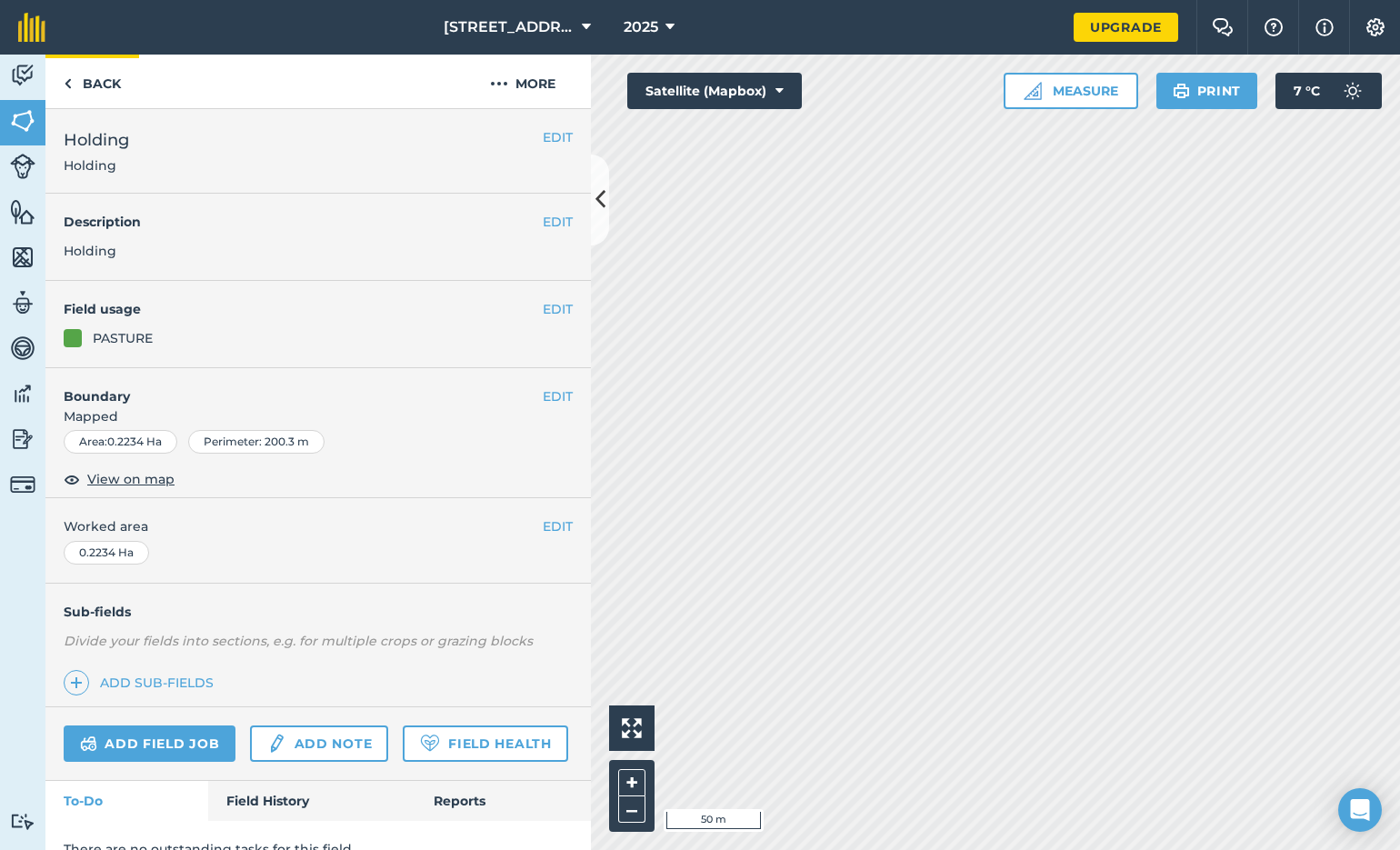 click on "Back" at bounding box center [92, 81] 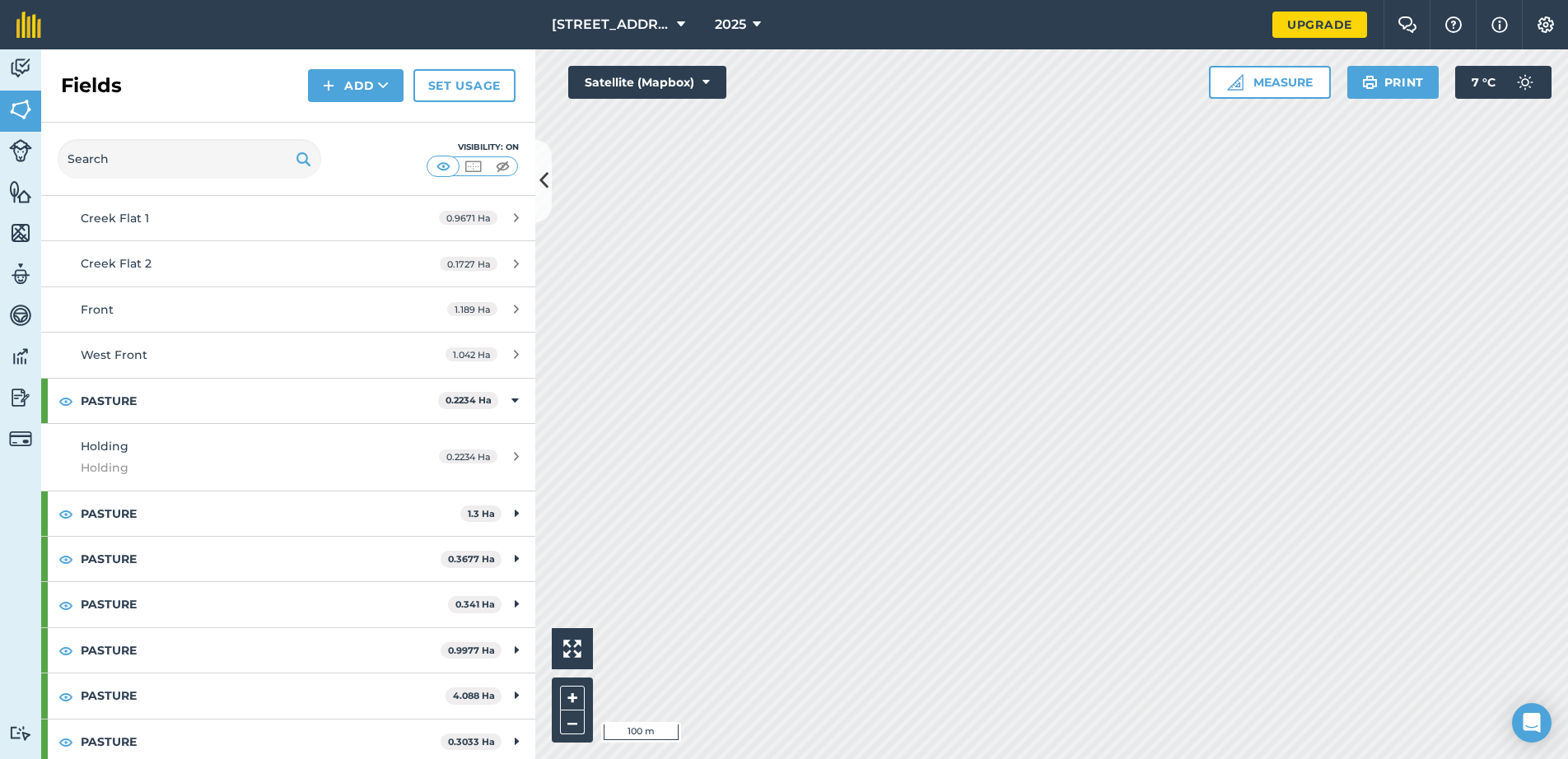 scroll, scrollTop: 213, scrollLeft: 0, axis: vertical 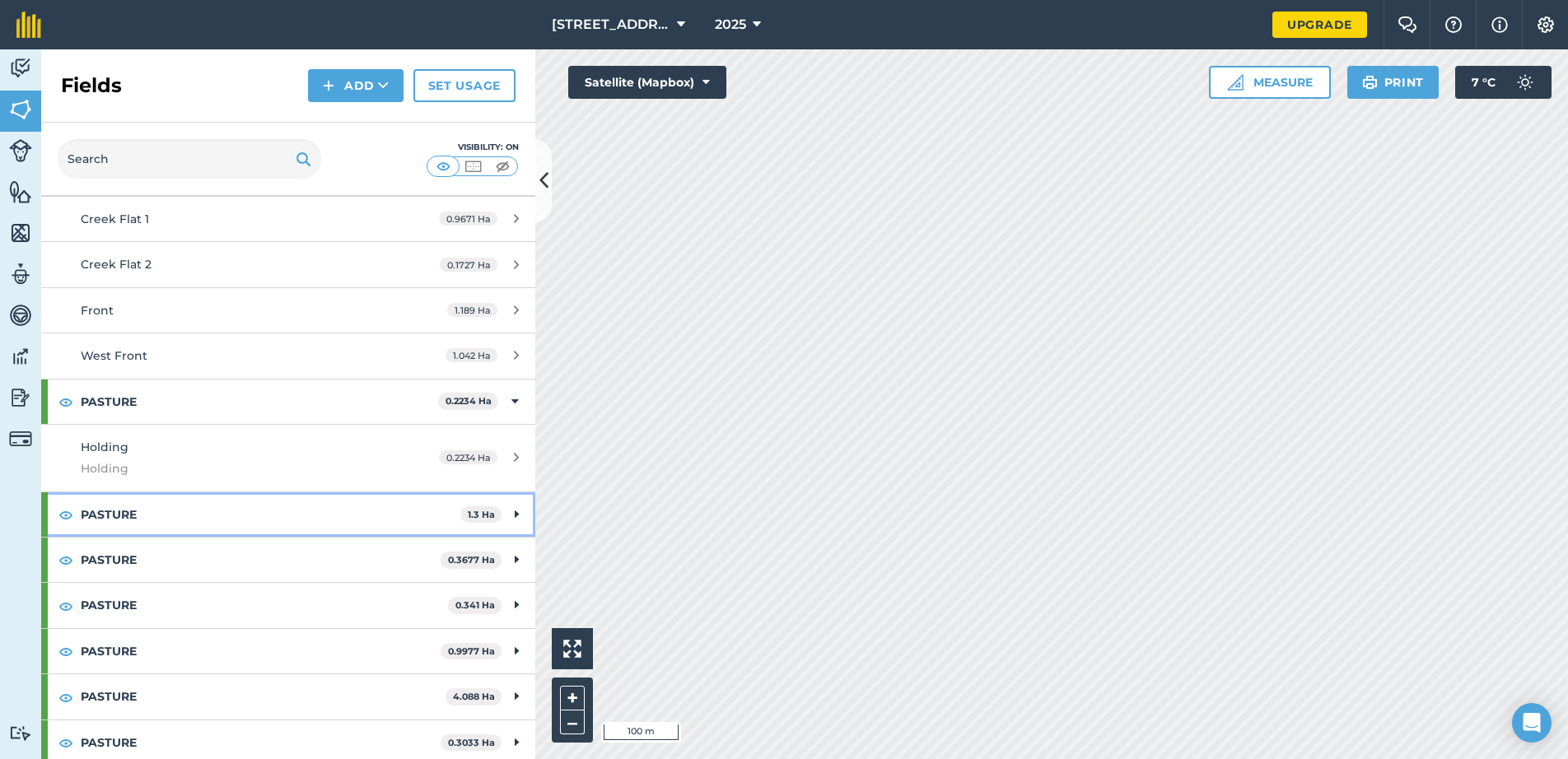 click at bounding box center [516, 515] 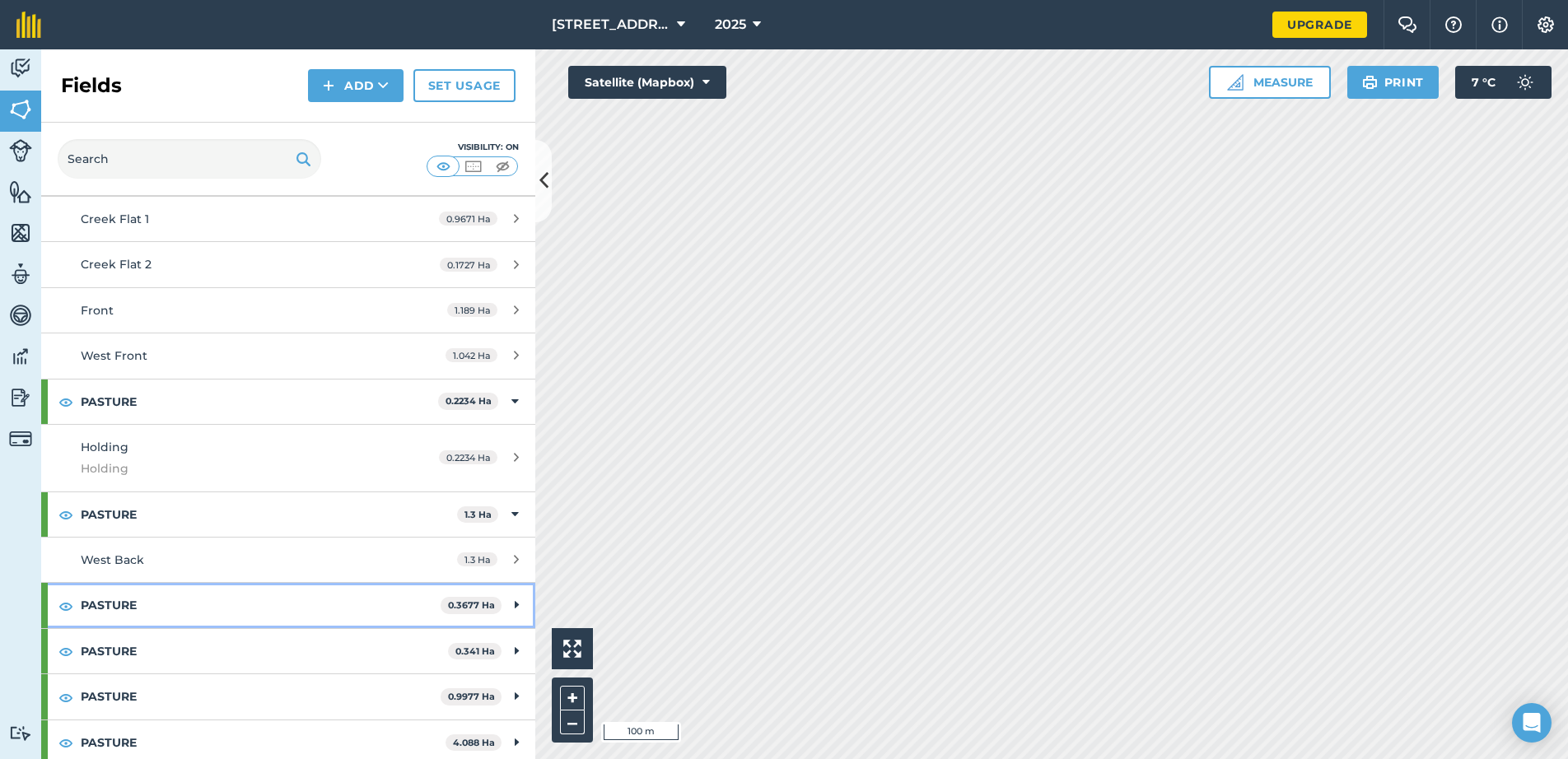 click at bounding box center (516, 605) 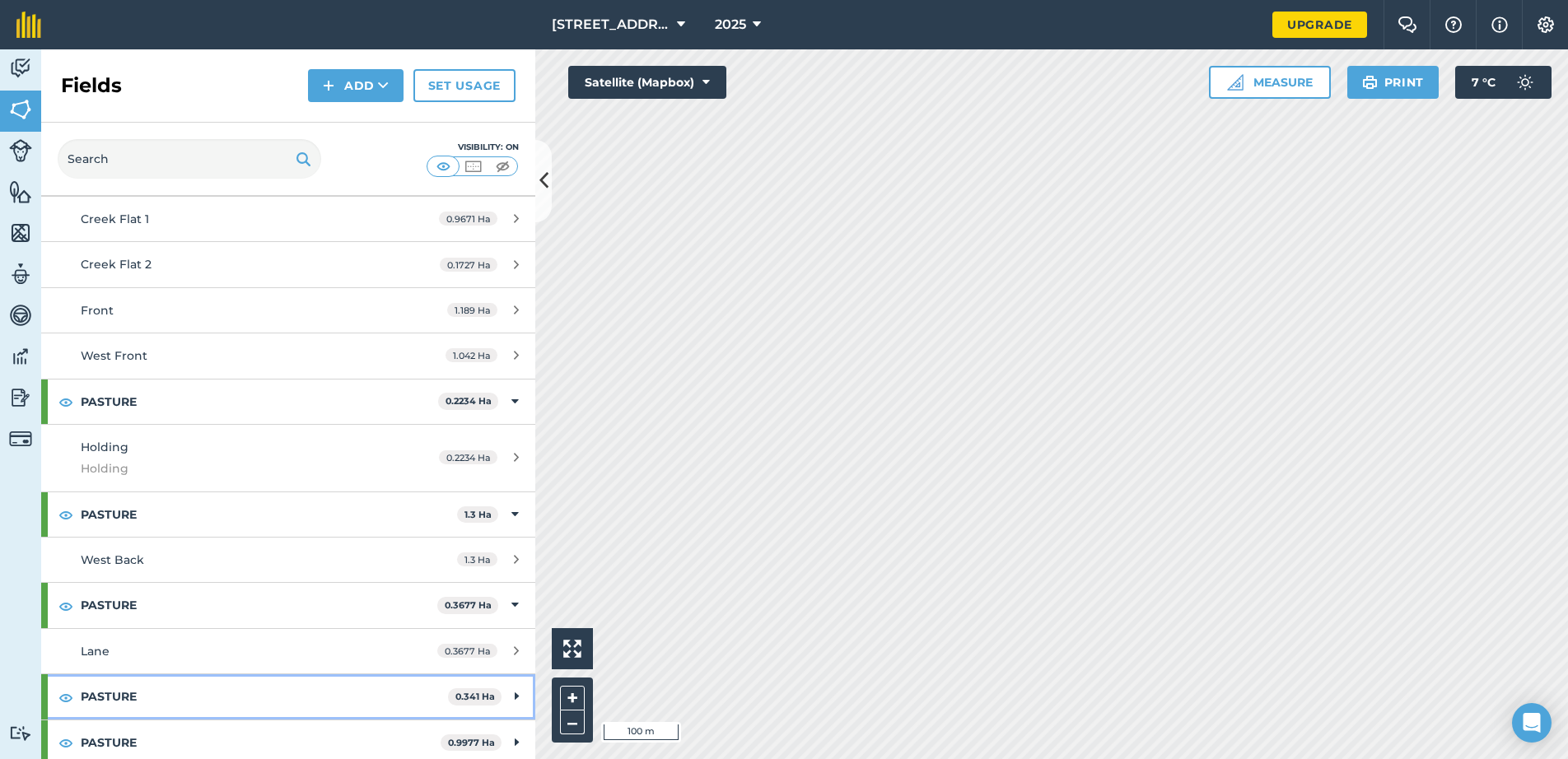 click at bounding box center [516, 696] 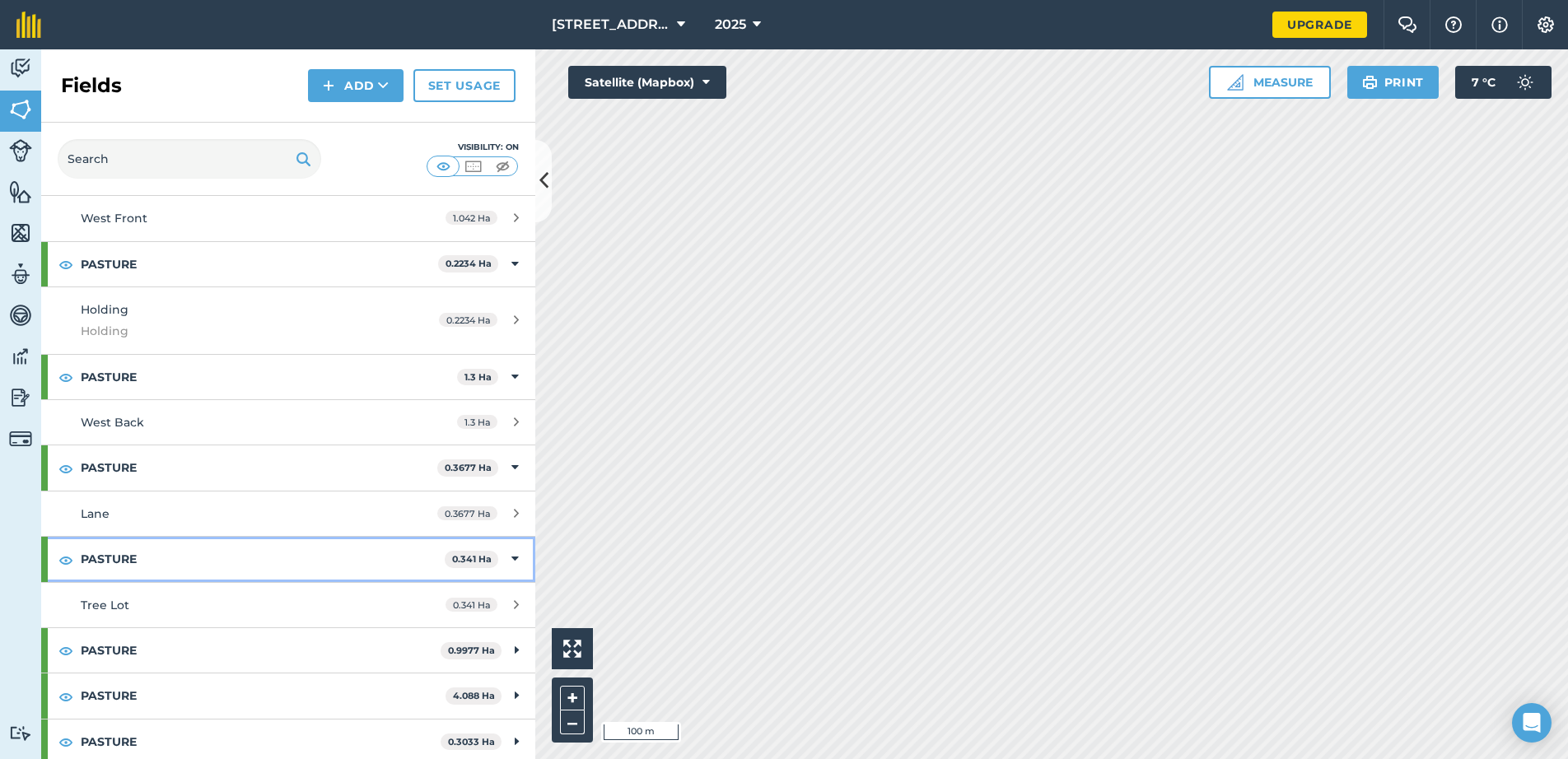 scroll, scrollTop: 349, scrollLeft: 0, axis: vertical 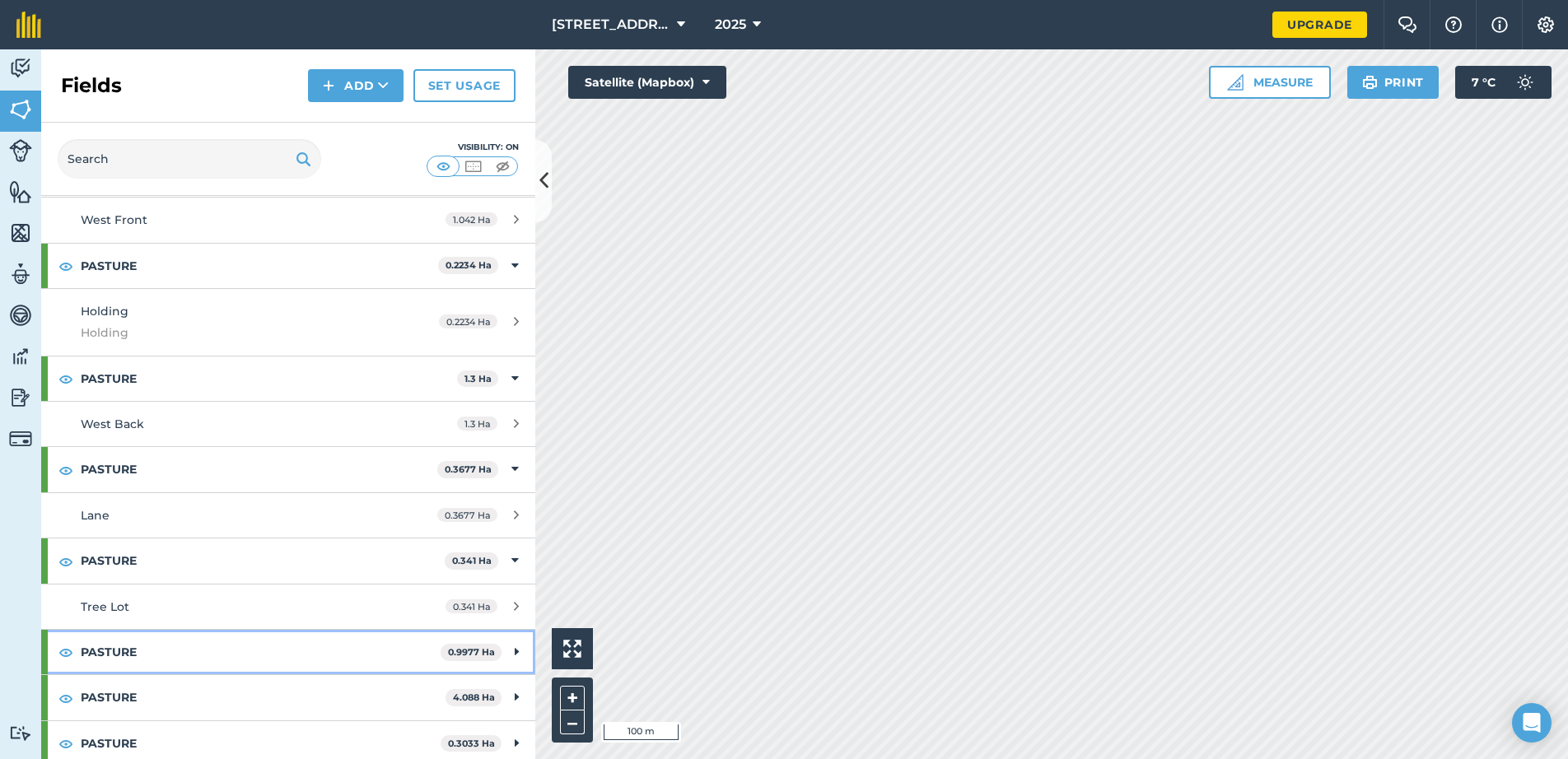 click at bounding box center [516, 652] 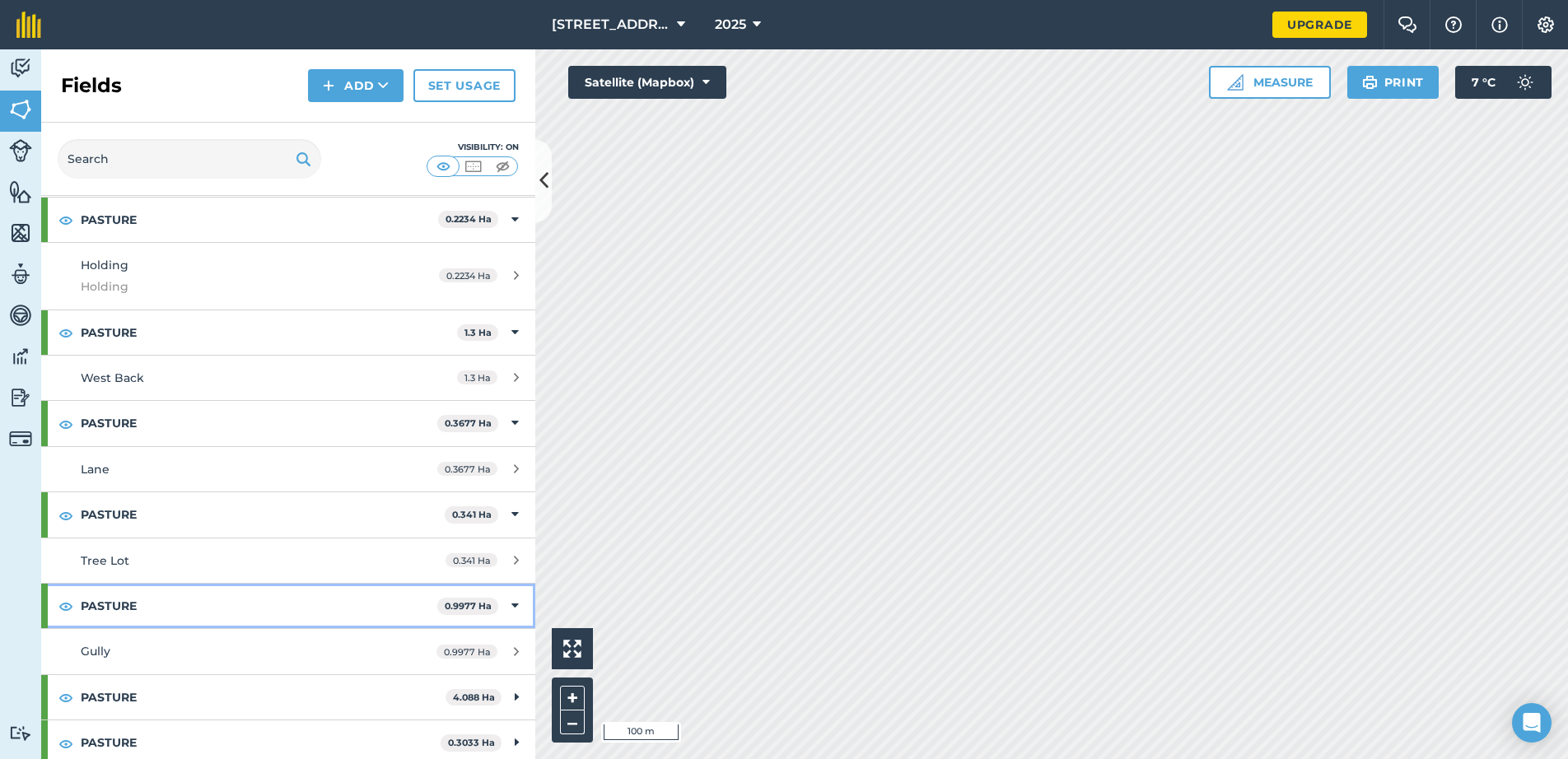 scroll, scrollTop: 394, scrollLeft: 0, axis: vertical 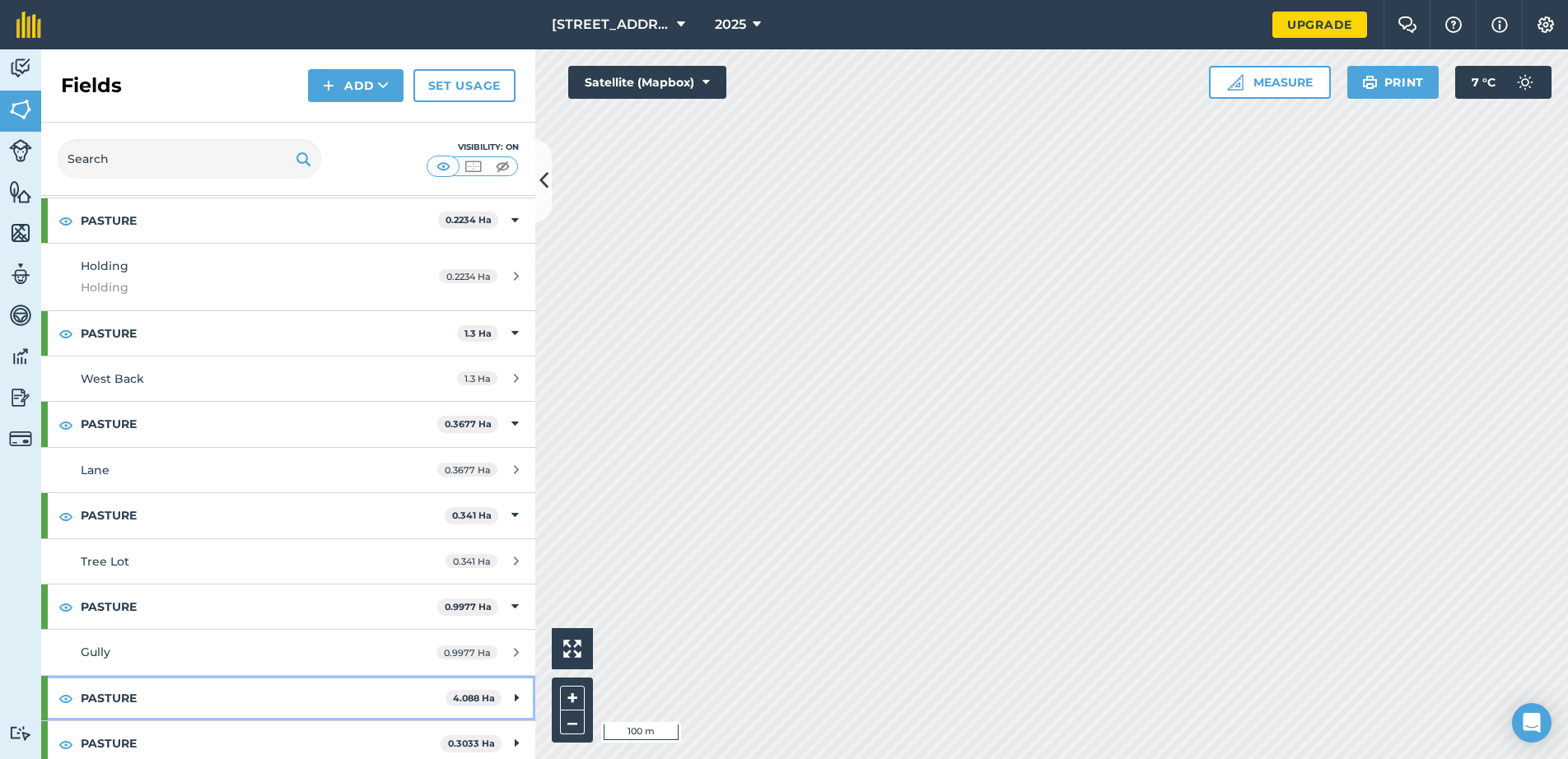 click at bounding box center [516, 698] 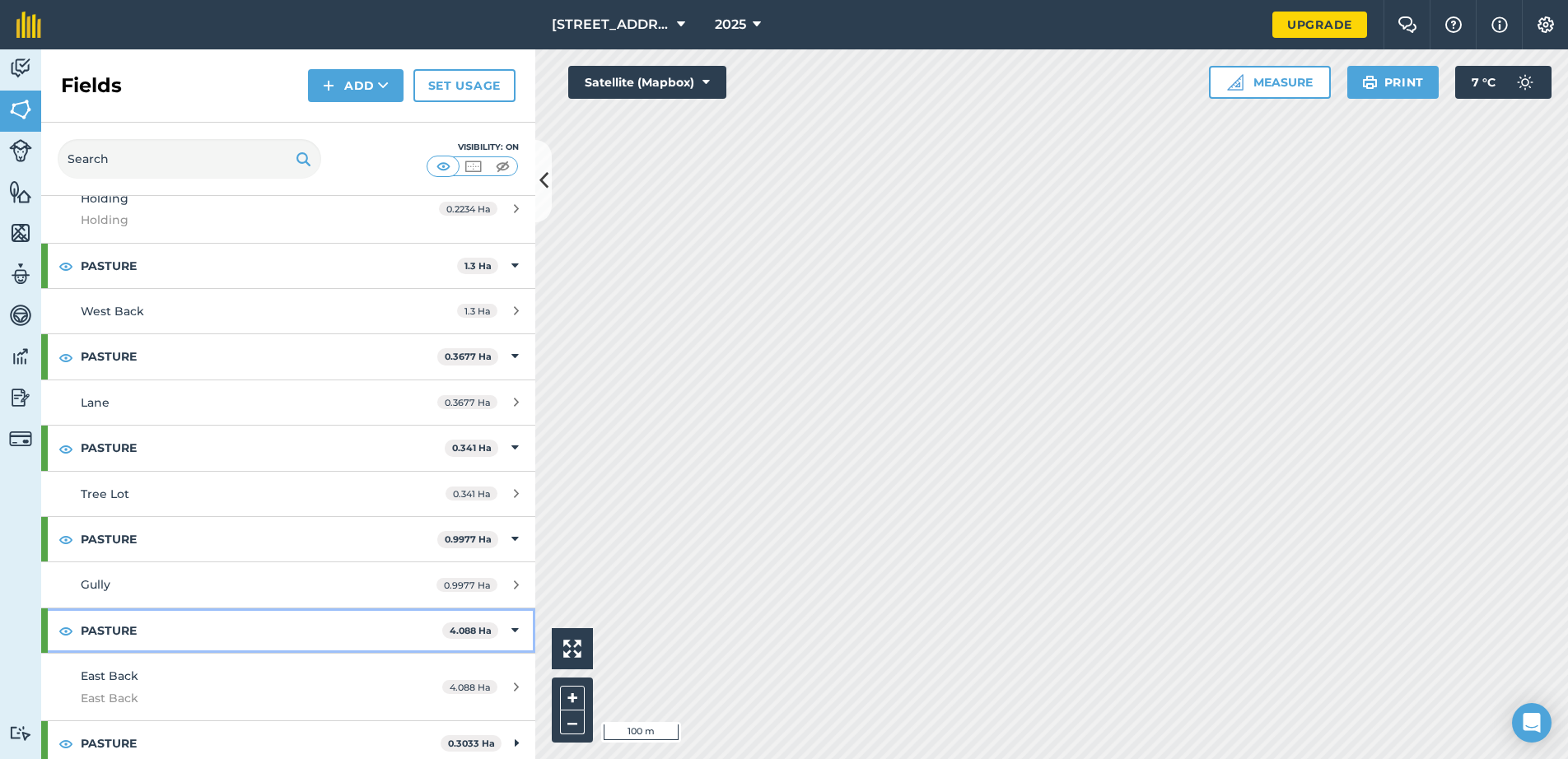 scroll, scrollTop: 461, scrollLeft: 0, axis: vertical 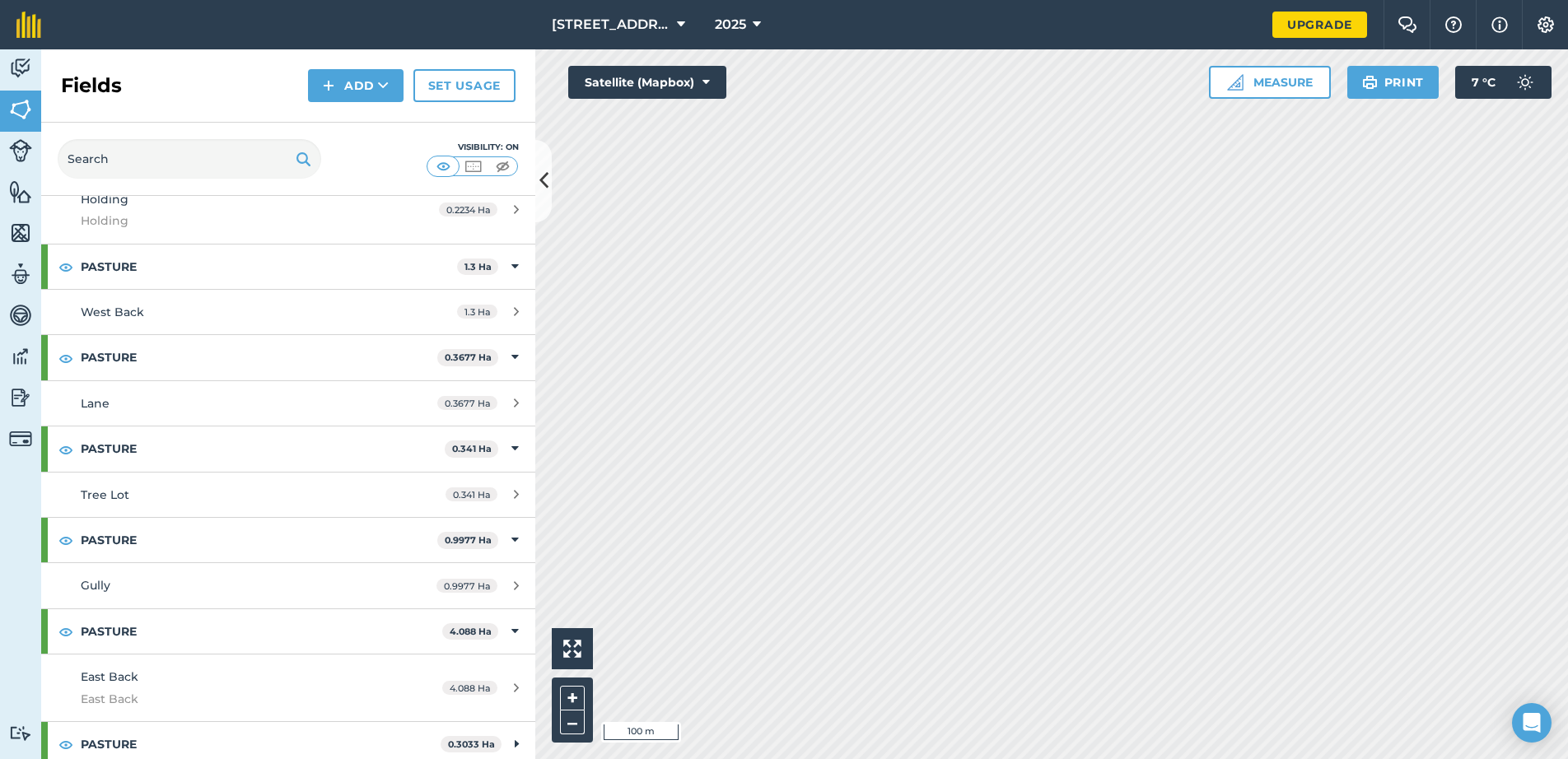 click on "4.088   Ha" at bounding box center (480, 688) 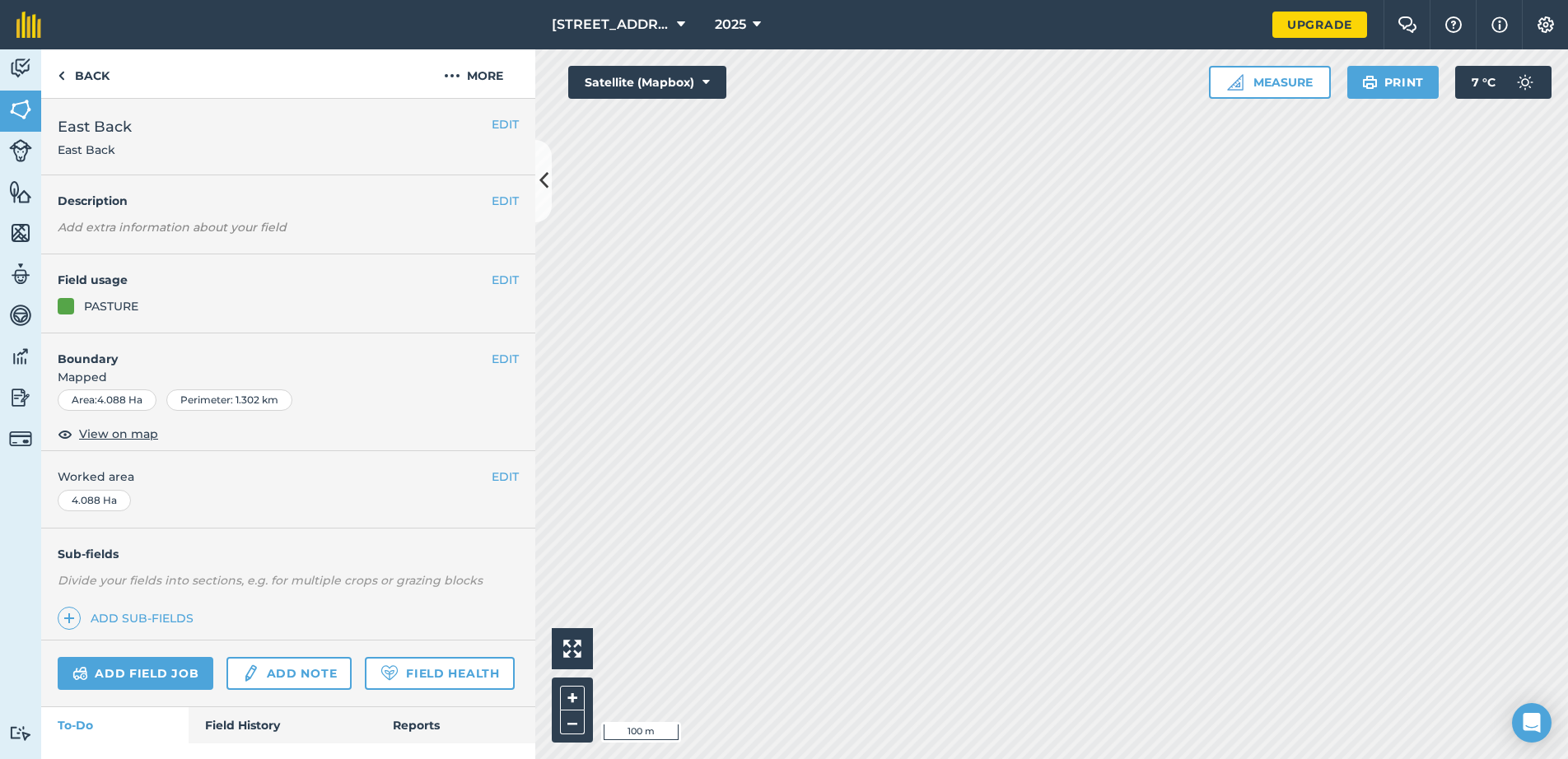 click on "EDIT" at bounding box center [505, 124] 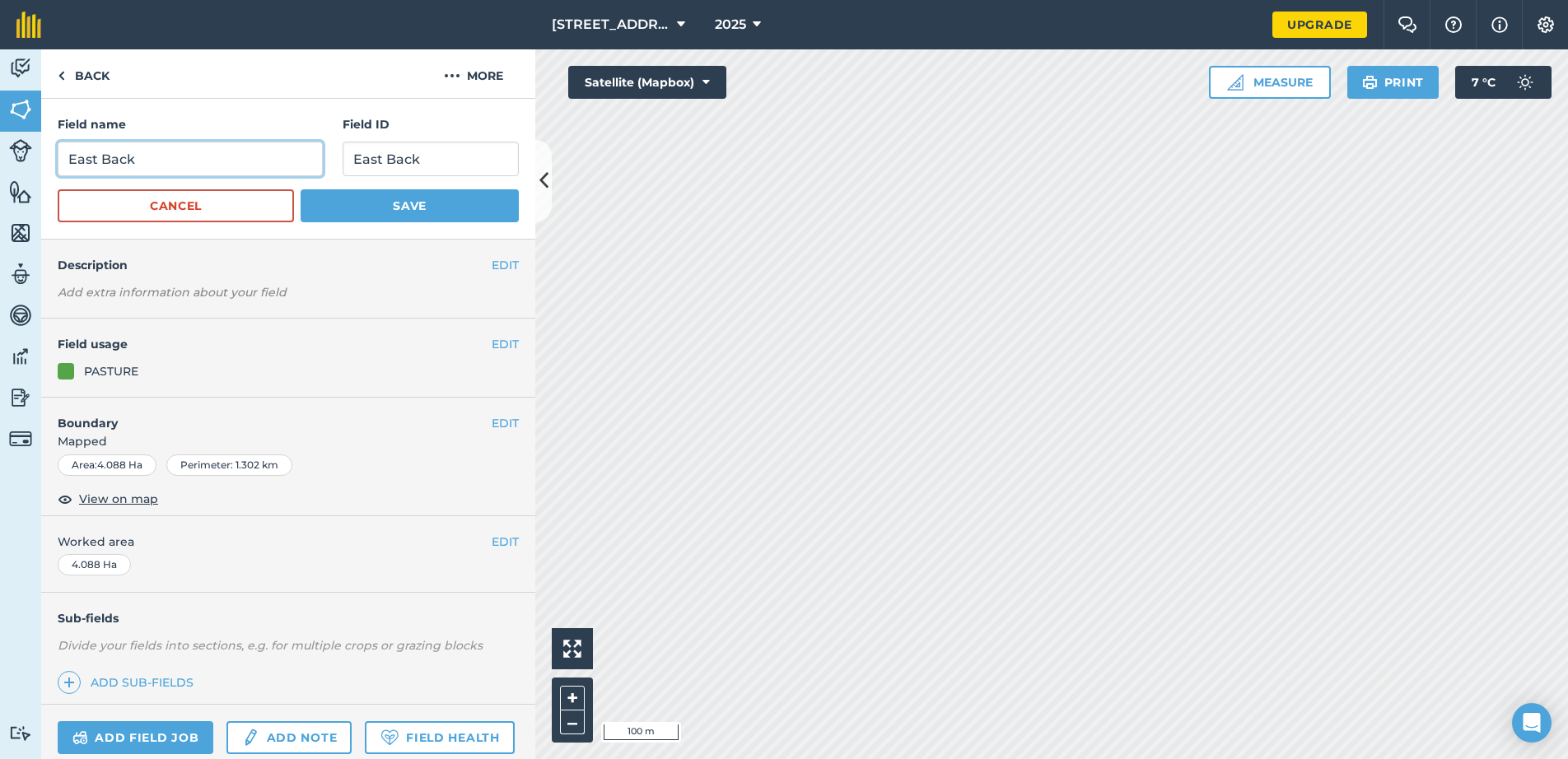 drag, startPoint x: 139, startPoint y: 158, endPoint x: 241, endPoint y: 160, distance: 102.01961 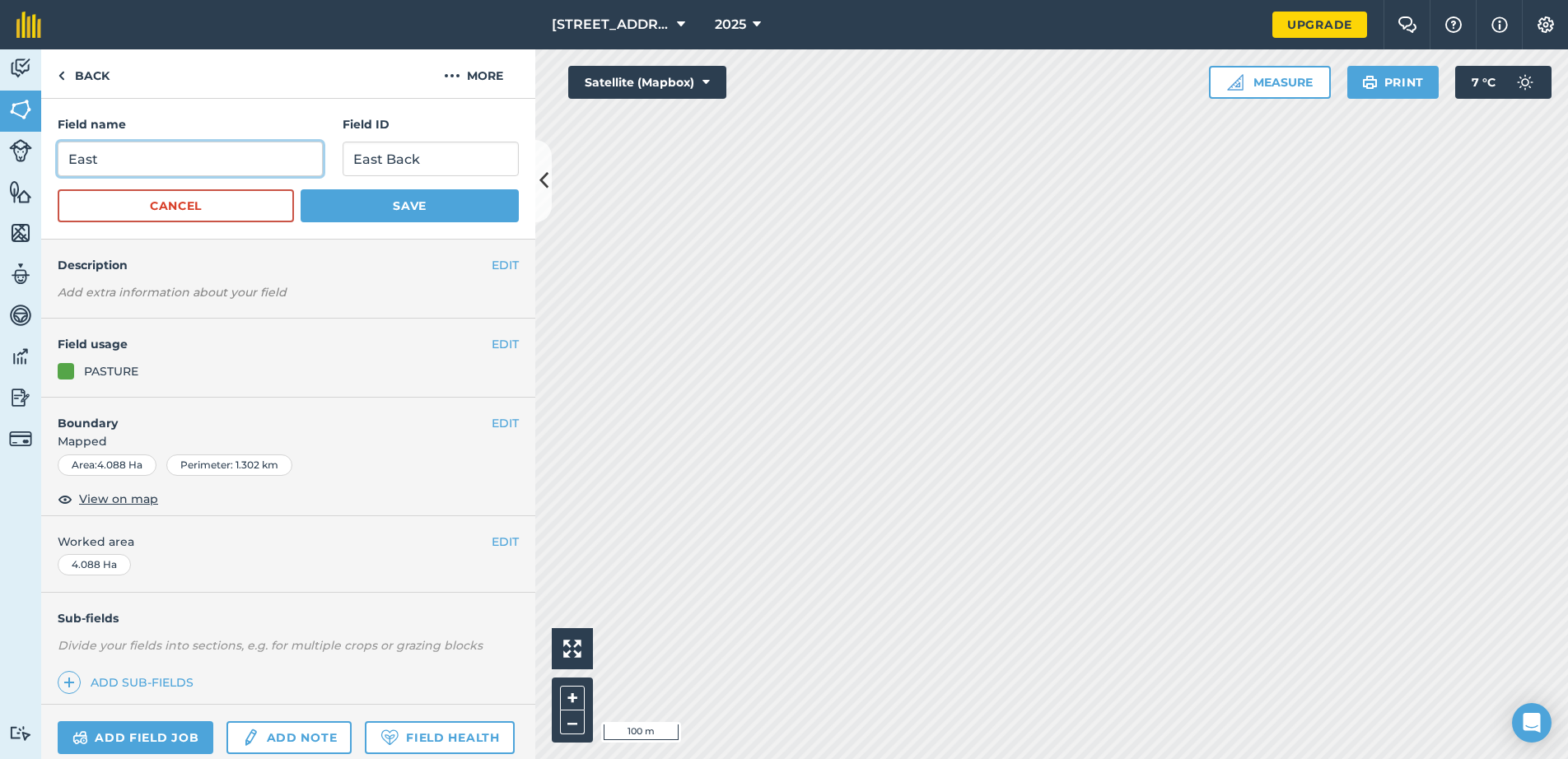 type on "East" 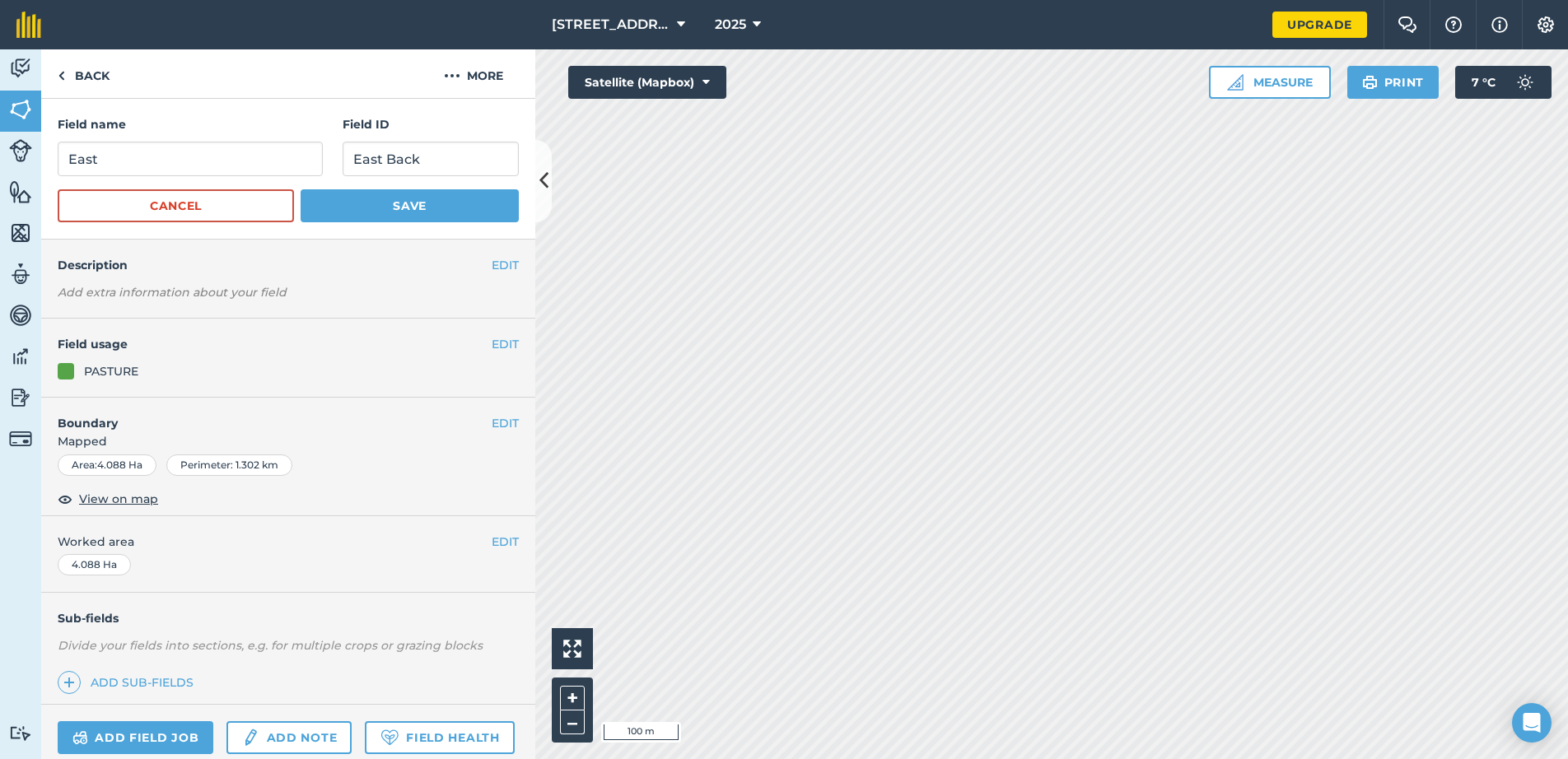 click on "Save" at bounding box center (409, 206) 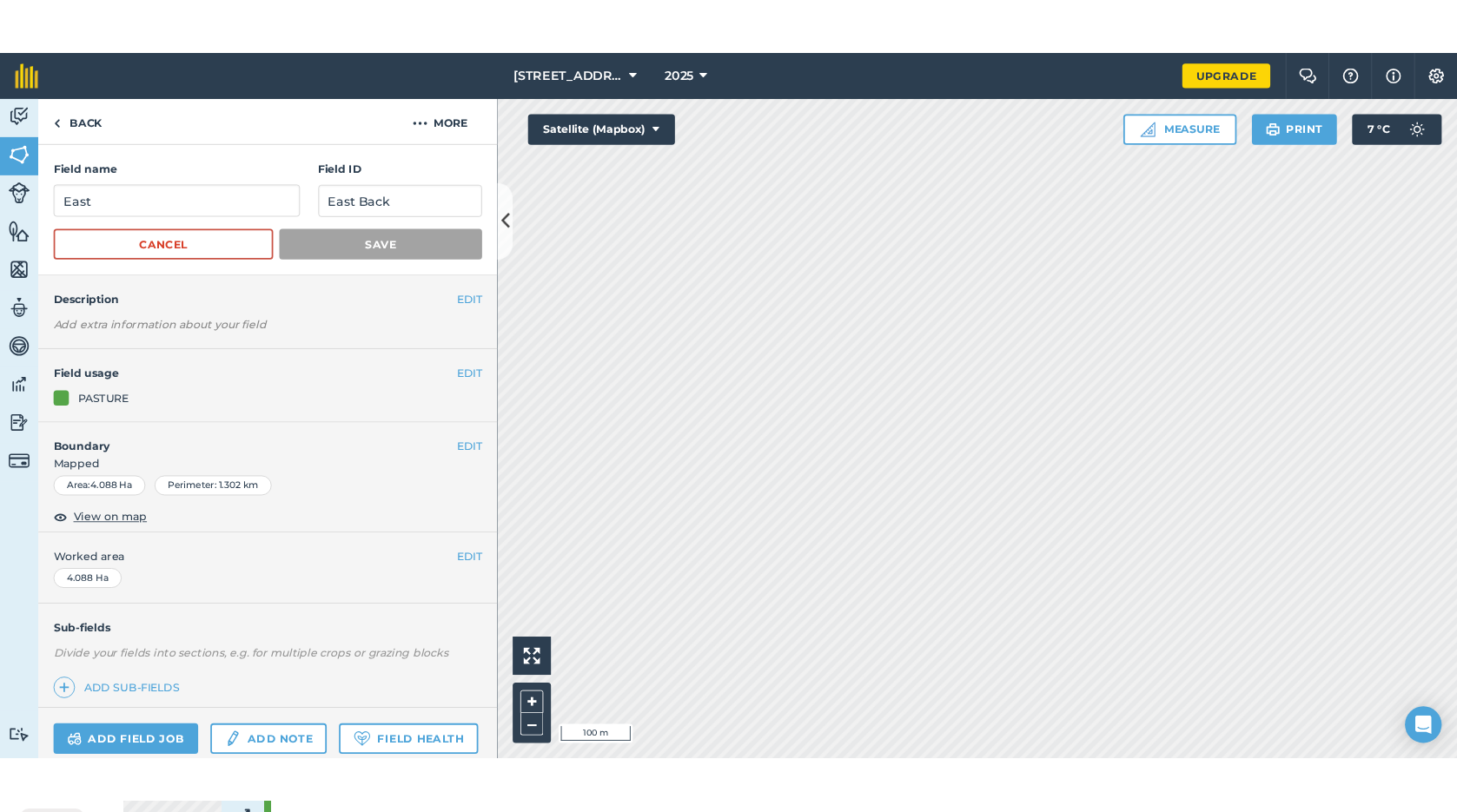 scroll, scrollTop: 3, scrollLeft: 0, axis: vertical 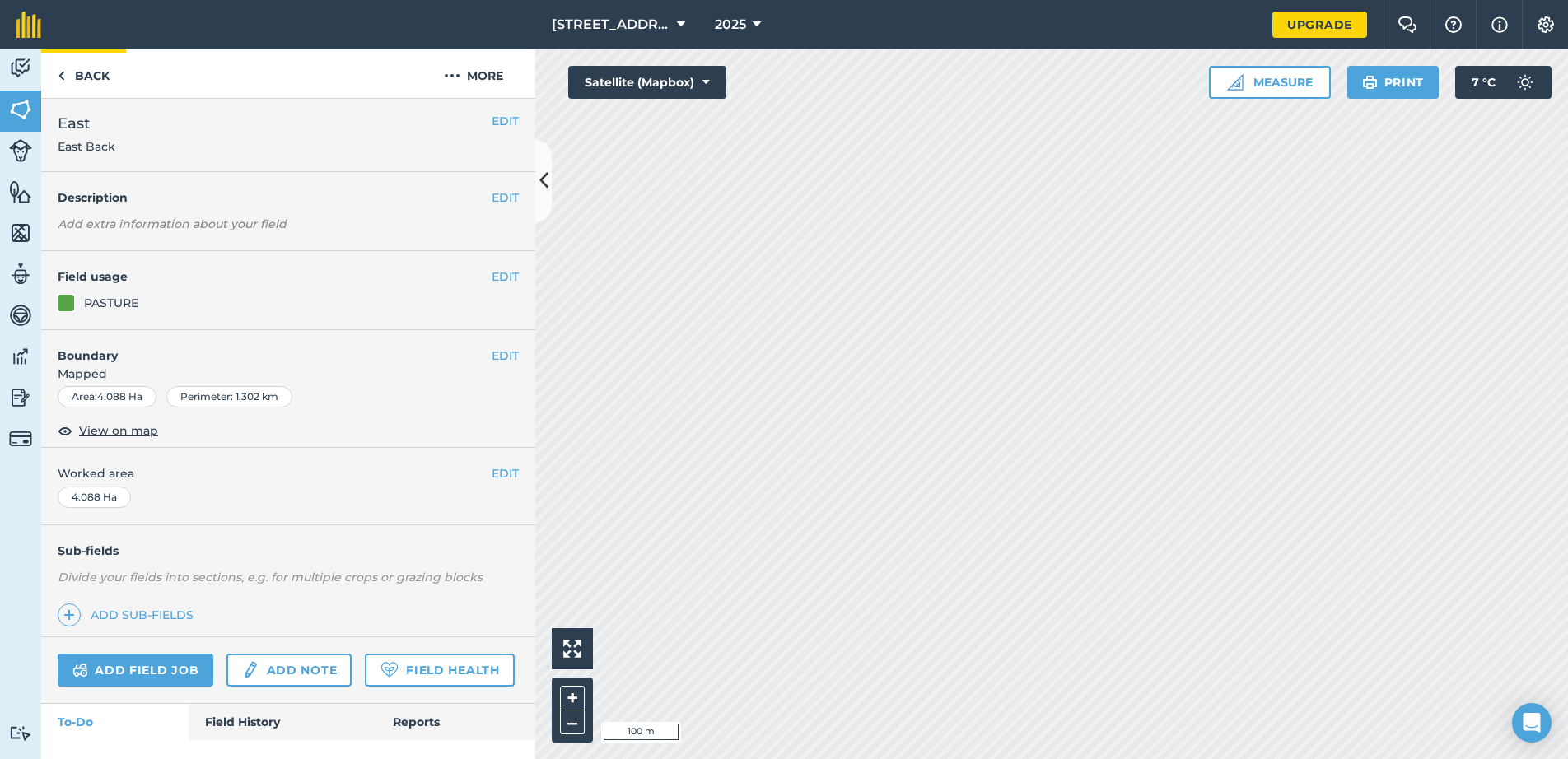 click on "Back" at bounding box center [83, 73] 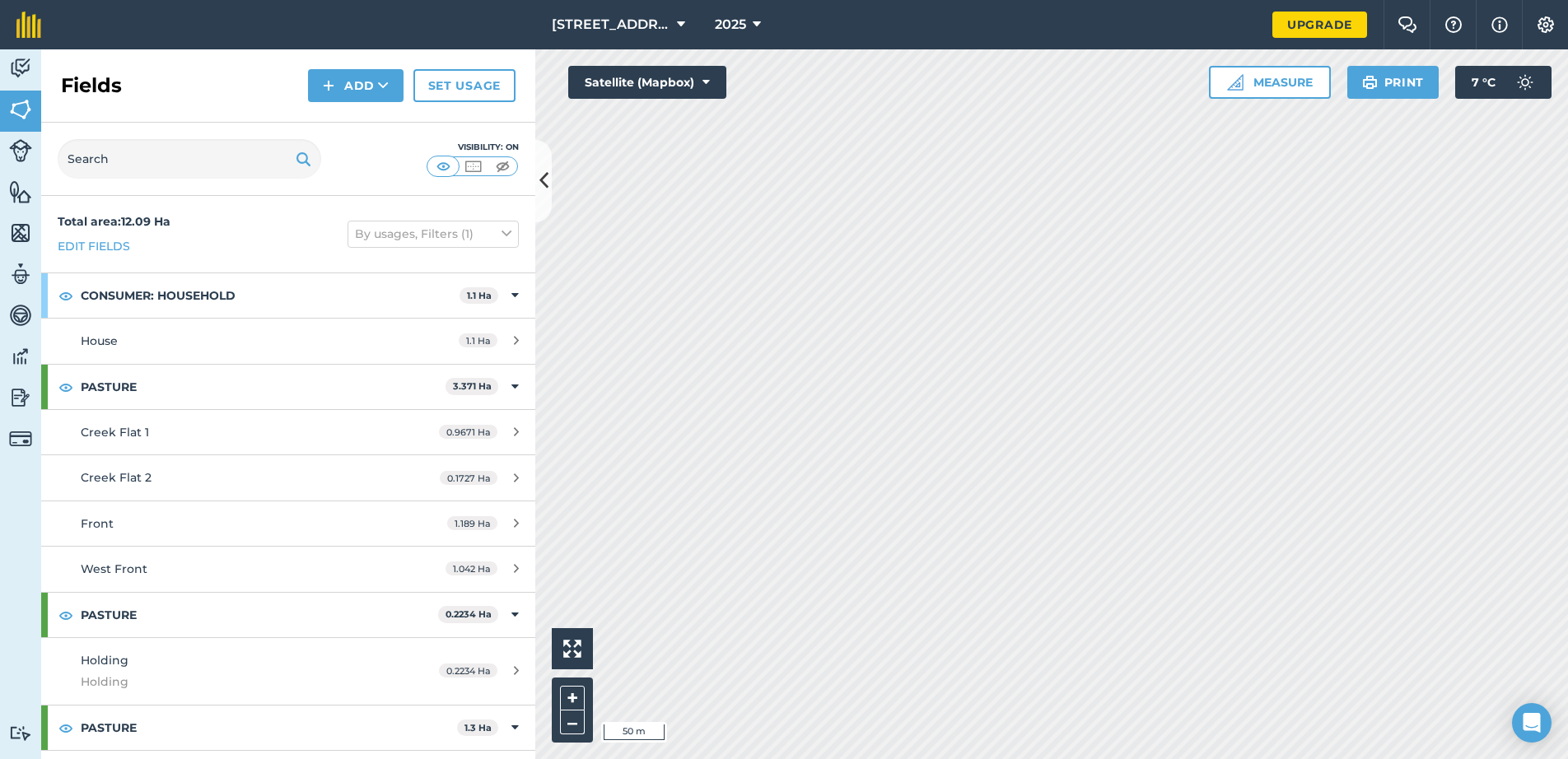 click at bounding box center [516, 431] 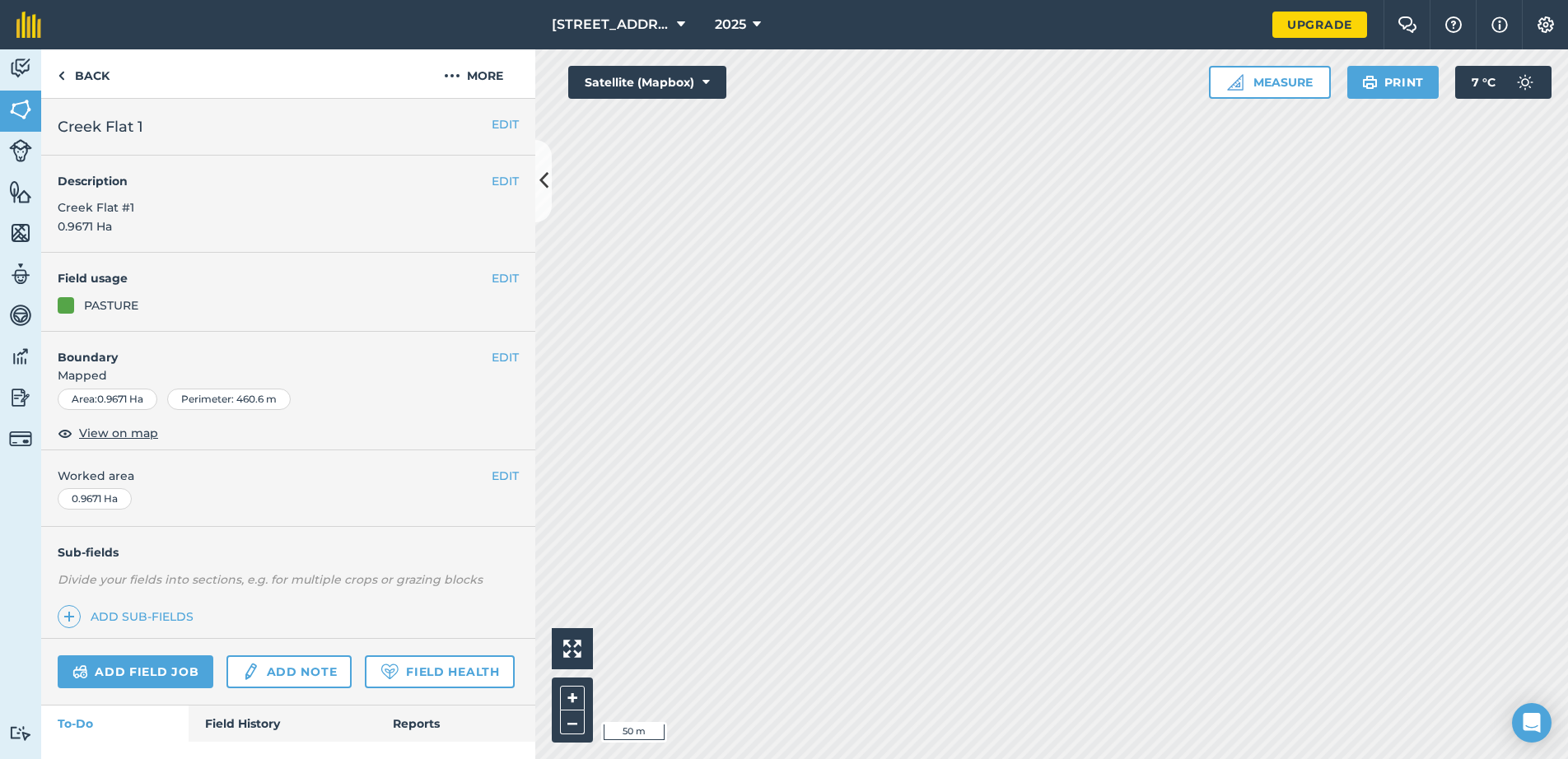 click on "EDIT" at bounding box center [505, 181] 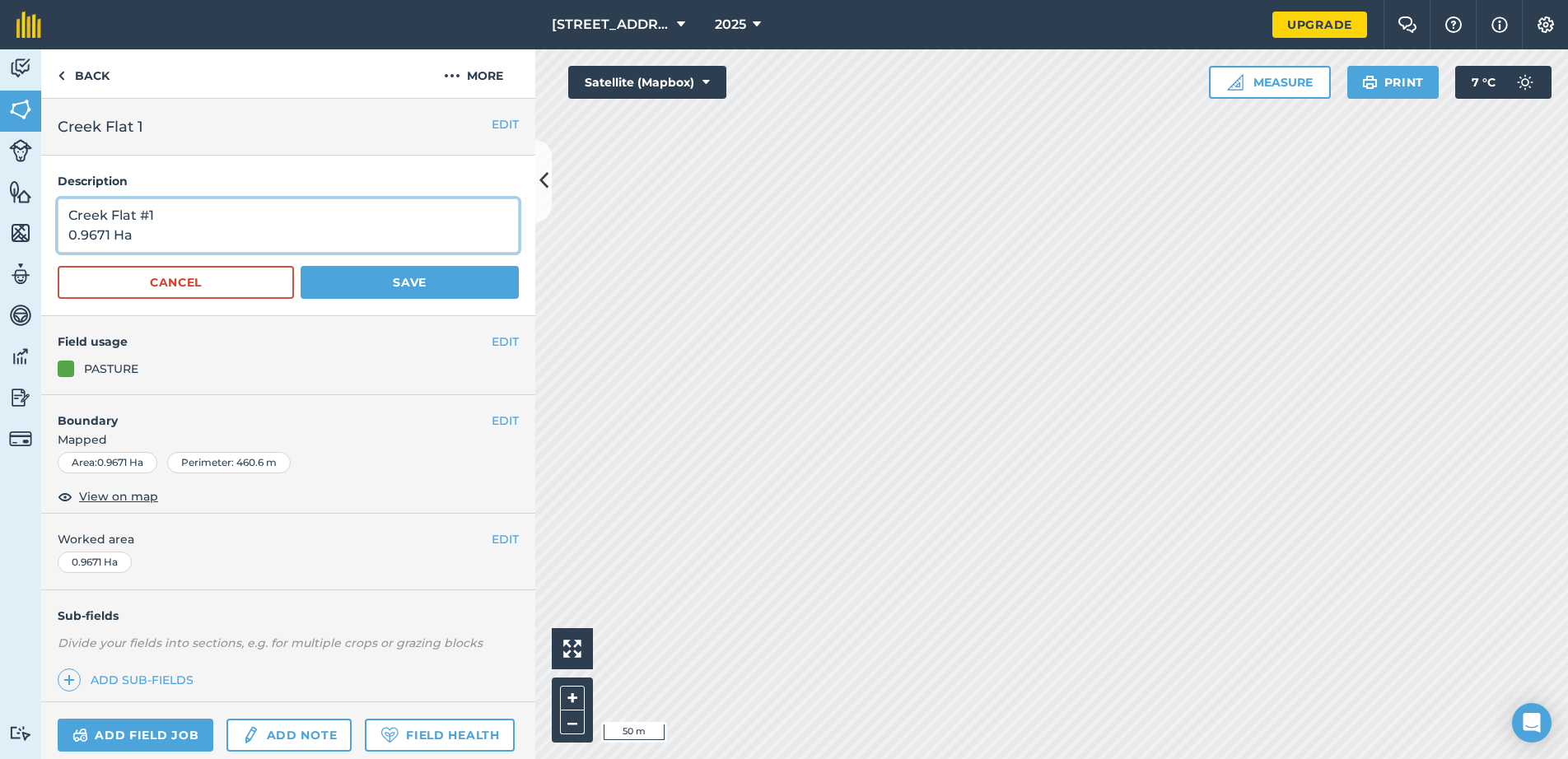 click on "Creek Flat #1
0.9671 Ha" at bounding box center (288, 226) 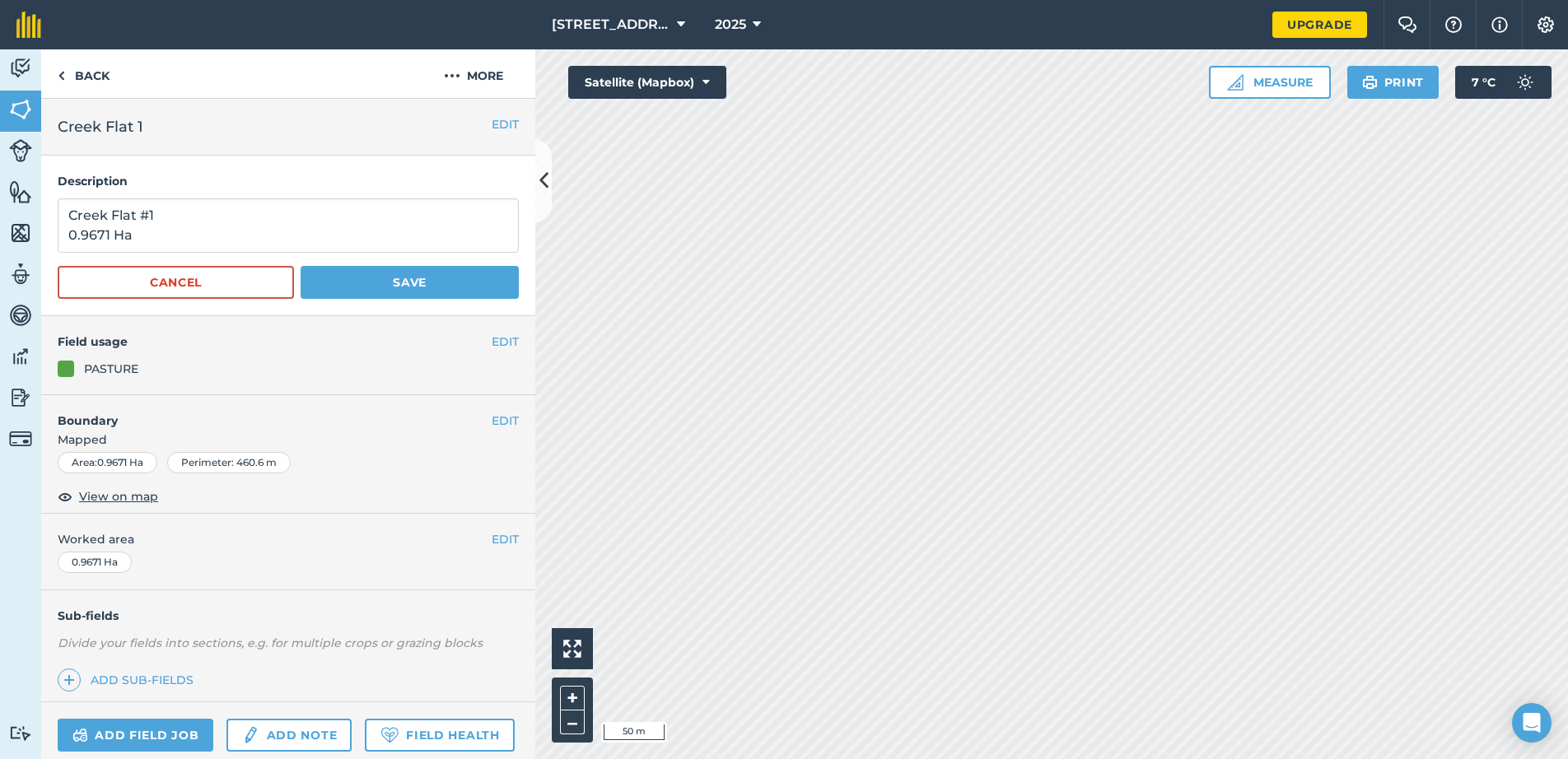 click on "Creek Flat 1" at bounding box center [100, 127] 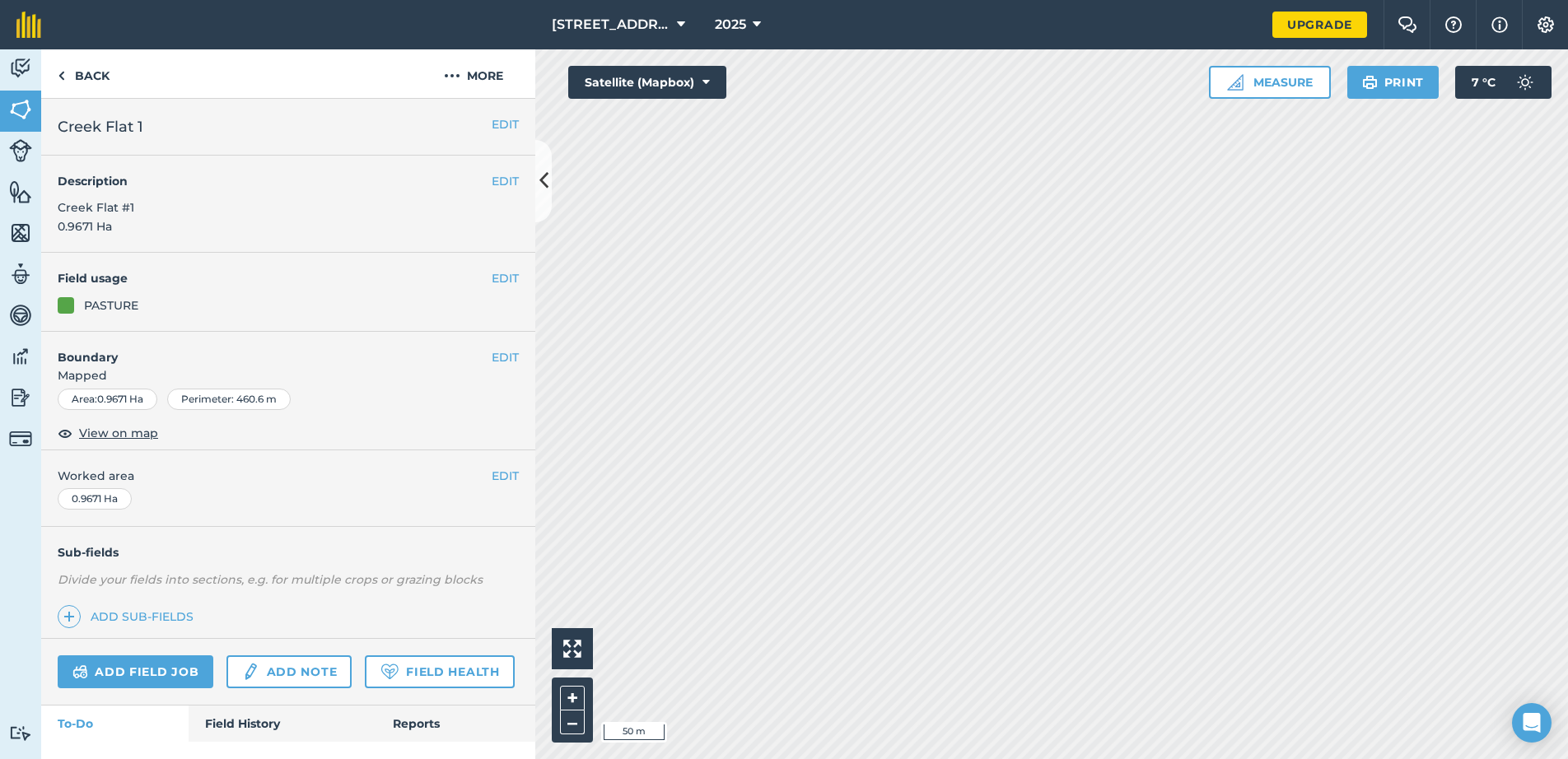 click on "EDIT" at bounding box center (505, 124) 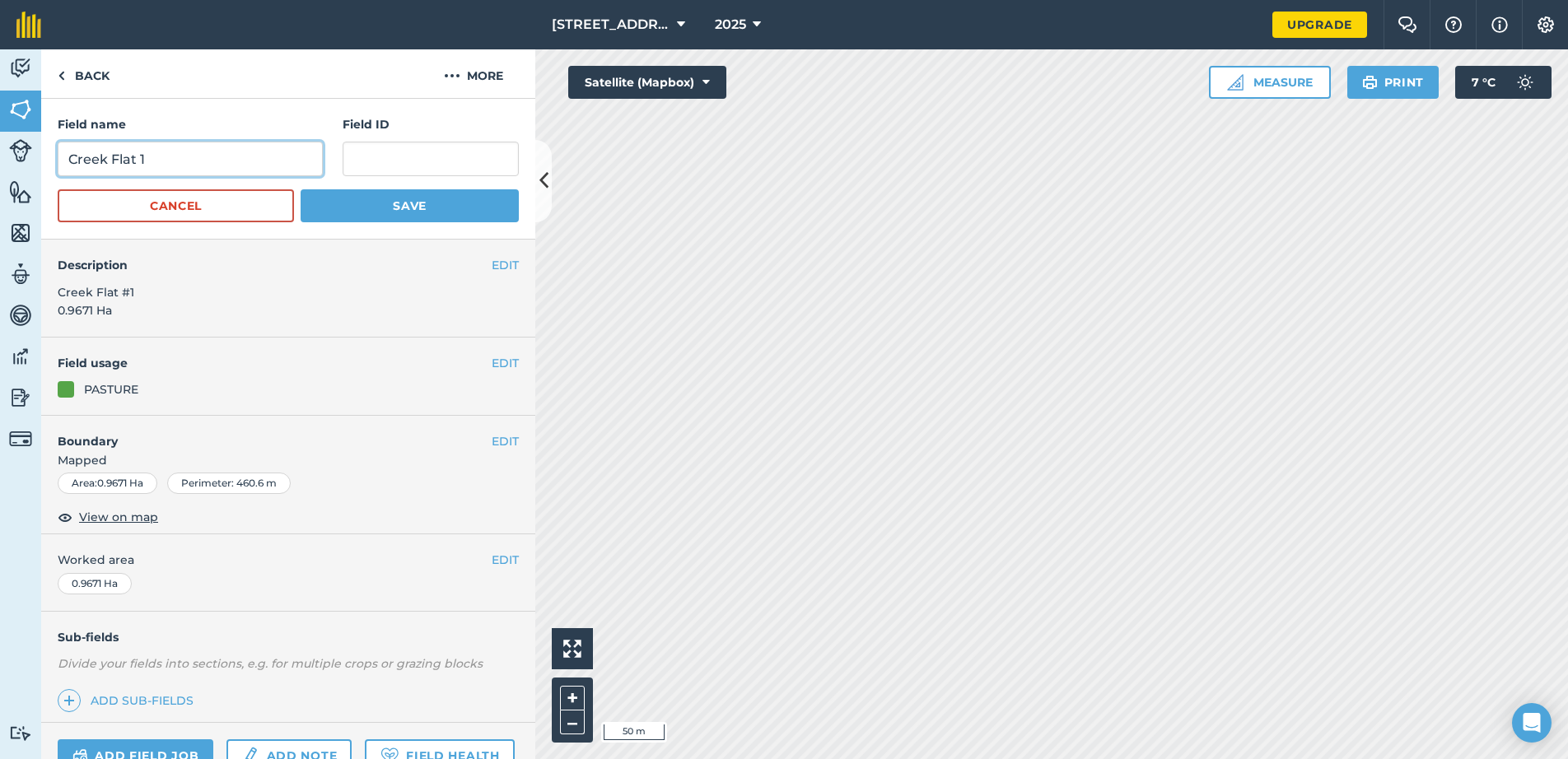 click on "Creek Flat 1" at bounding box center [190, 159] 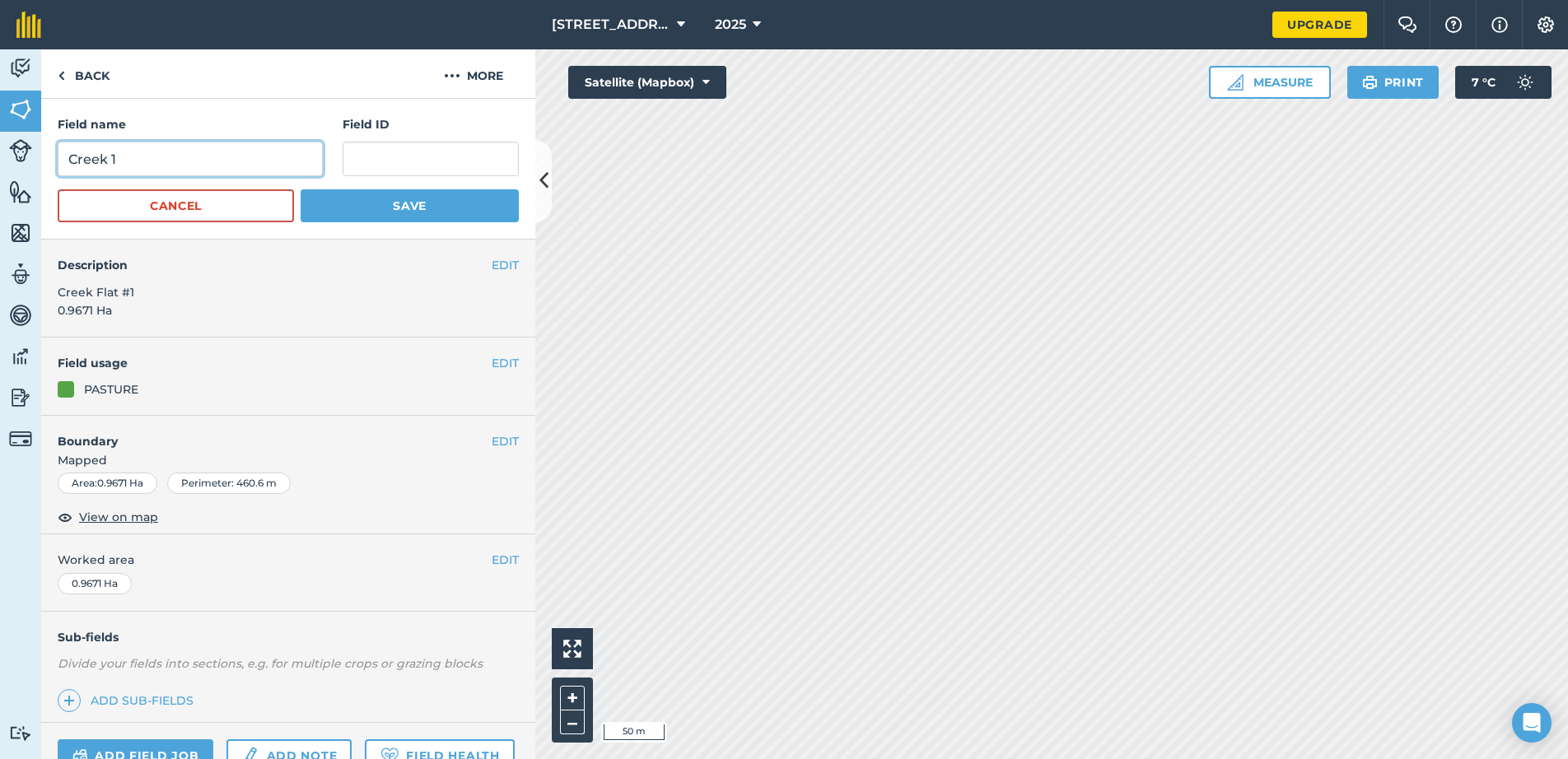 type on "Creek 1" 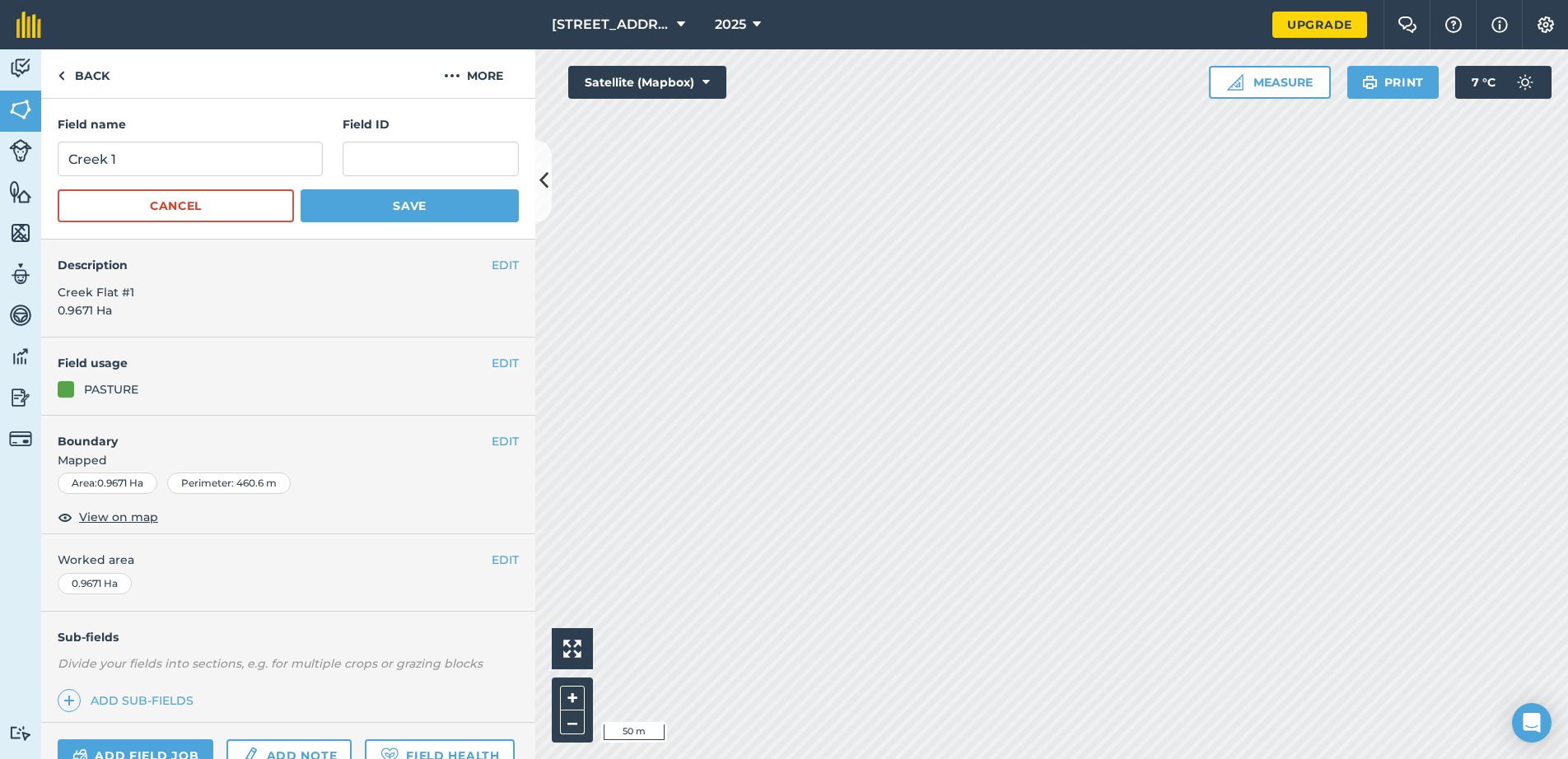 drag, startPoint x: 420, startPoint y: 207, endPoint x: 450, endPoint y: 204, distance: 30.149627 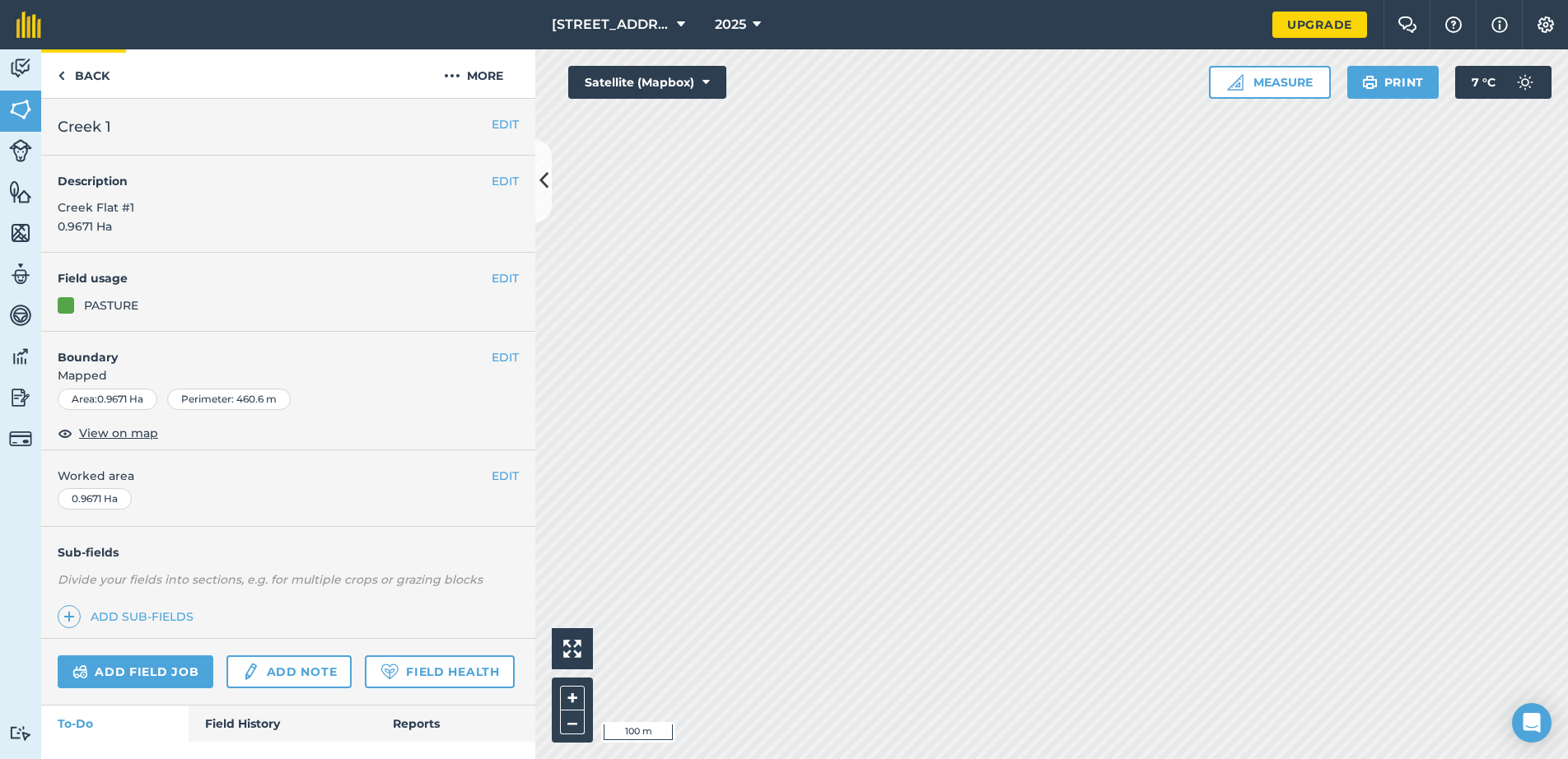 click on "Back" at bounding box center (83, 73) 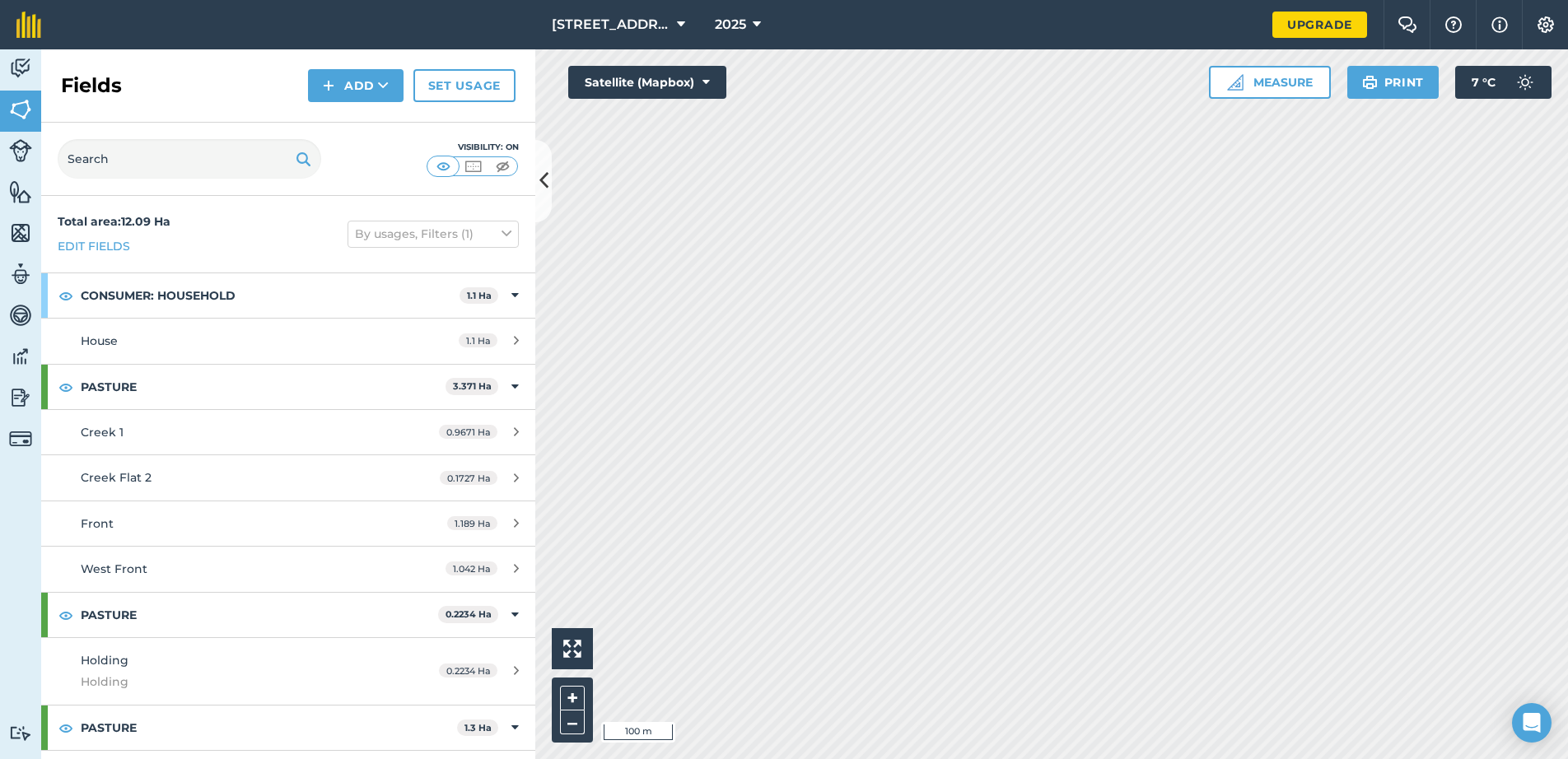 click at bounding box center [516, 477] 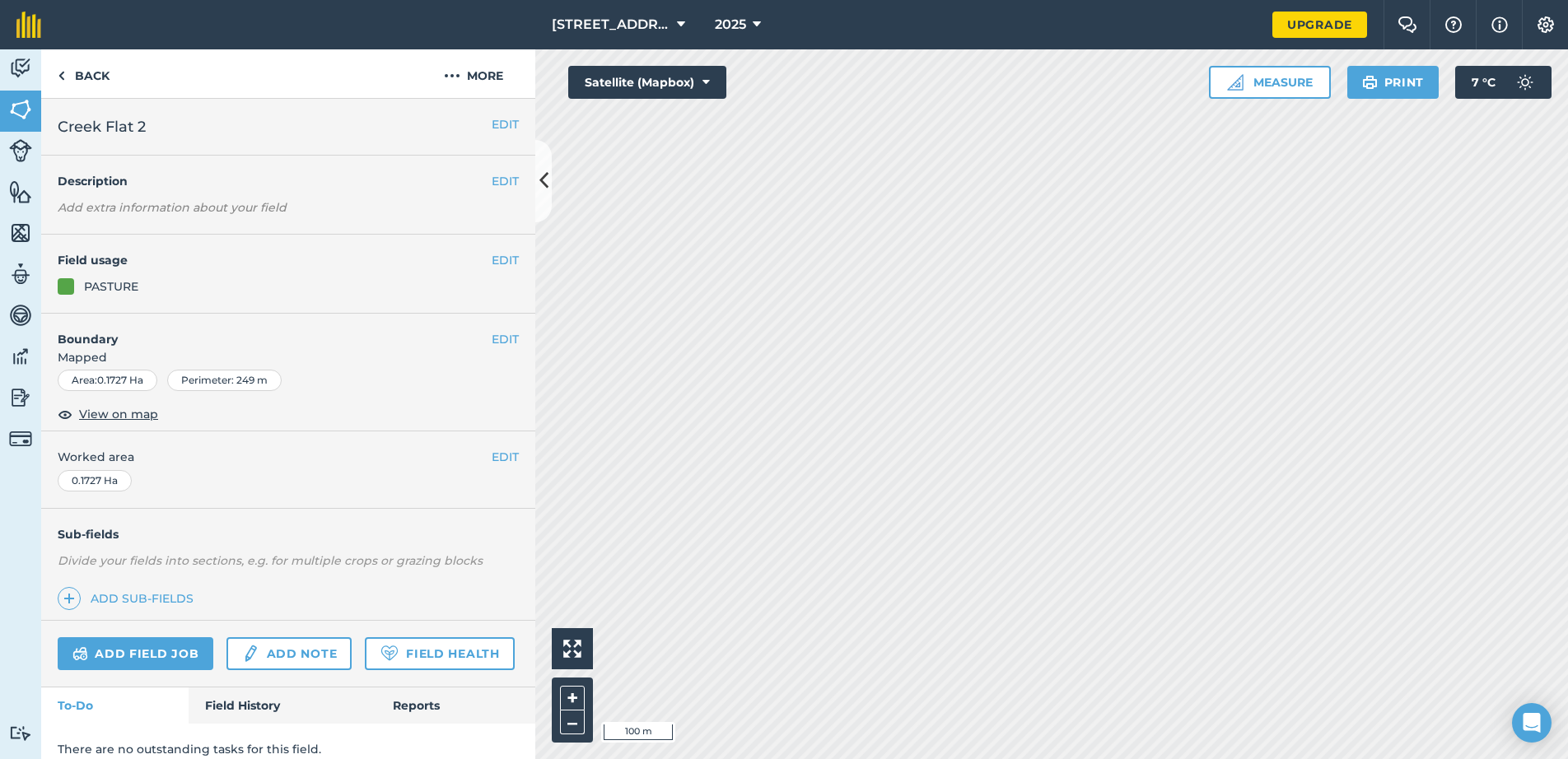 click on "Creek Flat 2" at bounding box center (101, 127) 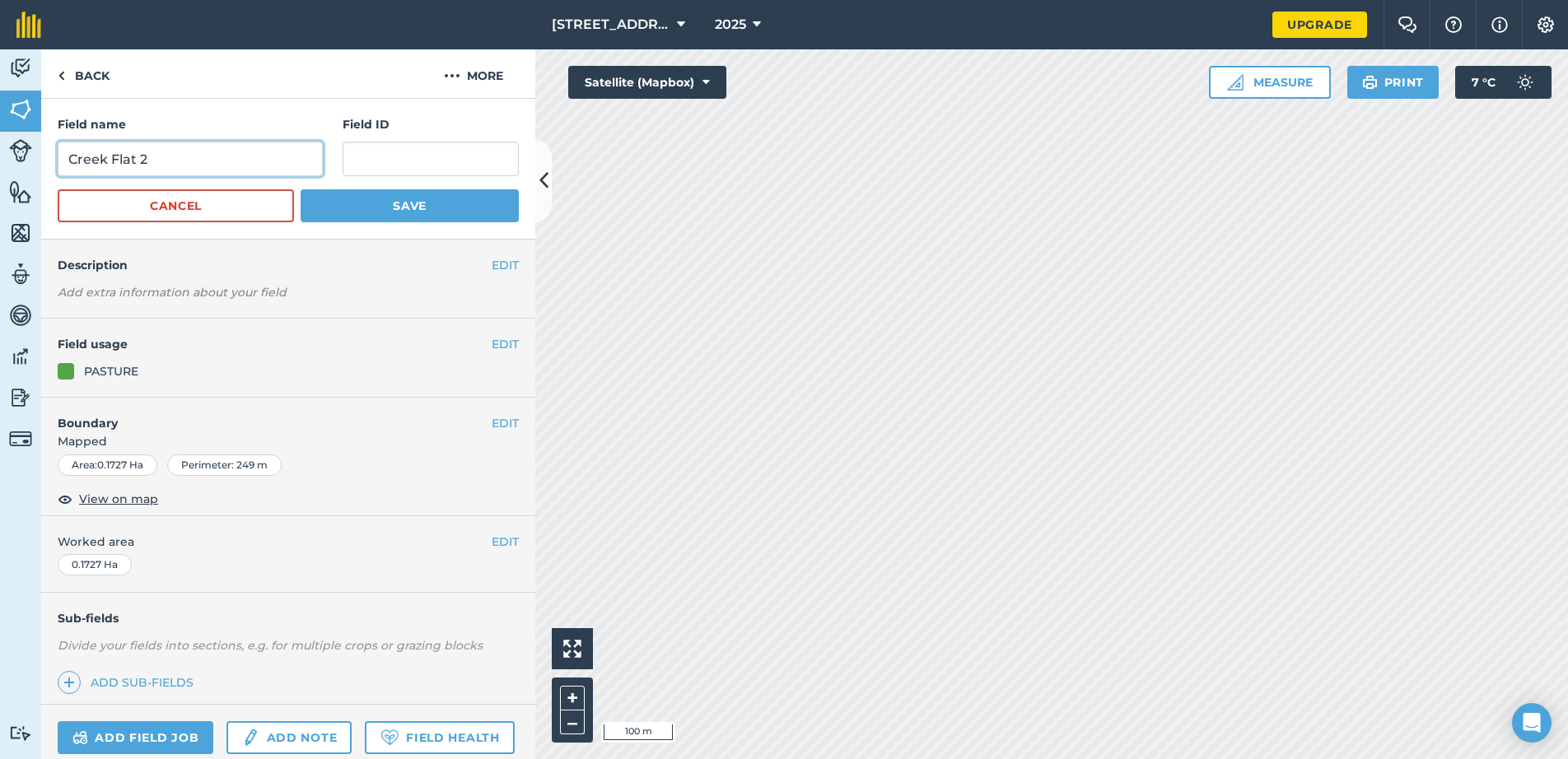 click on "Creek Flat 2" at bounding box center [190, 159] 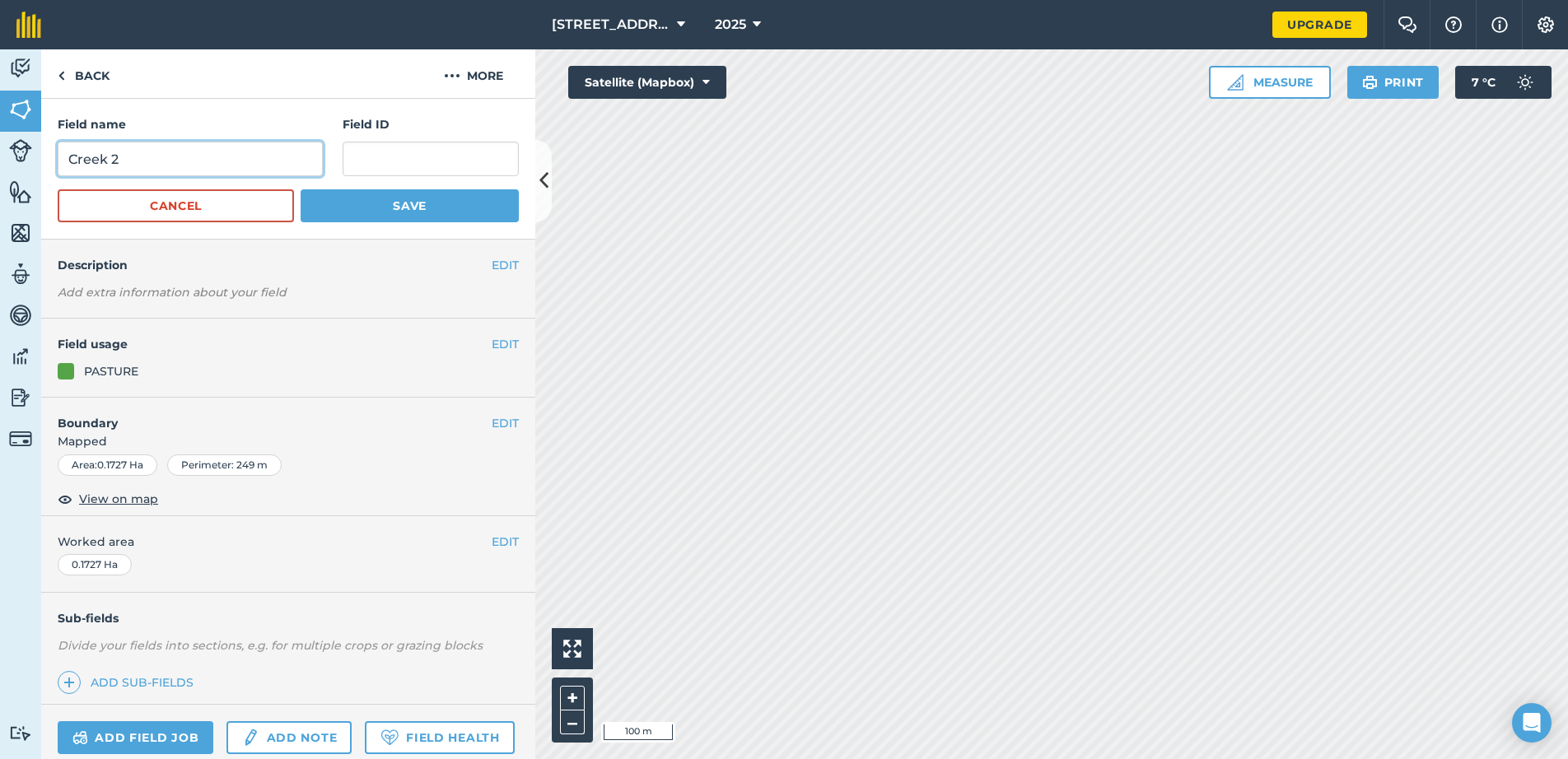 type on "Creek 2" 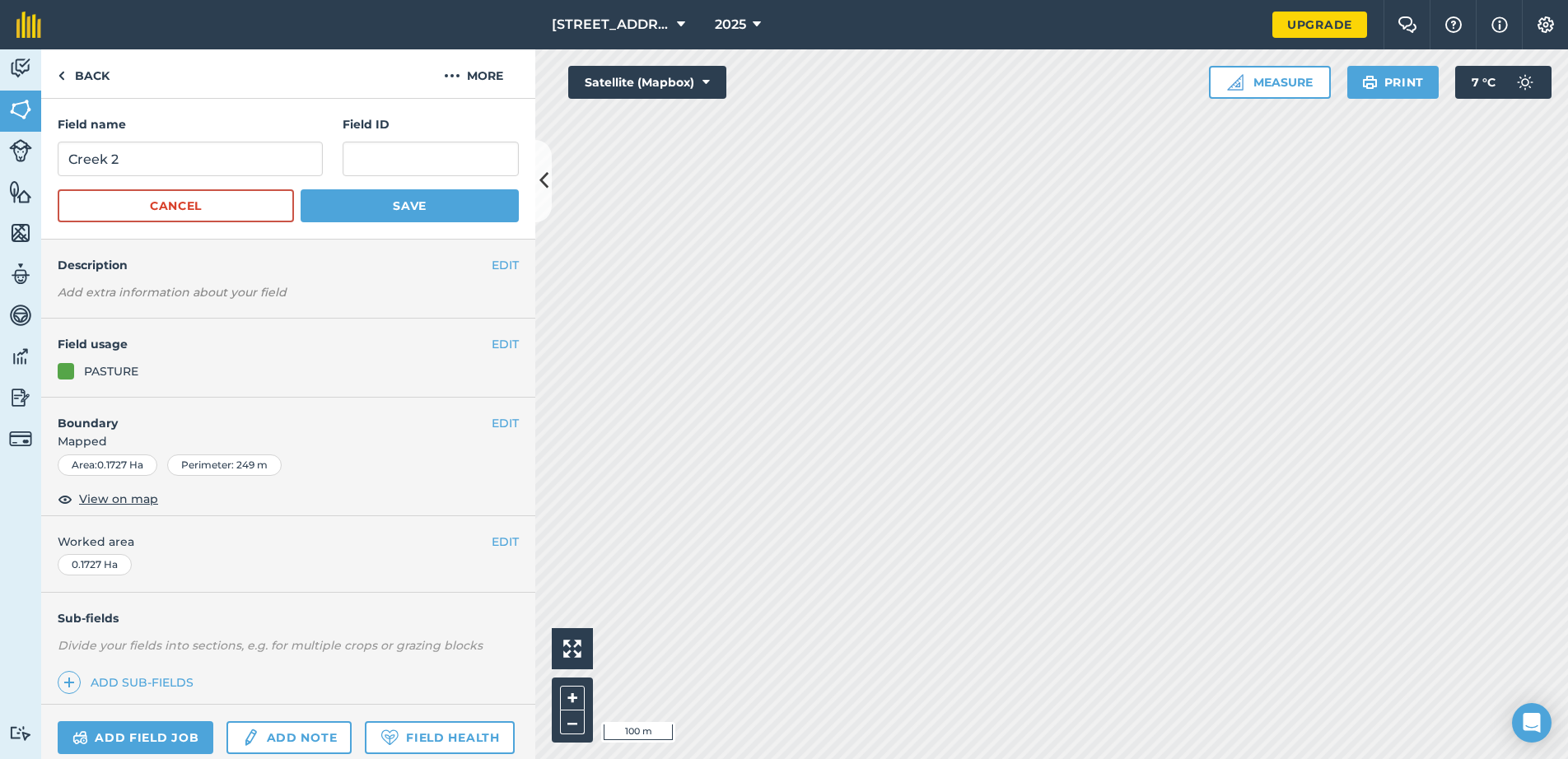 click on "Save" at bounding box center (409, 206) 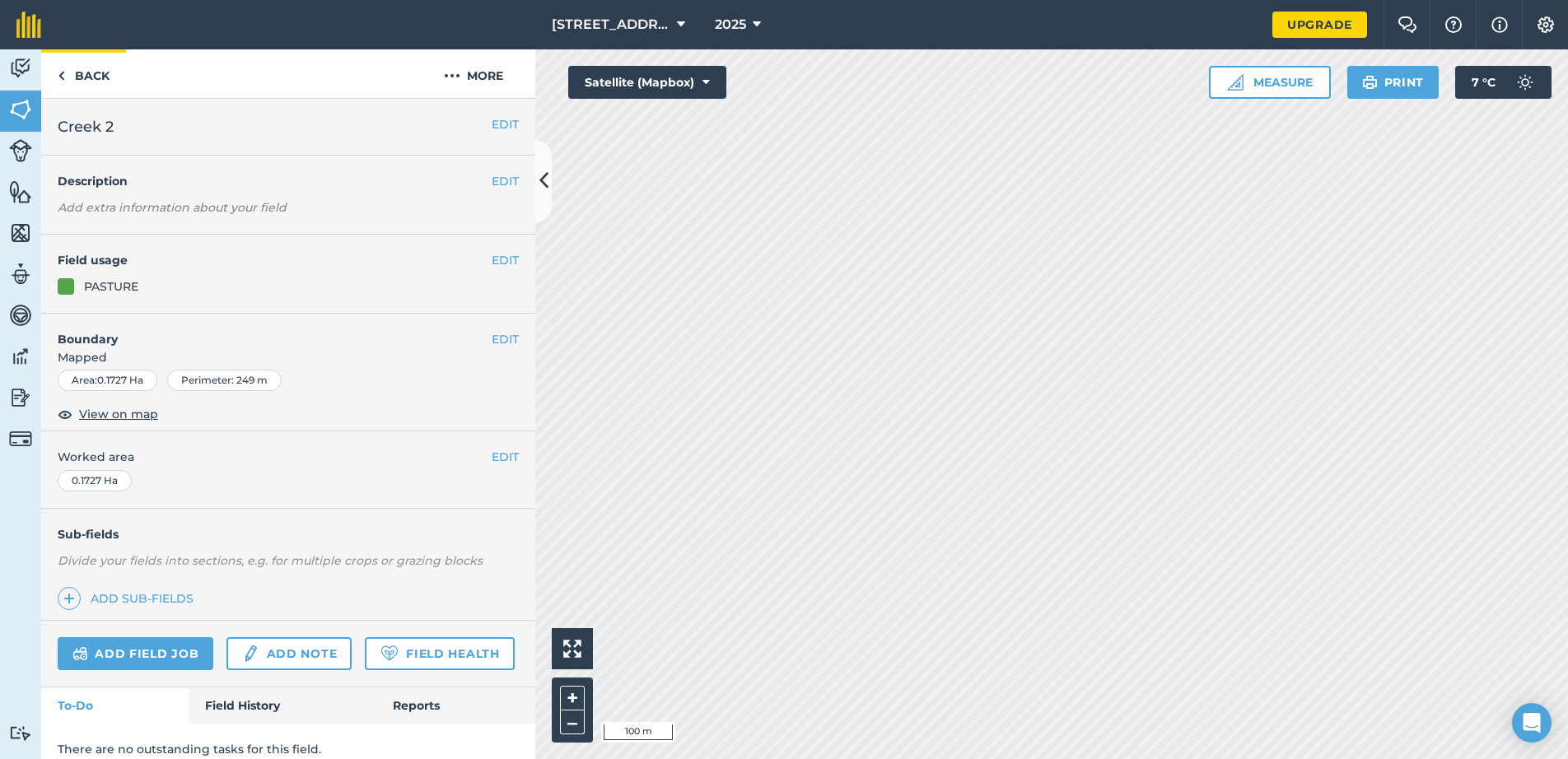 click on "Back" at bounding box center (83, 73) 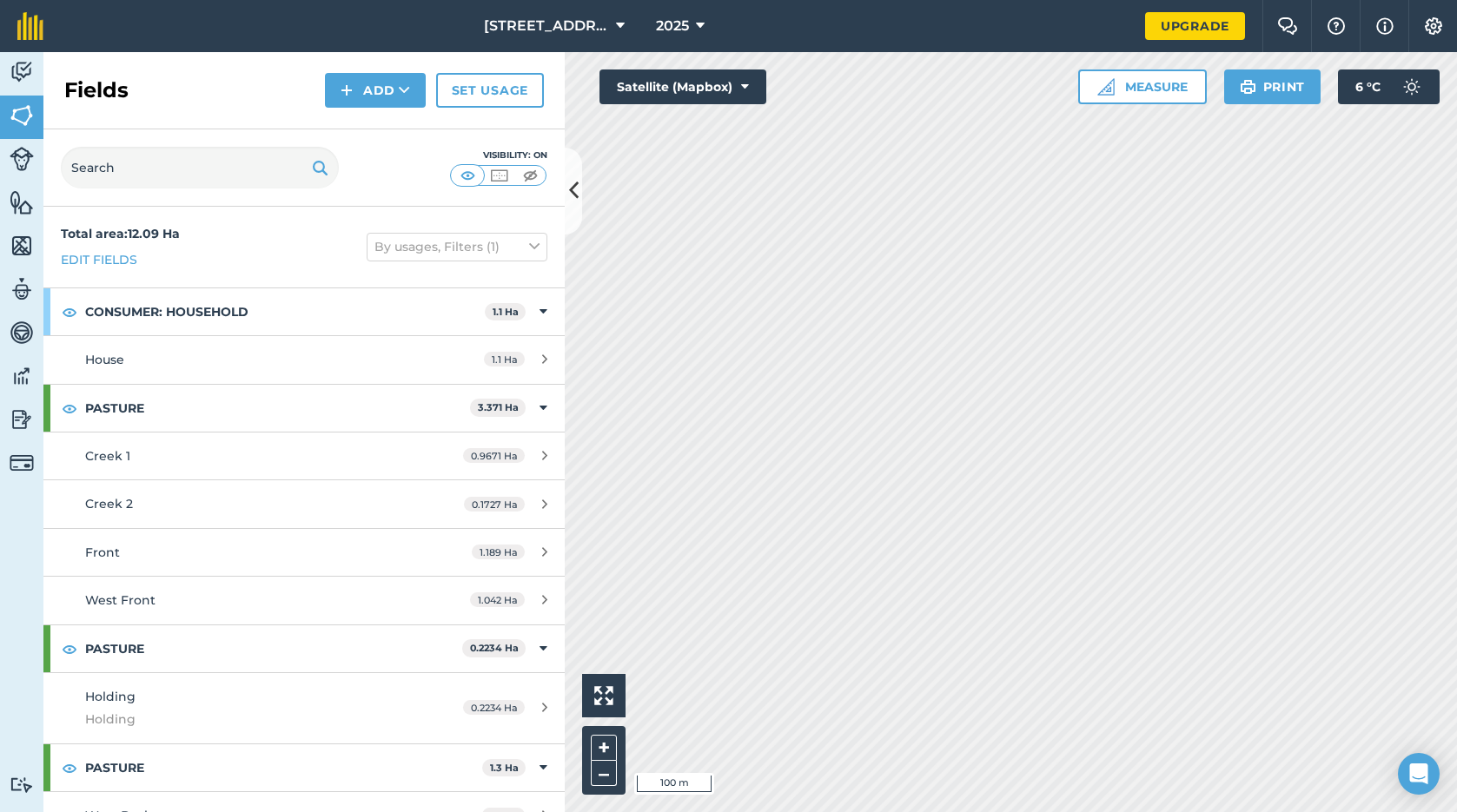 click at bounding box center (1434, 26) 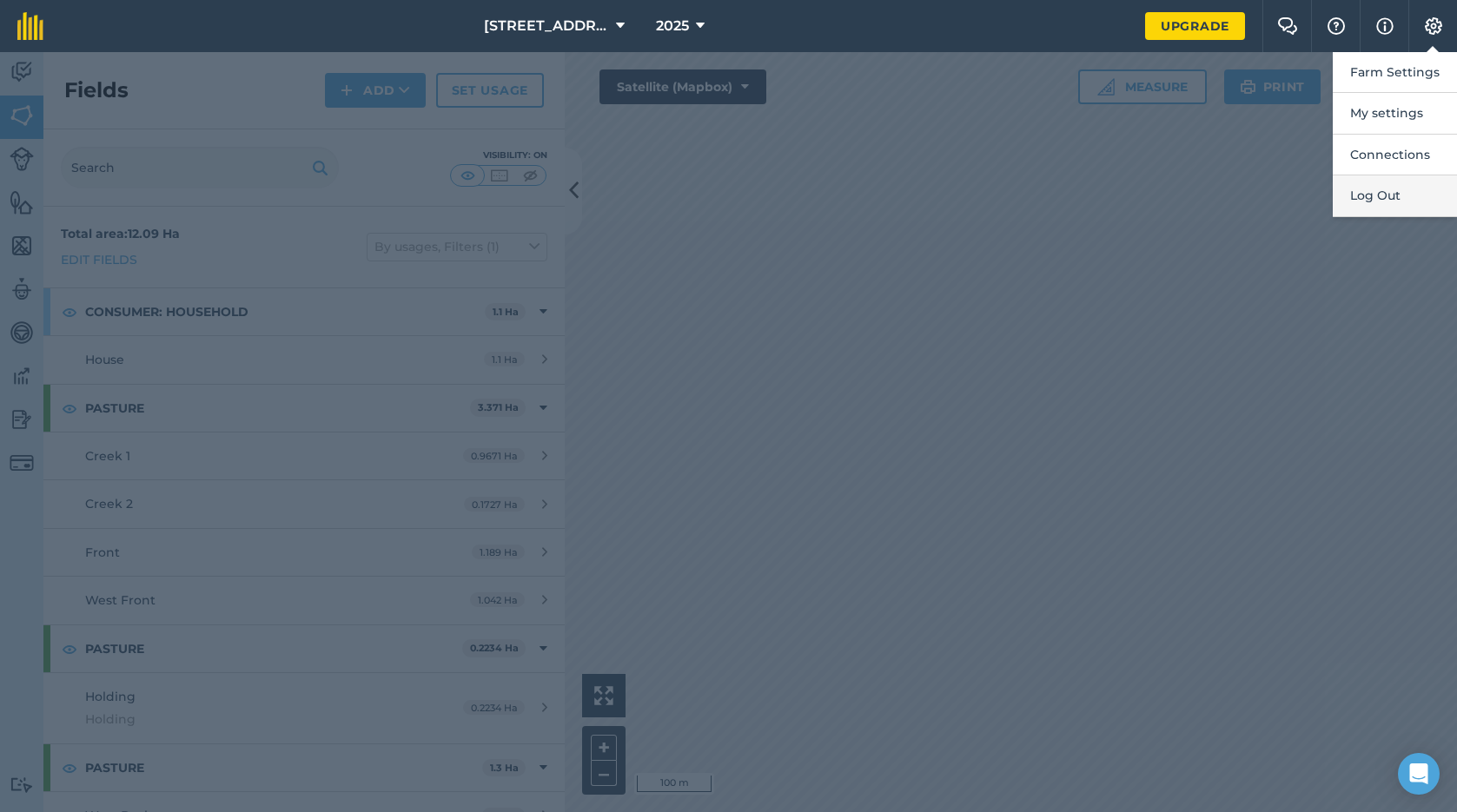 click on "Log Out" at bounding box center (1394, 195) 